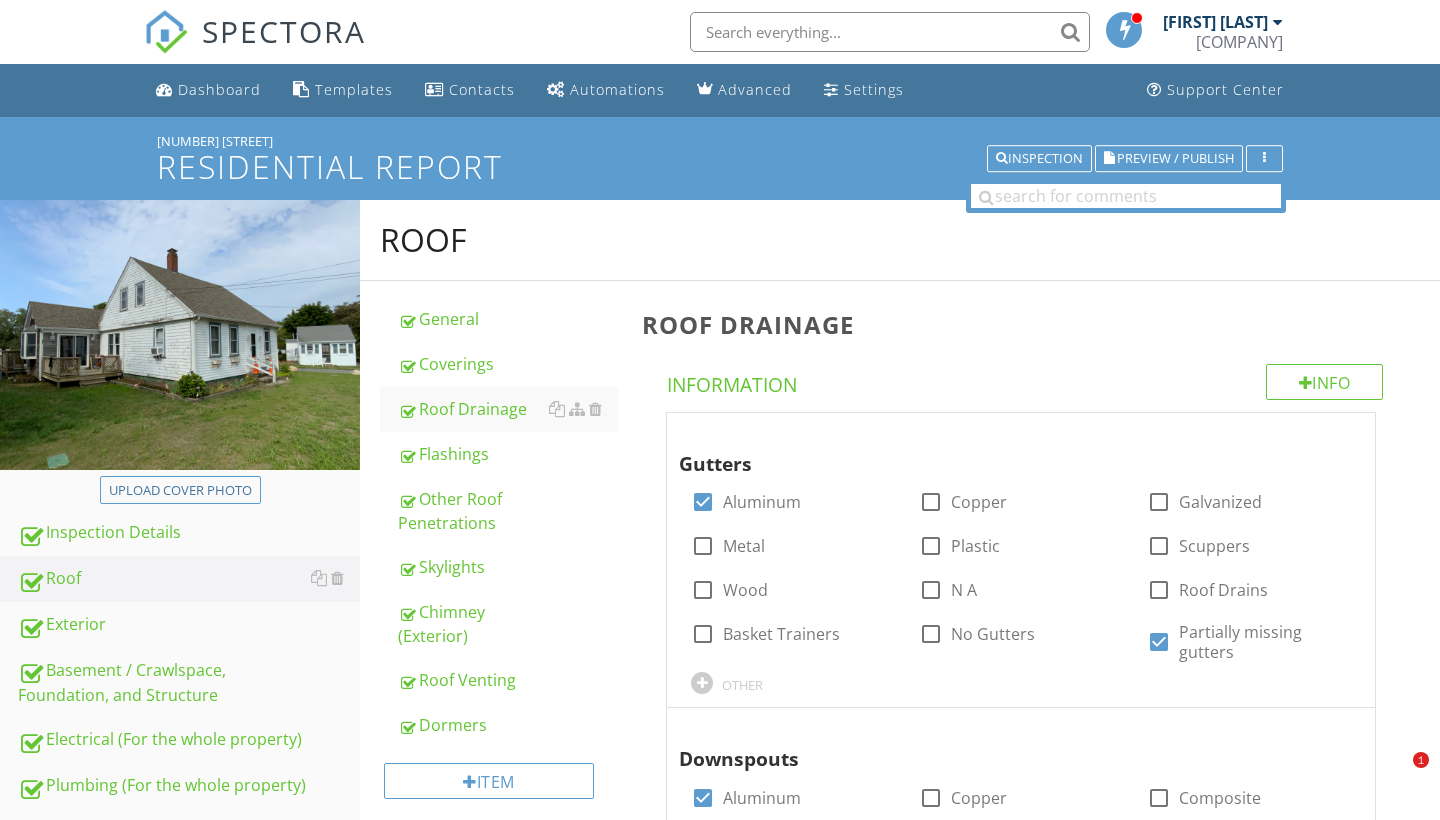 scroll, scrollTop: 0, scrollLeft: 0, axis: both 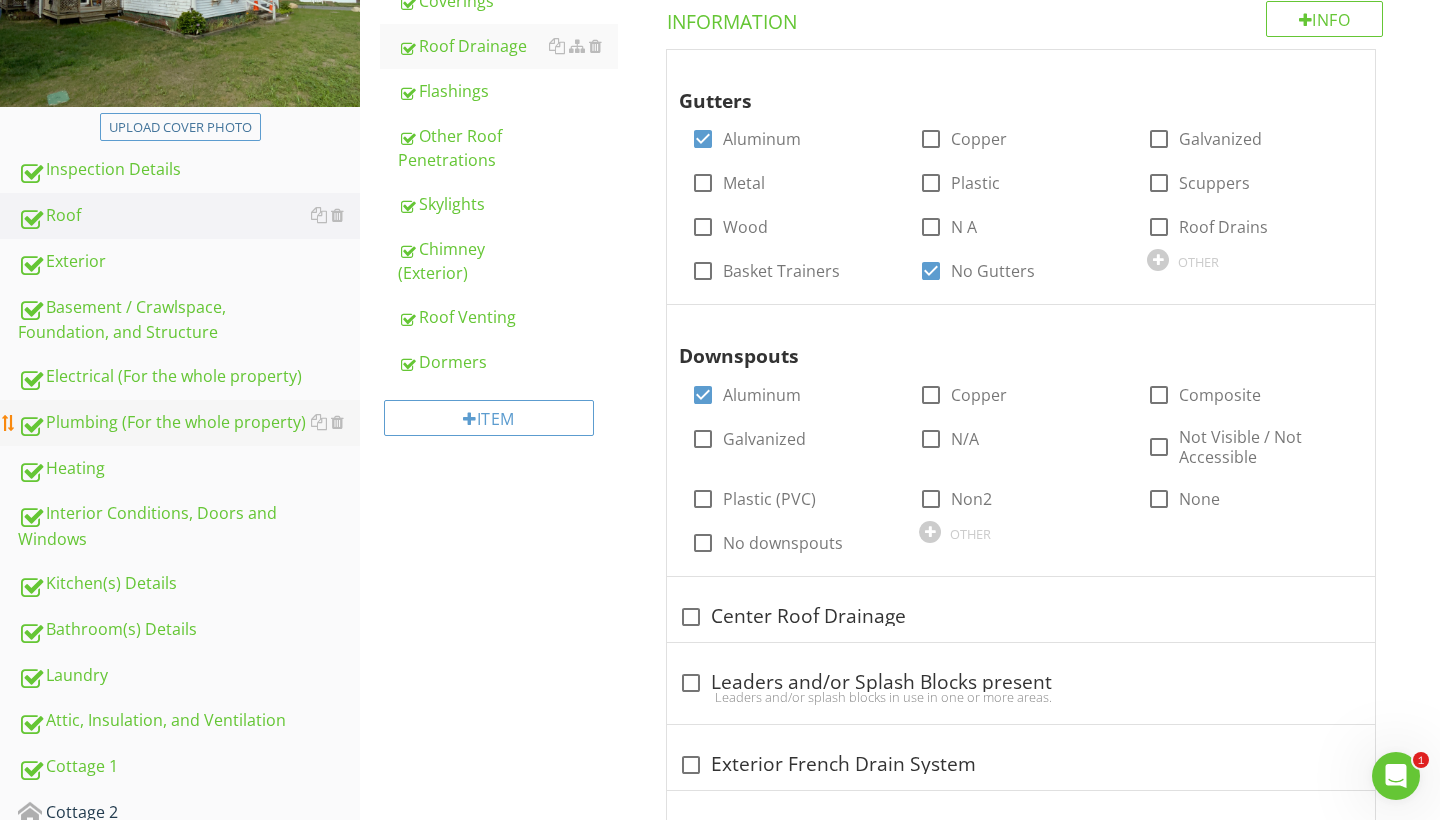 click on "Plumbing (For the whole property)" at bounding box center [189, 423] 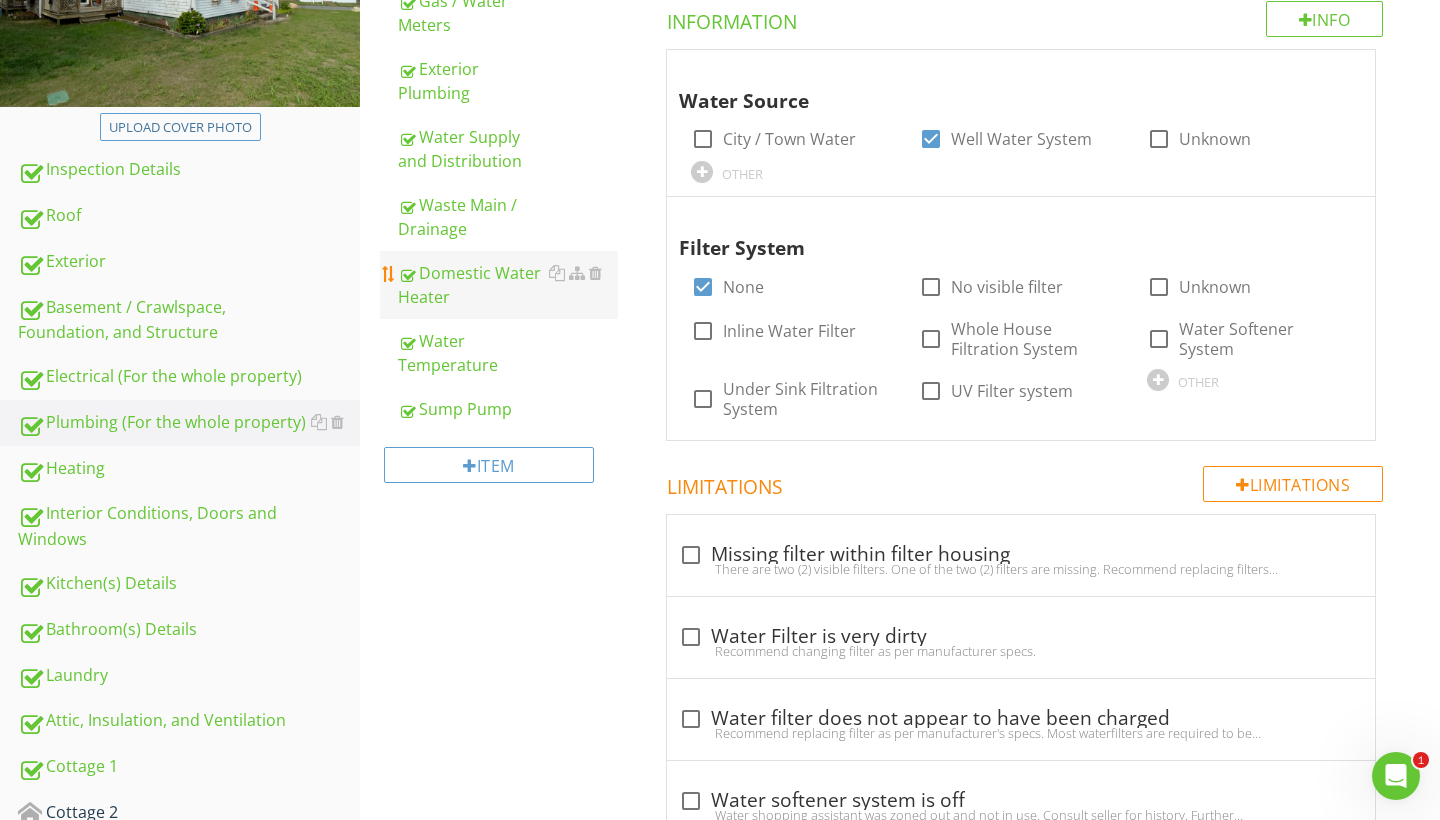 click on "Domestic Water Heater" at bounding box center (508, 285) 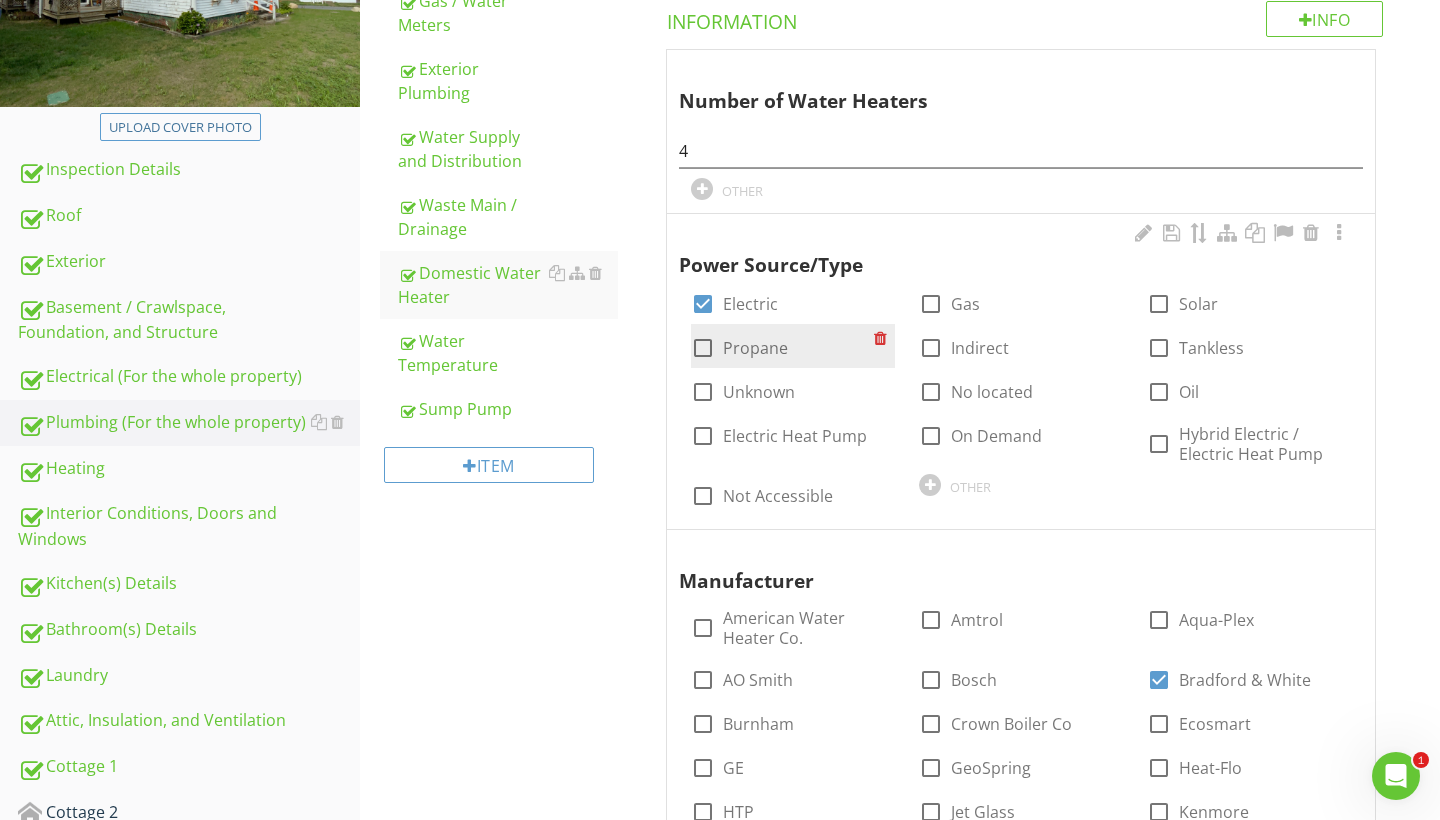 click at bounding box center [703, 348] 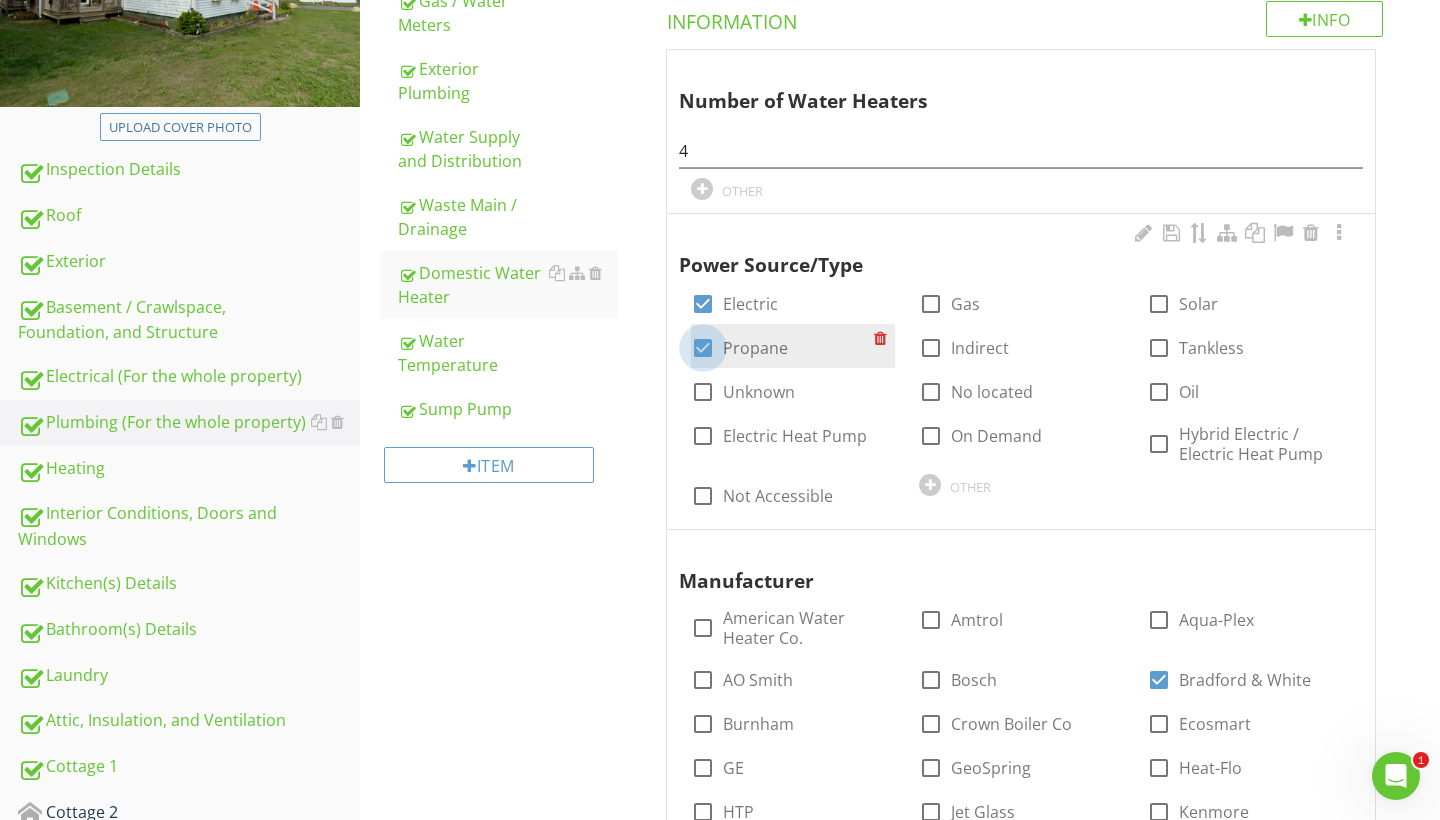 checkbox on "true" 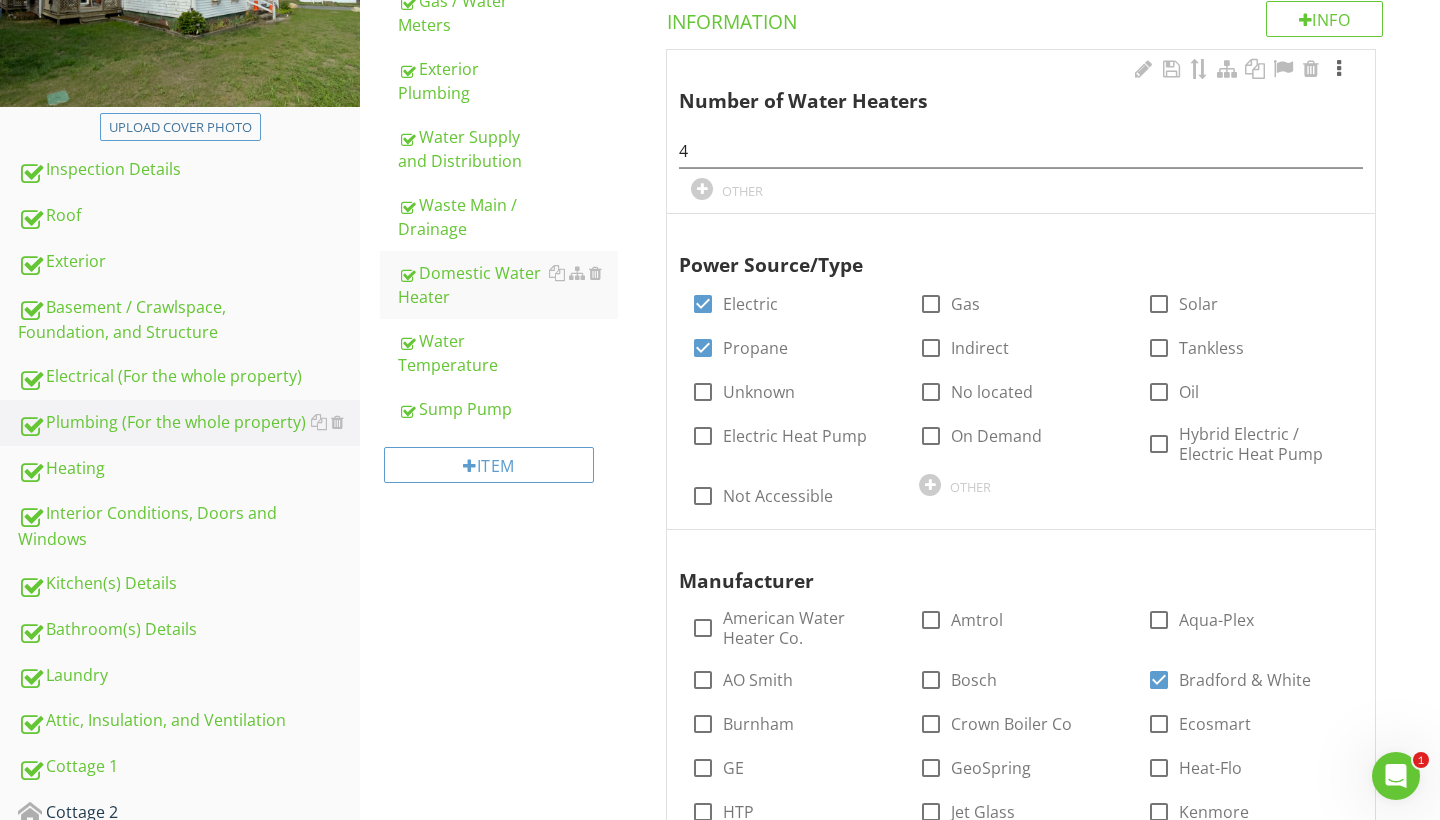 click at bounding box center [1339, 69] 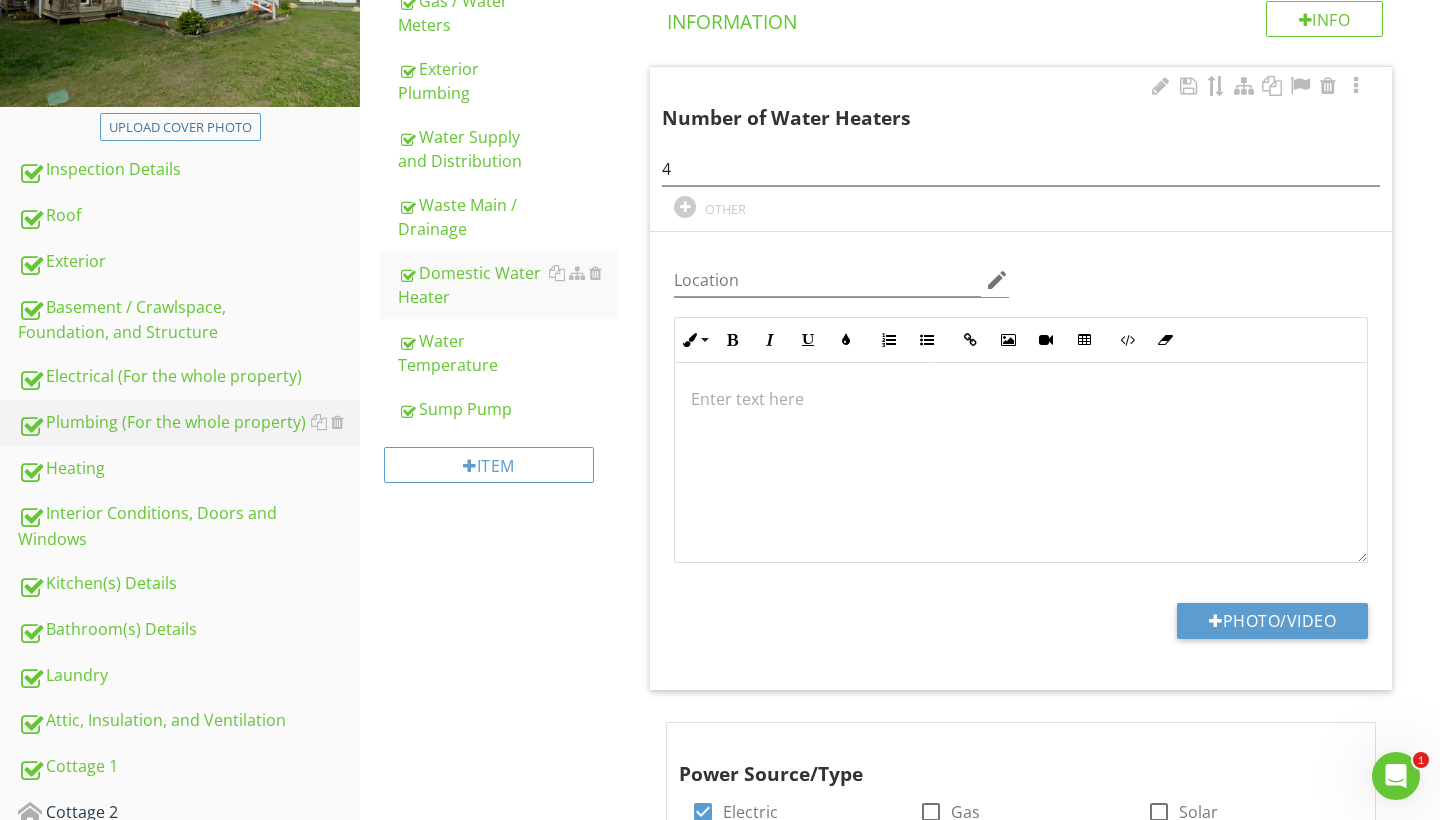 click at bounding box center [1021, 463] 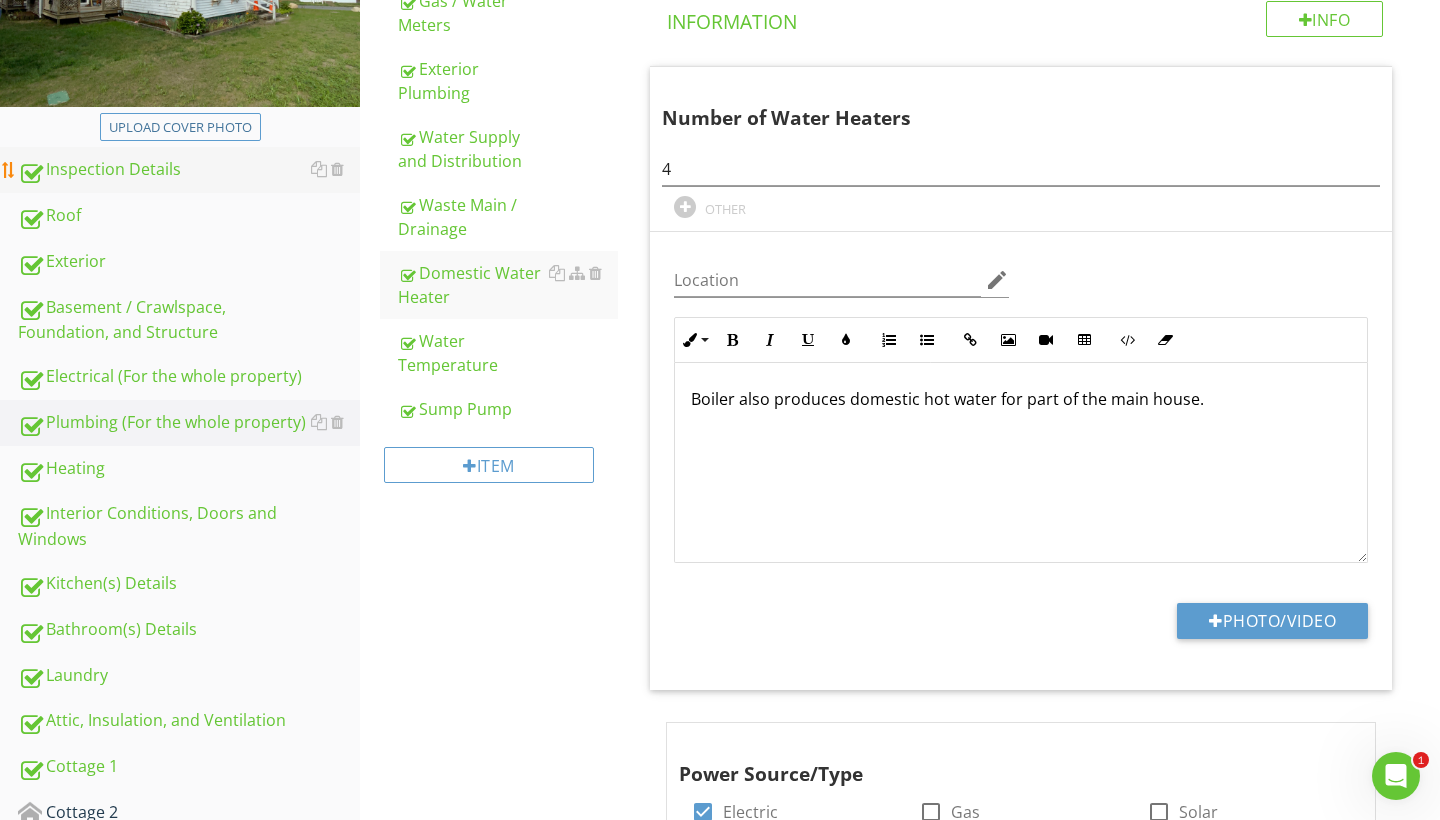 click on "Inspection Details" at bounding box center [189, 170] 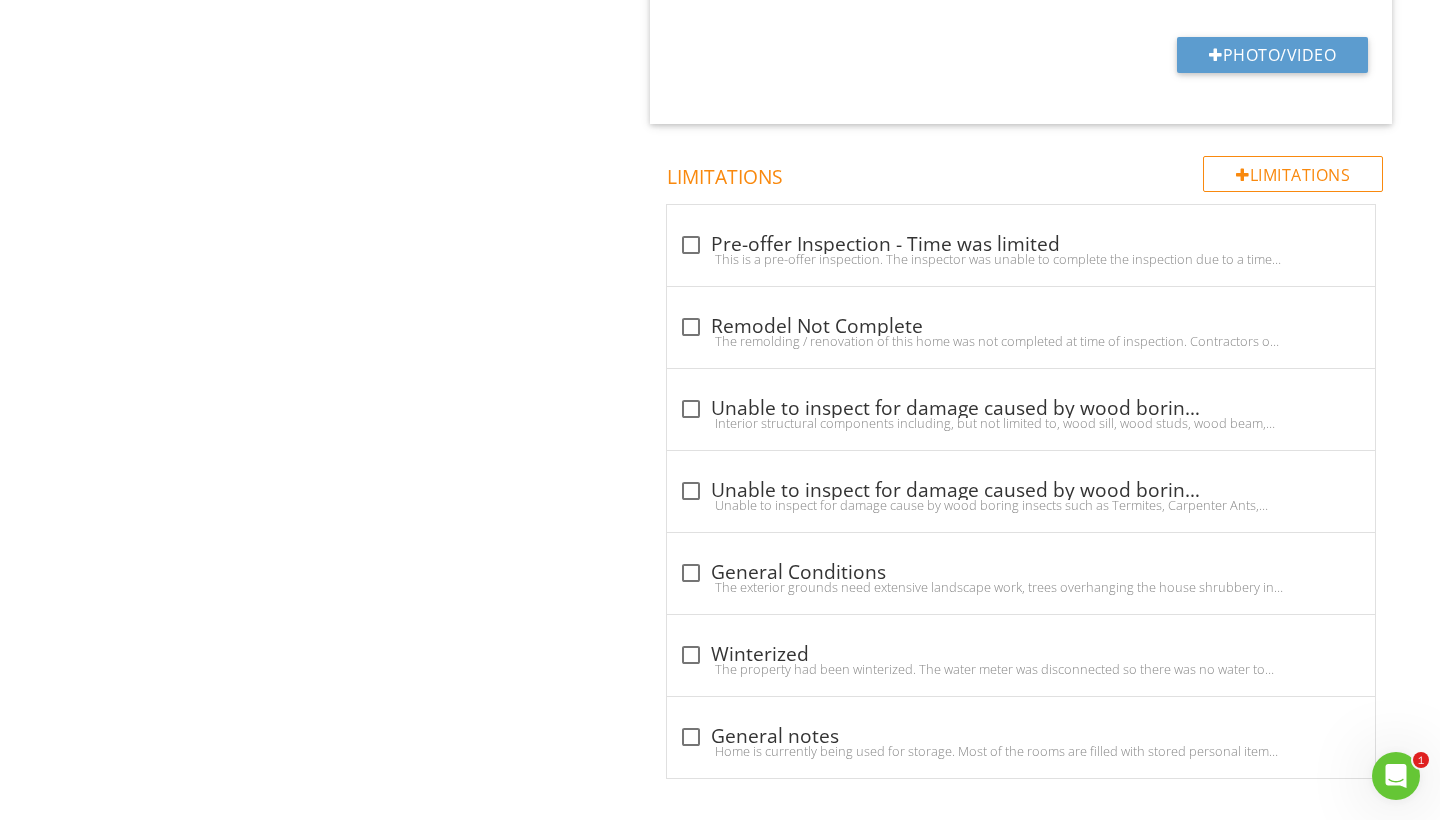 scroll, scrollTop: 2207, scrollLeft: 0, axis: vertical 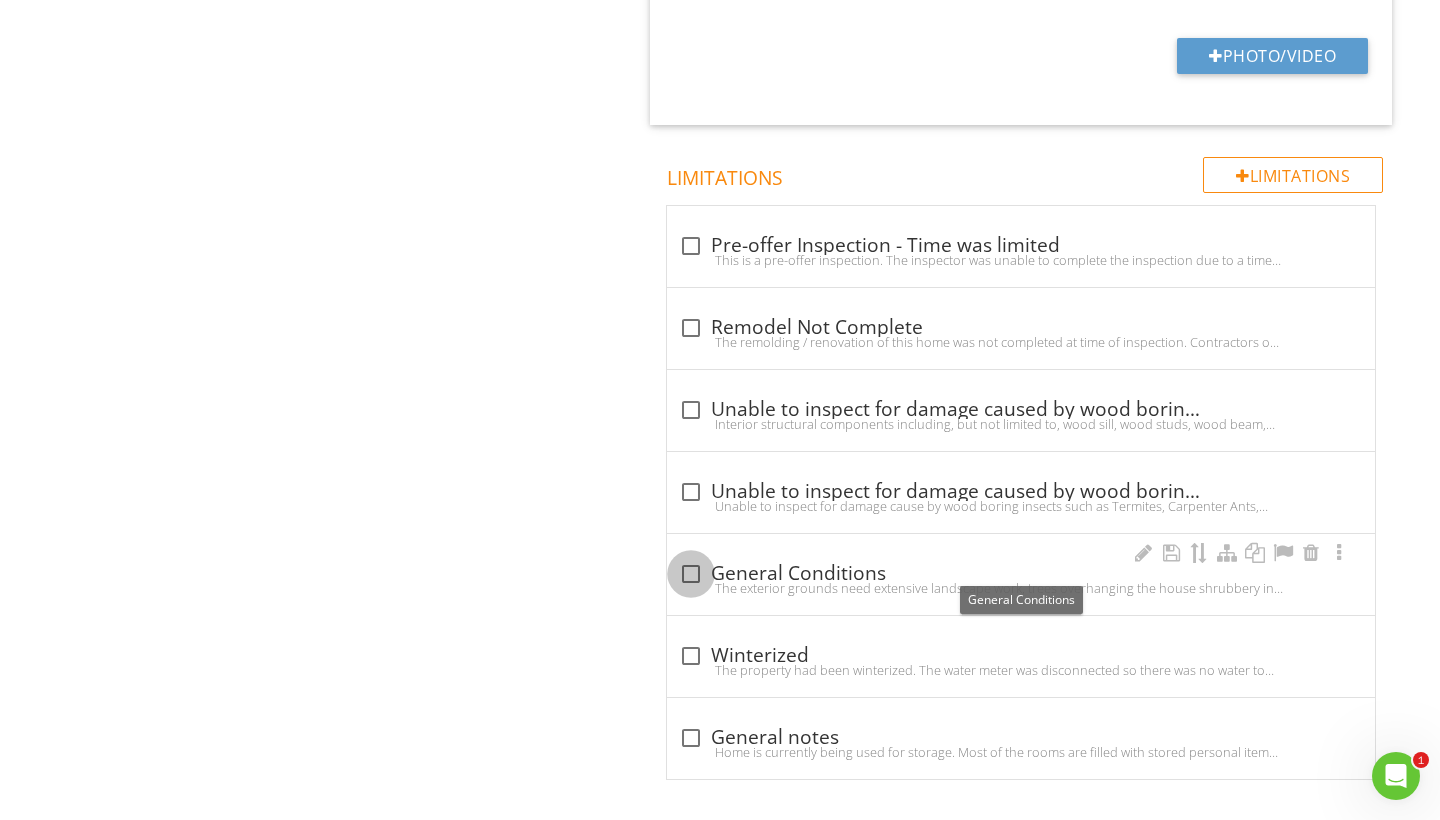 click at bounding box center [691, 574] 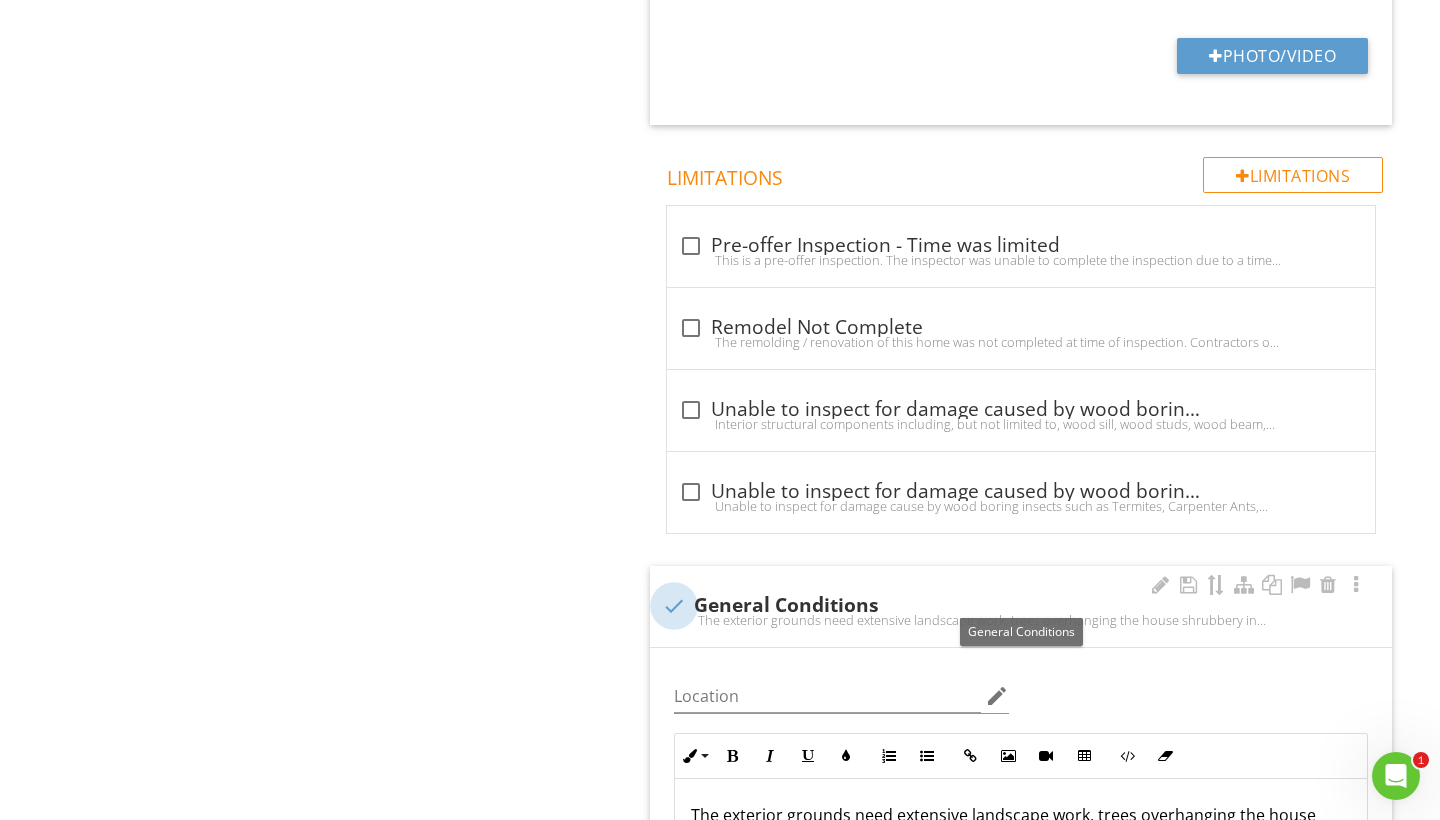 click at bounding box center [674, 606] 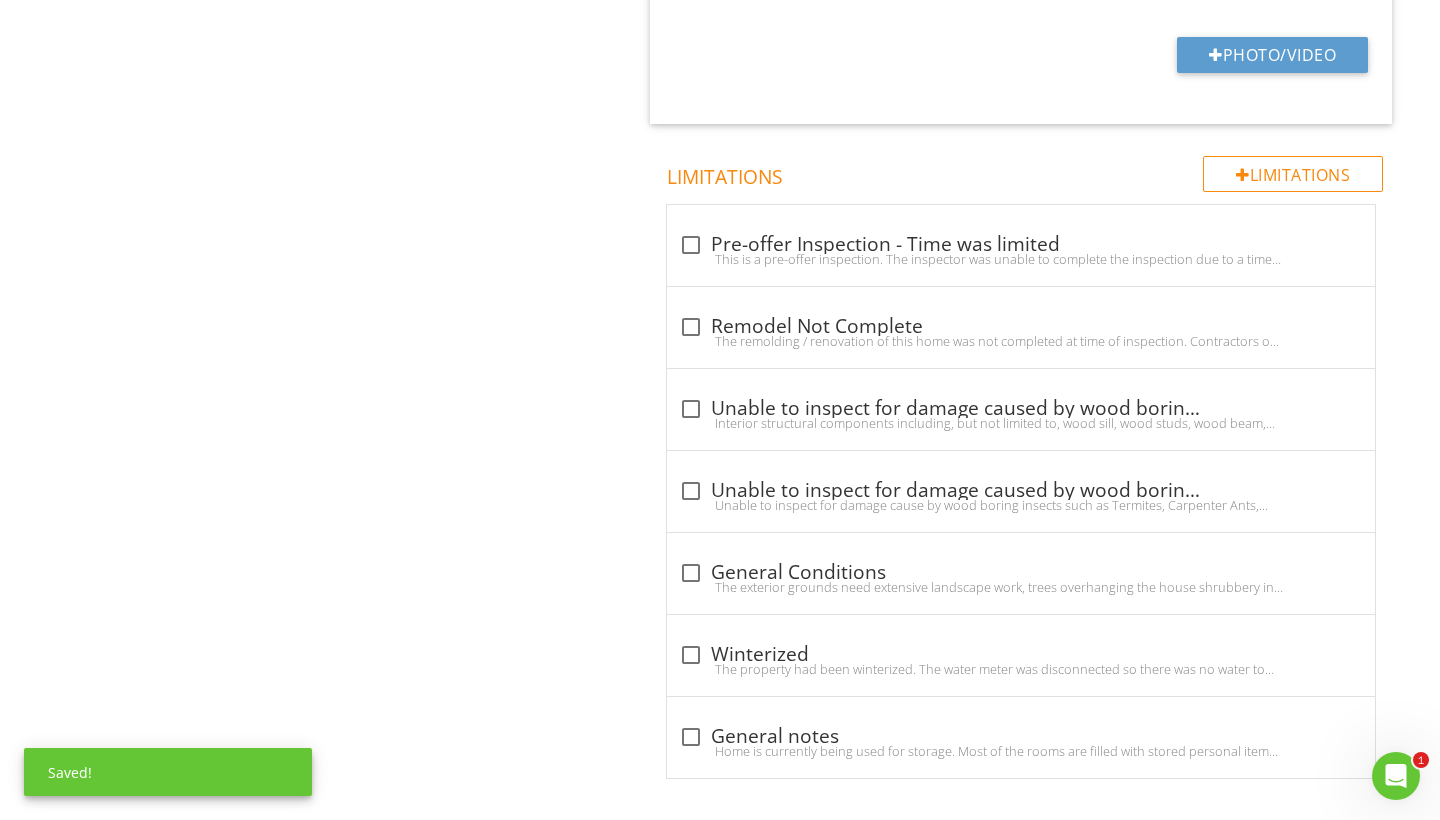 scroll, scrollTop: 2207, scrollLeft: 0, axis: vertical 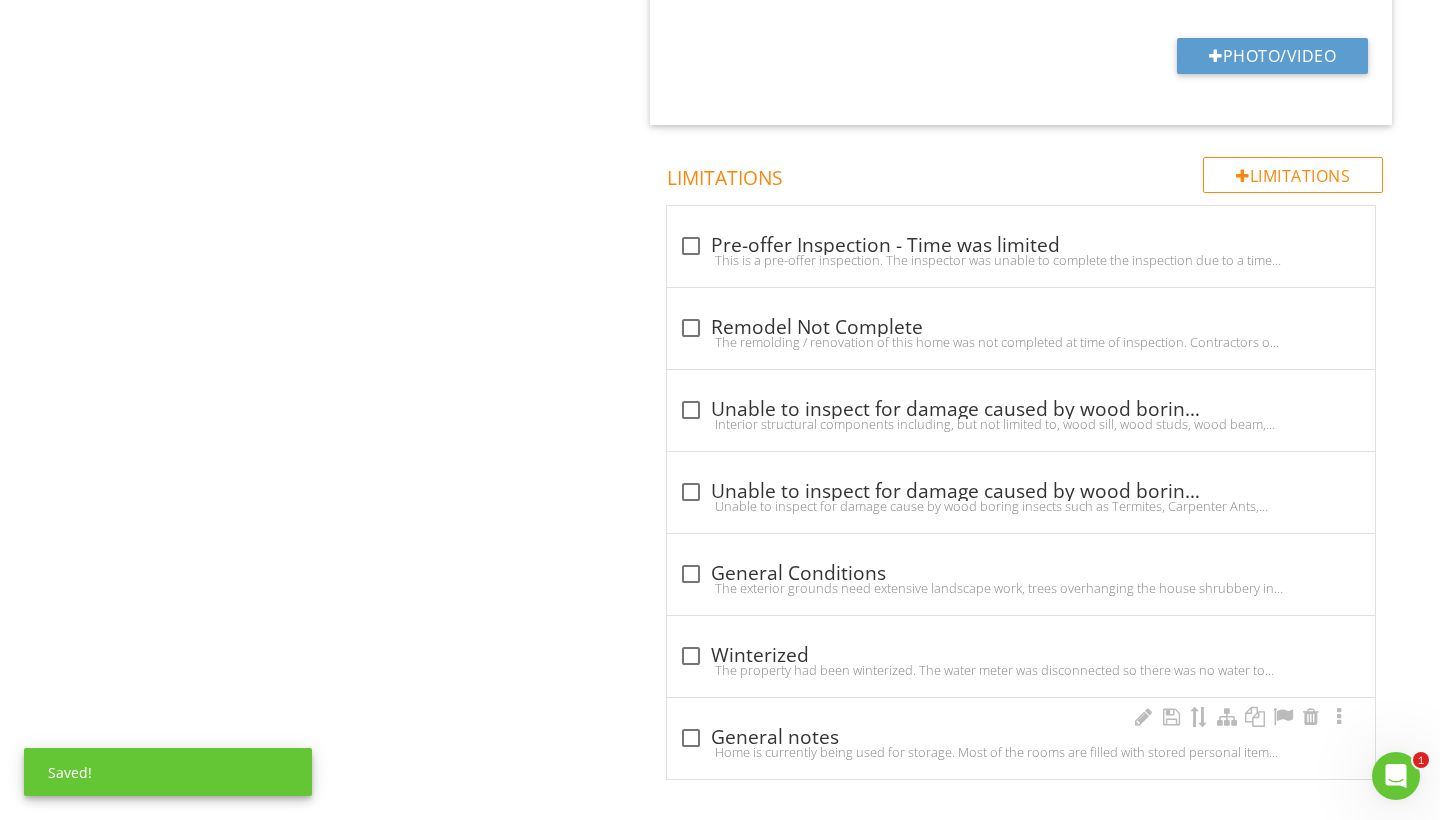 click on "Home is currently being used for storage. Most of the rooms are filled with stored personal items and unable to inspect. Most of the walls and floors were not accessible / visible. The home is generally is a state of disrepair and requires extensive work" at bounding box center [1021, 752] 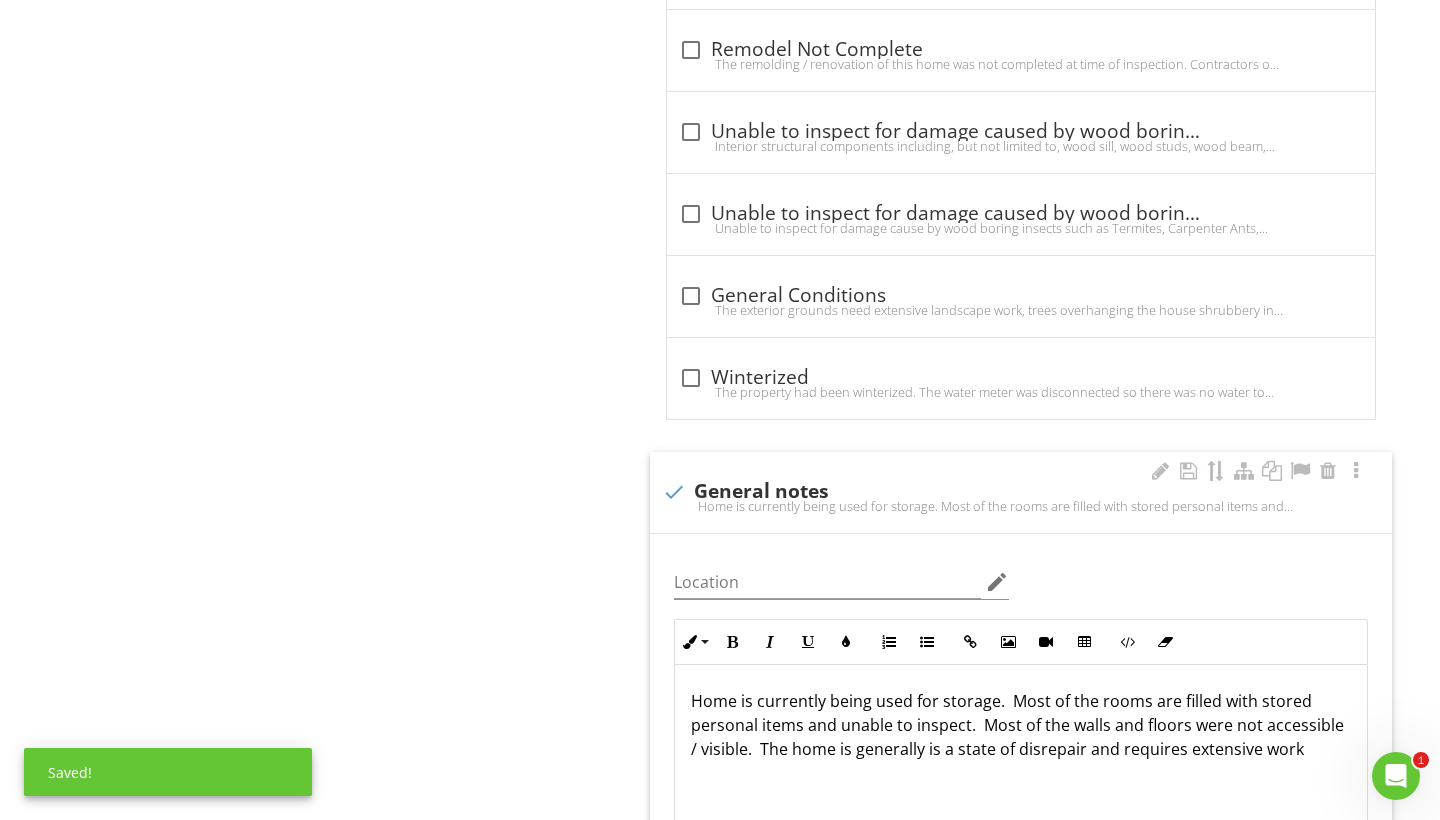scroll, scrollTop: 2526, scrollLeft: 0, axis: vertical 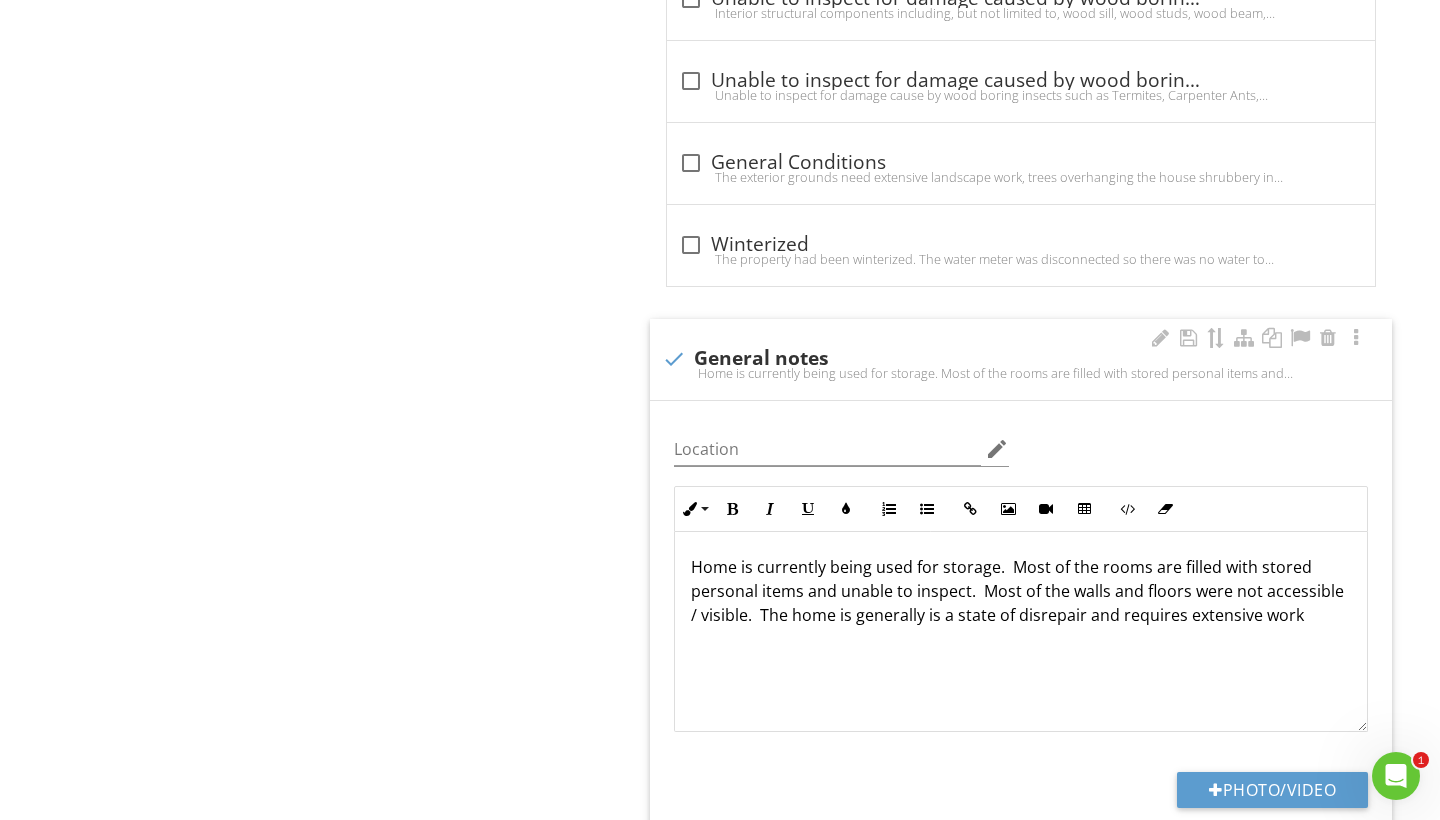 click on "Home is currently being used for storage.  Most of the rooms are filled with stored personal items and unable to inspect.  Most of the walls and floors were not accessible / visible.  The home is generally is a state of disrepair and requires extensive work" at bounding box center (1021, 591) 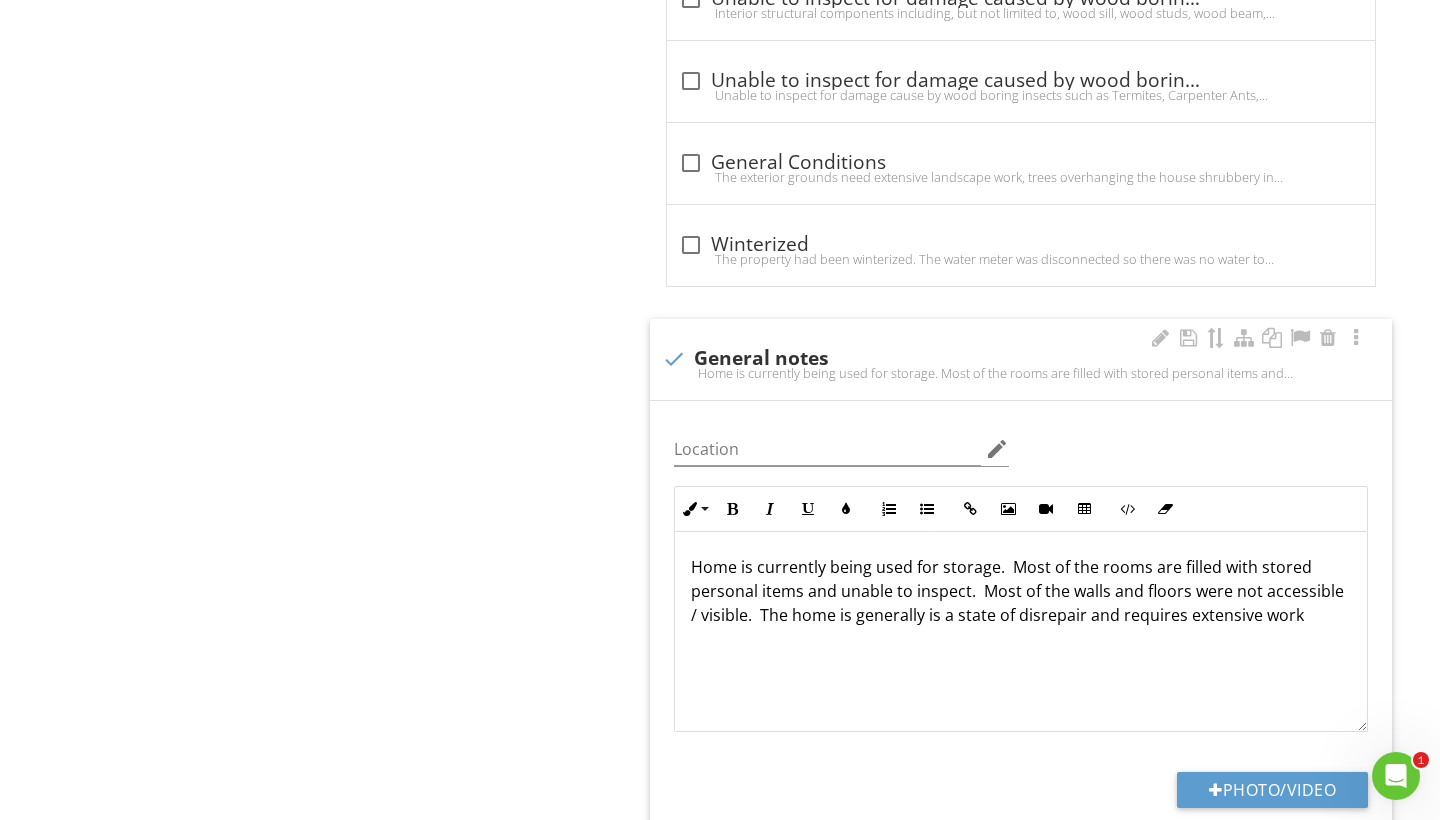 click on "Home is currently being used for storage.  Most of the rooms are filled with stored personal items and unable to inspect.  Most of the walls and floors were not accessible / visible.  The home is generally is a state of disrepair and requires extensive work" at bounding box center (1021, 591) 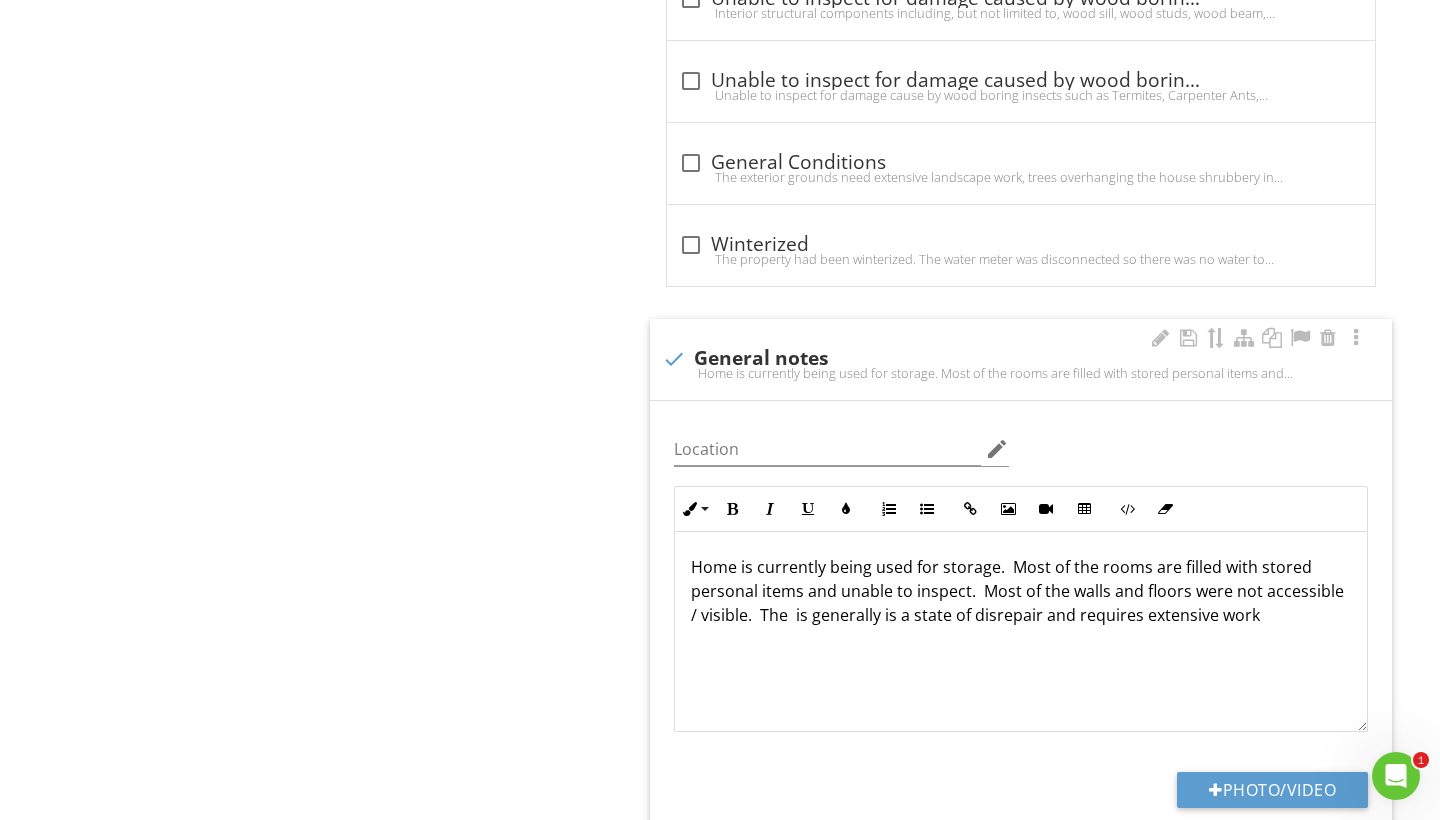 type 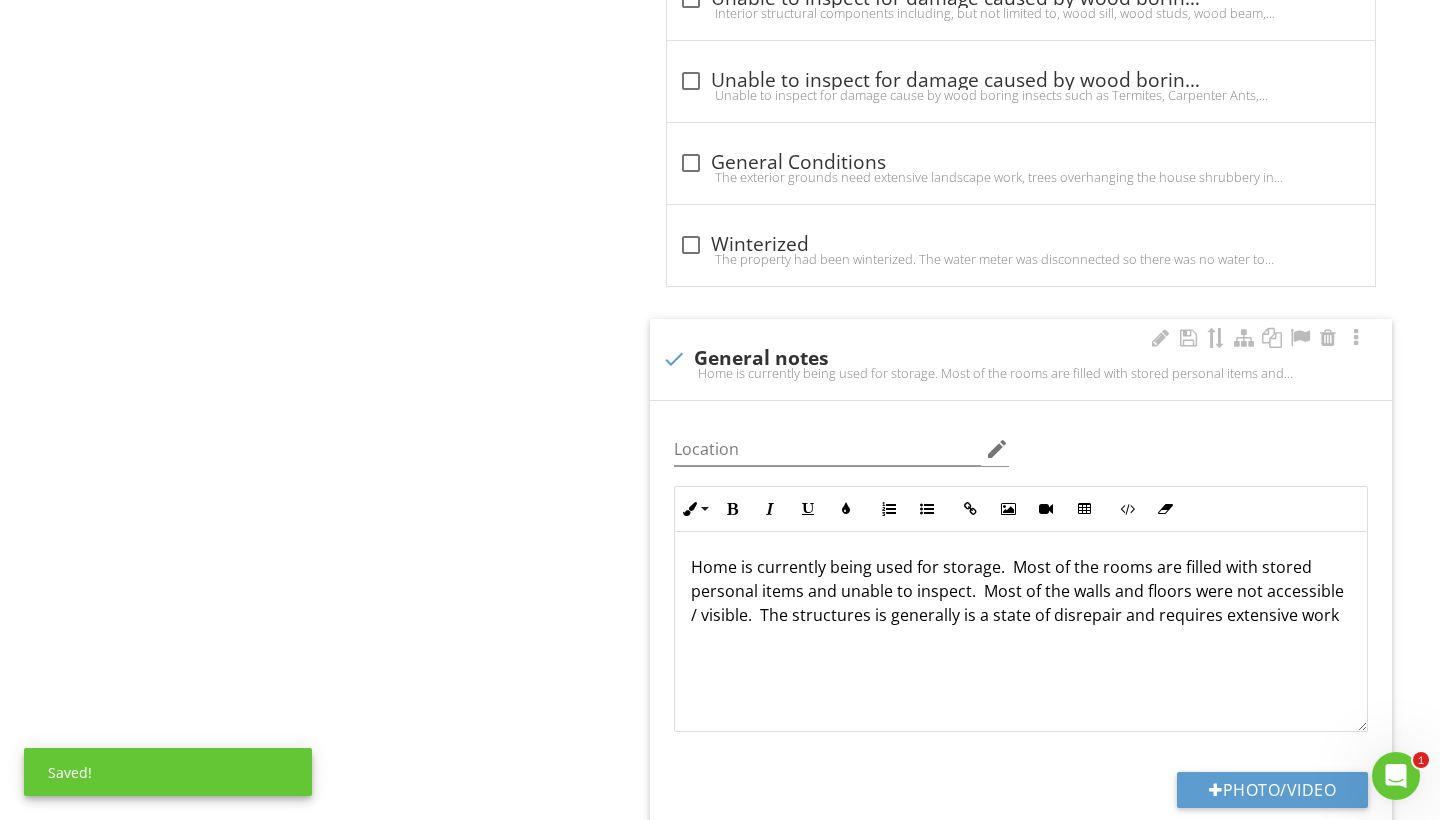 click on "Home is currently being used for storage.  Most of the rooms are filled with stored personal items and unable to inspect.  Most of the walls and floors were not accessible / visible.  The structures is generally is a state of disrepair and requires extensive work" at bounding box center (1021, 591) 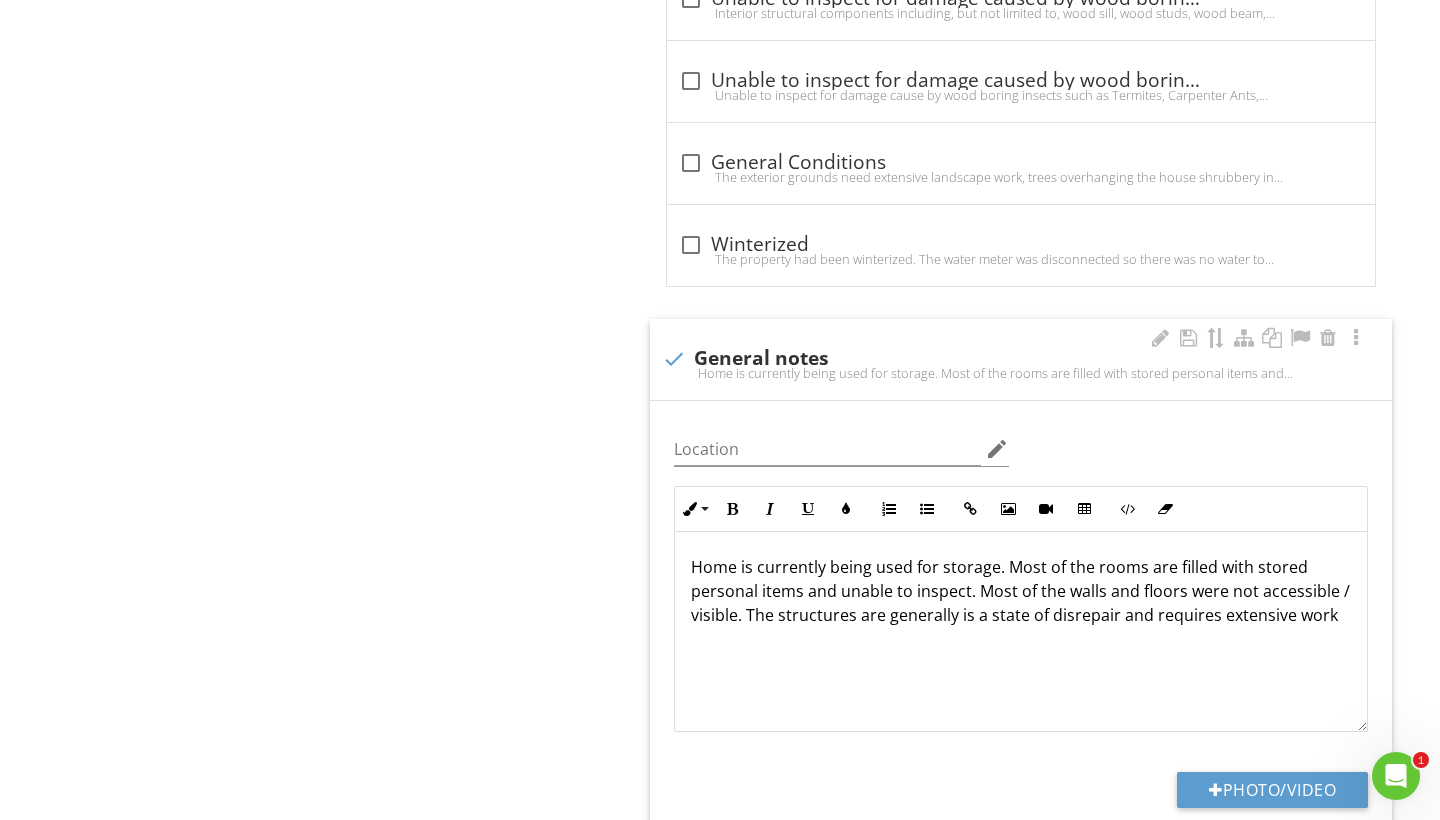 click on "Home is currently being used for storage. Most of the rooms are filled with stored personal items and unable to inspect. Most of the walls and floors were not accessible / visible. The structures are generally is a state of disrepair and requires extensive work" at bounding box center [1021, 591] 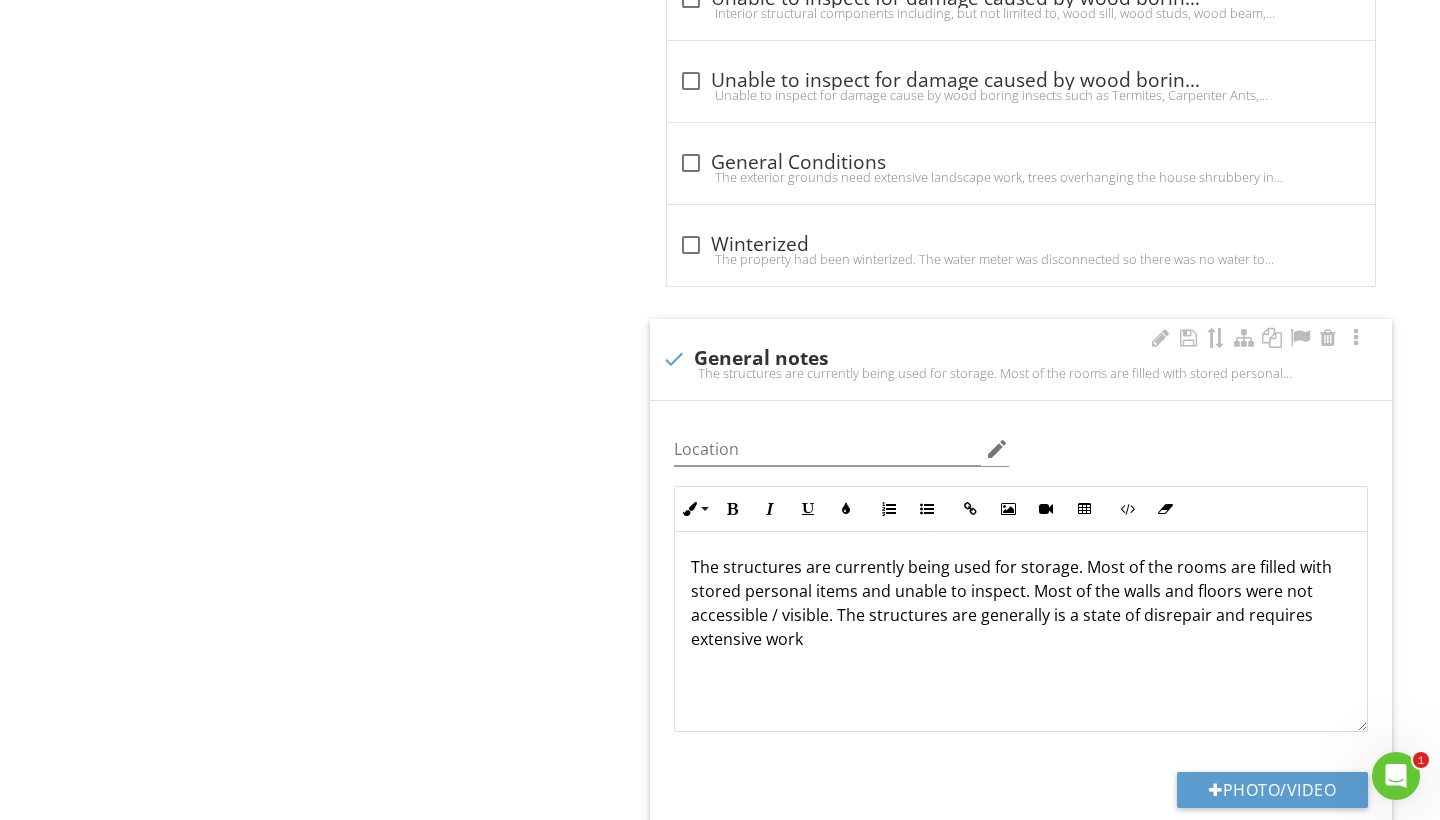 click on "The structures are currently being used for storage. Most of the rooms are filled with stored personal items and unable to inspect. Most of the walls and floors were not accessible / visible. The structures are generally is a state of disrepair and requires extensive work" at bounding box center [1021, 603] 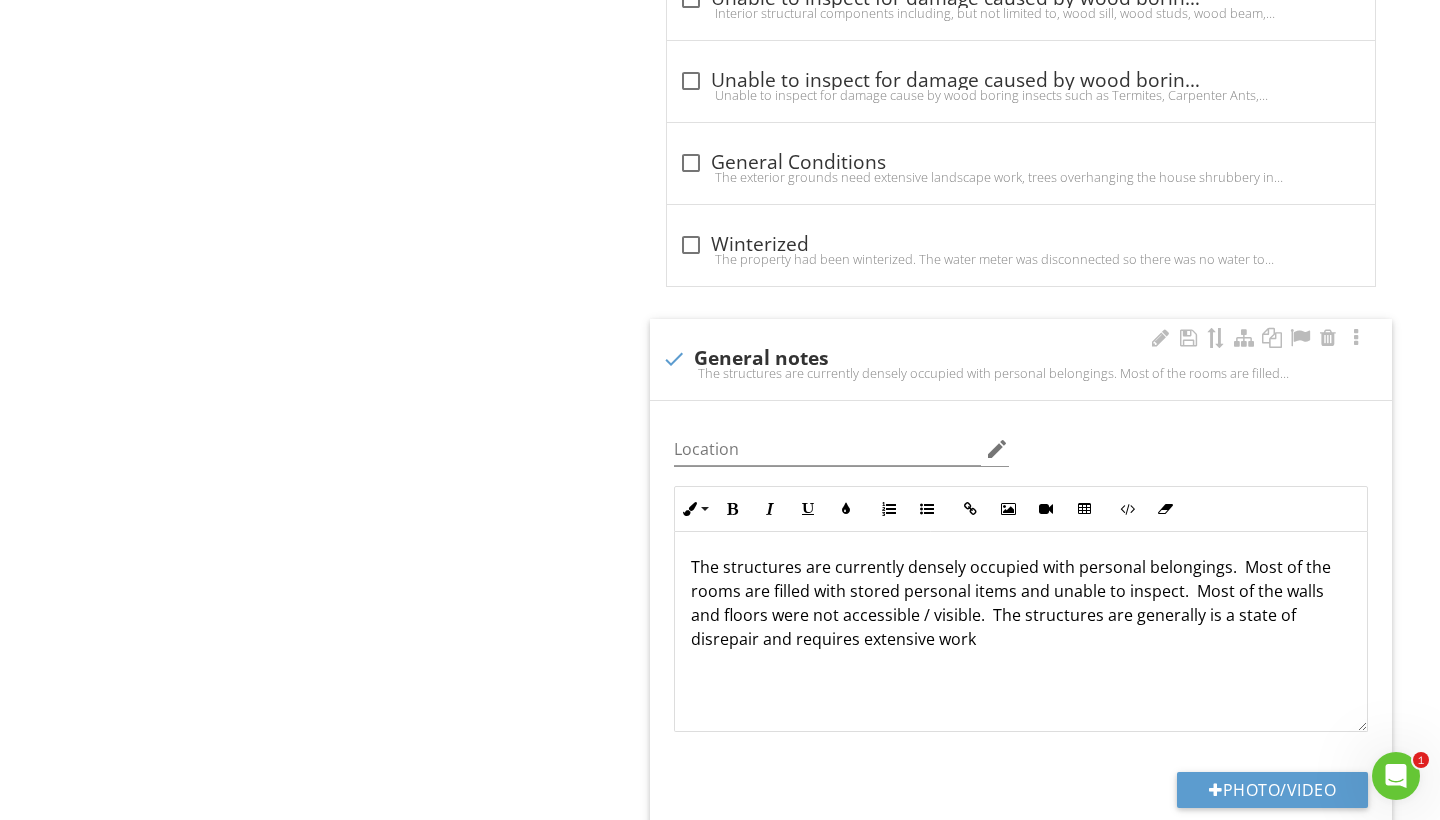 click on "The structures are currently densely occupied with personal belongings.  Most of the rooms are filled with stored personal items and unable to inspect.  Most of the walls and floors were not accessible / visible.  The structures are generally is a state of disrepair and requires extensive work" at bounding box center [1021, 603] 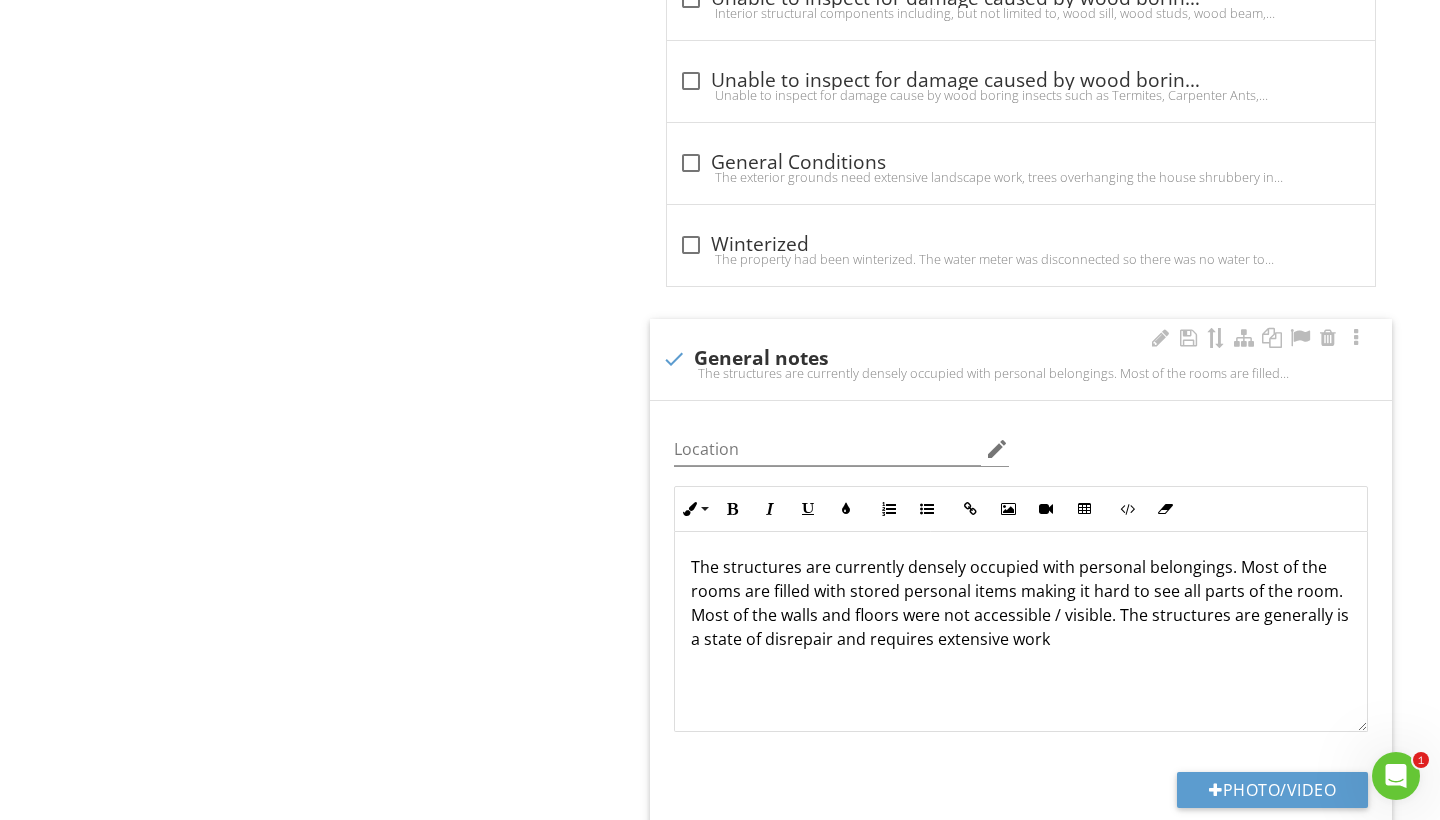 click on "The structures are currently densely occupied with personal belongings. Most of the rooms are filled with stored personal items making it hard to see all parts of the room. Most of the walls and floors were not accessible / visible. The structures are generally is a state of disrepair and requires extensive work" at bounding box center [1021, 603] 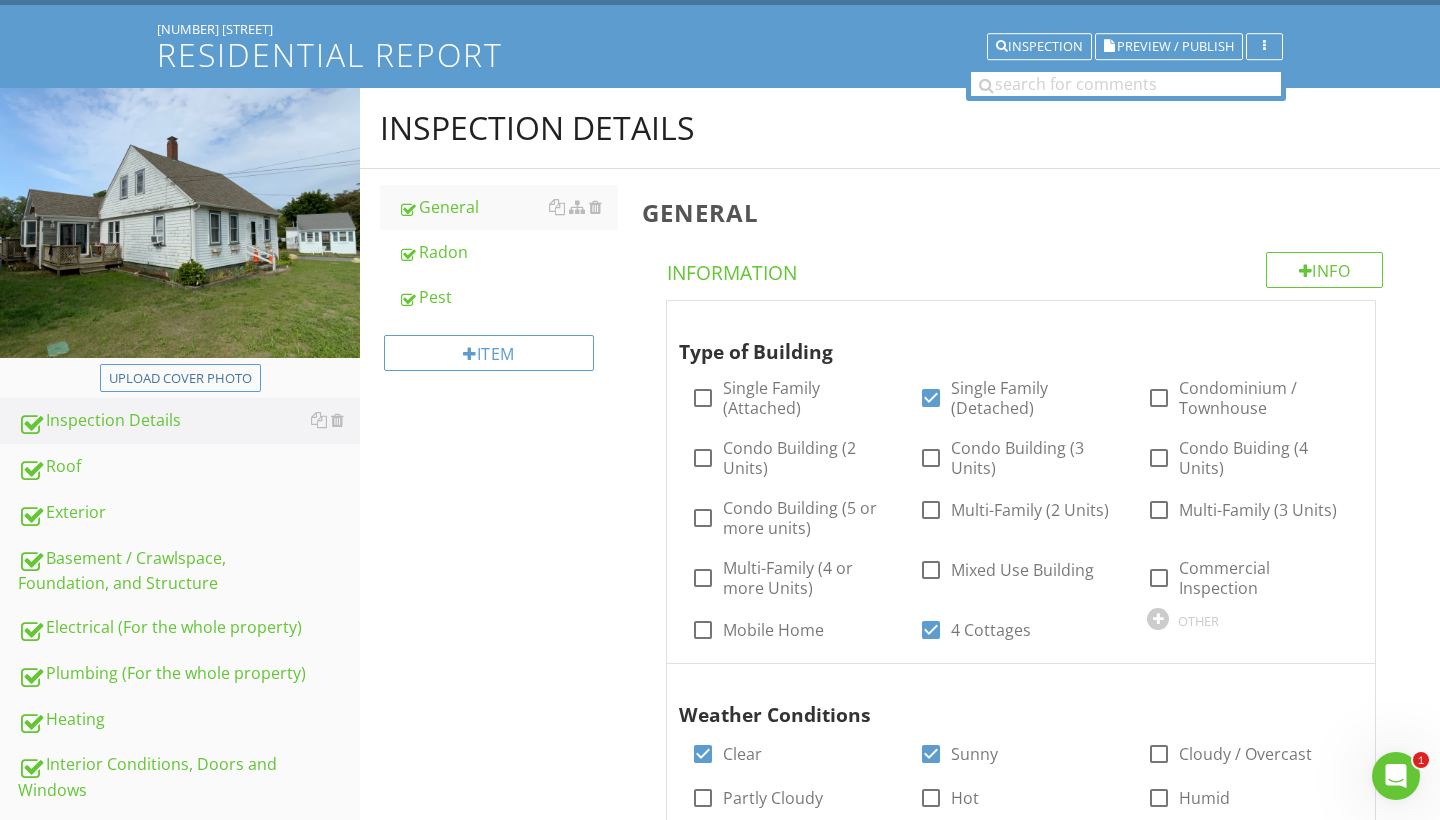 scroll, scrollTop: 113, scrollLeft: 0, axis: vertical 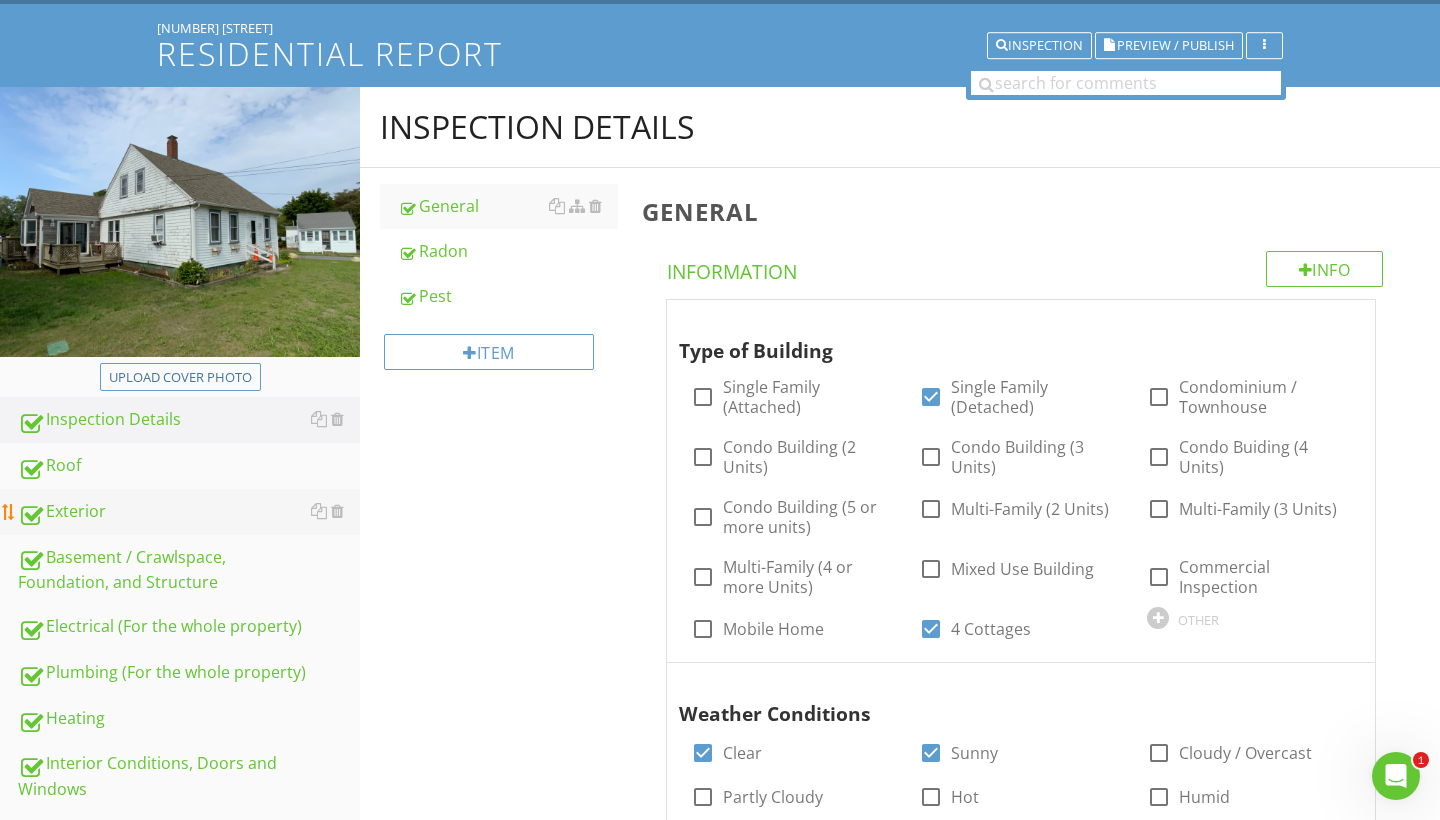 click on "Exterior" at bounding box center [189, 512] 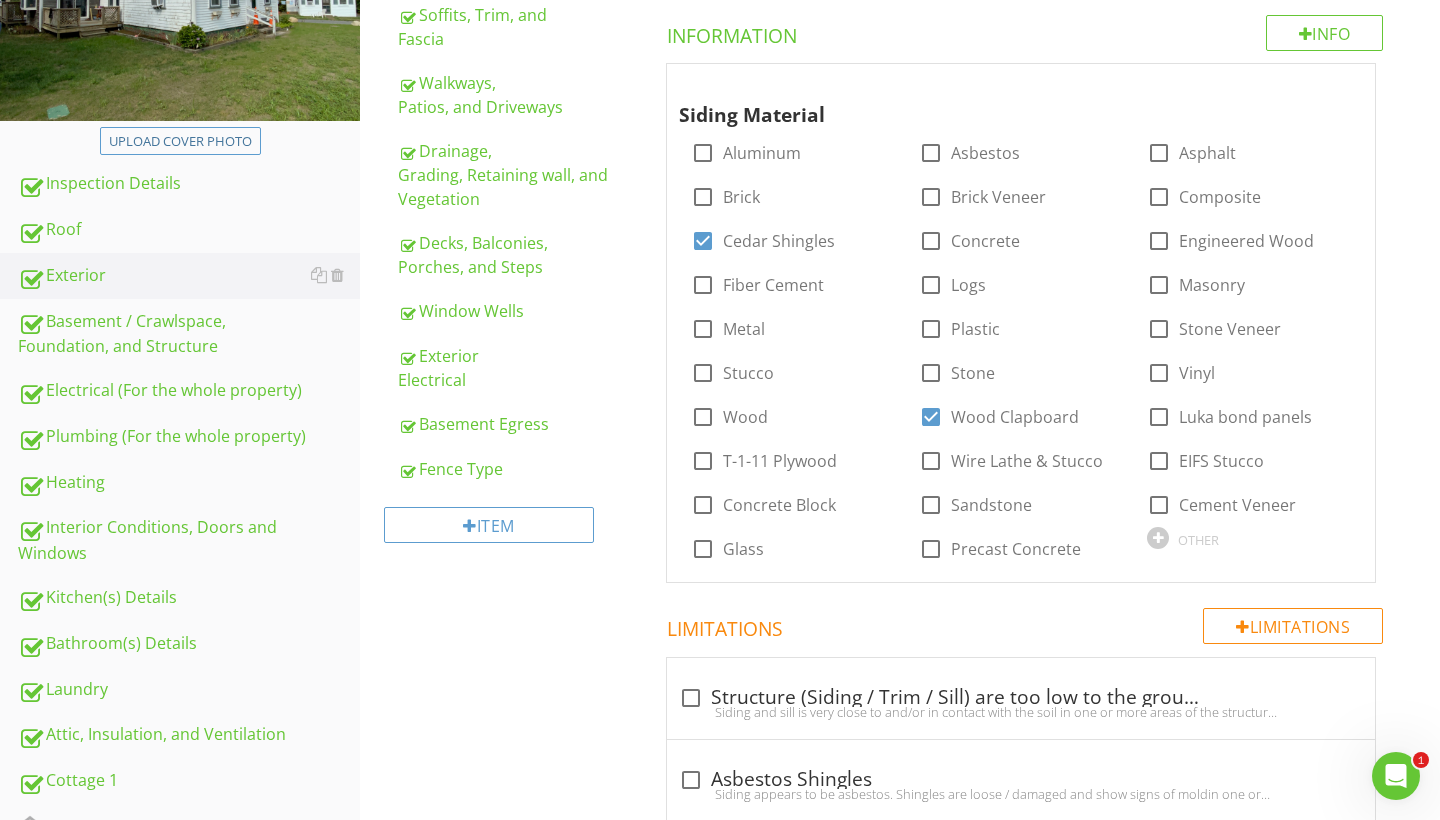 scroll, scrollTop: 198, scrollLeft: 0, axis: vertical 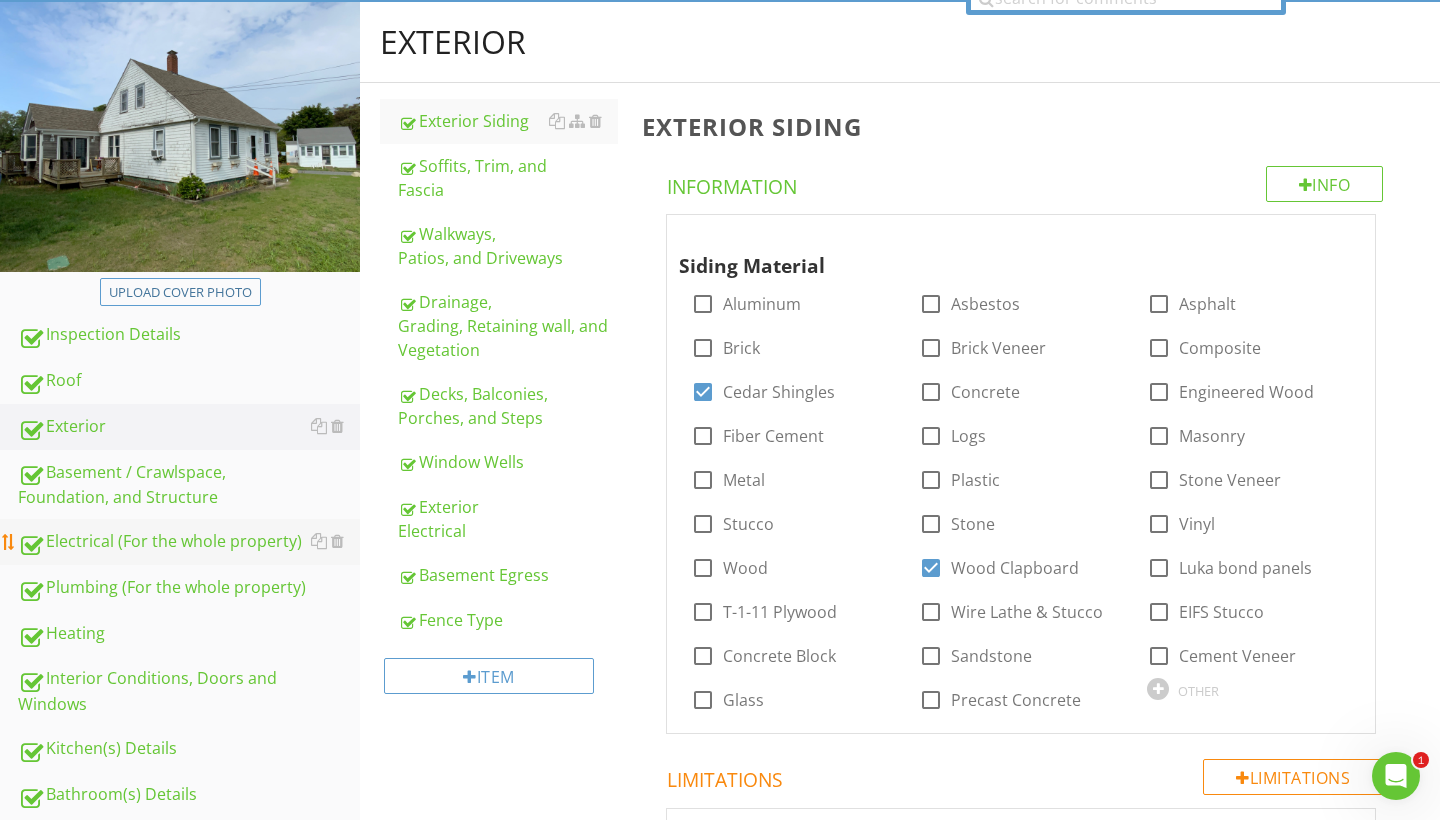 click on "Electrical (For the whole property)" at bounding box center [189, 542] 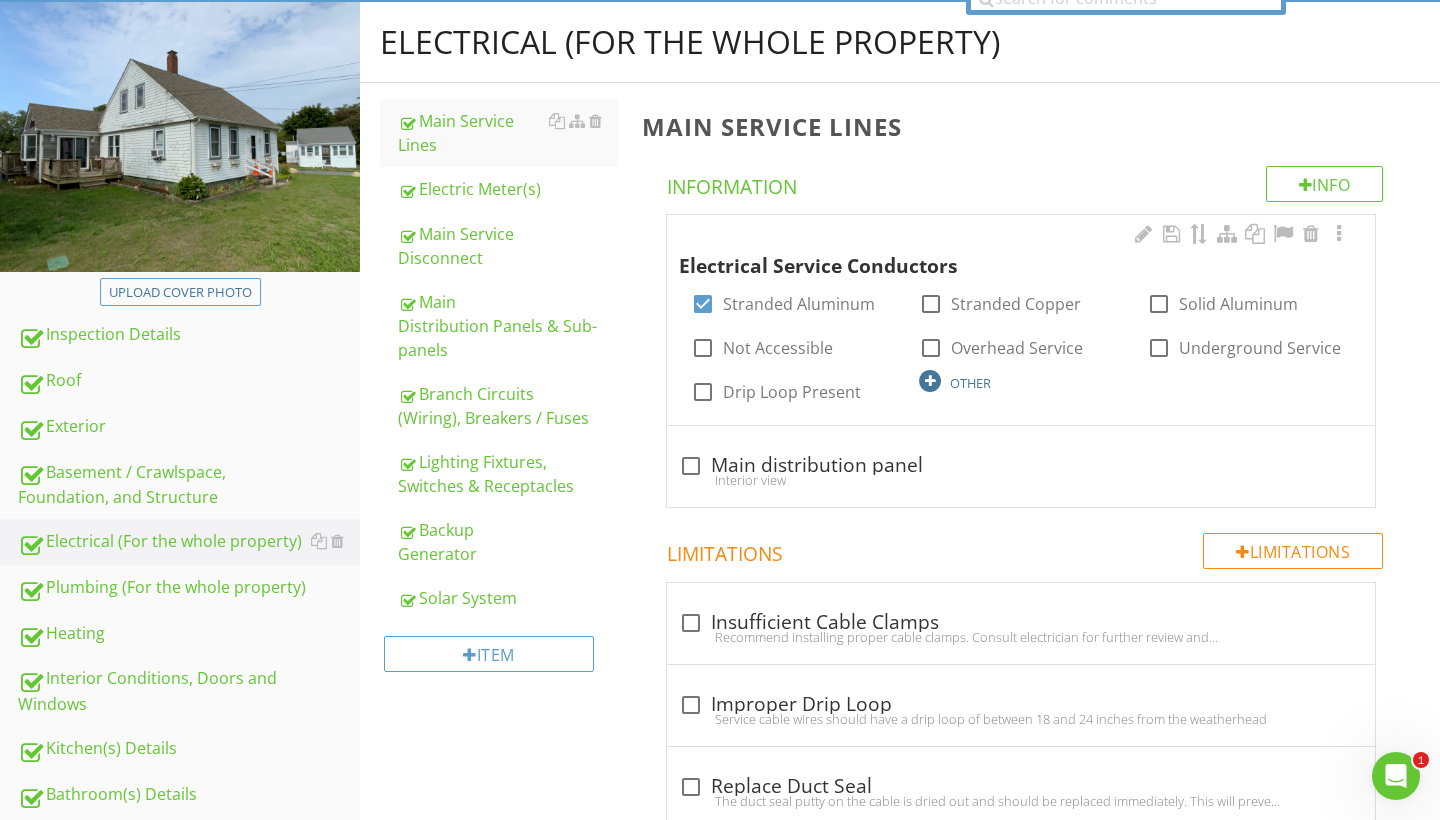 click on "OTHER" at bounding box center [1021, 380] 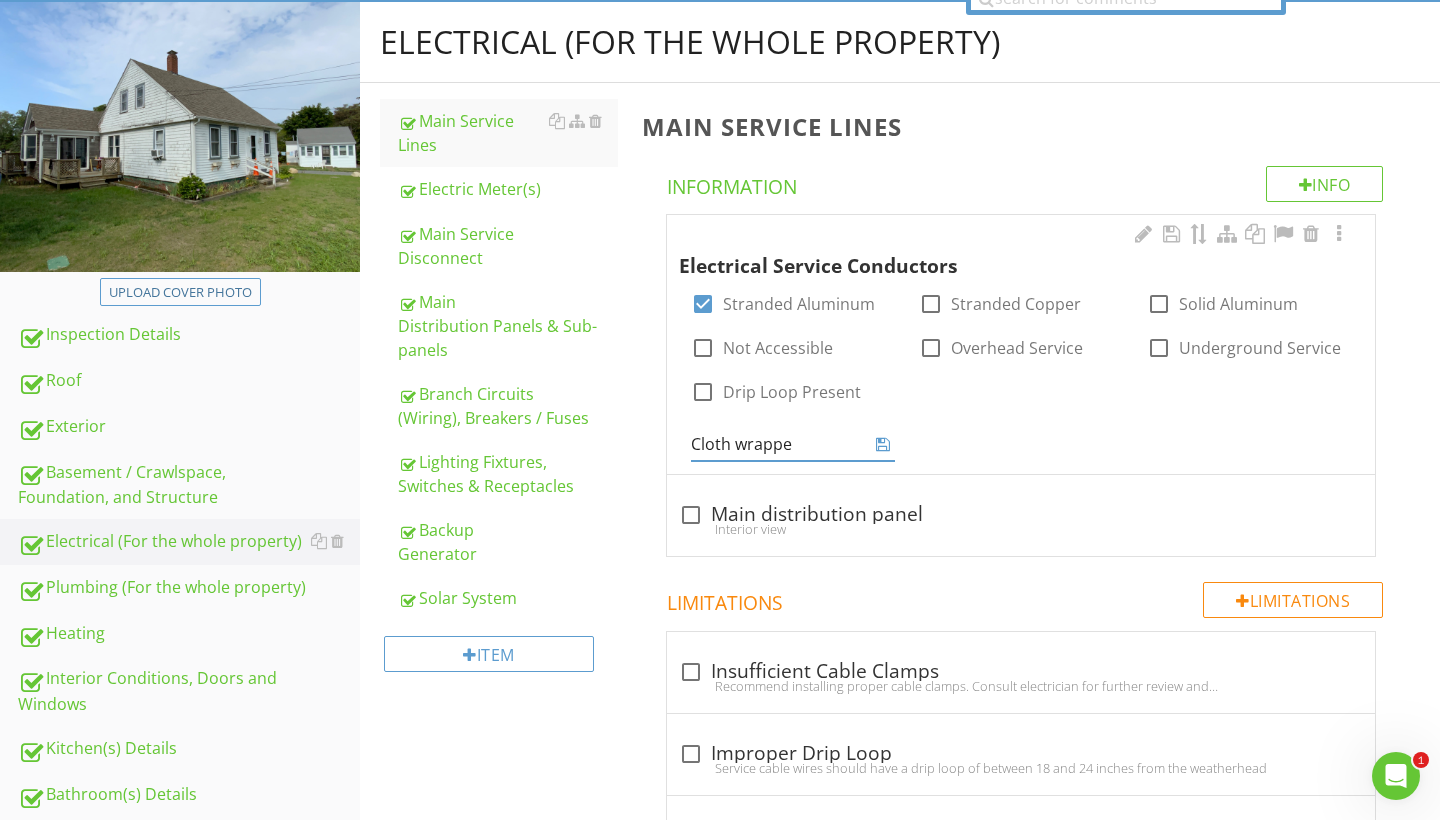 type on "Cloth wrapped" 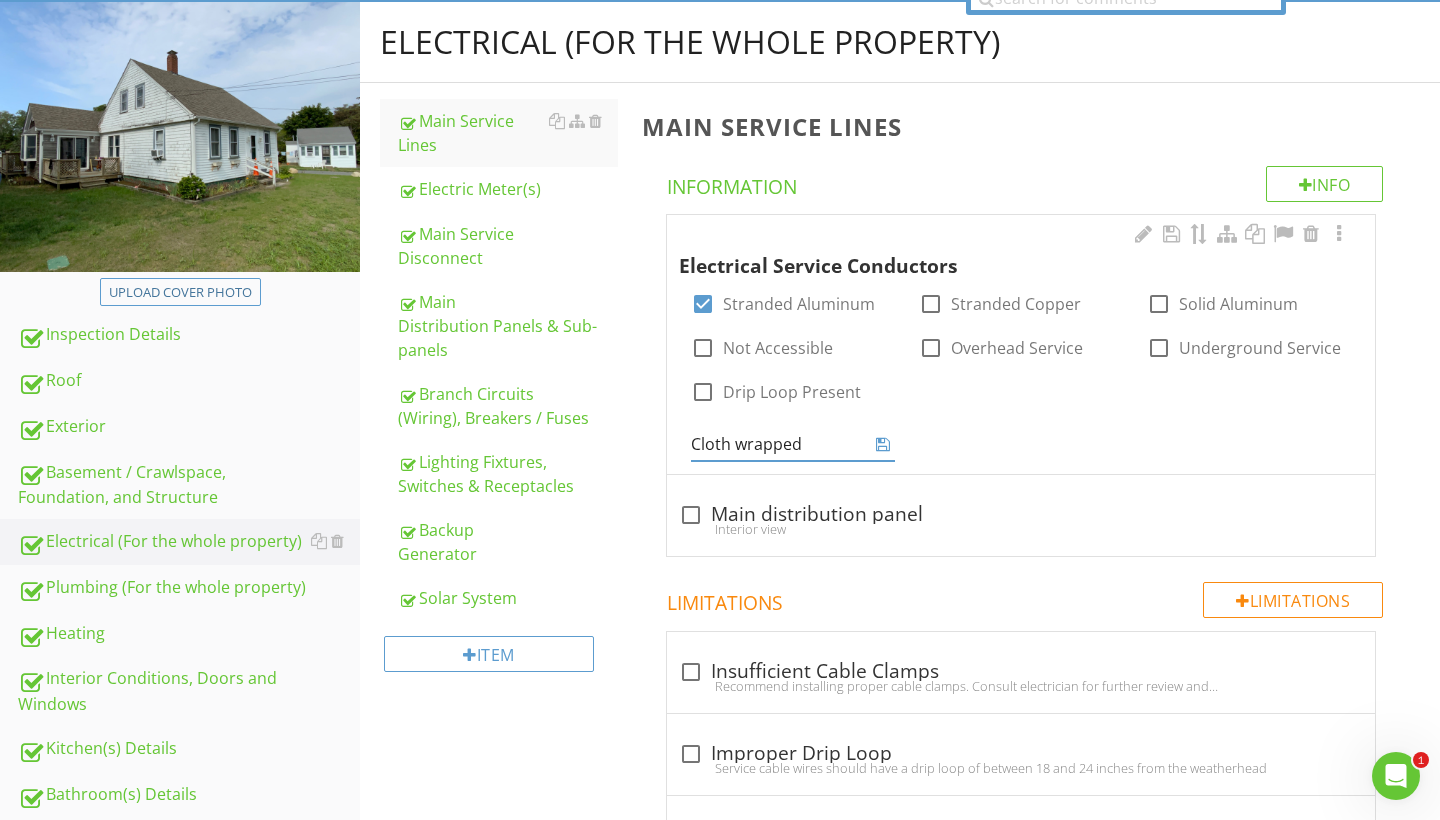click at bounding box center [883, 444] 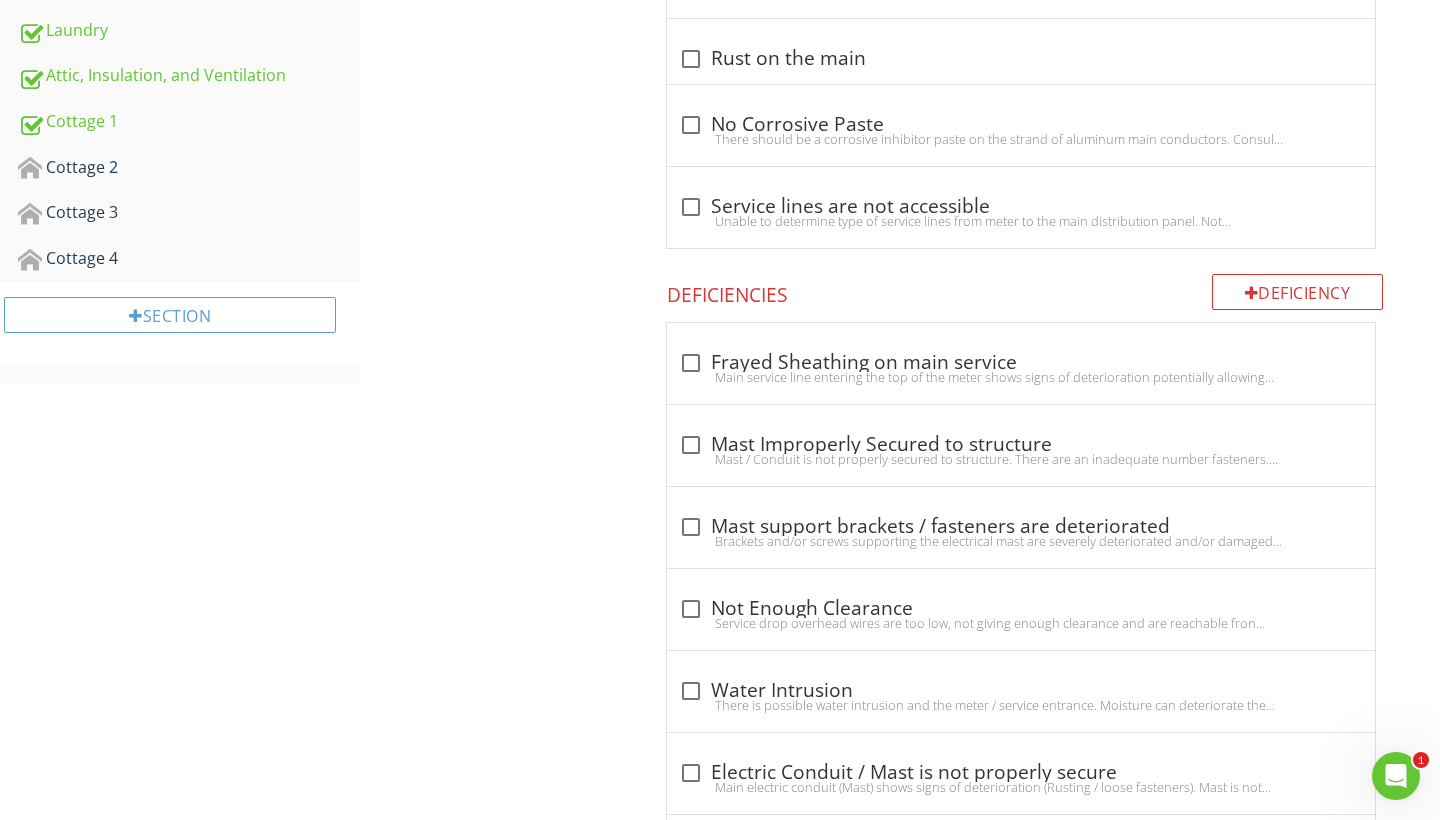 scroll, scrollTop: 963, scrollLeft: 0, axis: vertical 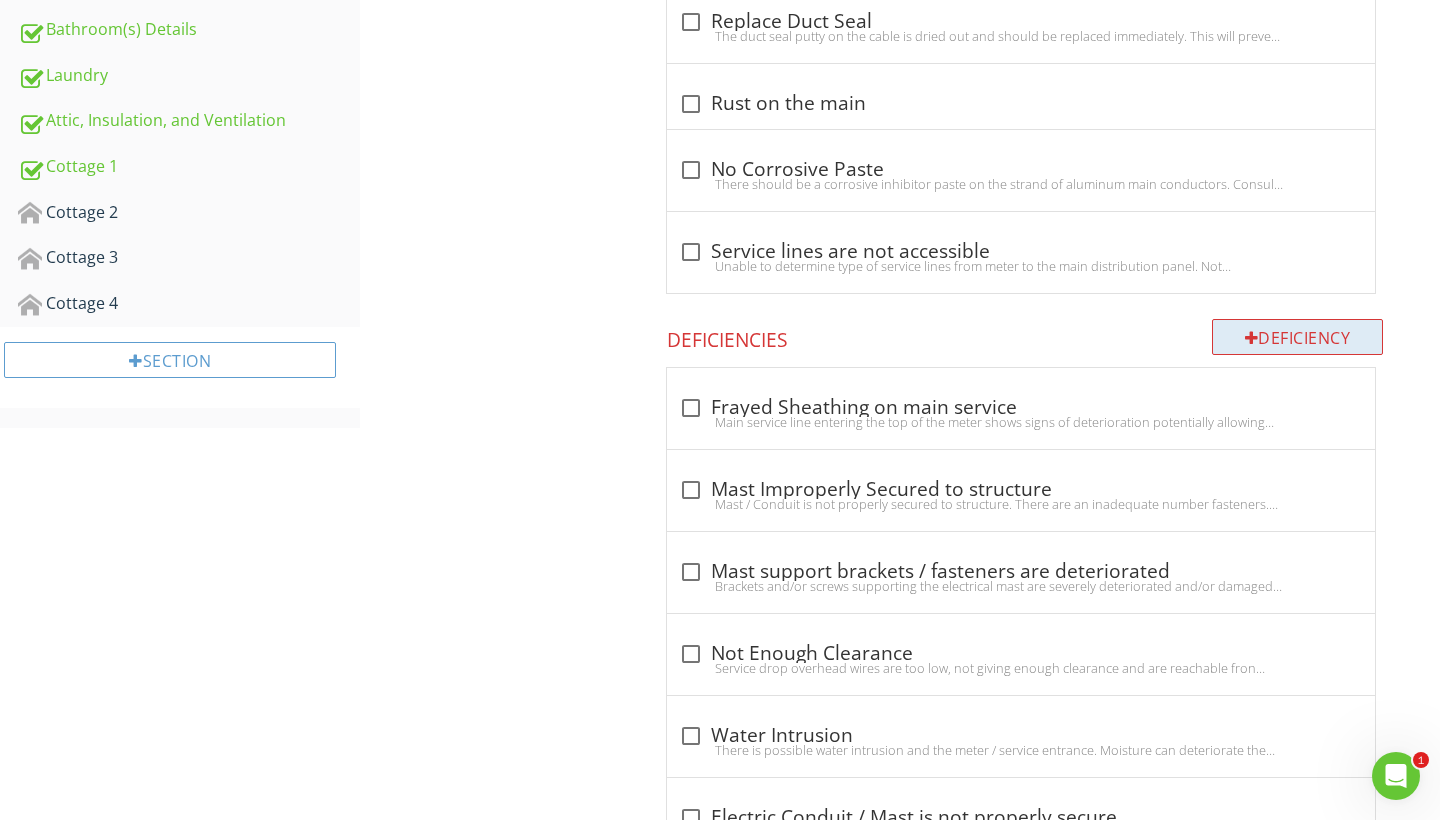 click on "Deficiency" at bounding box center [1298, 337] 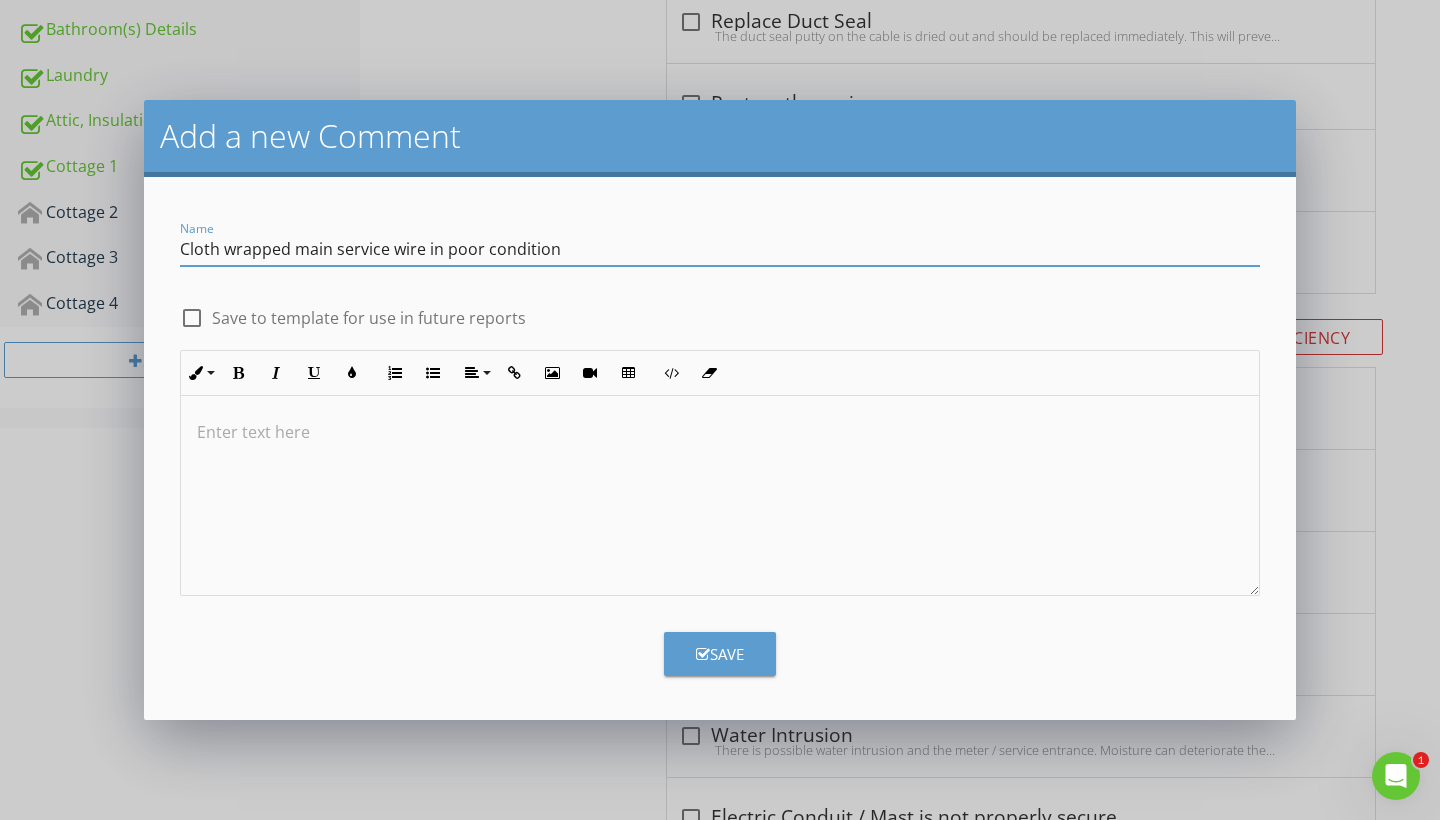 click on "Cloth wrapped main service wire in poor condition" at bounding box center (720, 249) 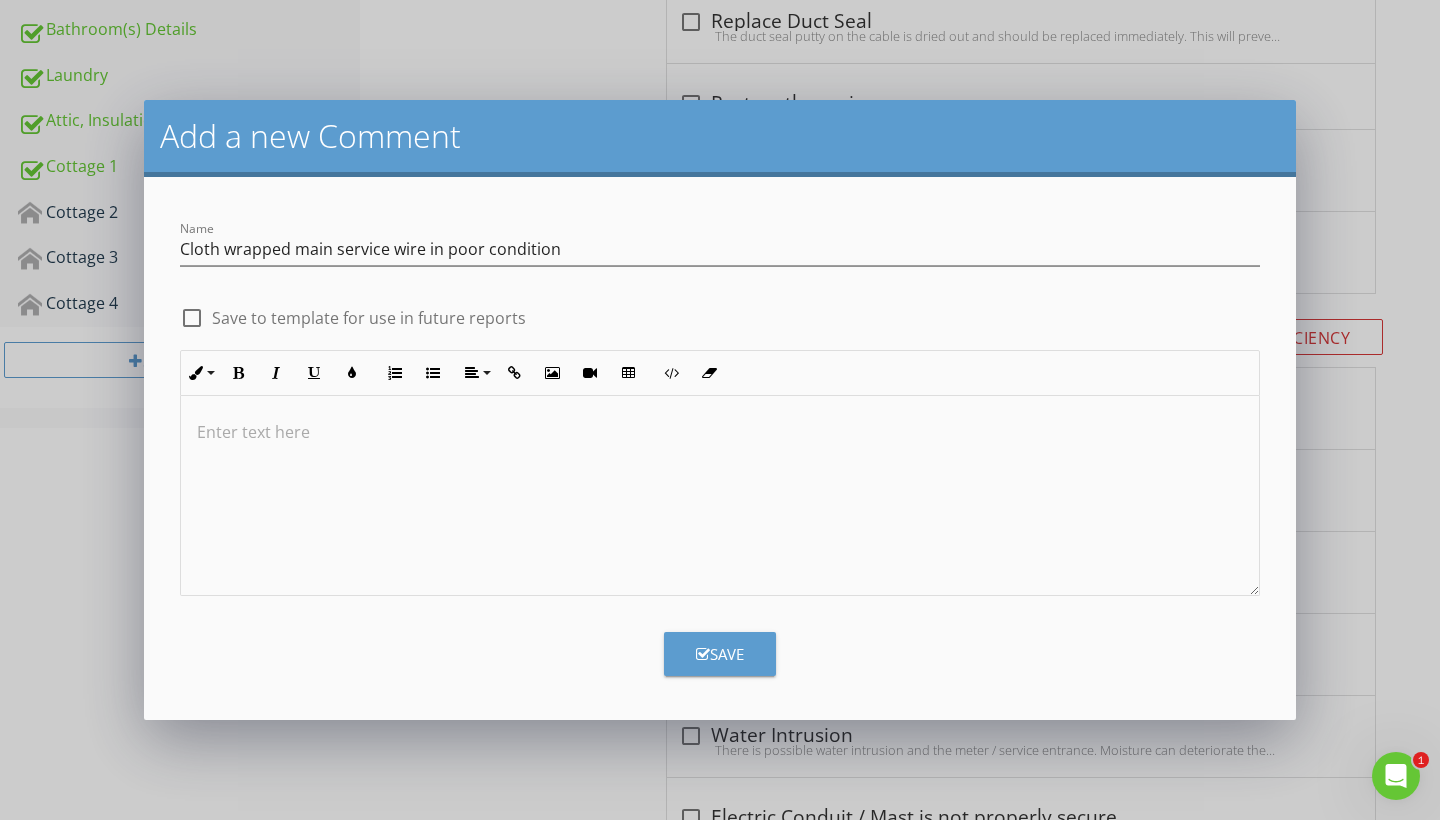 click at bounding box center (720, 432) 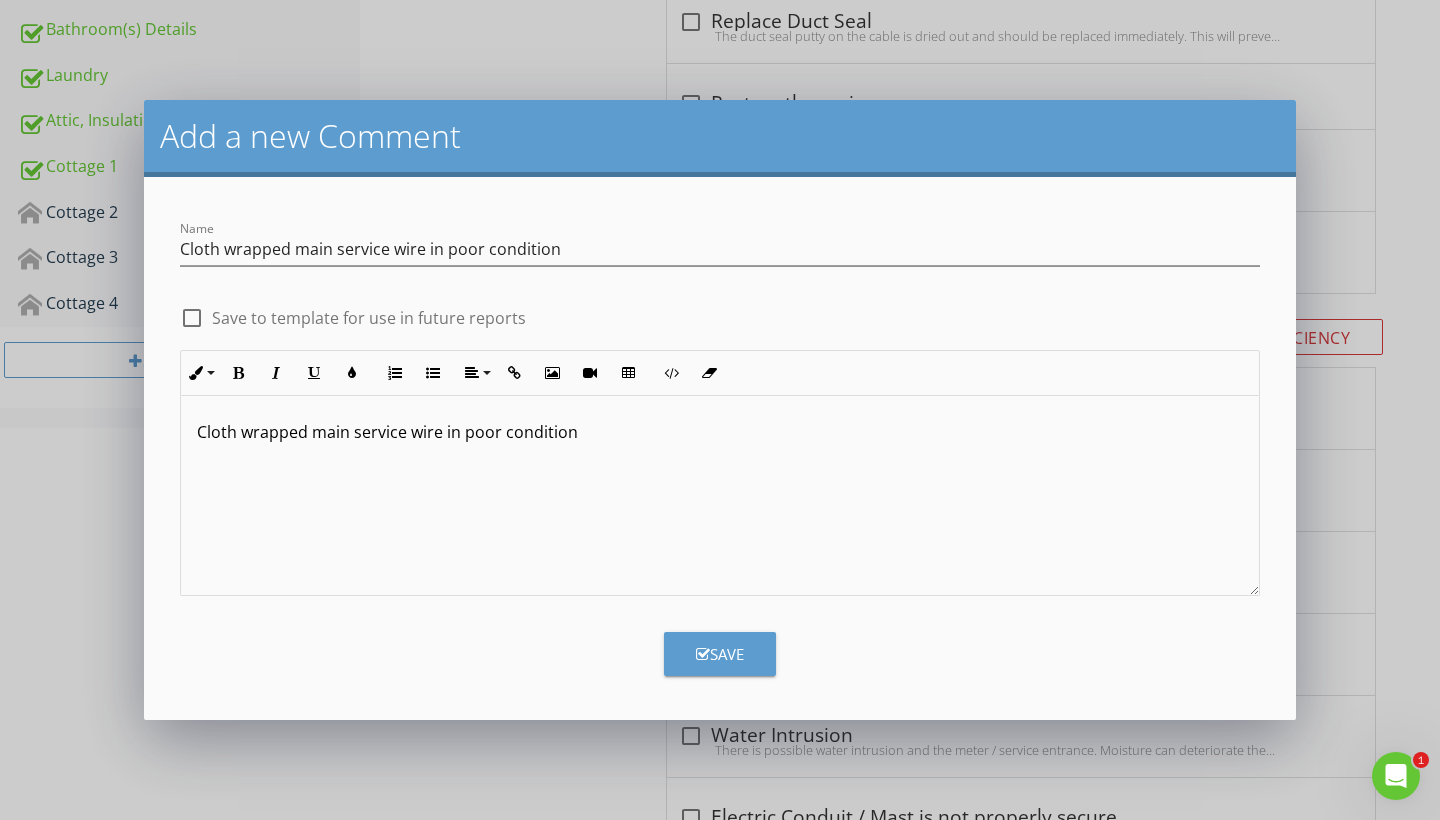 type 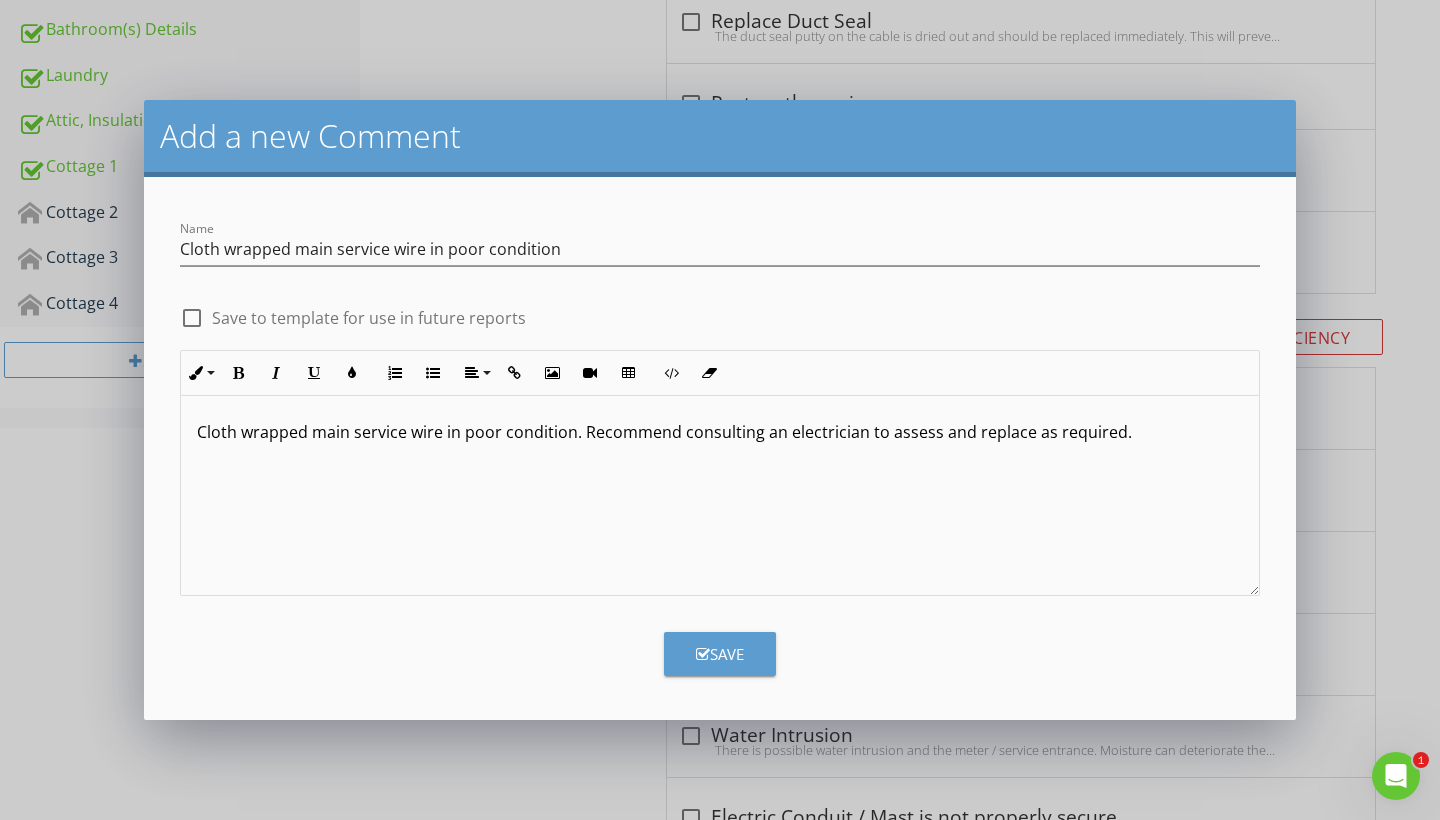 click on "Save" at bounding box center [720, 654] 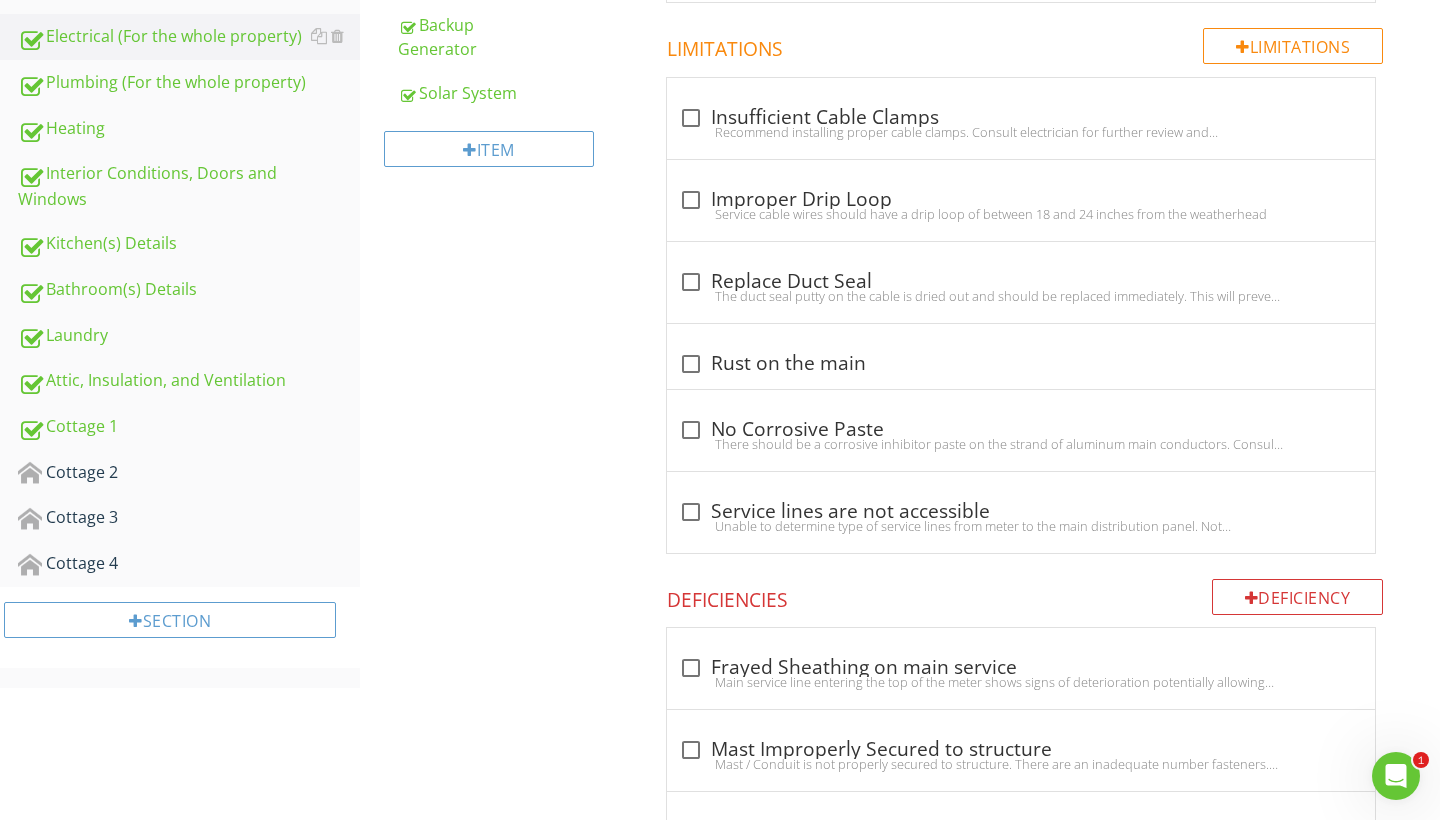 scroll, scrollTop: 700, scrollLeft: 0, axis: vertical 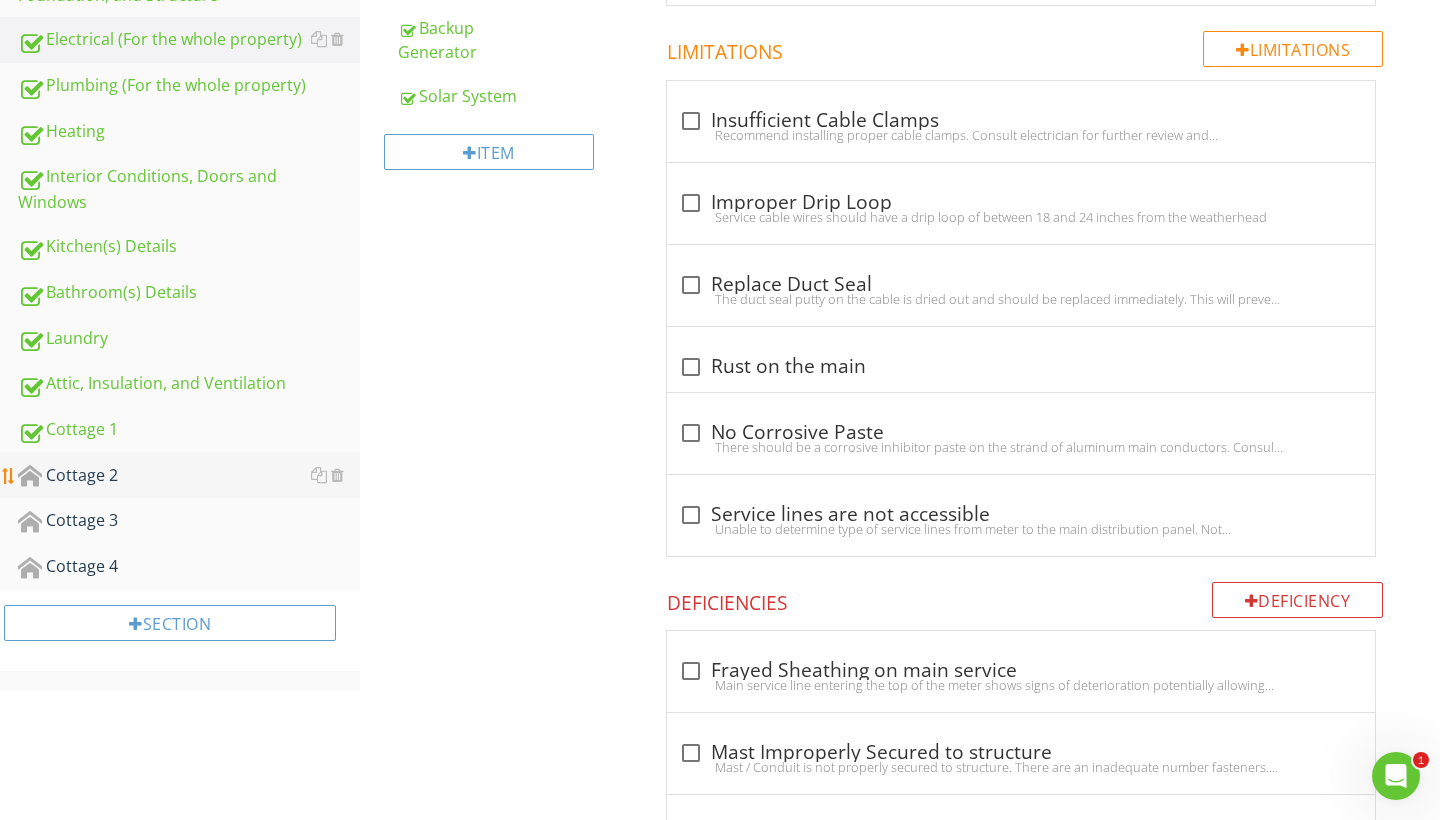 click on "Cottage 2" at bounding box center [189, 476] 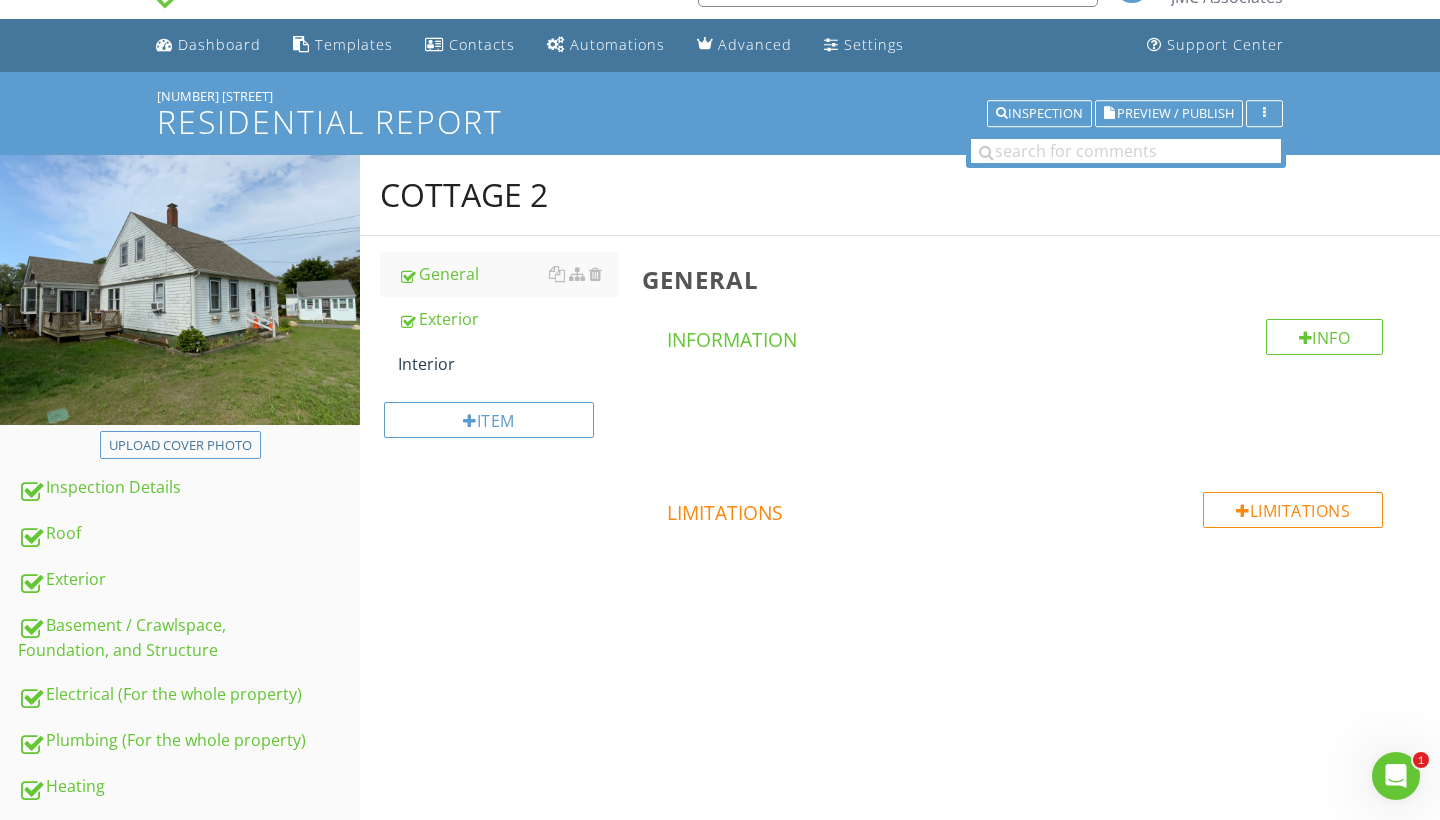scroll, scrollTop: 23, scrollLeft: 0, axis: vertical 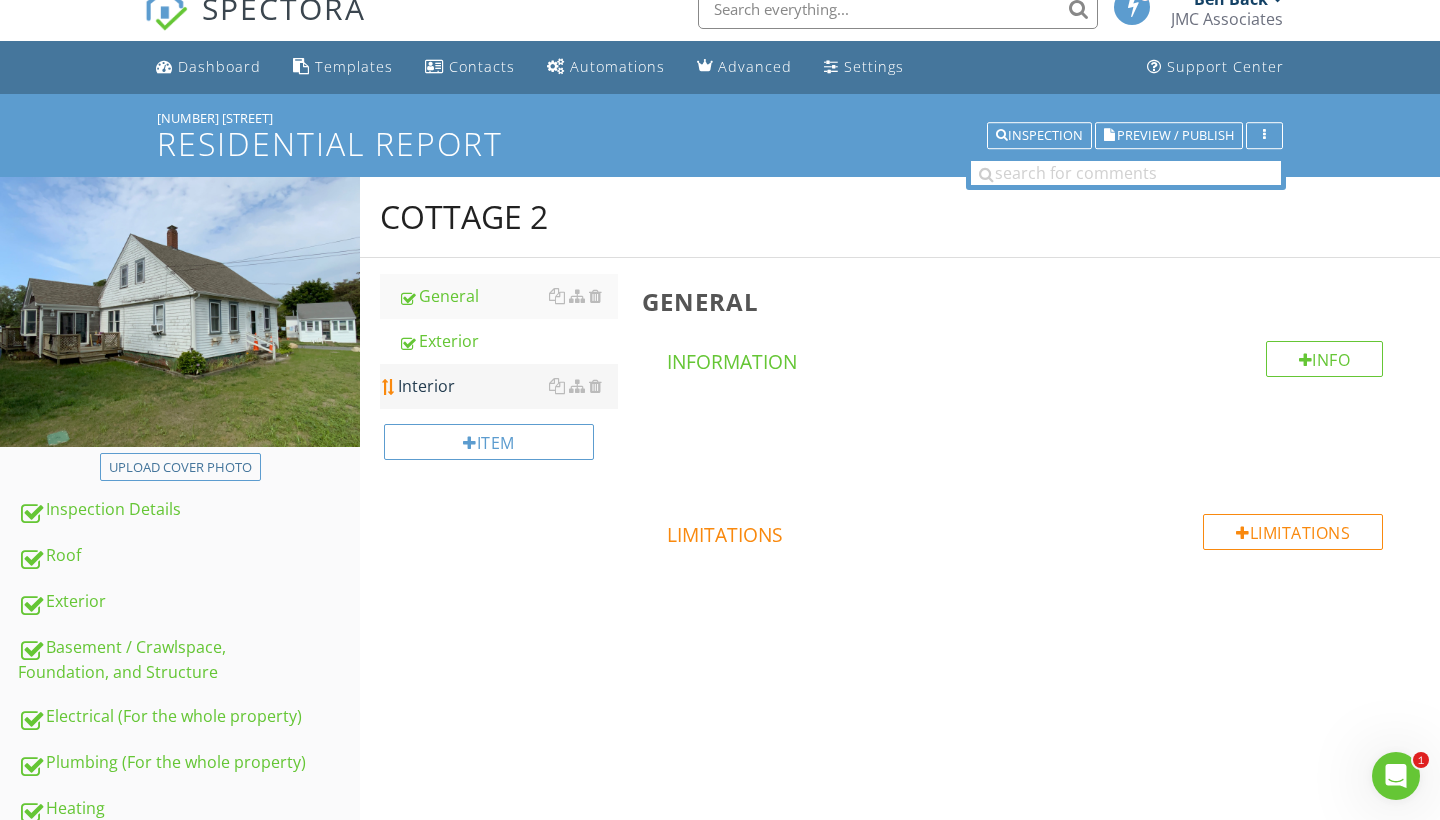 click on "Interior" at bounding box center [508, 386] 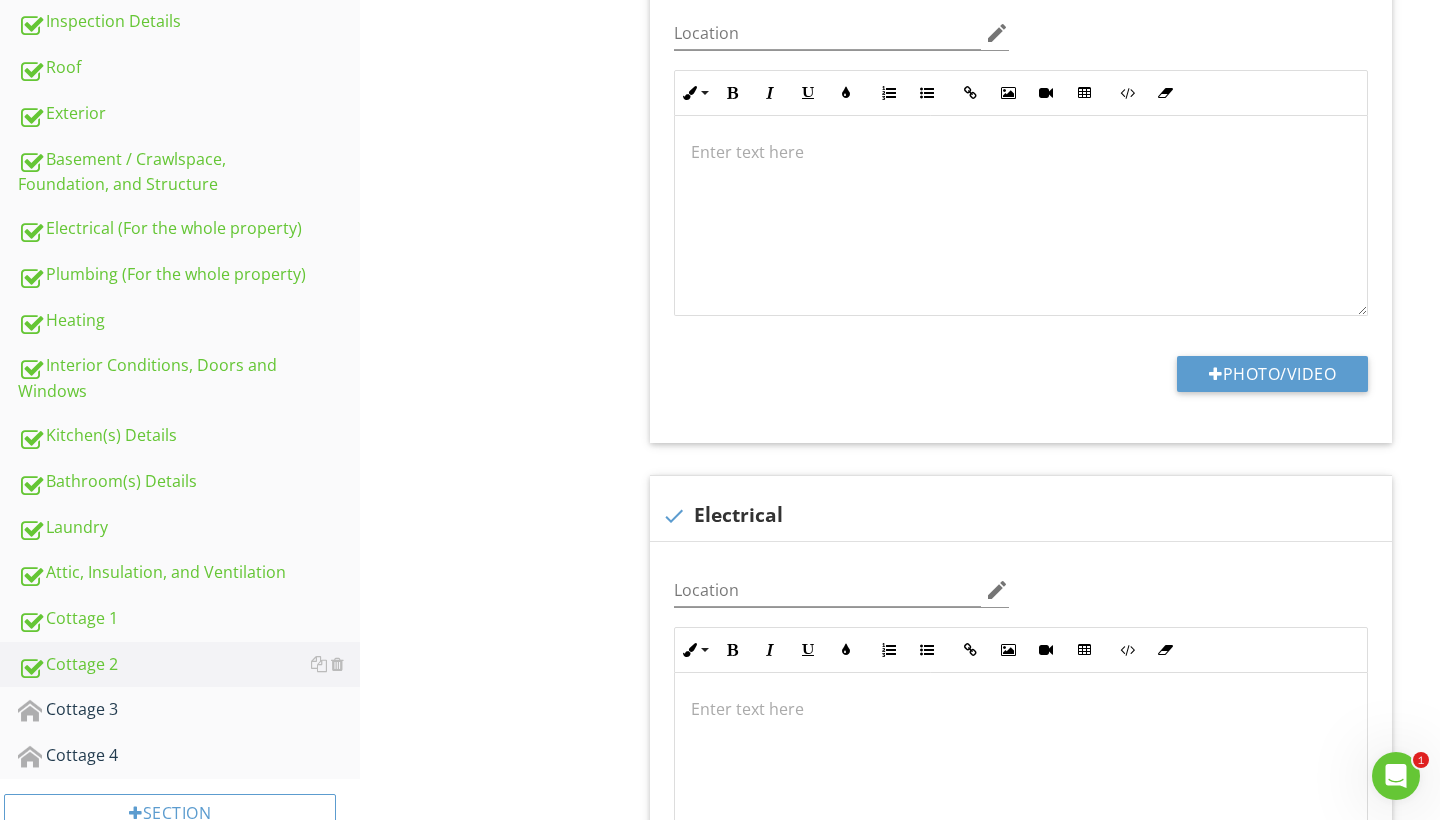 scroll, scrollTop: 1048, scrollLeft: 0, axis: vertical 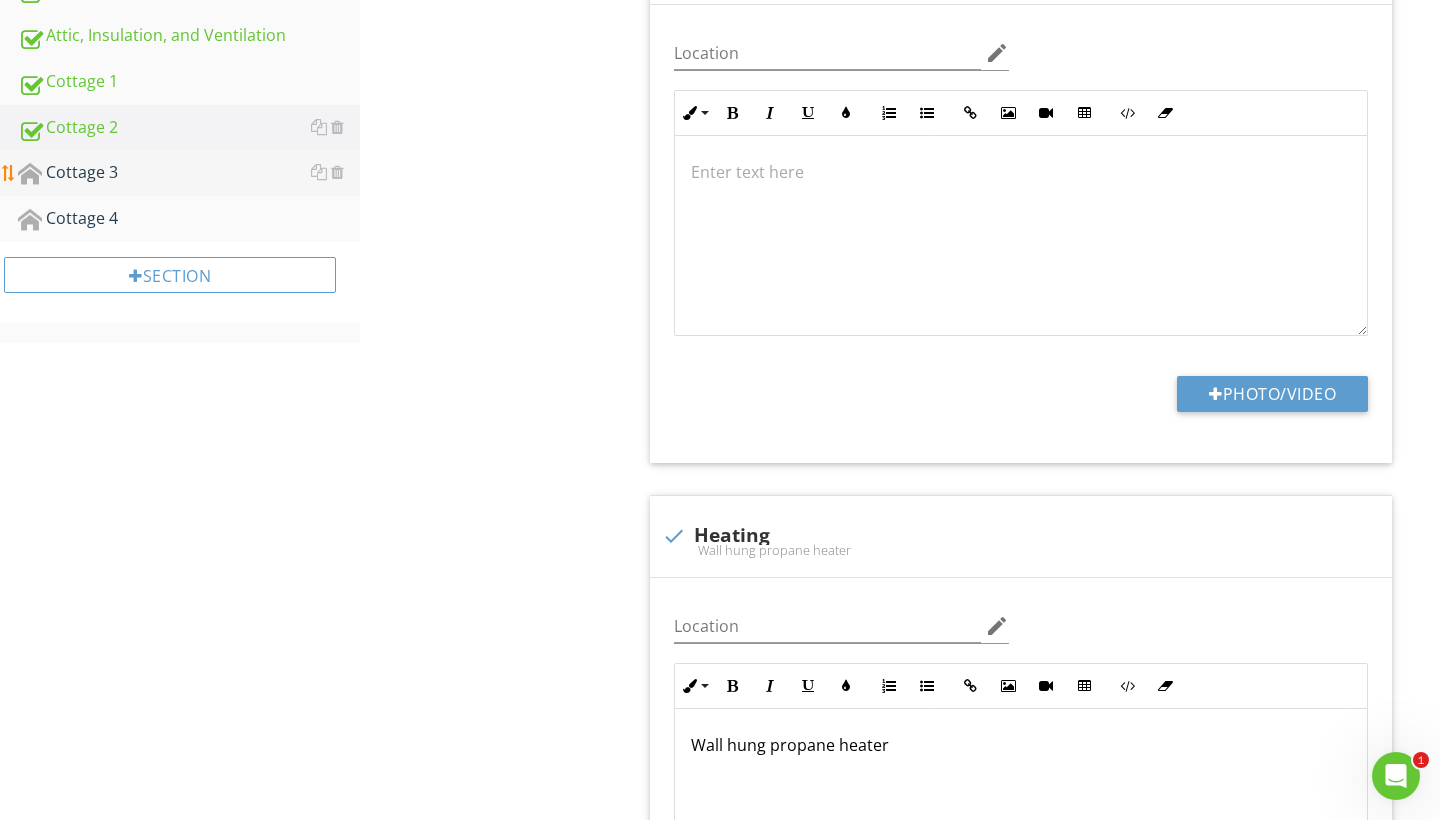 click on "Cottage 3" at bounding box center (189, 173) 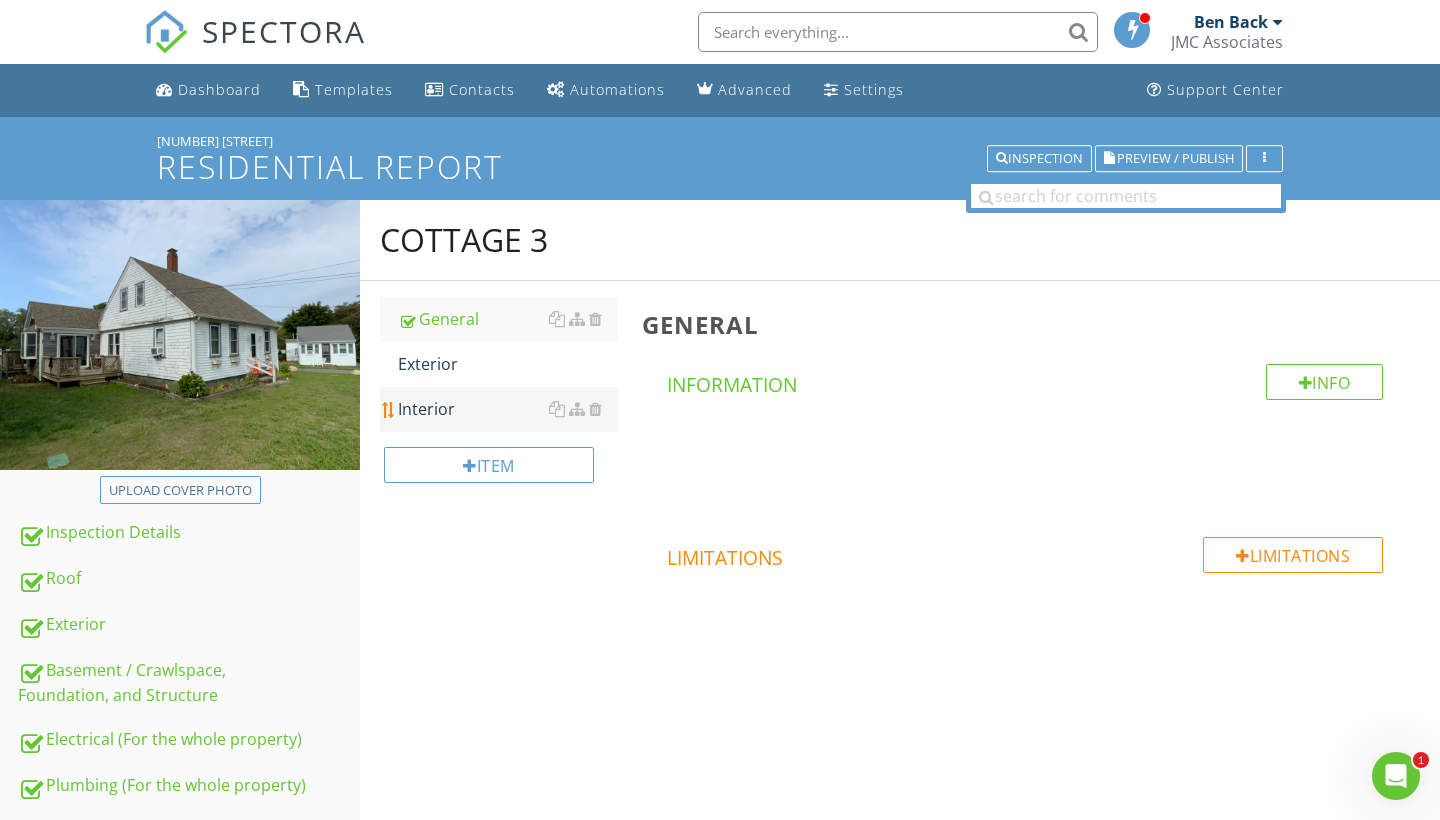 scroll, scrollTop: 0, scrollLeft: 0, axis: both 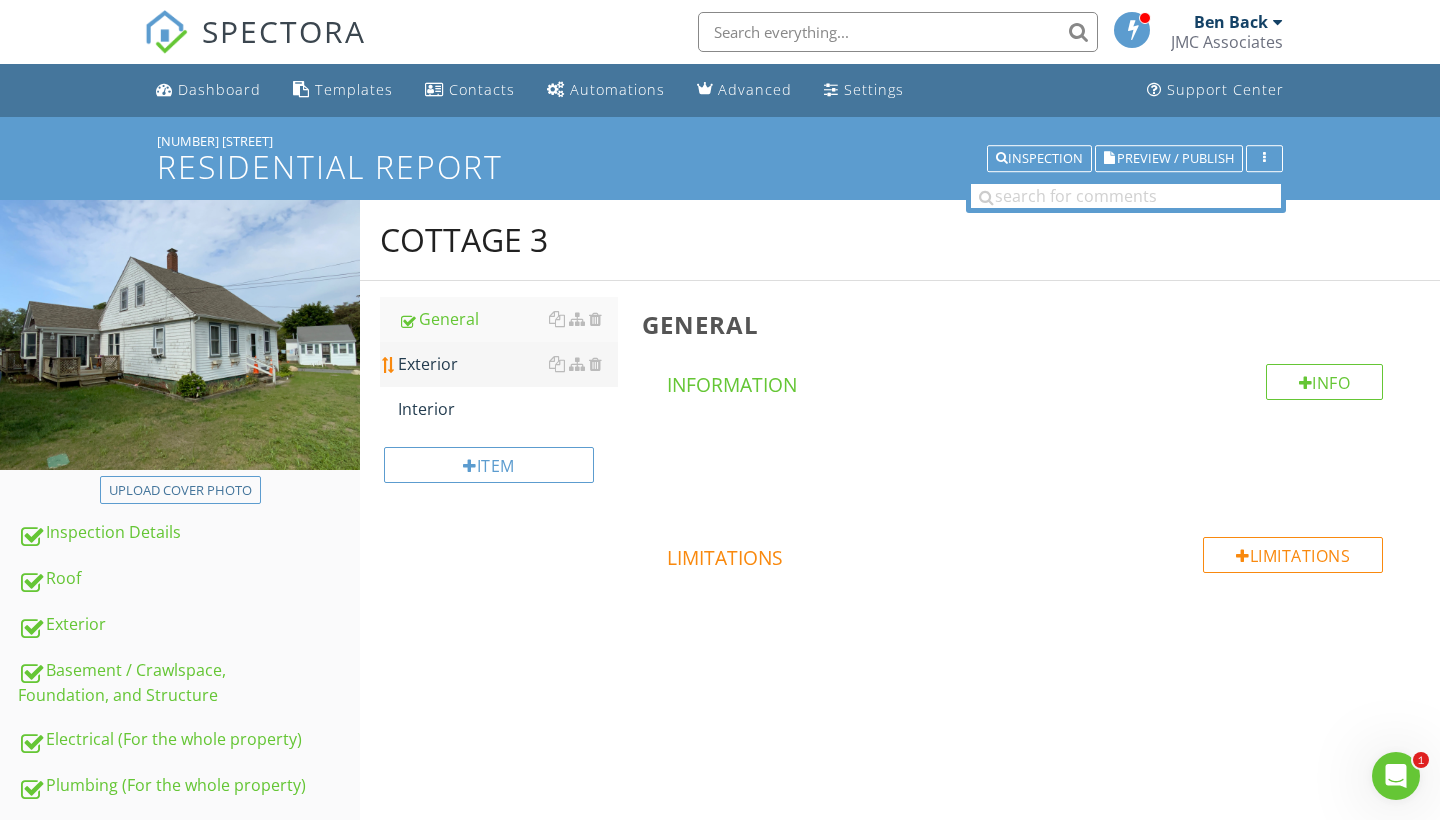 click on "Exterior" at bounding box center [508, 364] 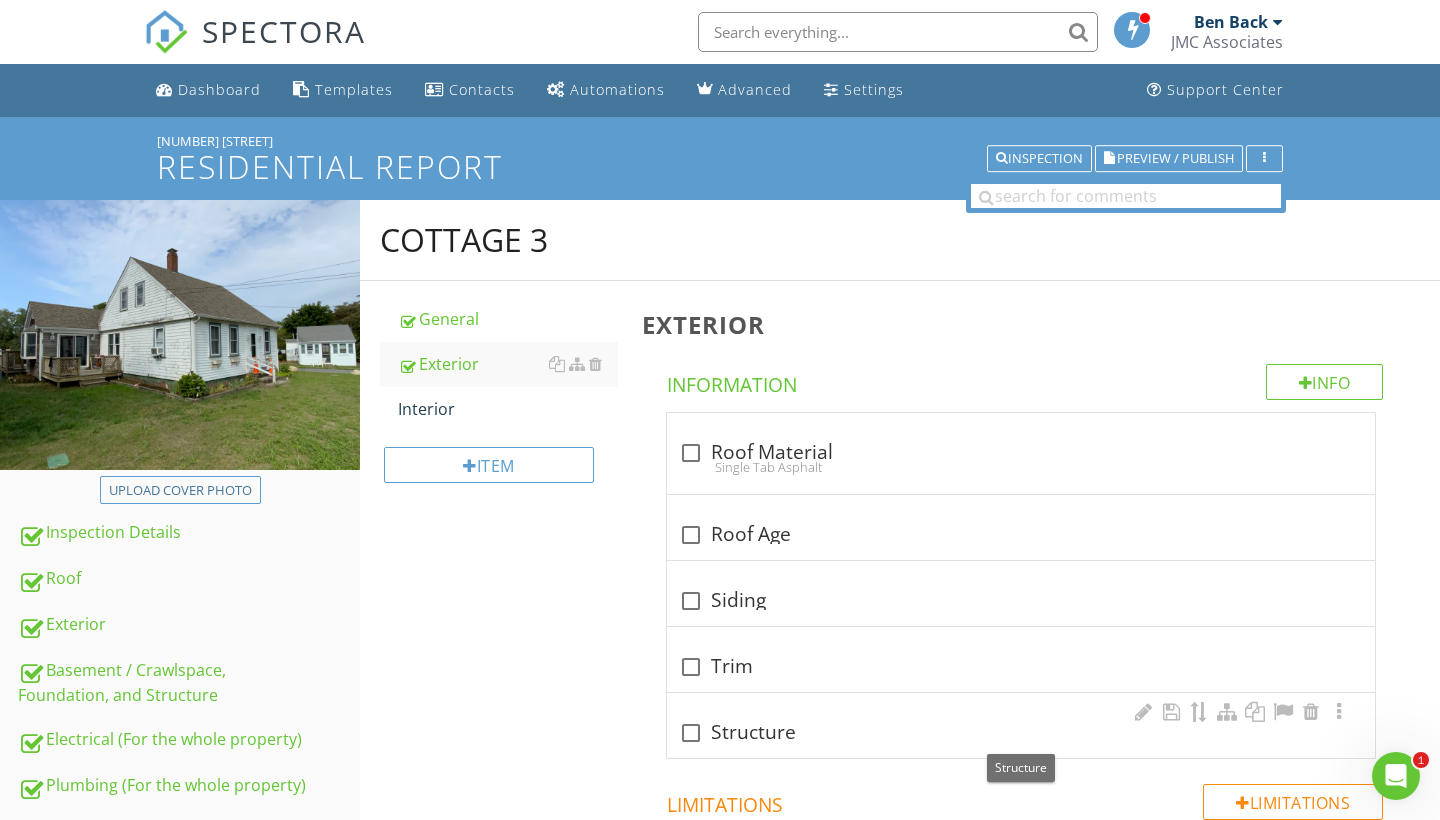 click at bounding box center (691, 733) 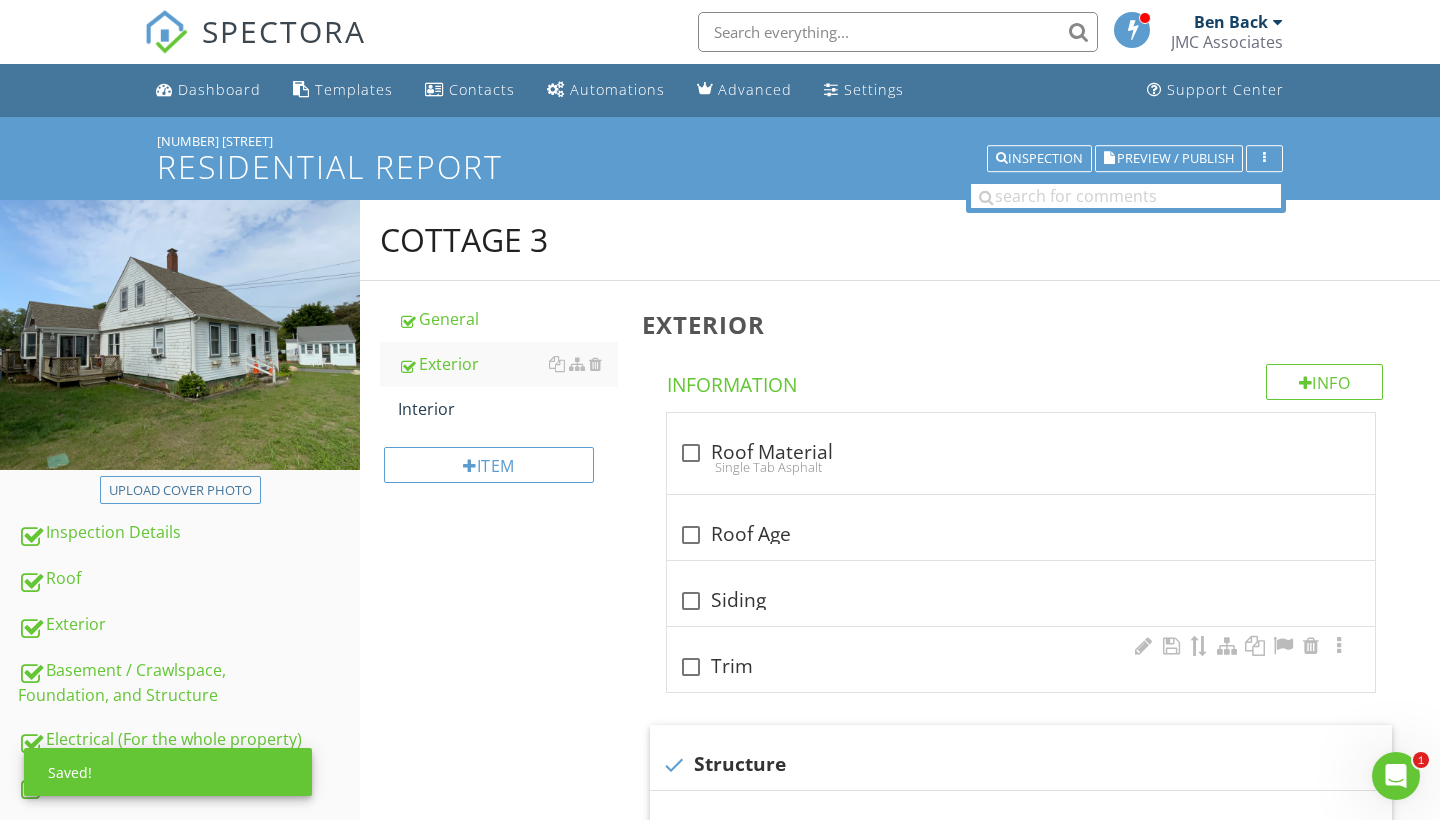click at bounding box center [691, 667] 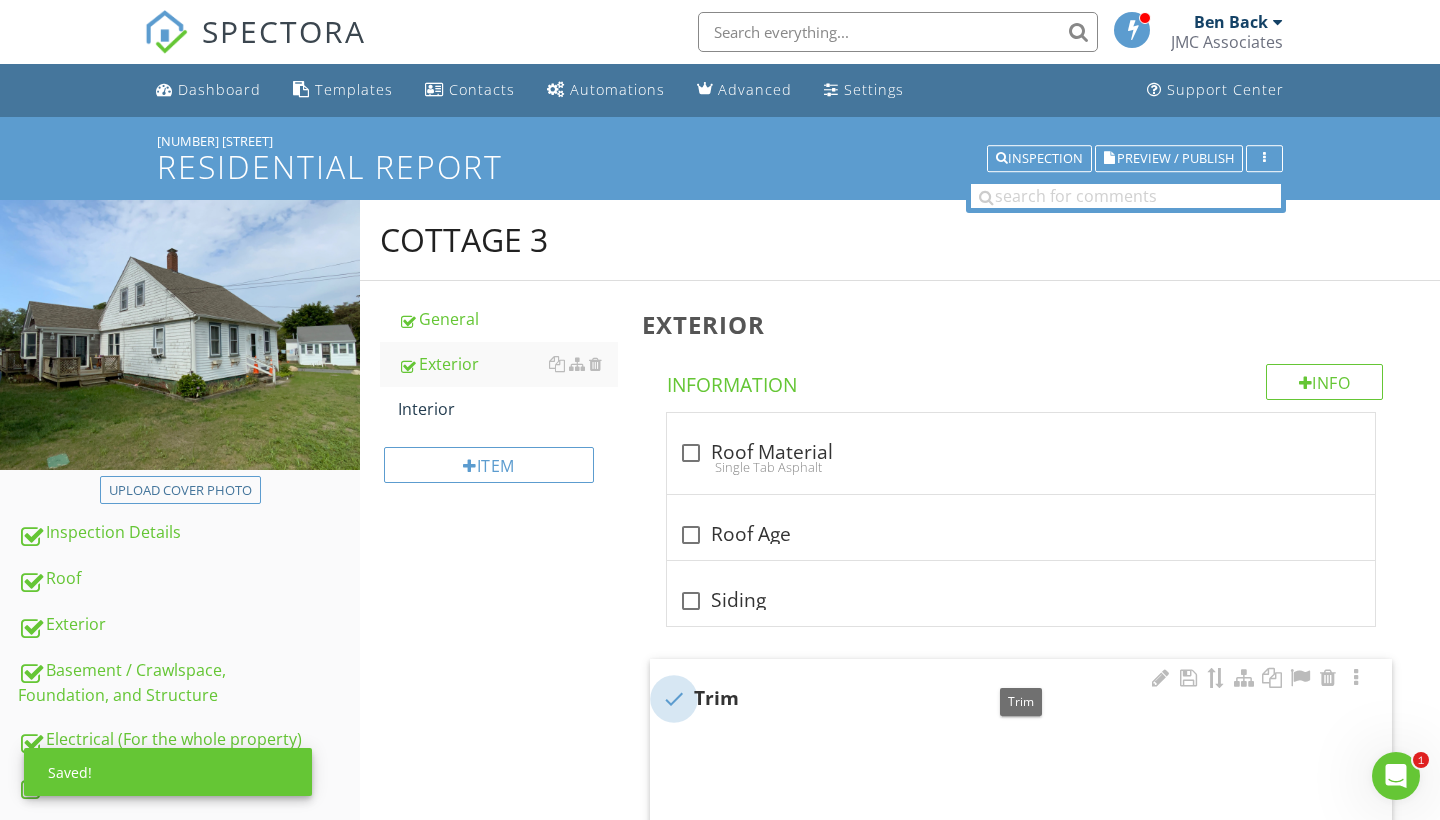 checkbox on "true" 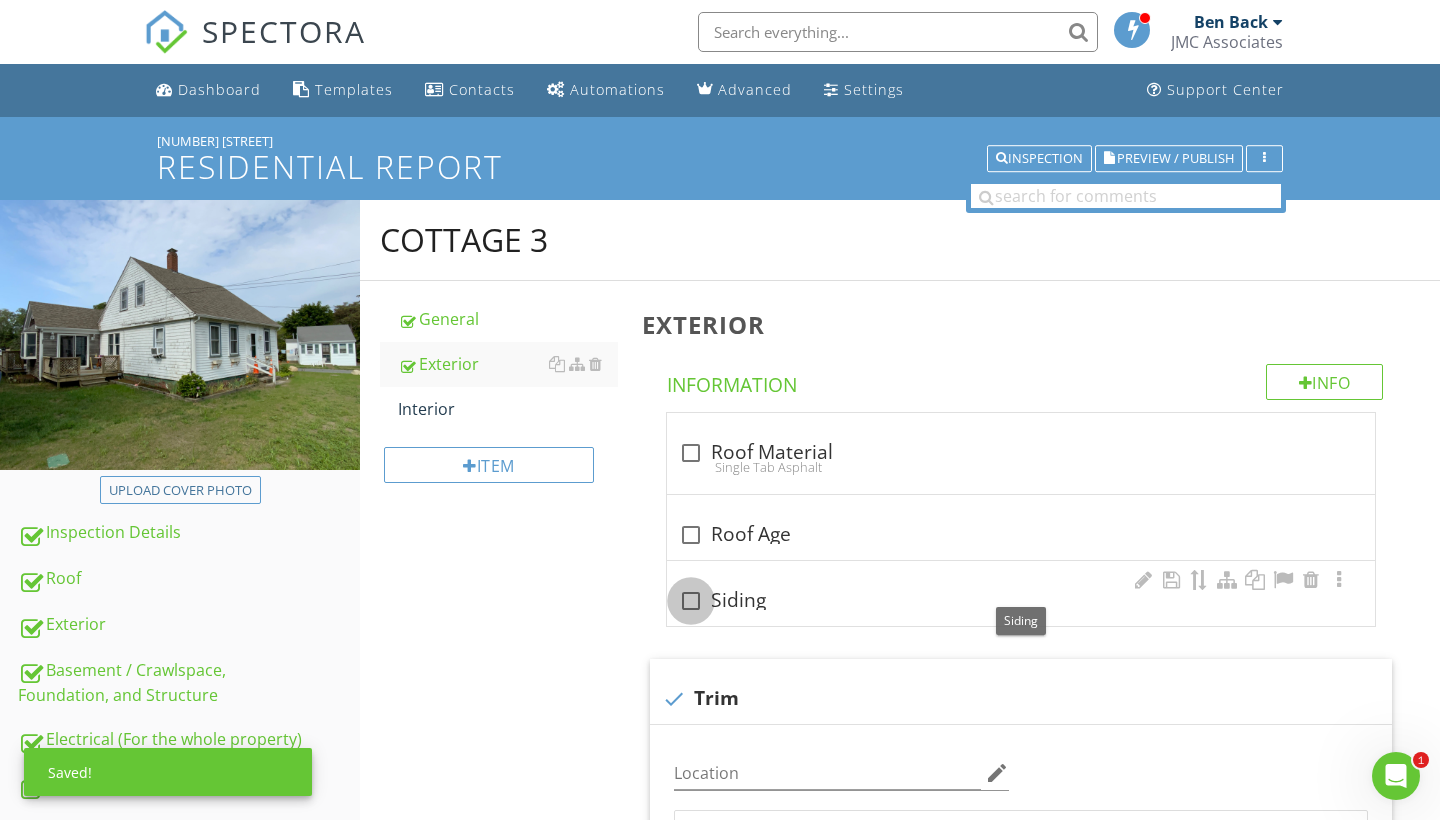 click at bounding box center [691, 601] 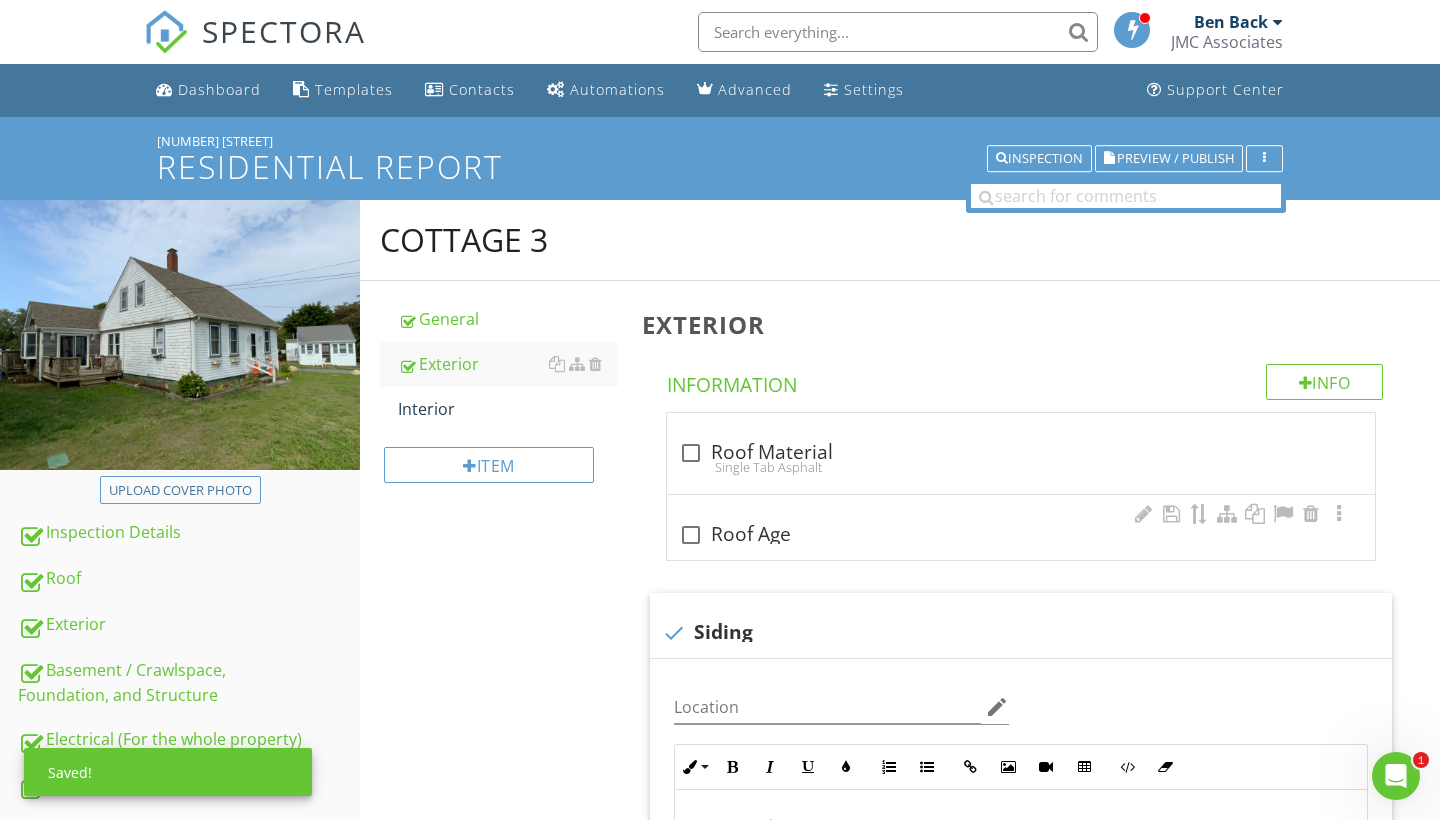 click at bounding box center [691, 535] 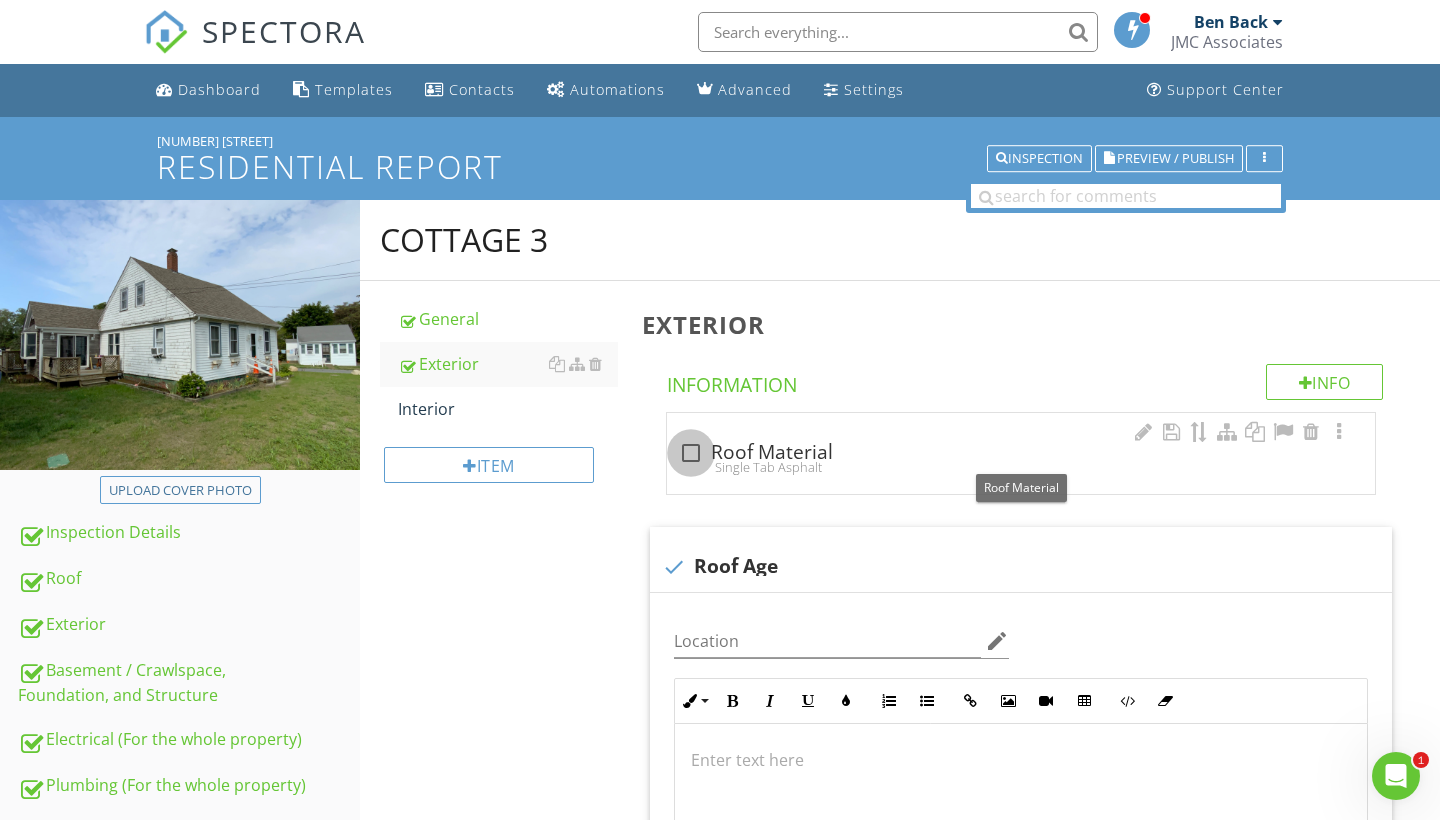 click at bounding box center [691, 453] 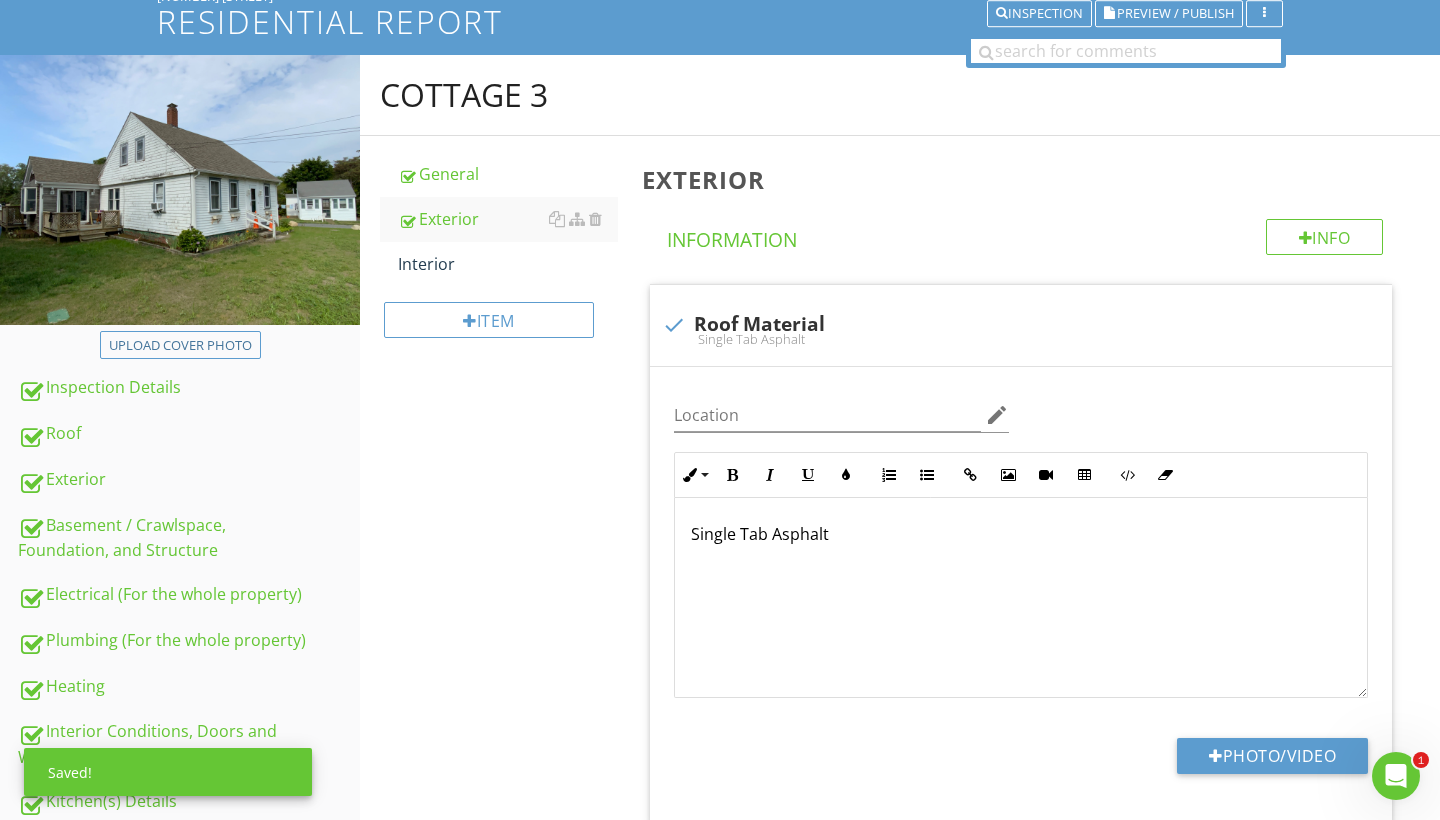 scroll, scrollTop: 145, scrollLeft: 0, axis: vertical 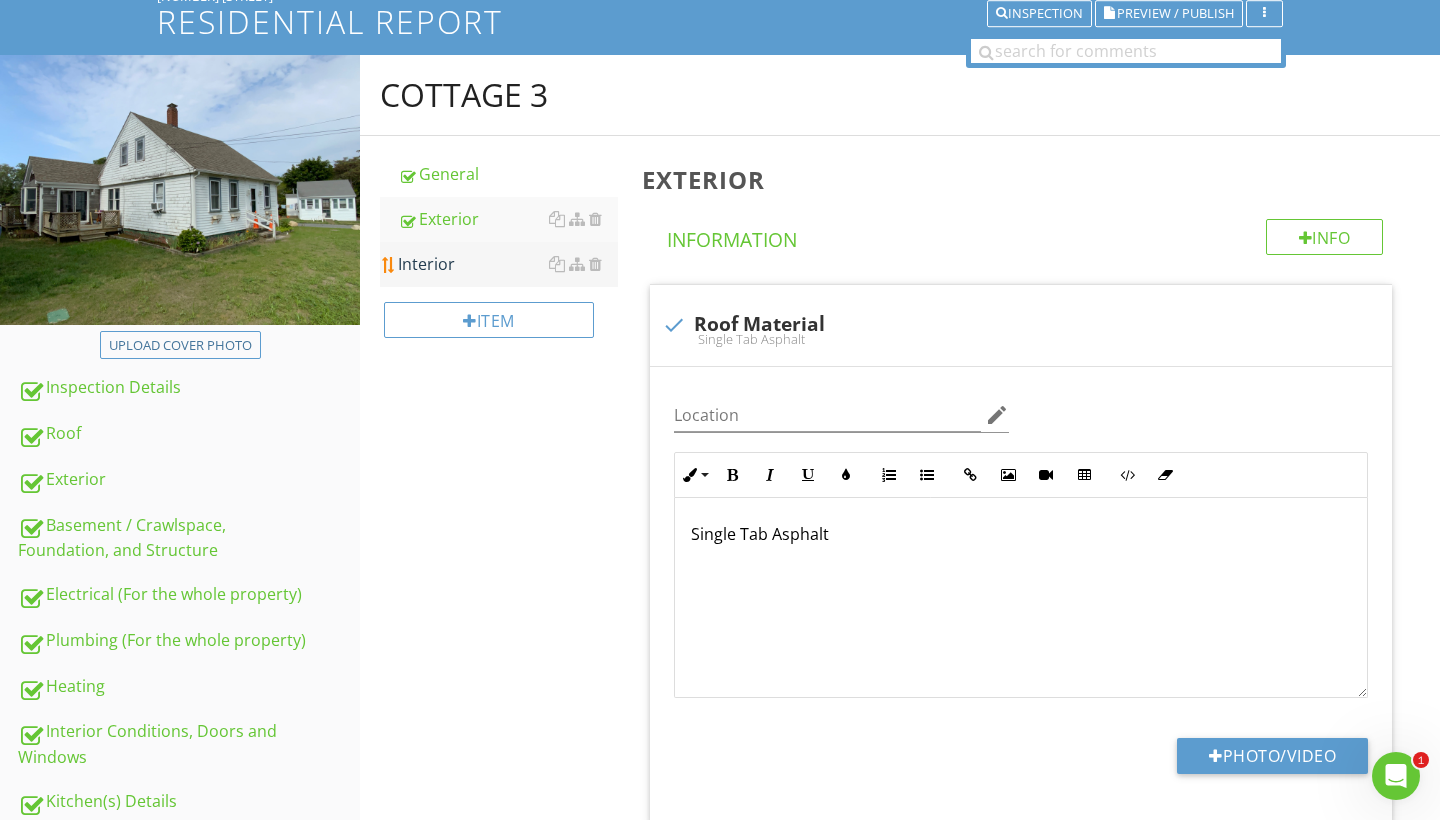 click on "Interior" at bounding box center (508, 264) 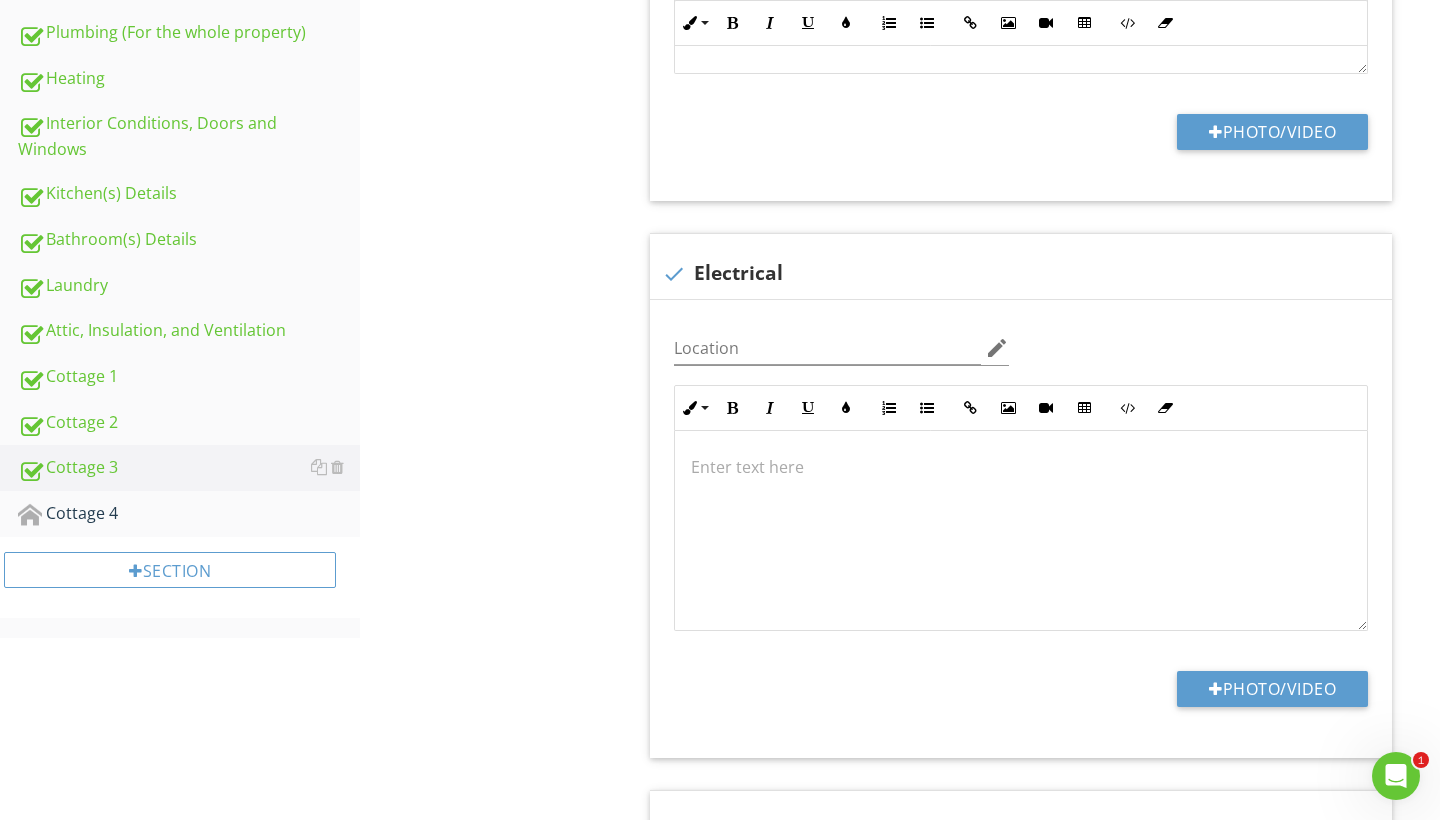 scroll, scrollTop: 757, scrollLeft: 0, axis: vertical 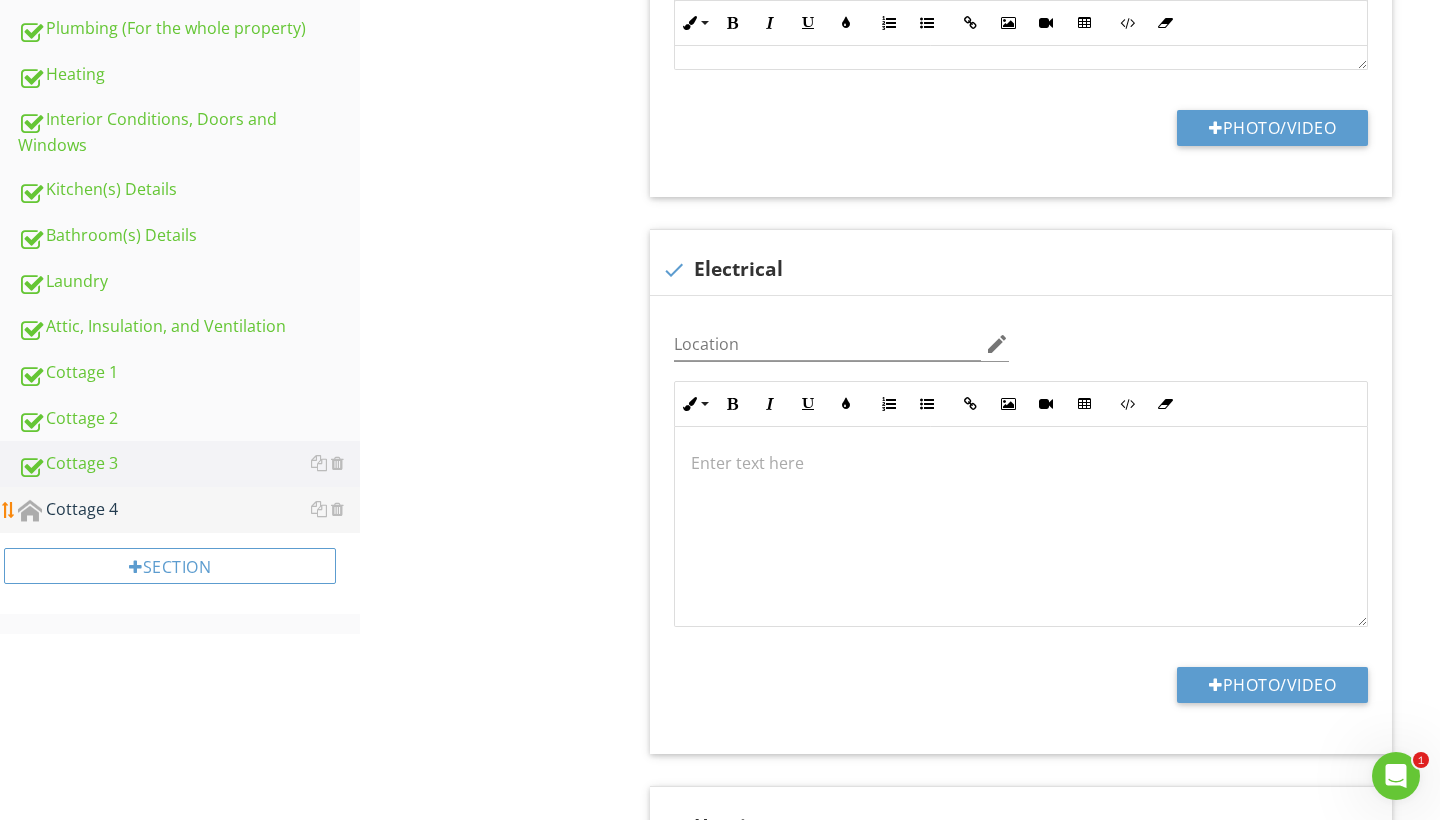 click on "Cottage 4" at bounding box center [189, 510] 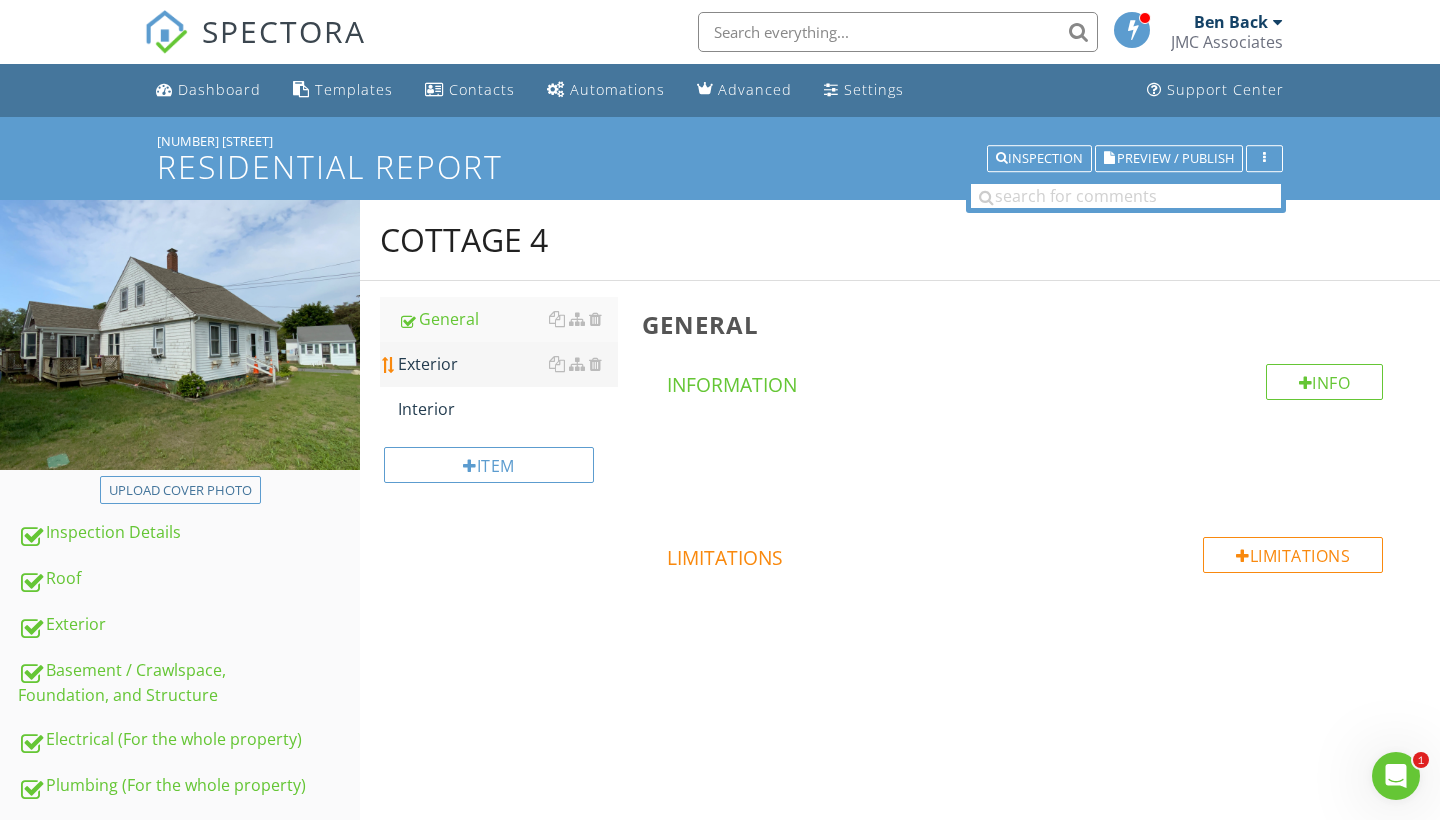 scroll, scrollTop: 0, scrollLeft: 0, axis: both 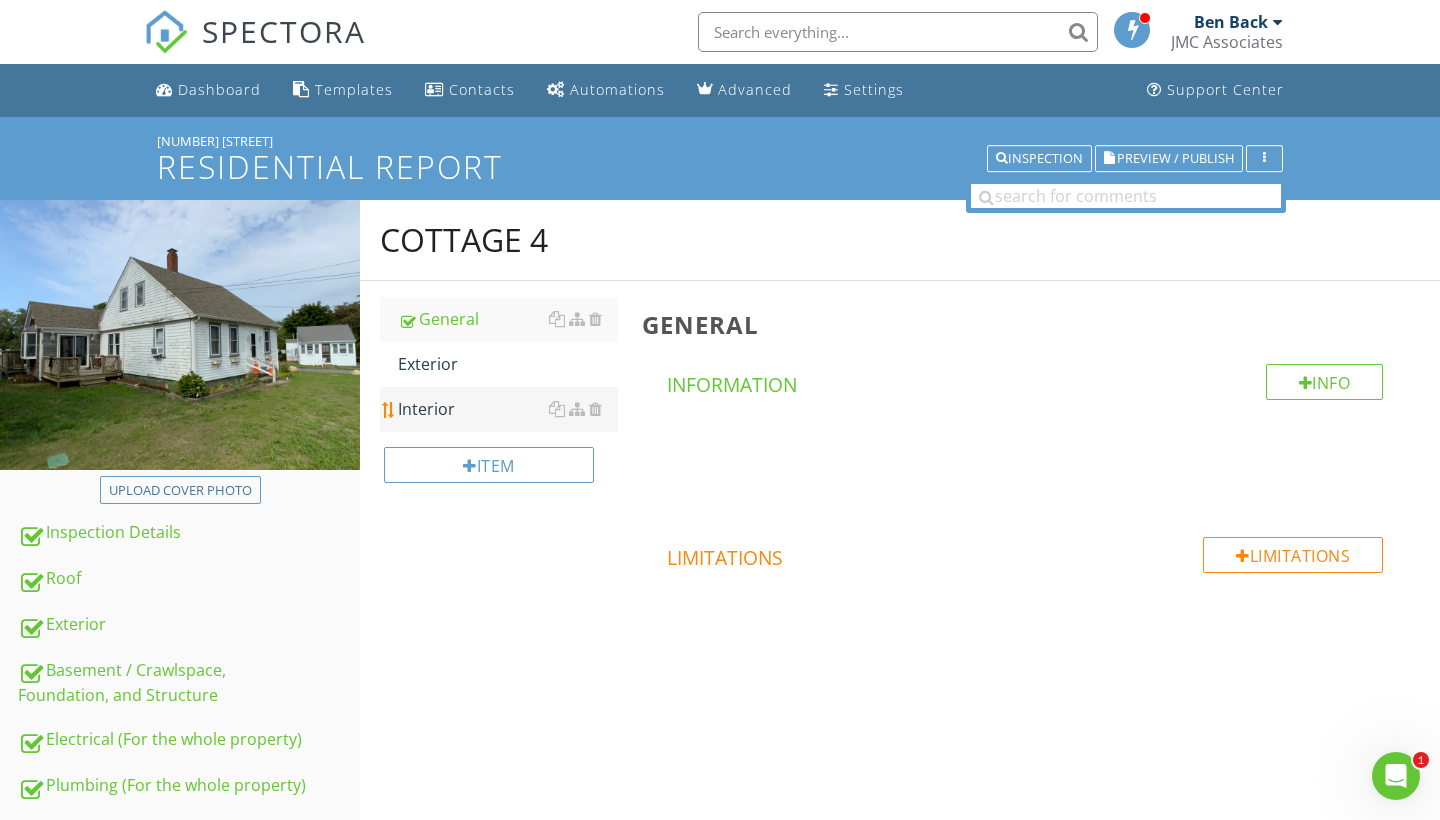 click on "Interior" at bounding box center [508, 409] 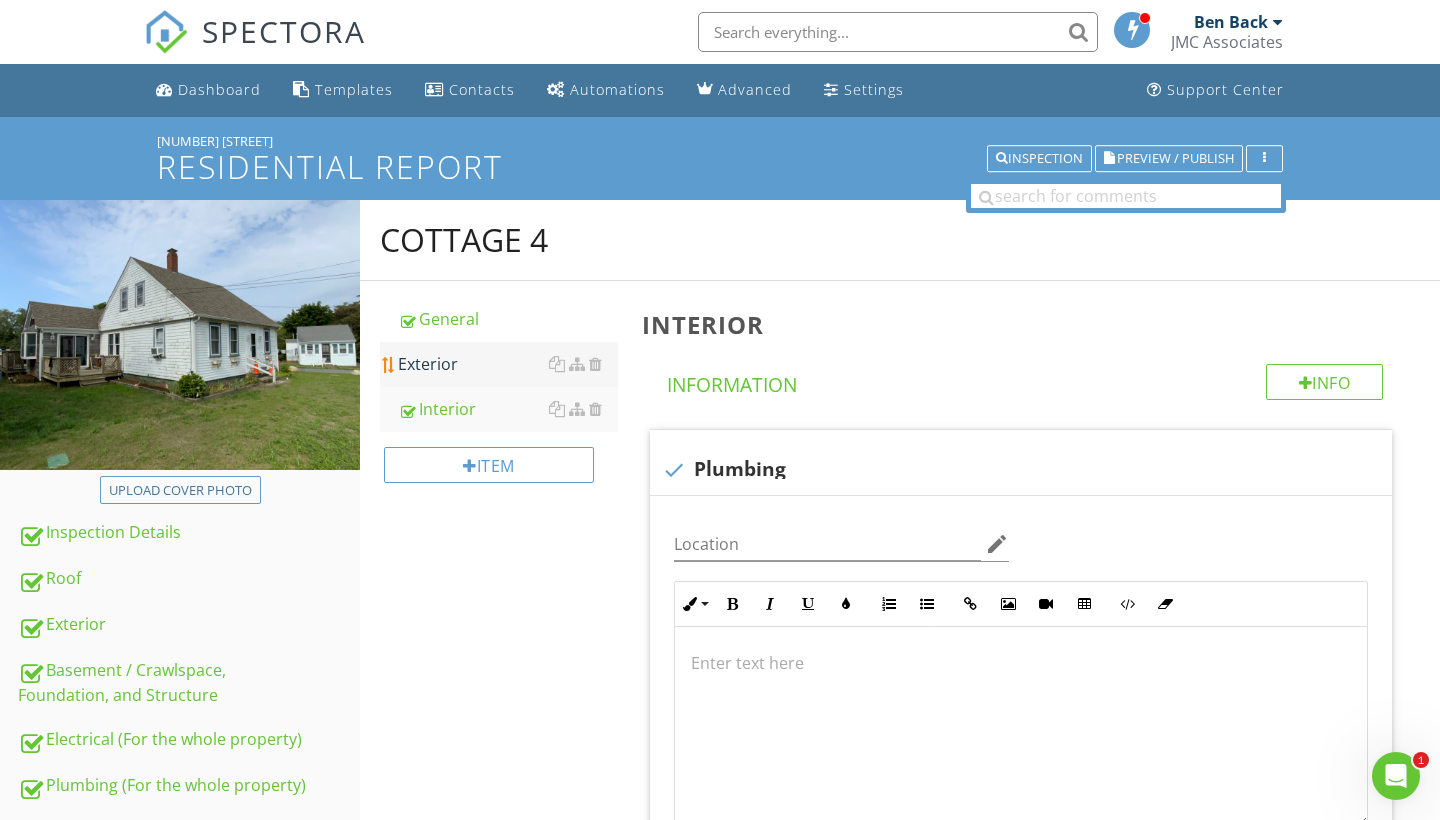 click on "Exterior" at bounding box center (508, 364) 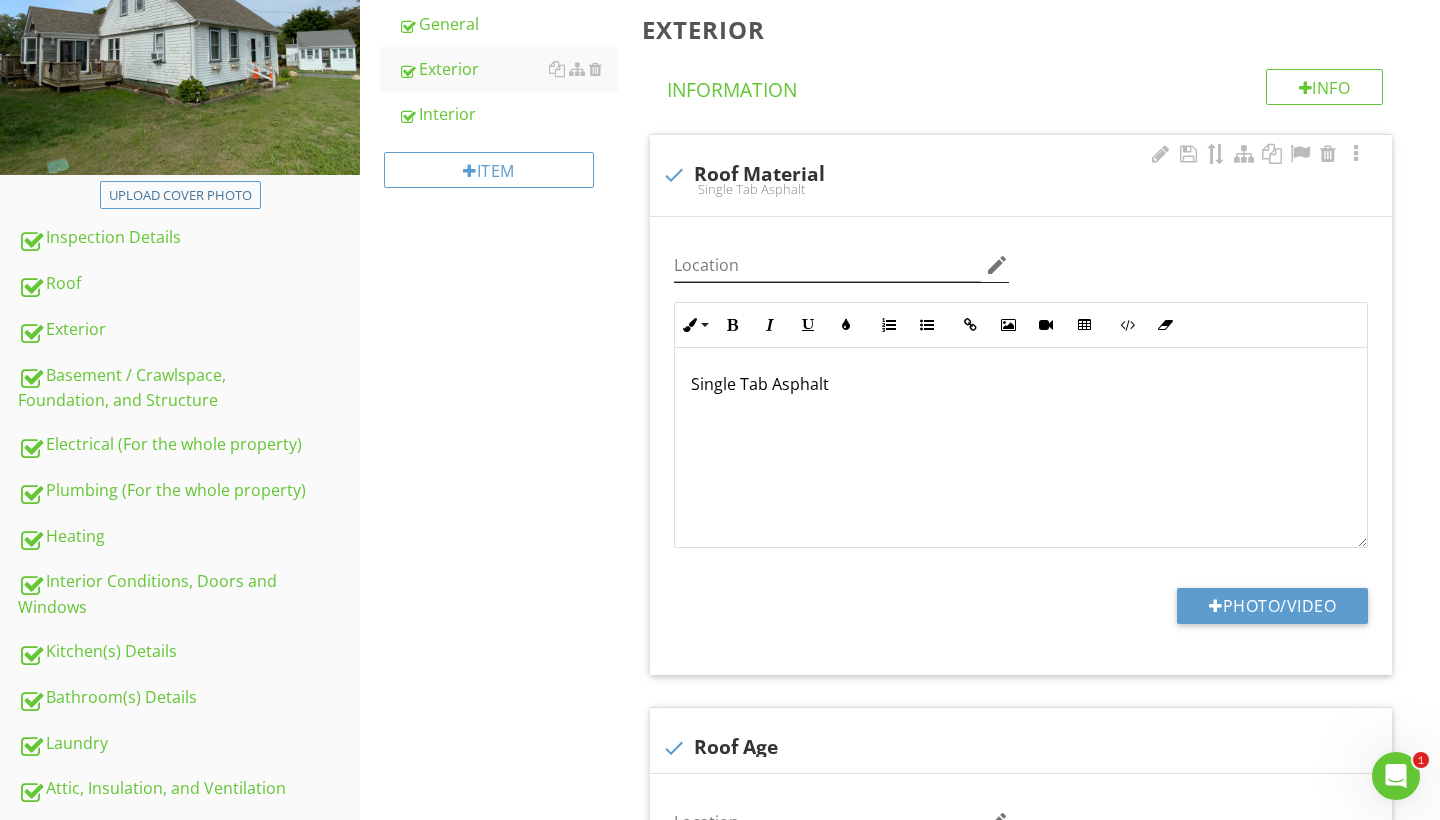 scroll, scrollTop: 691, scrollLeft: 0, axis: vertical 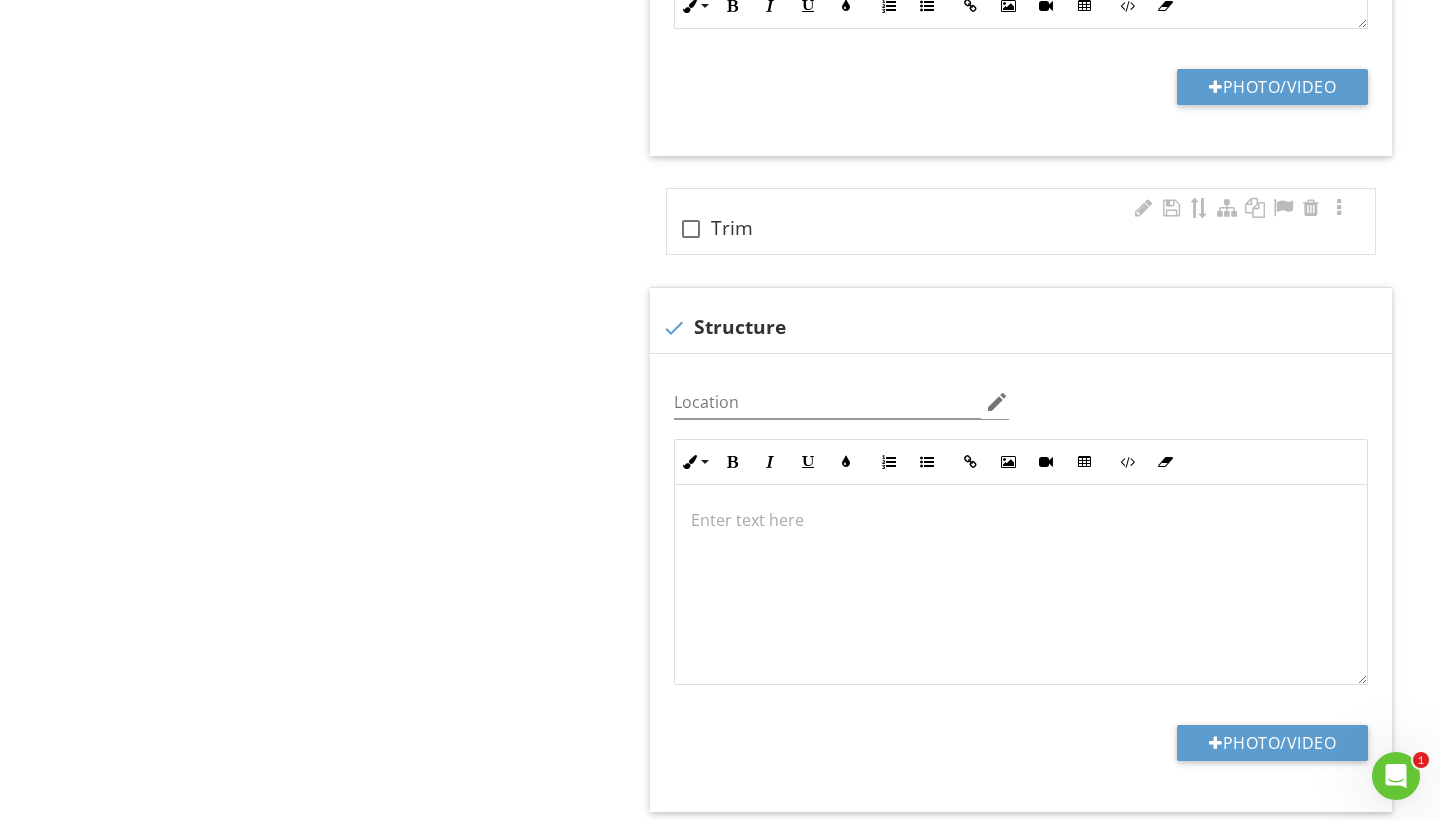 click at bounding box center [691, 237] 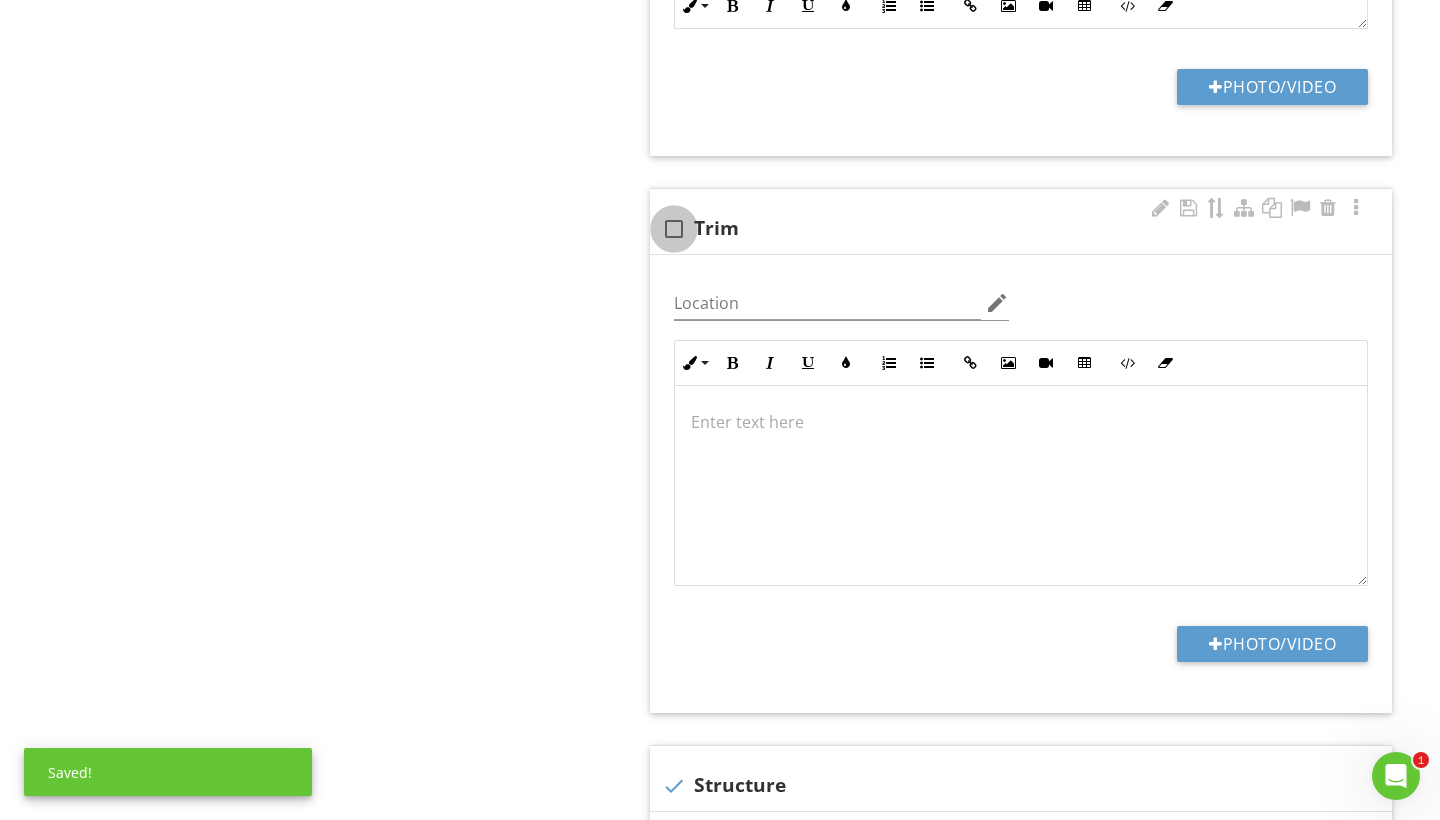 click at bounding box center (674, 229) 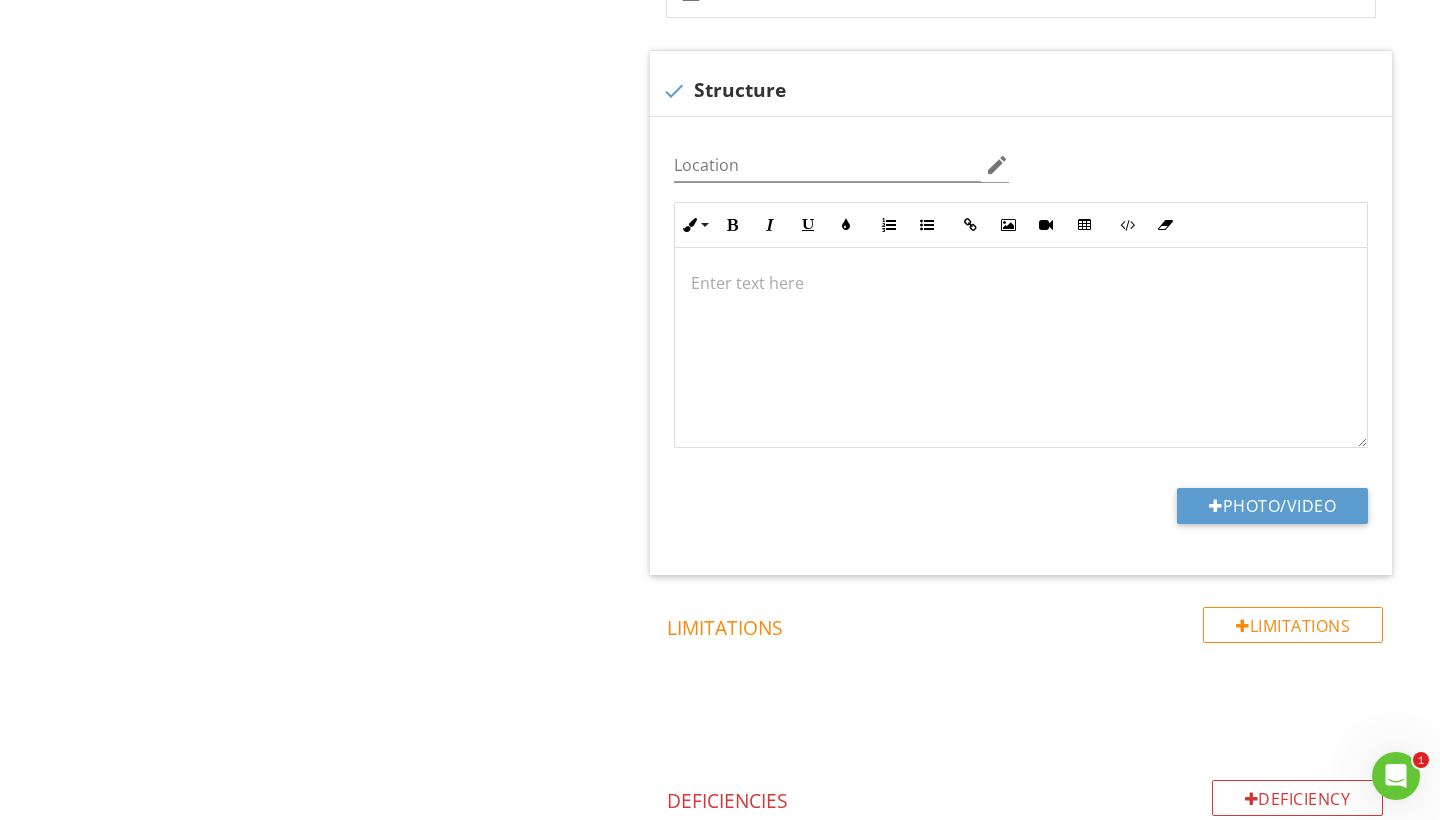 scroll, scrollTop: 1956, scrollLeft: 0, axis: vertical 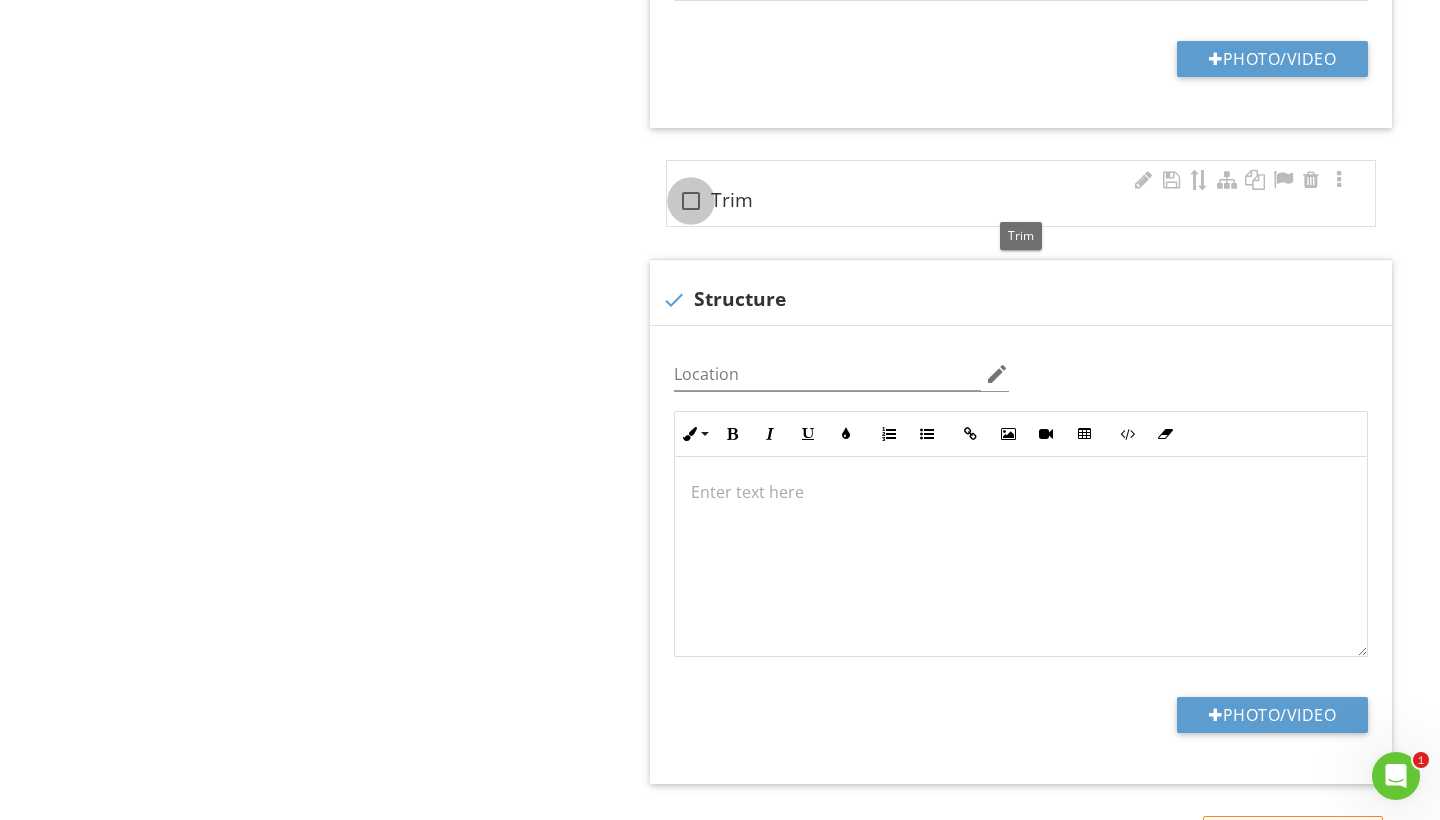 click at bounding box center (691, 201) 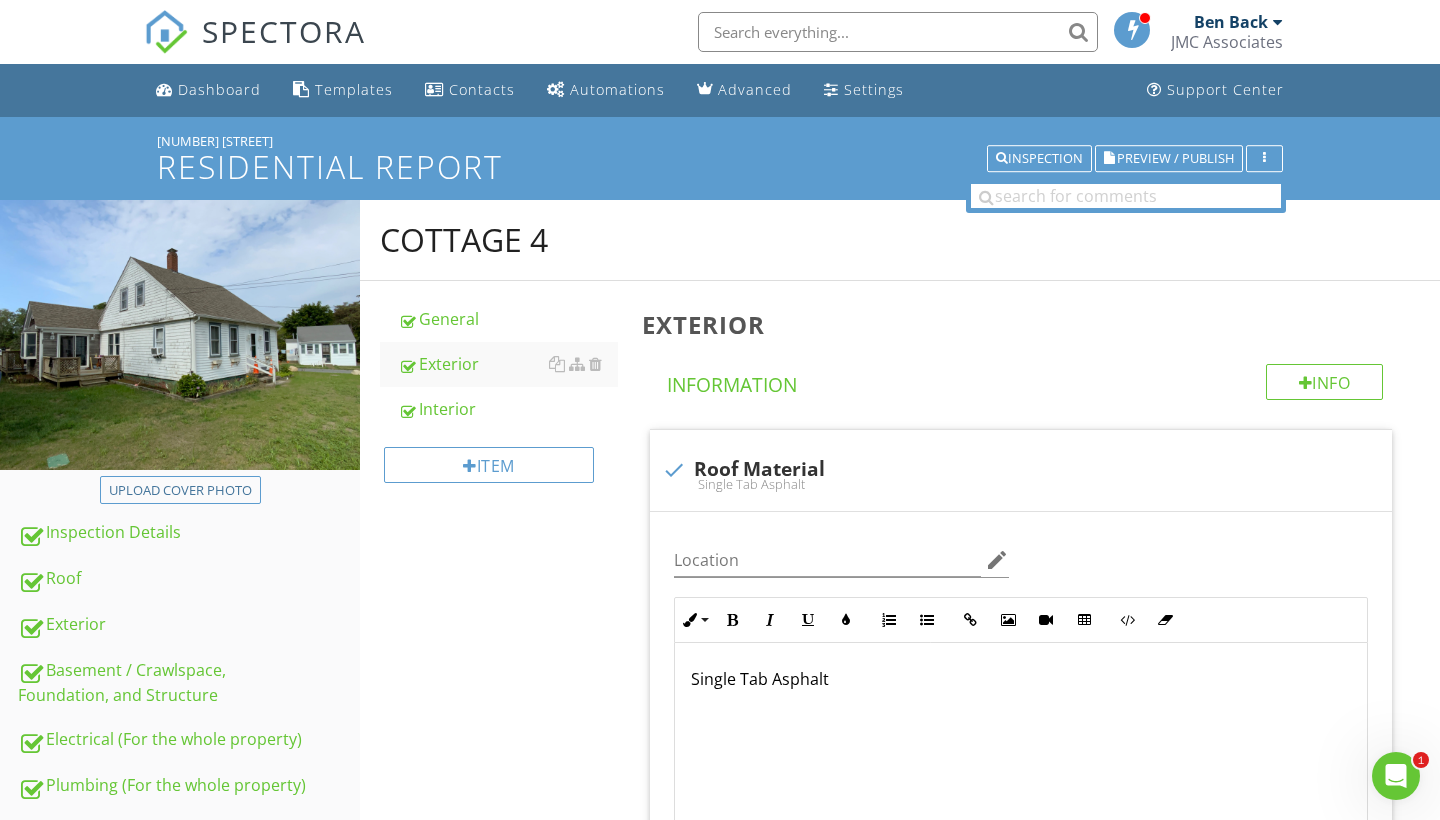 scroll, scrollTop: 0, scrollLeft: 0, axis: both 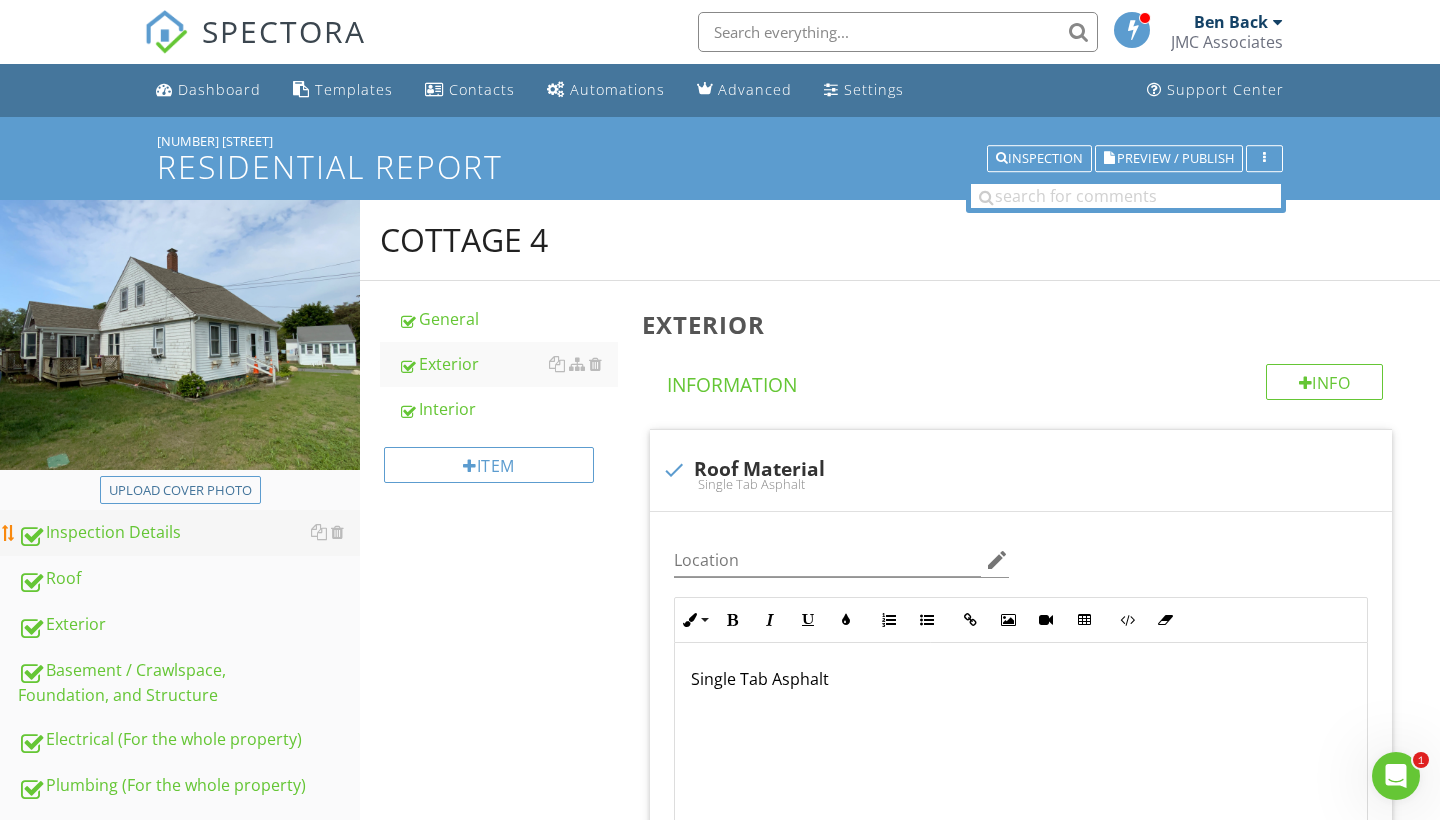 click on "Inspection Details" at bounding box center (189, 533) 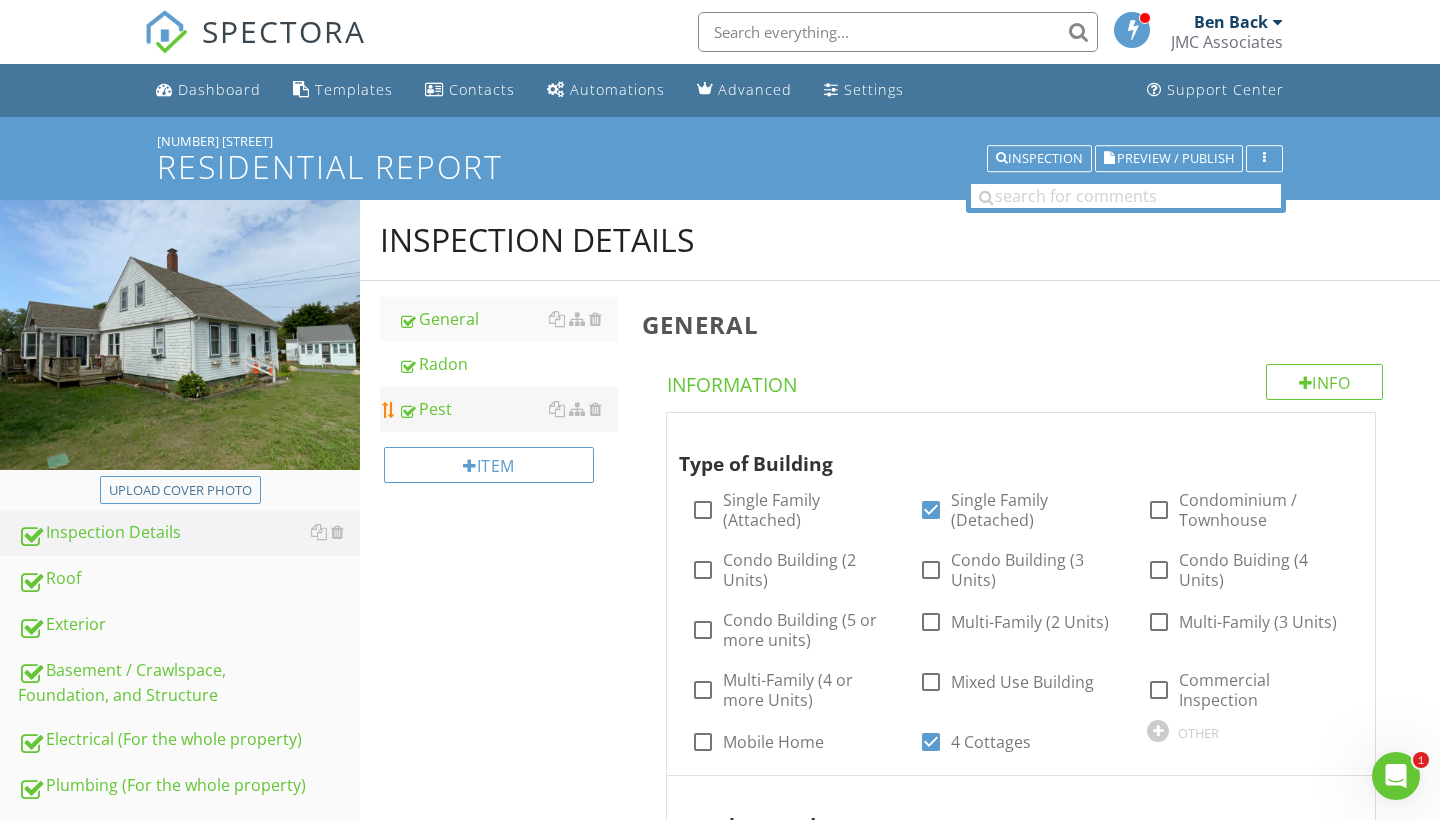 drag, startPoint x: 440, startPoint y: 410, endPoint x: 420, endPoint y: 405, distance: 20.615528 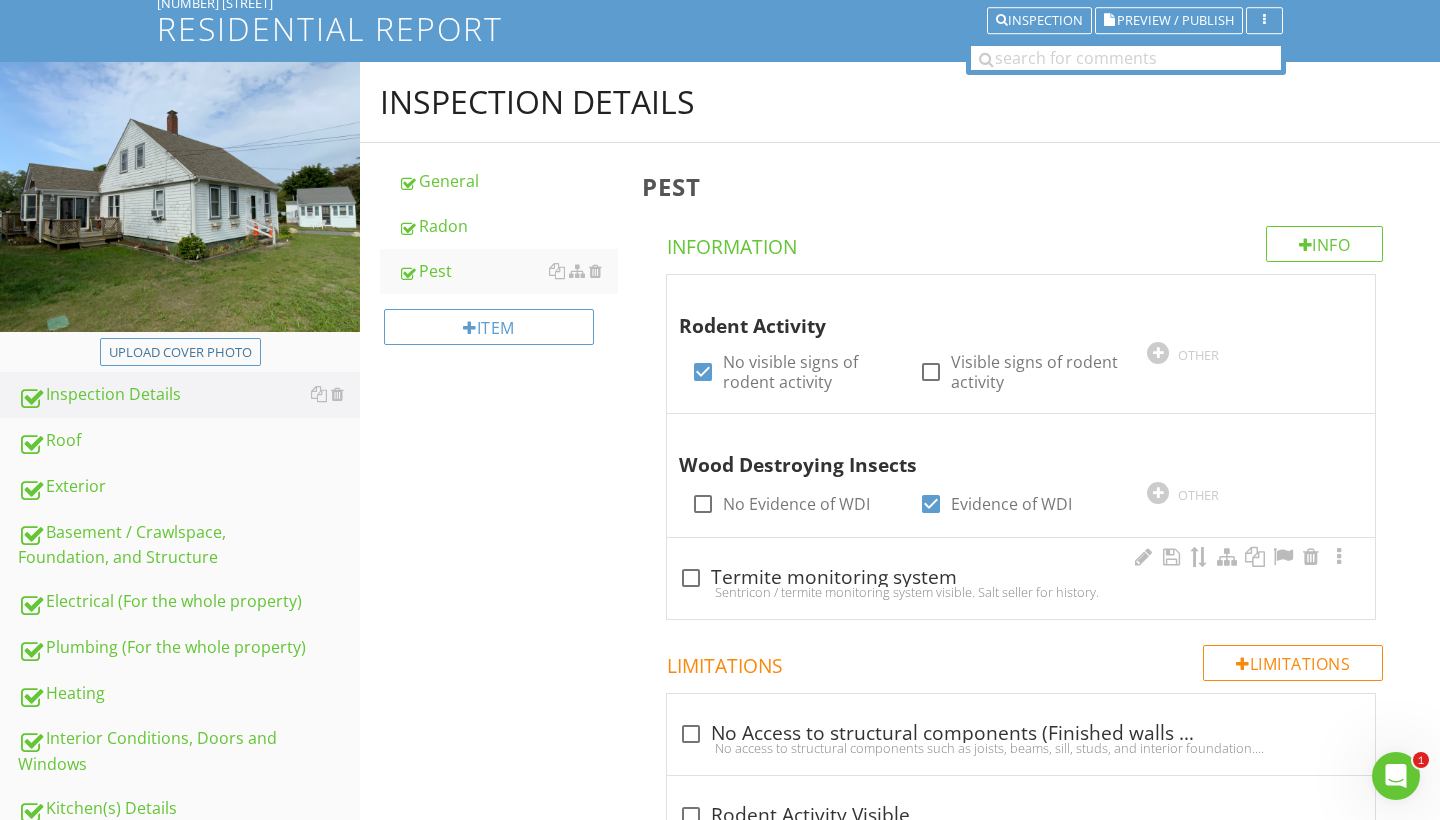 scroll, scrollTop: 137, scrollLeft: 0, axis: vertical 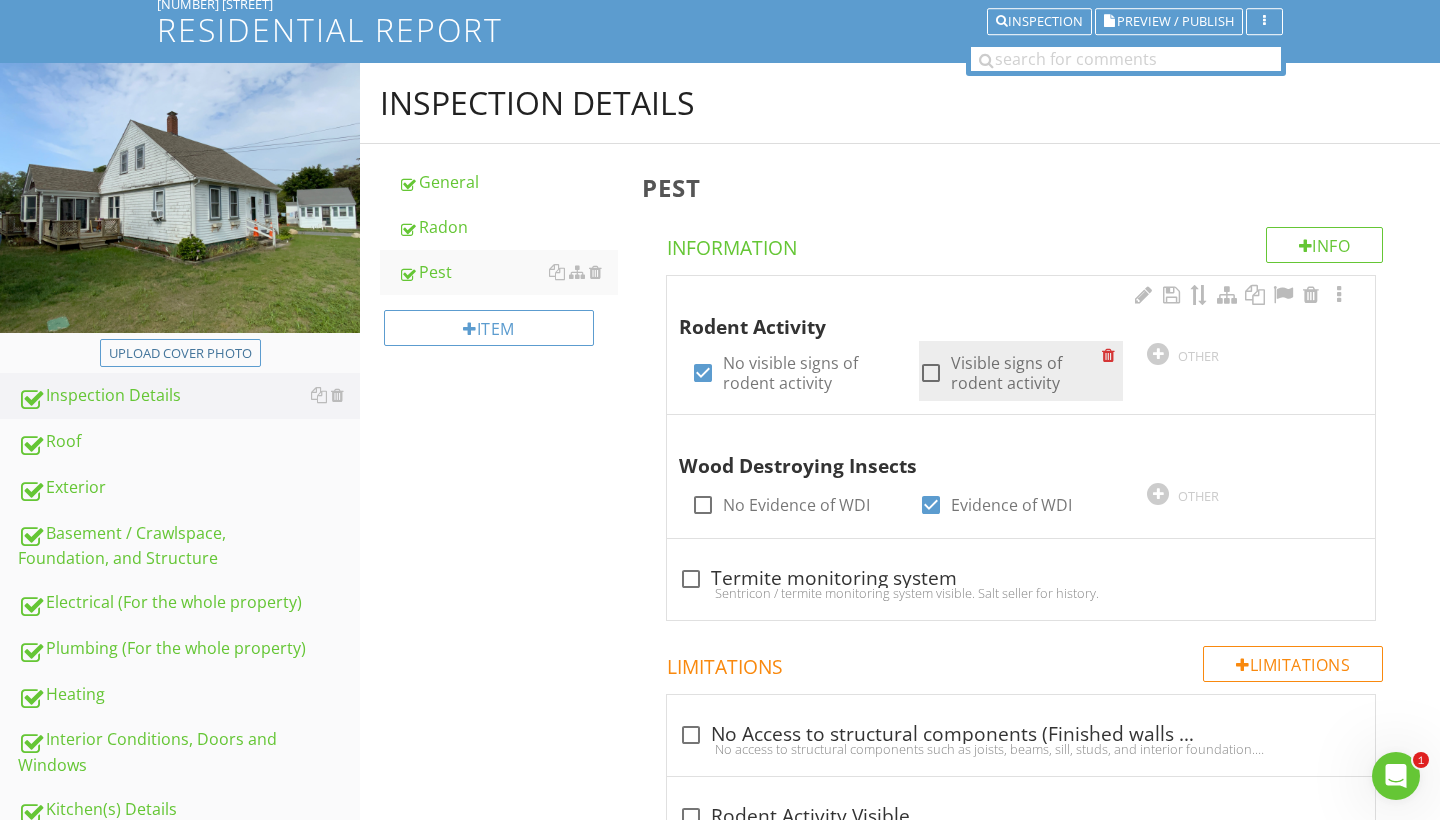click at bounding box center (931, 373) 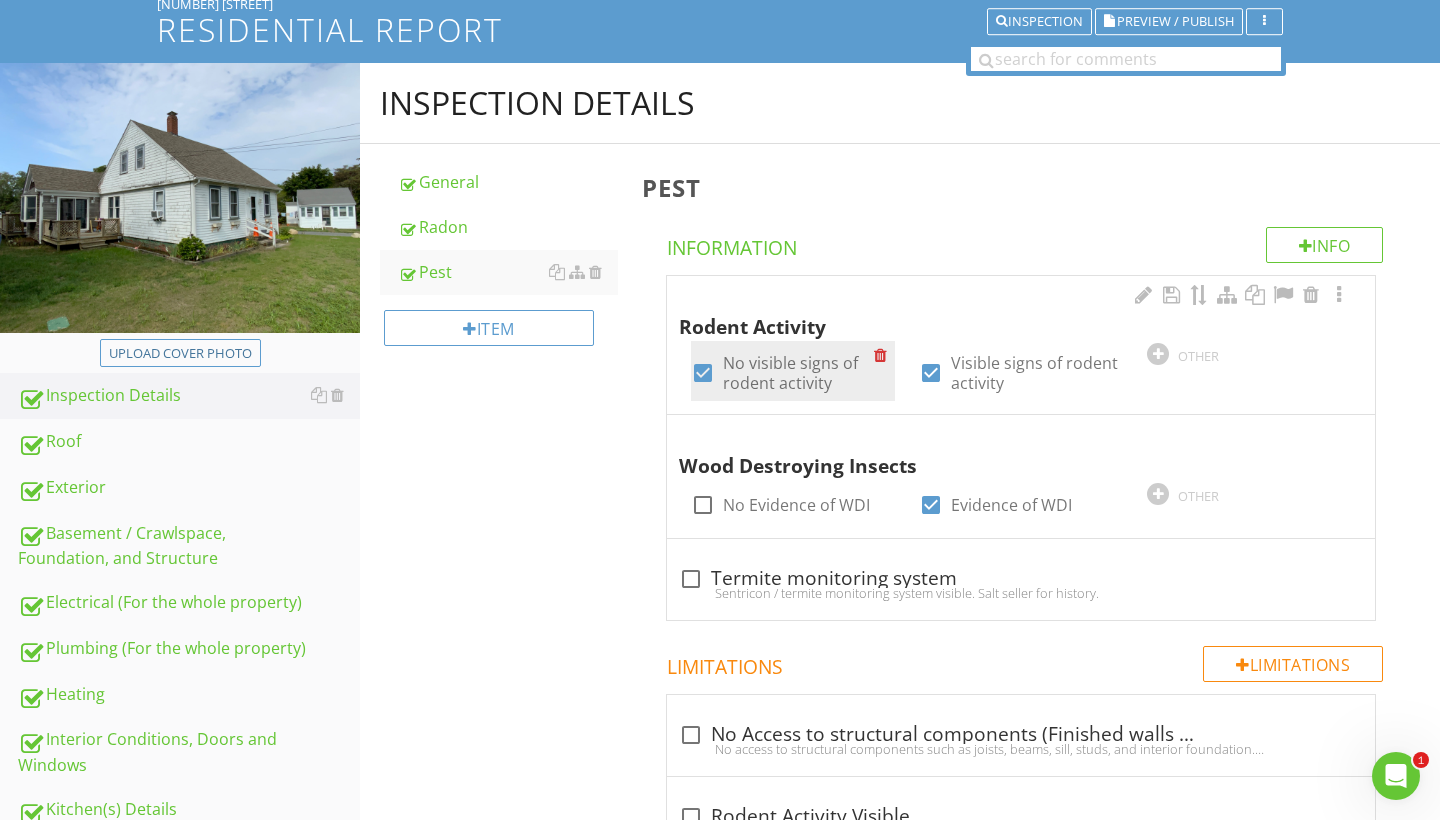 click at bounding box center [703, 373] 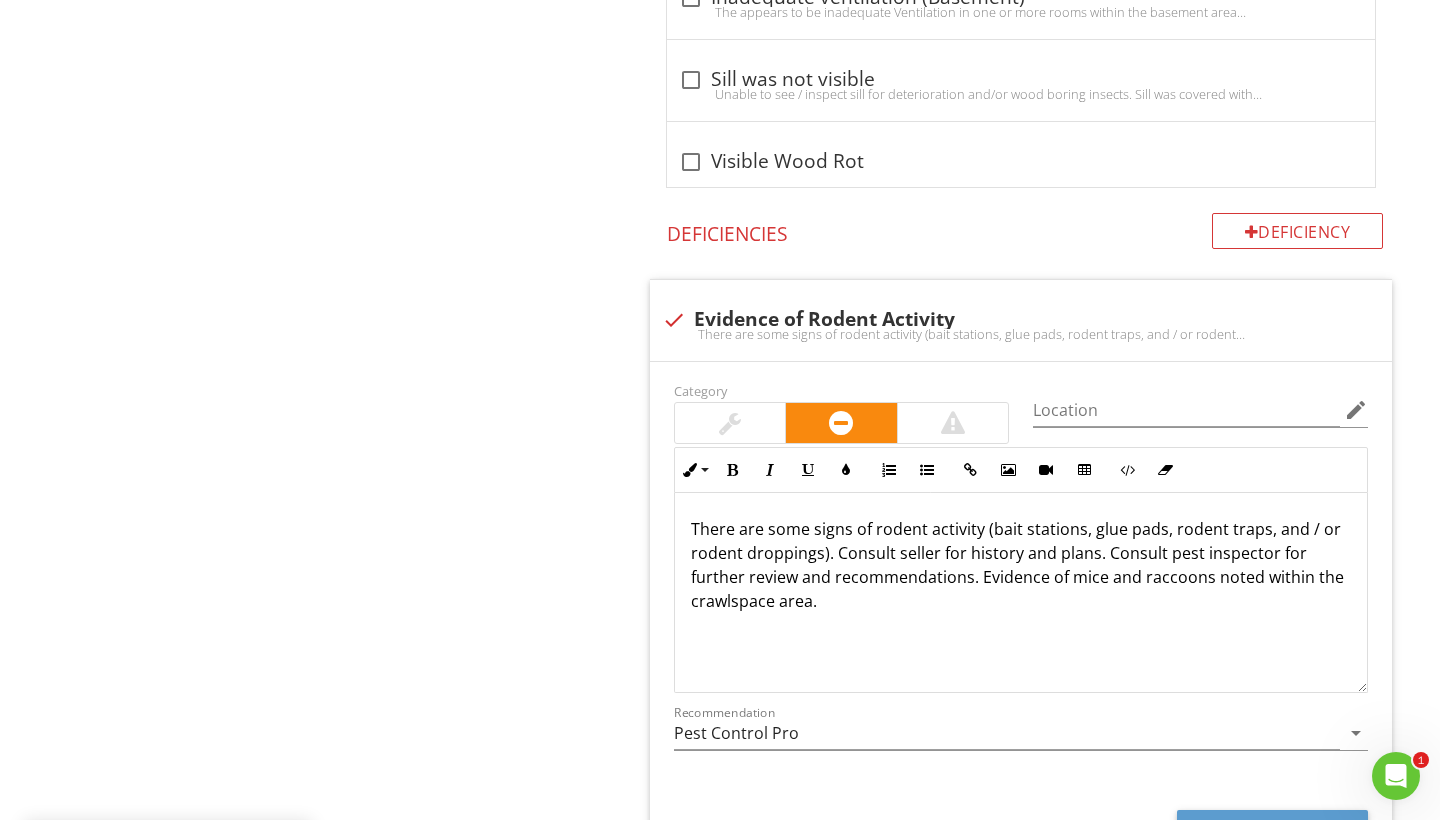 scroll, scrollTop: 1792, scrollLeft: 0, axis: vertical 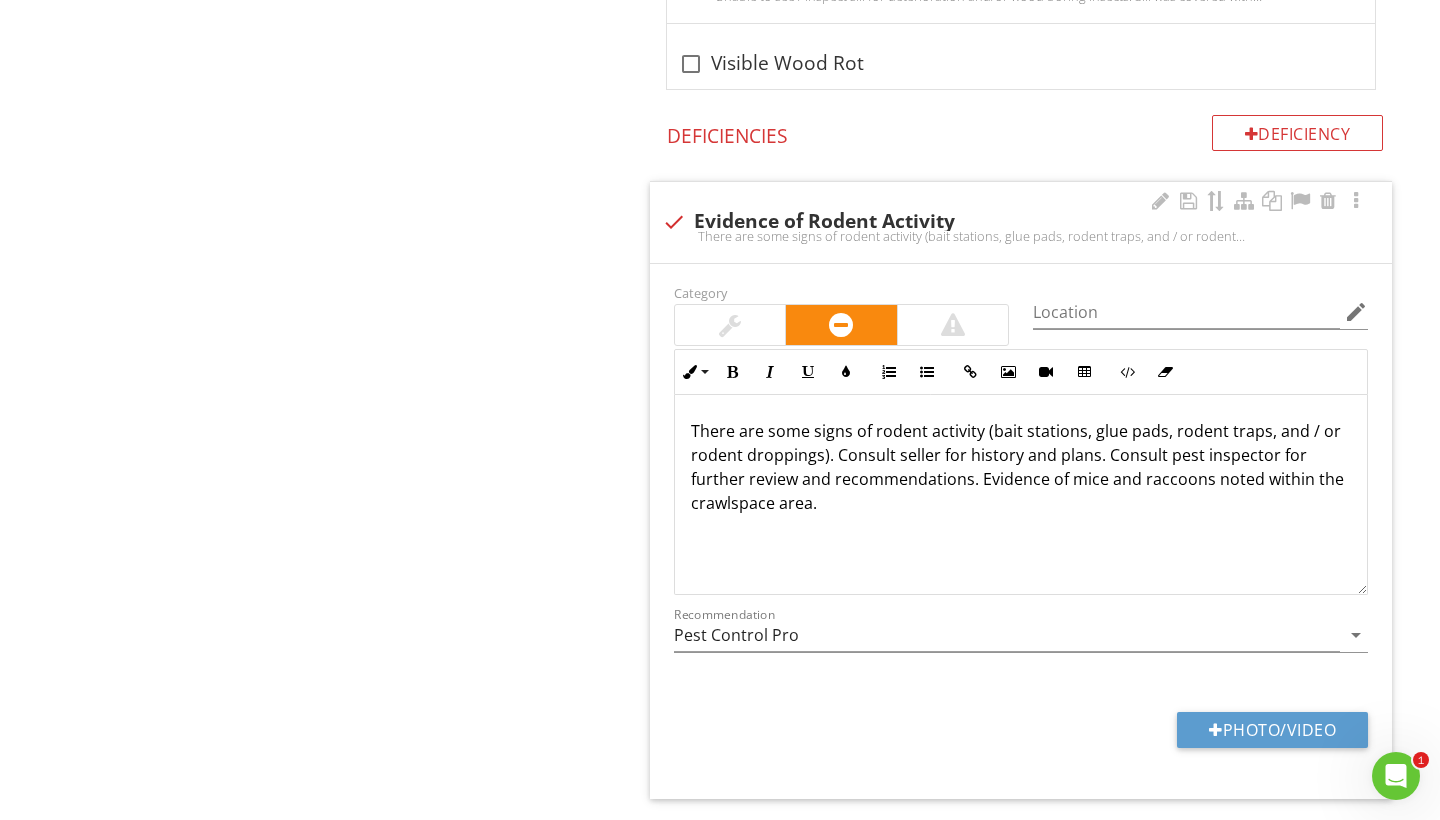 click on "There are some signs of rodent activity (bait stations, glue pads, rodent traps, and / or rodent droppings). Consult seller for history and plans. Consult pest inspector for further review and recommendations. Evidence of mice and raccoons noted within the crawlspace area." at bounding box center (1021, 467) 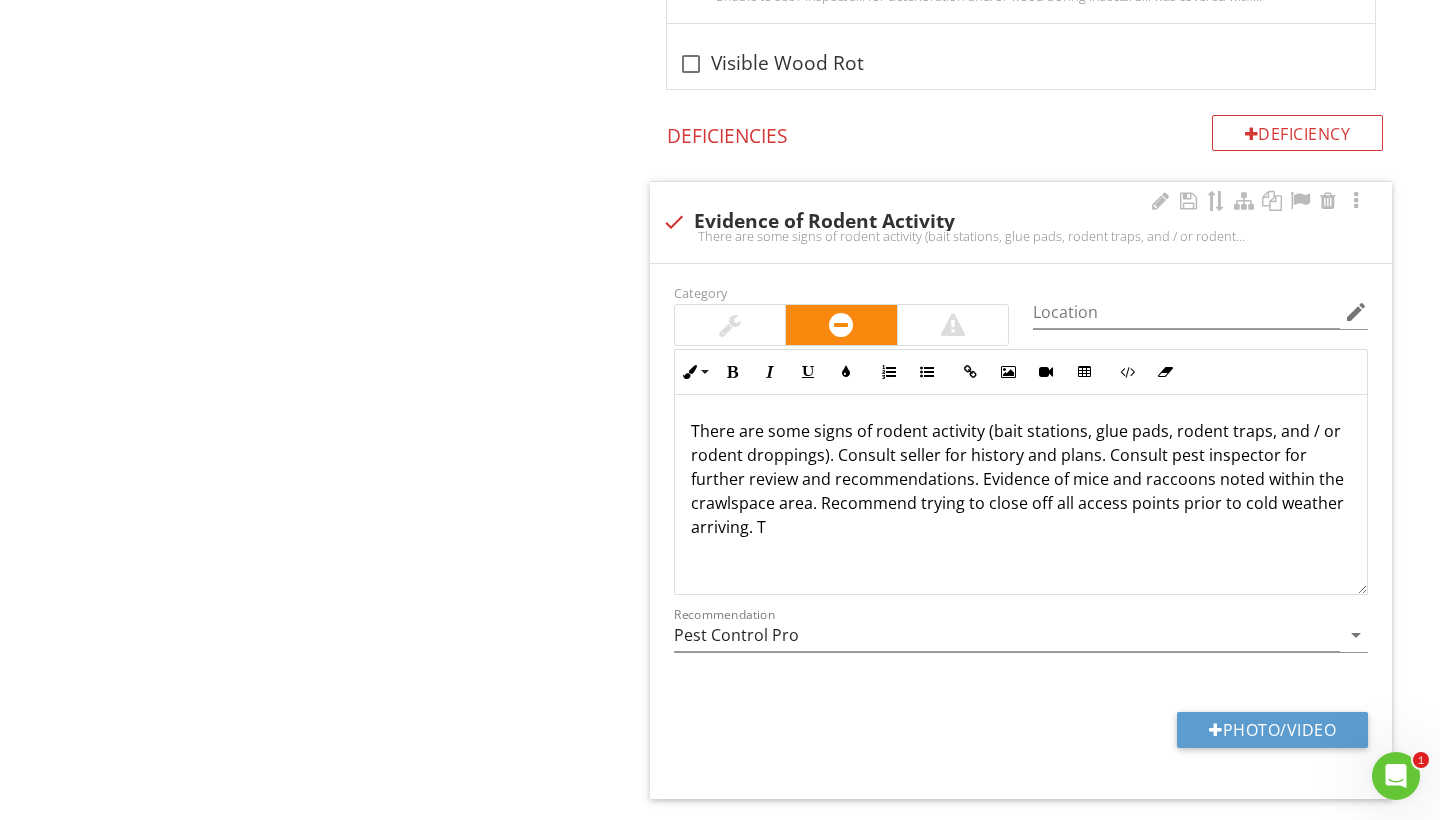 click on "There are some signs of rodent activity (bait stations, glue pads, rodent traps, and / or rodent droppings). Consult seller for history and plans. Consult pest inspector for further review and recommendations. Evidence of mice and raccoons noted within the crawlspace area. Recommend trying to close off all access points prior to cold weather arriving. T" at bounding box center [1021, 479] 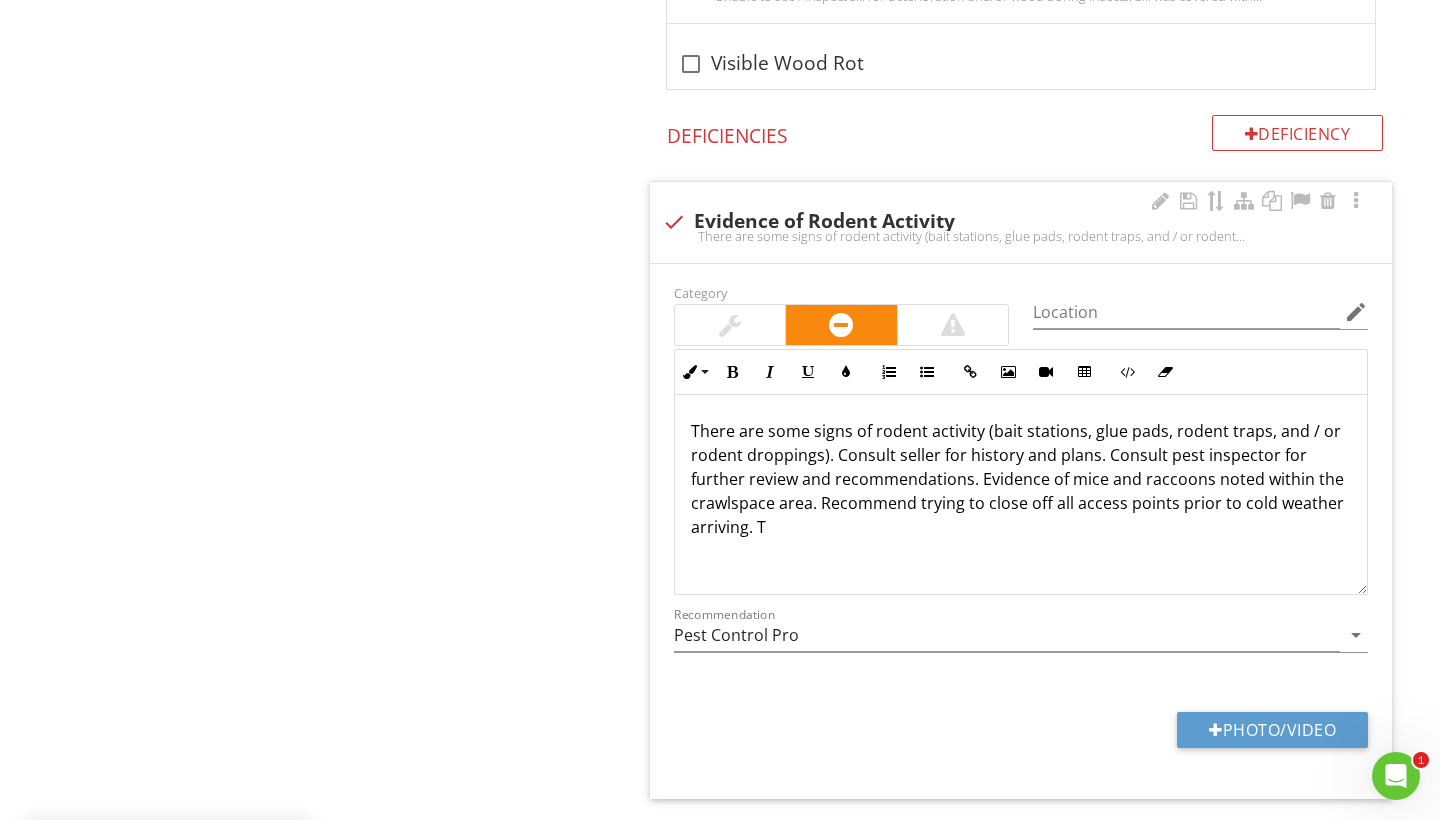 click on "There are some signs of rodent activity (bait stations, glue pads, rodent traps, and / or rodent droppings). Consult seller for history and plans. Consult pest inspector for further review and recommendations. Evidence of mice and raccoons noted within the crawlspace area. Recommend trying to close off all access points prior to cold weather arriving. T" at bounding box center (1021, 479) 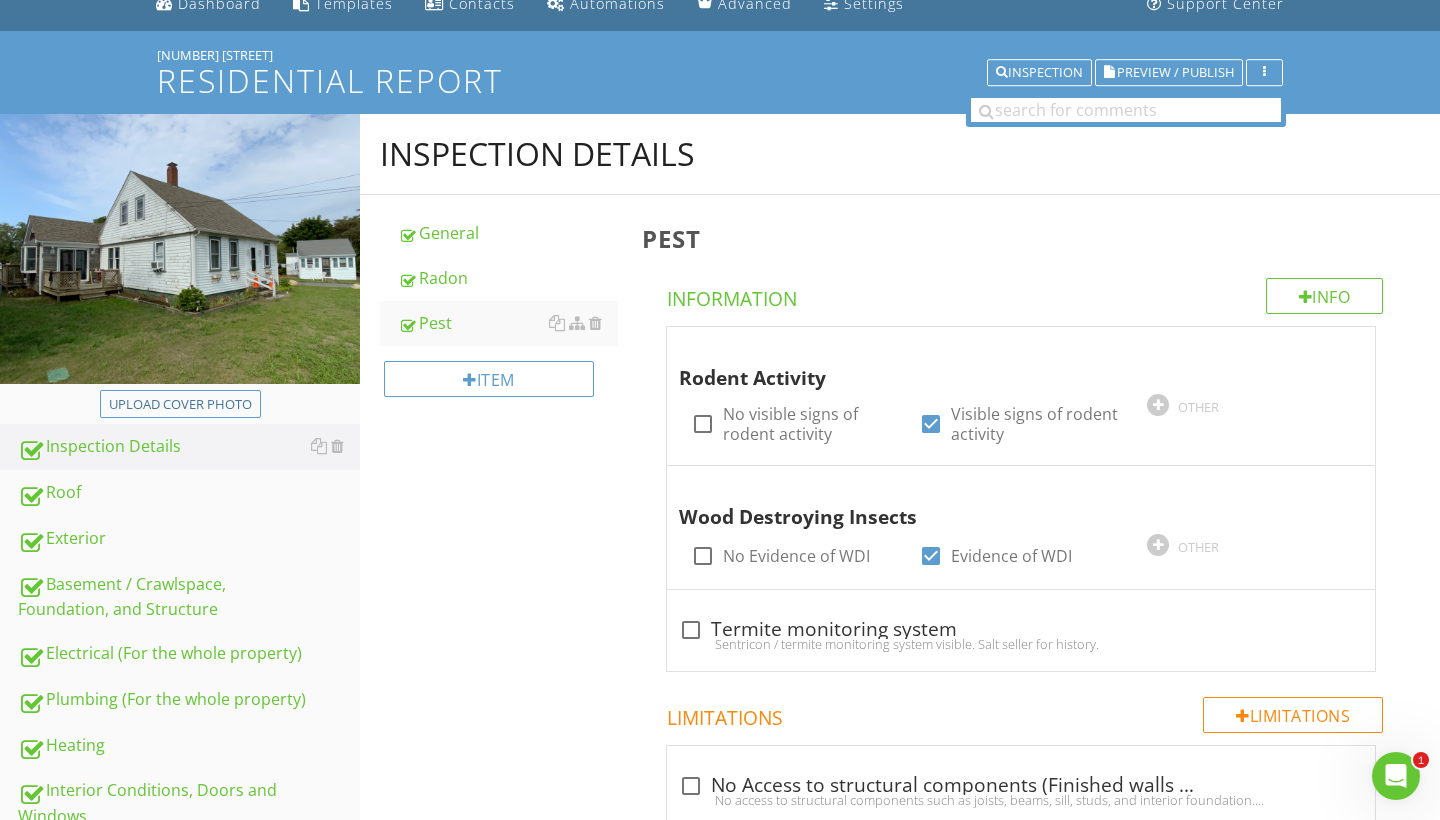scroll, scrollTop: 86, scrollLeft: 0, axis: vertical 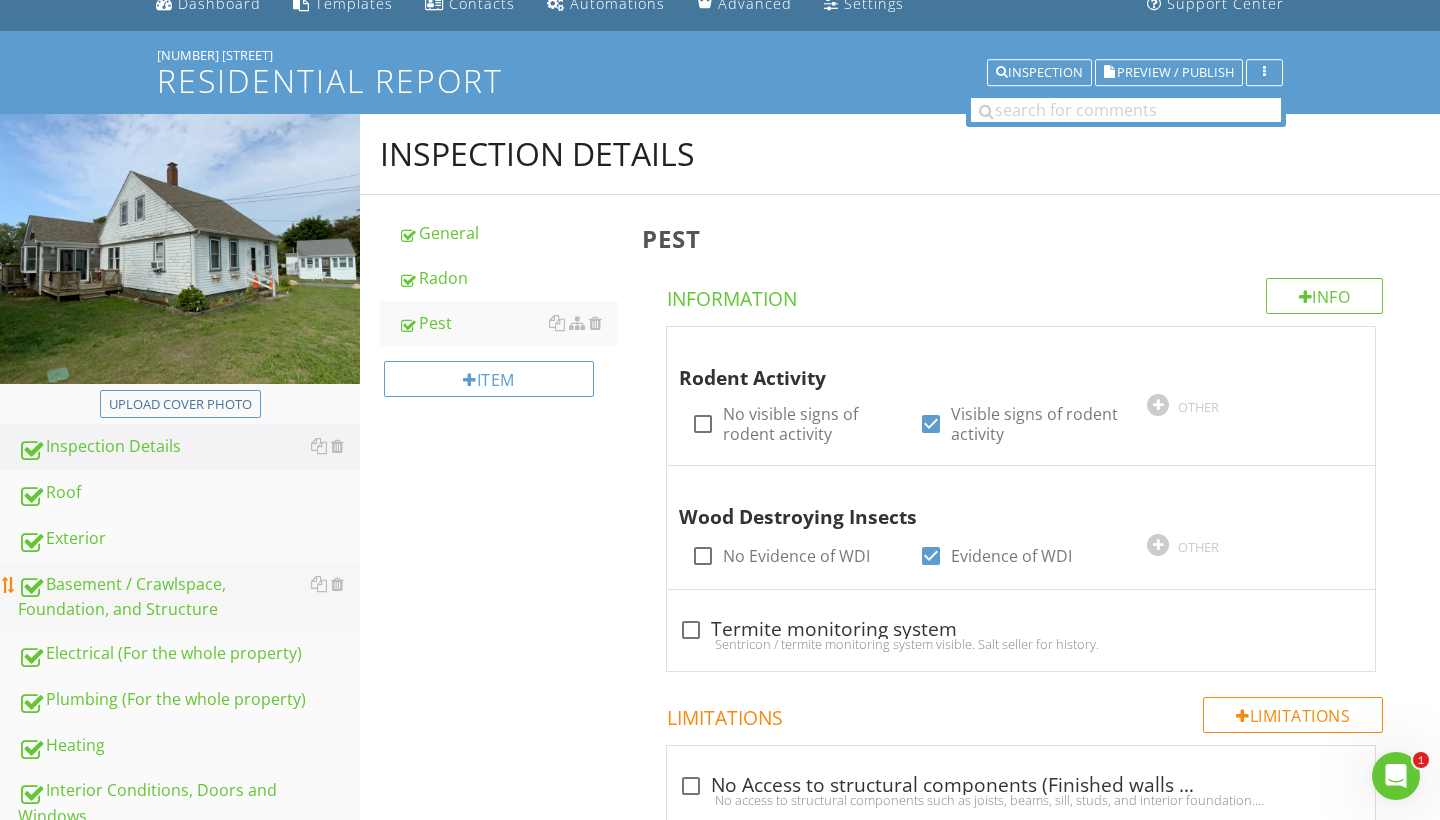 click on "Basement / Crawlspace, Foundation, and Structure" at bounding box center (189, 597) 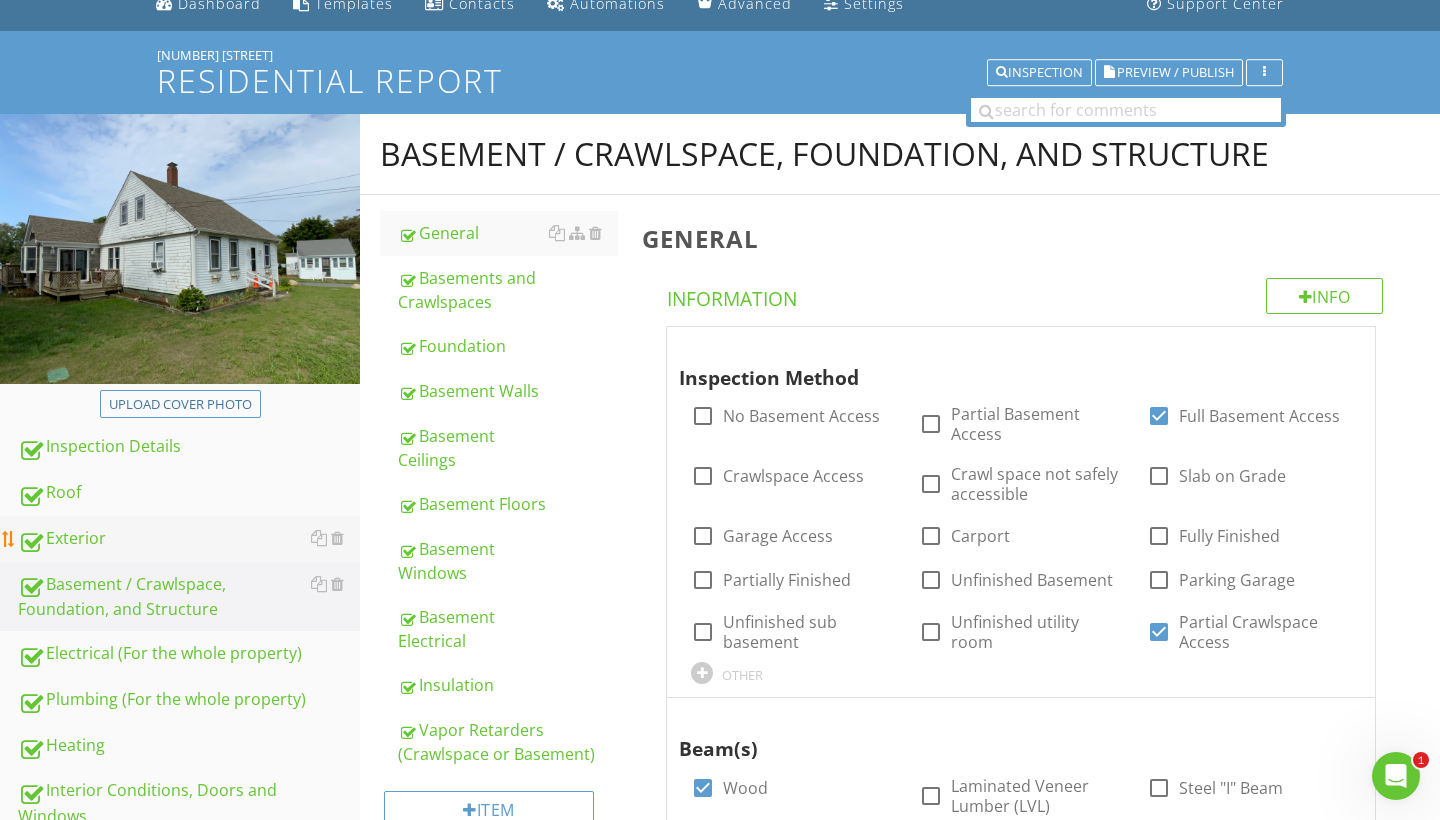 click on "Exterior" at bounding box center (189, 539) 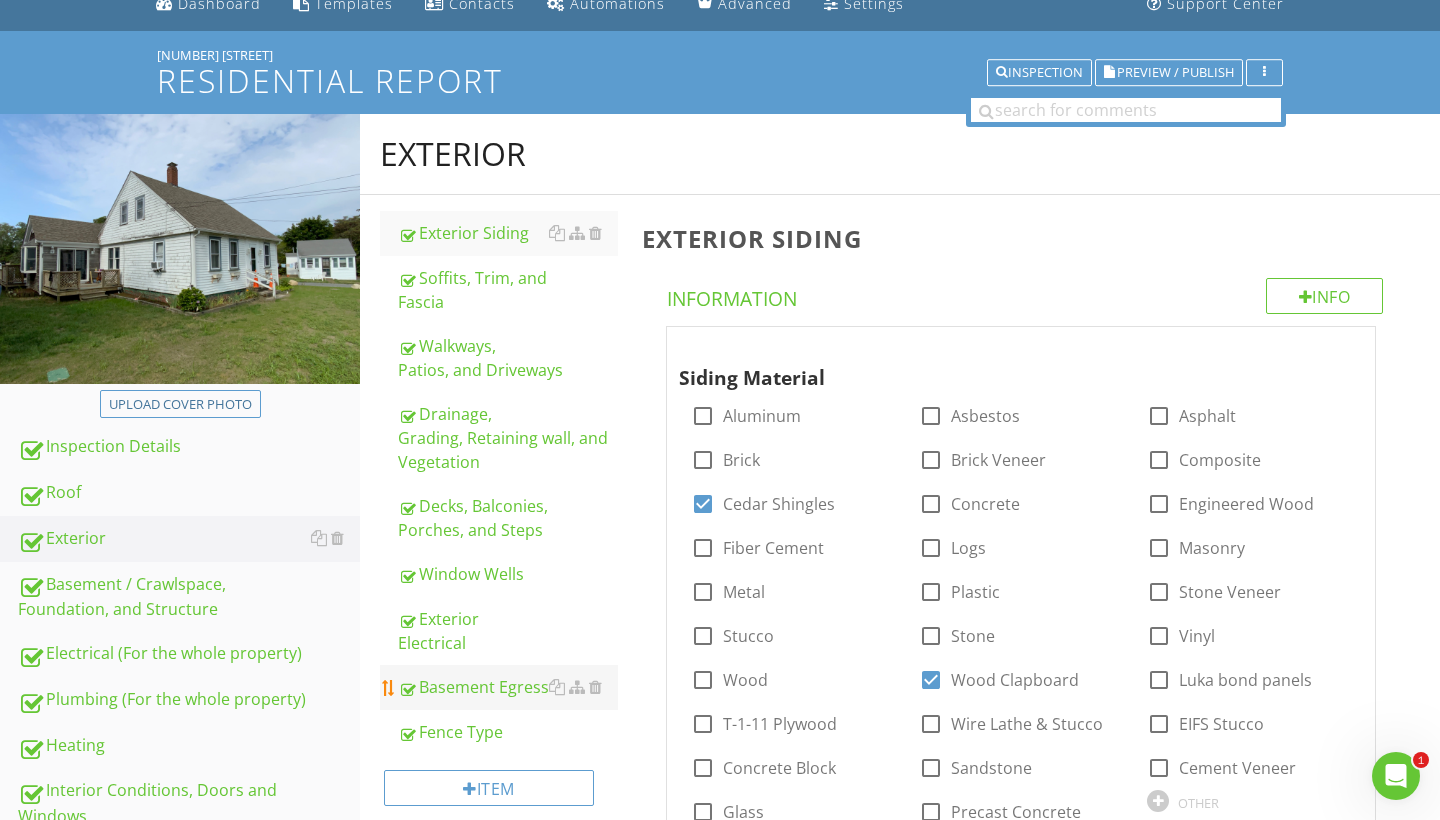 click on "Basement Egress" at bounding box center [508, 687] 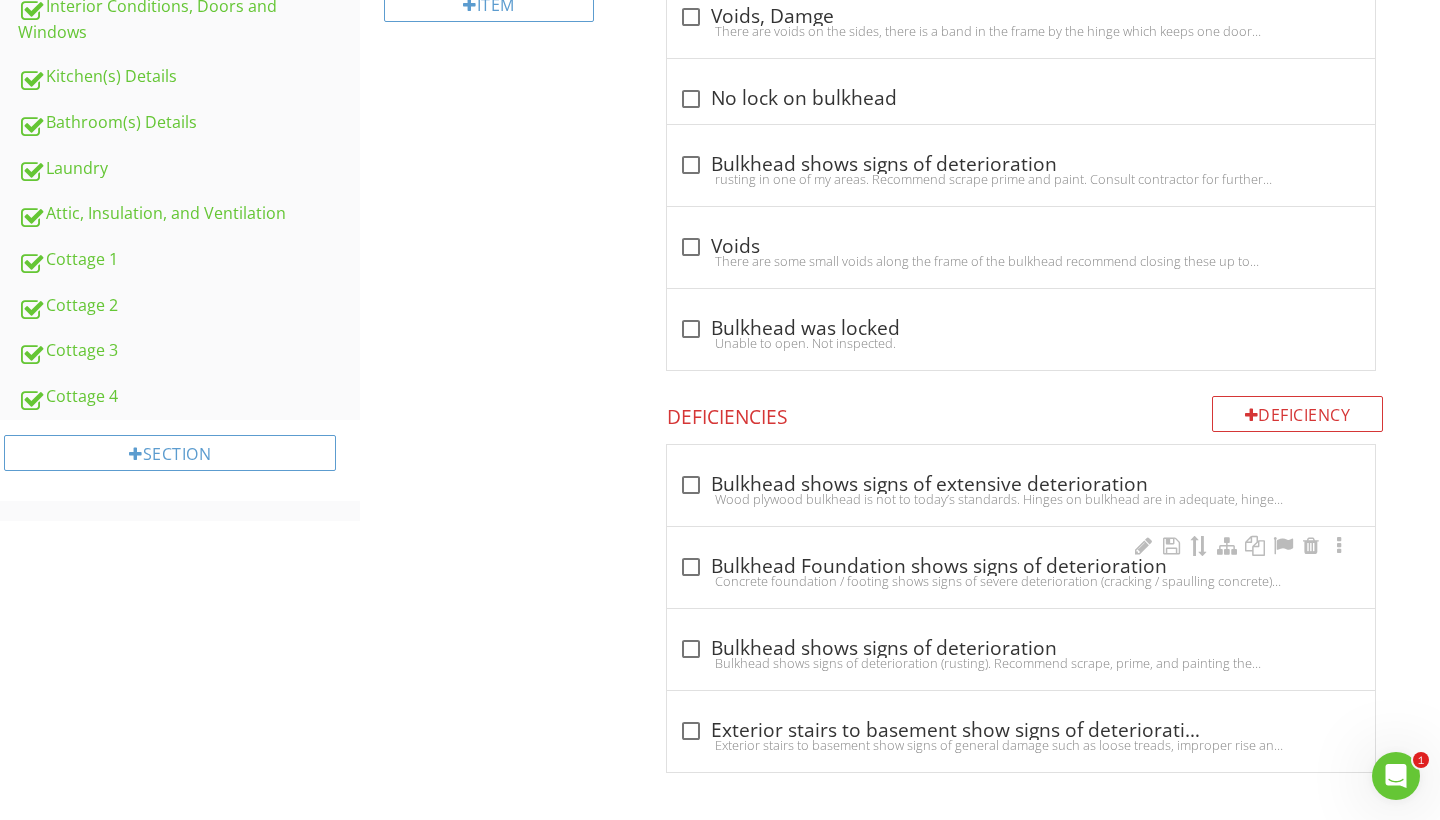 scroll, scrollTop: 869, scrollLeft: 0, axis: vertical 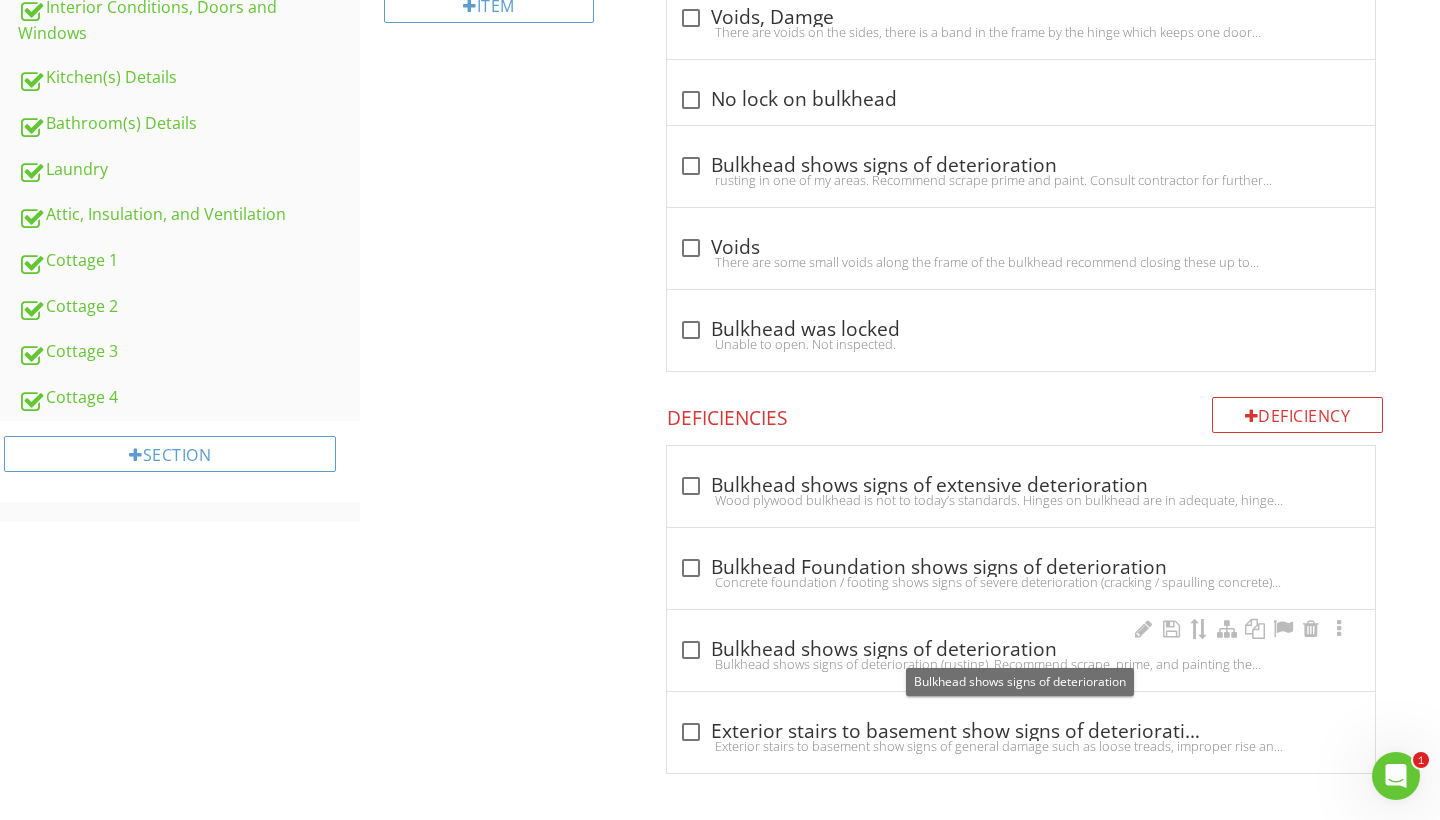 click at bounding box center [691, 650] 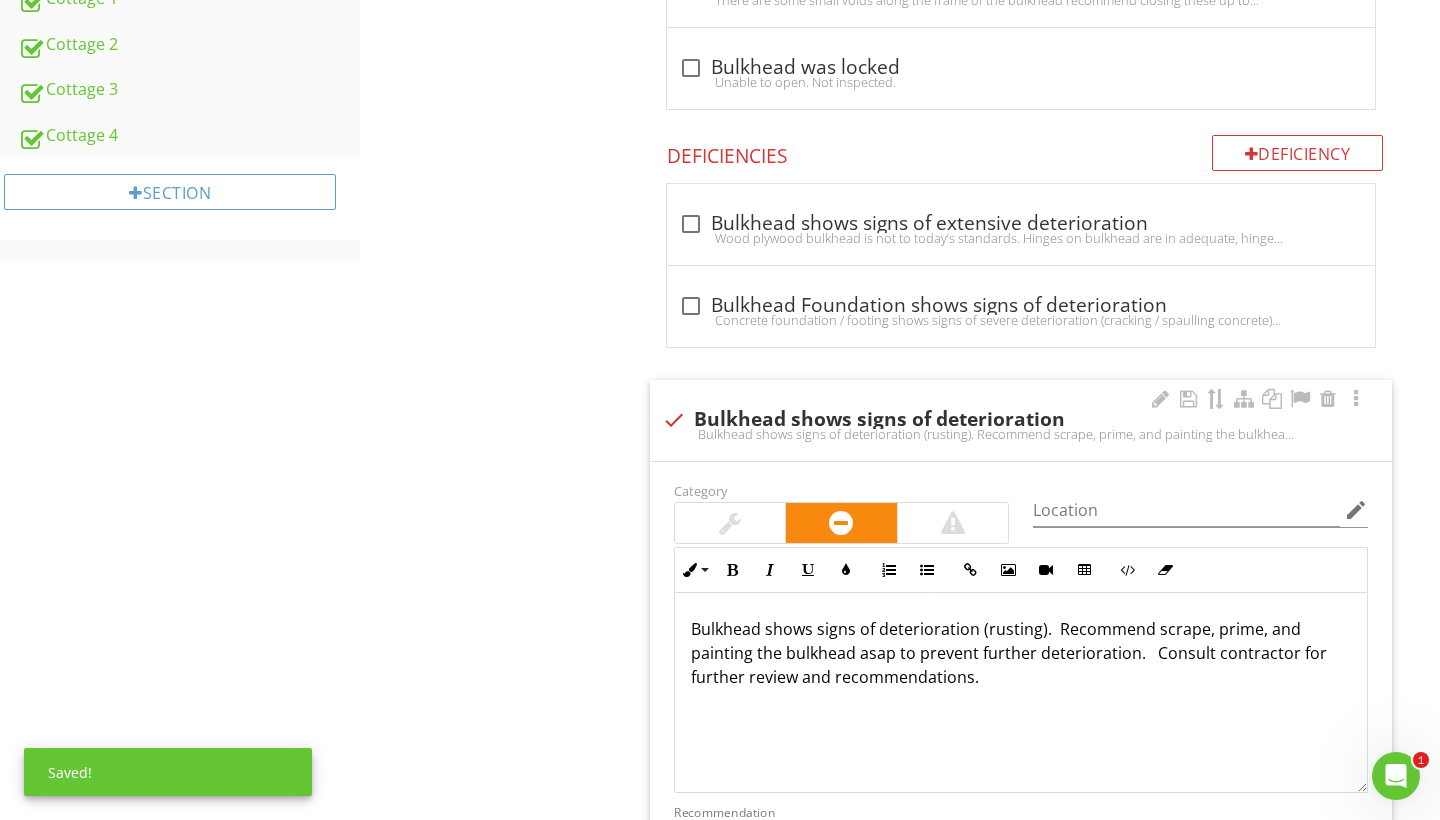 scroll, scrollTop: 1142, scrollLeft: 0, axis: vertical 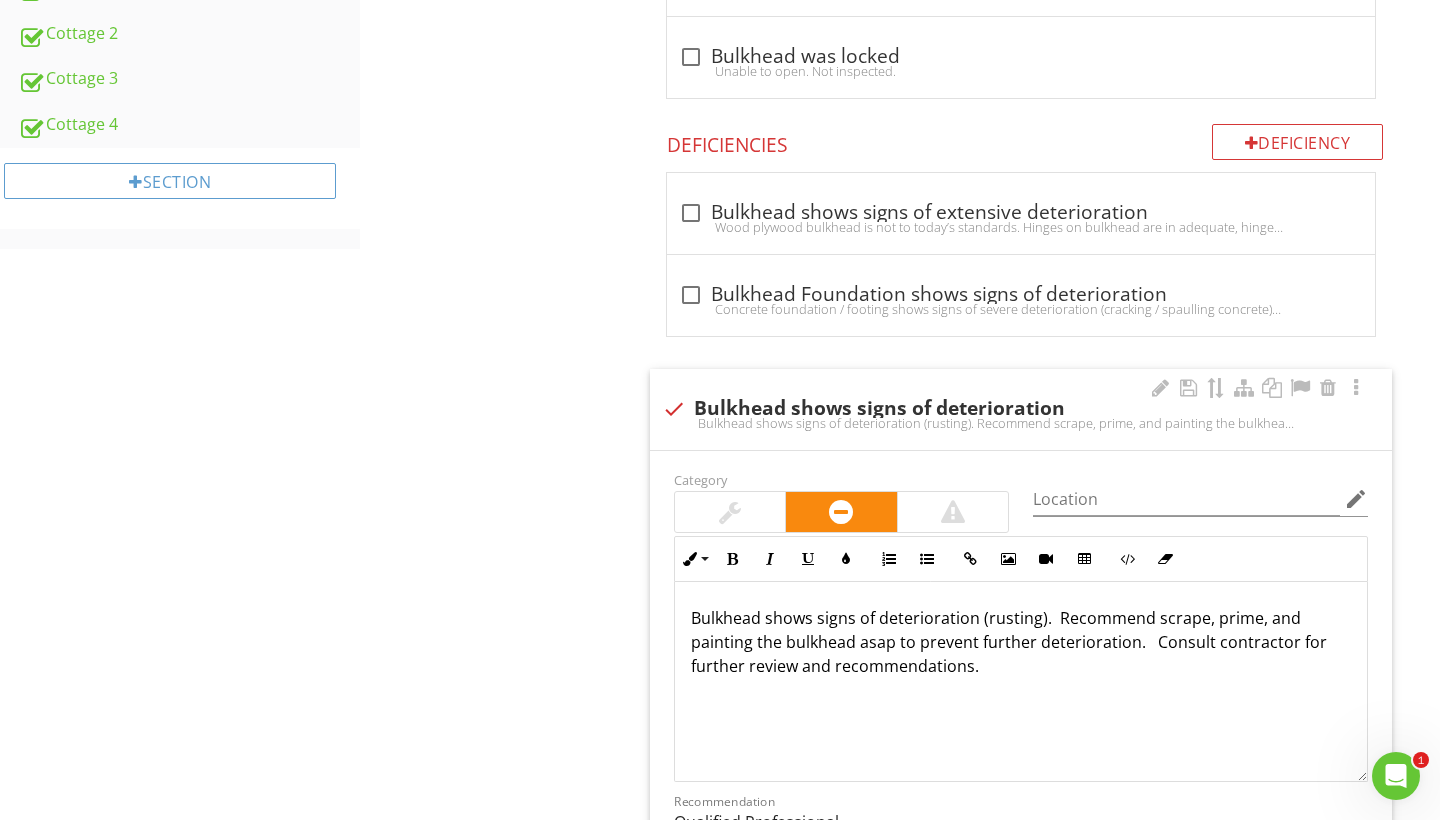 click on "Bulkhead shows signs of deterioration (rusting).  Recommend scrape, prime, and painting the bulkhead asap to prevent further deterioration.   Consult contractor for further review and recommendations." at bounding box center (1021, 642) 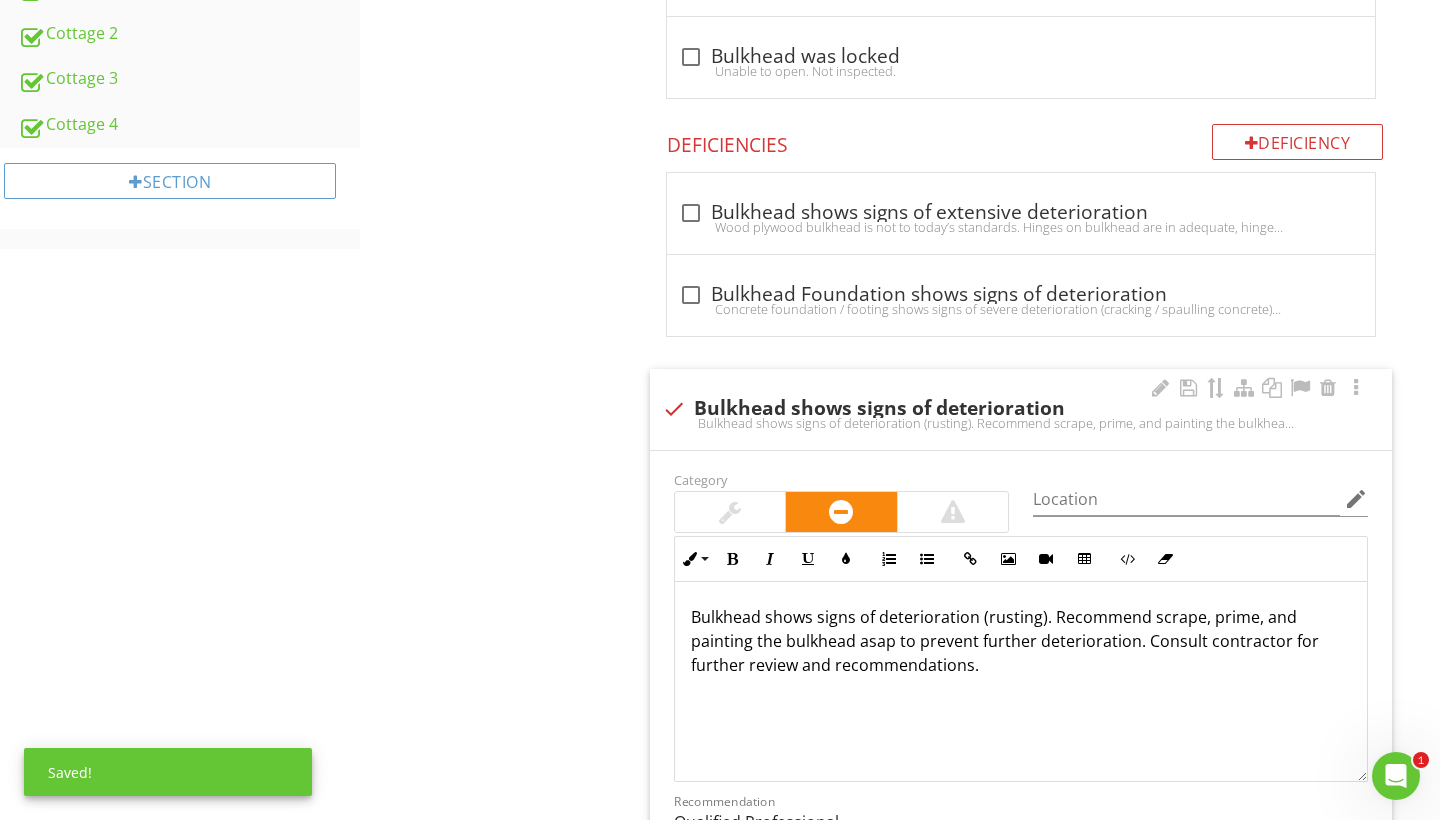 scroll, scrollTop: 1, scrollLeft: 0, axis: vertical 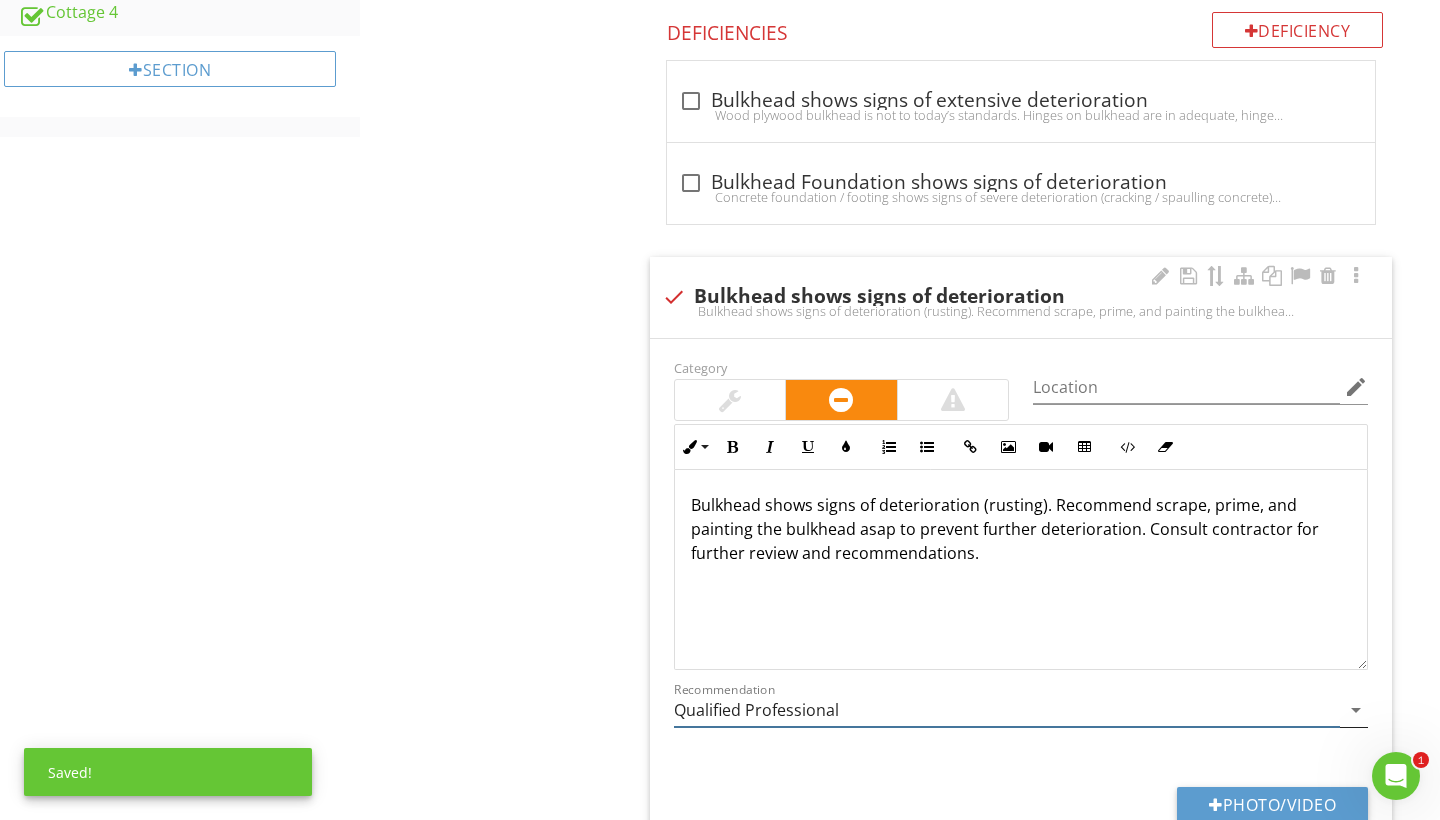 click on "Qualified Professional" at bounding box center (1007, 710) 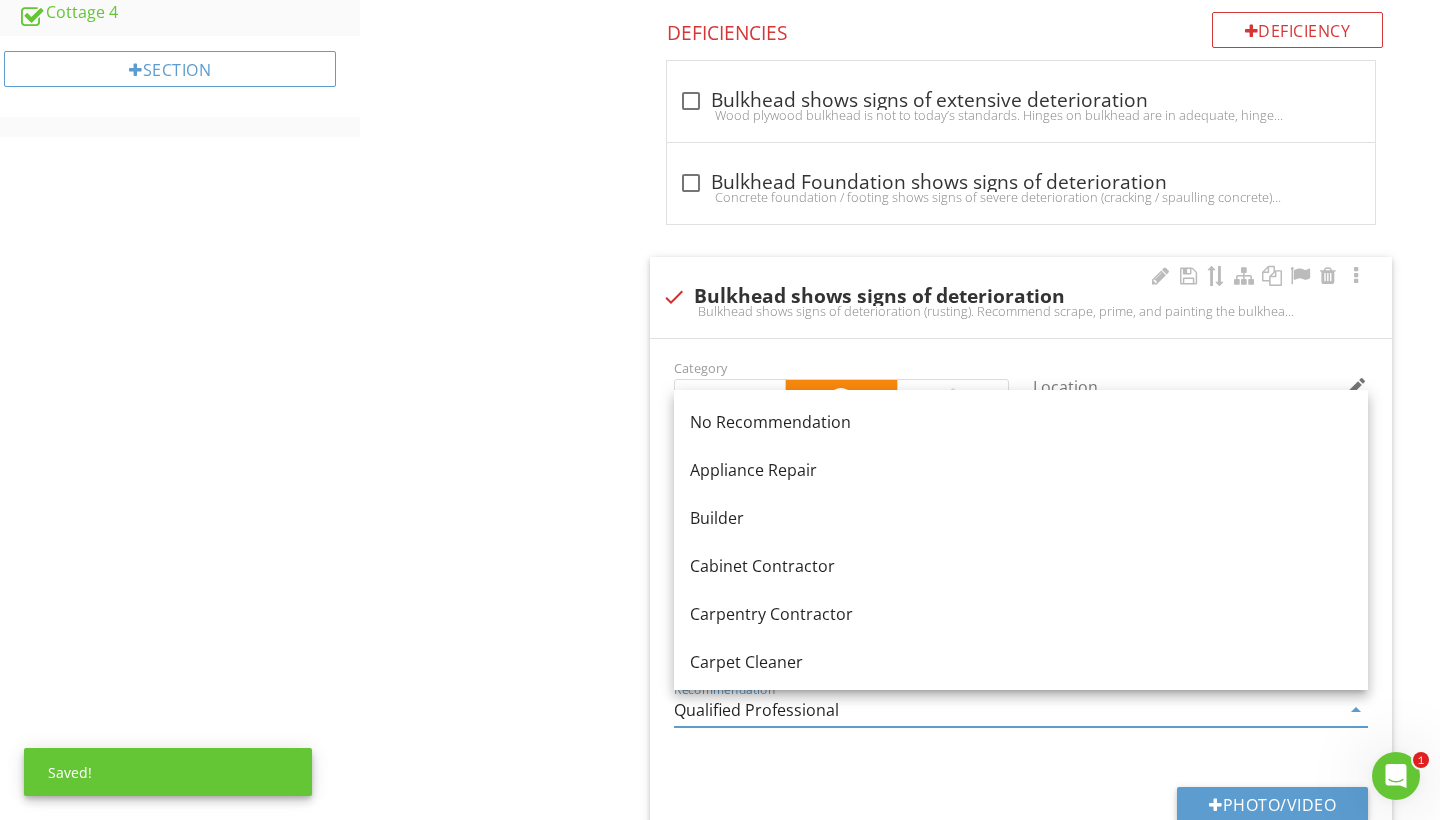 click on "Qualified Professional" at bounding box center [1007, 710] 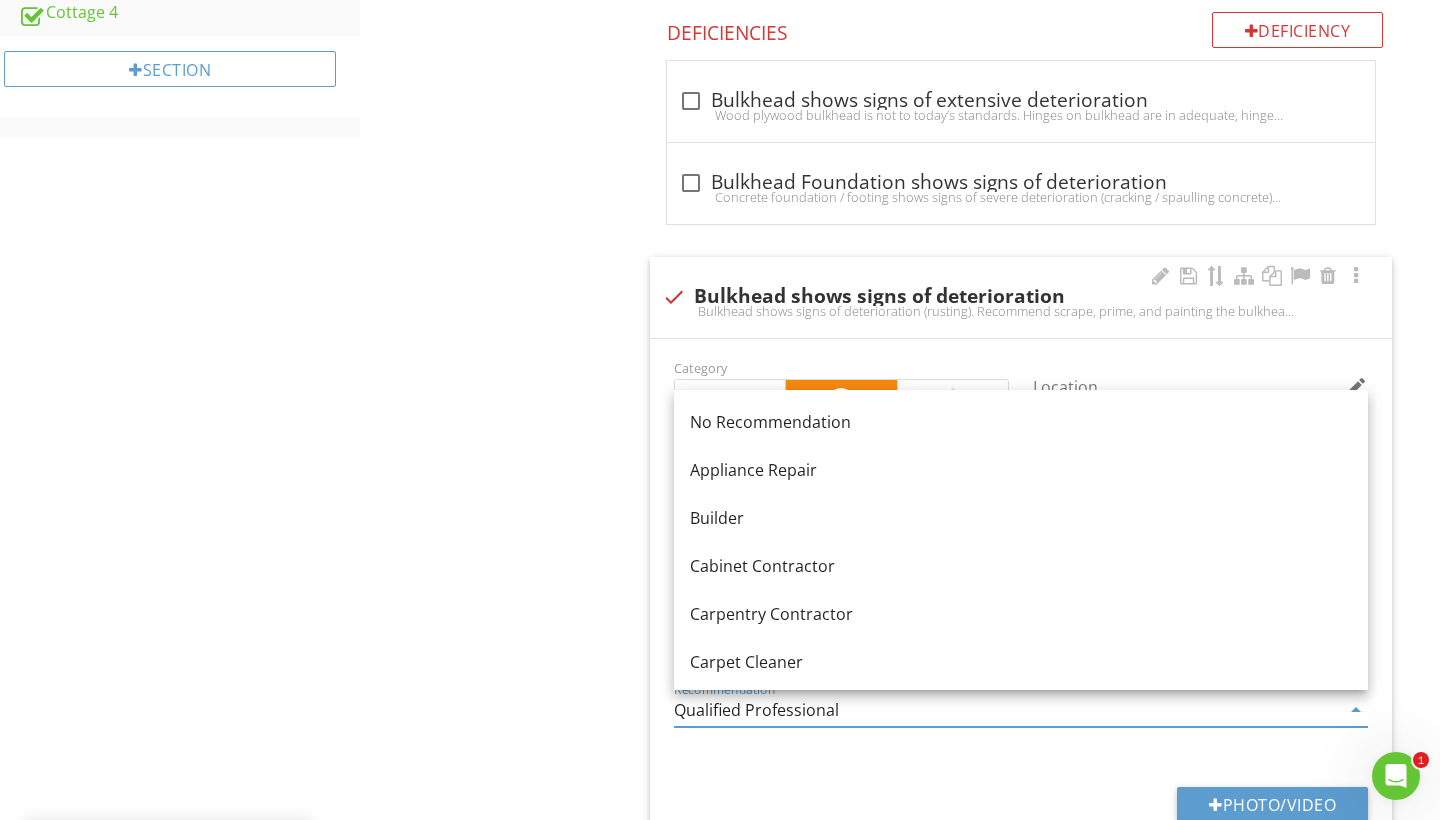 click on "Qualified Professional" at bounding box center (1007, 710) 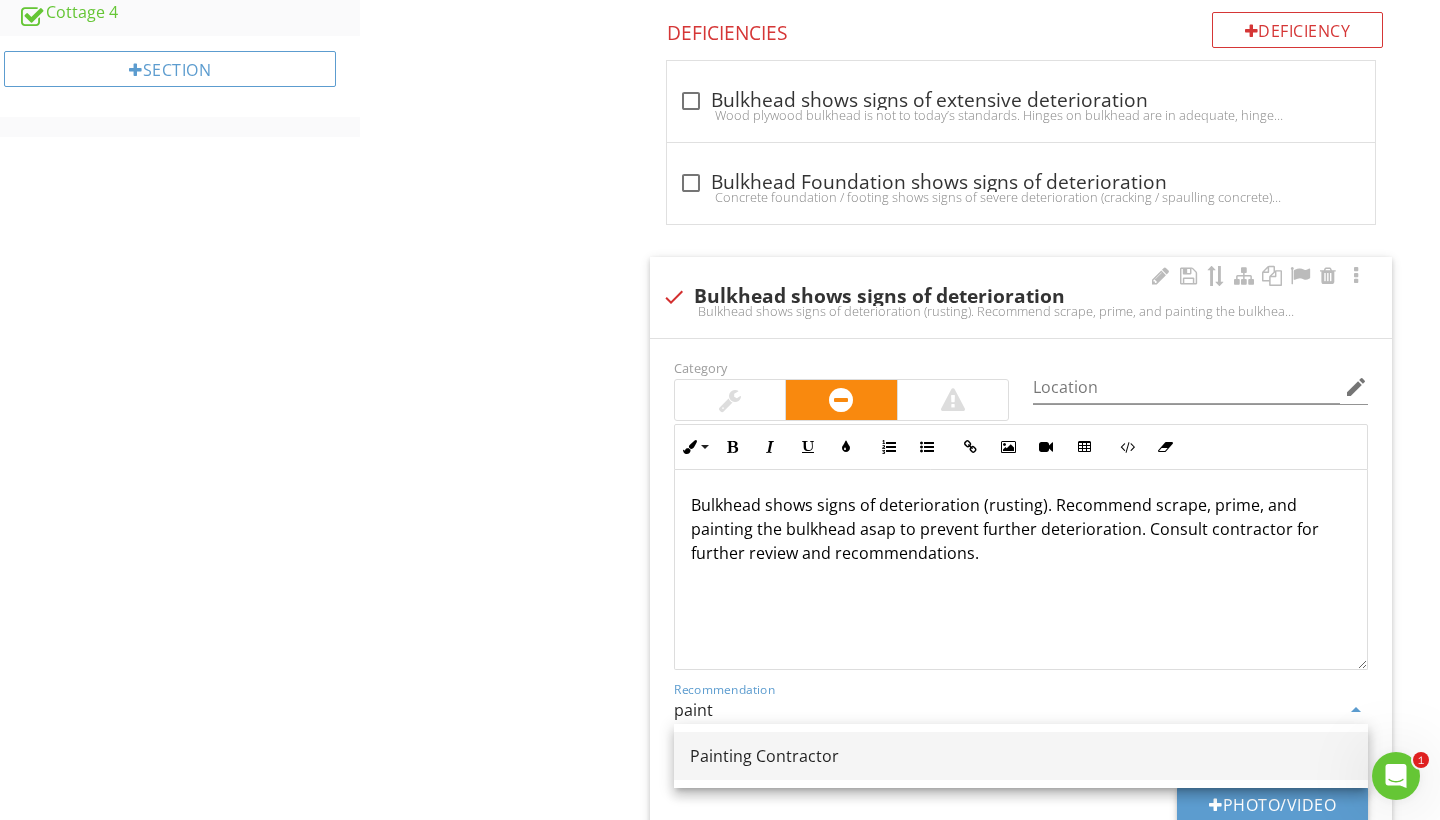 type on "Painting Contractor" 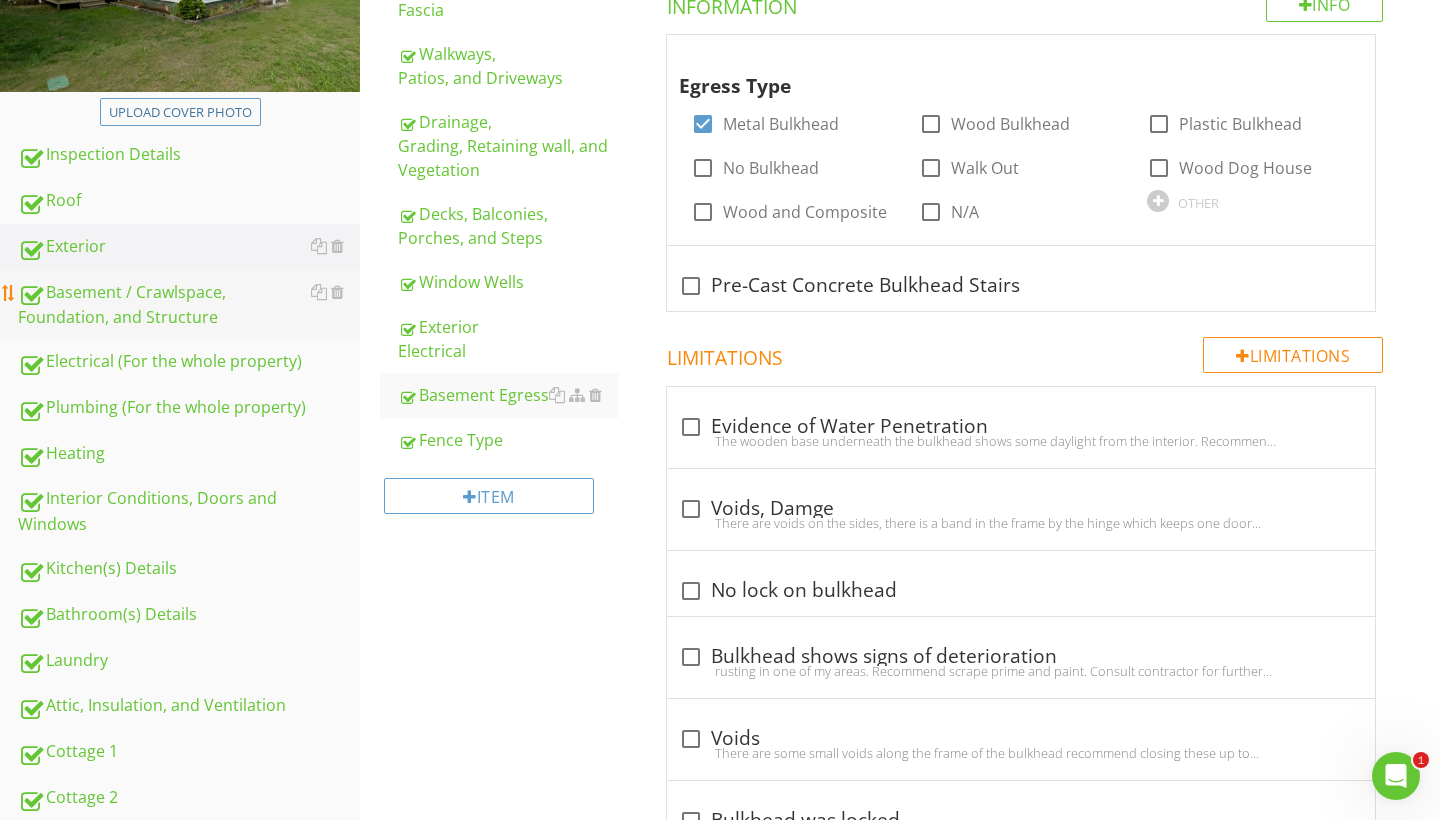 scroll, scrollTop: 306, scrollLeft: 0, axis: vertical 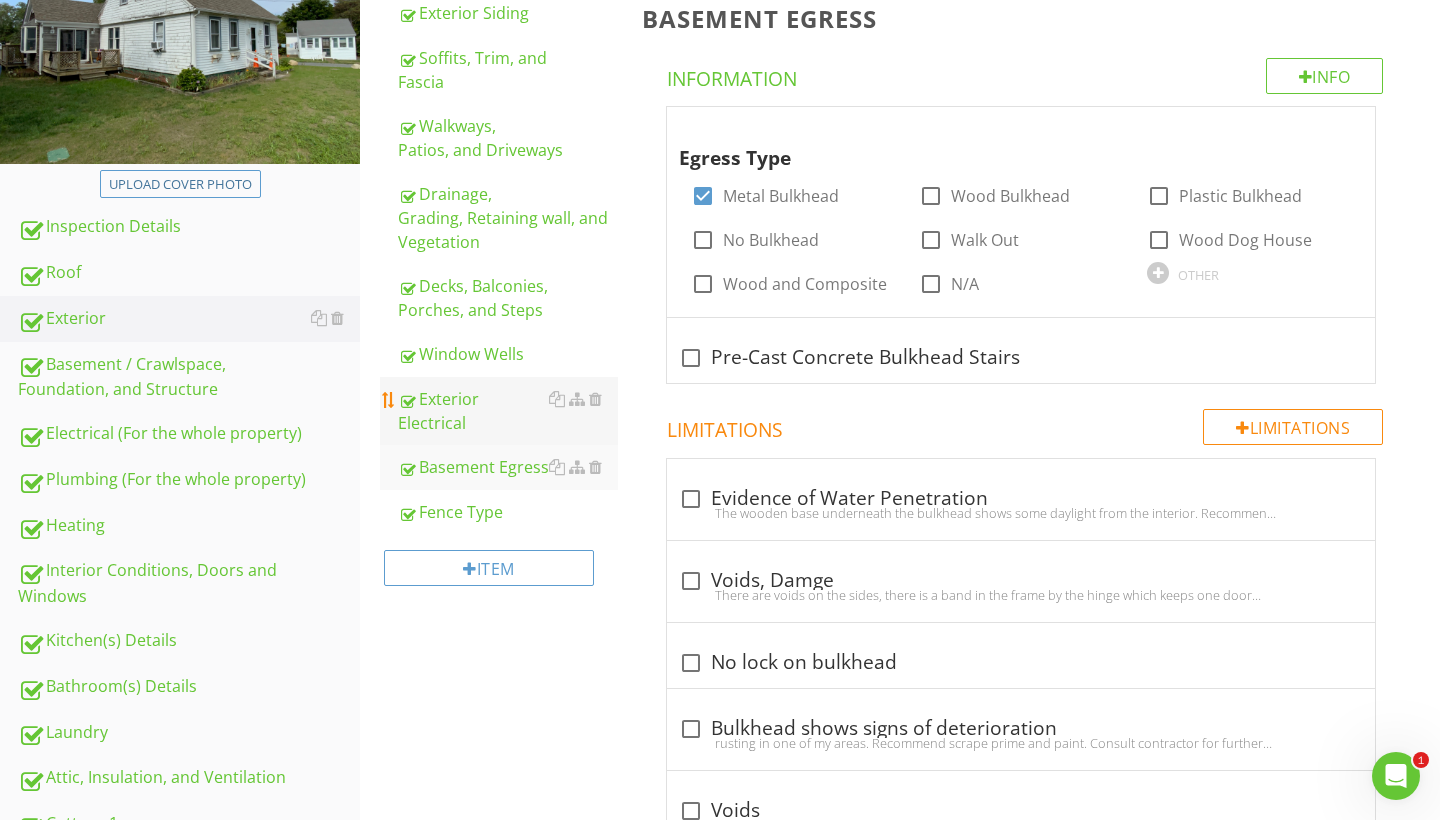 click on "Exterior Electrical" at bounding box center (508, 411) 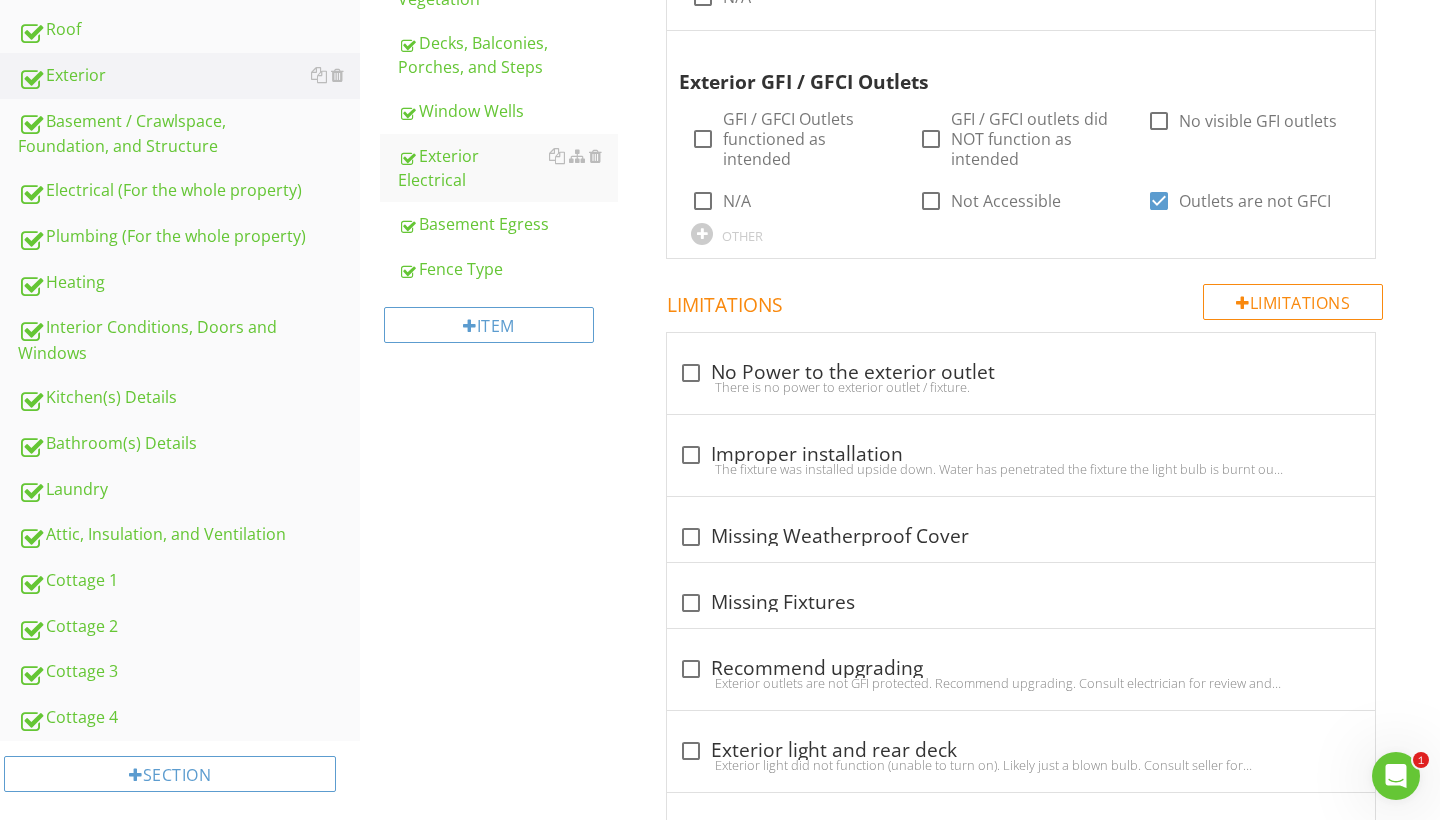 scroll, scrollTop: 515, scrollLeft: 0, axis: vertical 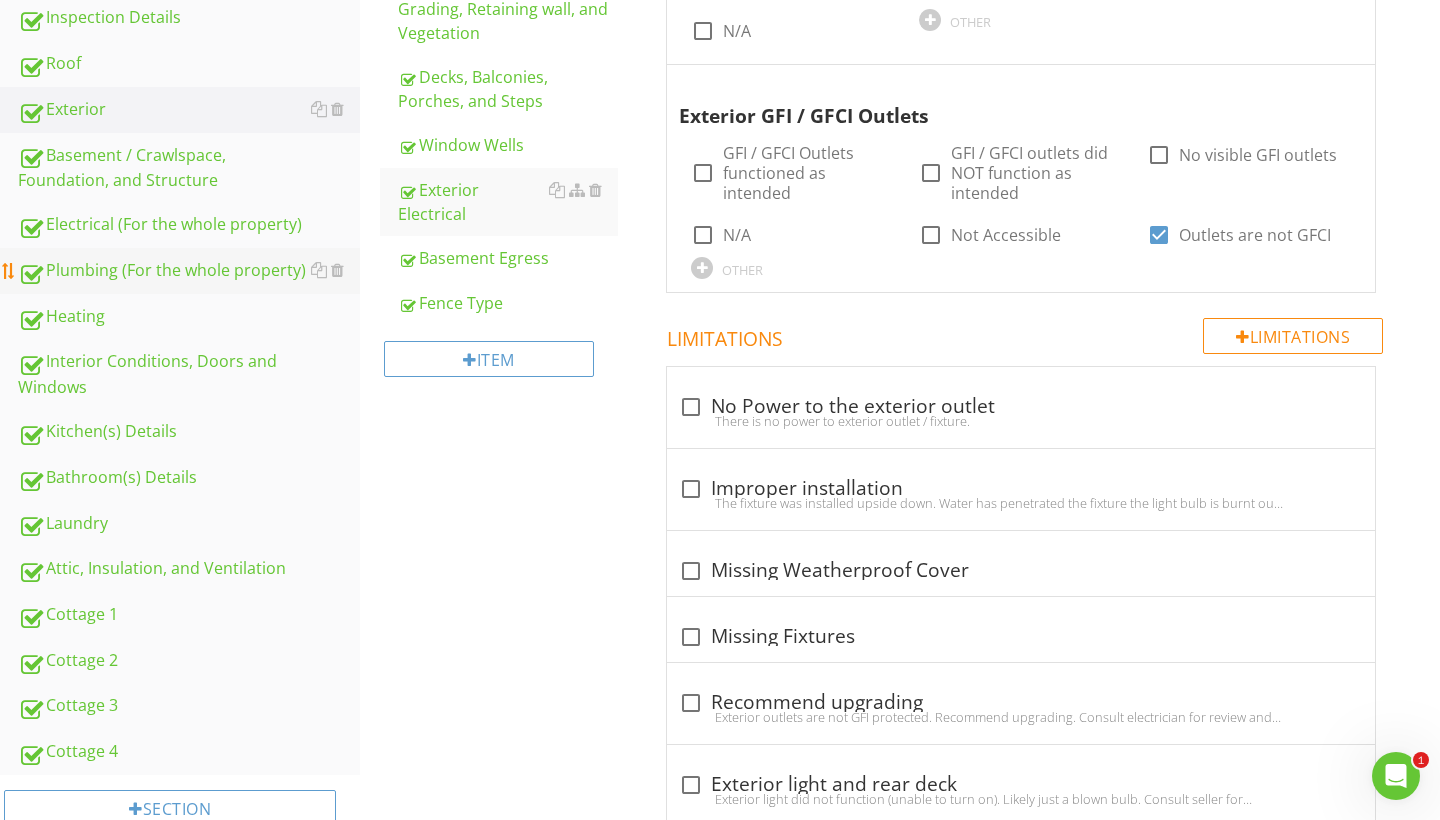 click on "Plumbing (For the whole property)" at bounding box center (189, 271) 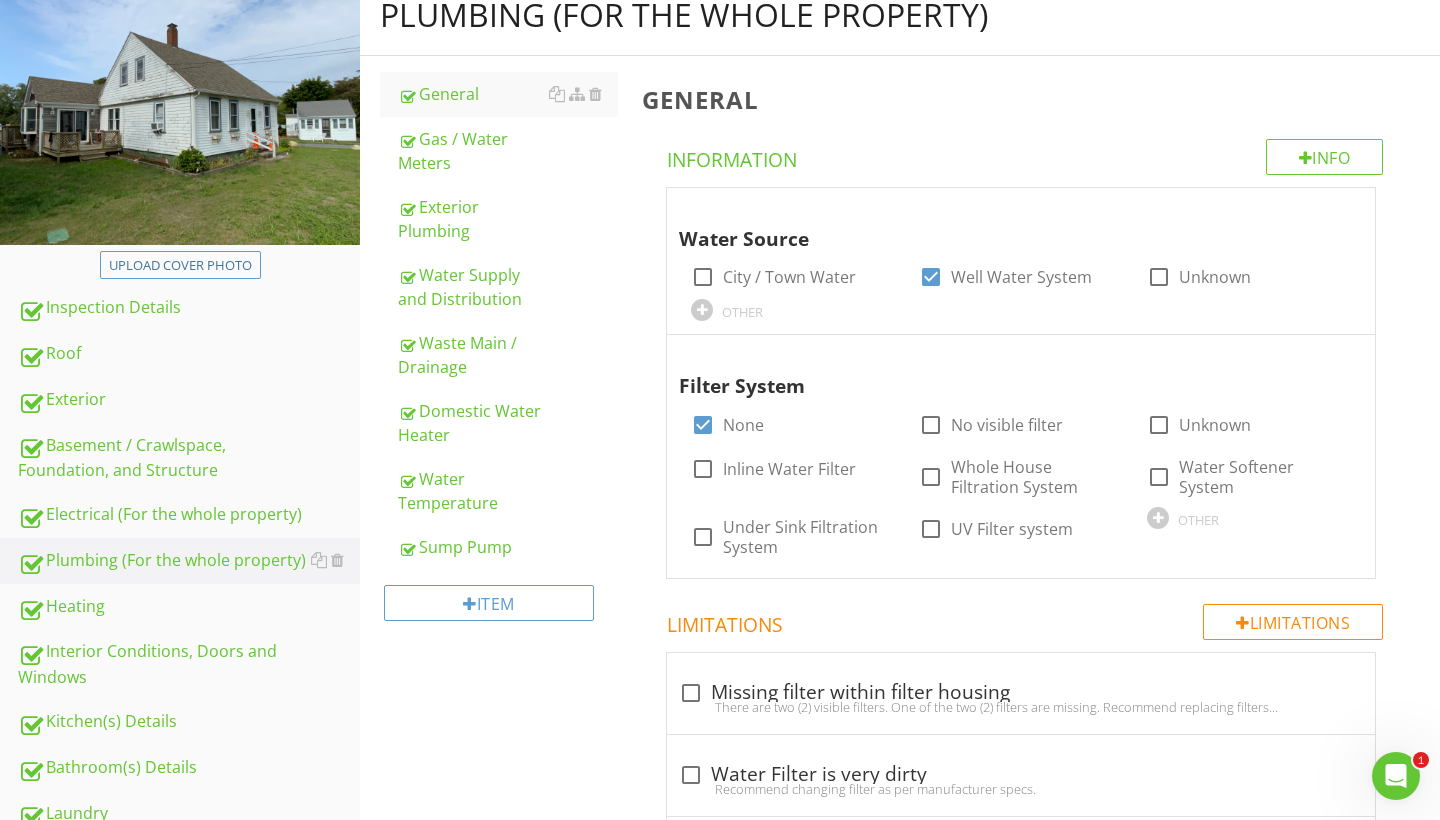 scroll, scrollTop: 218, scrollLeft: 0, axis: vertical 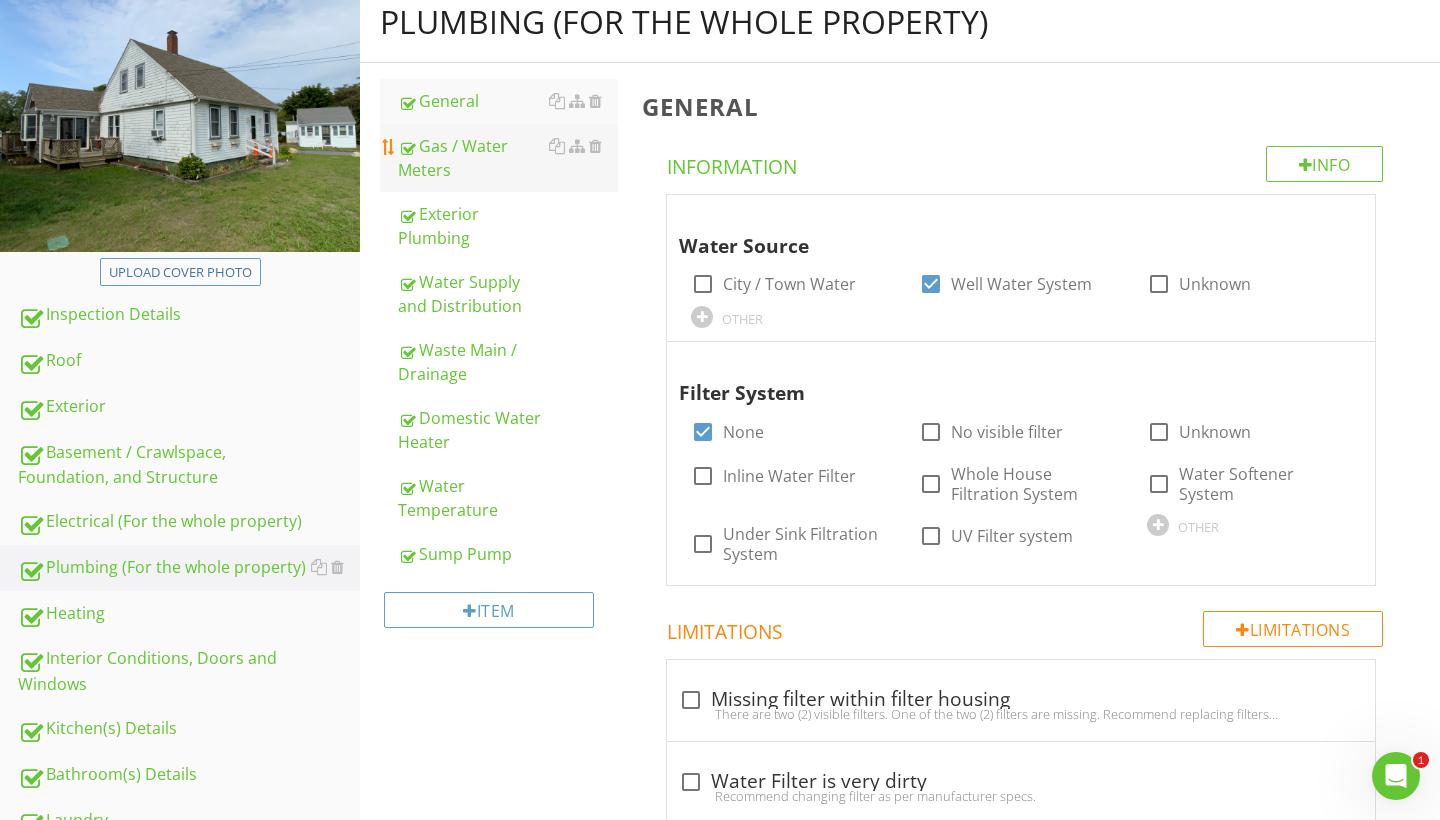 click on "Gas / Water Meters" at bounding box center [508, 158] 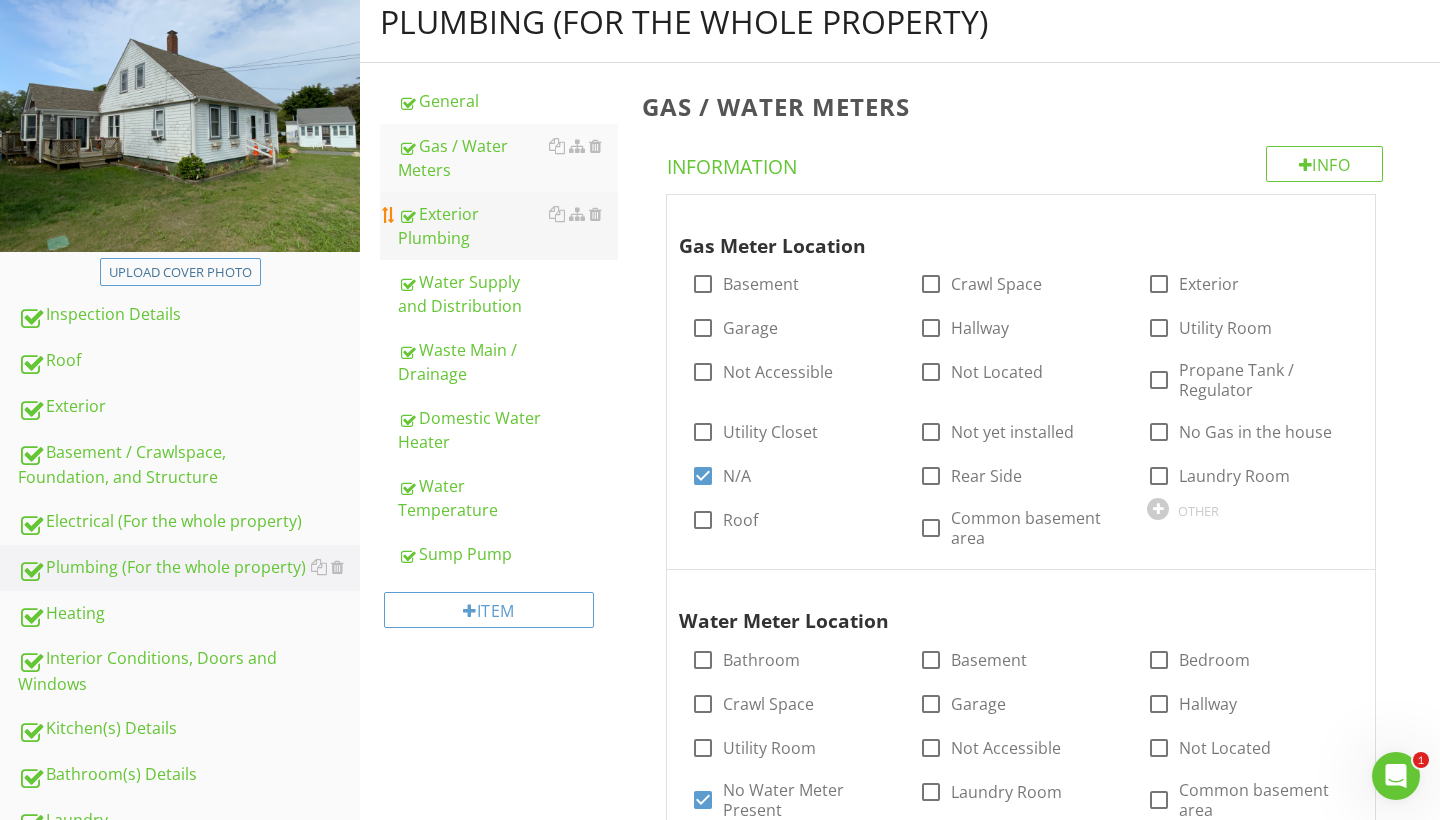 click on "Exterior Plumbing" at bounding box center (508, 226) 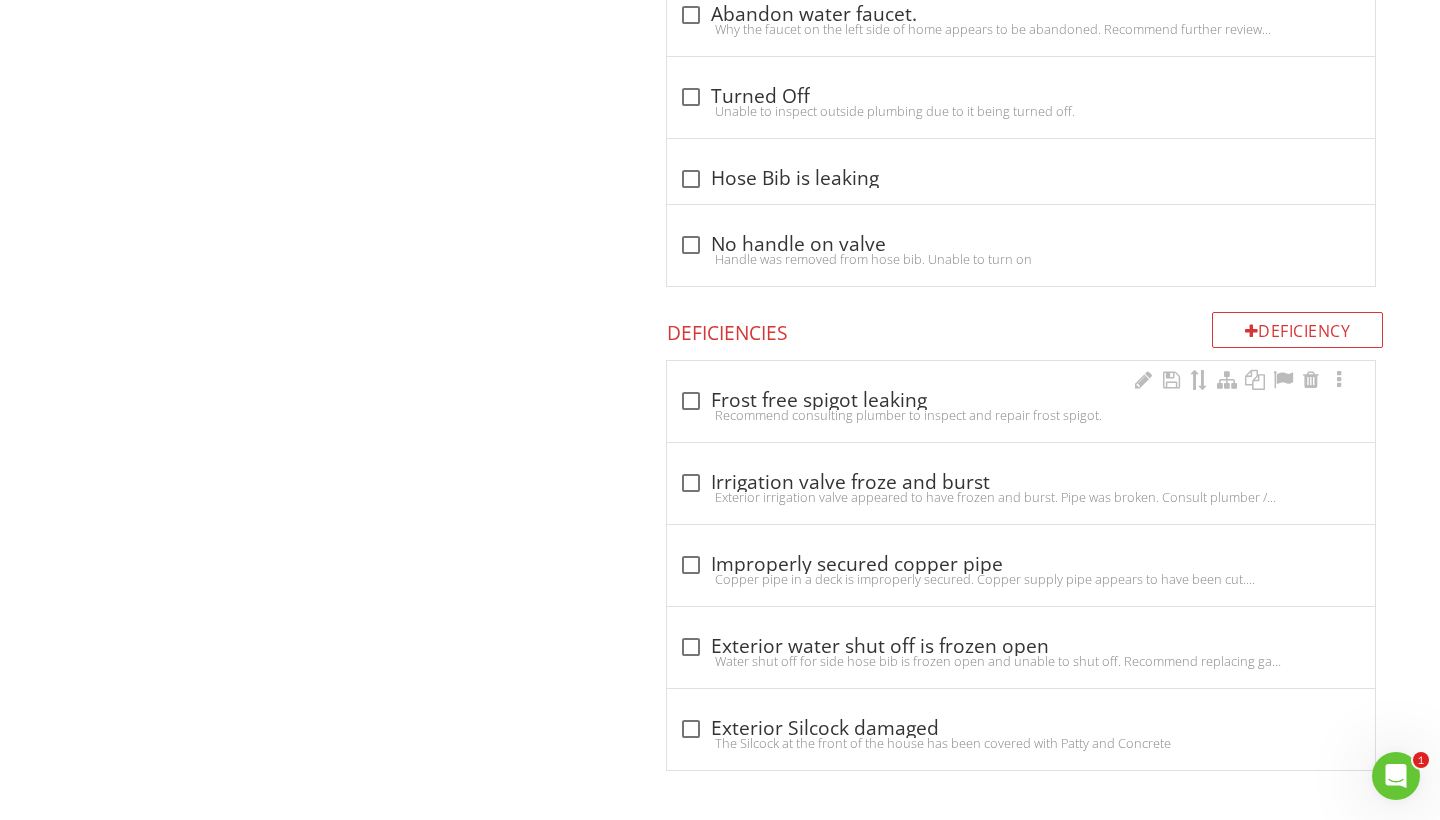 scroll, scrollTop: 1449, scrollLeft: 0, axis: vertical 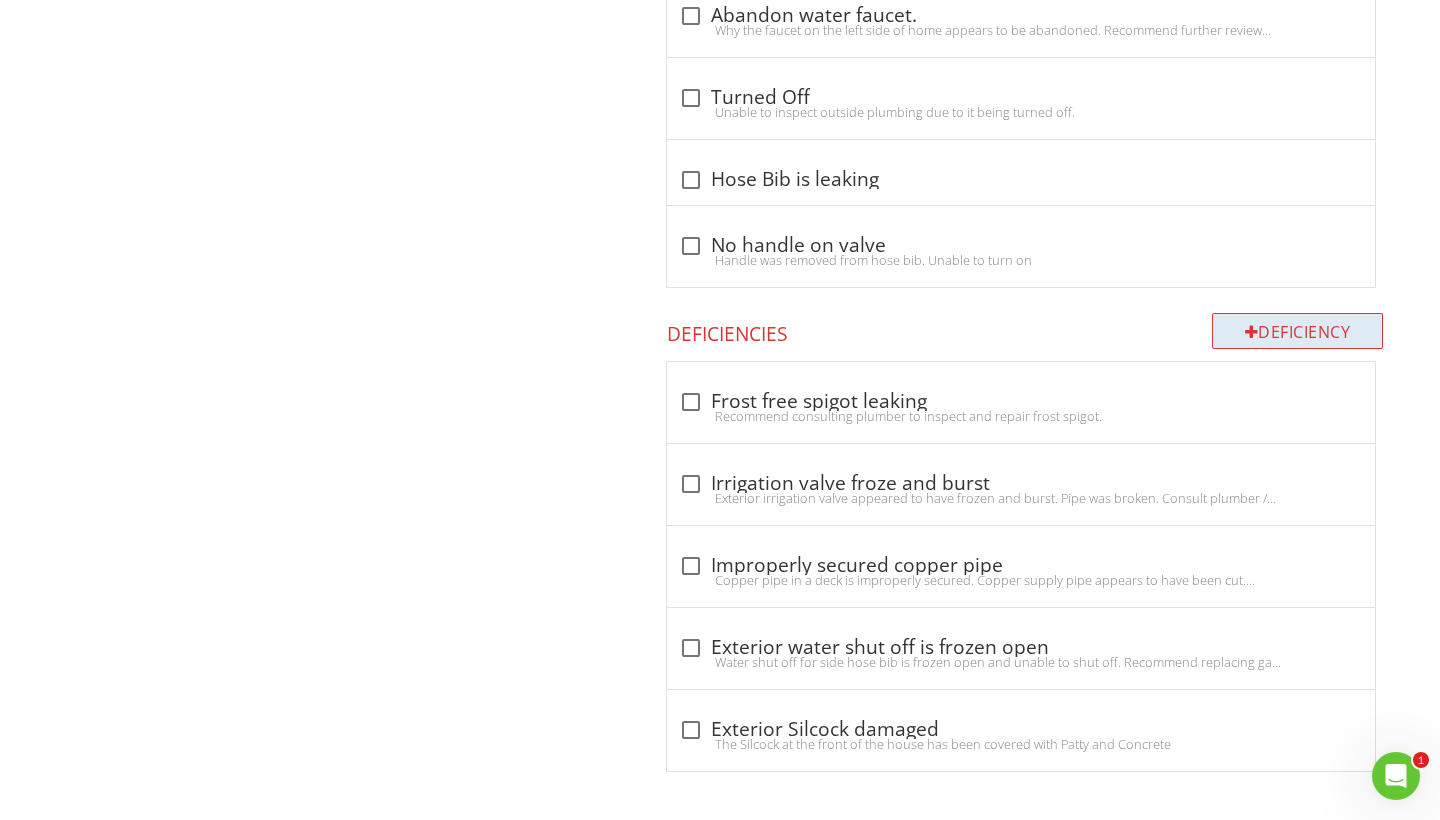 click on "Deficiency" at bounding box center (1298, 331) 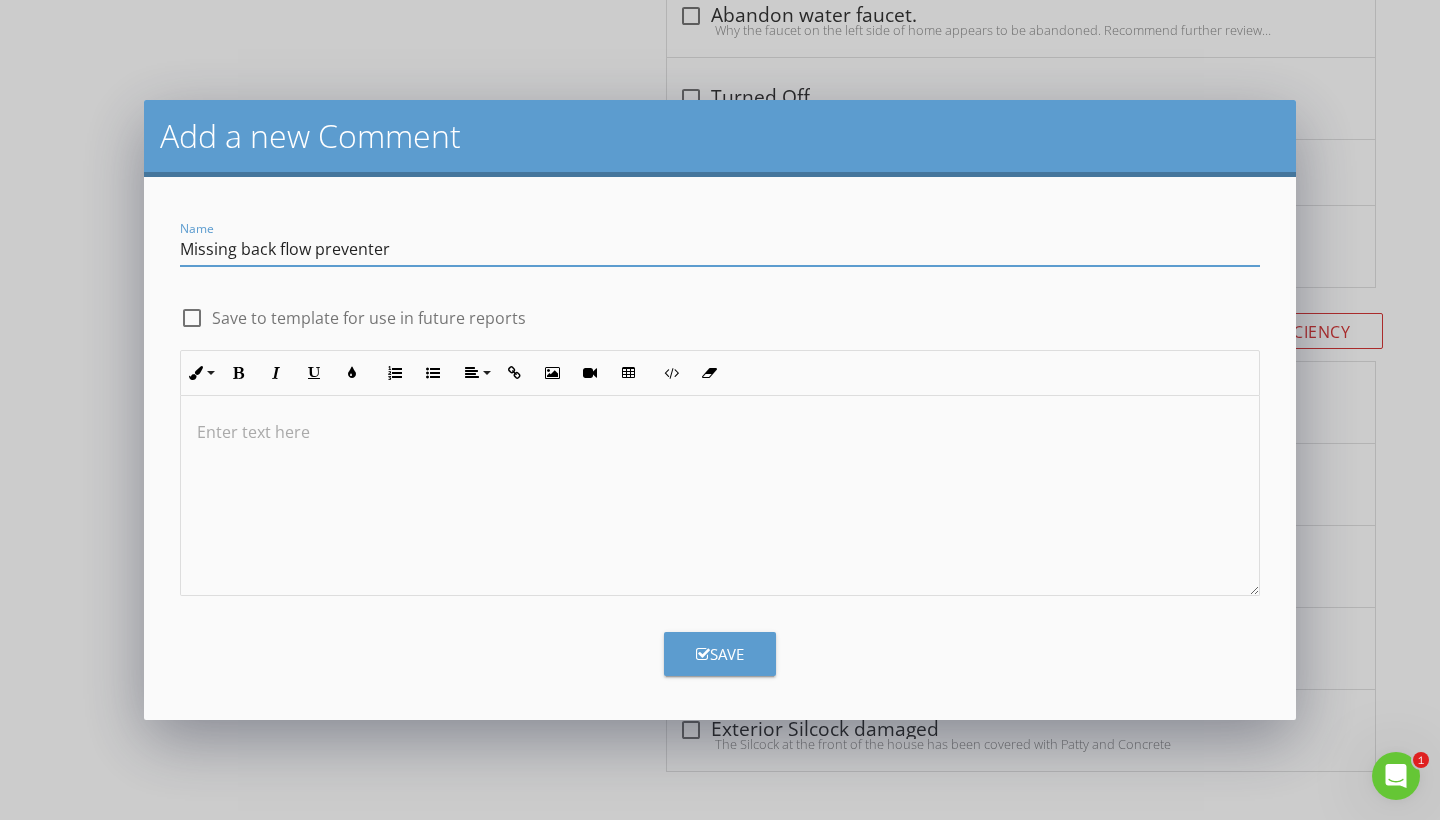 type on "Missing back flow preventer" 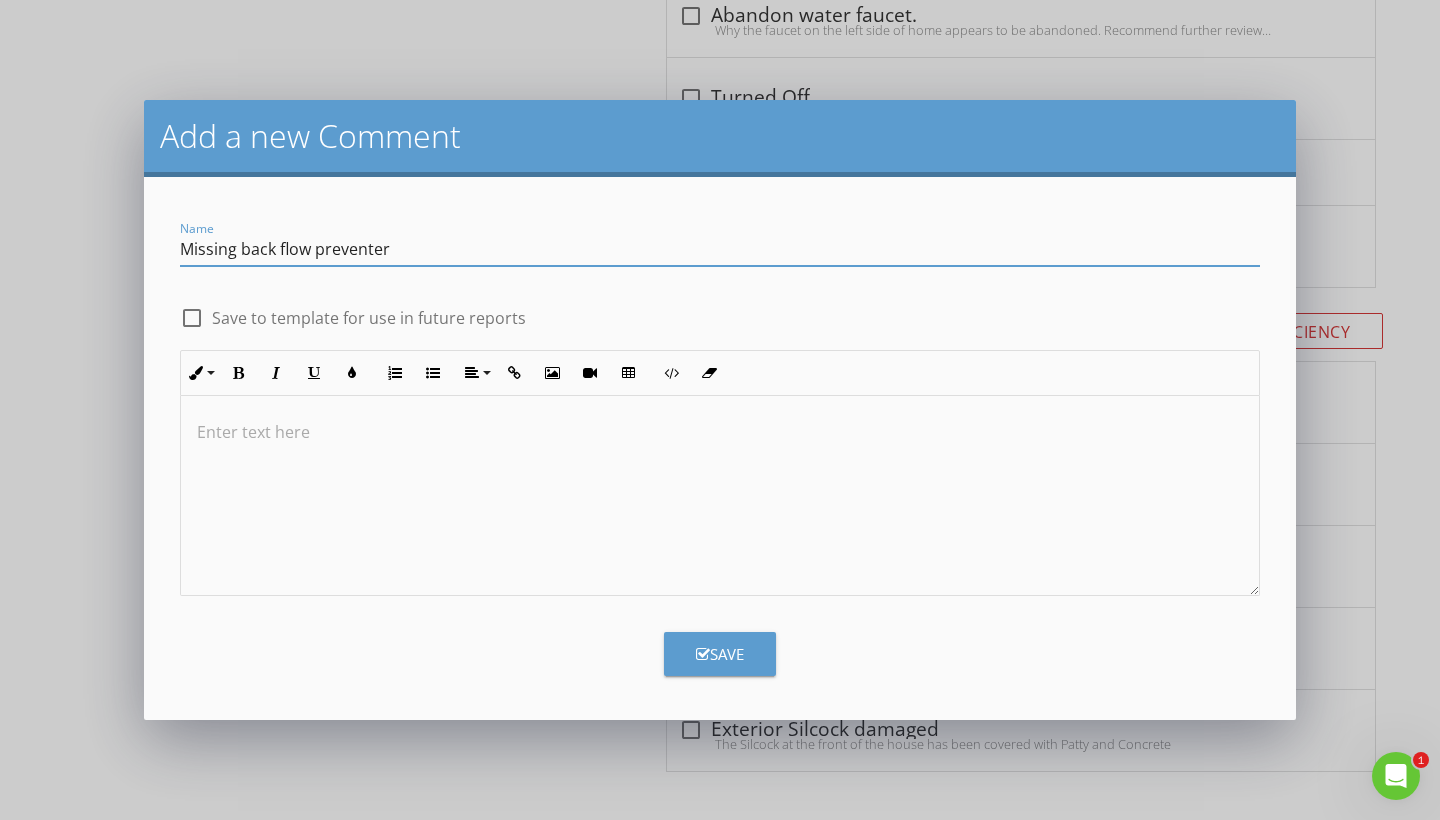 click at bounding box center [720, 496] 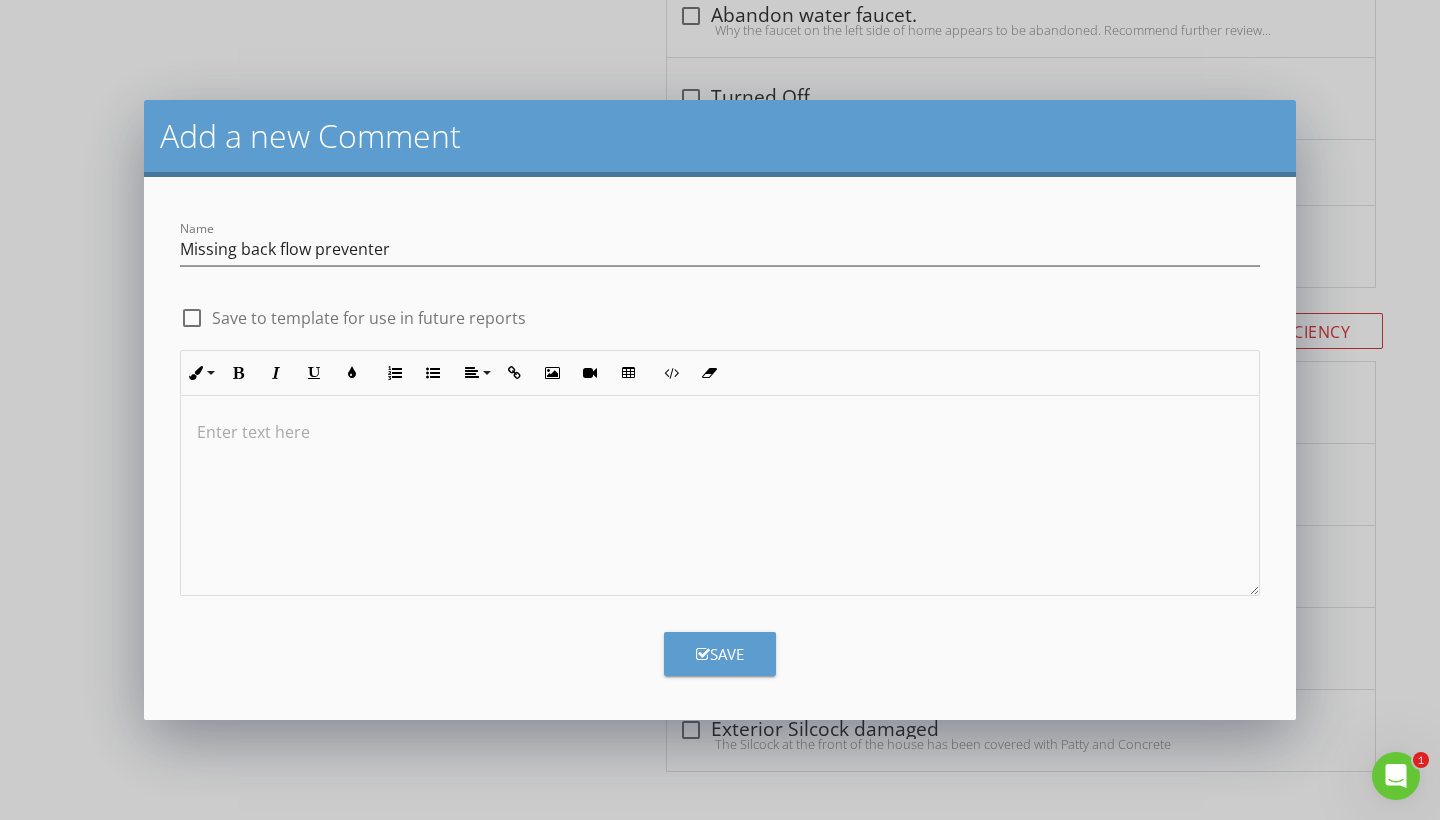 type 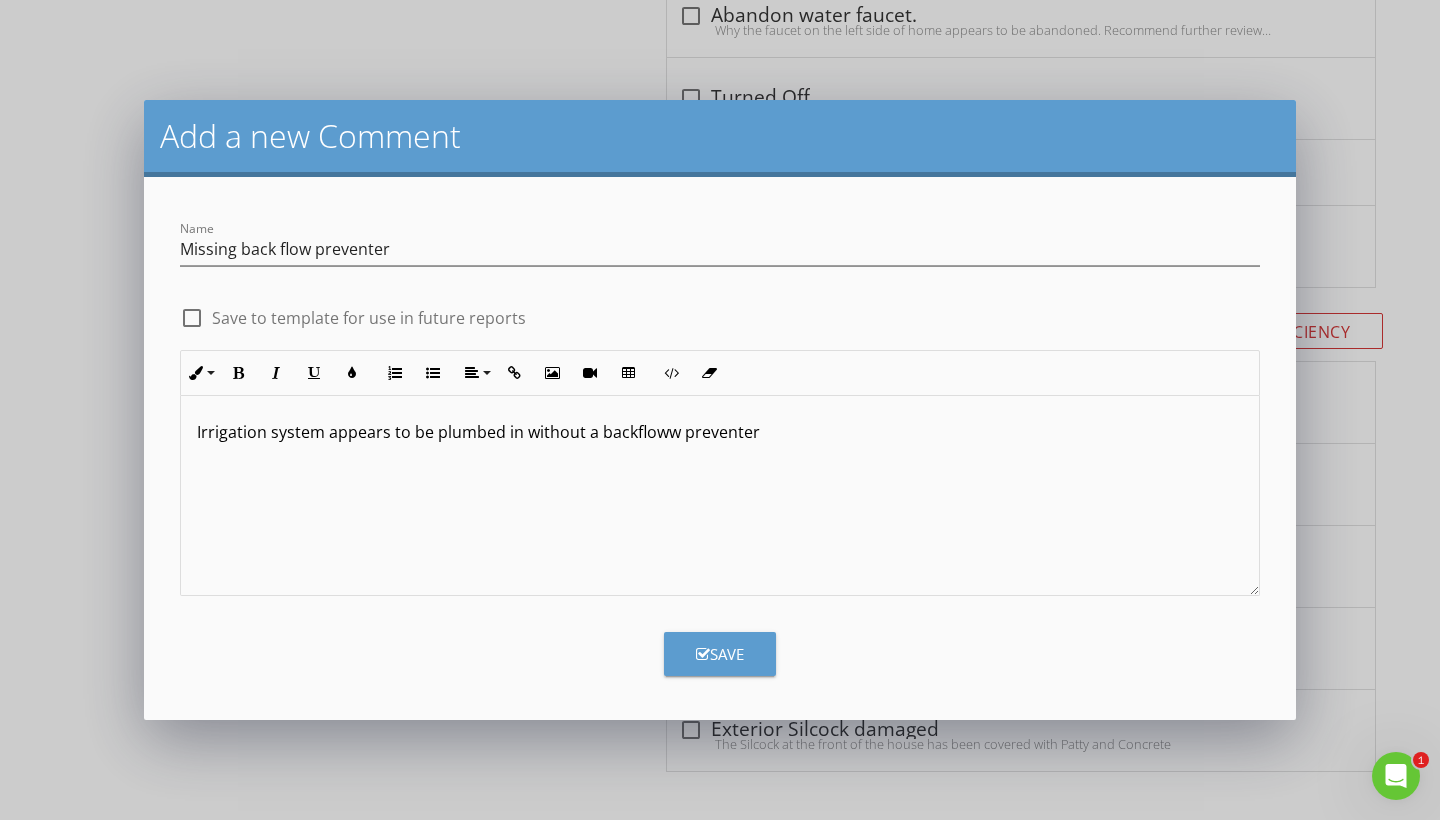 click on "Irrigation system appears to be plumbed in without a backfloww preventer" at bounding box center (720, 432) 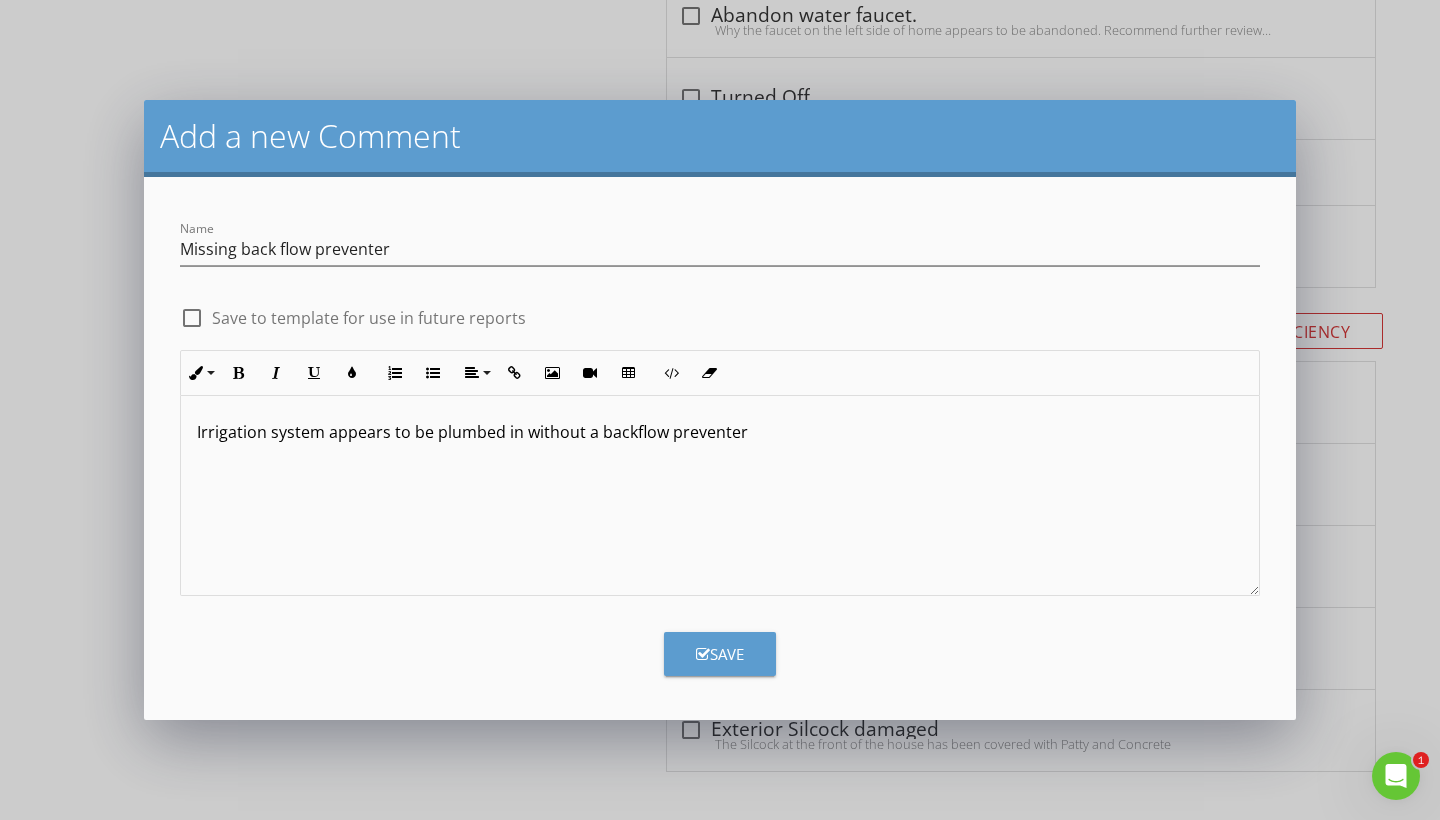 click on "Irrigation system appears to be plumbed in without a backflow preventer" at bounding box center (720, 432) 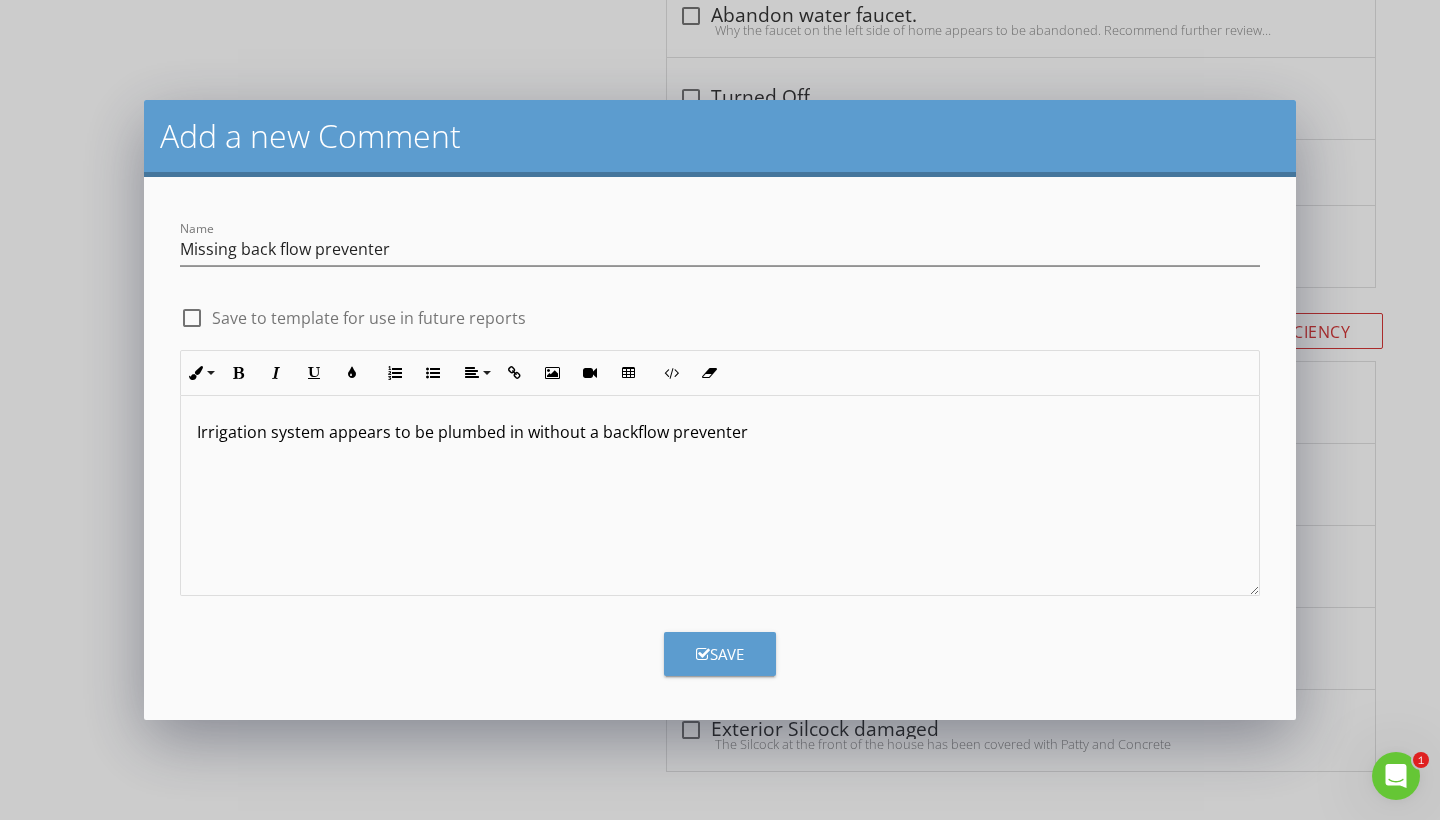 click on "Irrigation system appears to be plumbed in without a backflow preventer" at bounding box center [720, 432] 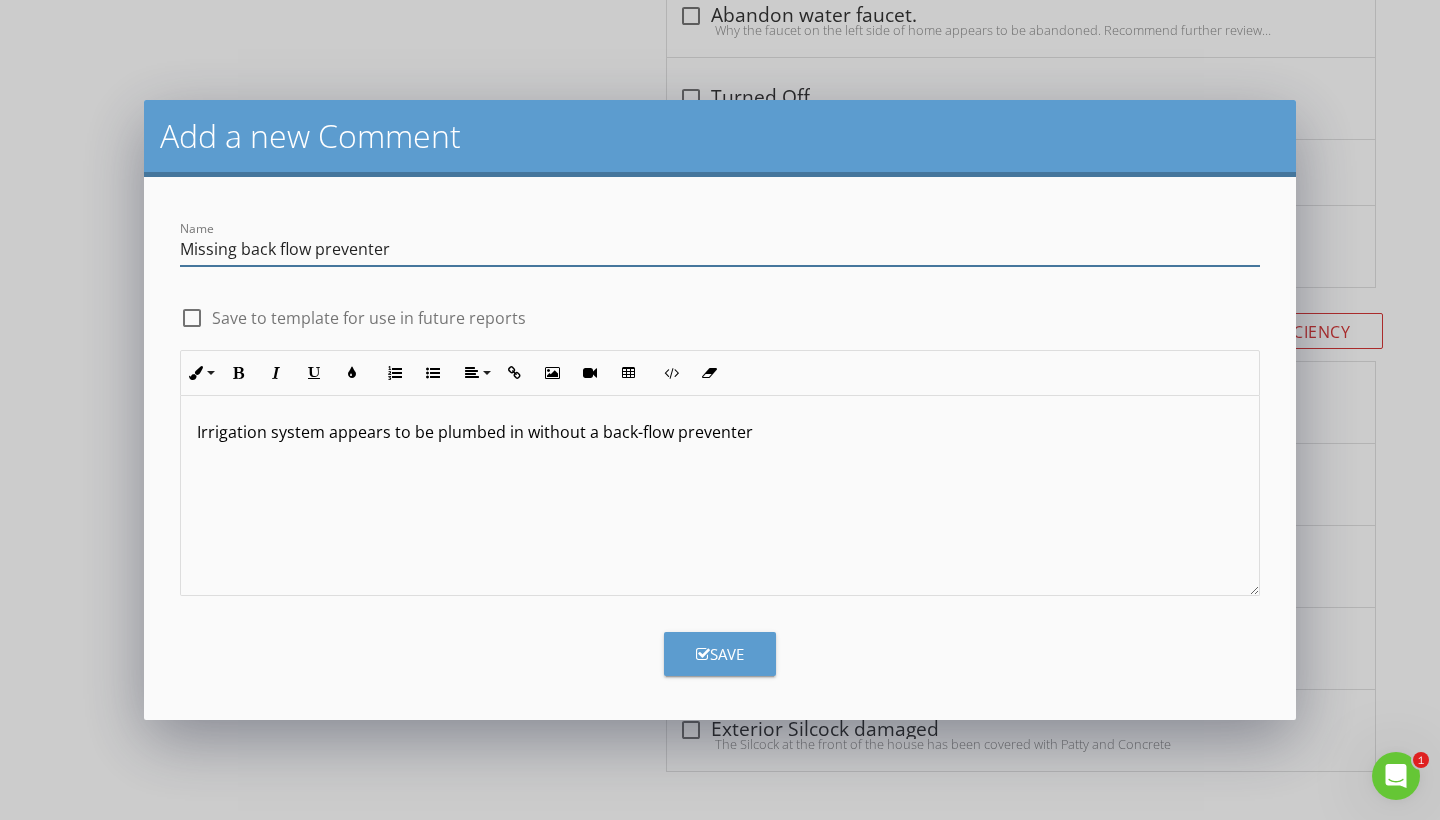 click on "Missing back flow preventer" at bounding box center (720, 249) 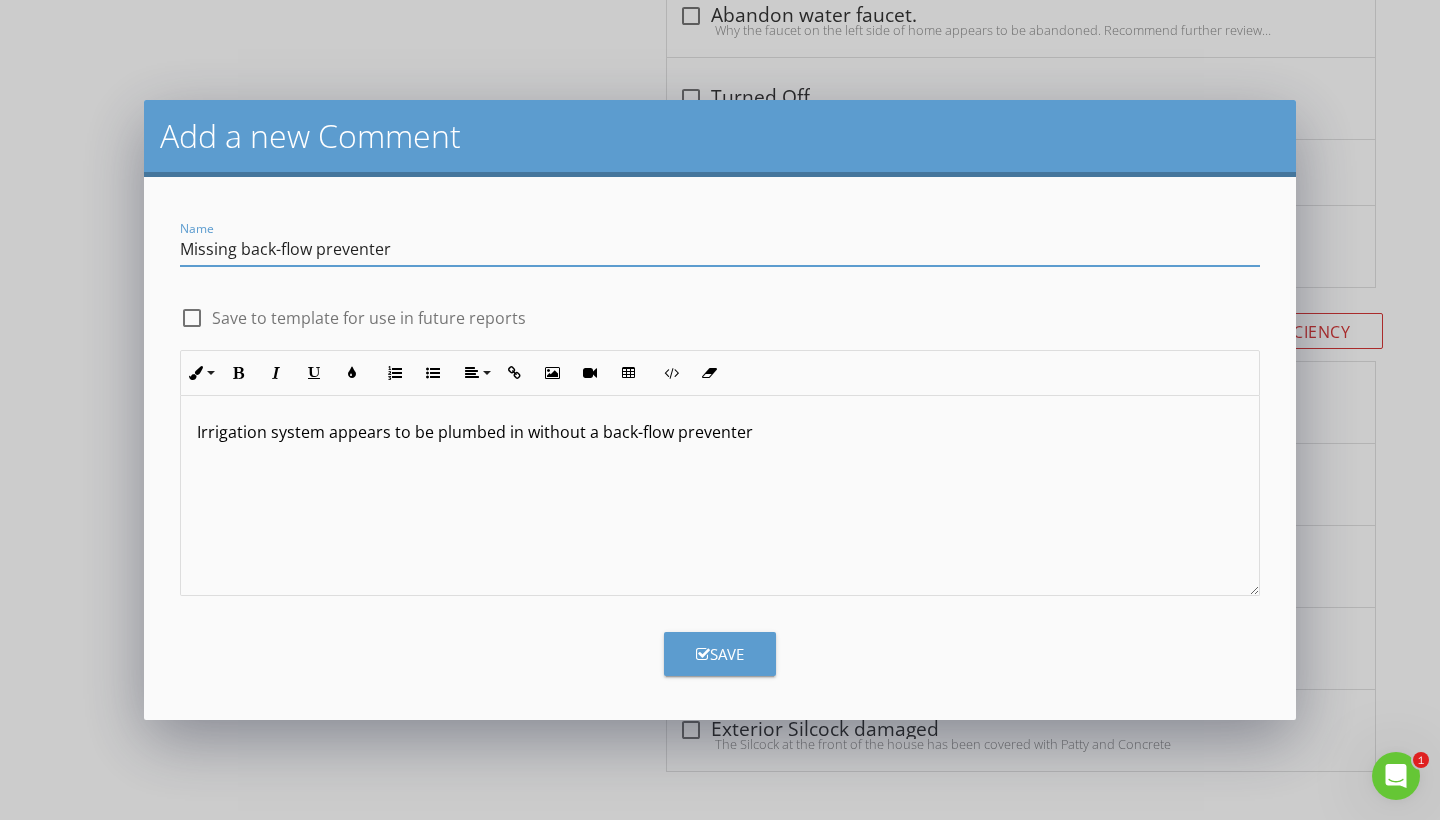 type on "Missing back-flow preventer" 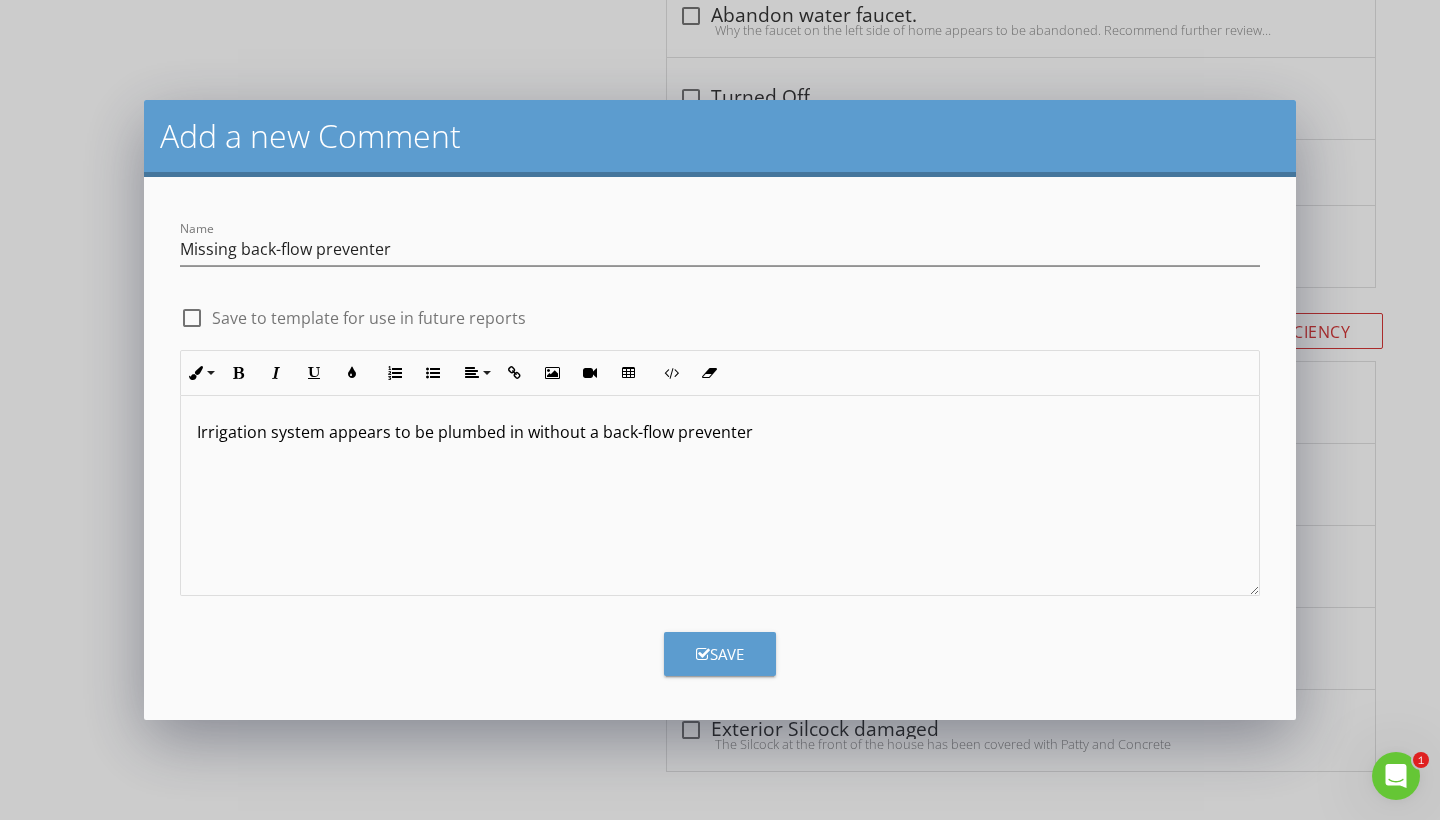 click on "Irrigation system appears to be plumbed in without a back-flow preventer" at bounding box center (720, 432) 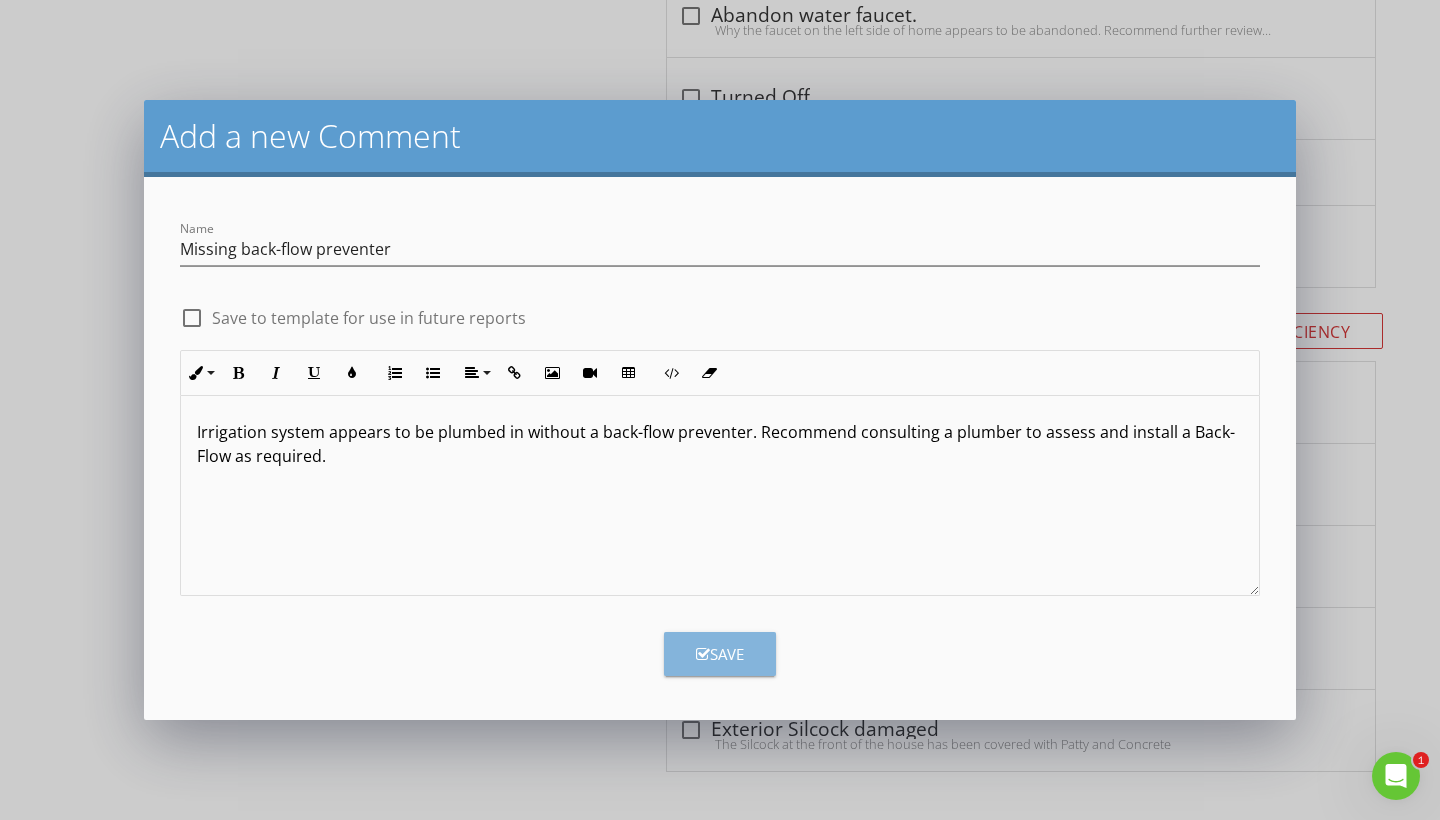 click on "Save" at bounding box center (720, 654) 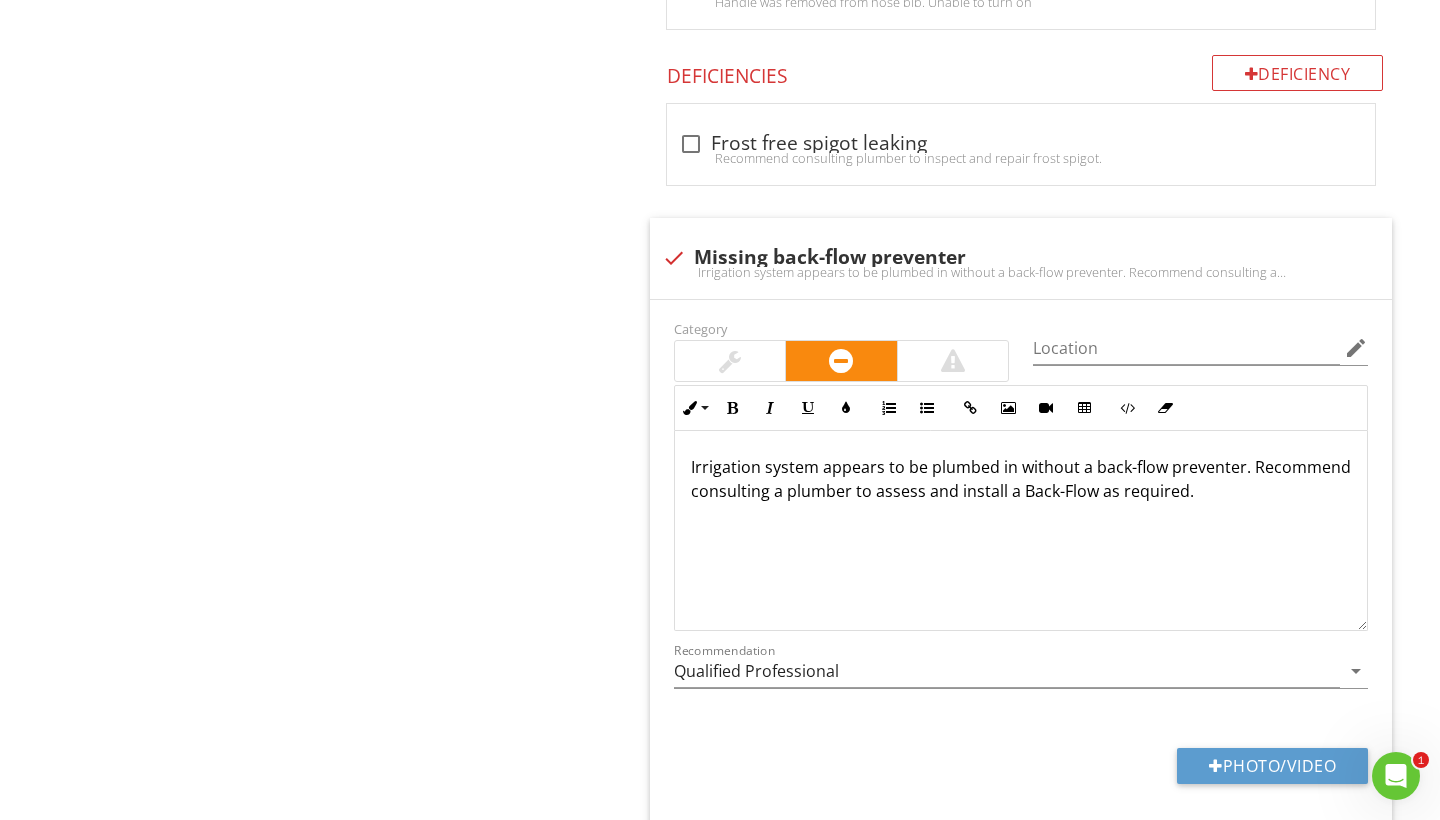 scroll, scrollTop: 1732, scrollLeft: 0, axis: vertical 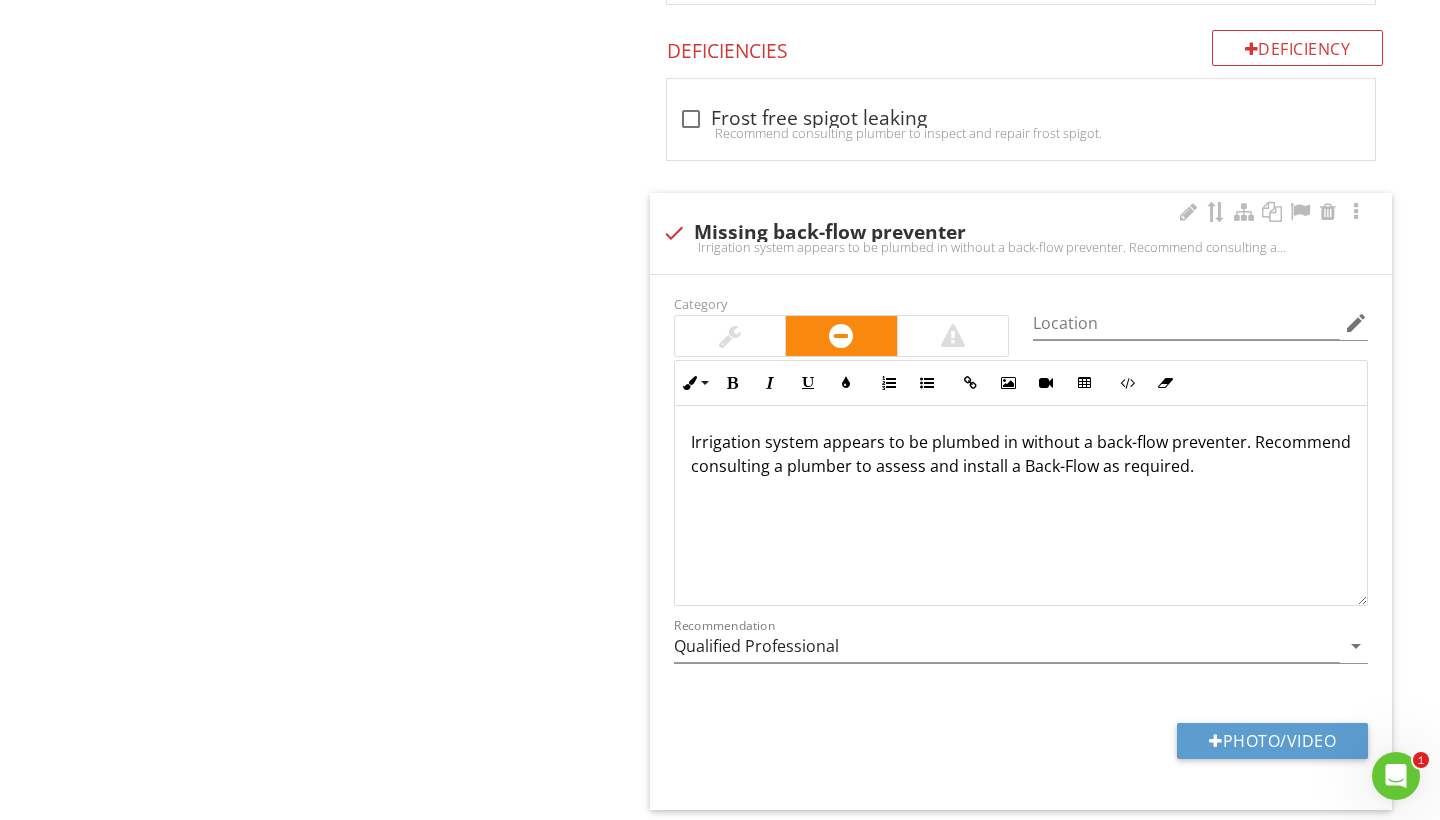 click on "Inline Style XLarge Large Normal Small Light Small/Light Bold Italic Underline Colors Ordered List Unordered List Insert Link Insert Image Insert Video Insert Table Code View Clear Formatting" at bounding box center [1021, 383] 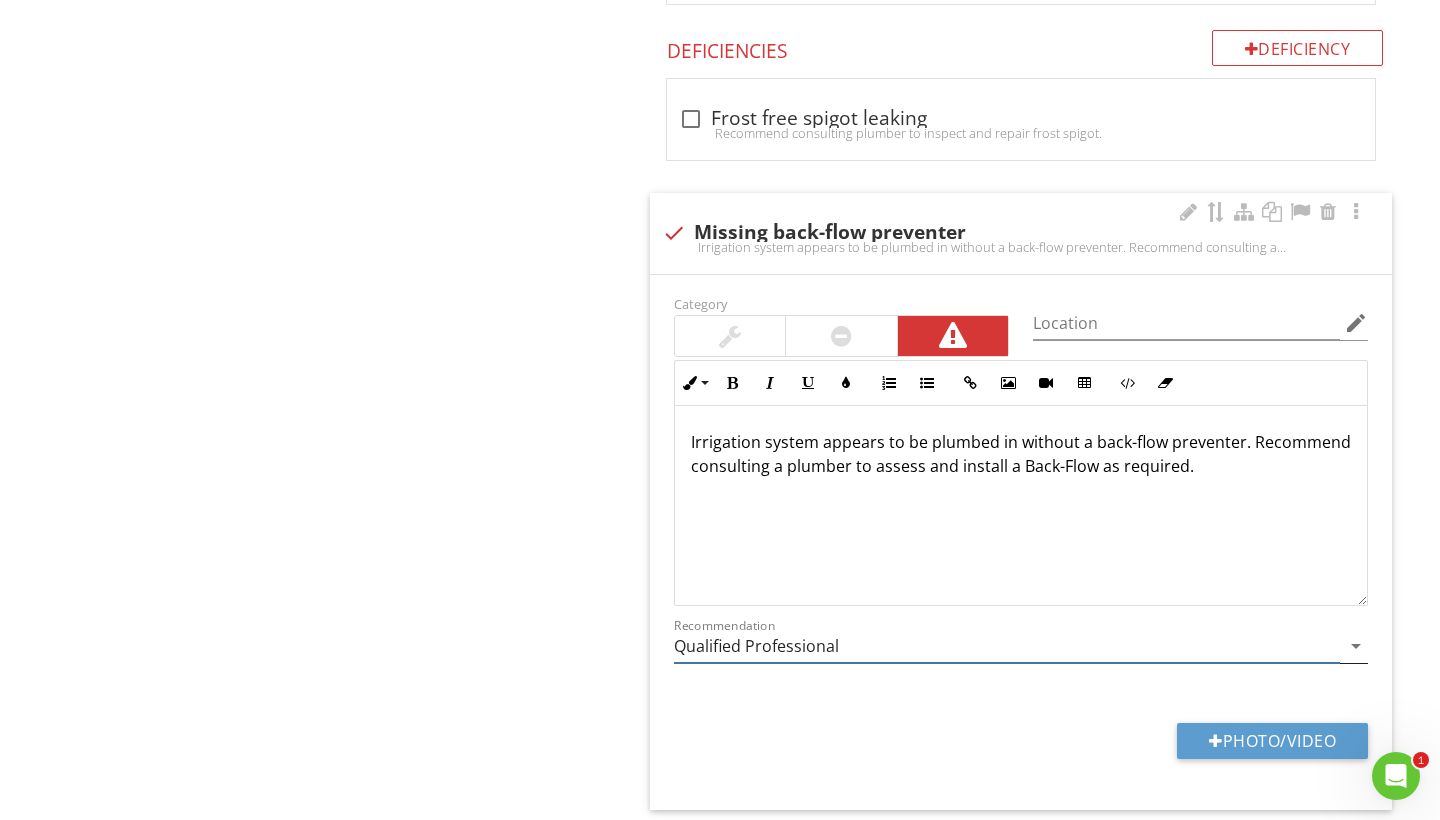 click on "Qualified Professional" at bounding box center [1007, 646] 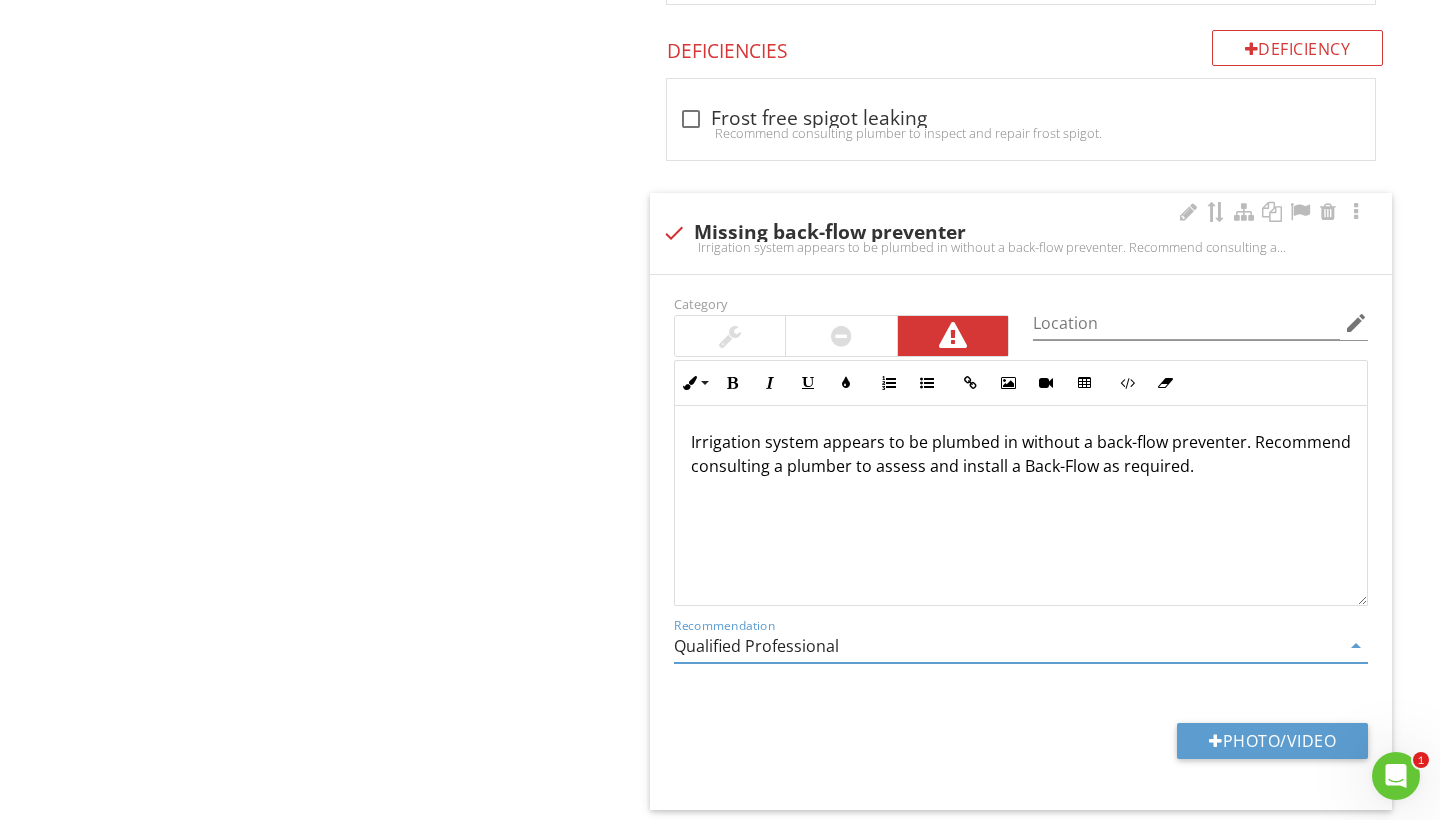 click on "Qualified Professional" at bounding box center (1007, 646) 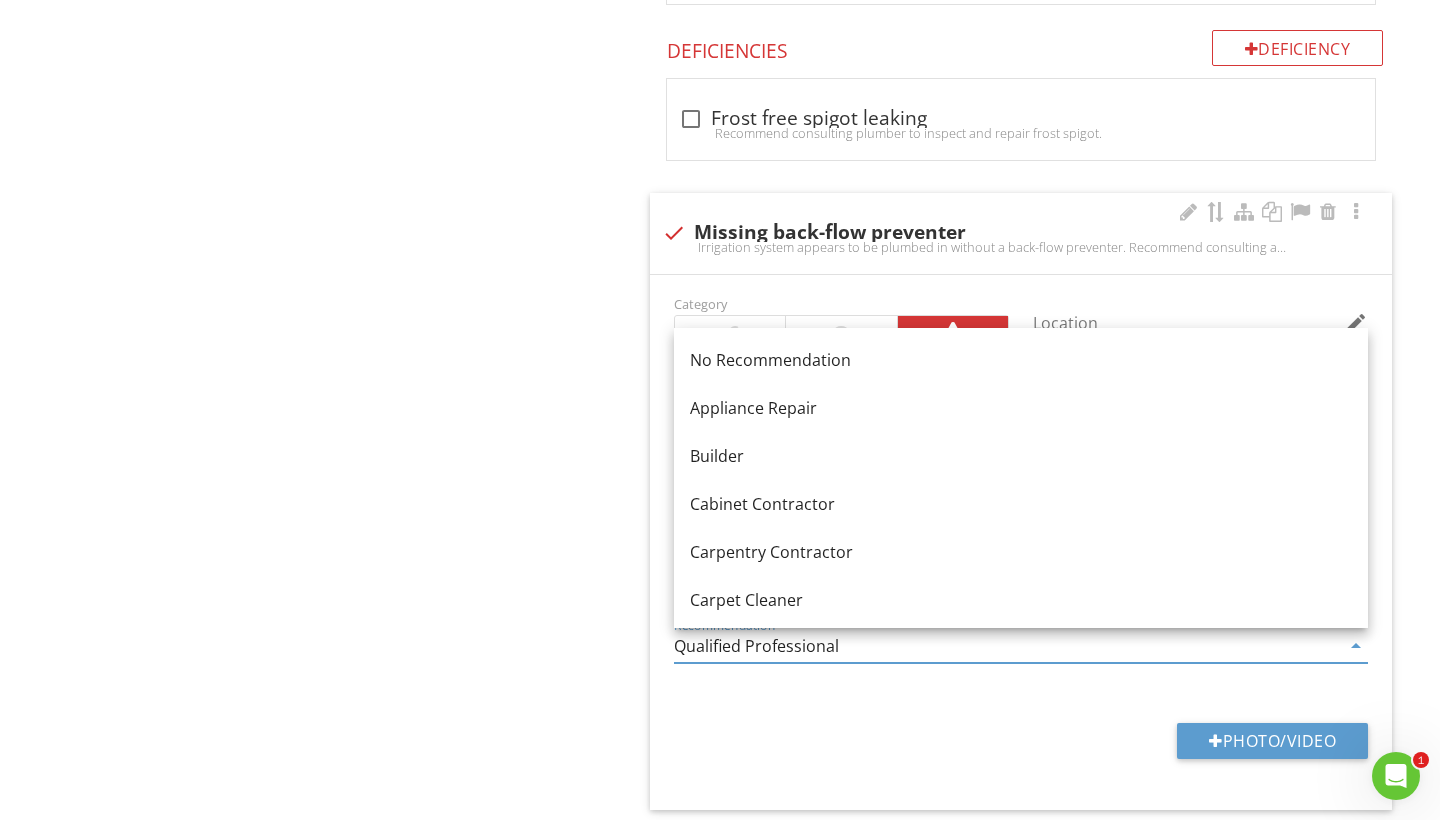 click on "Qualified Professional" at bounding box center (1007, 646) 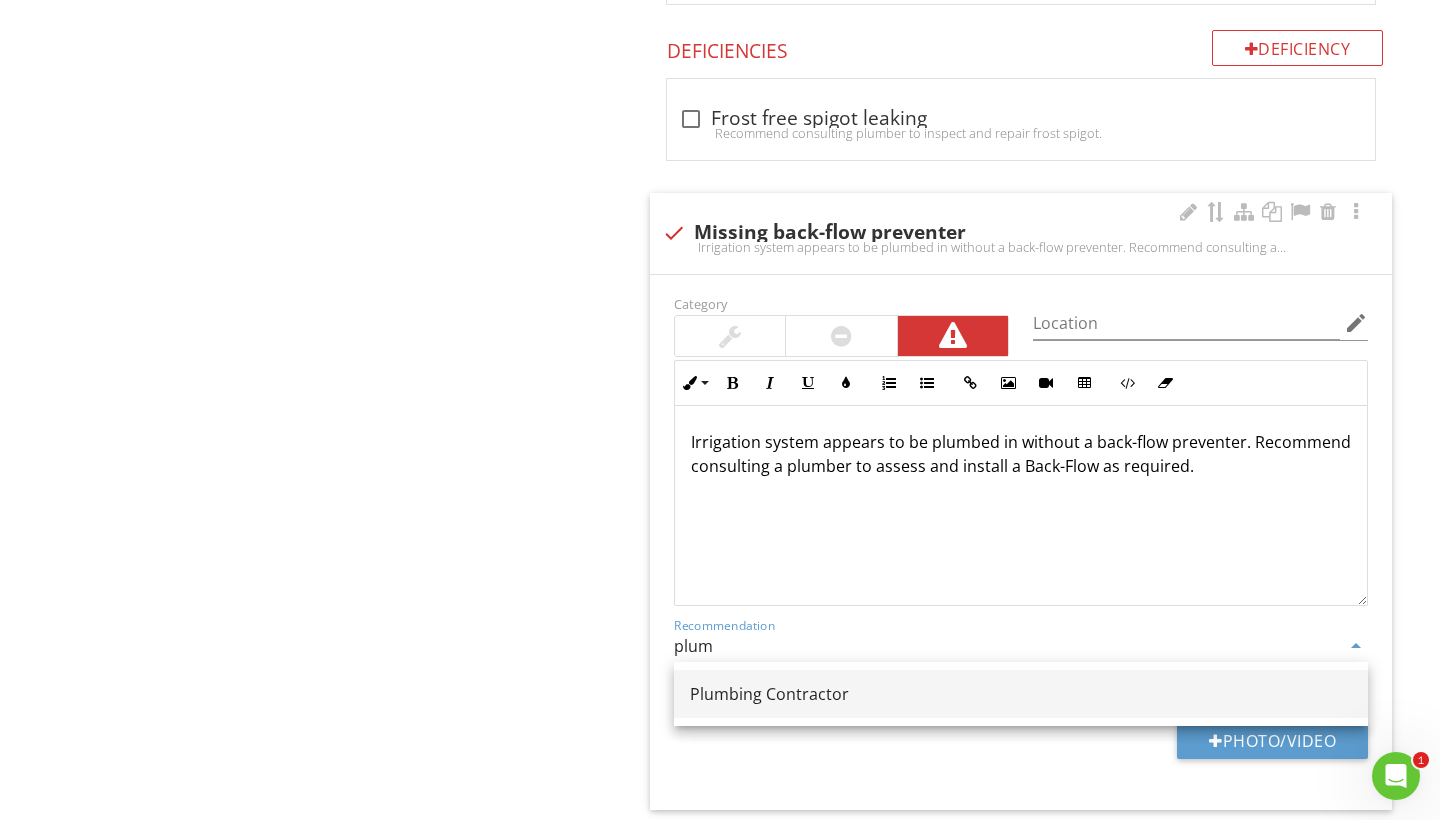 type on "Plumbing Contractor" 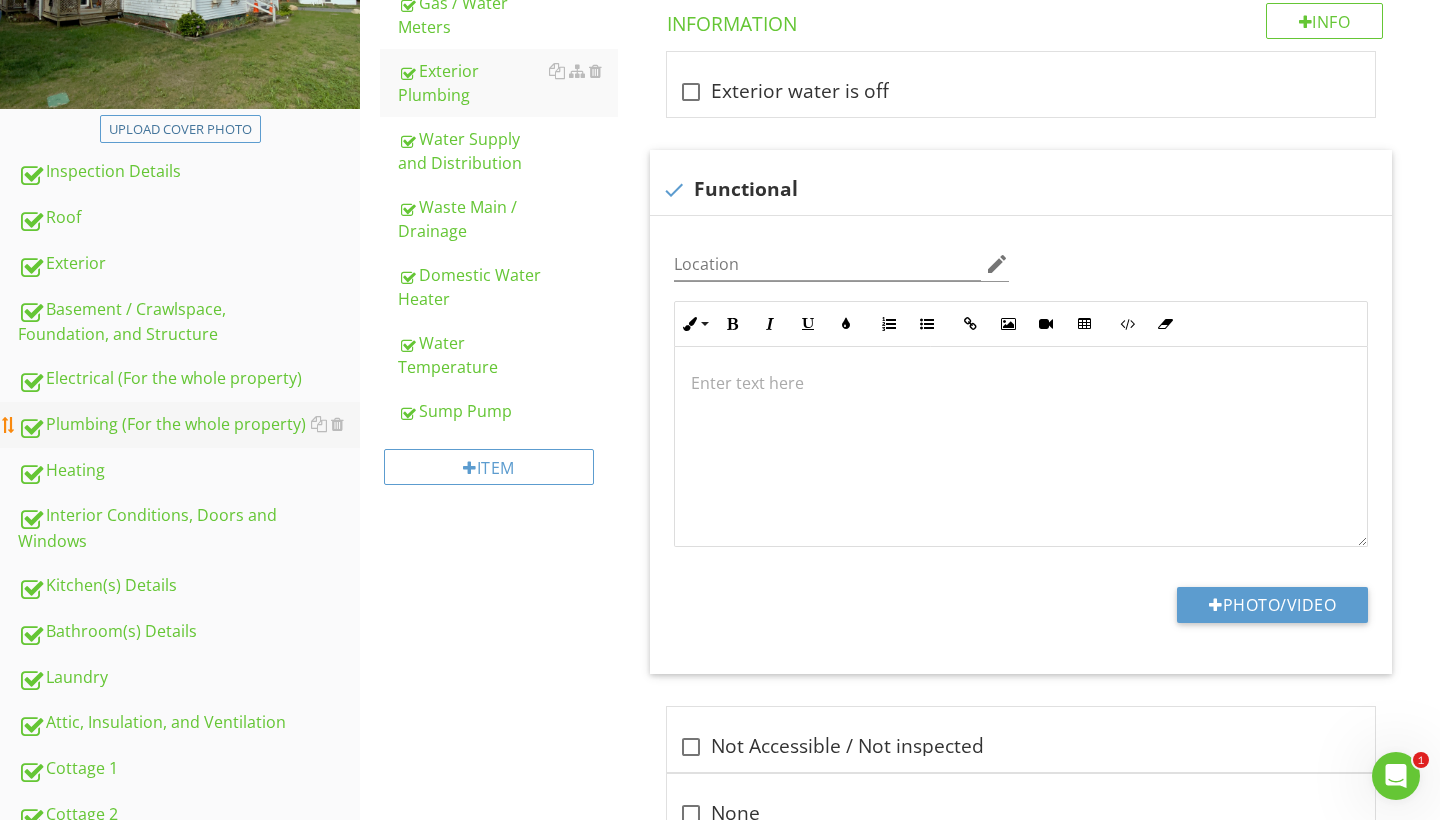 scroll, scrollTop: 359, scrollLeft: 0, axis: vertical 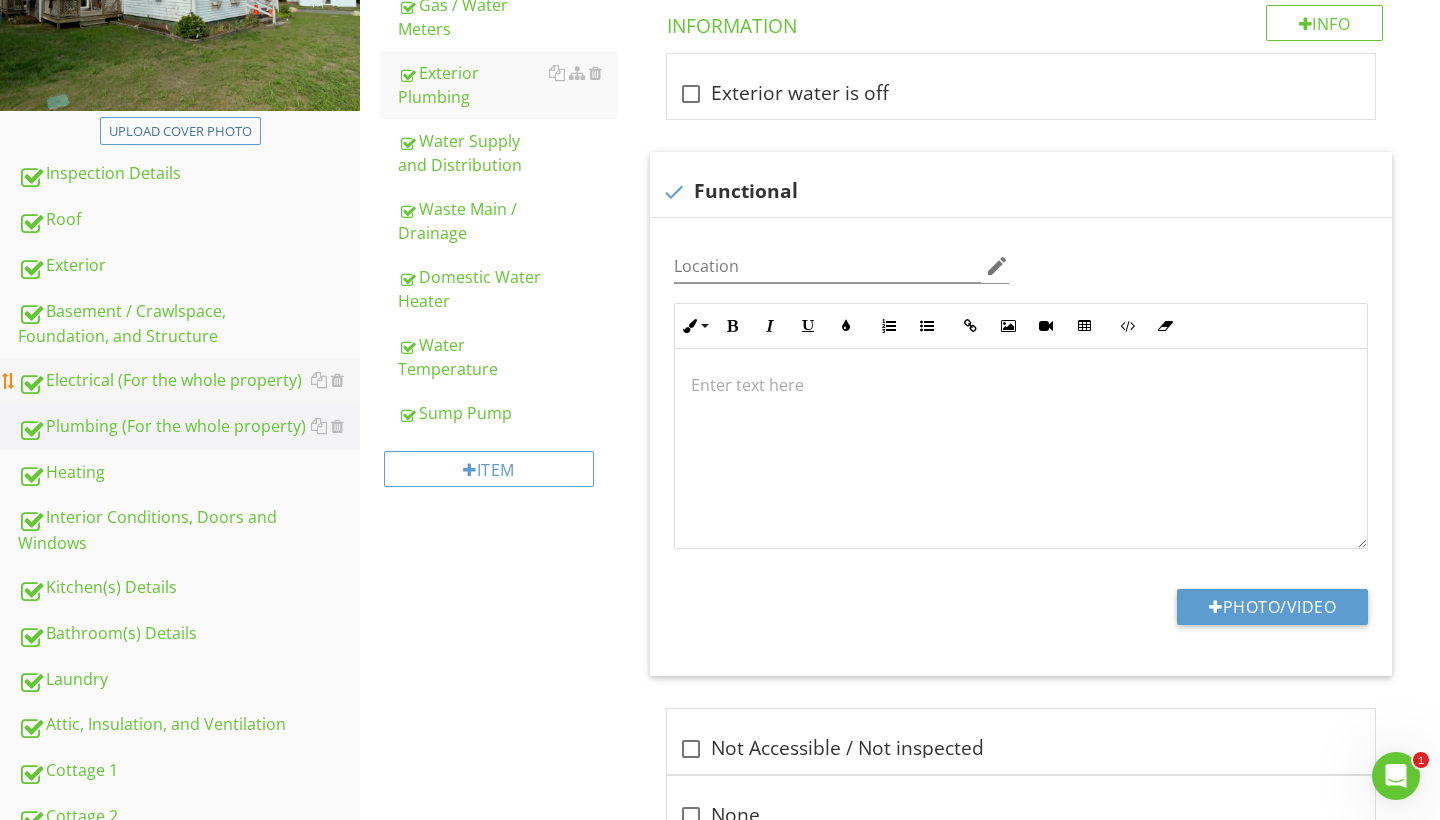 click on "Electrical (For the whole property)" at bounding box center [189, 381] 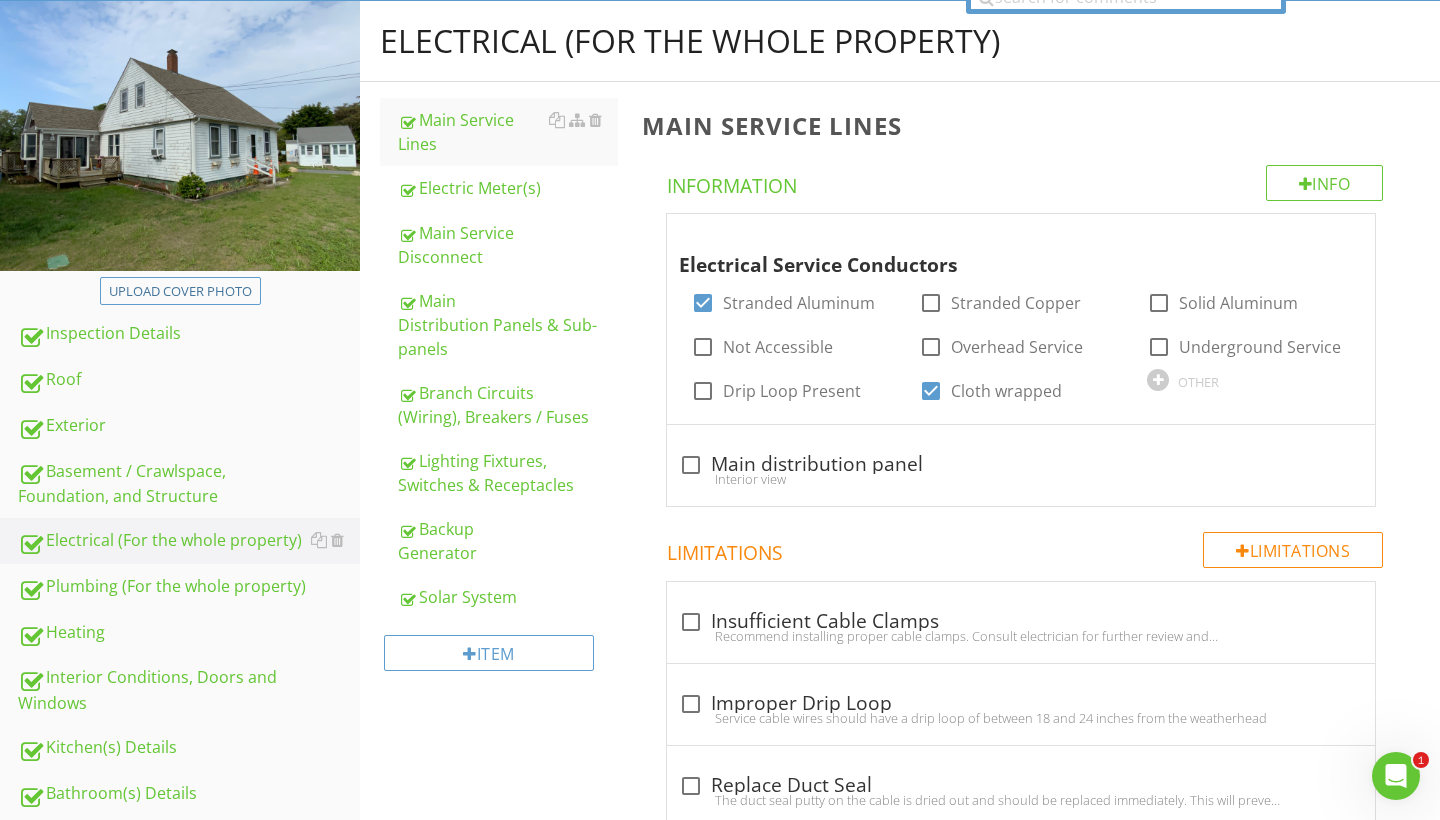 scroll, scrollTop: 218, scrollLeft: 0, axis: vertical 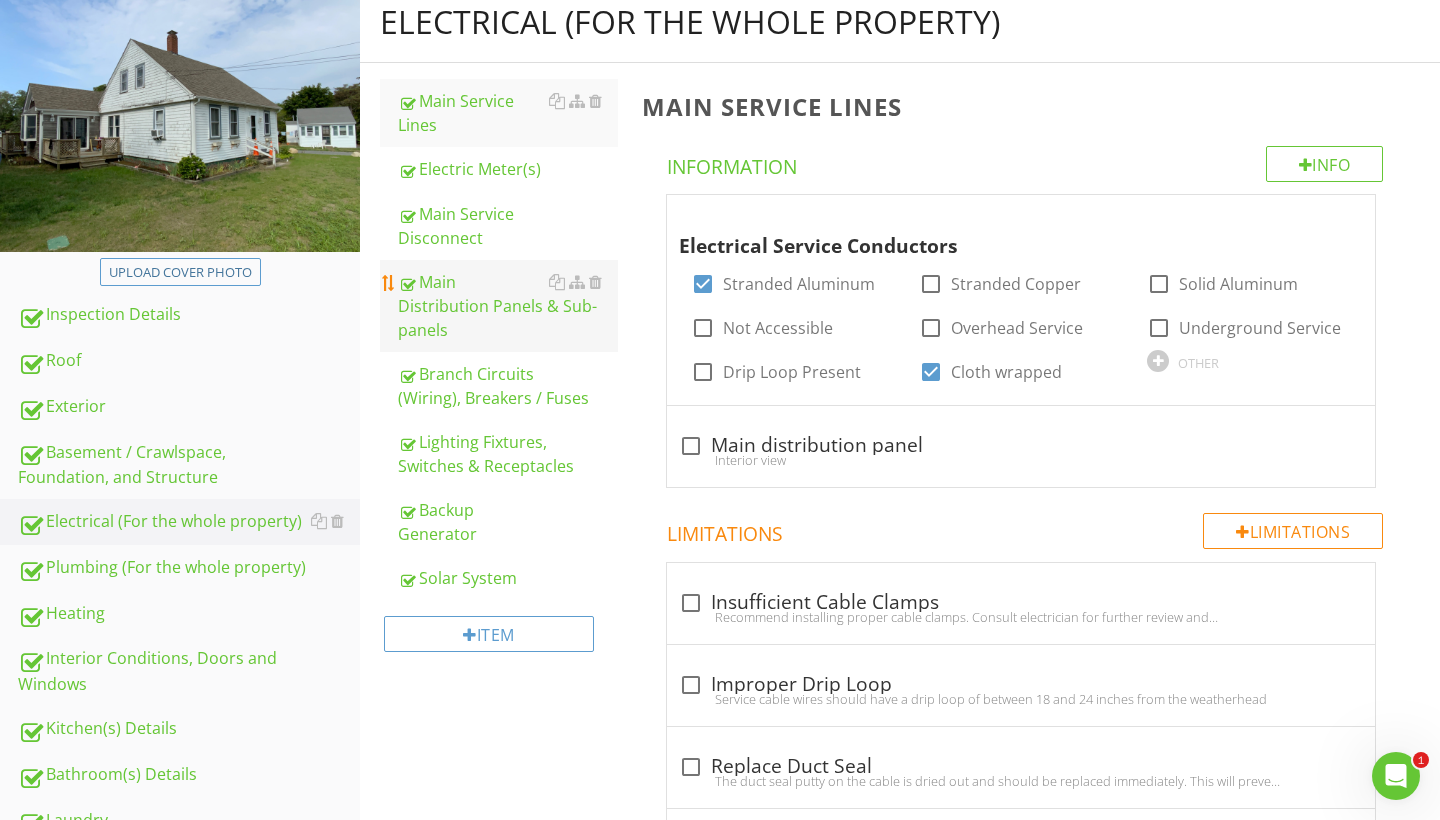 click on "Main Distribution Panels & Sub-panels" at bounding box center [508, 306] 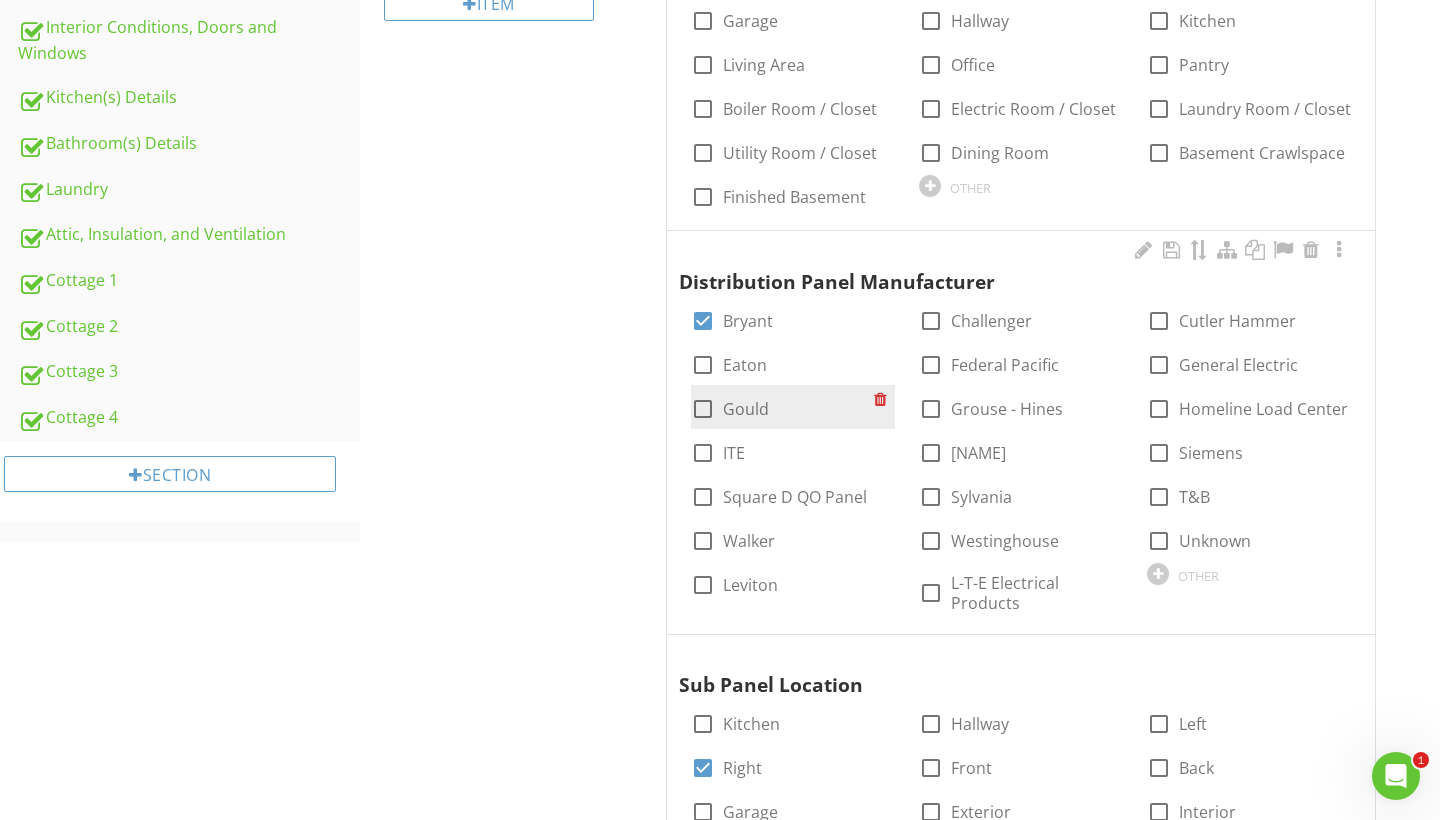 scroll, scrollTop: 851, scrollLeft: 0, axis: vertical 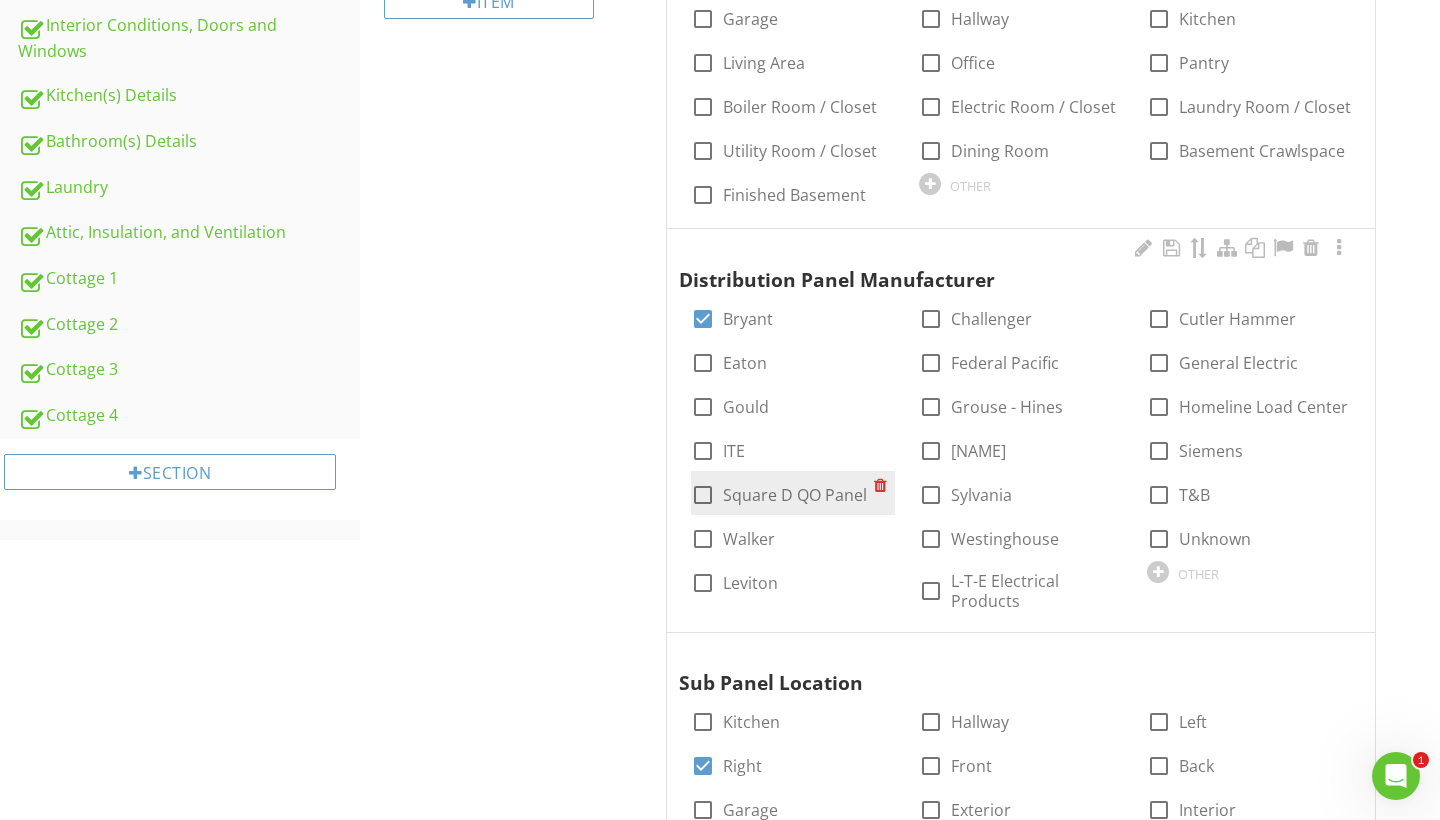 click at bounding box center [703, 495] 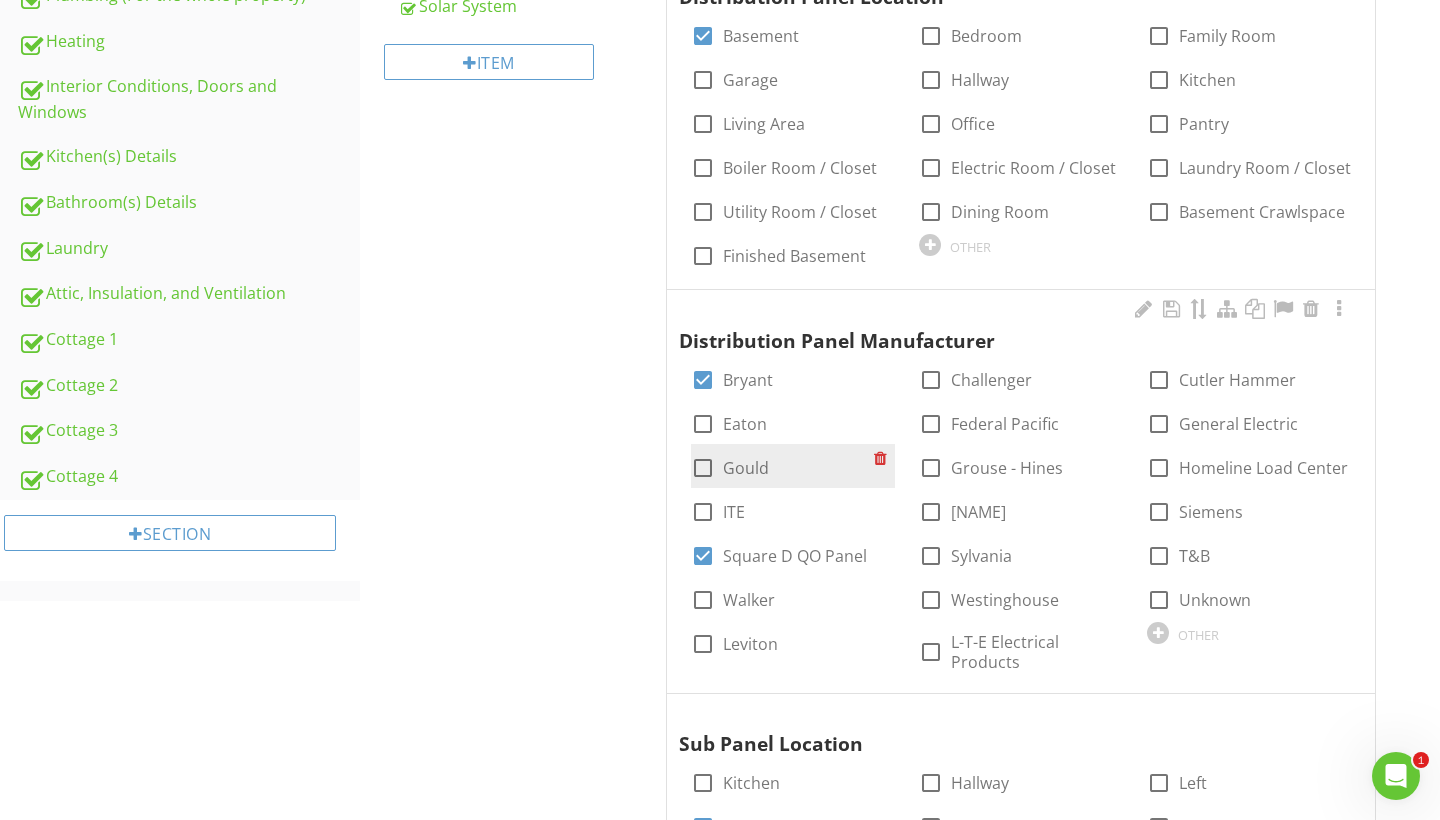 scroll, scrollTop: 789, scrollLeft: 0, axis: vertical 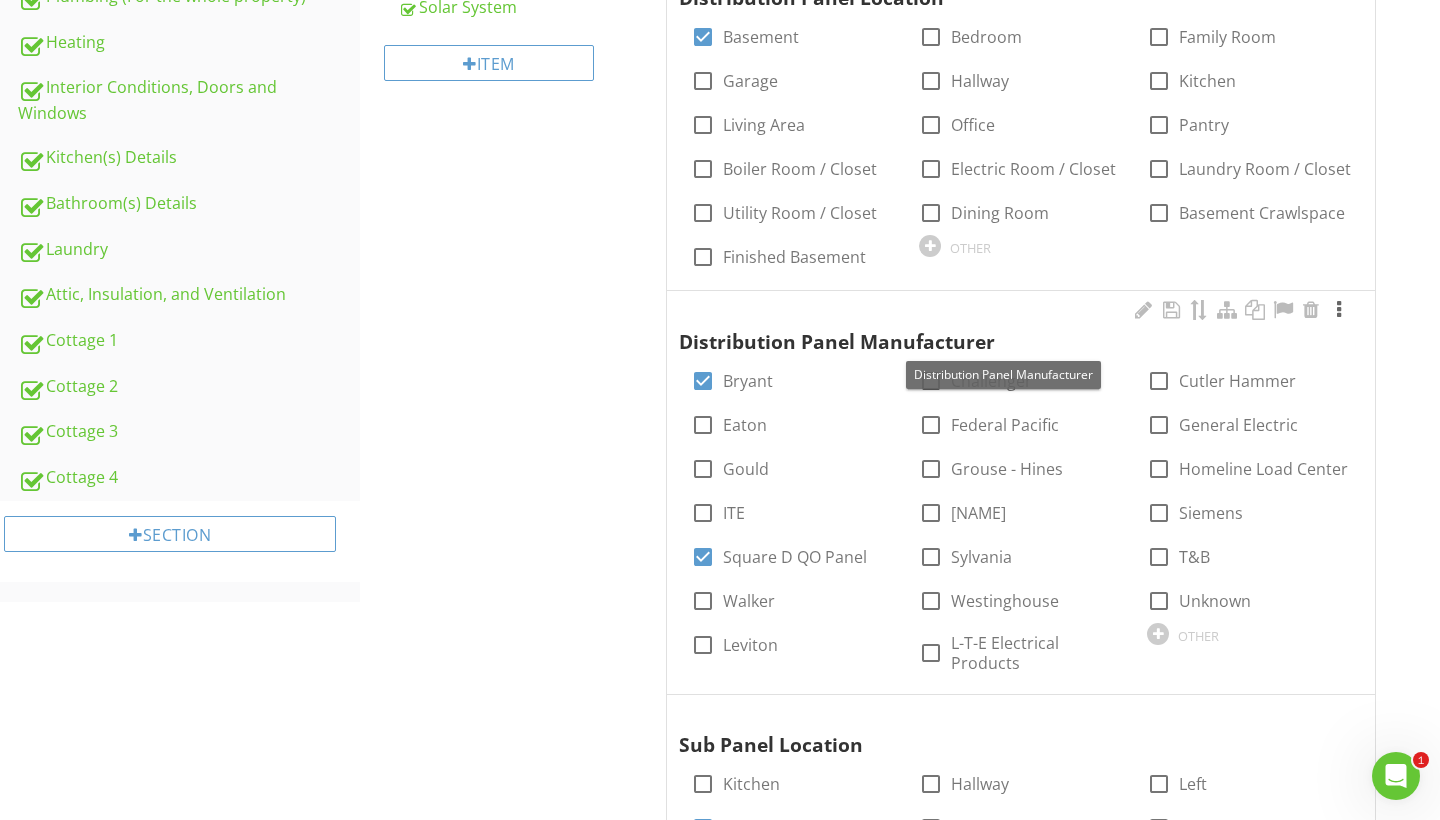 click at bounding box center [1339, 310] 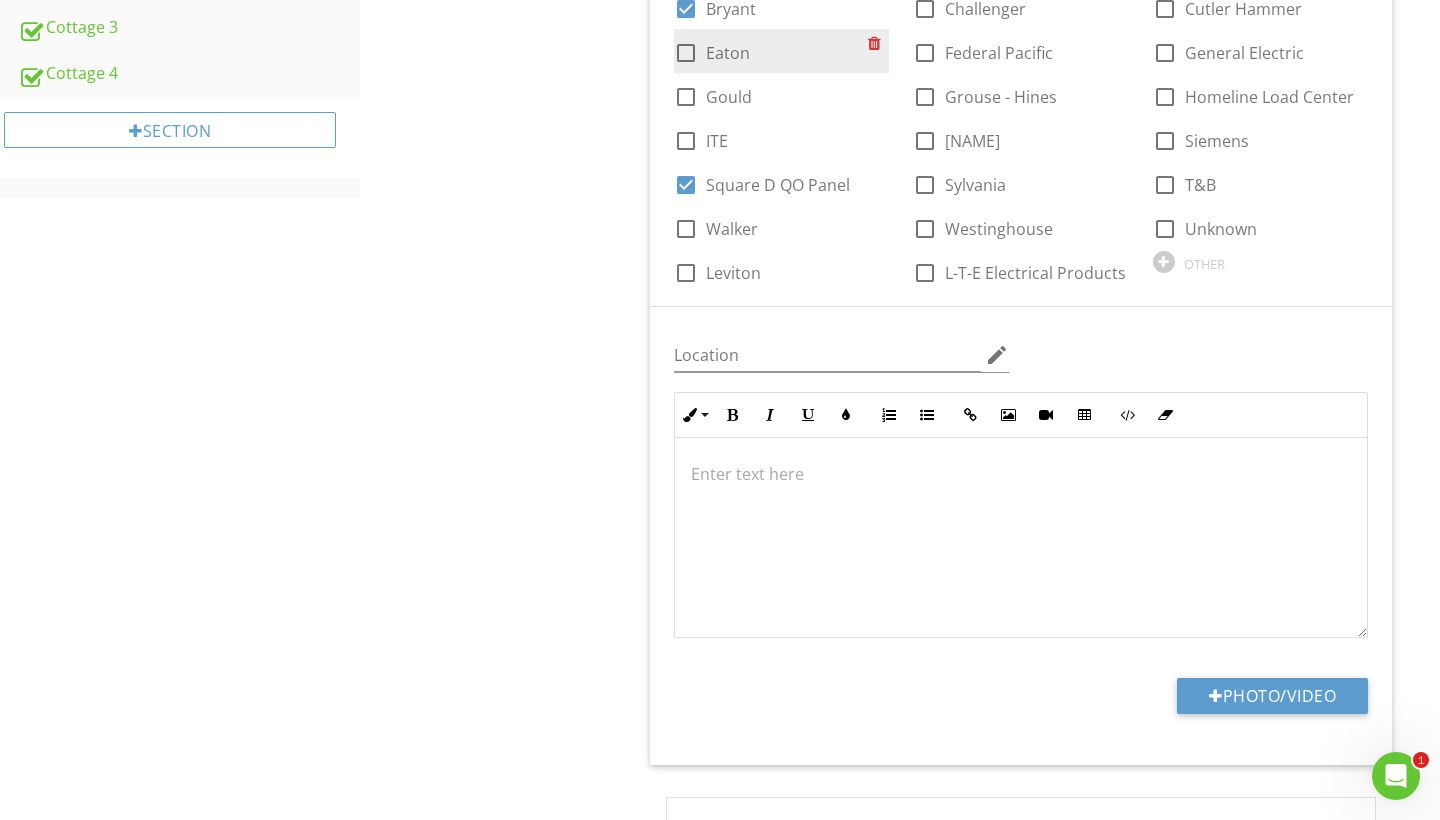 scroll, scrollTop: 1211, scrollLeft: 0, axis: vertical 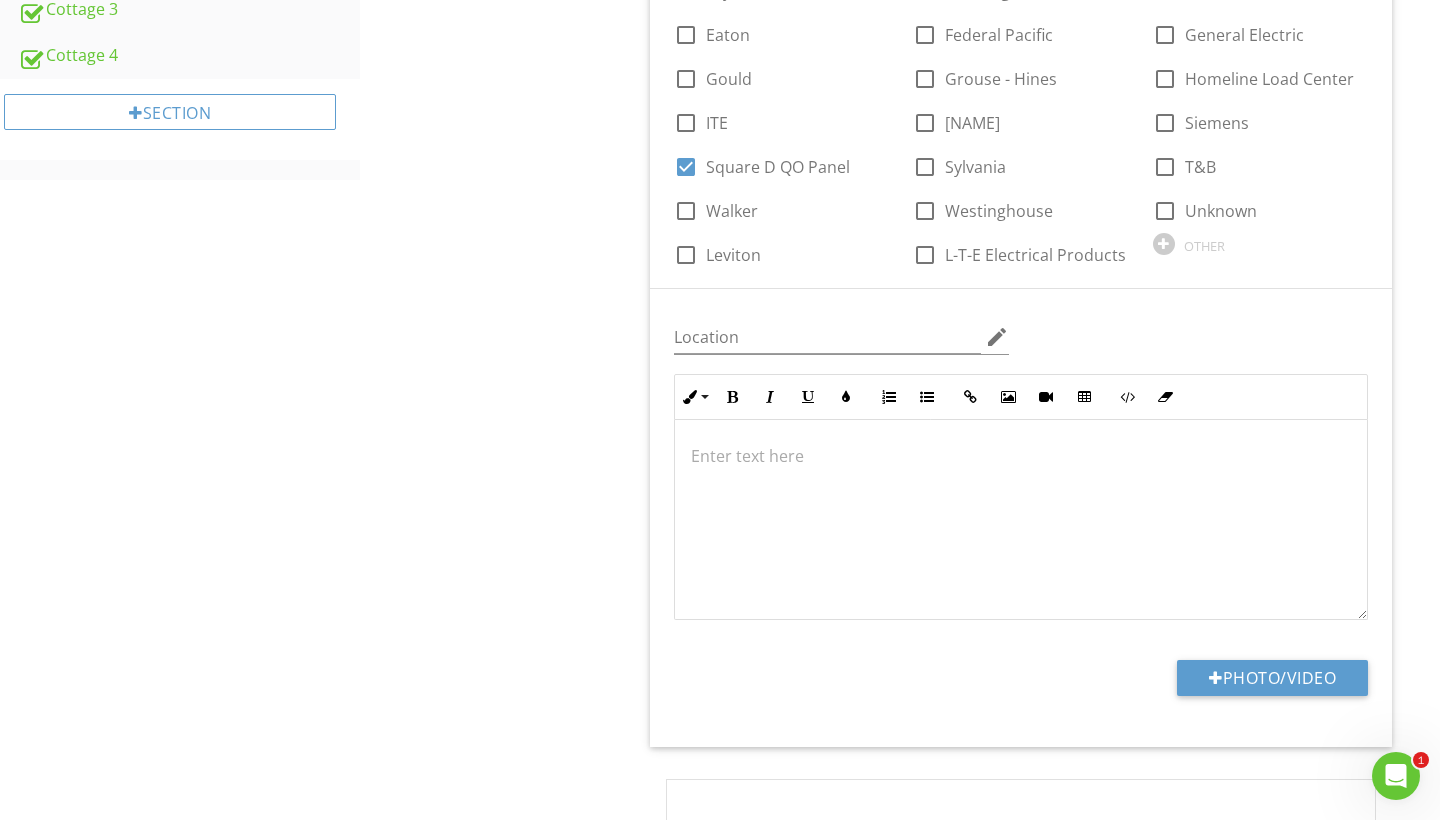 click at bounding box center [1021, 520] 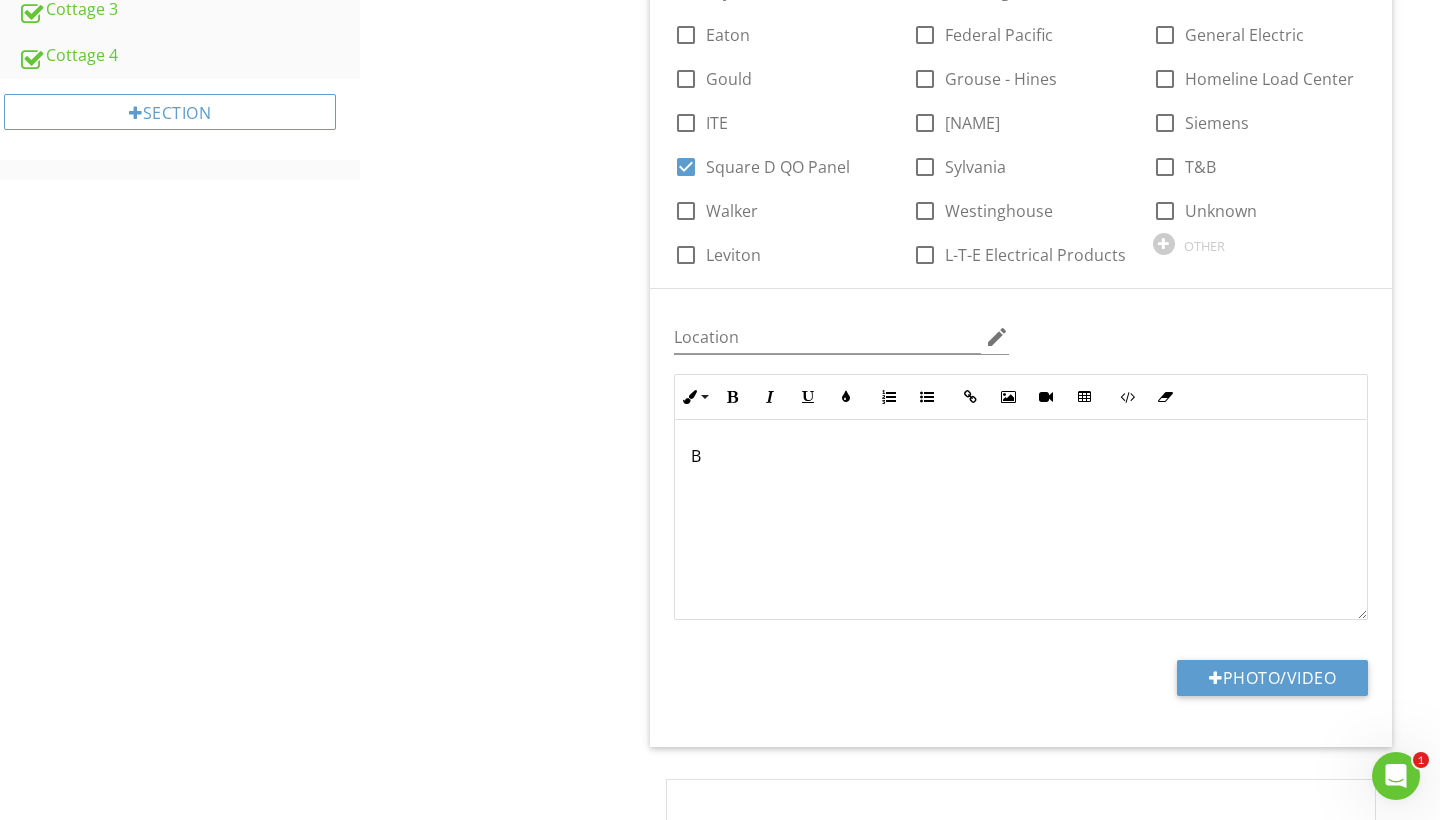 type 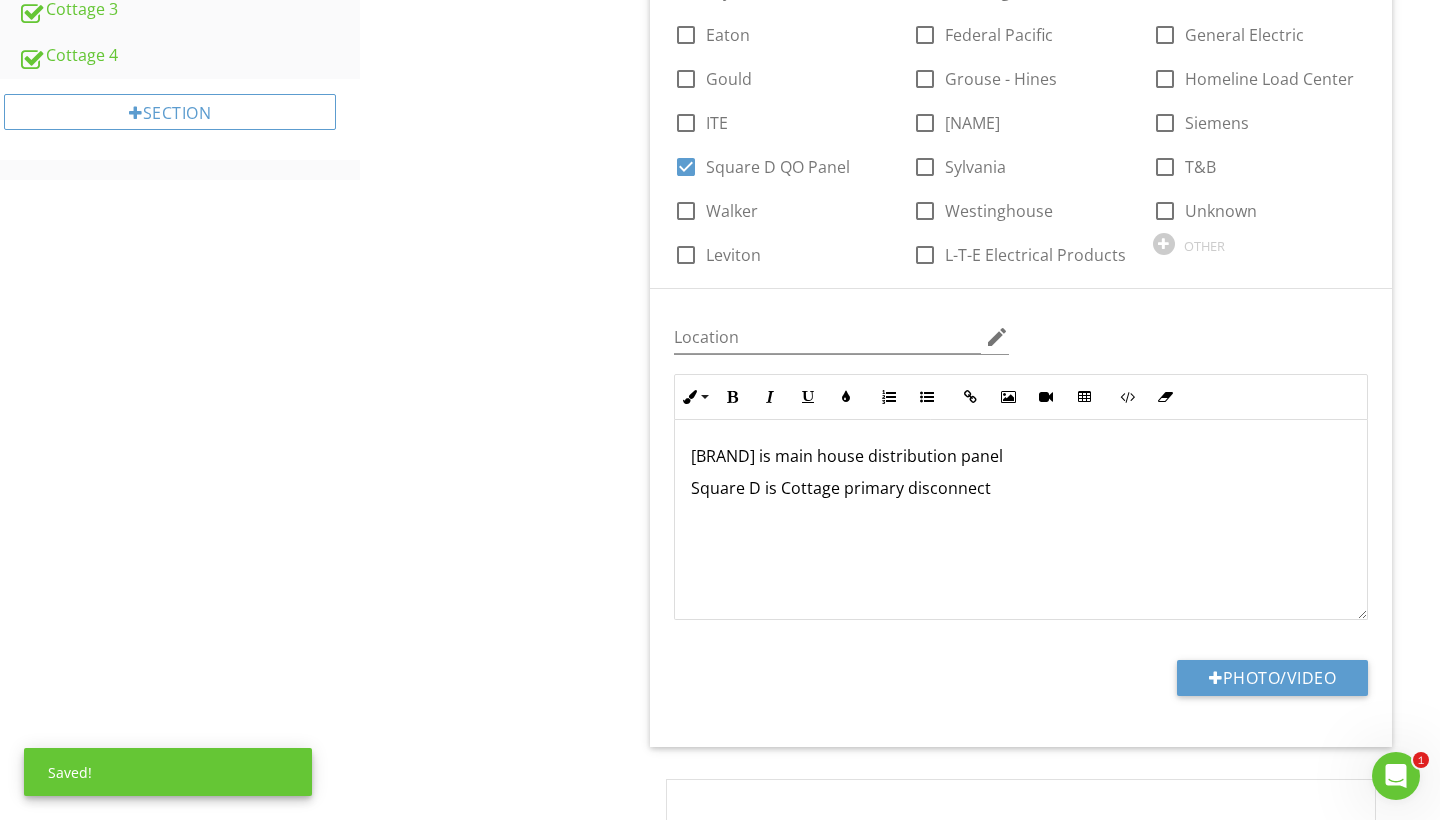 click on "Electrical (For the whole property)
Main Service Lines
Electric Meter(s)
Main Service Disconnect
Main Distribution Panels & Sub-panels
Branch Circuits (Wiring), Breakers / Fuses
Lighting Fixtures, Switches & Receptacles
Backup Generator
Solar System
Item
Main Distribution Panels & Sub-panels
Info
Information
Main Service Amperage/Voltage
check_box_outline_blank 60 AMP   check_box 100 AMP   check_box_outline_blank 125 AMP   check_box_outline_blank 150 AMP   check_box_outline_blank 200 AMP   check_box_outline_blank 400 AMP   check_box_outline_blank 800 AMP   check_box_outline_blank   check_box" at bounding box center (900, 2843) 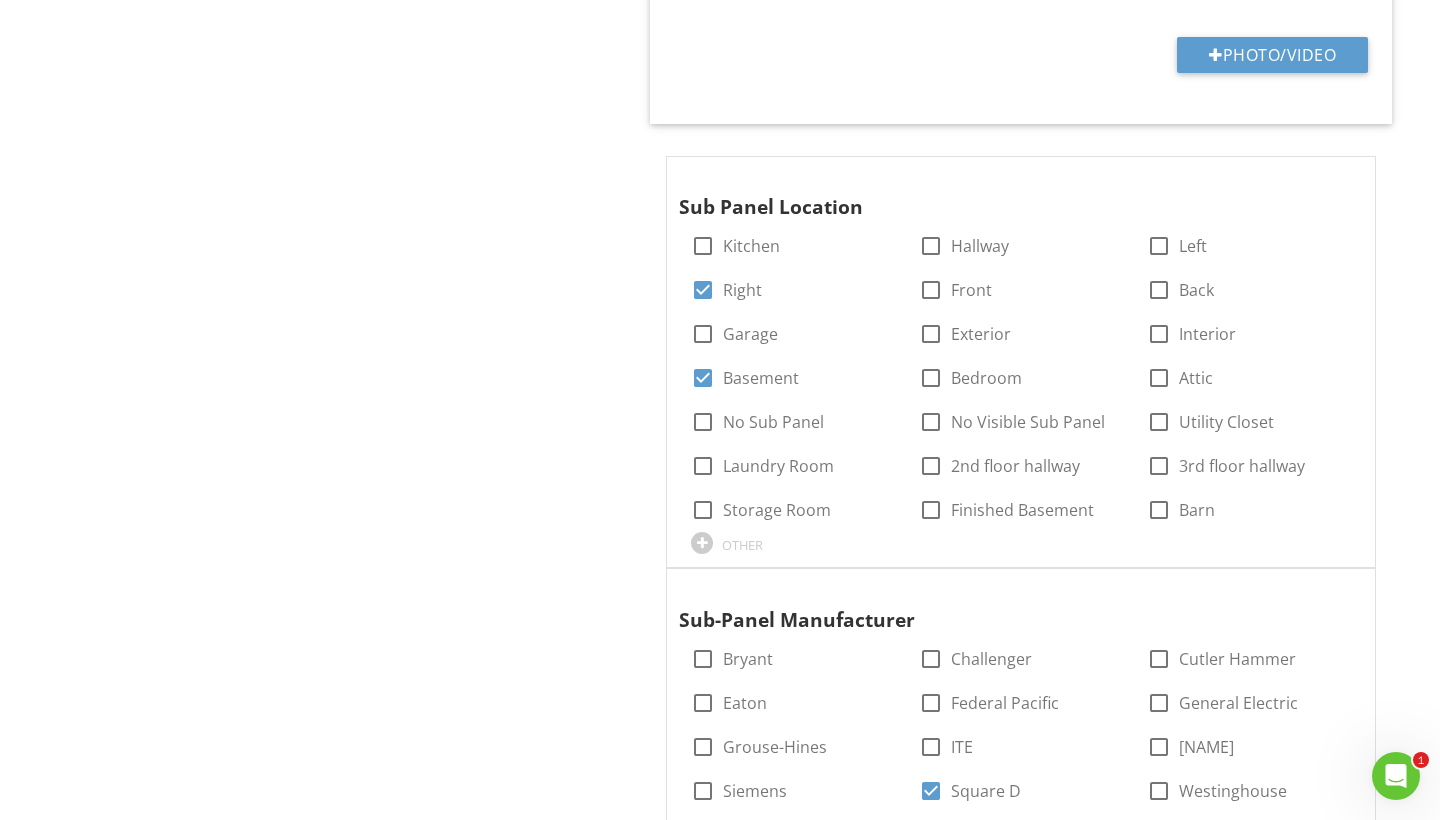 scroll, scrollTop: 1866, scrollLeft: 0, axis: vertical 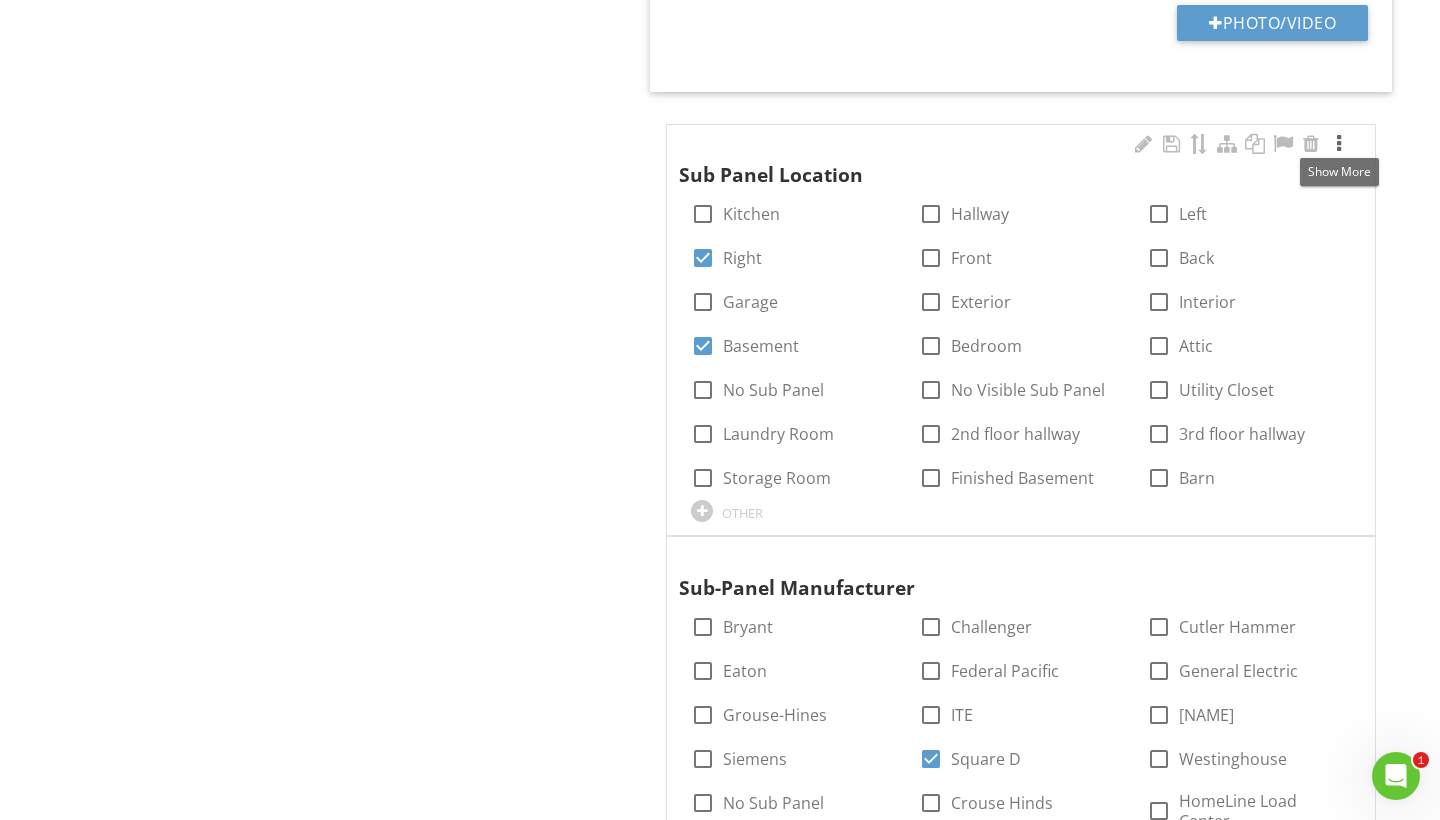 click at bounding box center (1339, 144) 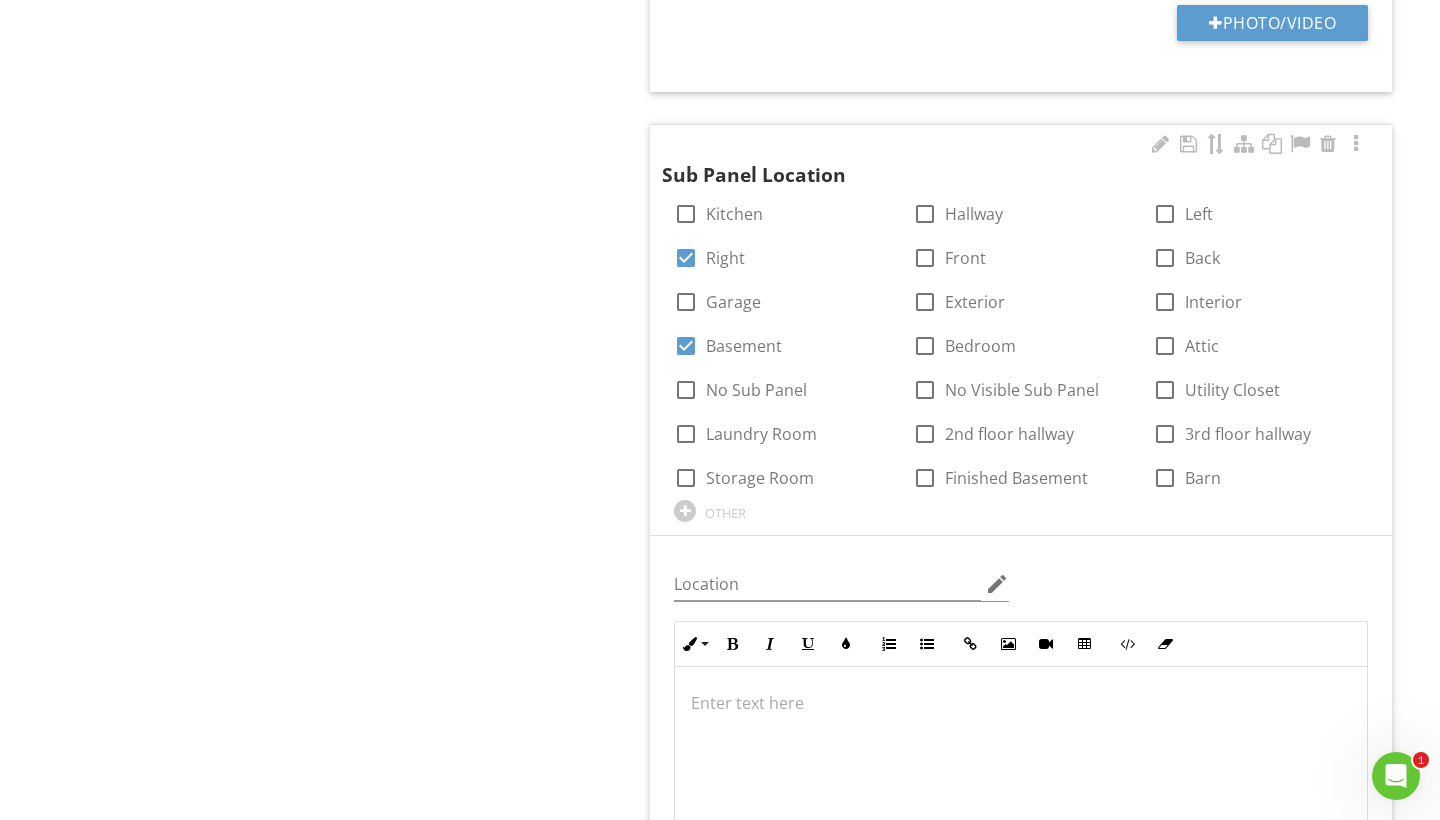 click at bounding box center [1021, 767] 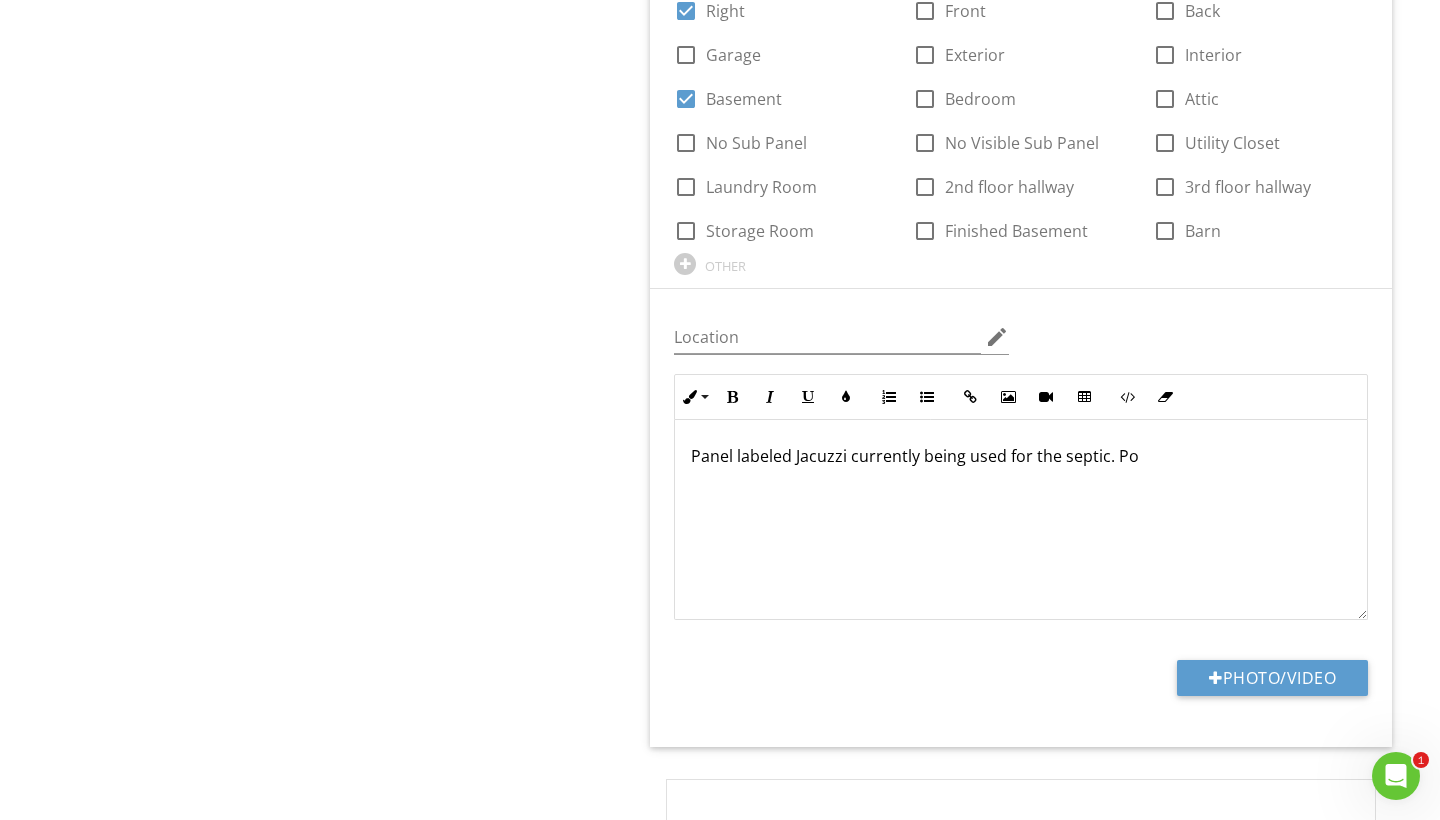 scroll, scrollTop: 1885, scrollLeft: 0, axis: vertical 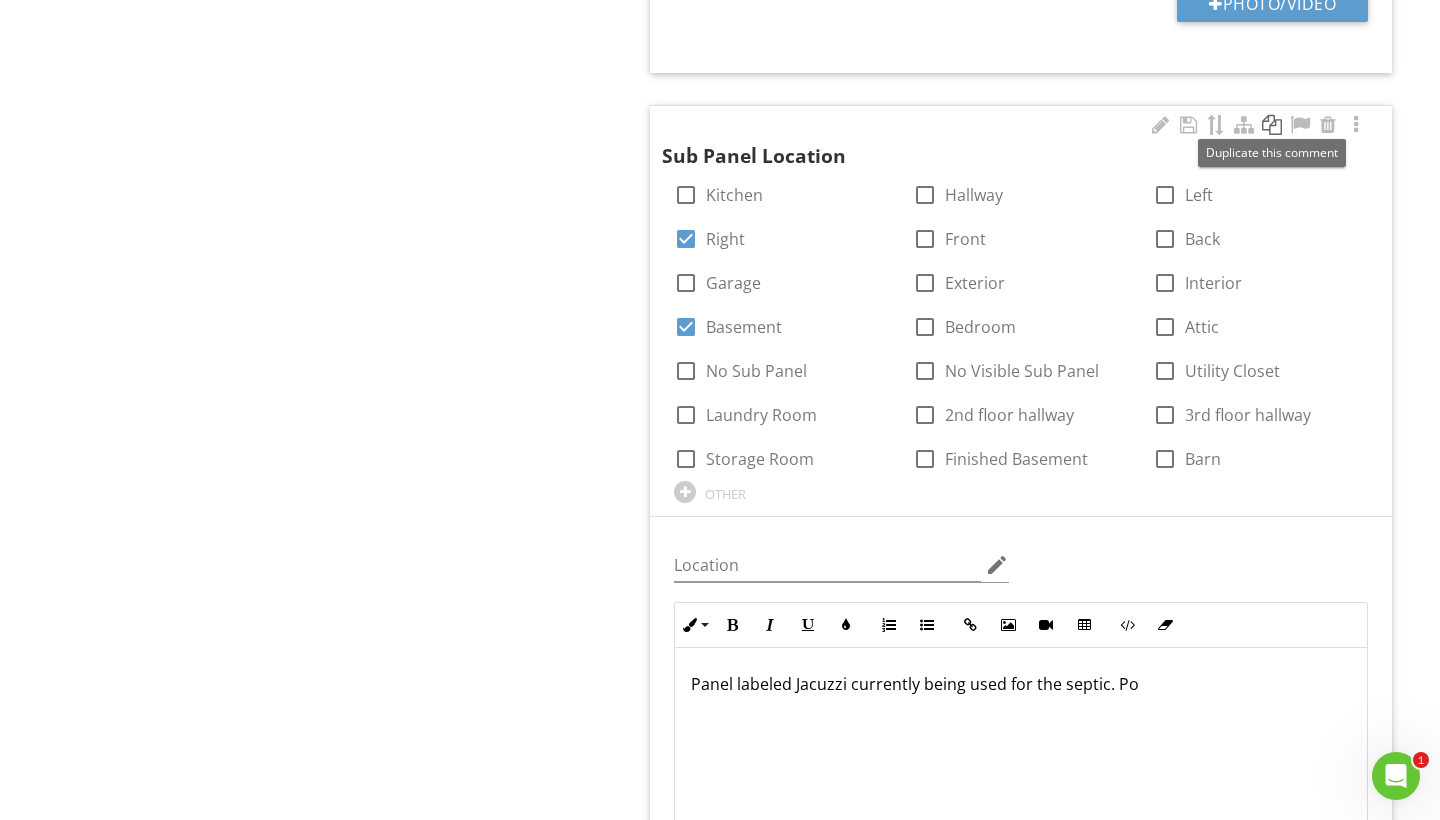 click at bounding box center [1272, 125] 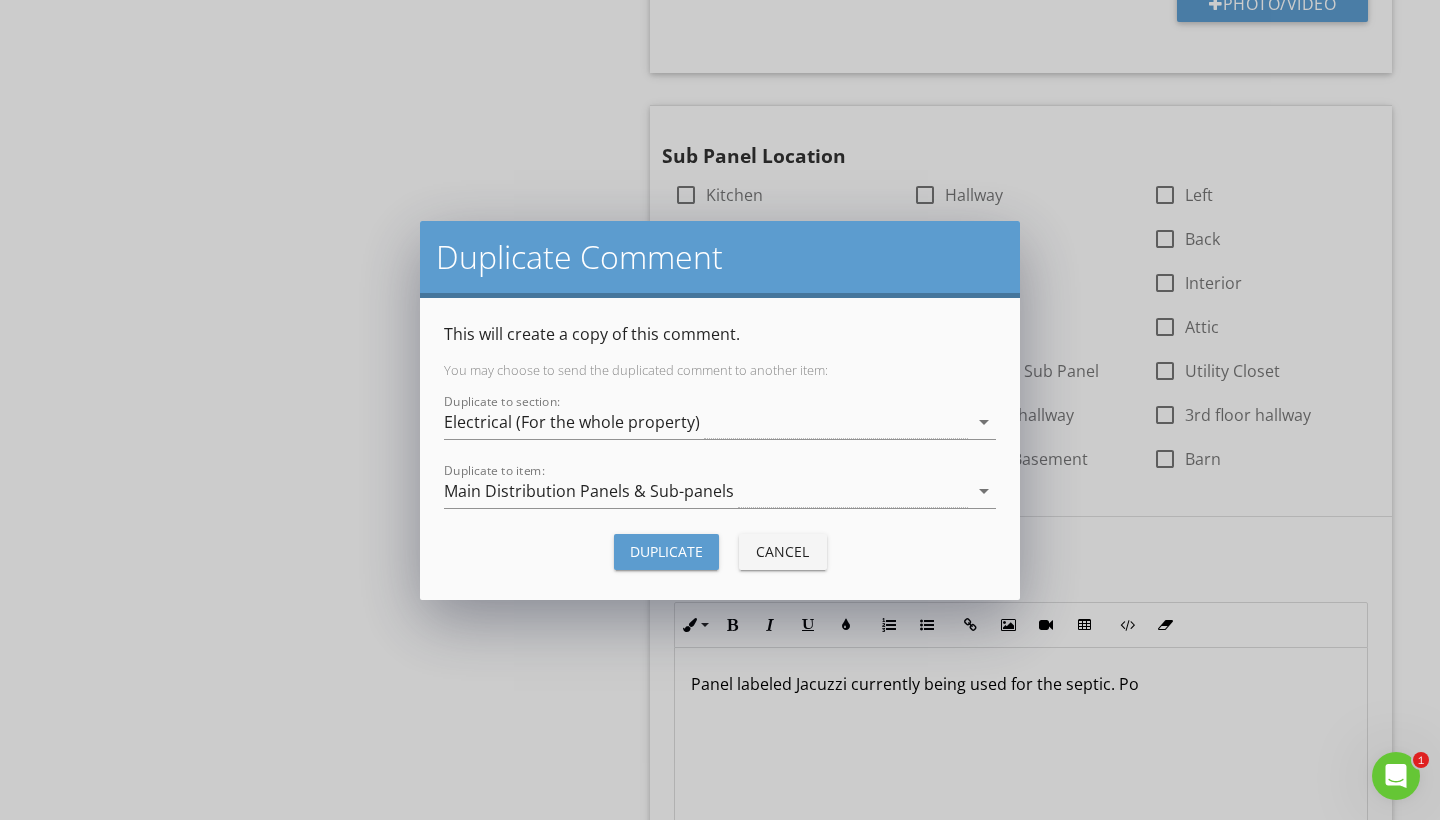 click on "Duplicate" at bounding box center [666, 551] 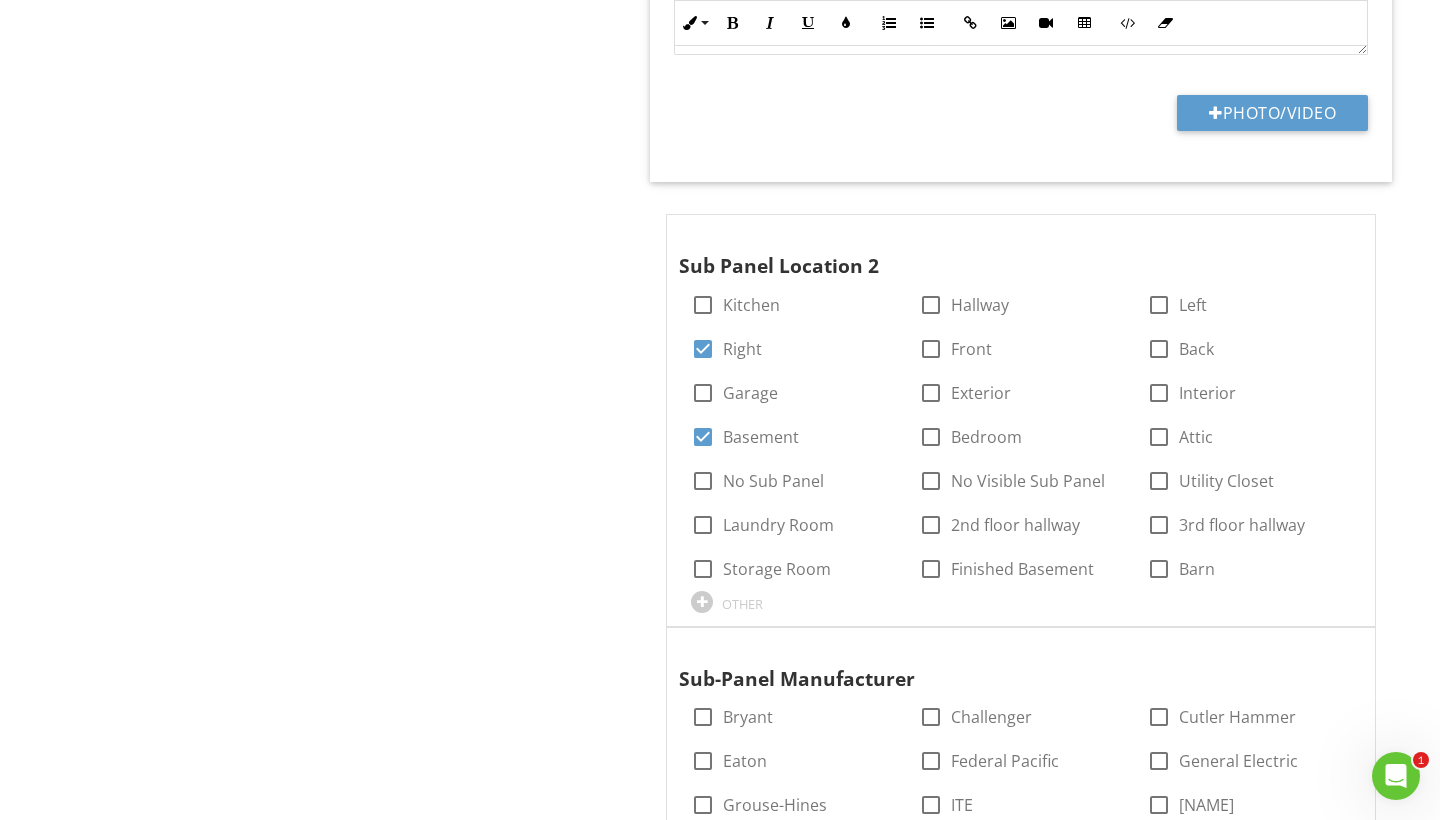 scroll, scrollTop: 2724, scrollLeft: 0, axis: vertical 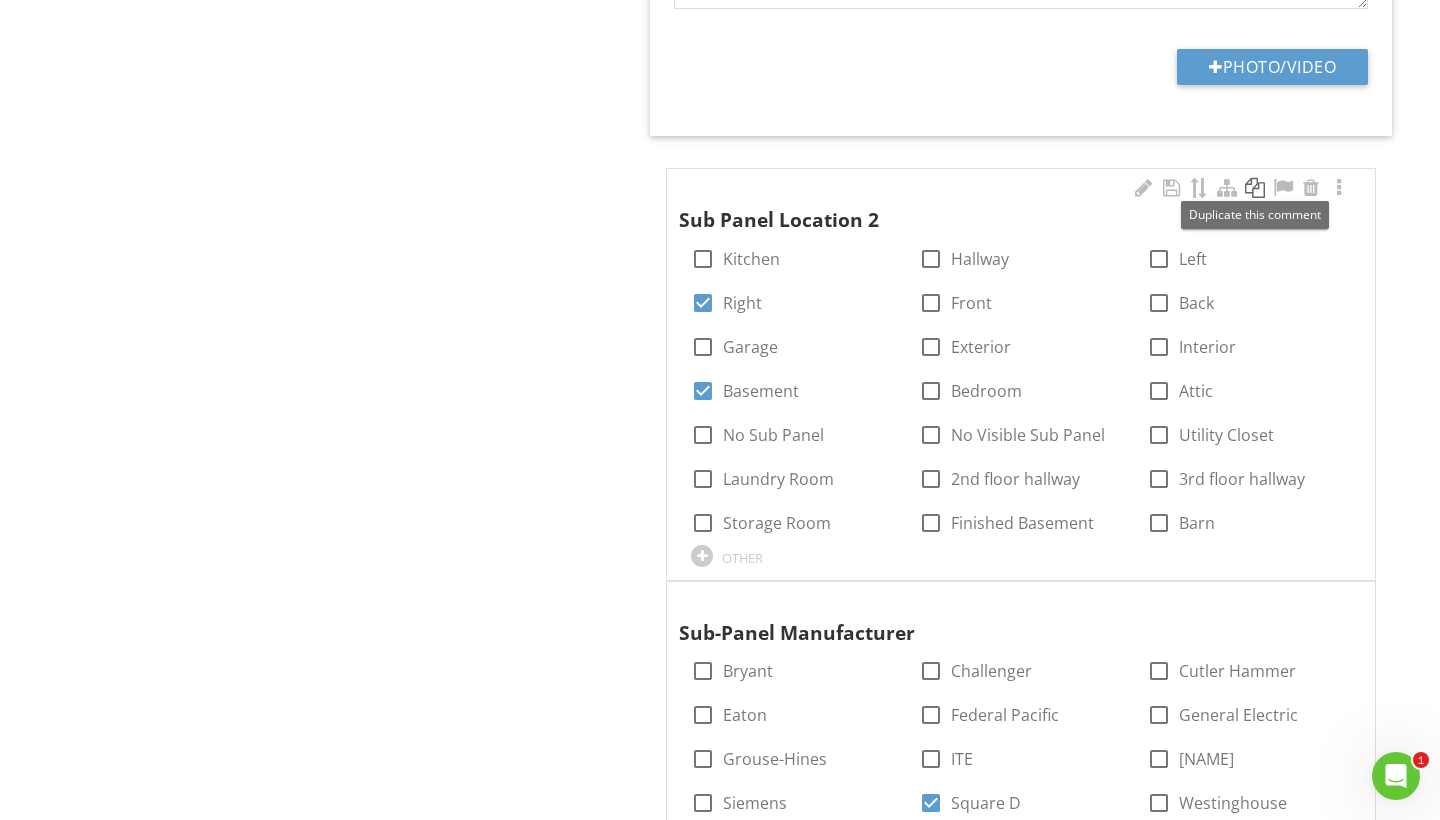 click at bounding box center [1255, 188] 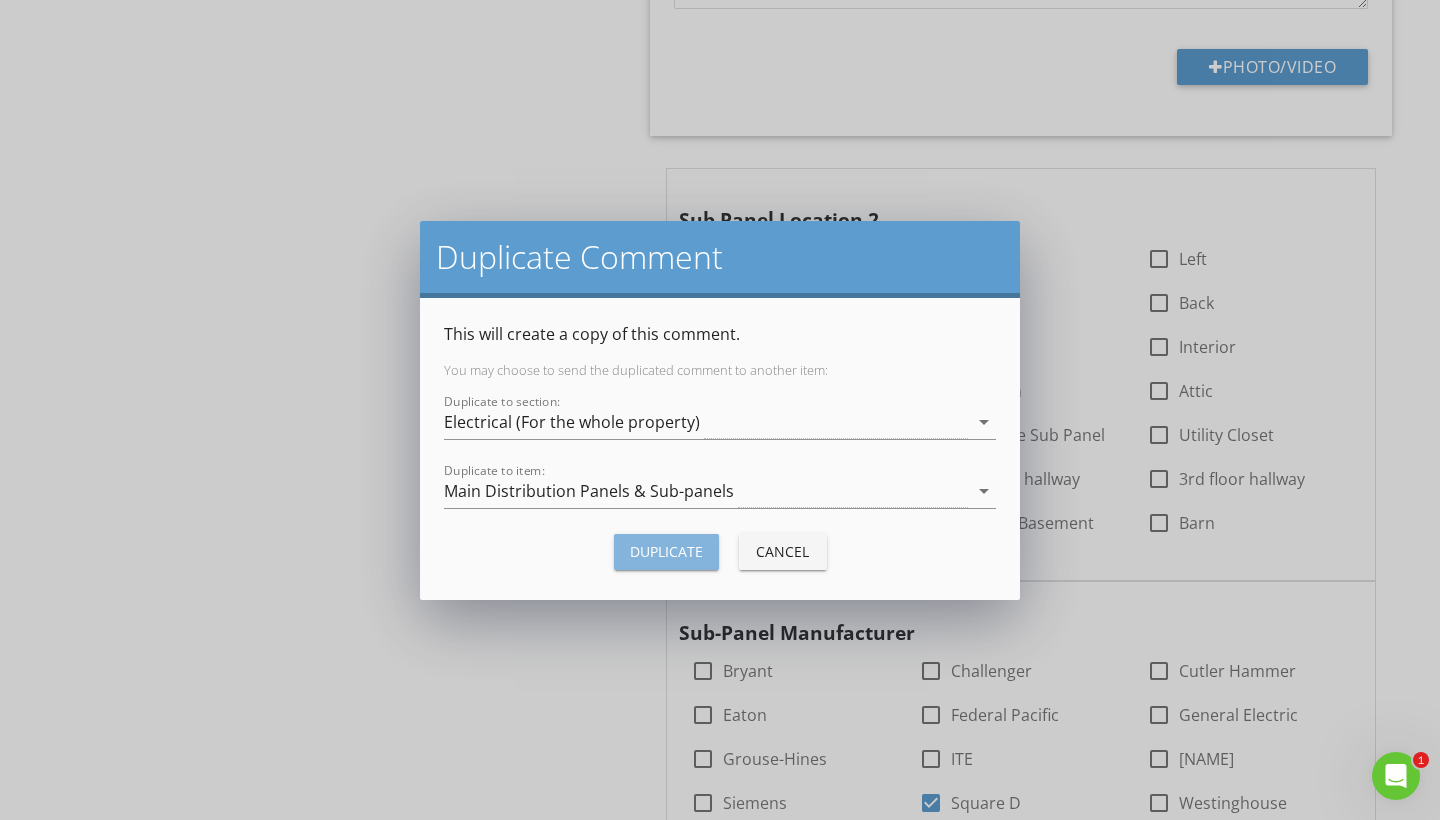 click on "Duplicate" at bounding box center [666, 551] 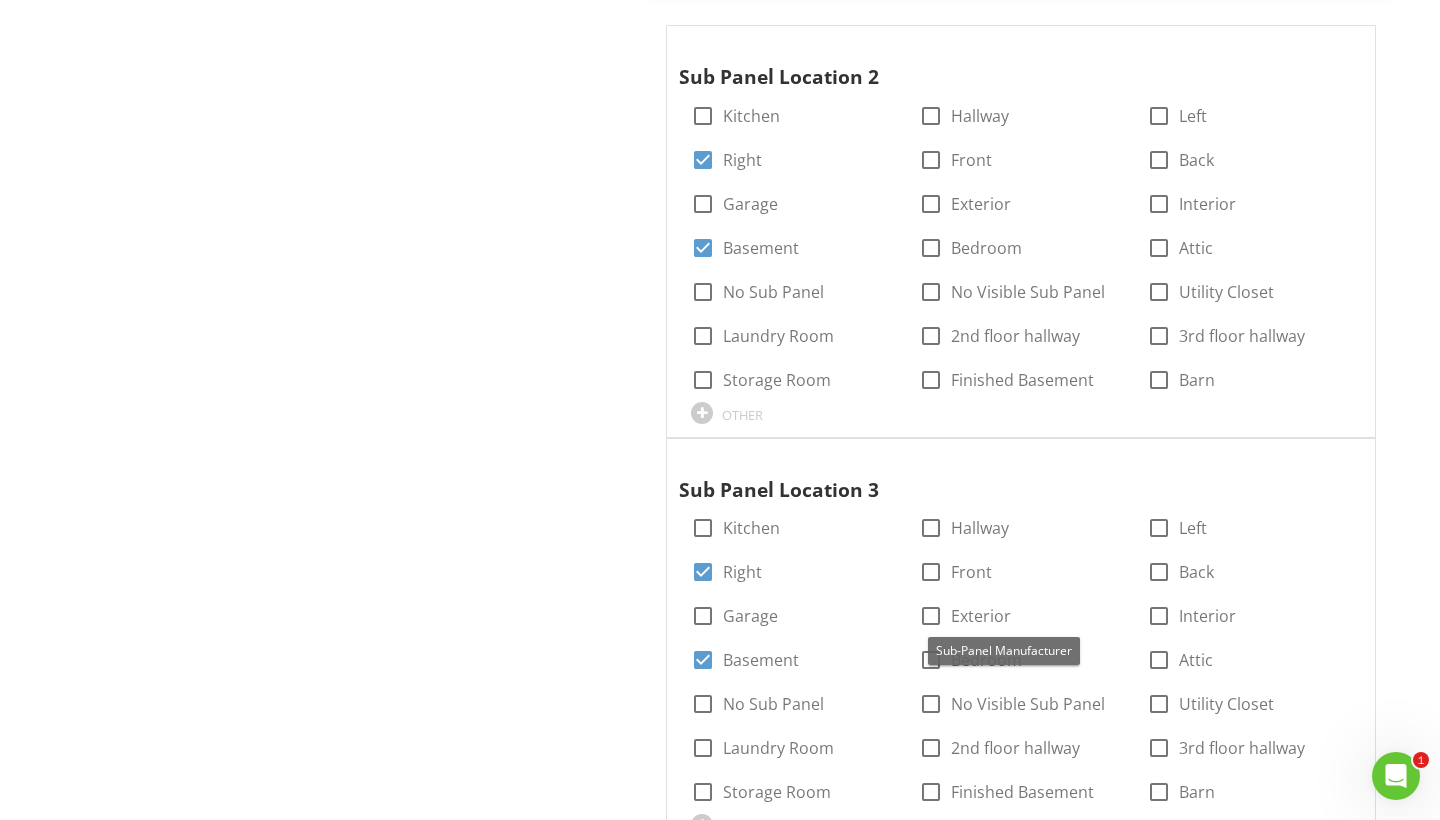 scroll, scrollTop: 2867, scrollLeft: 0, axis: vertical 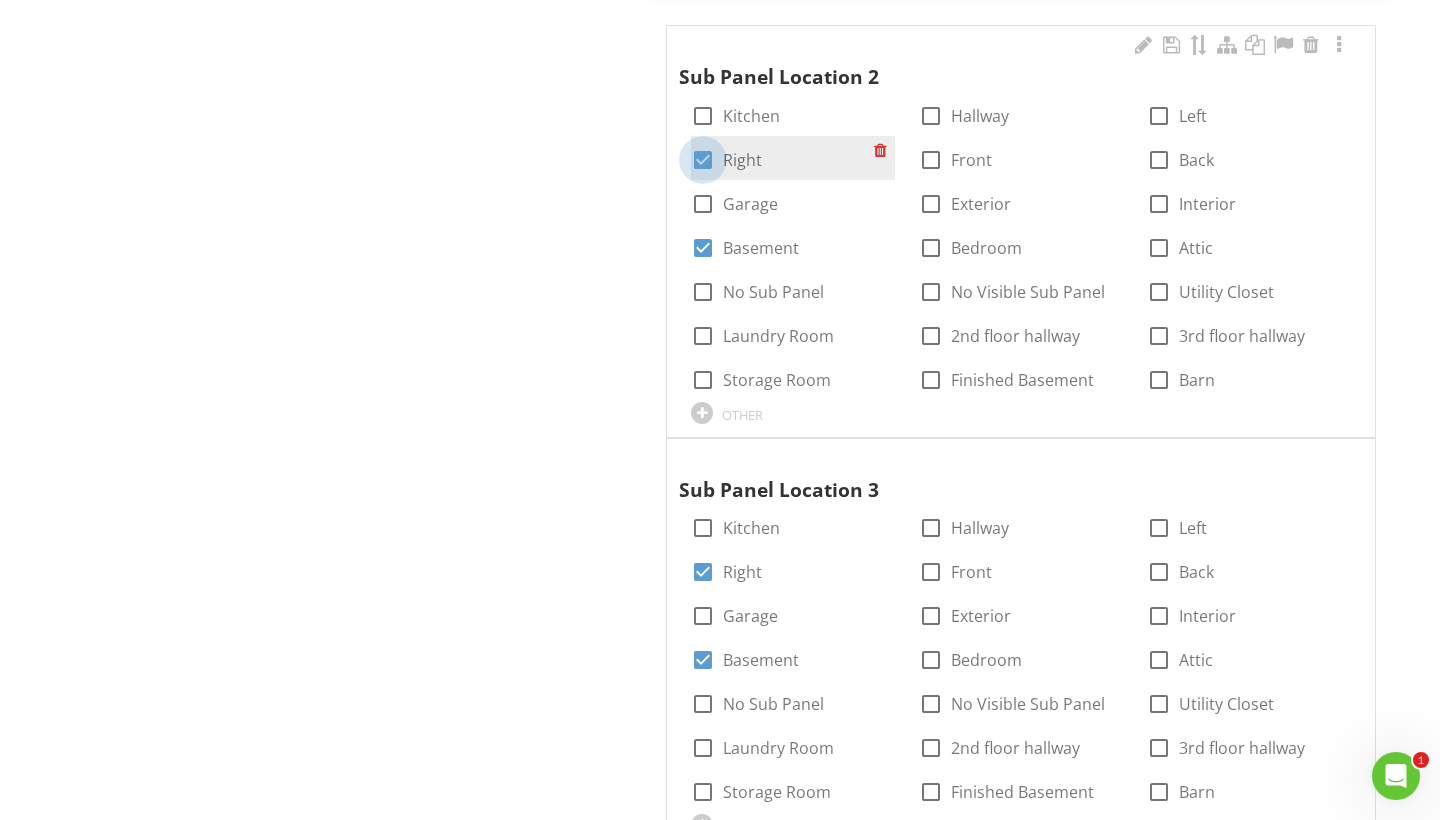 click at bounding box center [703, 160] 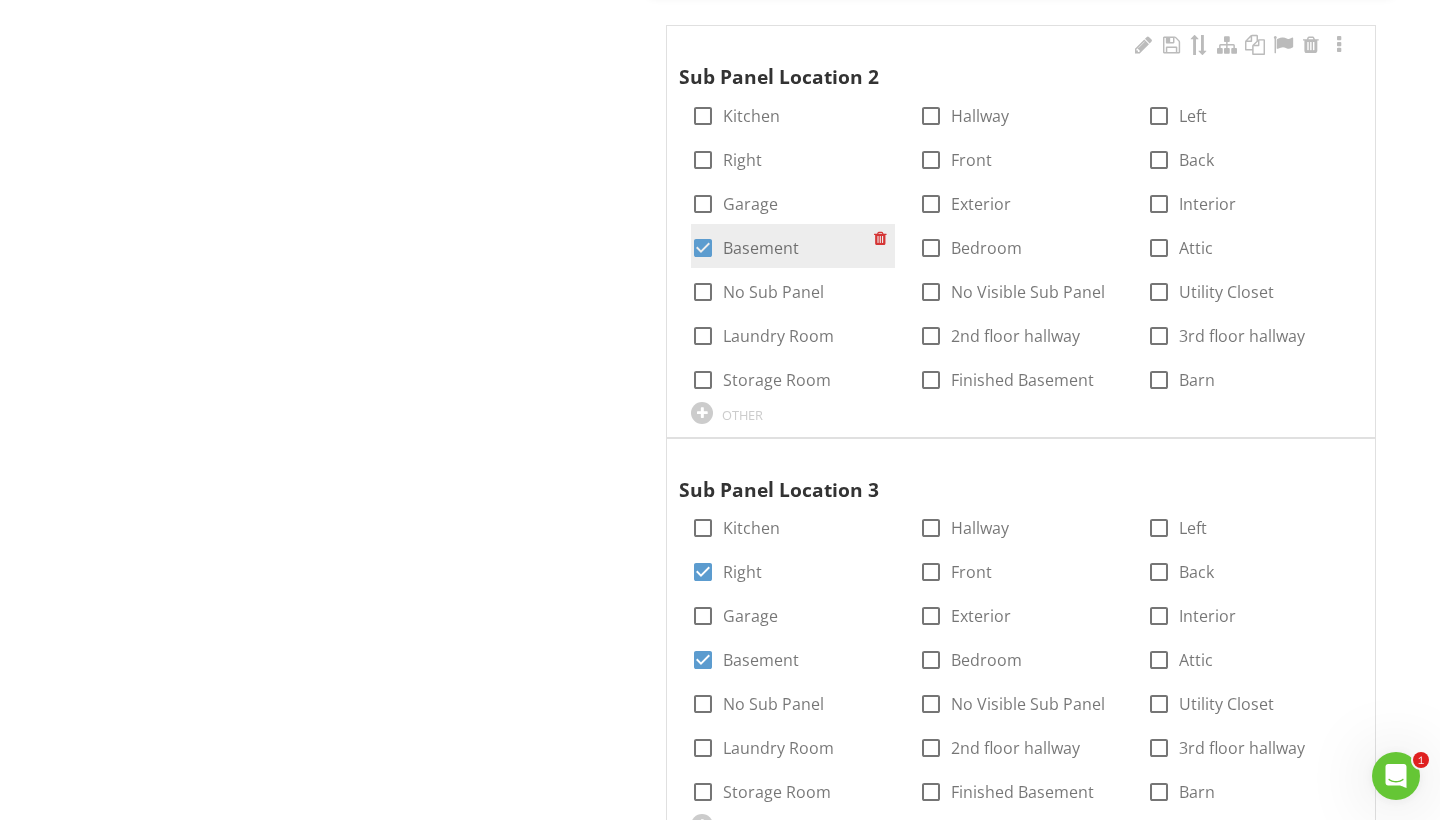 click at bounding box center [703, 248] 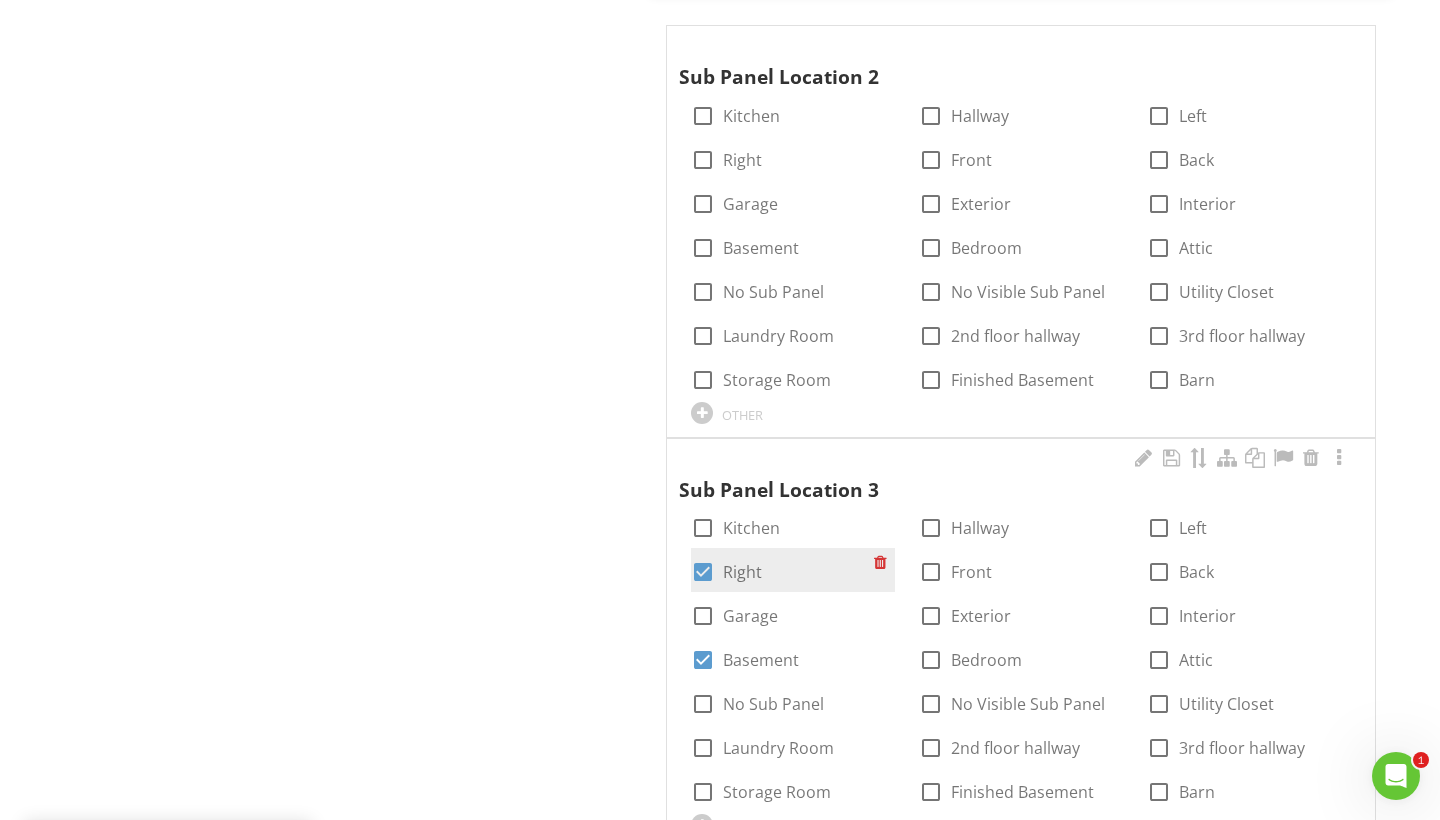 click on "check_box Right" at bounding box center (793, 570) 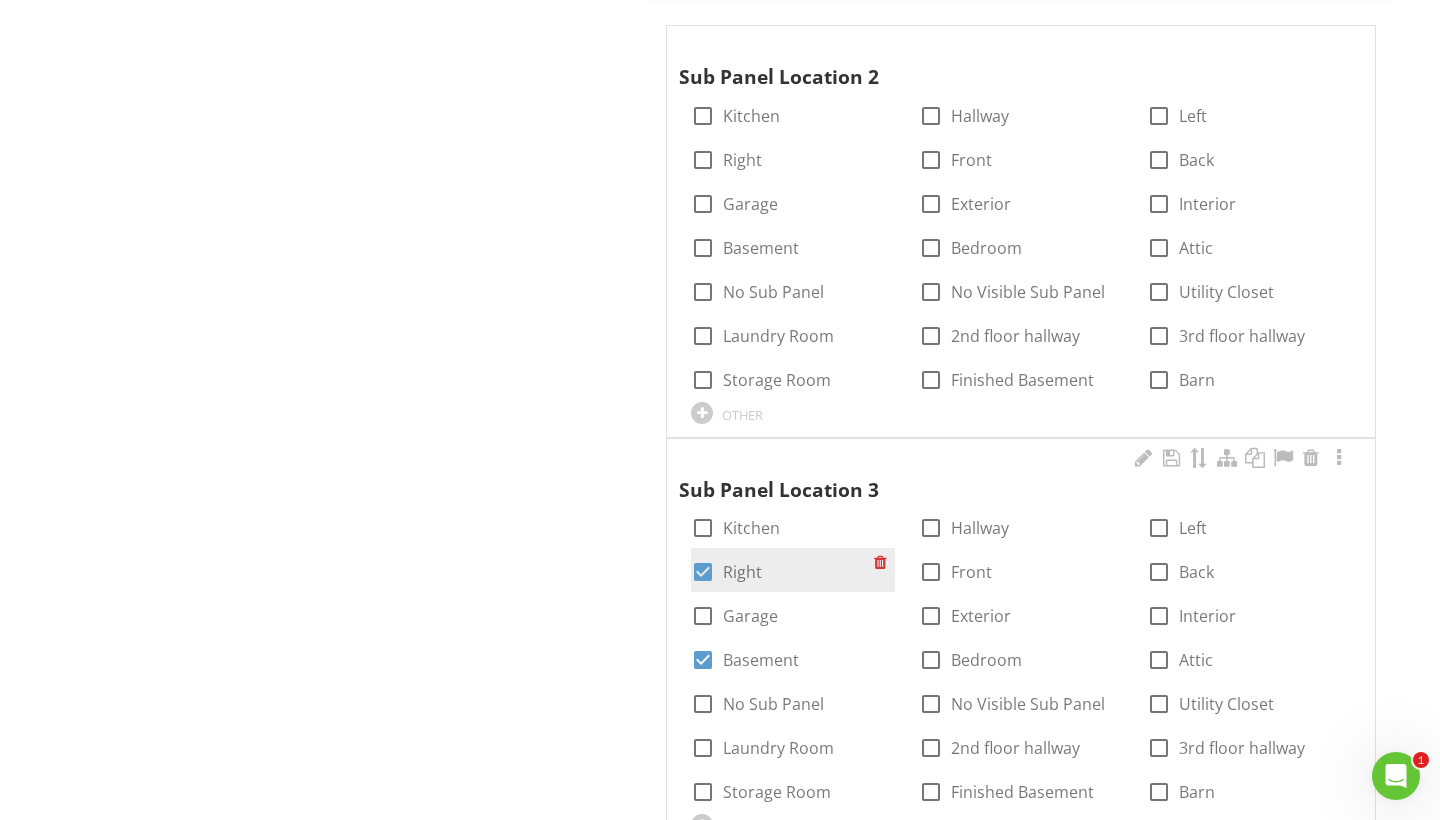 click at bounding box center [703, 572] 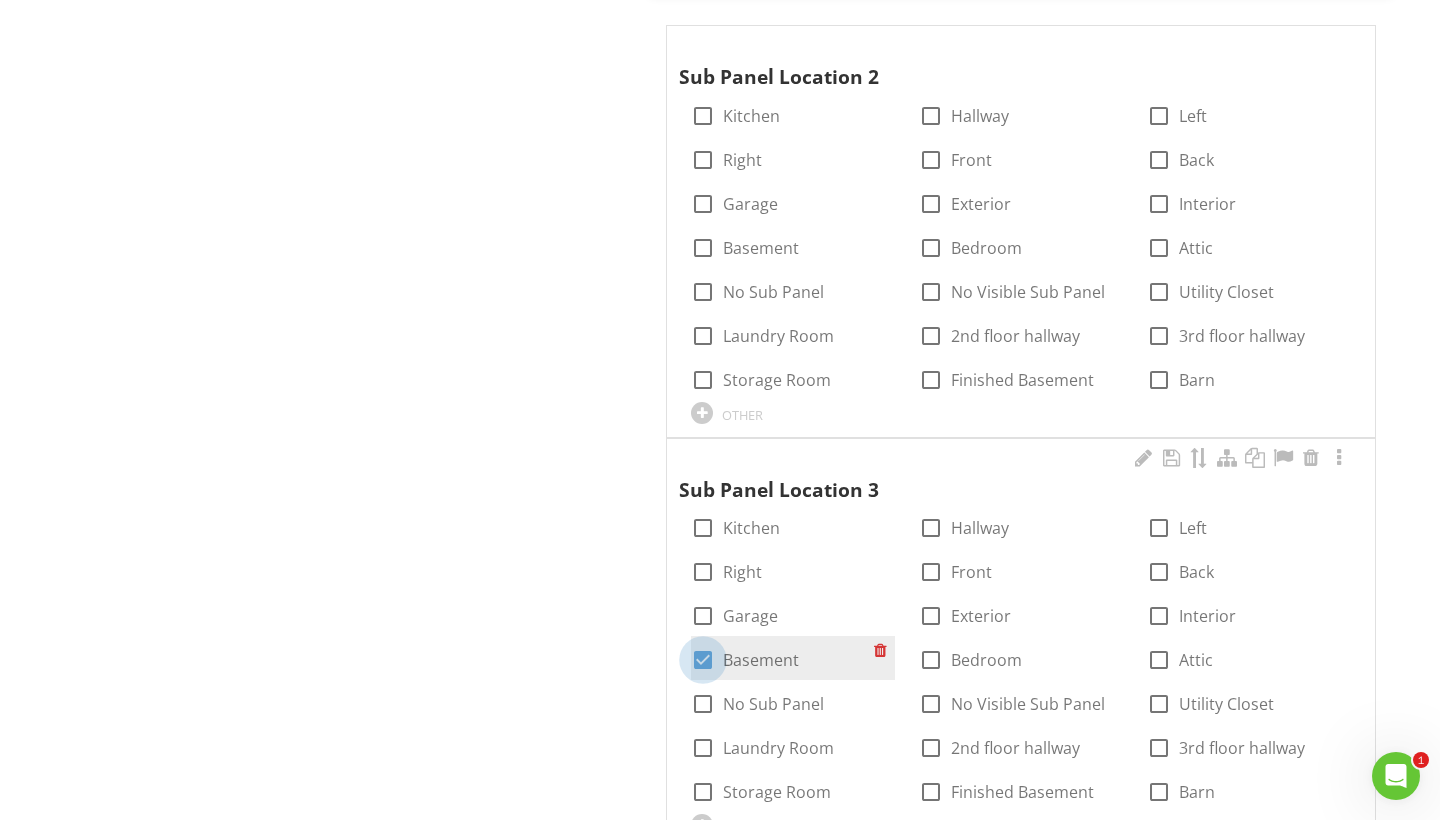 click at bounding box center [703, 660] 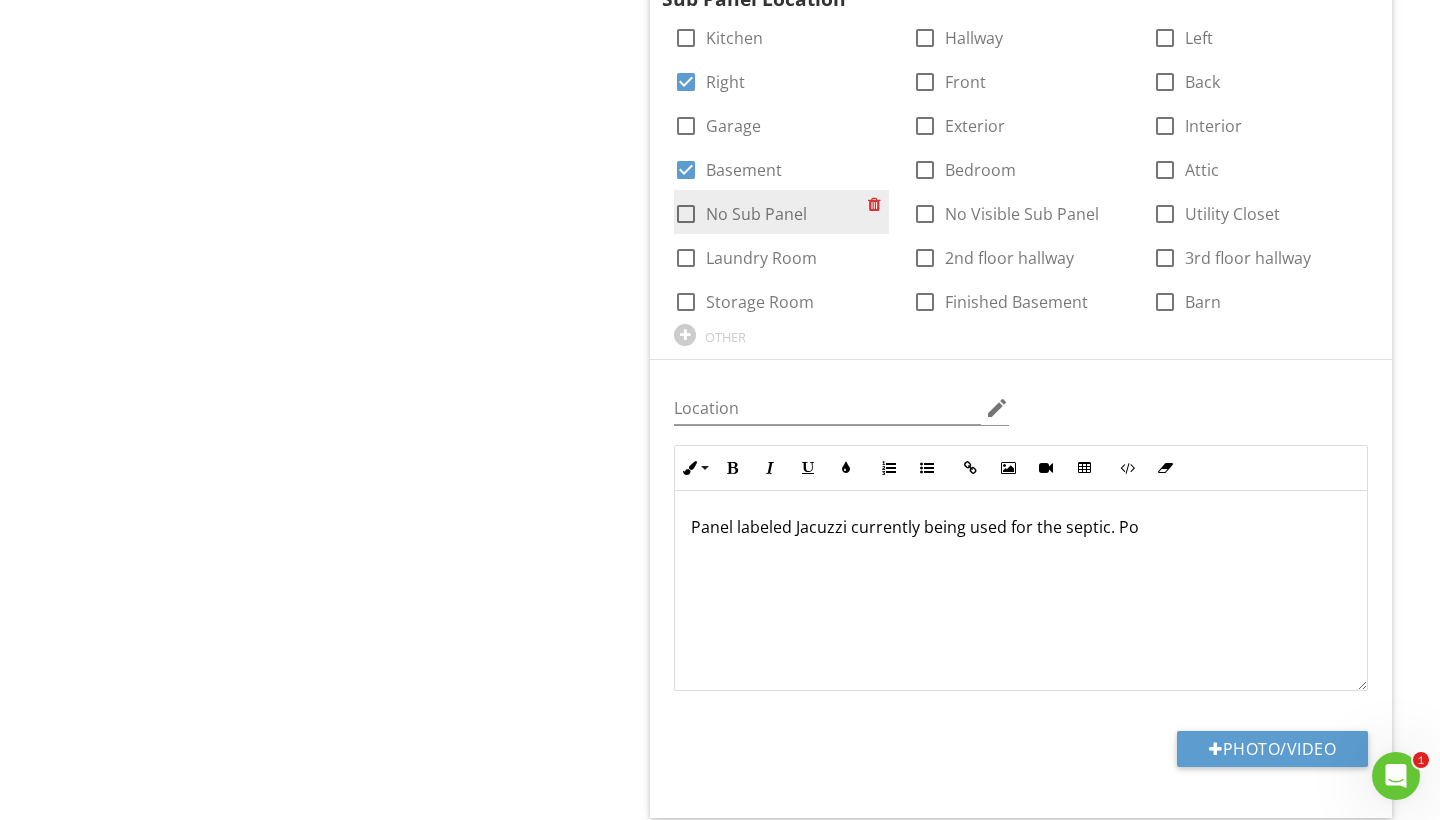 scroll, scrollTop: 2059, scrollLeft: 0, axis: vertical 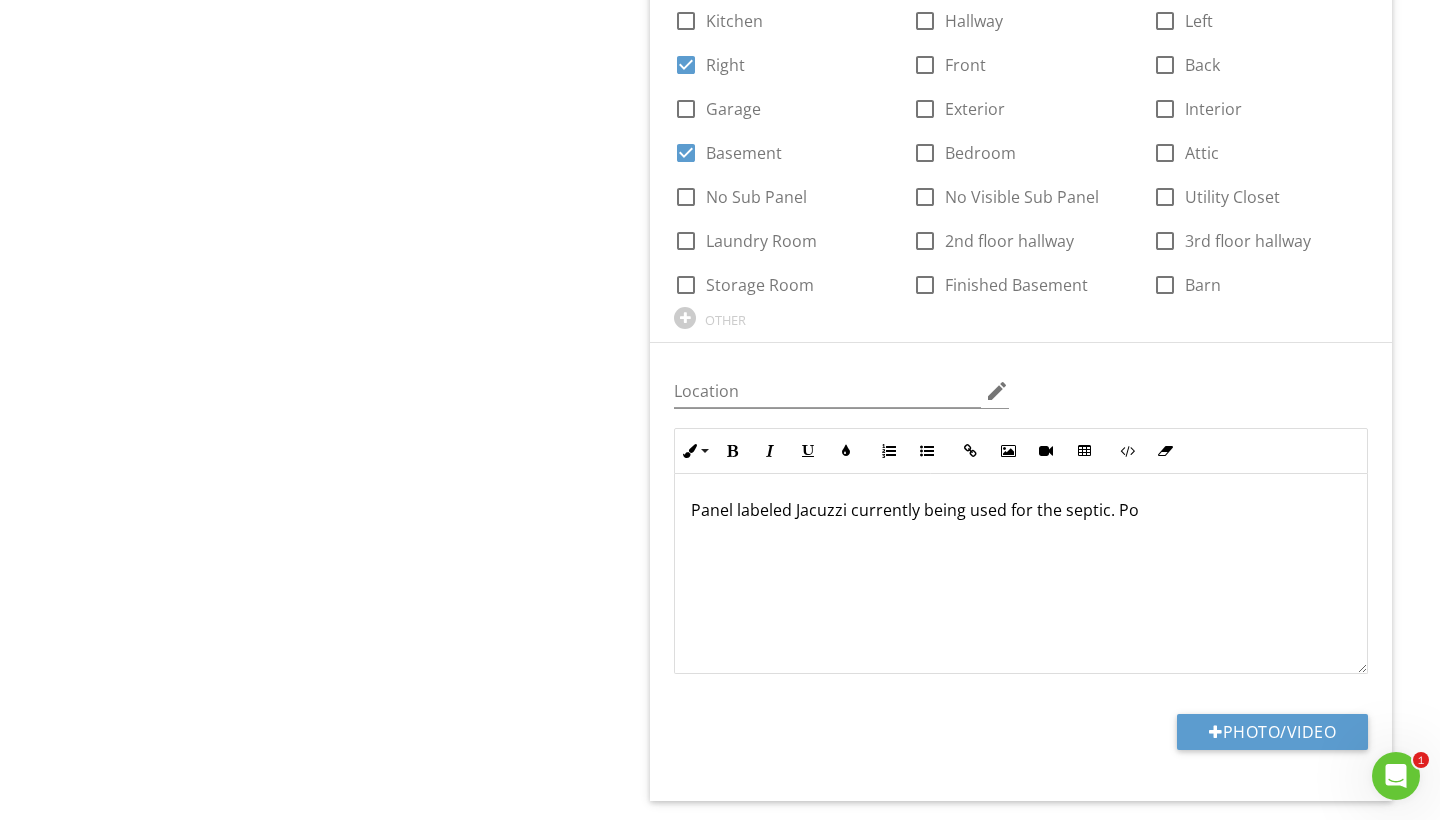 click on "Panel labeled Jacuzzi currently being used for the septic. Po" at bounding box center (1021, 510) 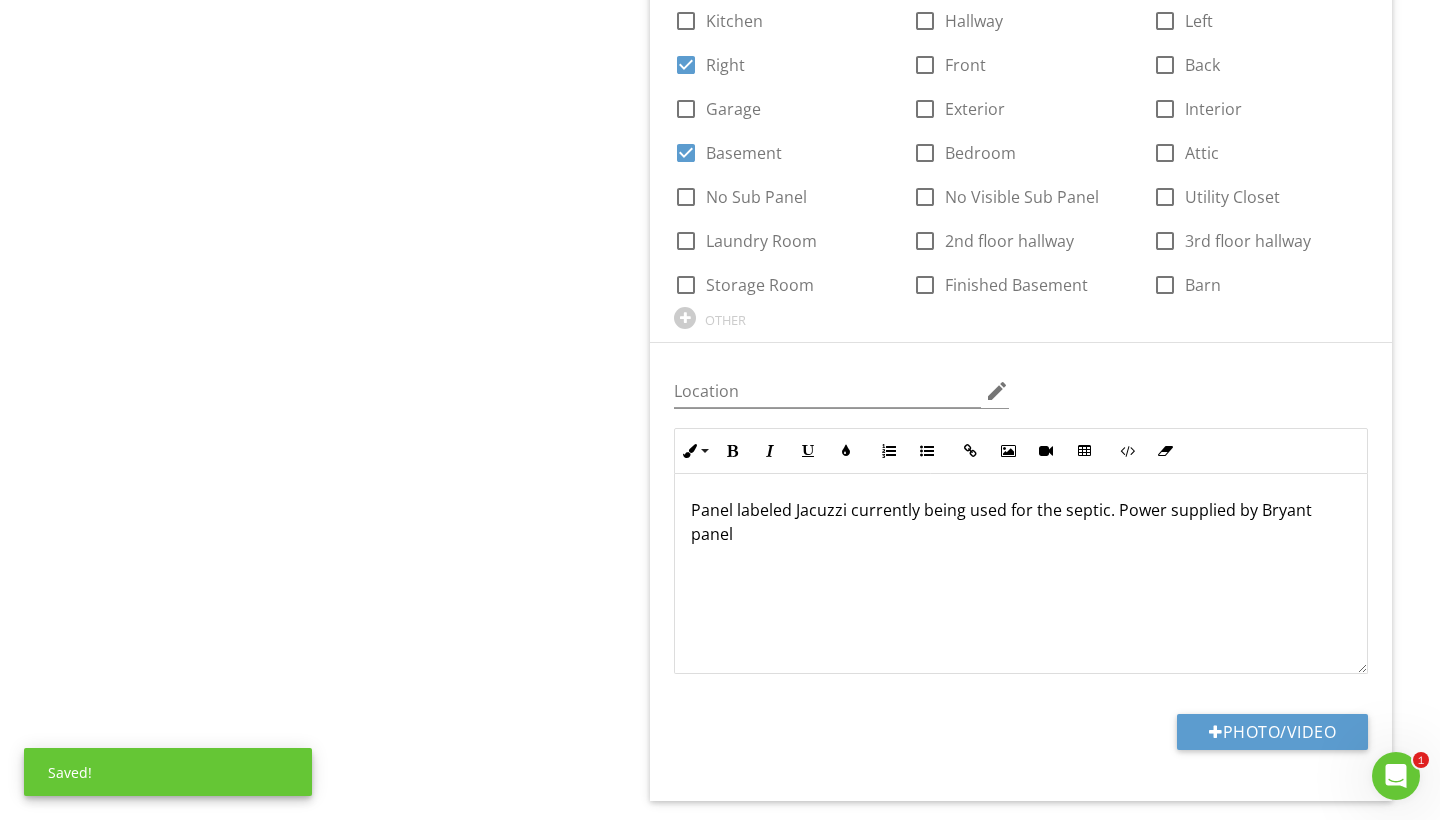 click on "Electrical (For the whole property)
Main Service Lines
Electric Meter(s)
Main Service Disconnect
Main Distribution Panels & Sub-panels
Branch Circuits (Wiring), Breakers / Fuses
Lighting Fixtures, Switches & Receptacles
Backup Generator
Solar System
Item
Main Distribution Panels & Sub-panels
Info
Information
Main Service Amperage/Voltage
check_box_outline_blank 60 AMP   check_box 100 AMP   check_box_outline_blank 125 AMP   check_box_outline_blank 150 AMP   check_box_outline_blank 200 AMP   check_box_outline_blank 400 AMP   check_box_outline_blank 800 AMP   check_box_outline_blank   check_box" at bounding box center [900, 2653] 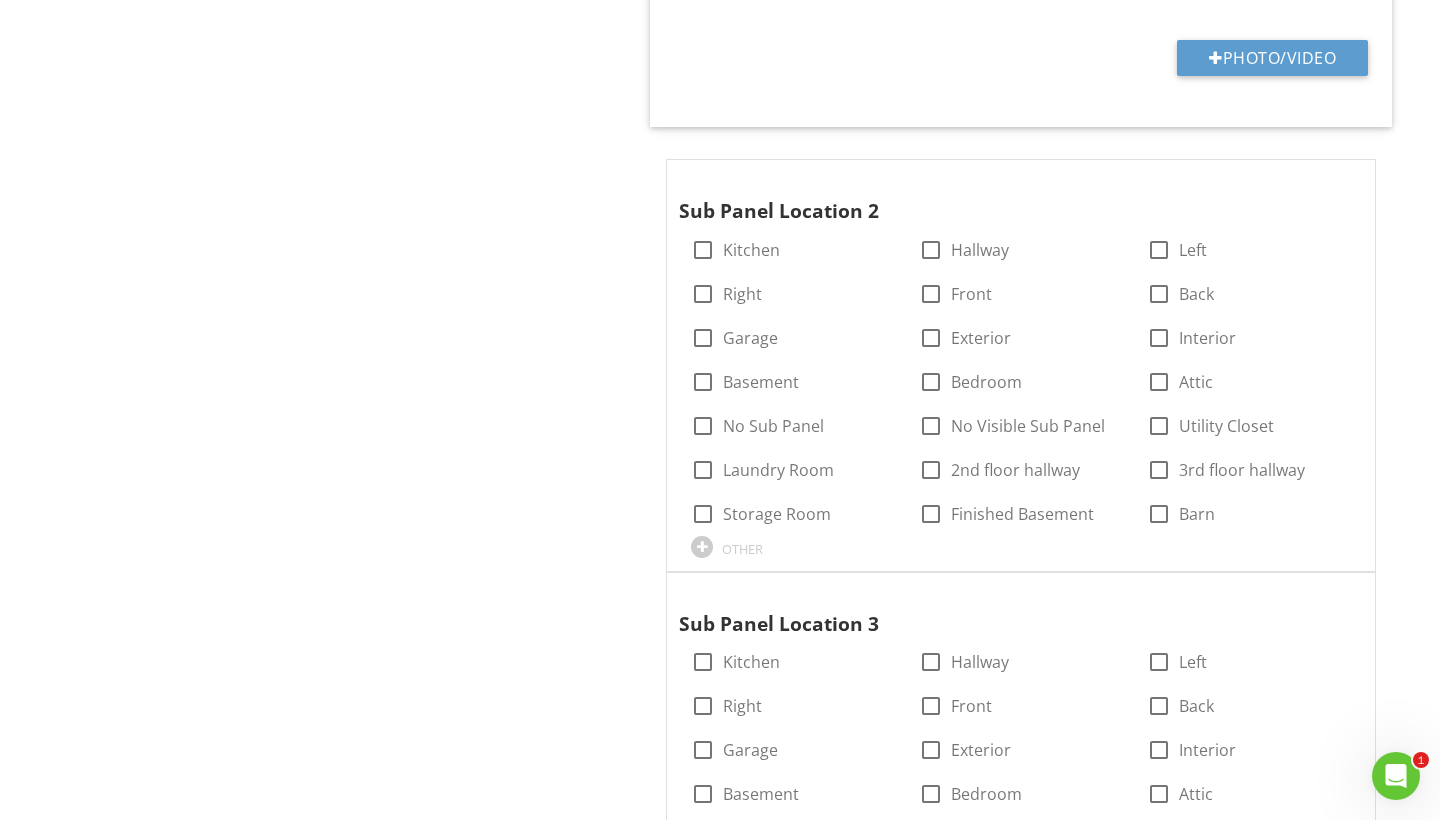 scroll, scrollTop: 2762, scrollLeft: 0, axis: vertical 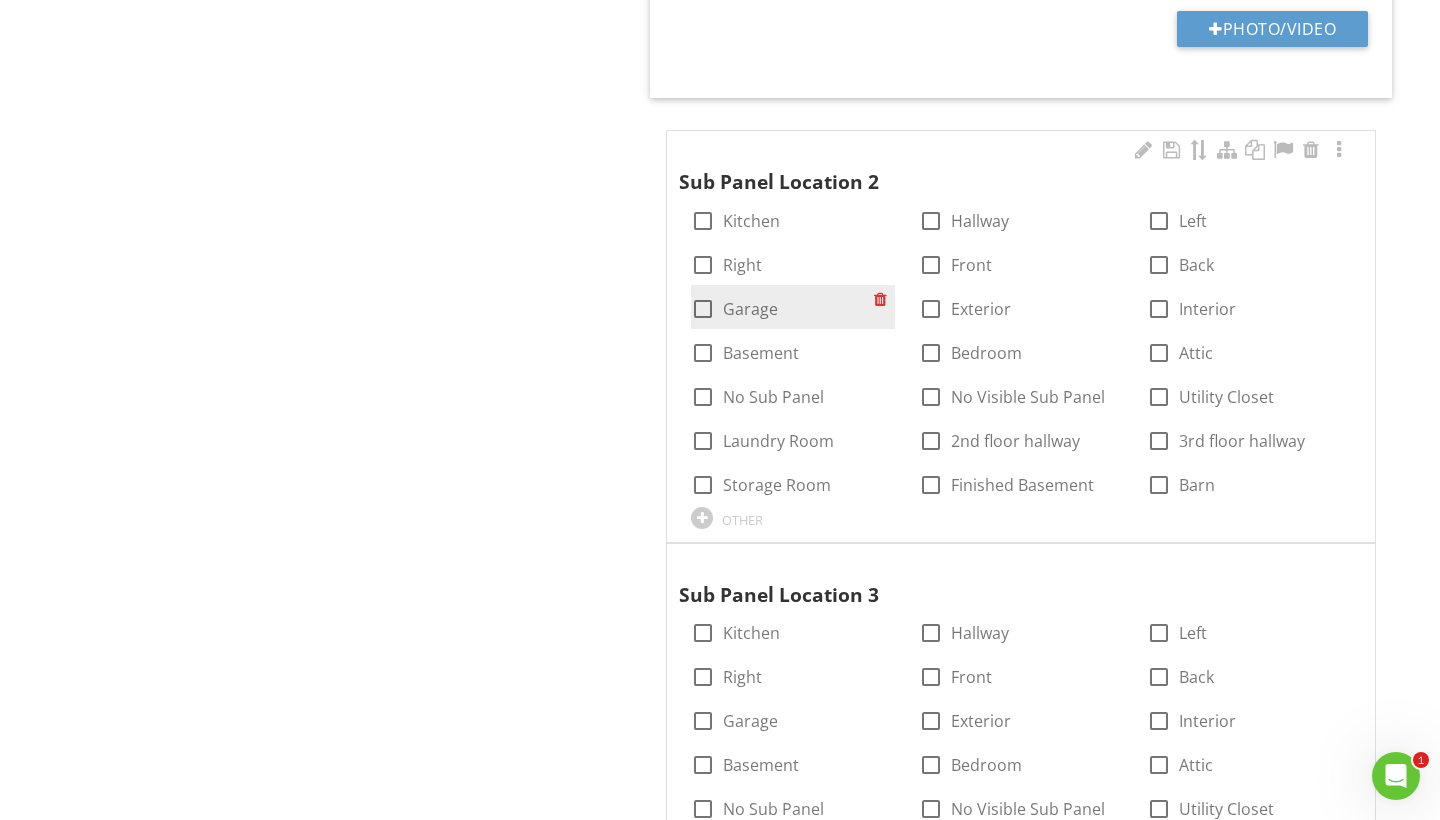 click at bounding box center (703, 309) 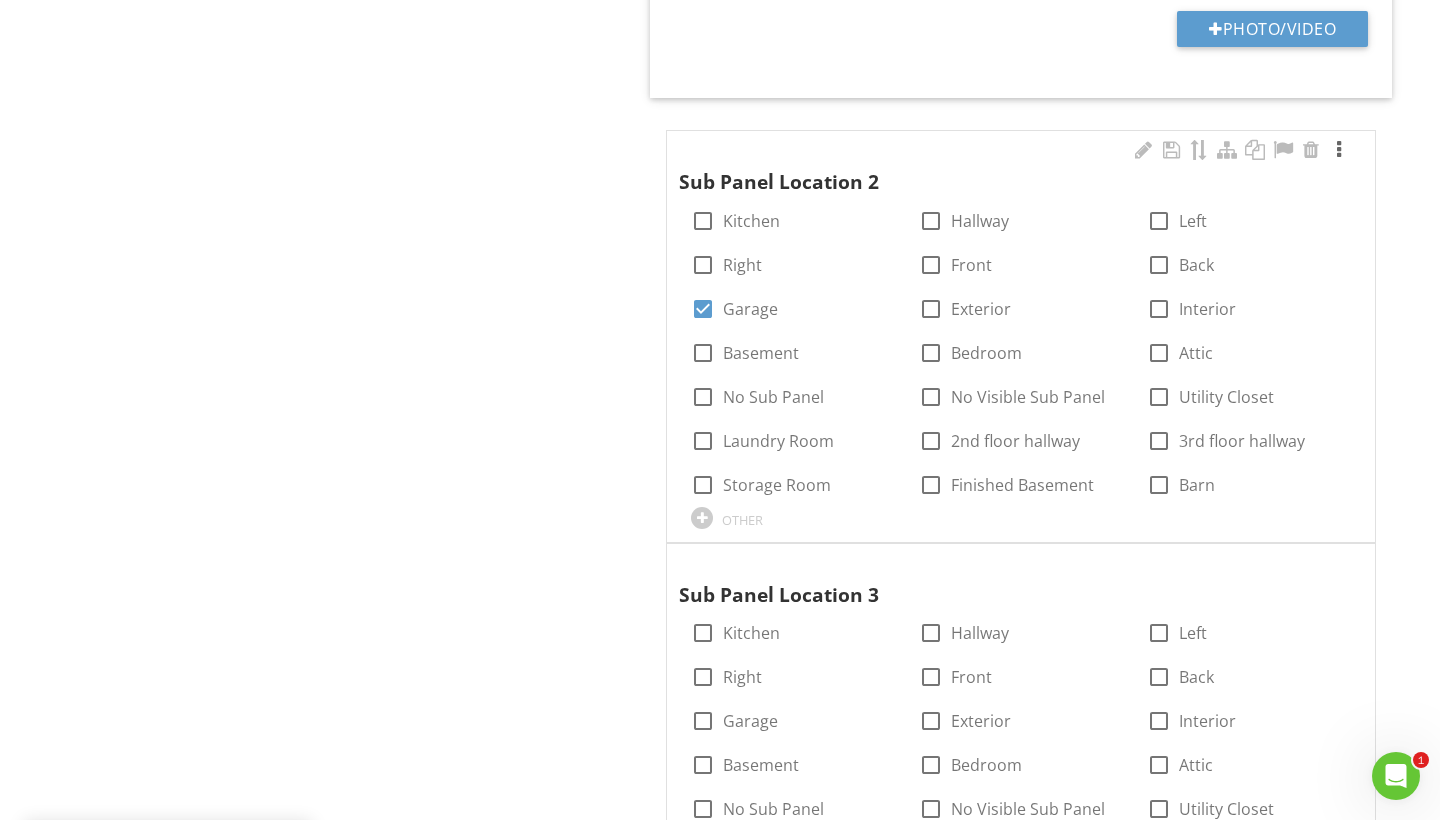 click at bounding box center [1339, 150] 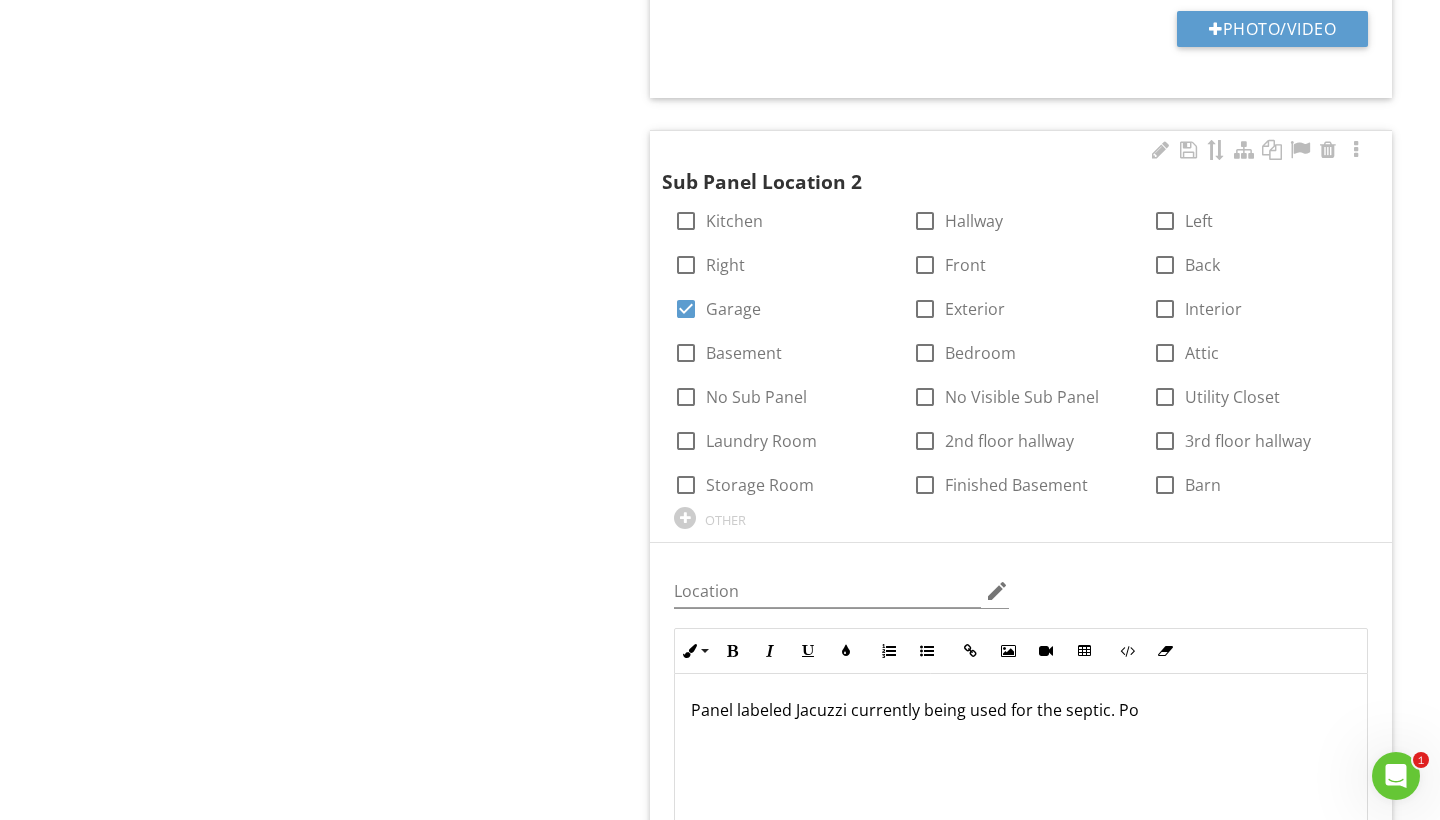click on "Panel labeled Jacuzzi currently being used for the septic. Po" at bounding box center [1021, 710] 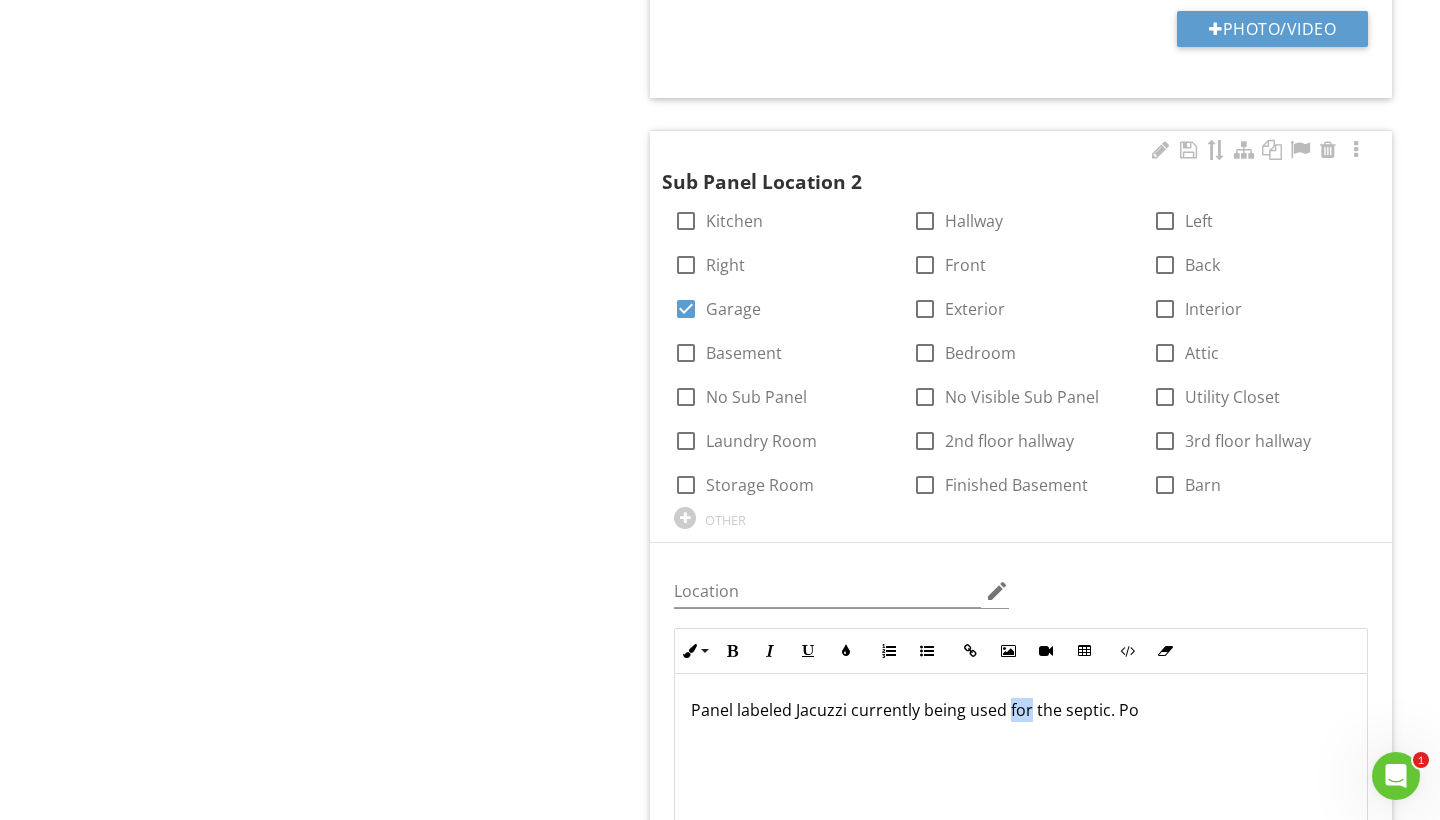 click on "Panel labeled Jacuzzi currently being used for the septic. Po" at bounding box center [1021, 710] 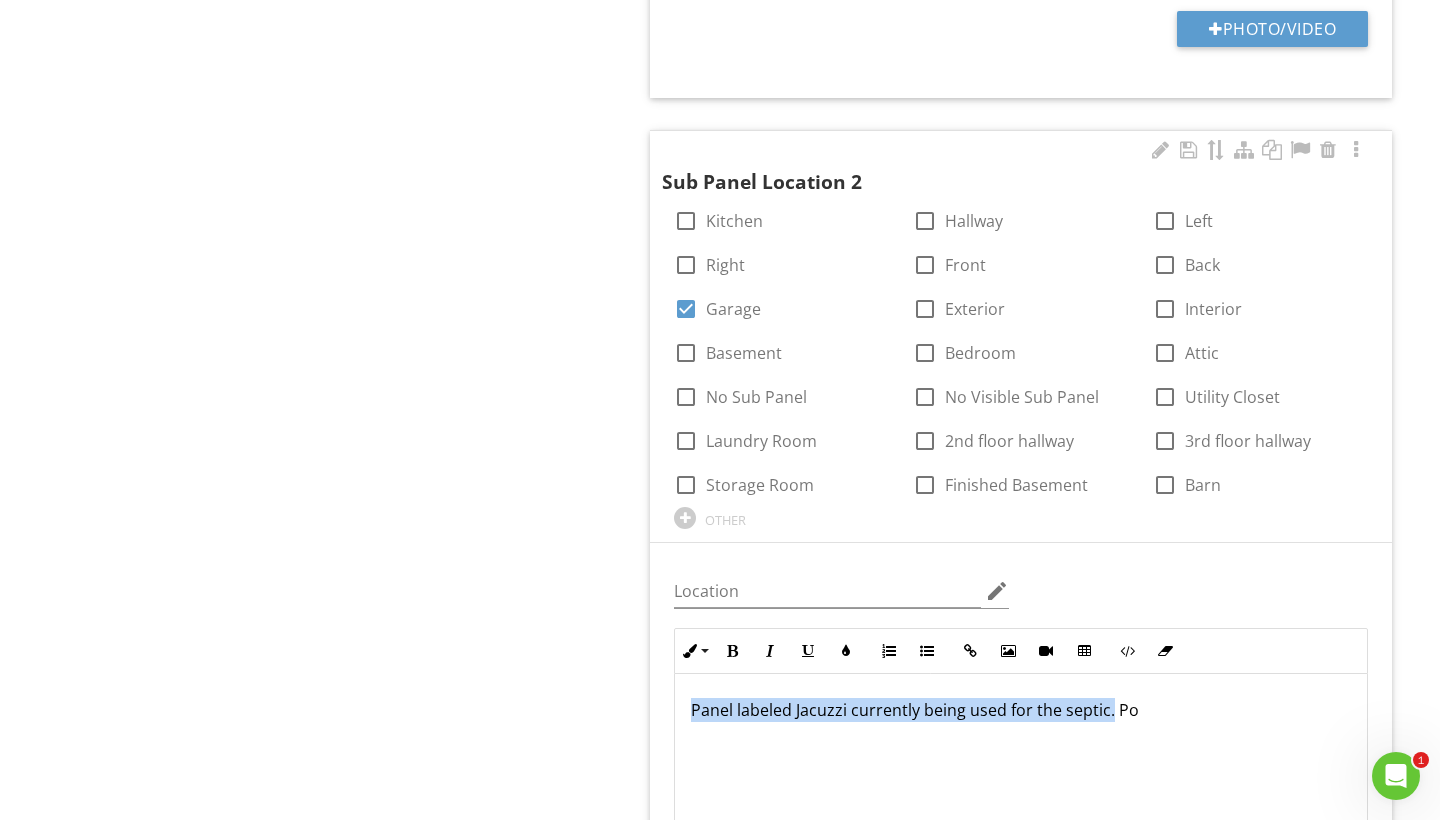 click on "Panel labeled Jacuzzi currently being used for the septic. Po" at bounding box center (1021, 710) 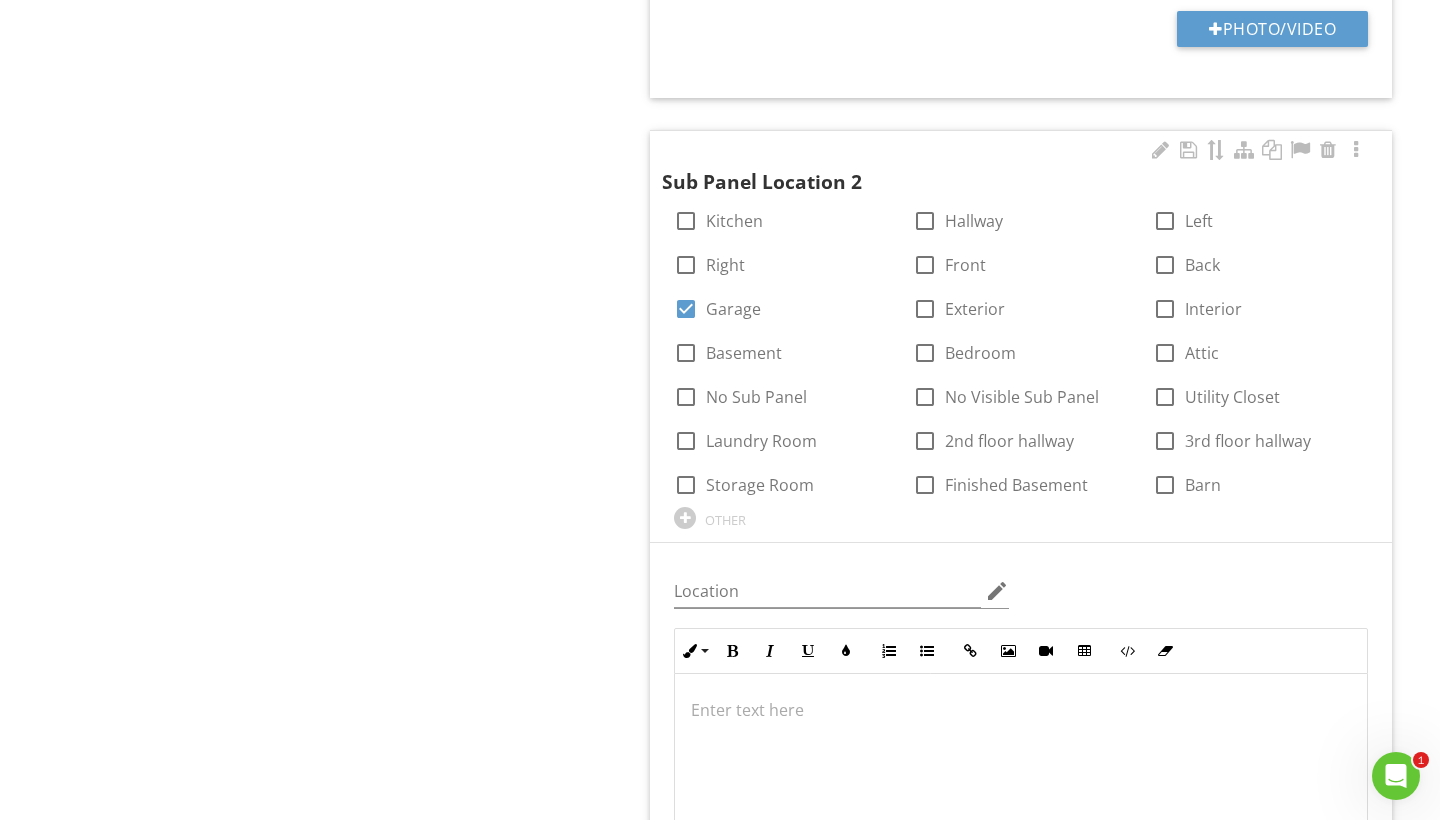 type 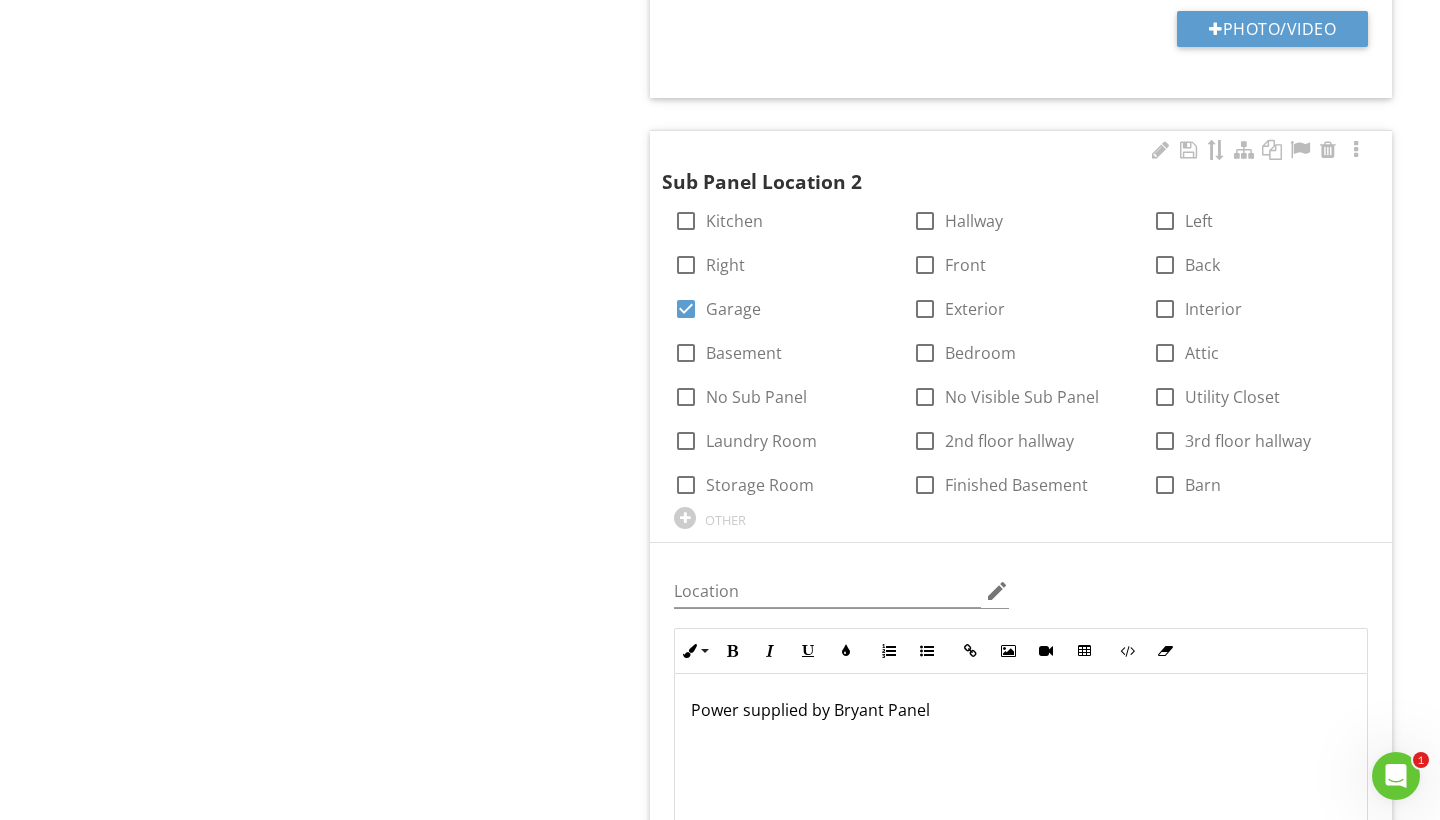 click on "Electrical (For the whole property)
Main Service Lines
Electric Meter(s)
Main Service Disconnect
Main Distribution Panels & Sub-panels
Branch Circuits (Wiring), Breakers / Fuses
Lighting Fixtures, Switches & Receptacles
Backup Generator
Solar System
Item
Main Distribution Panels & Sub-panels
Info
Information
Main Service Amperage/Voltage
check_box_outline_blank 60 AMP   check_box 100 AMP   check_box_outline_blank 125 AMP   check_box_outline_blank 150 AMP   check_box_outline_blank 200 AMP   check_box_outline_blank 400 AMP   check_box_outline_blank 800 AMP   check_box_outline_blank   check_box" at bounding box center [900, 2195] 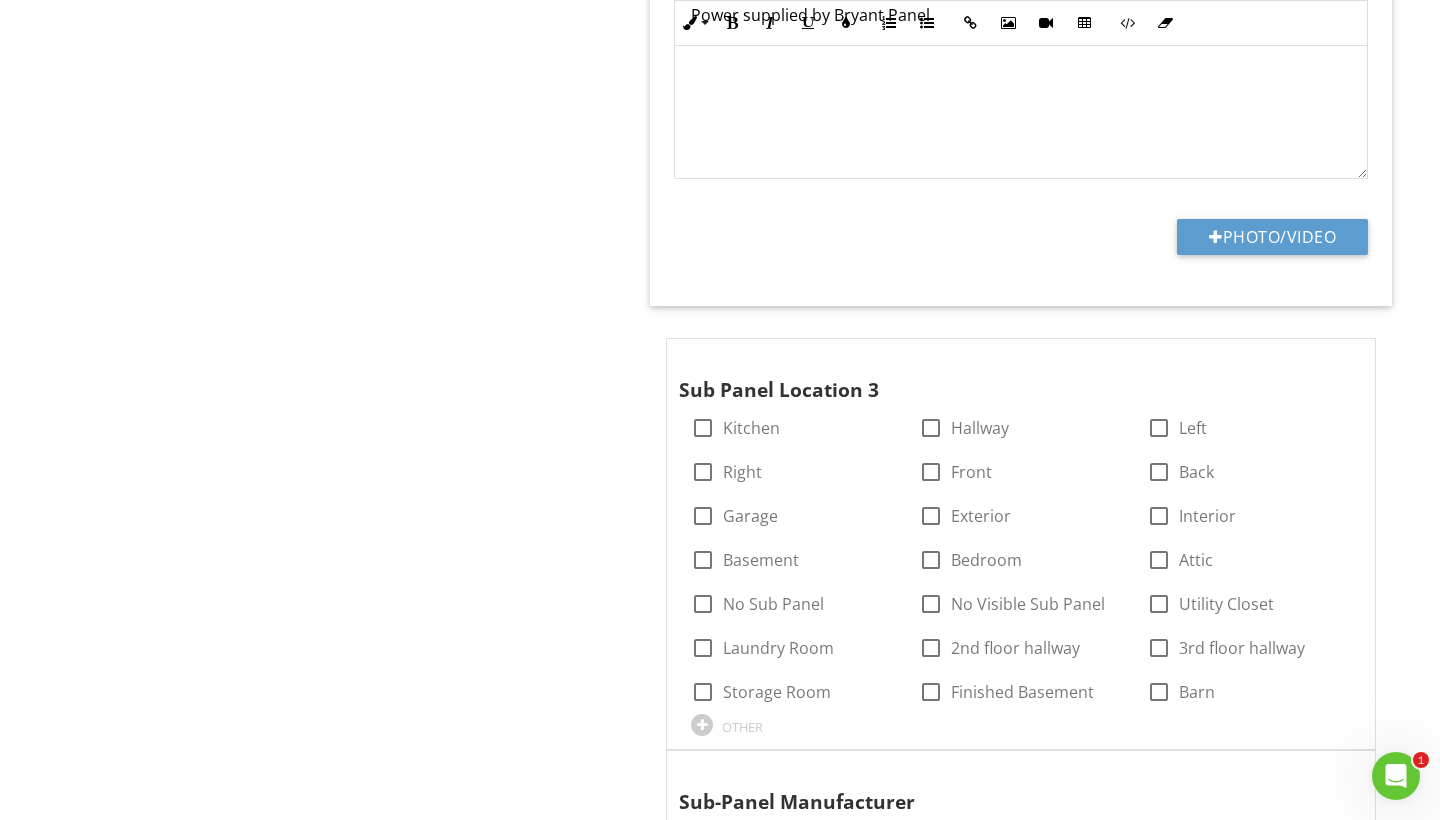 scroll, scrollTop: 3455, scrollLeft: 0, axis: vertical 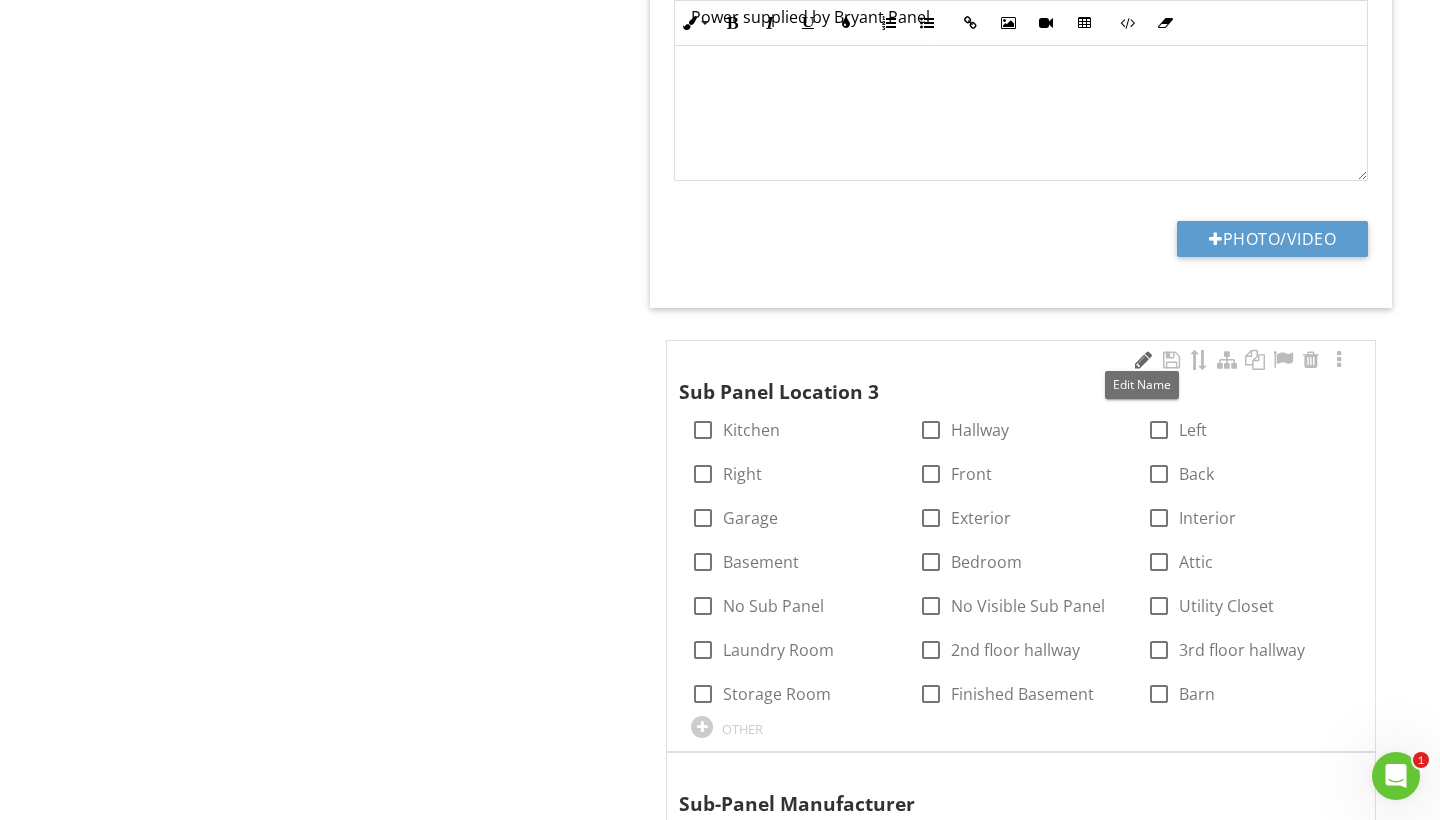 click at bounding box center [1143, 360] 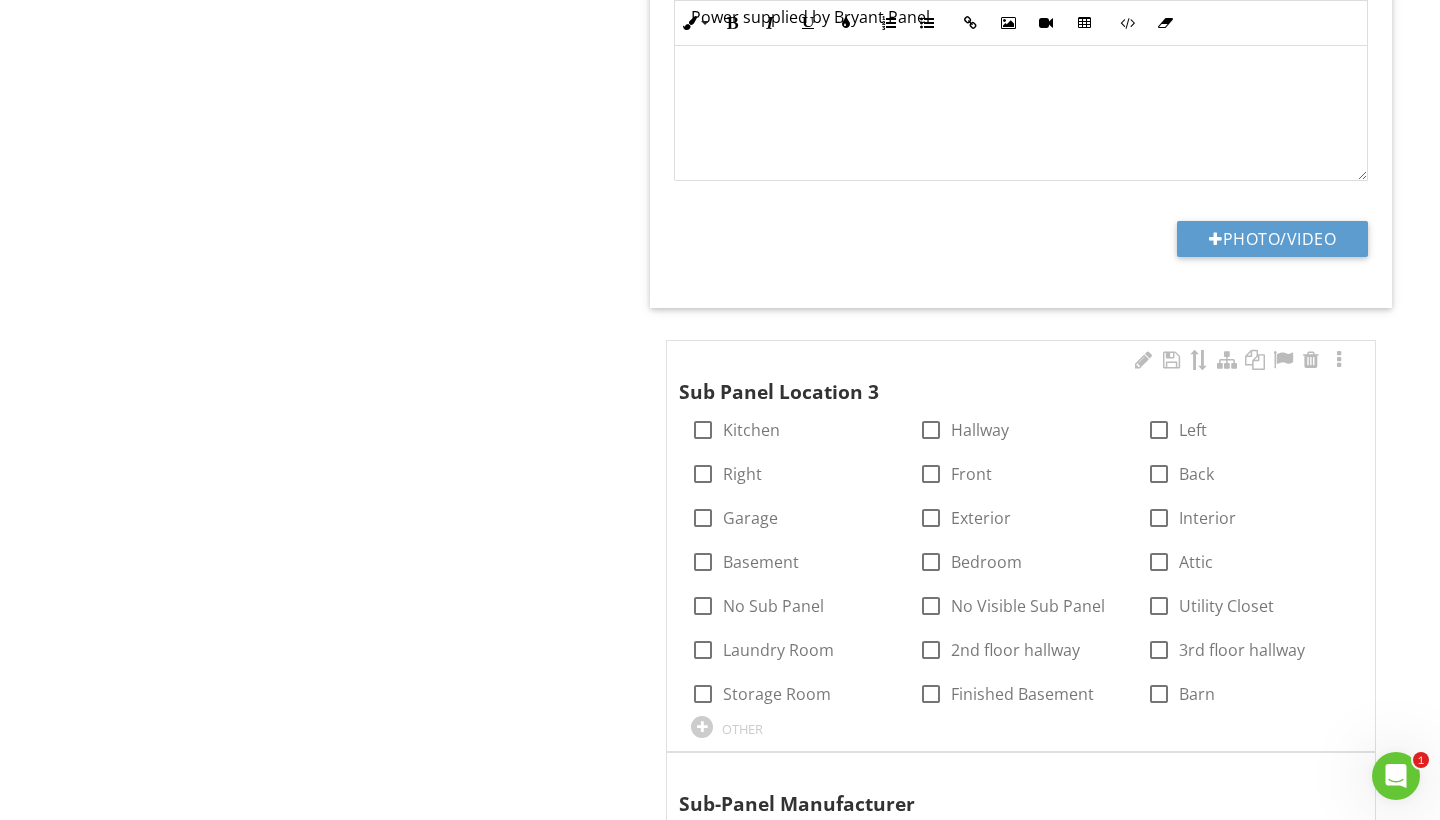 click on "Electrical (For the whole property)
Main Service Lines
Electric Meter(s)
Main Service Disconnect
Main Distribution Panels & Sub-panels
Branch Circuits (Wiring), Breakers / Fuses
Lighting Fixtures, Switches & Receptacles
Backup Generator
Solar System
Item
Main Distribution Panels & Sub-panels
Info
Information
Main Service Amperage/Voltage
check_box_outline_blank 60 AMP   check_box 100 AMP   check_box_outline_blank 125 AMP   check_box_outline_blank 150 AMP   check_box_outline_blank 200 AMP   check_box_outline_blank 400 AMP   check_box_outline_blank 800 AMP   check_box_outline_blank   check_box" at bounding box center (900, 1502) 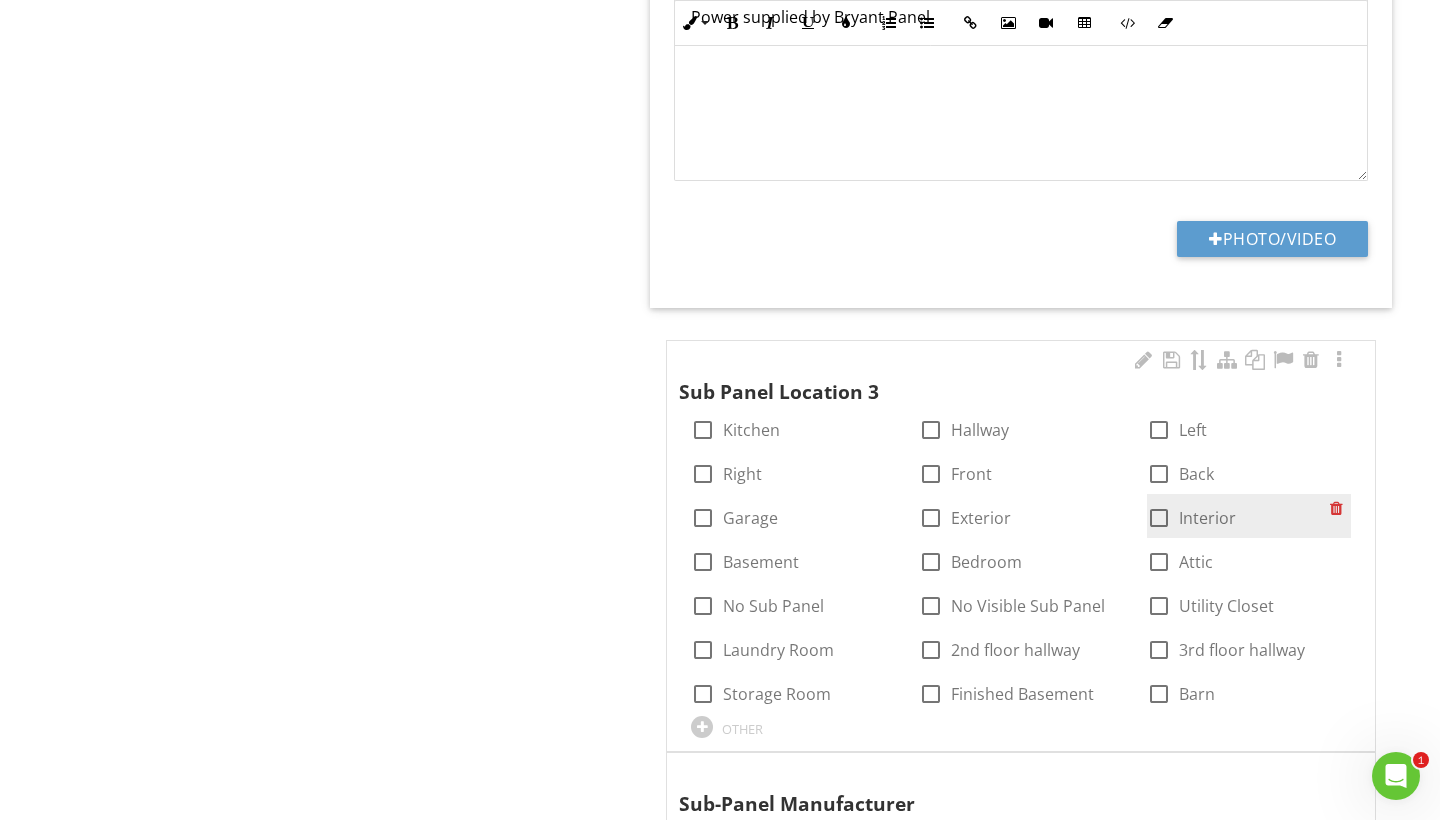scroll, scrollTop: 3571, scrollLeft: 0, axis: vertical 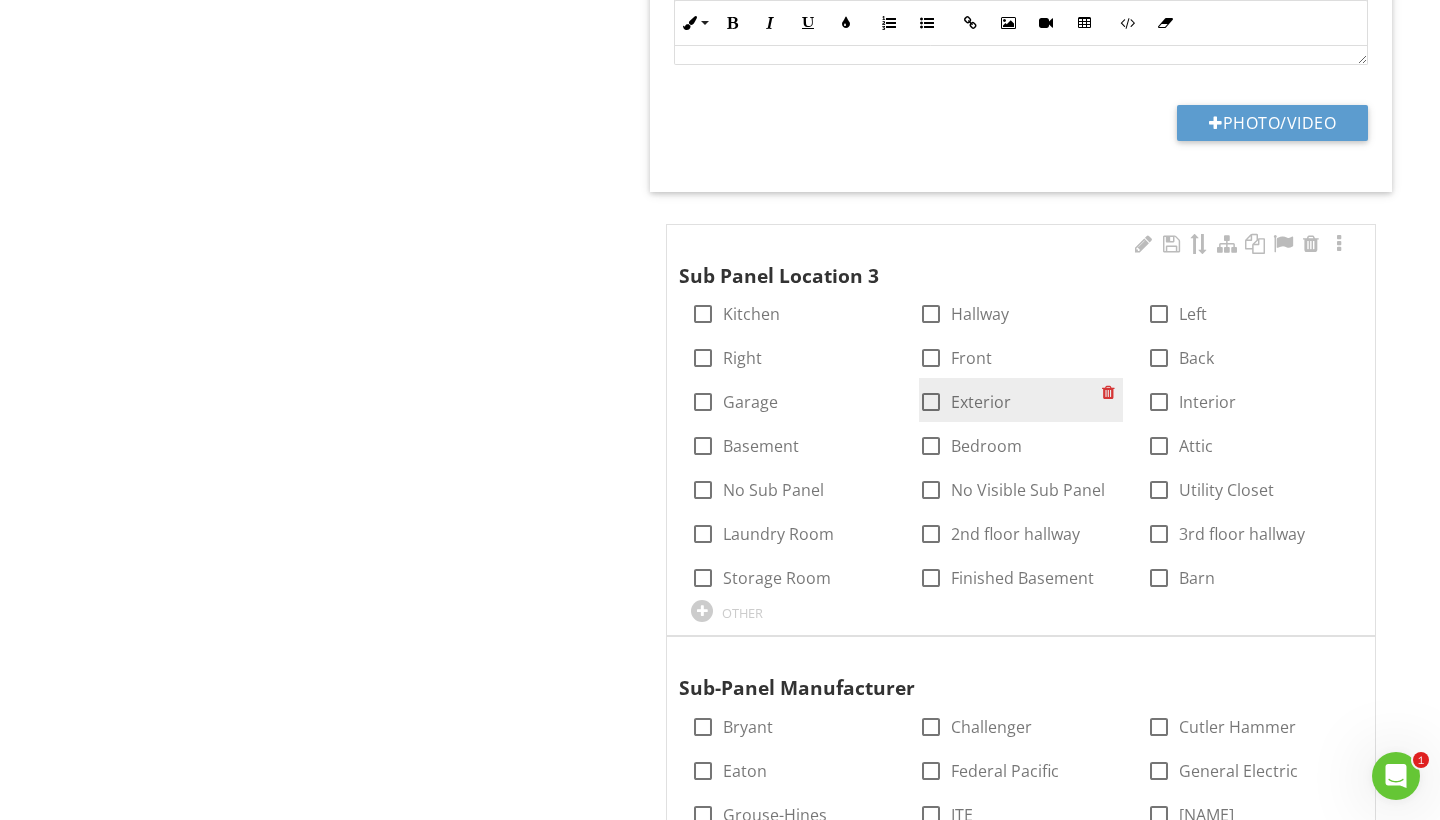click at bounding box center (931, 402) 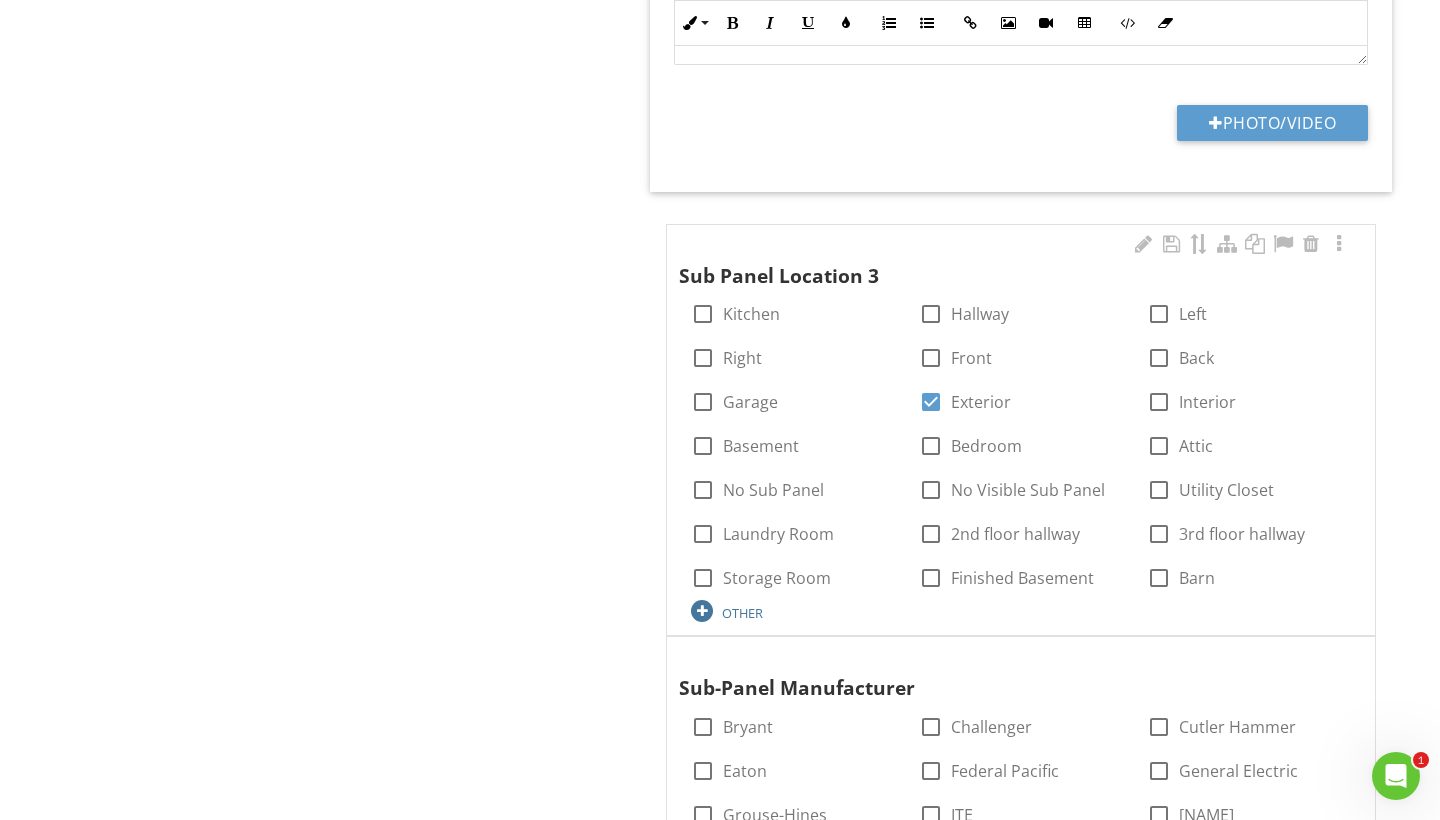 click at bounding box center [702, 611] 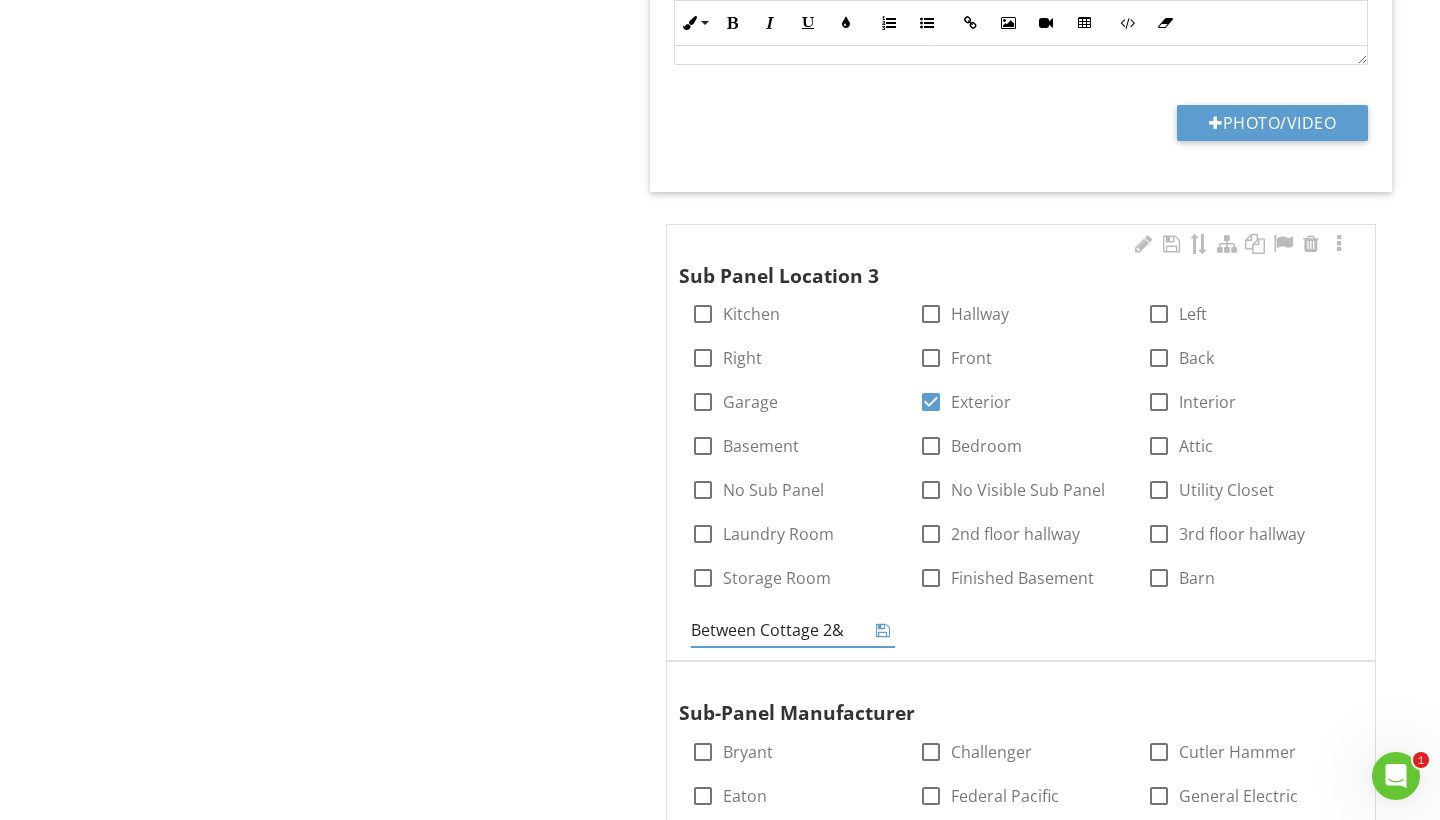 type on "Between Cottage 2&3" 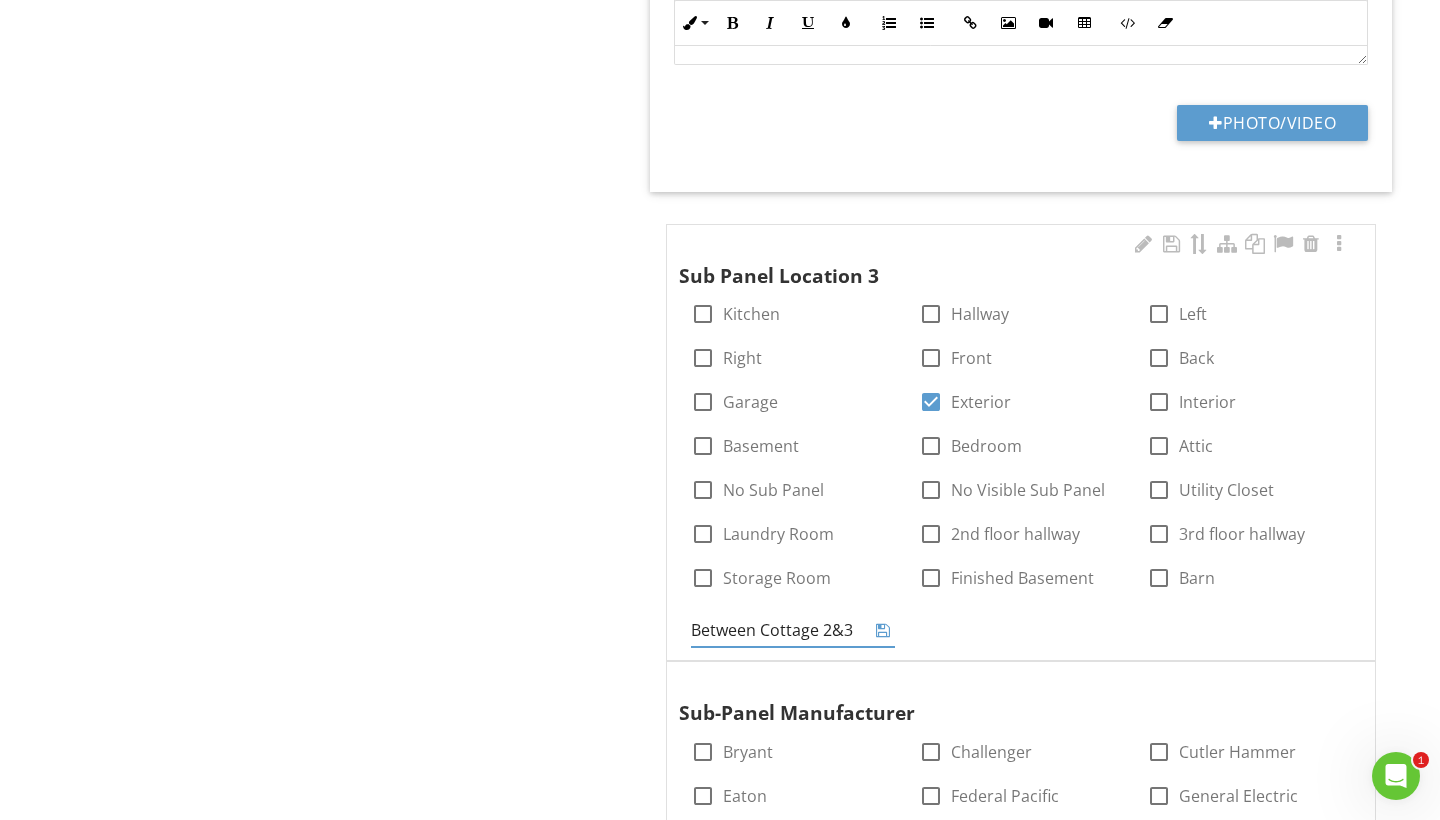 click at bounding box center [883, 630] 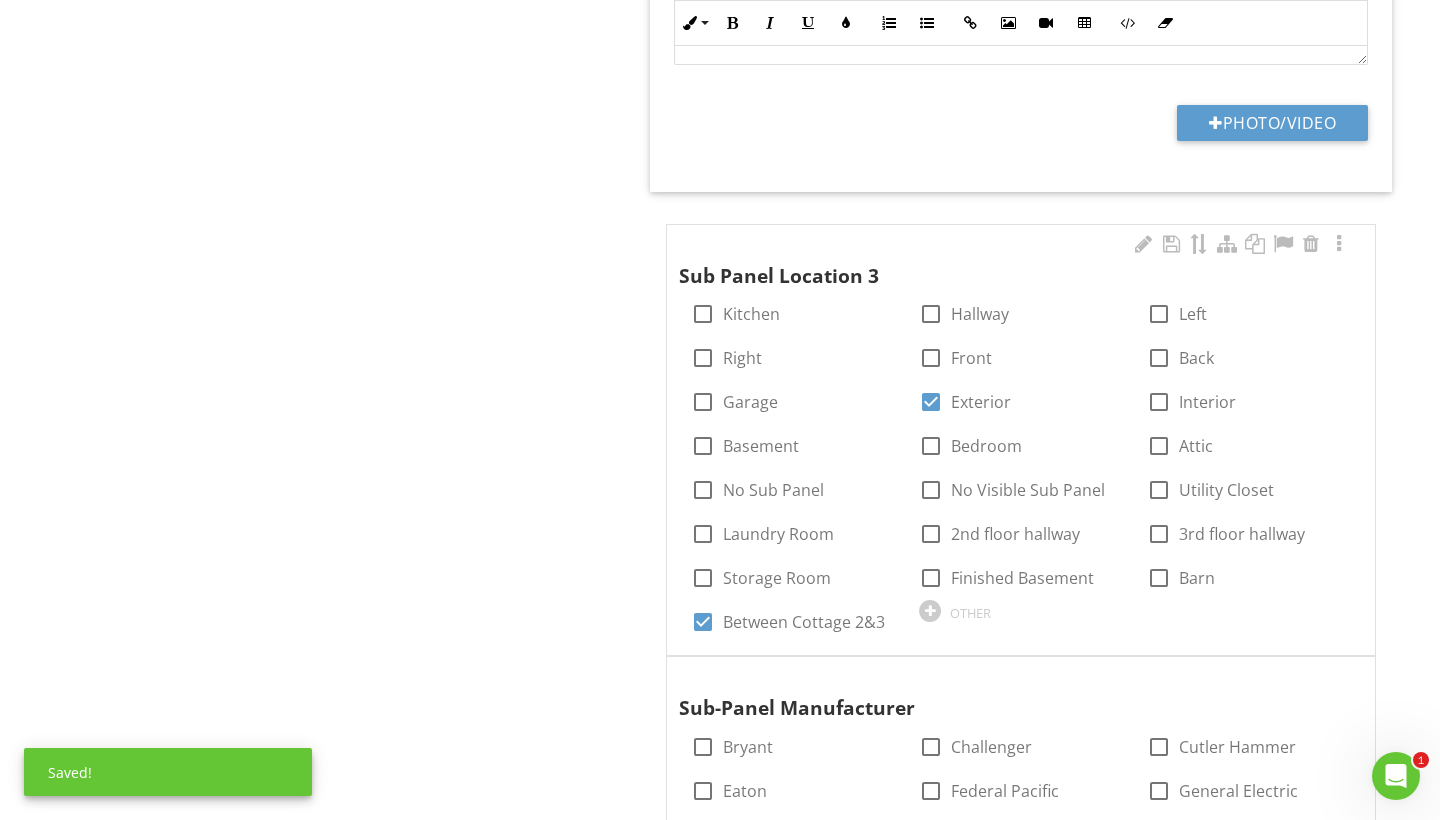 click on "Electrical (For the whole property)
Main Service Lines
Electric Meter(s)
Main Service Disconnect
Main Distribution Panels & Sub-panels
Branch Circuits (Wiring), Breakers / Fuses
Lighting Fixtures, Switches & Receptacles
Backup Generator
Solar System
Item
Main Distribution Panels & Sub-panels
Info
Information
Main Service Amperage/Voltage
check_box_outline_blank 60 AMP   check_box 100 AMP   check_box_outline_blank 125 AMP   check_box_outline_blank 150 AMP   check_box_outline_blank 200 AMP   check_box_outline_blank 400 AMP   check_box_outline_blank 800 AMP   check_box_outline_blank   check_box" at bounding box center (900, 1396) 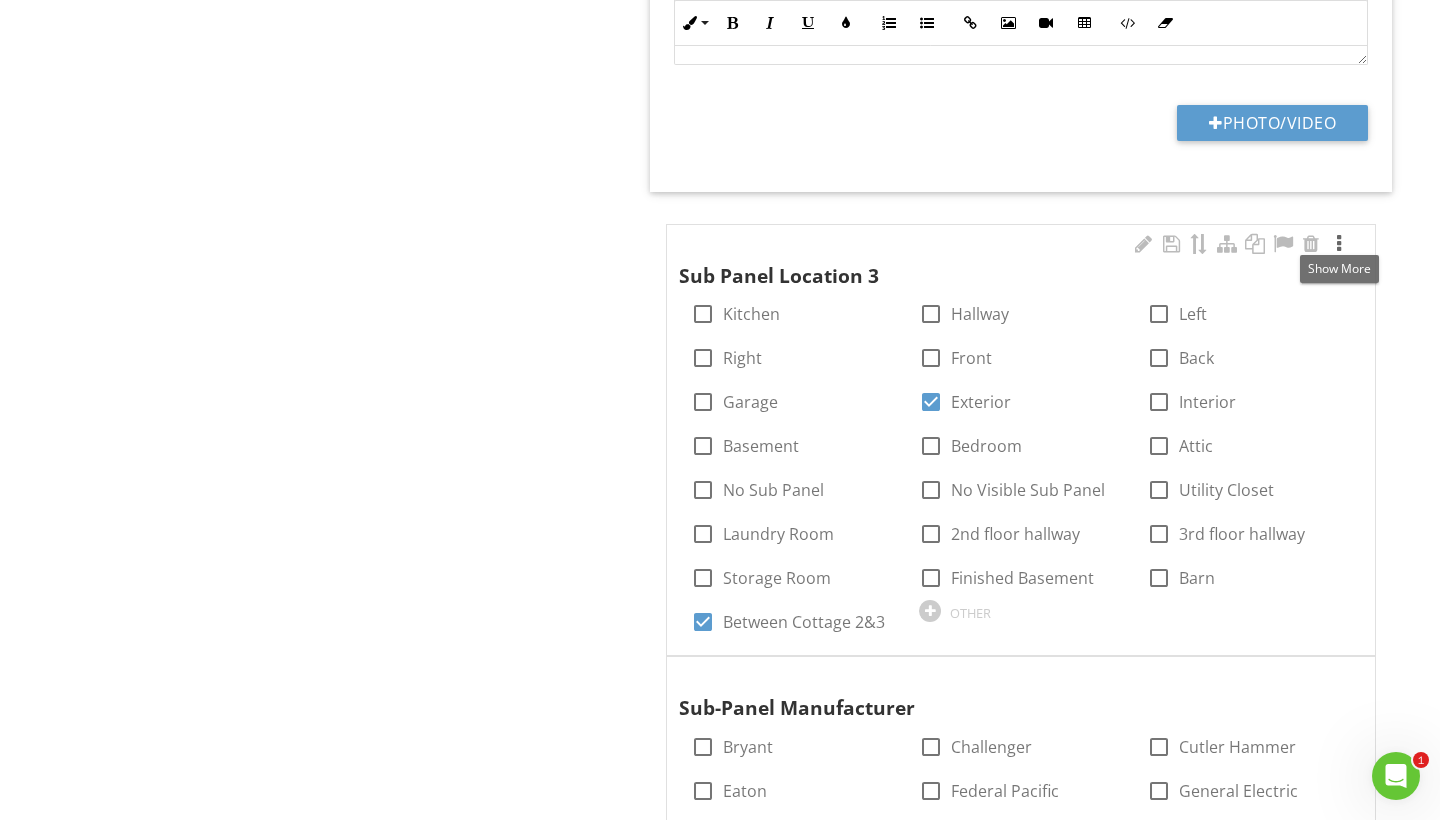 click at bounding box center [1339, 244] 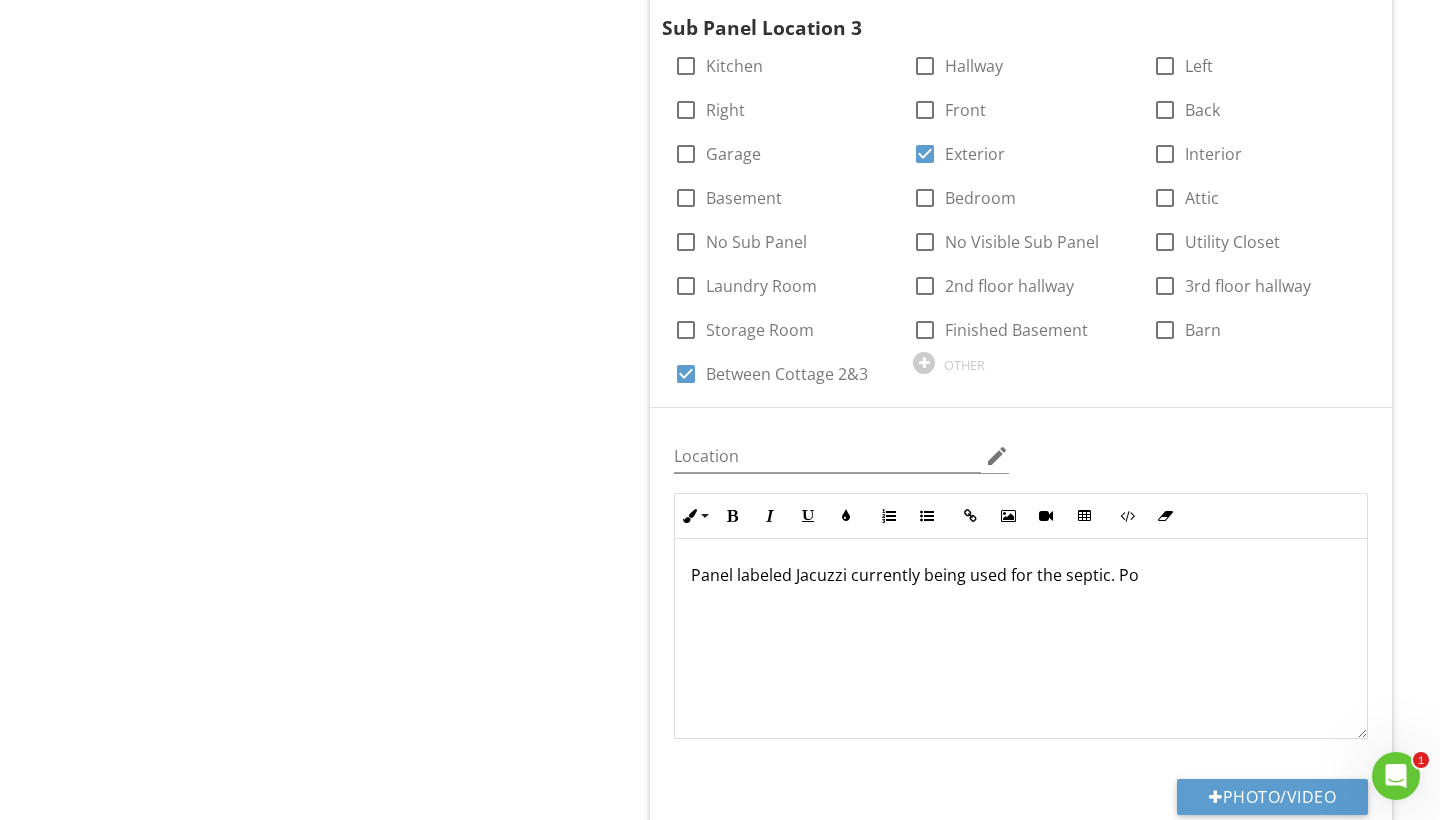 scroll, scrollTop: 3820, scrollLeft: 0, axis: vertical 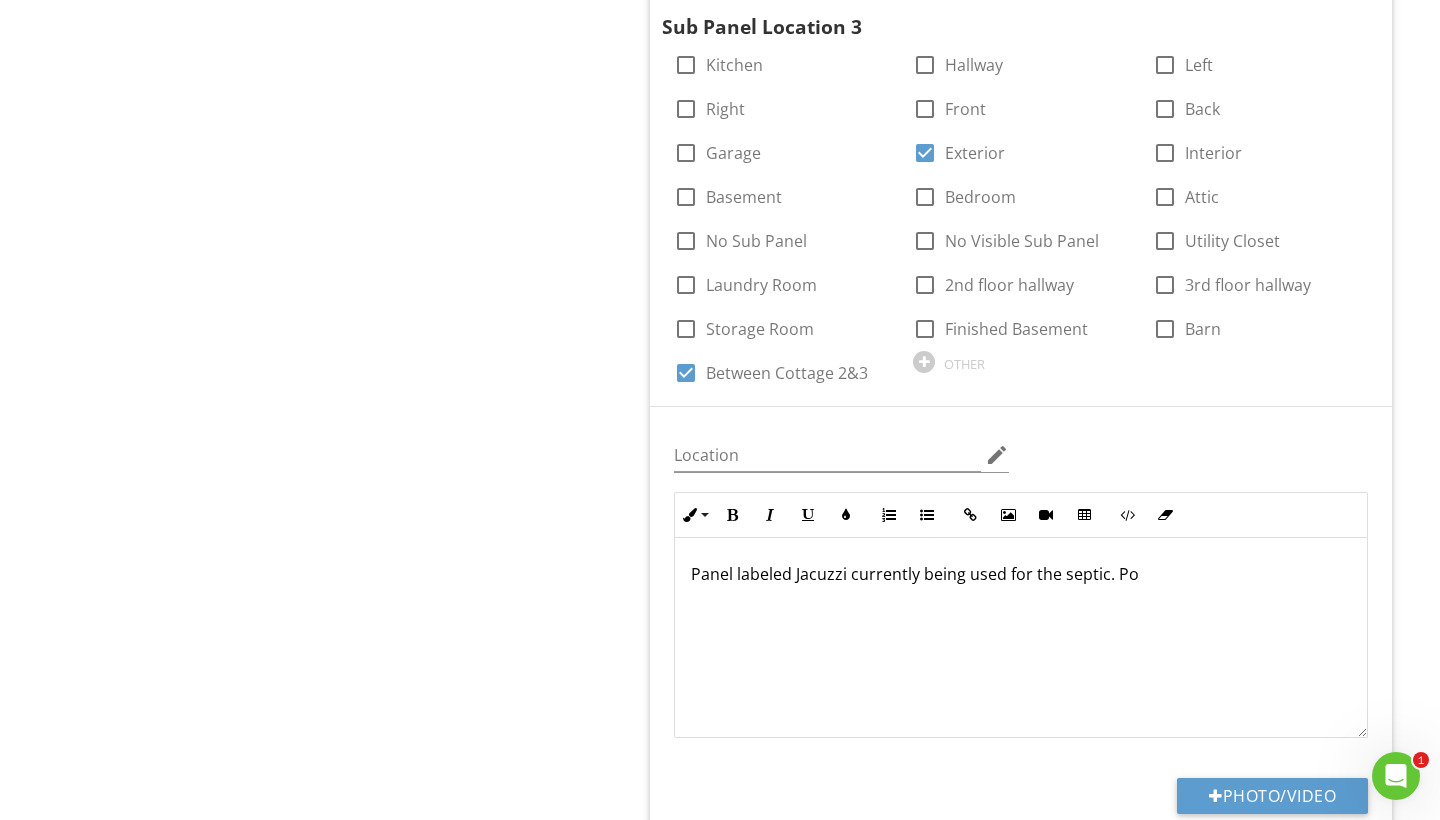 click on "Panel labeled Jacuzzi currently being used for the septic. Po" at bounding box center [1021, 574] 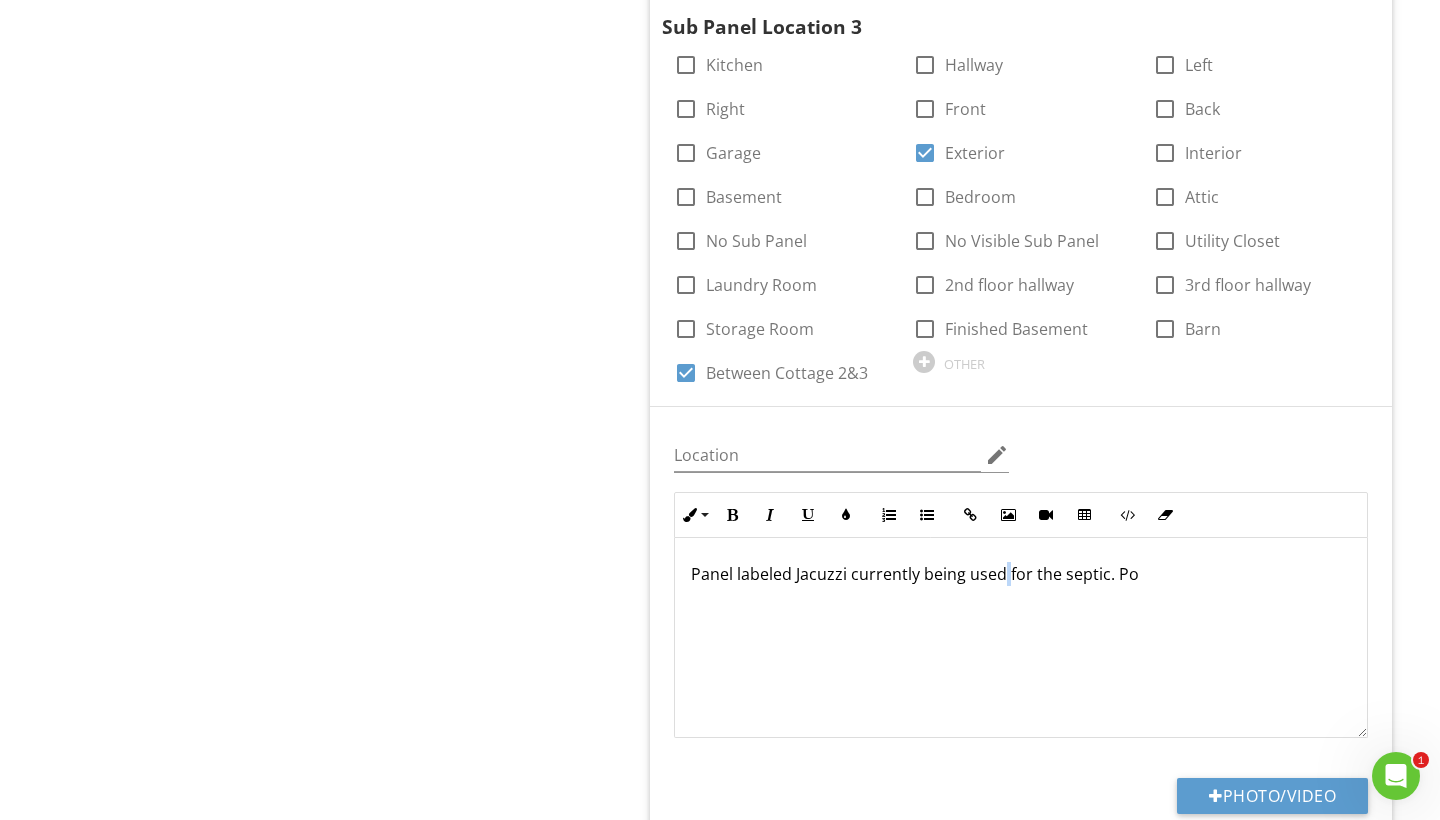 click on "Panel labeled Jacuzzi currently being used for the septic. Po" at bounding box center [1021, 574] 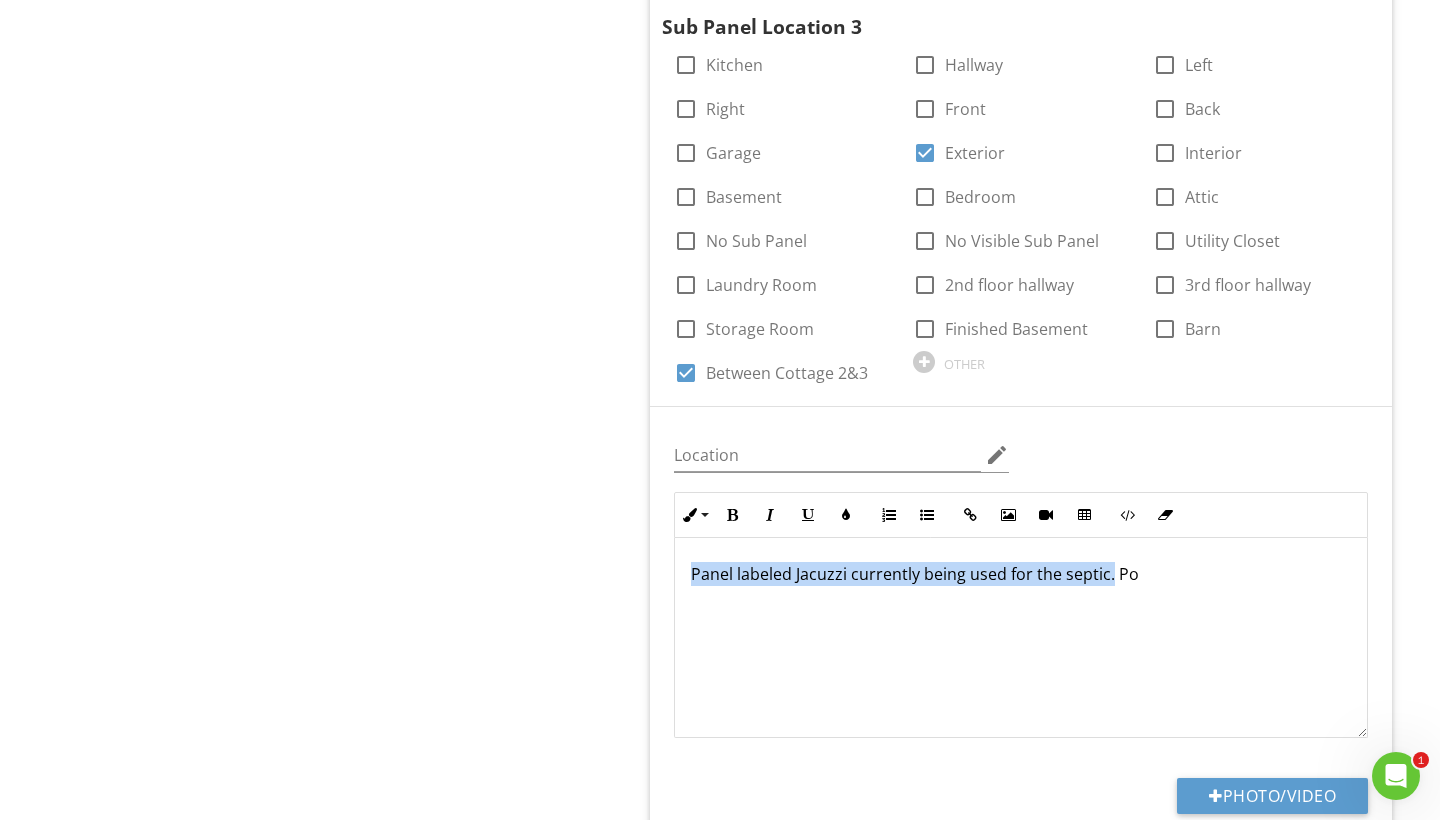 click on "Panel labeled Jacuzzi currently being used for the septic. Po" at bounding box center [1021, 574] 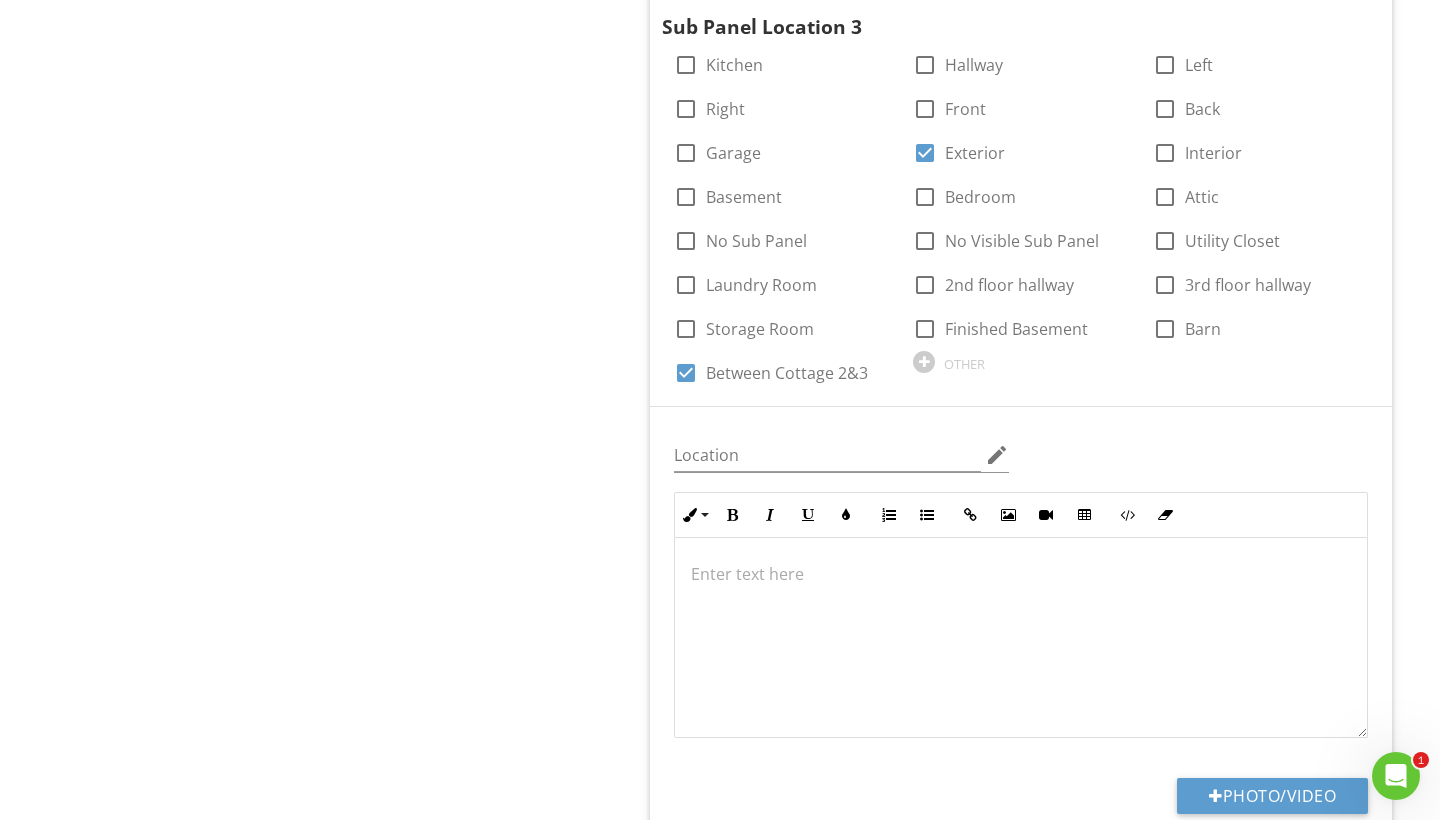 type 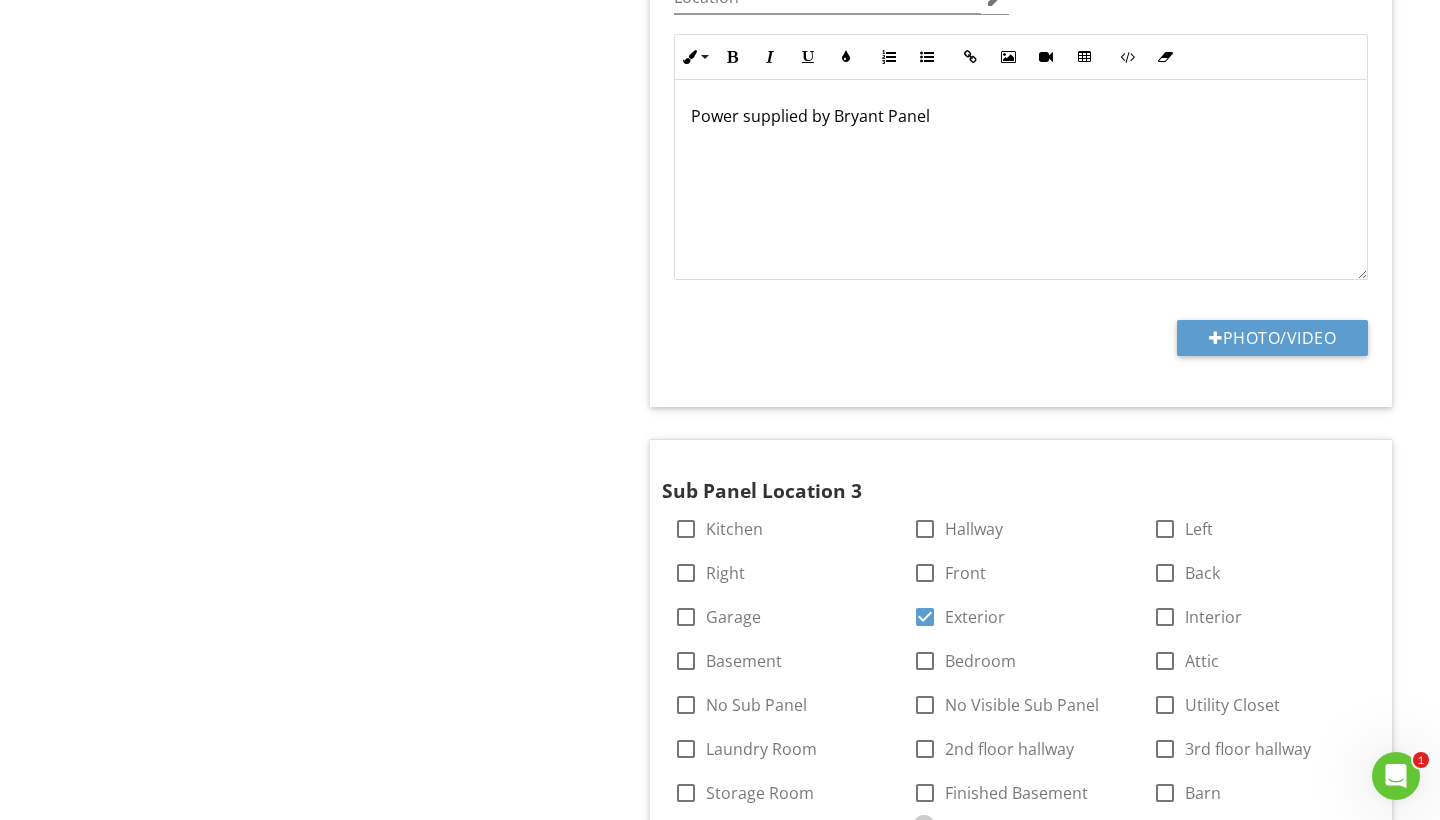 scroll, scrollTop: 3345, scrollLeft: 0, axis: vertical 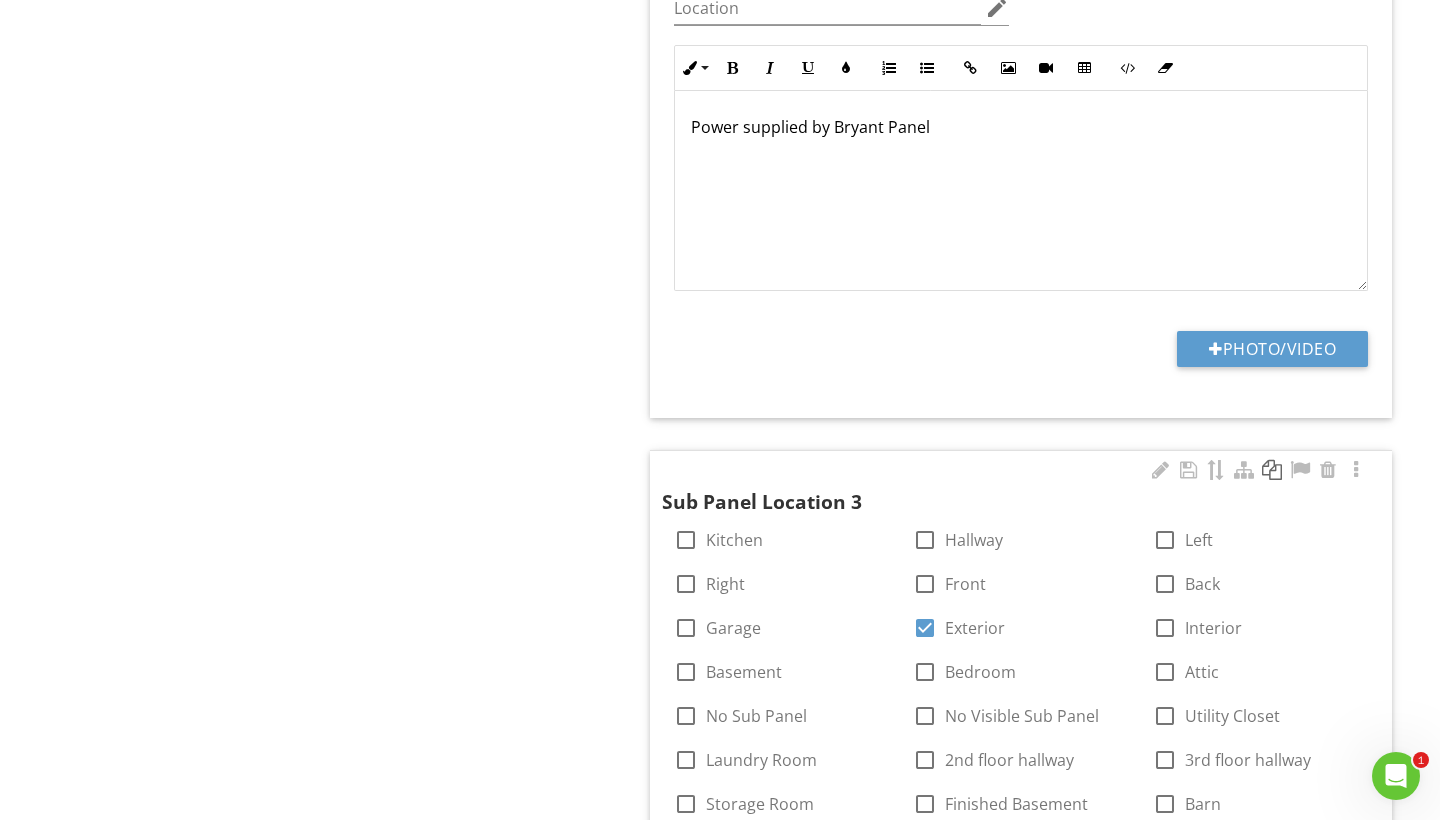 click at bounding box center [1272, 470] 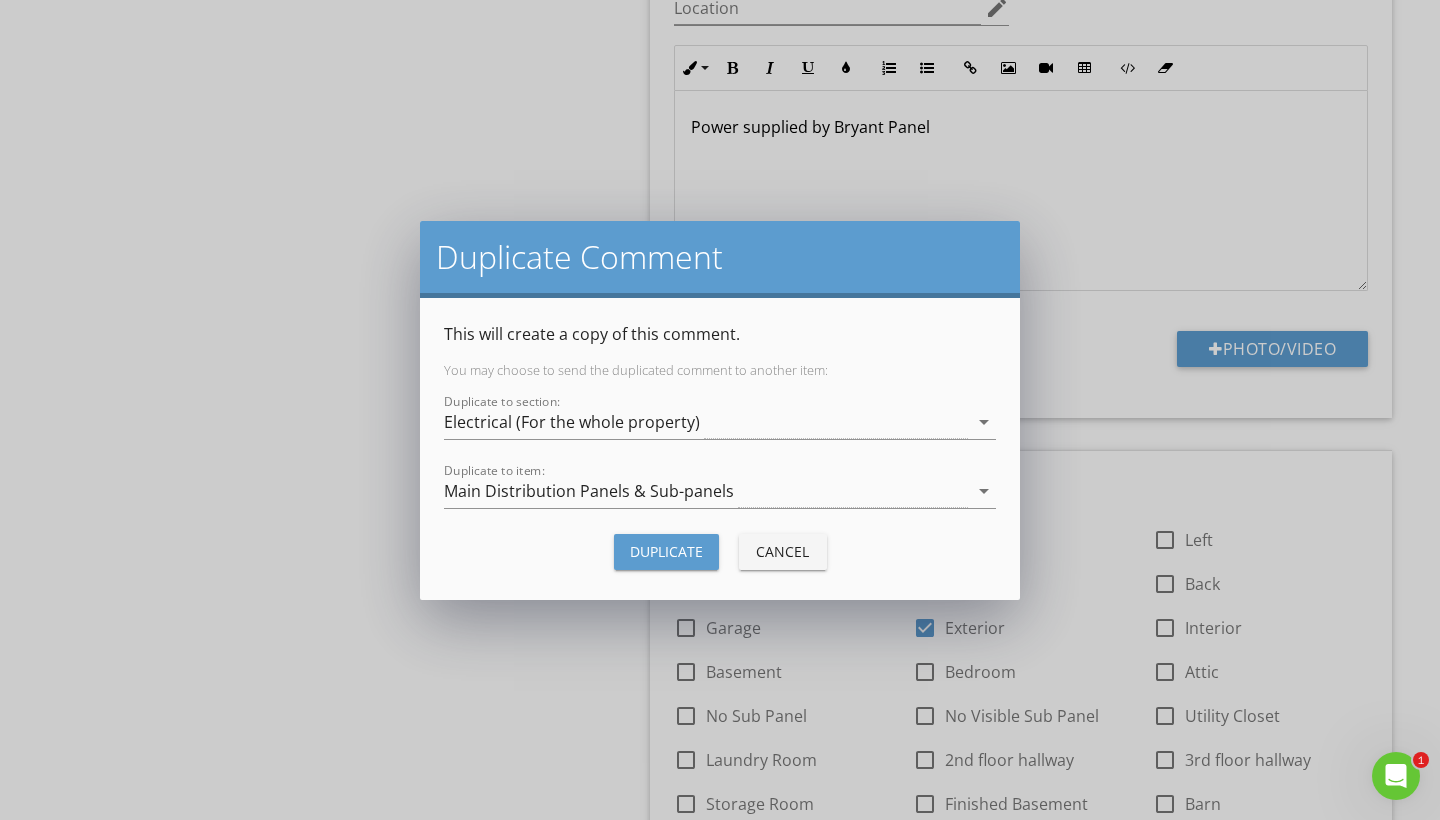 click on "Duplicate" at bounding box center [666, 551] 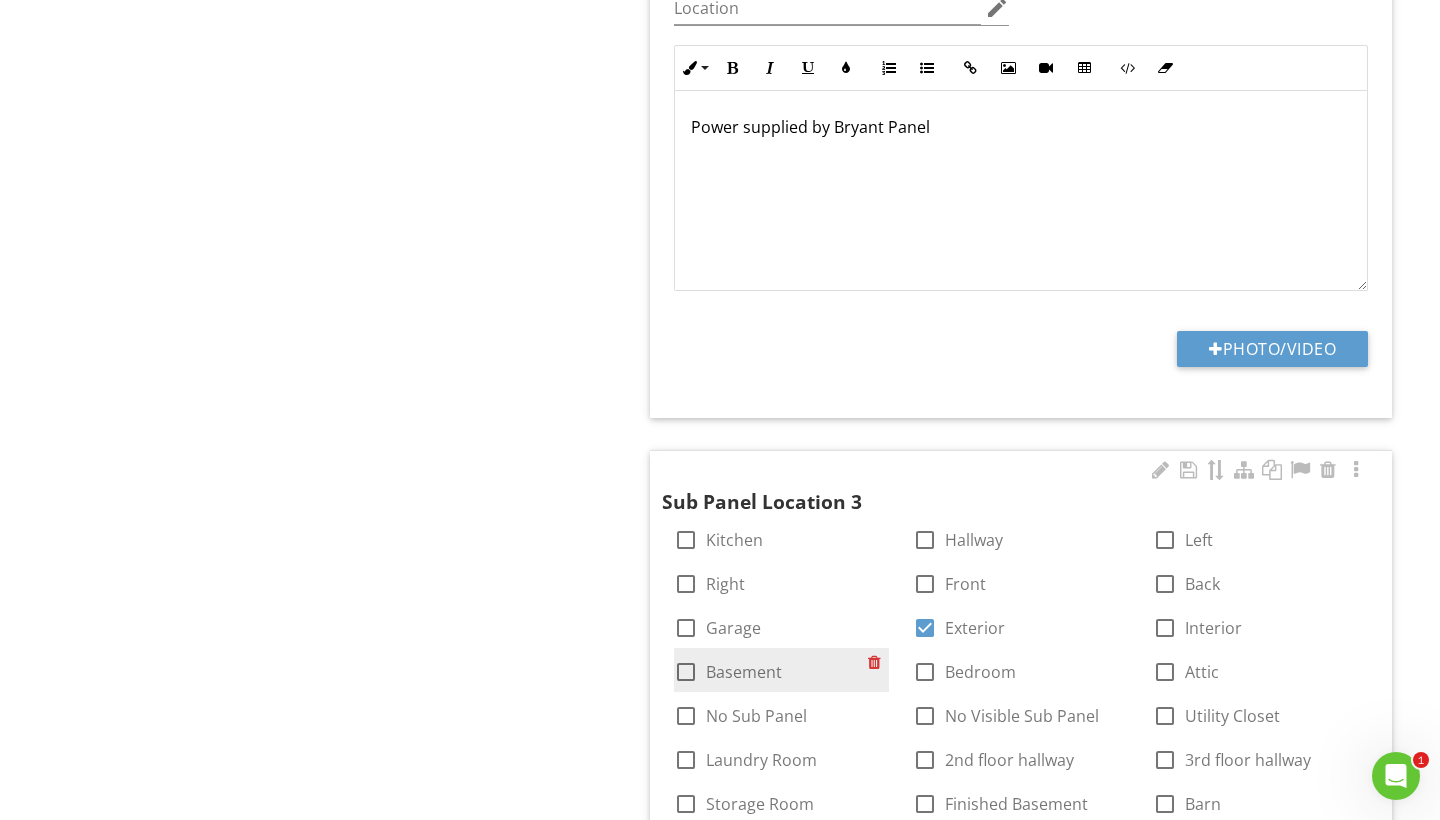 scroll, scrollTop: 3806, scrollLeft: 0, axis: vertical 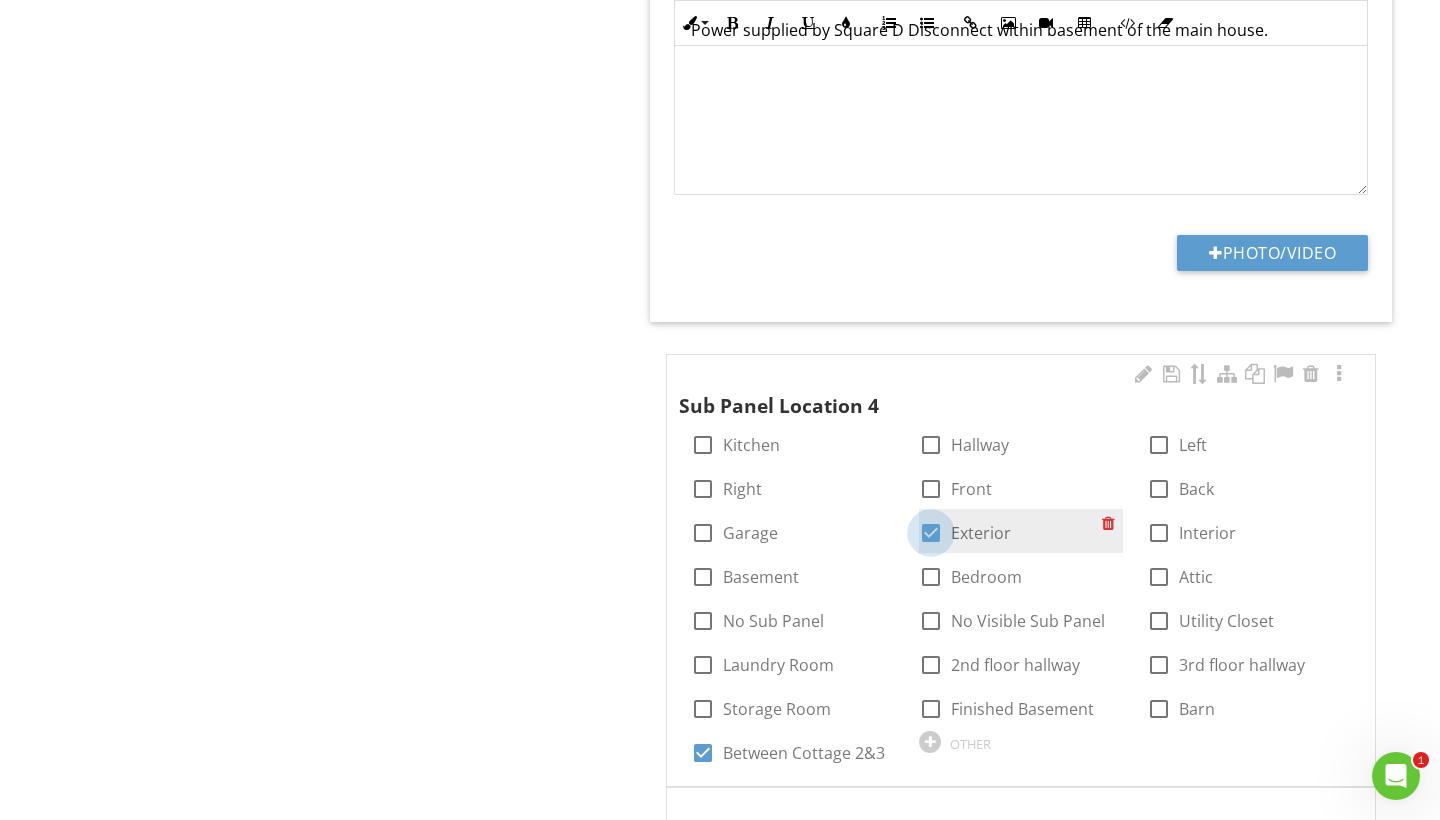 click at bounding box center (931, 533) 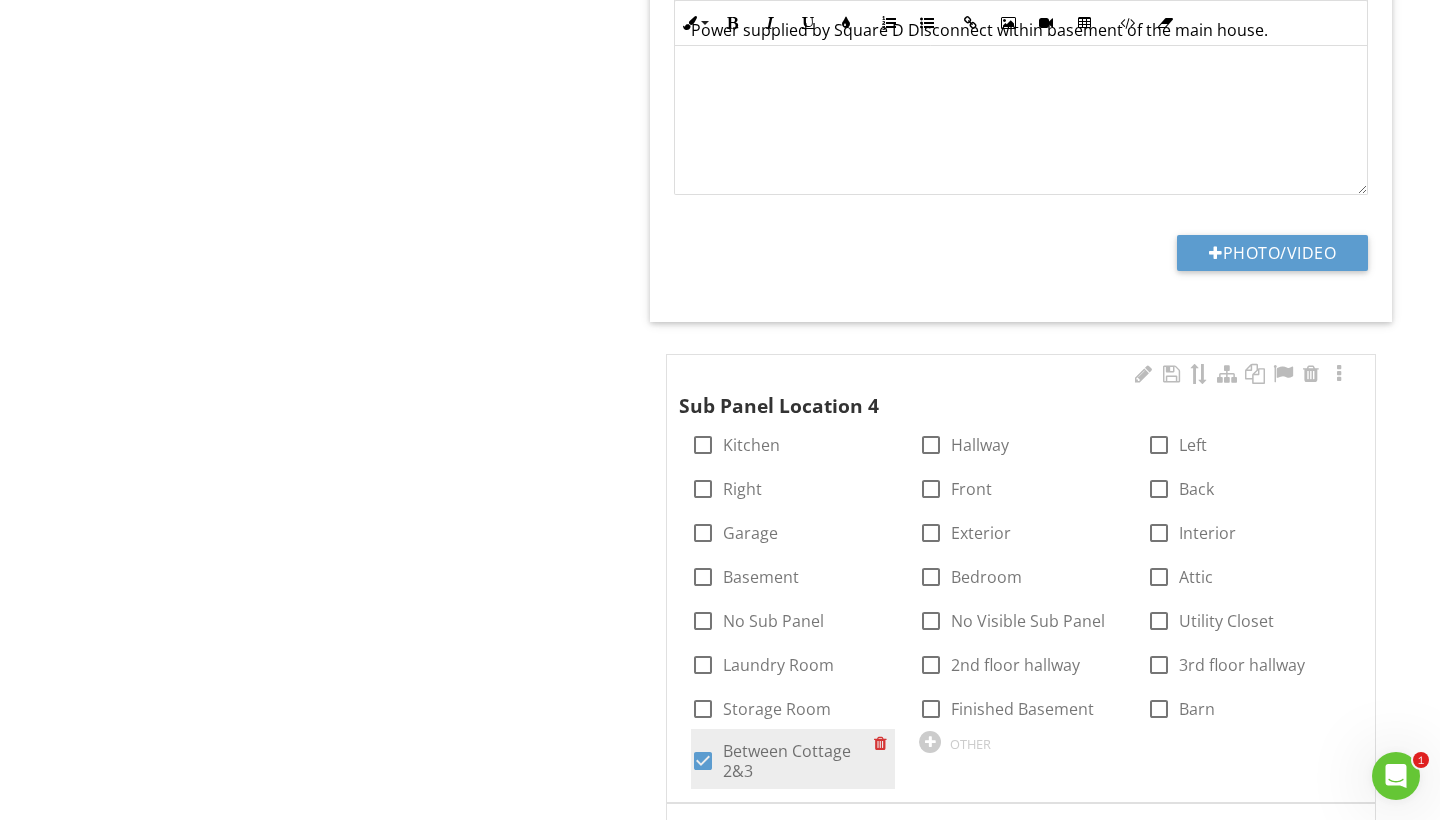 click at bounding box center [703, 761] 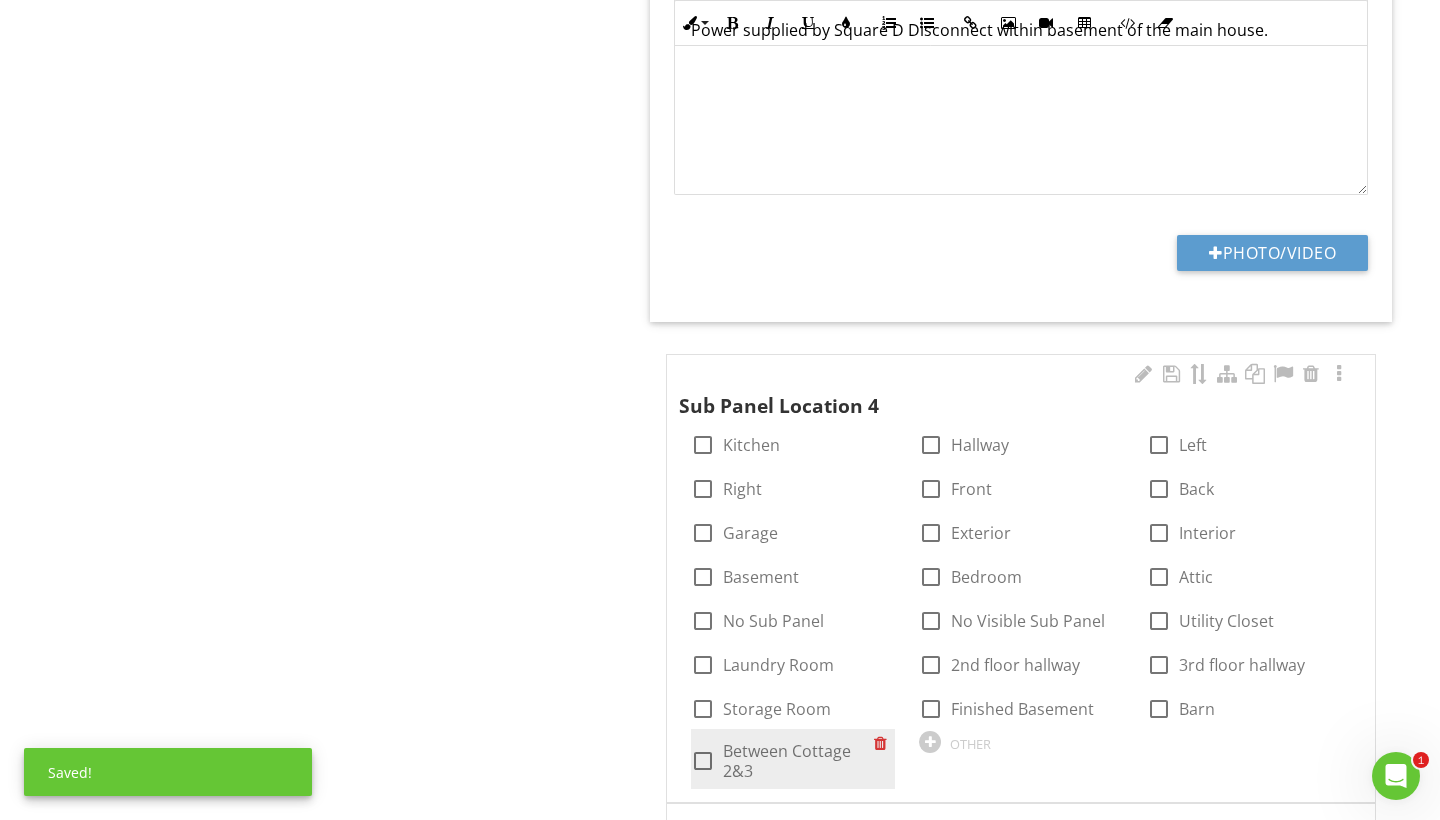 click at bounding box center [884, 743] 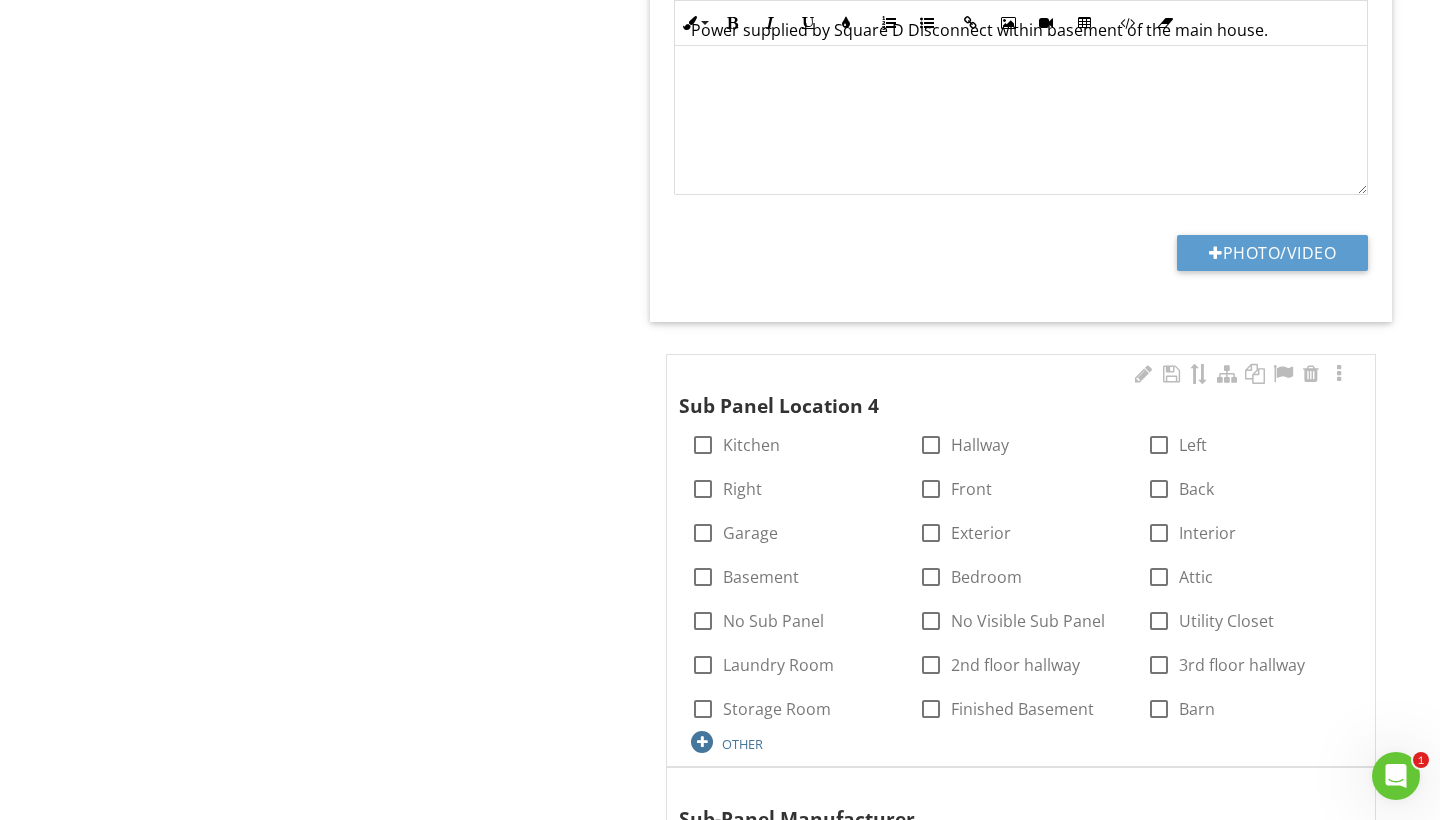click at bounding box center (702, 742) 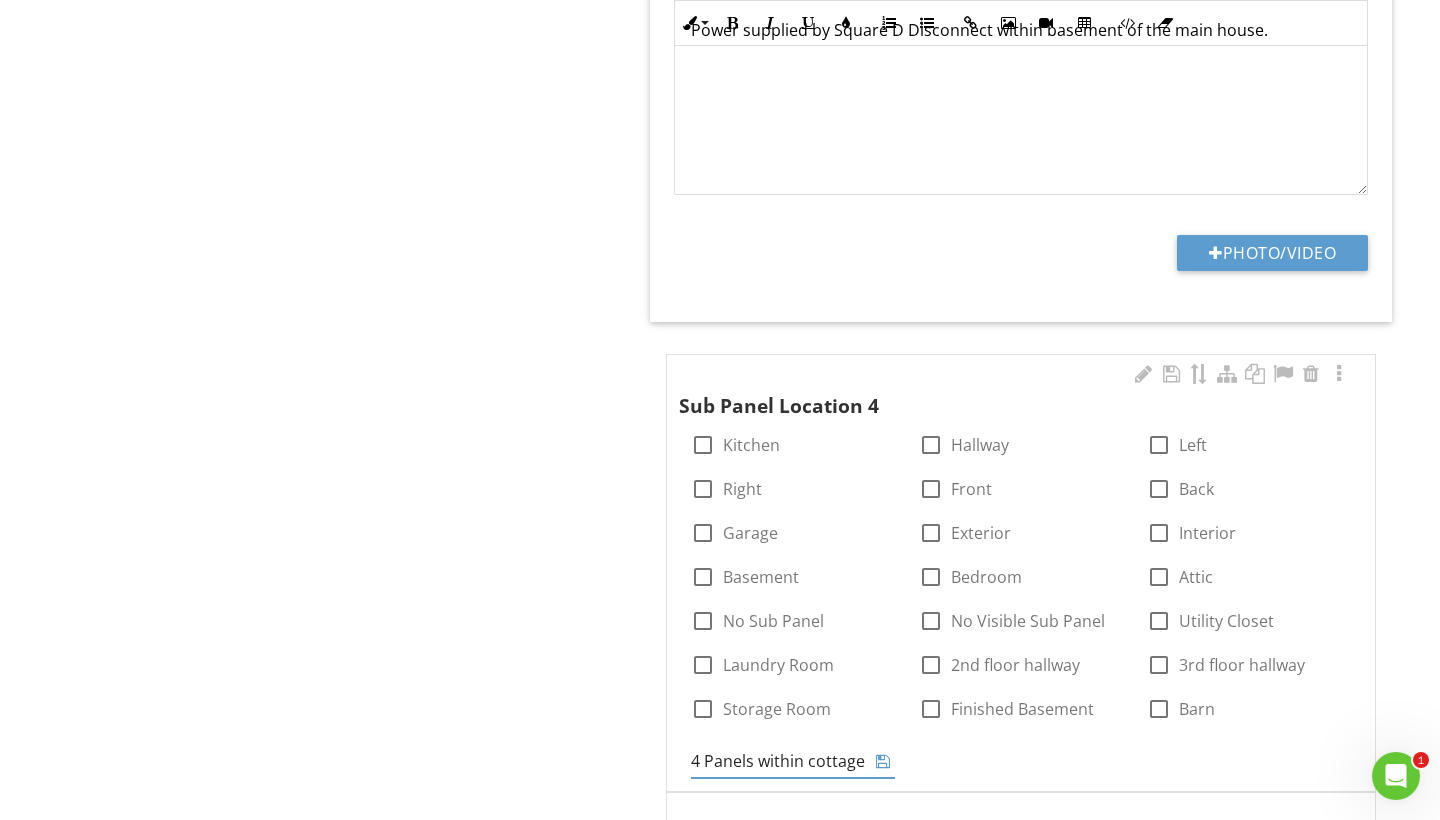 type on "4 Panels within cottages" 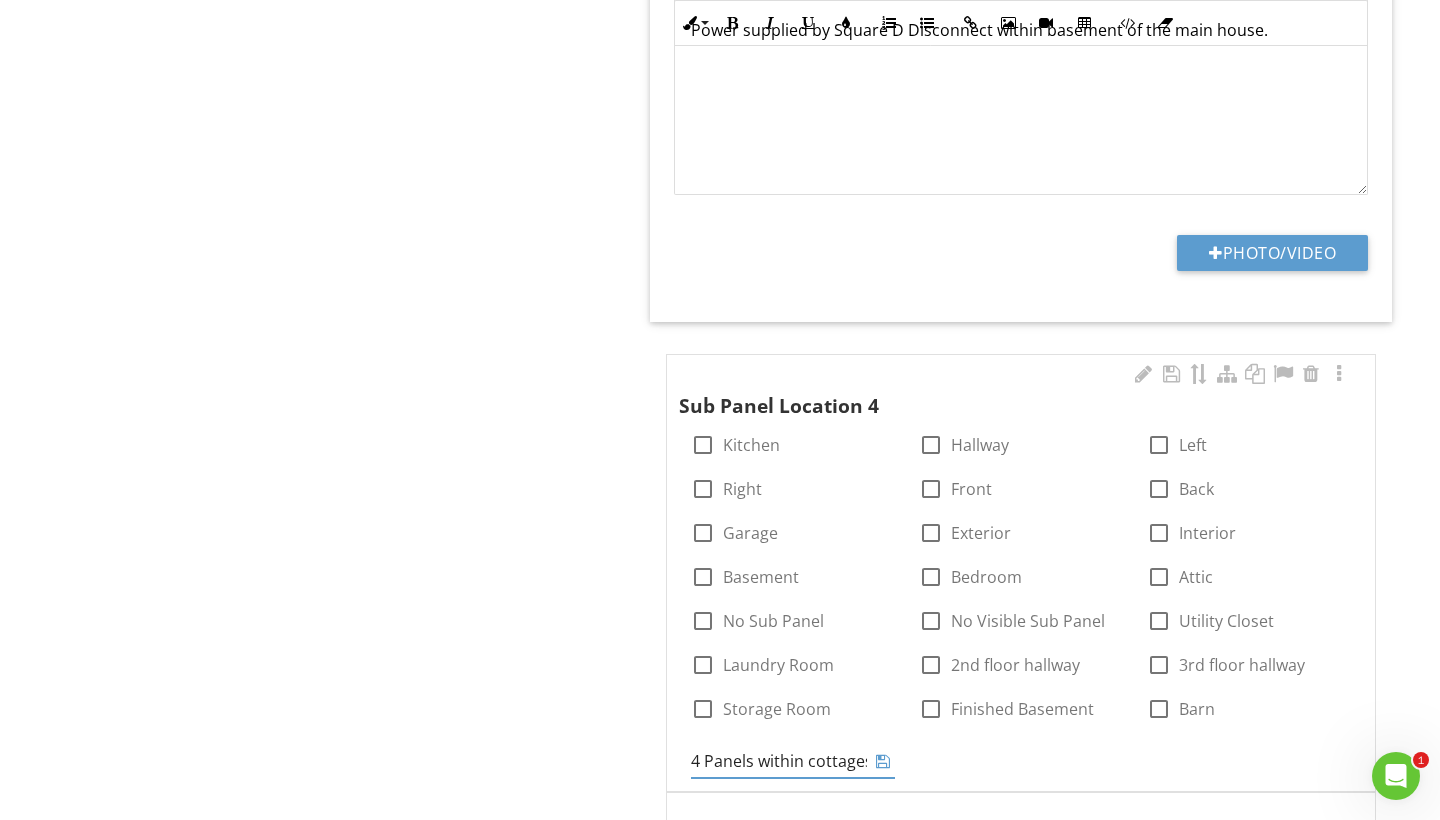 click at bounding box center (883, 761) 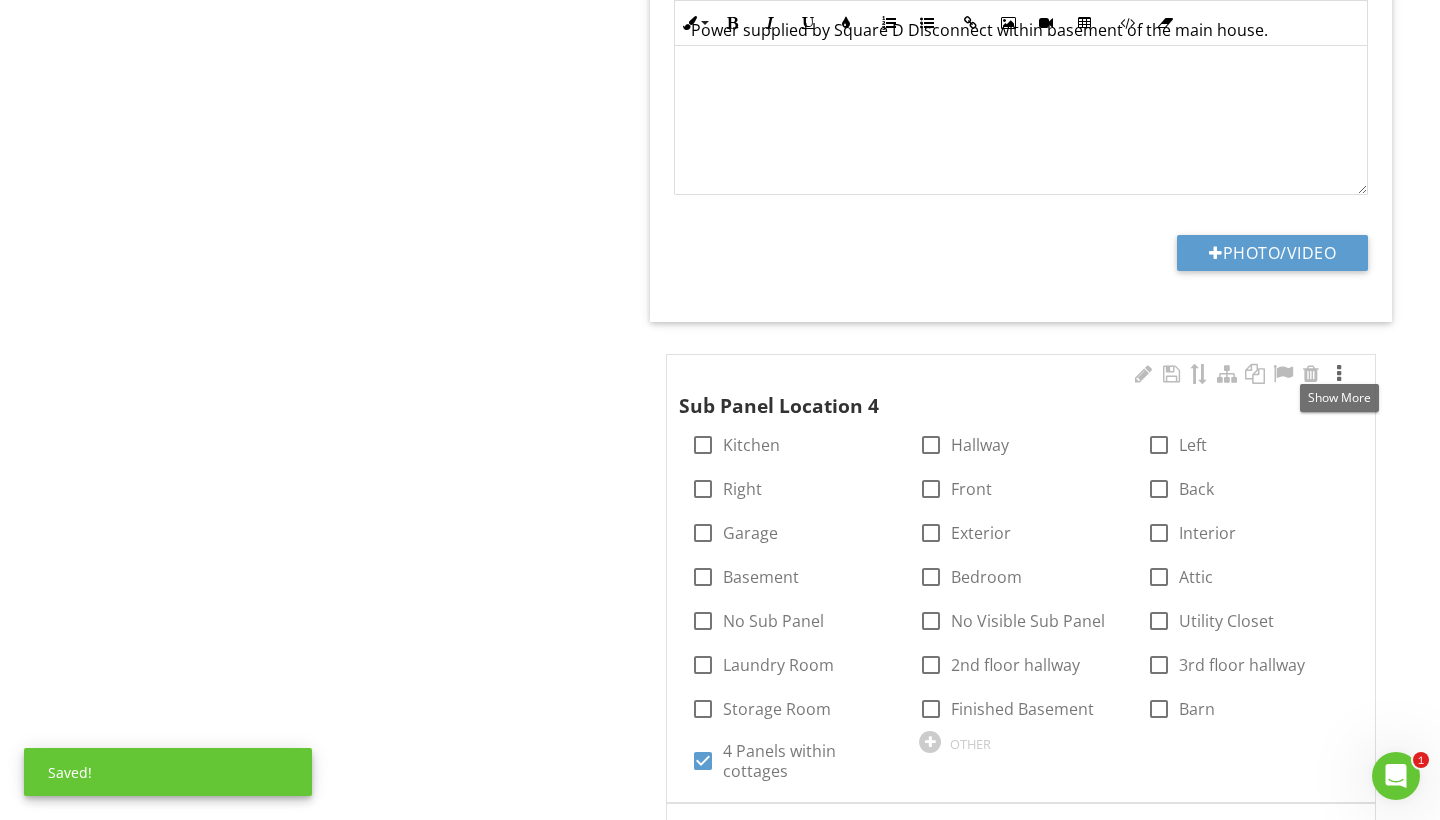 click at bounding box center [1339, 374] 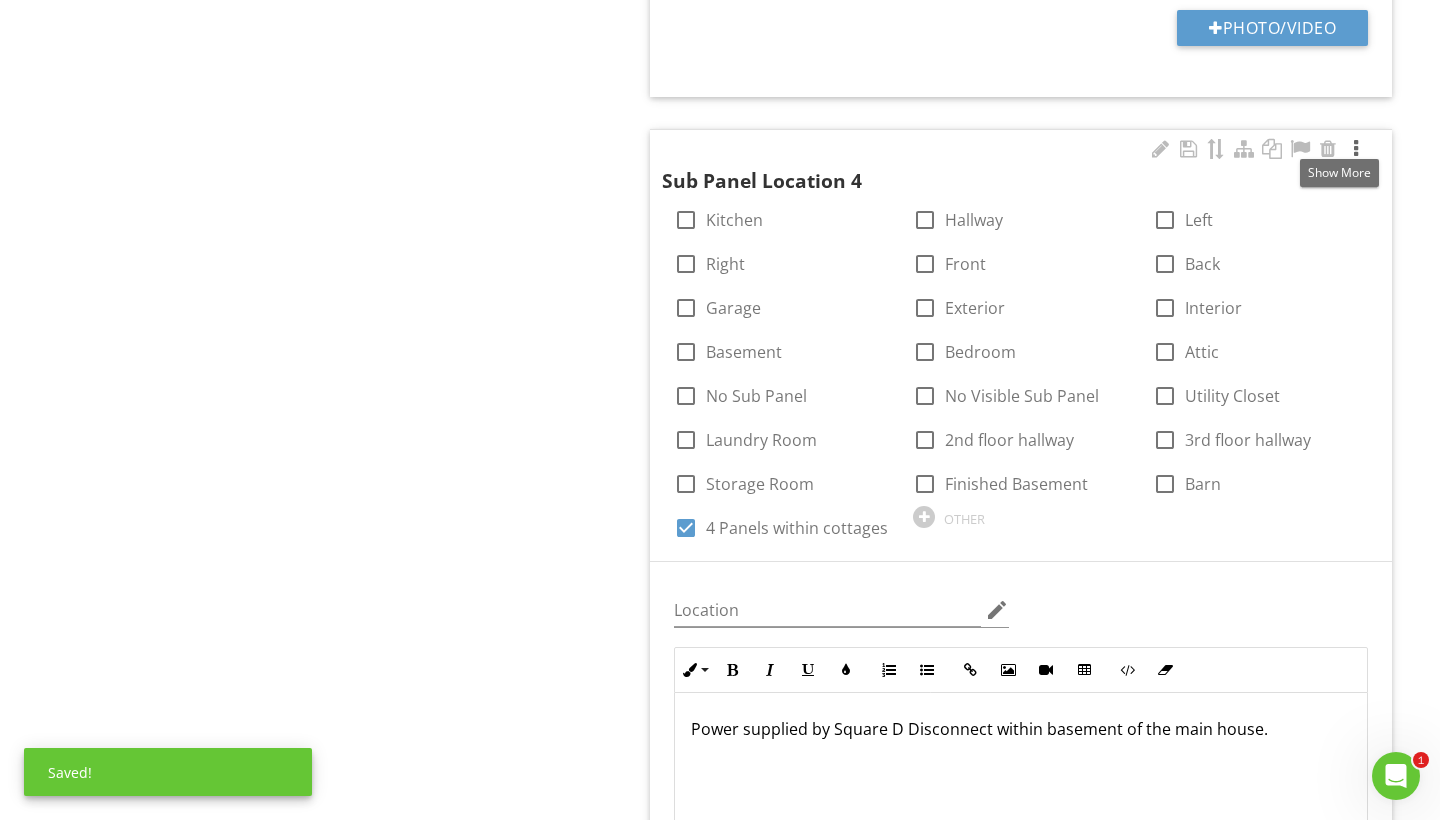 scroll, scrollTop: 4590, scrollLeft: 0, axis: vertical 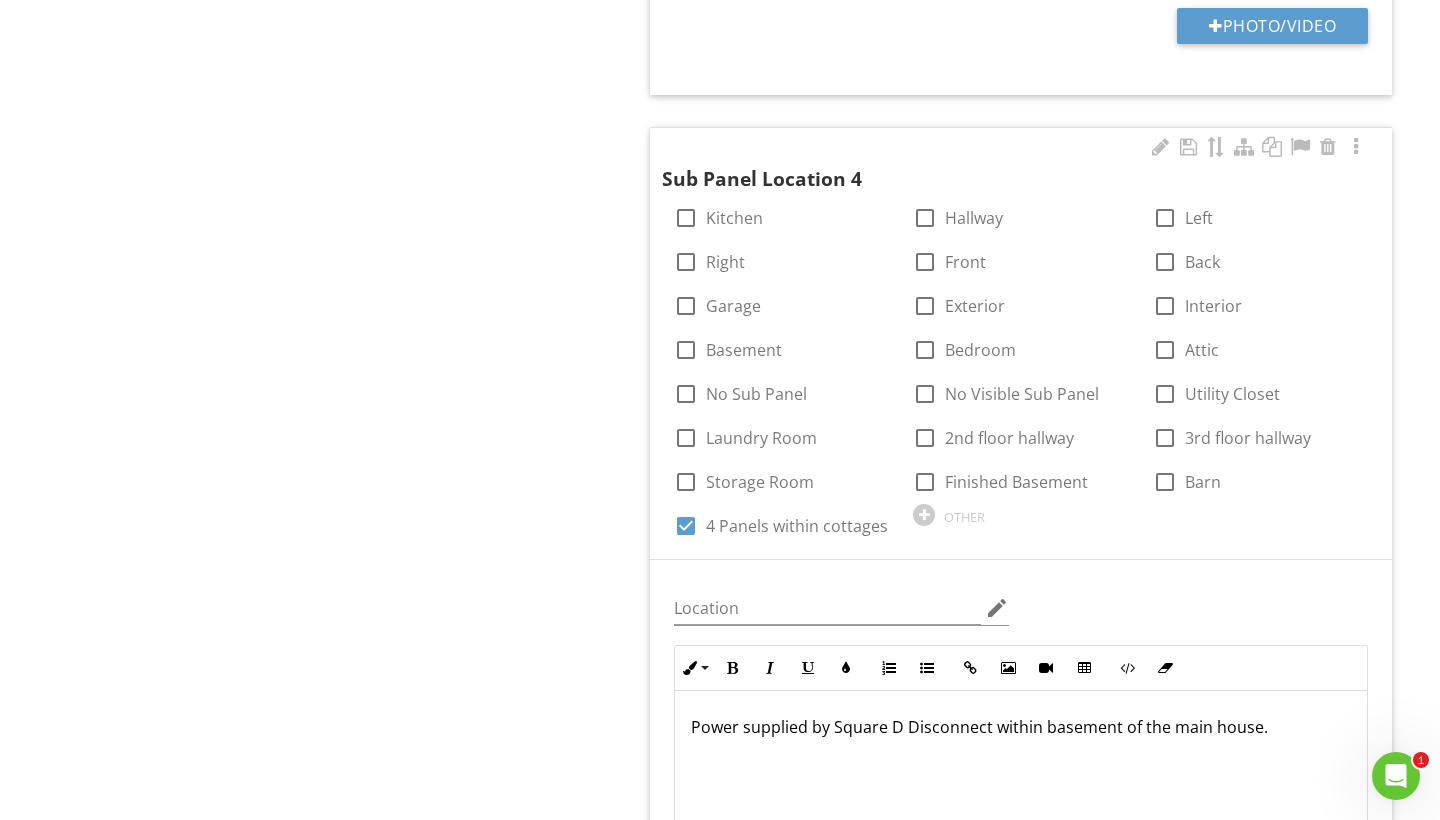 click on "Power supplied by Square D Disconnect within basement of the main house." at bounding box center (1021, 727) 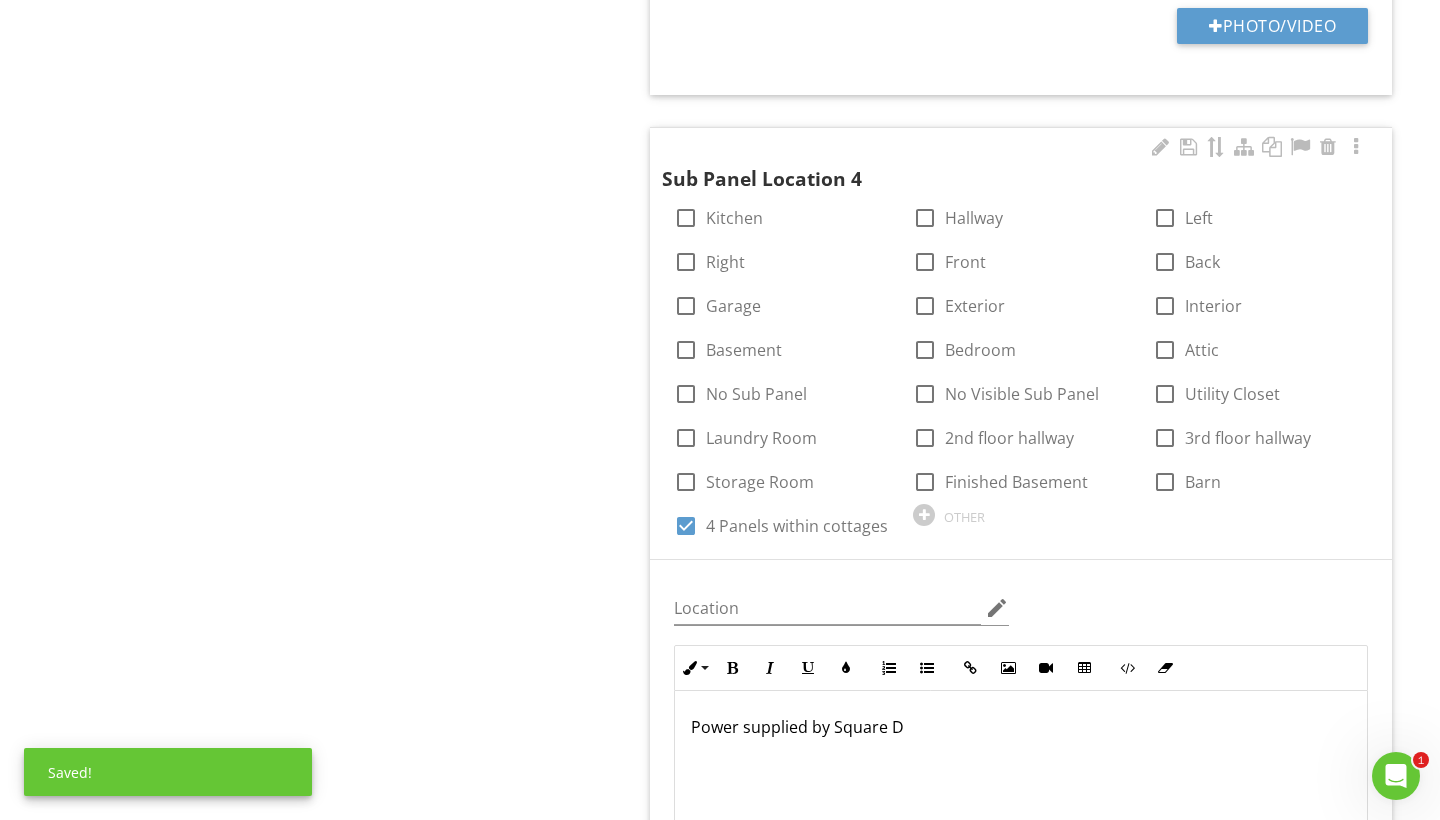 type 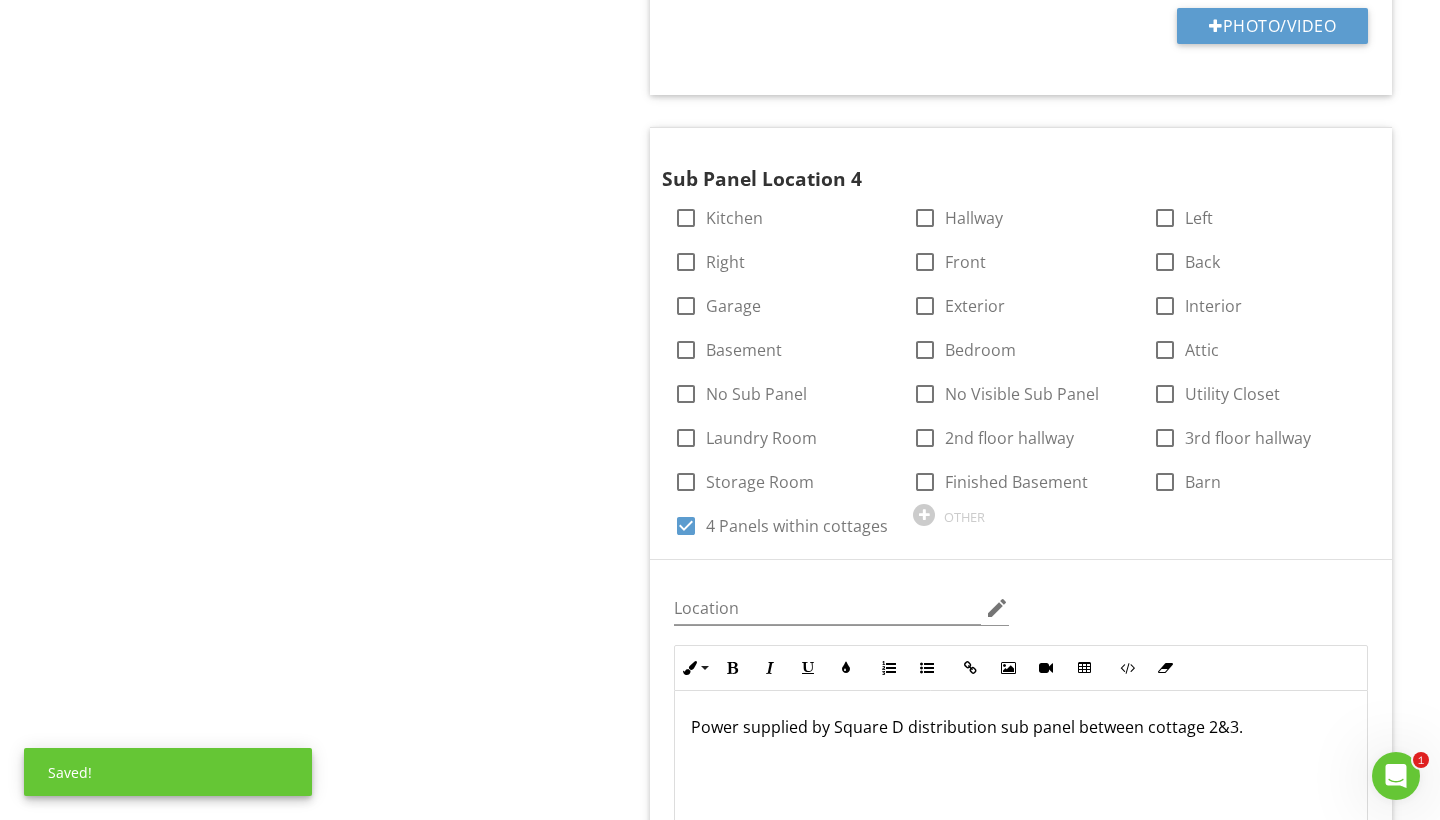 click on "Electrical (For the whole property)
Main Service Lines
Electric Meter(s)
Main Service Disconnect
Main Distribution Panels & Sub-panels
Branch Circuits (Wiring), Breakers / Fuses
Lighting Fixtures, Switches & Receptacles
Backup Generator
Solar System
Item
Main Distribution Panels & Sub-panels
Info
Information
Main Service Amperage/Voltage
check_box_outline_blank 60 AMP   check_box 100 AMP   check_box_outline_blank 125 AMP   check_box_outline_blank 150 AMP   check_box_outline_blank 200 AMP   check_box_outline_blank 400 AMP   check_box_outline_blank 800 AMP   check_box_outline_blank   check_box" at bounding box center [900, 1083] 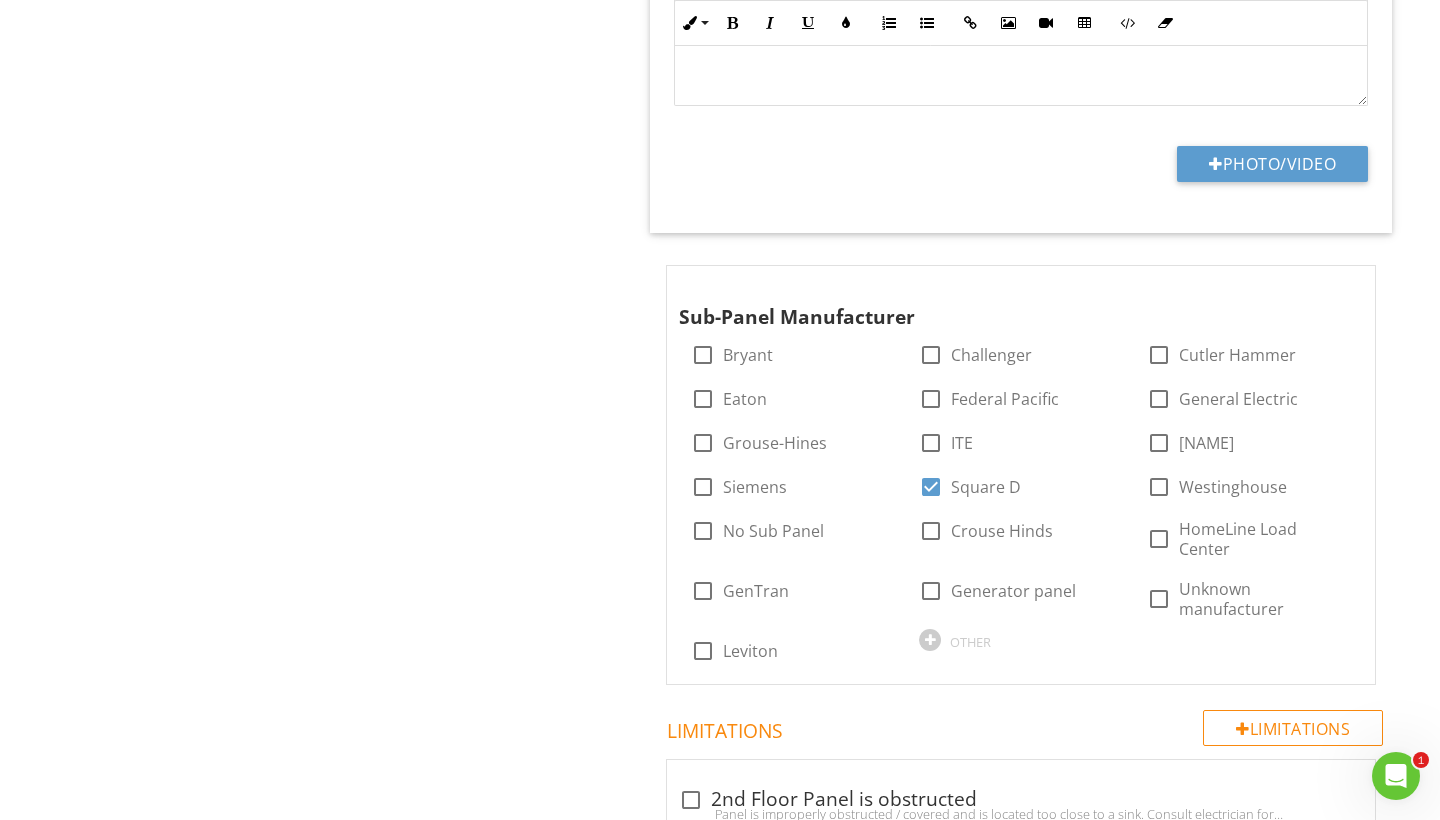 scroll, scrollTop: 5375, scrollLeft: 0, axis: vertical 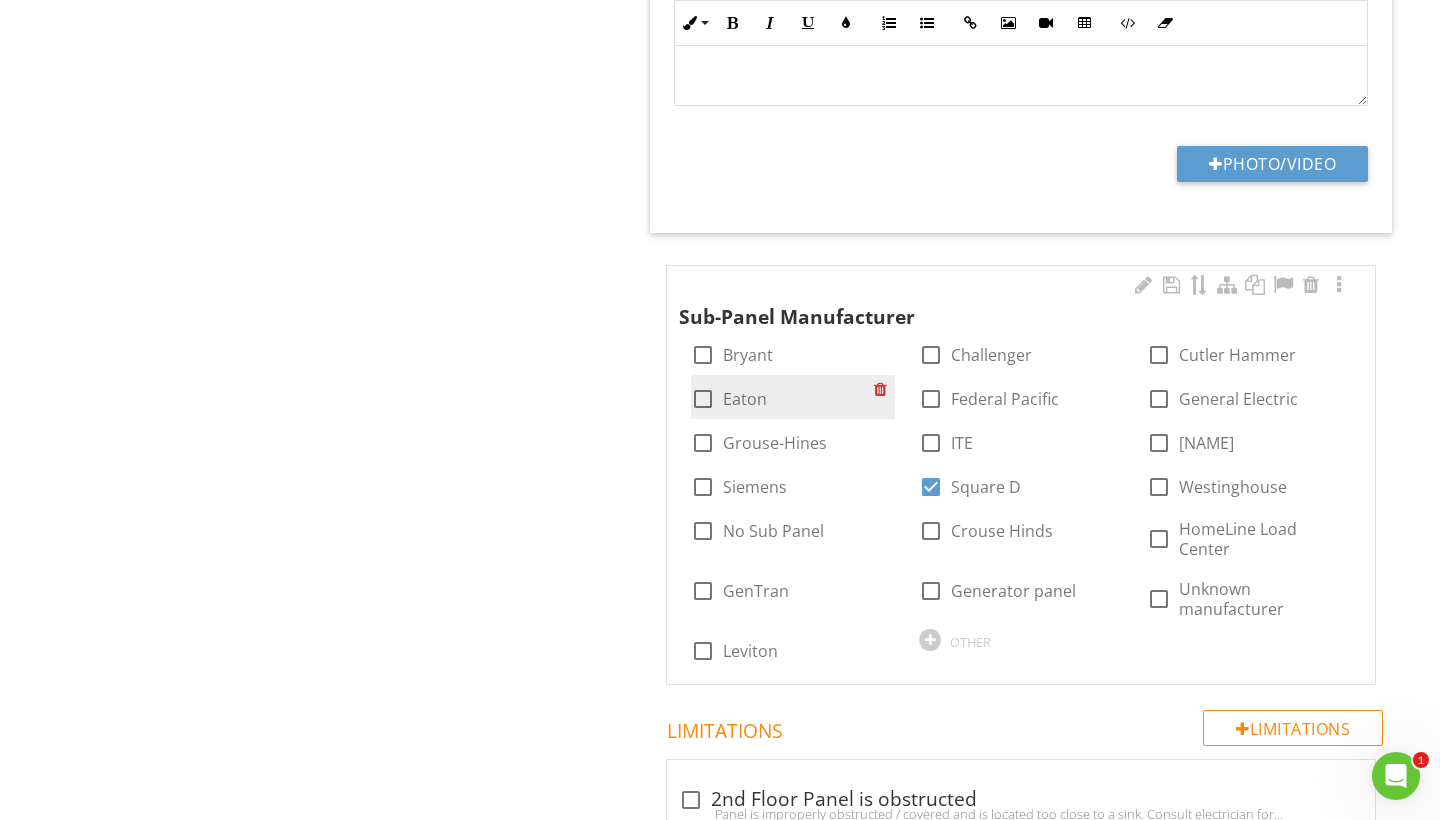 click at bounding box center [703, 399] 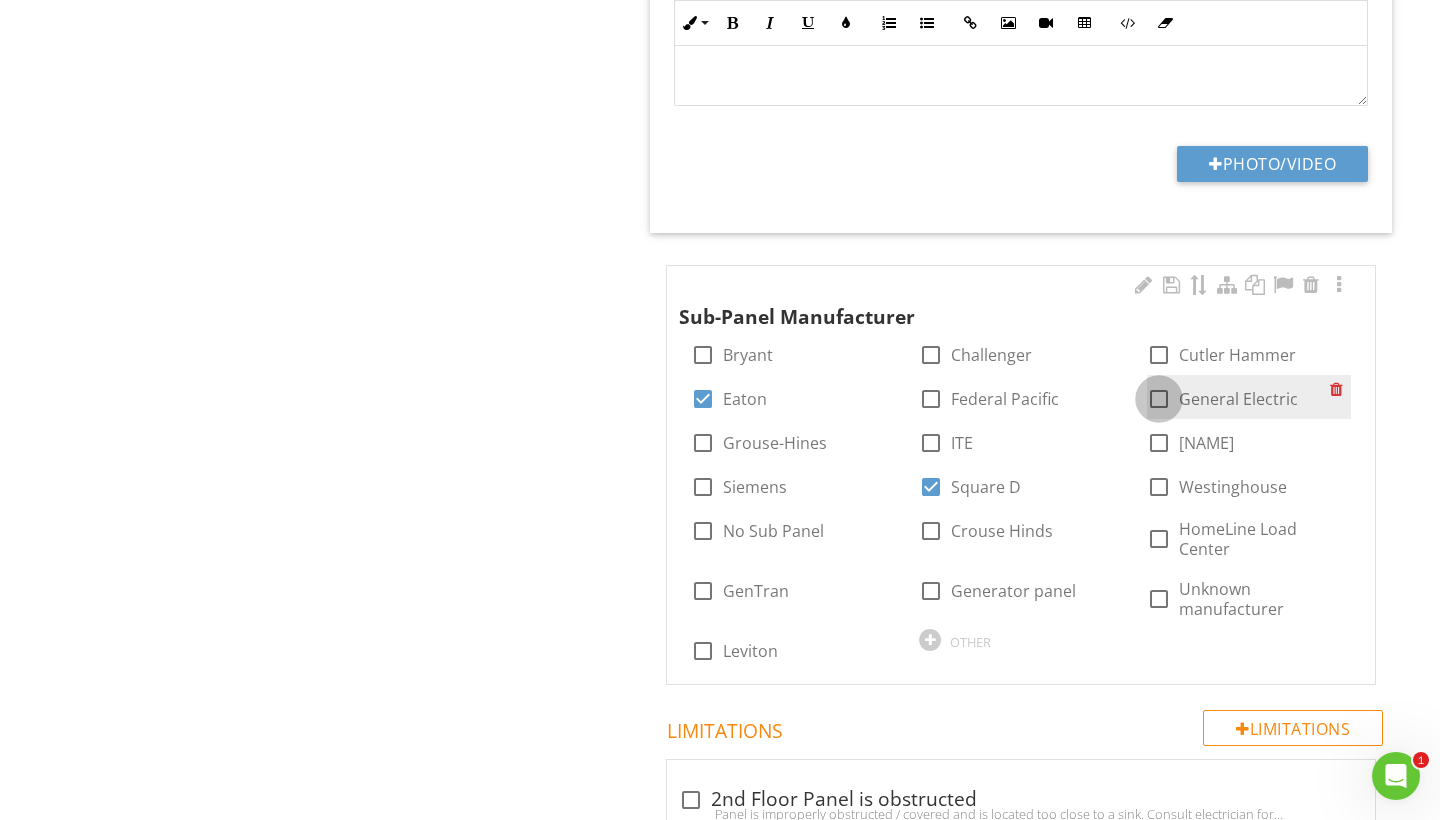 click at bounding box center (1159, 399) 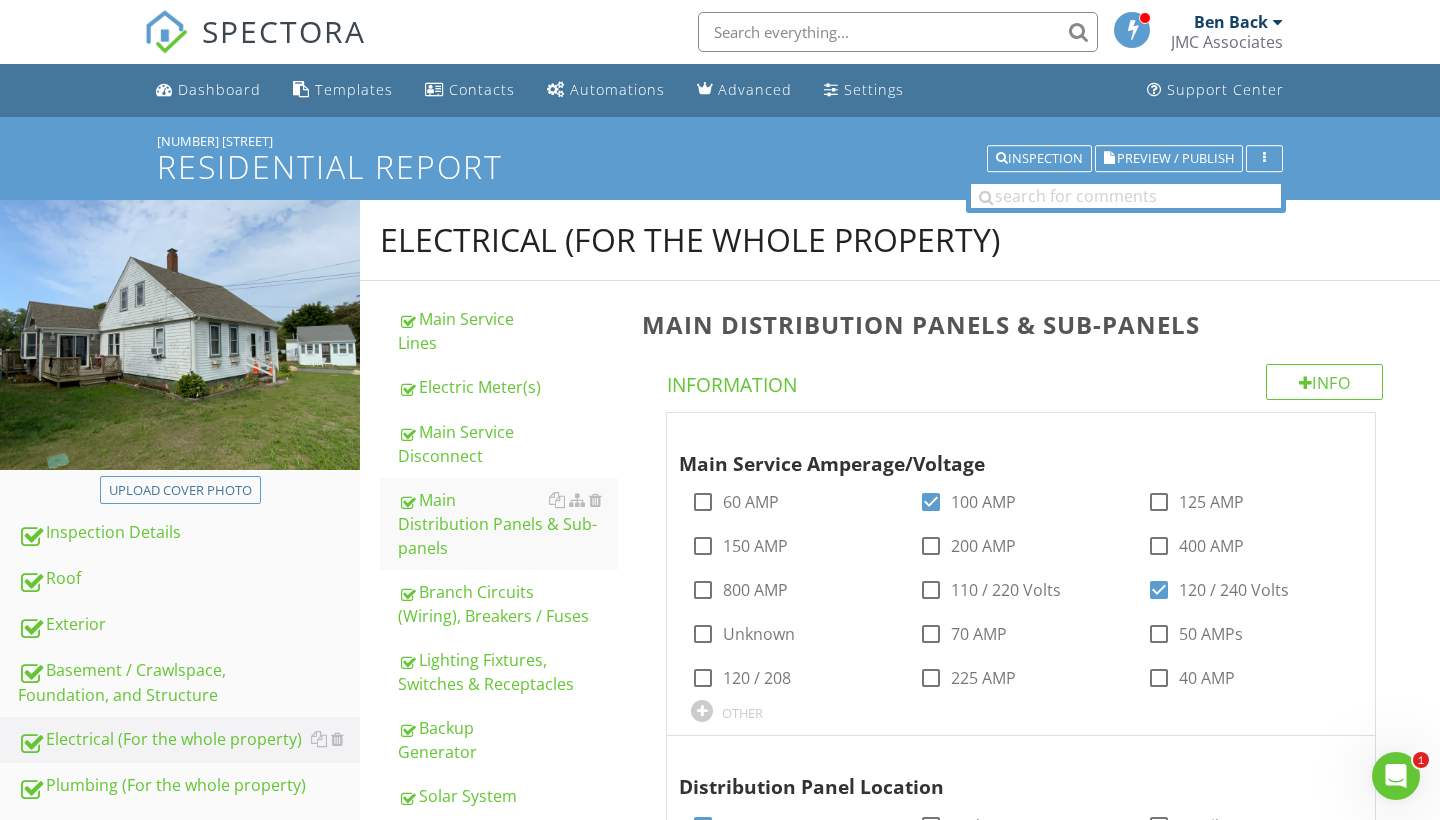 scroll, scrollTop: 0, scrollLeft: 0, axis: both 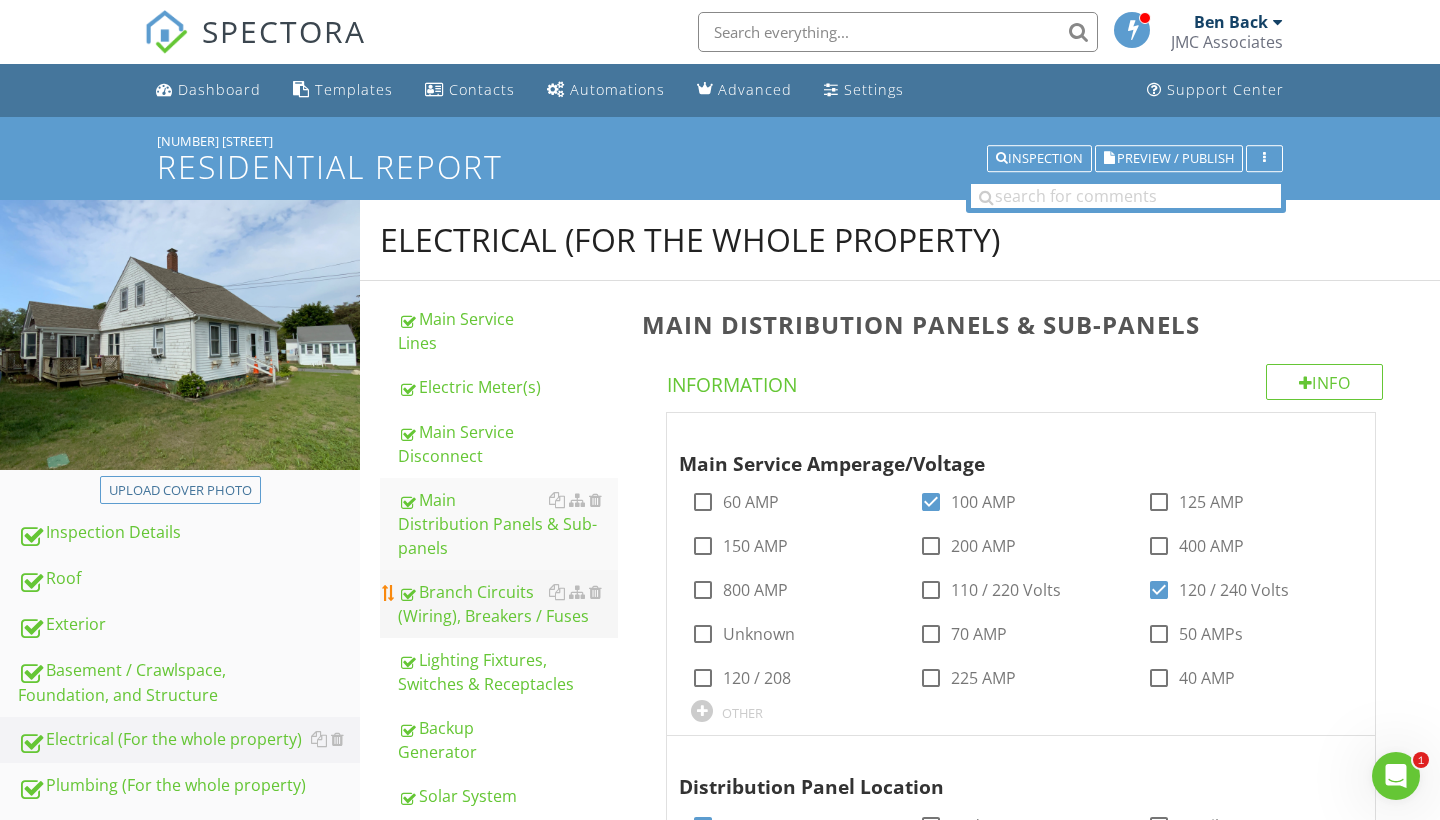 click on "Branch Circuits (Wiring), Breakers / Fuses" at bounding box center [508, 604] 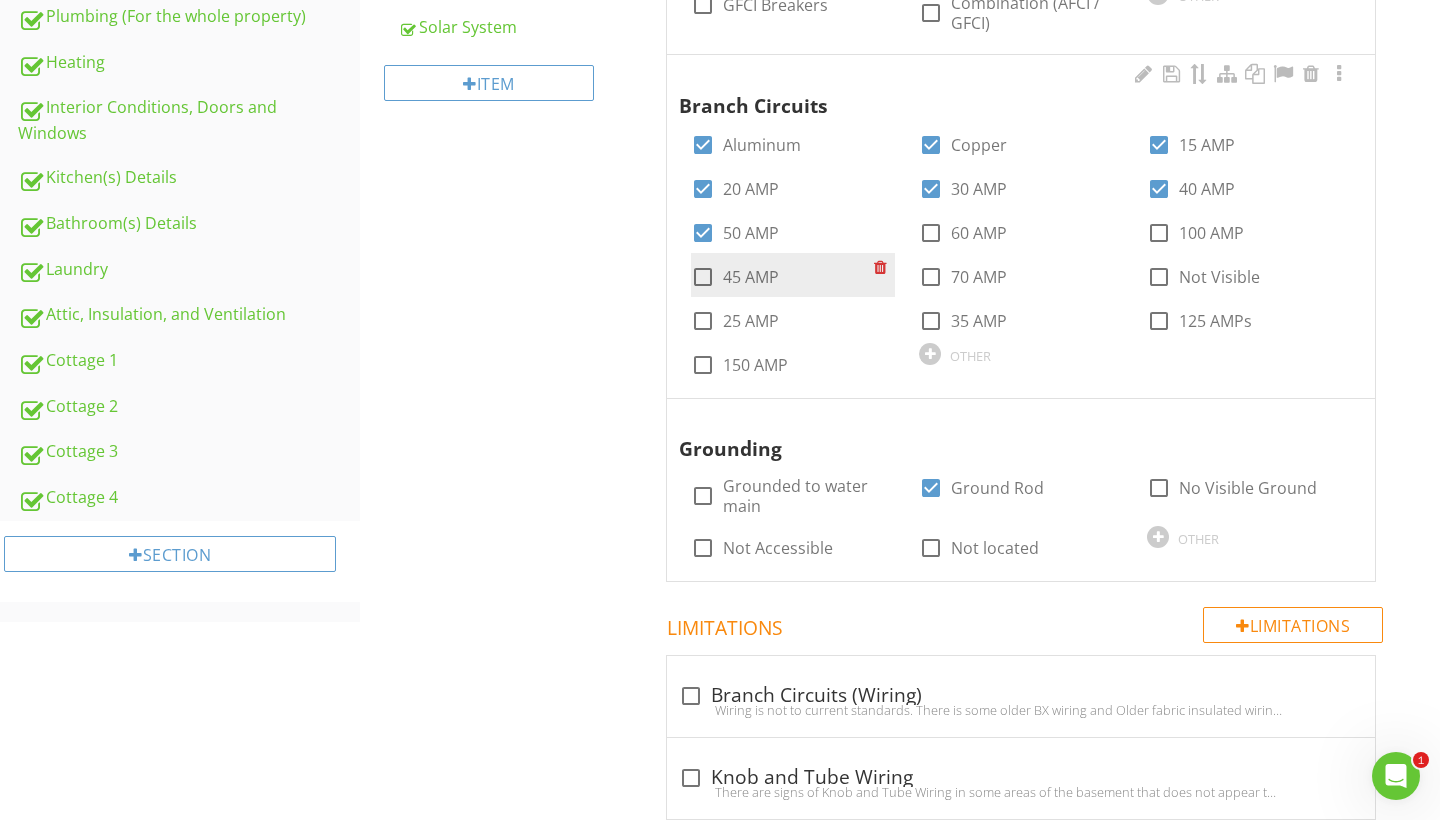scroll, scrollTop: 770, scrollLeft: 0, axis: vertical 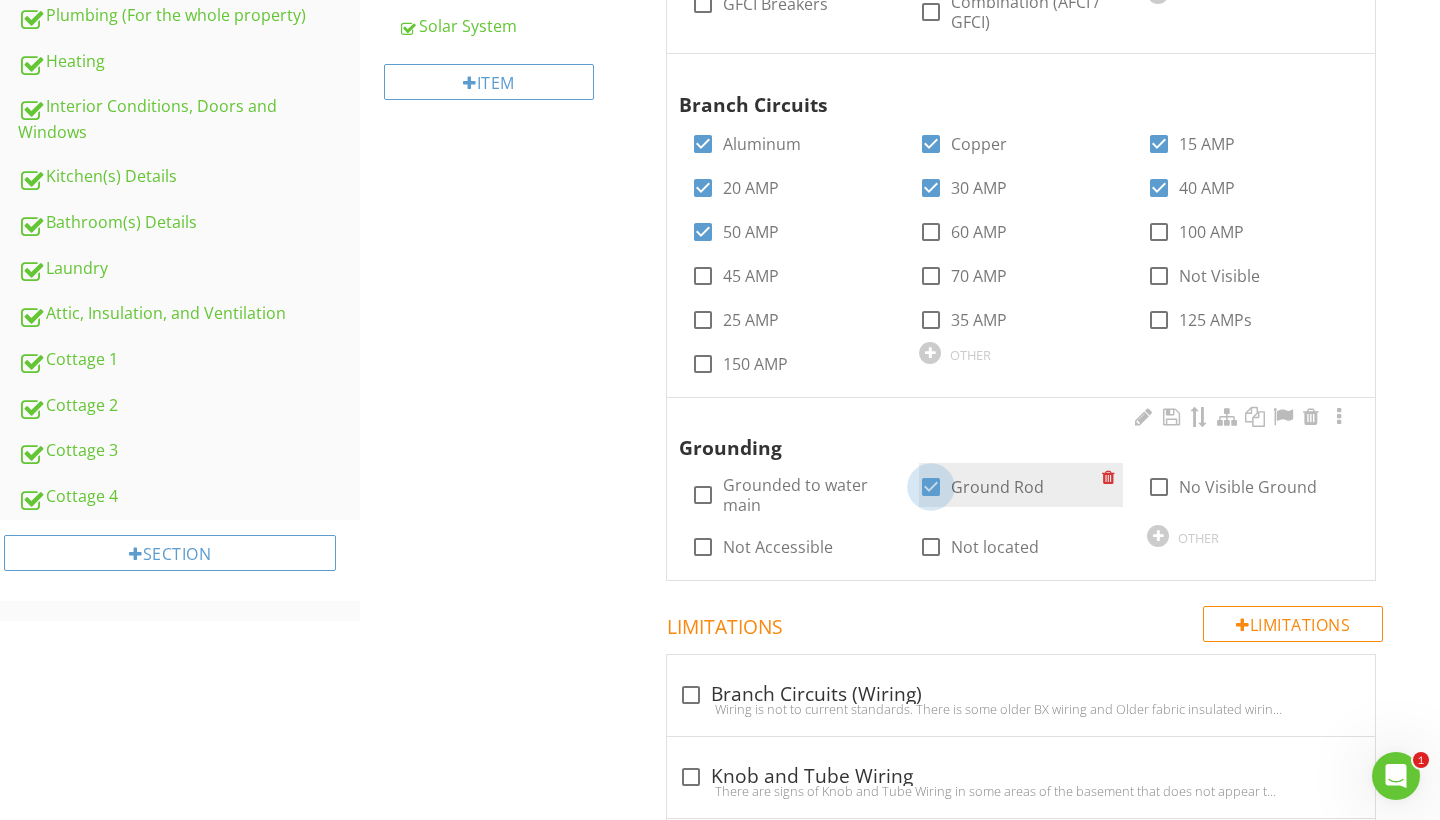click at bounding box center (931, 487) 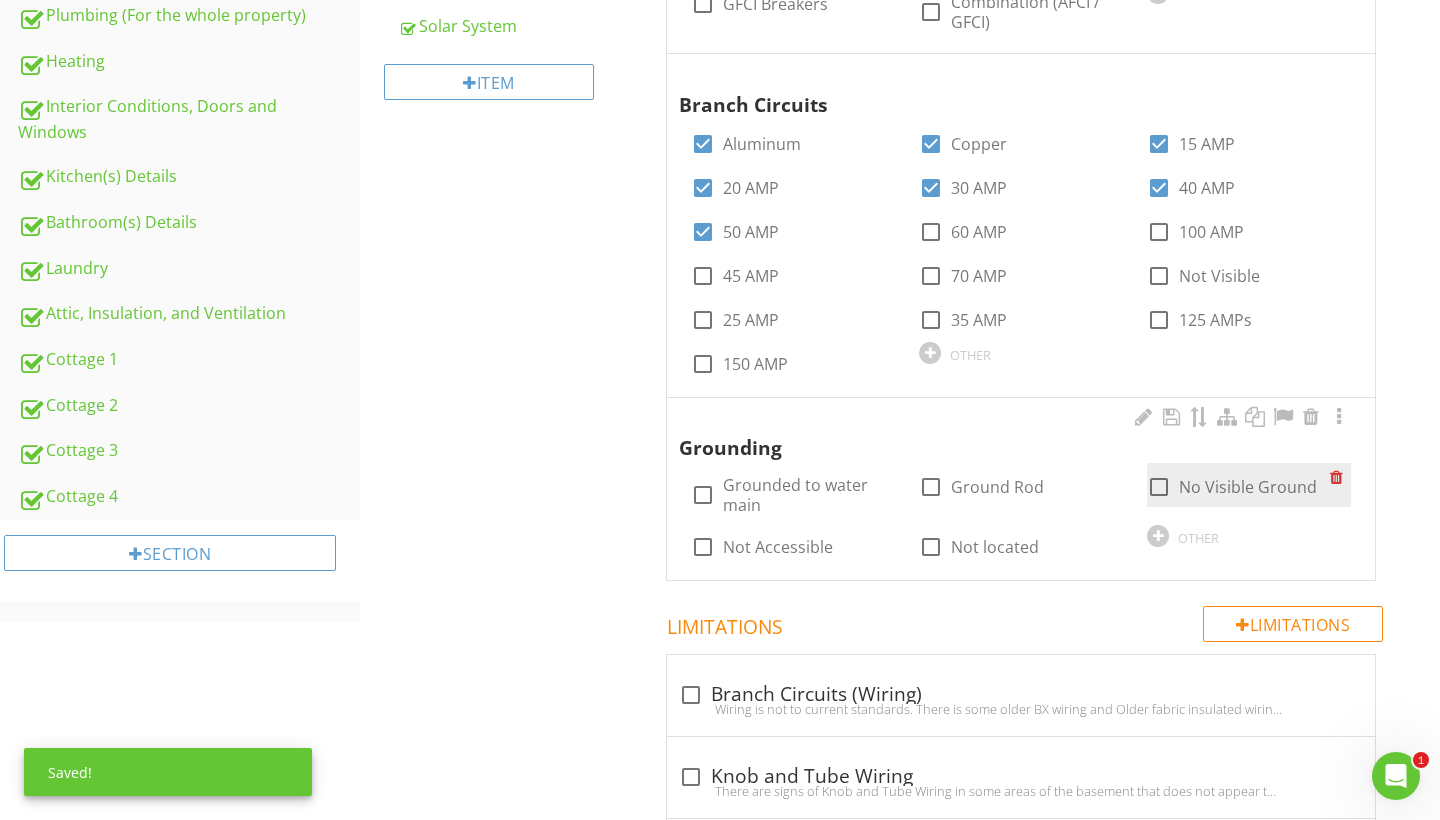 click at bounding box center (1159, 487) 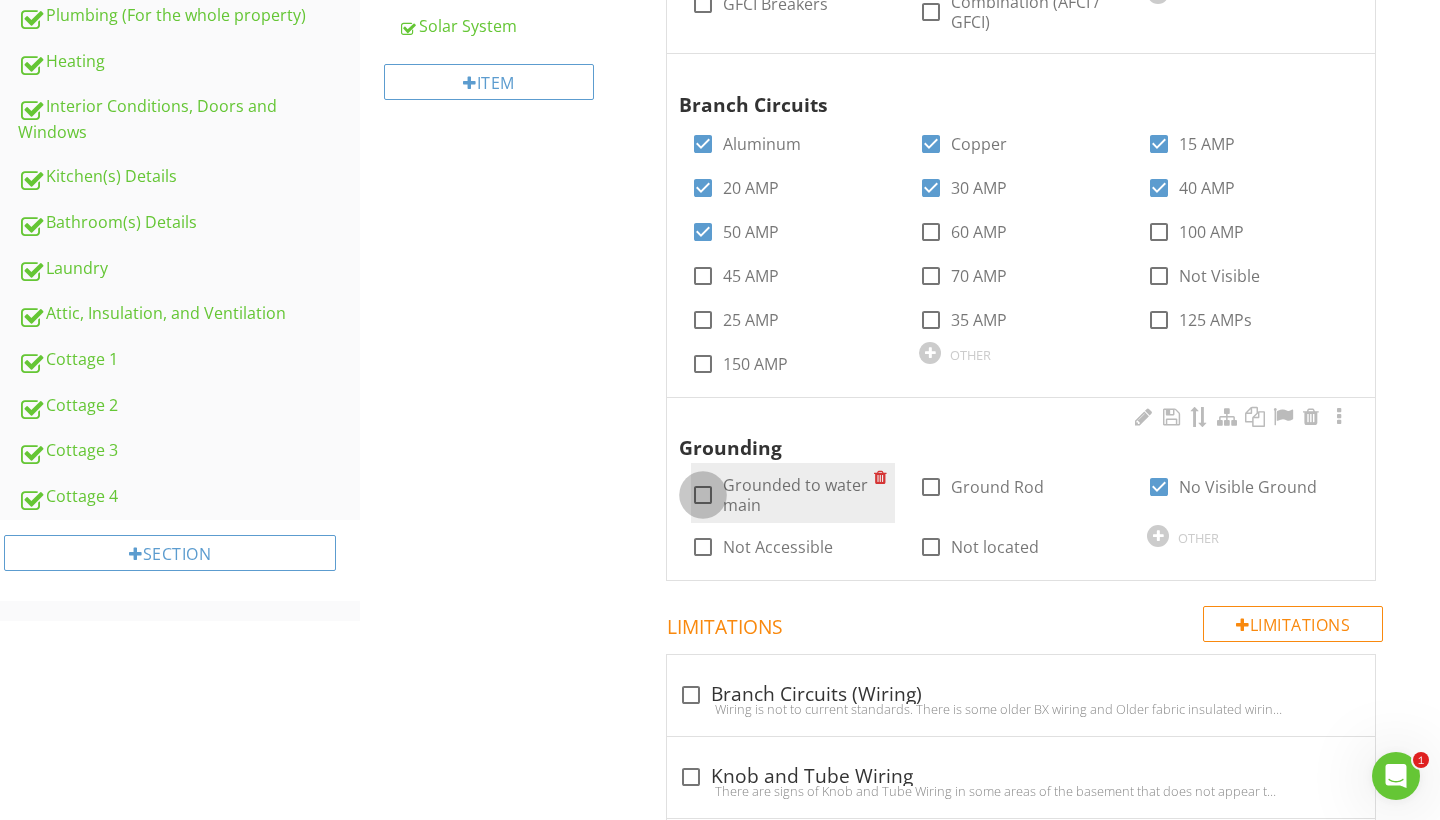 click at bounding box center (703, 495) 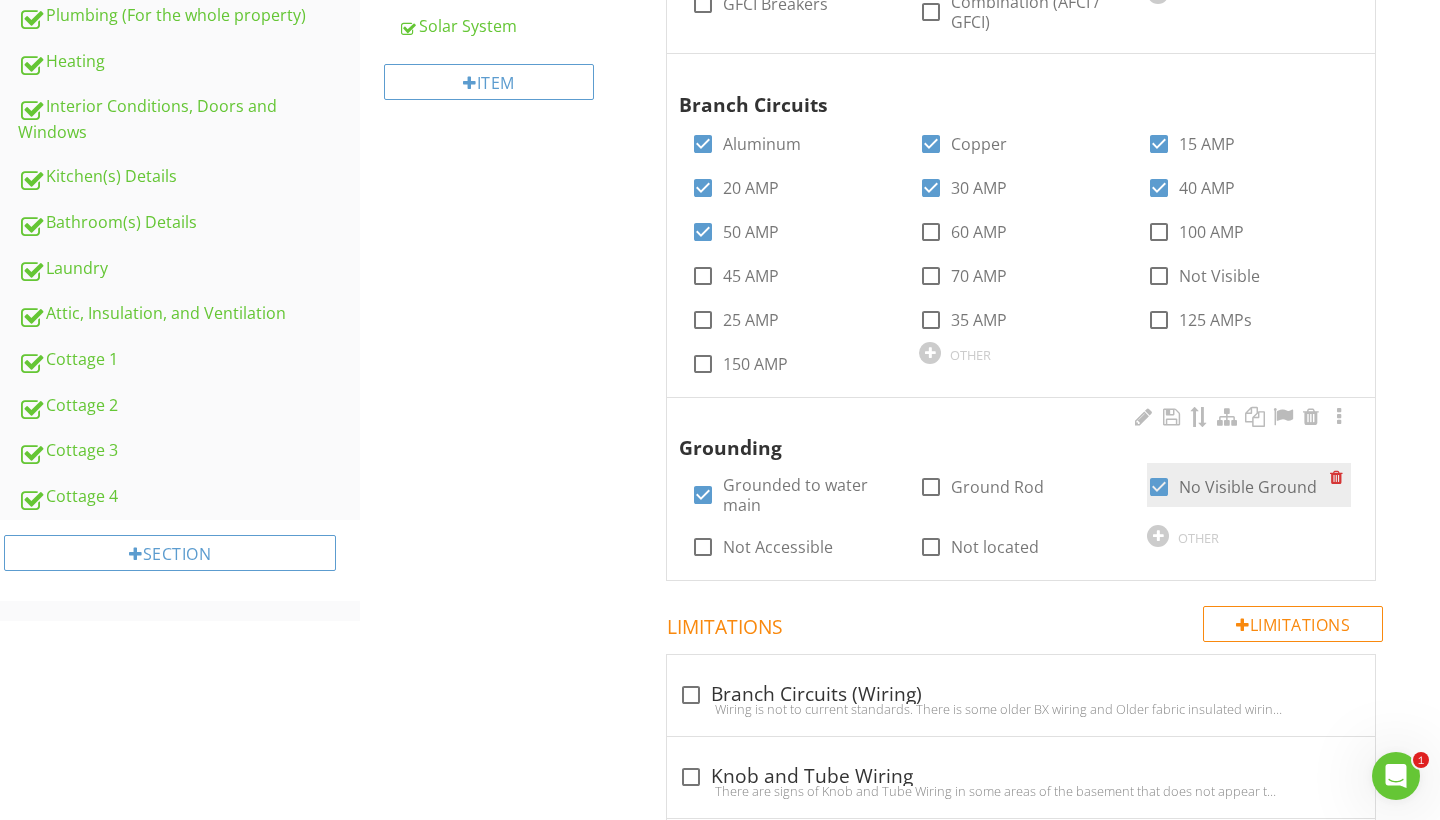 click at bounding box center (1159, 487) 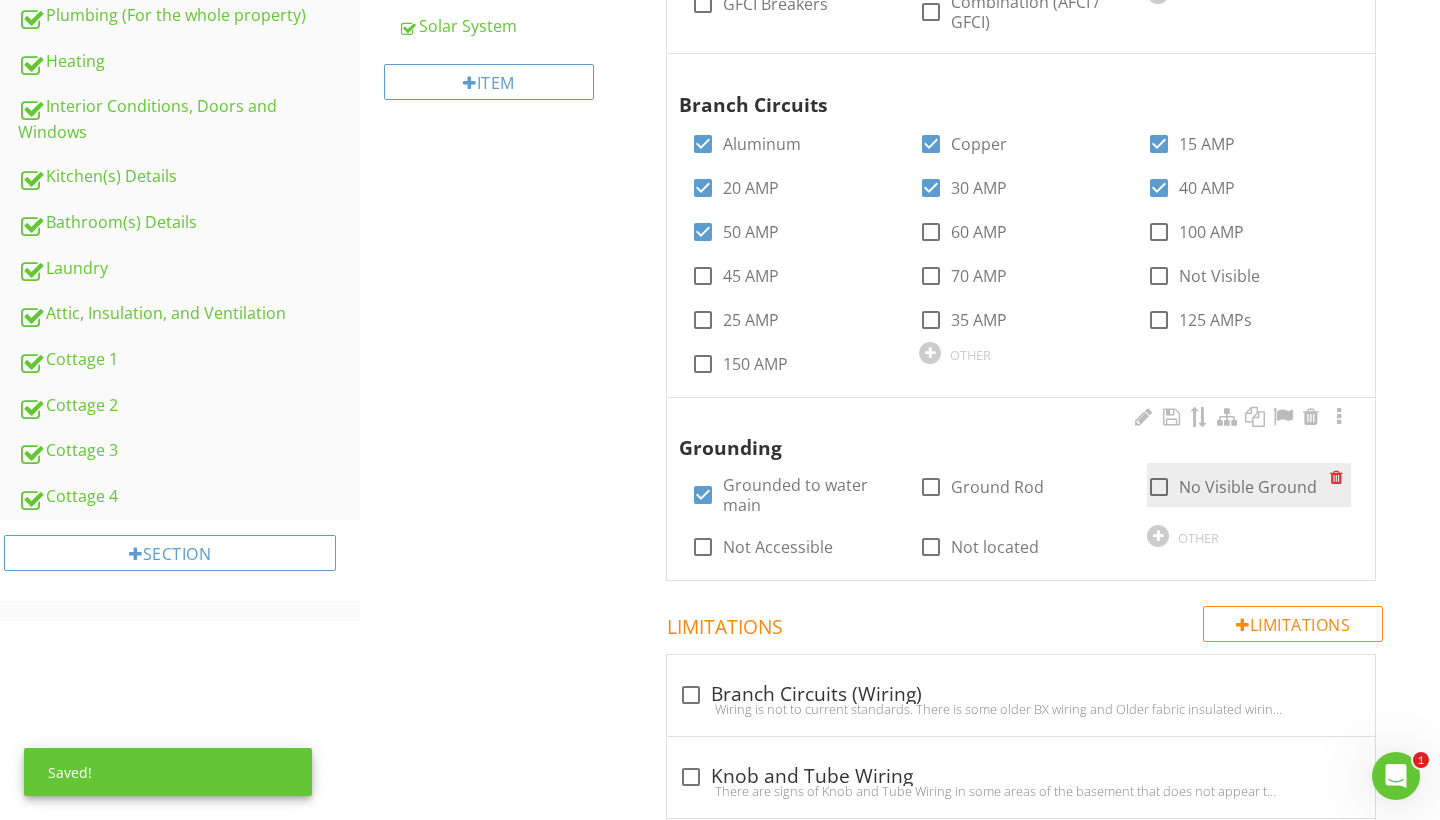 click at bounding box center (1159, 487) 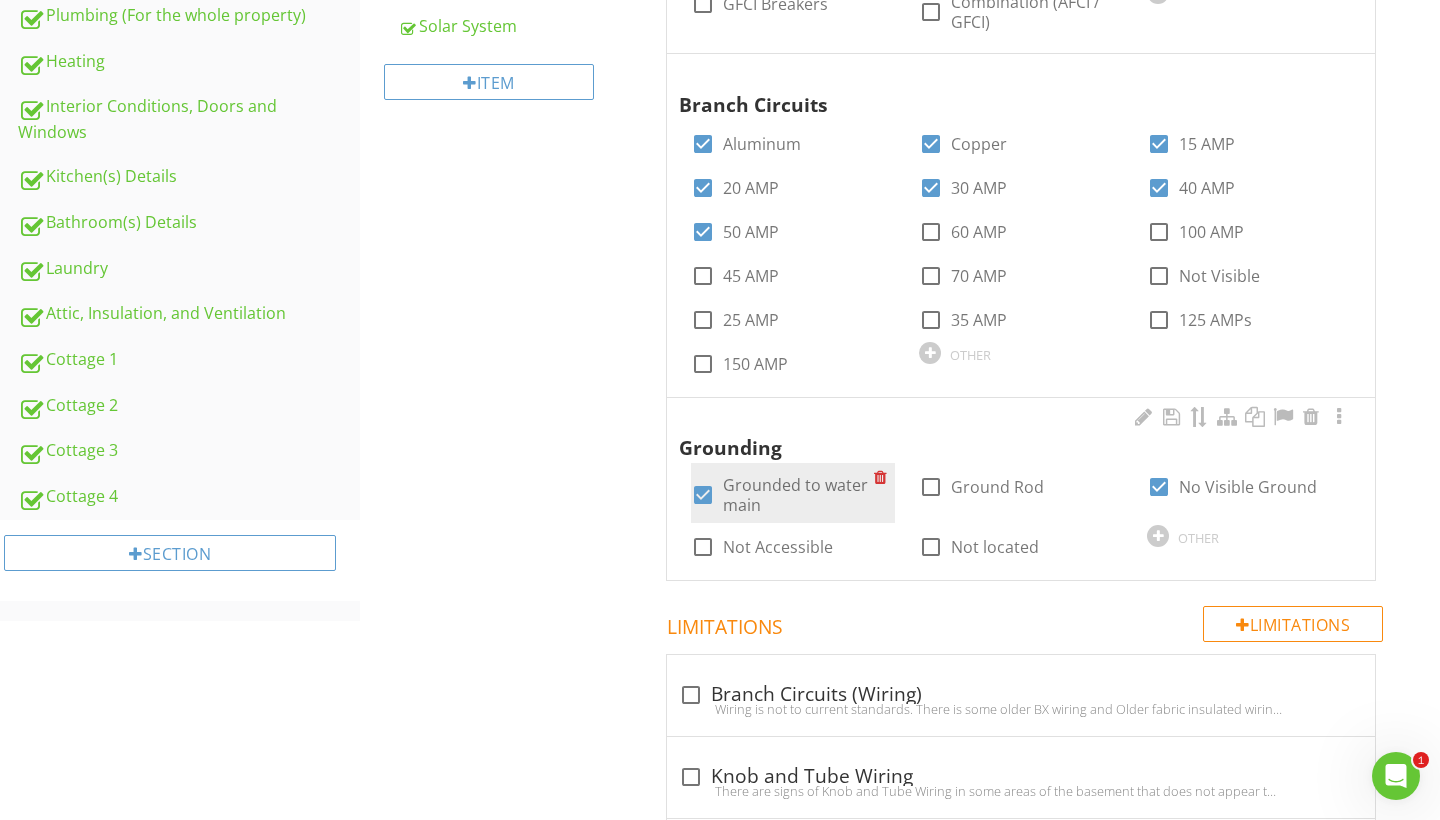 click at bounding box center (703, 495) 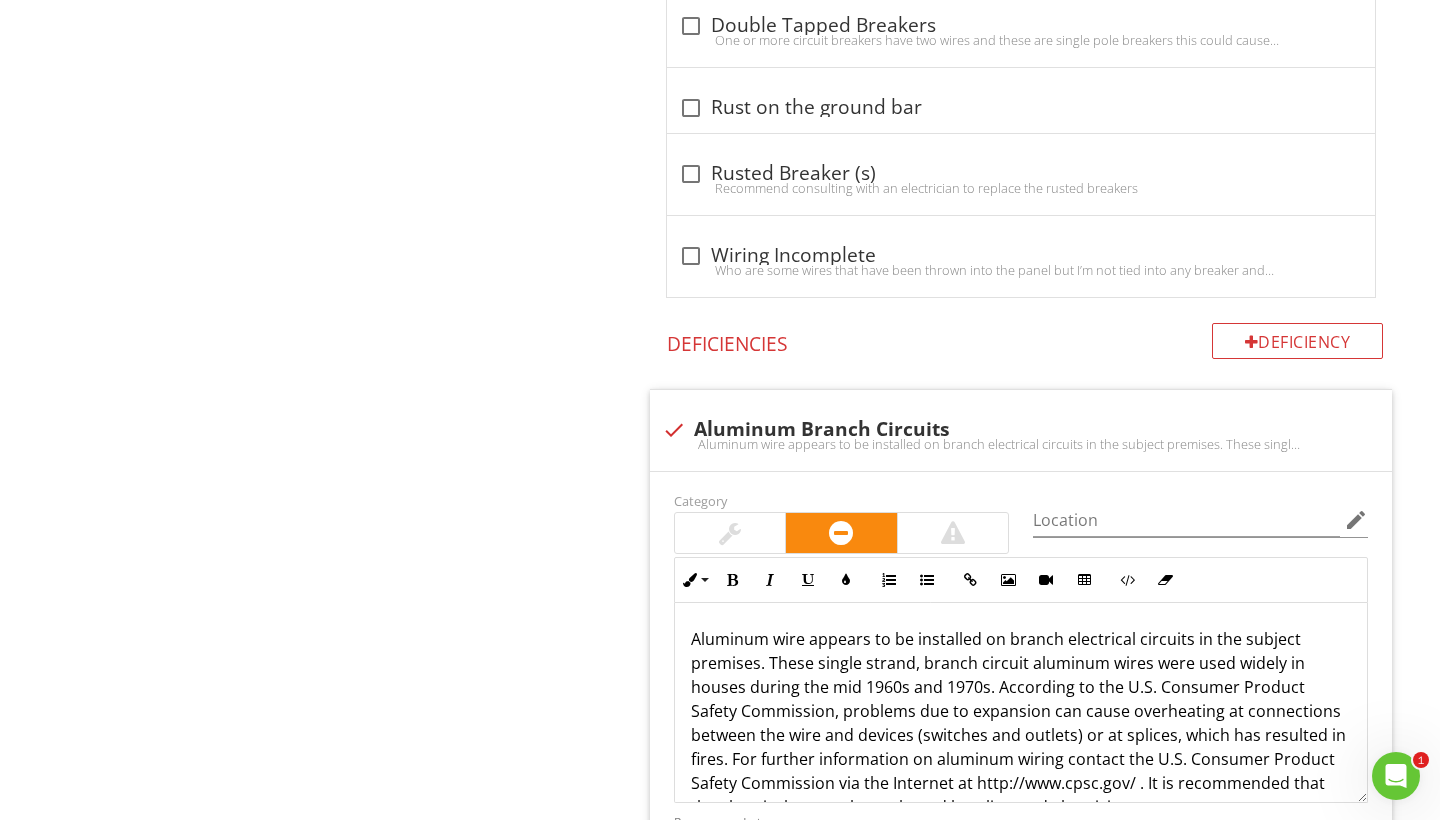 scroll, scrollTop: 2013, scrollLeft: 0, axis: vertical 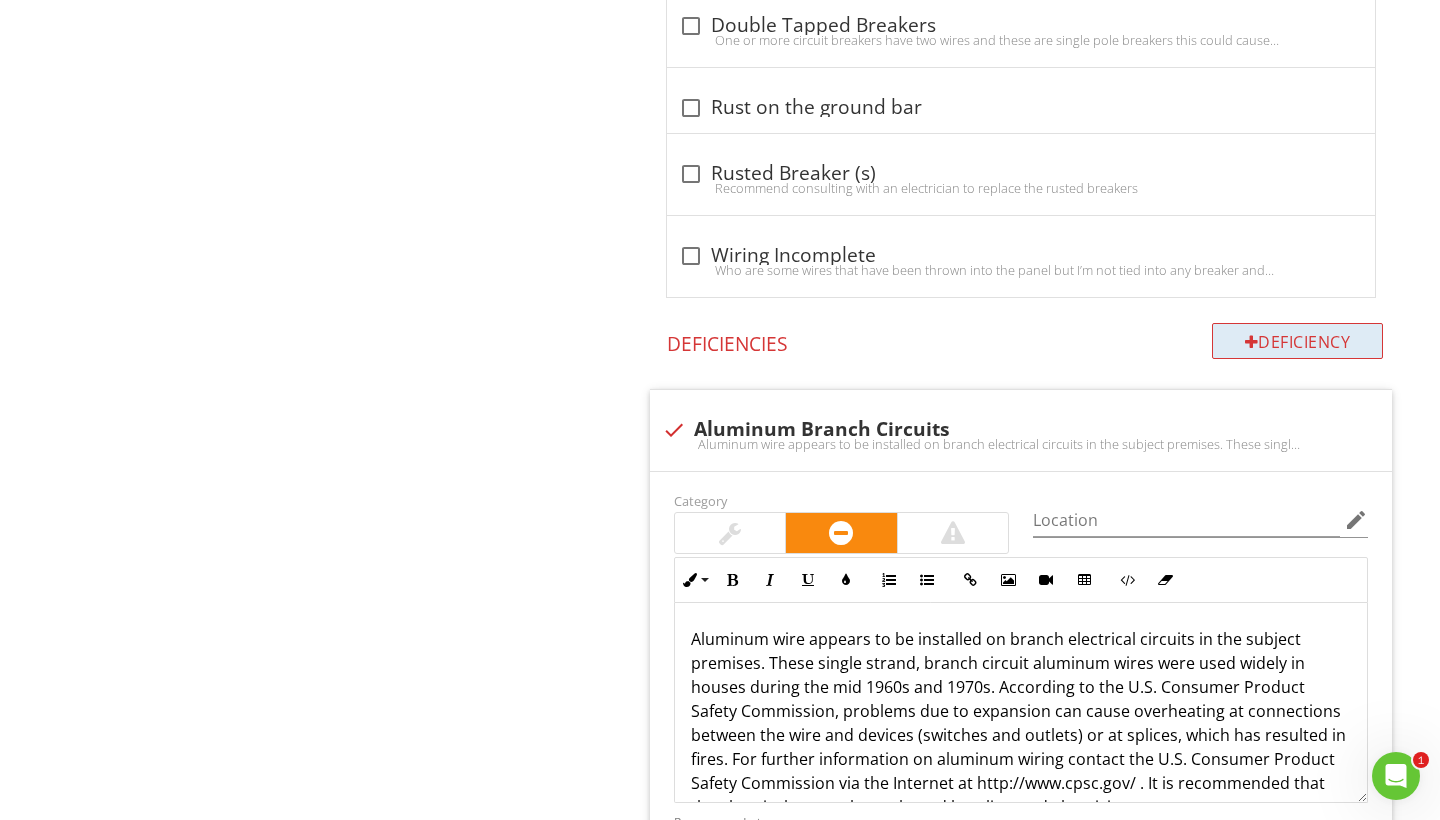 click on "Deficiency" at bounding box center (1298, 341) 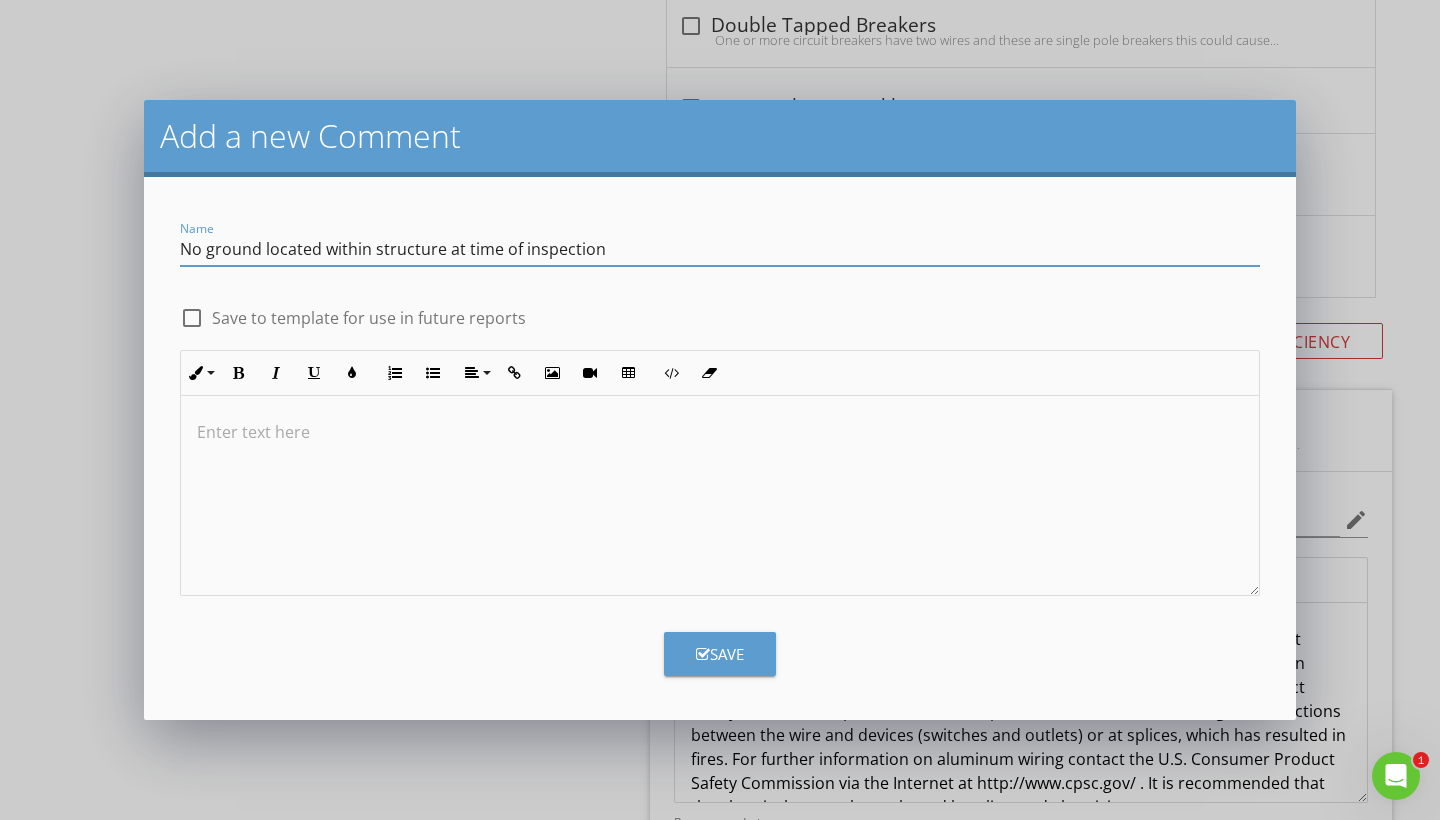 drag, startPoint x: 606, startPoint y: 316, endPoint x: 399, endPoint y: 250, distance: 217.26712 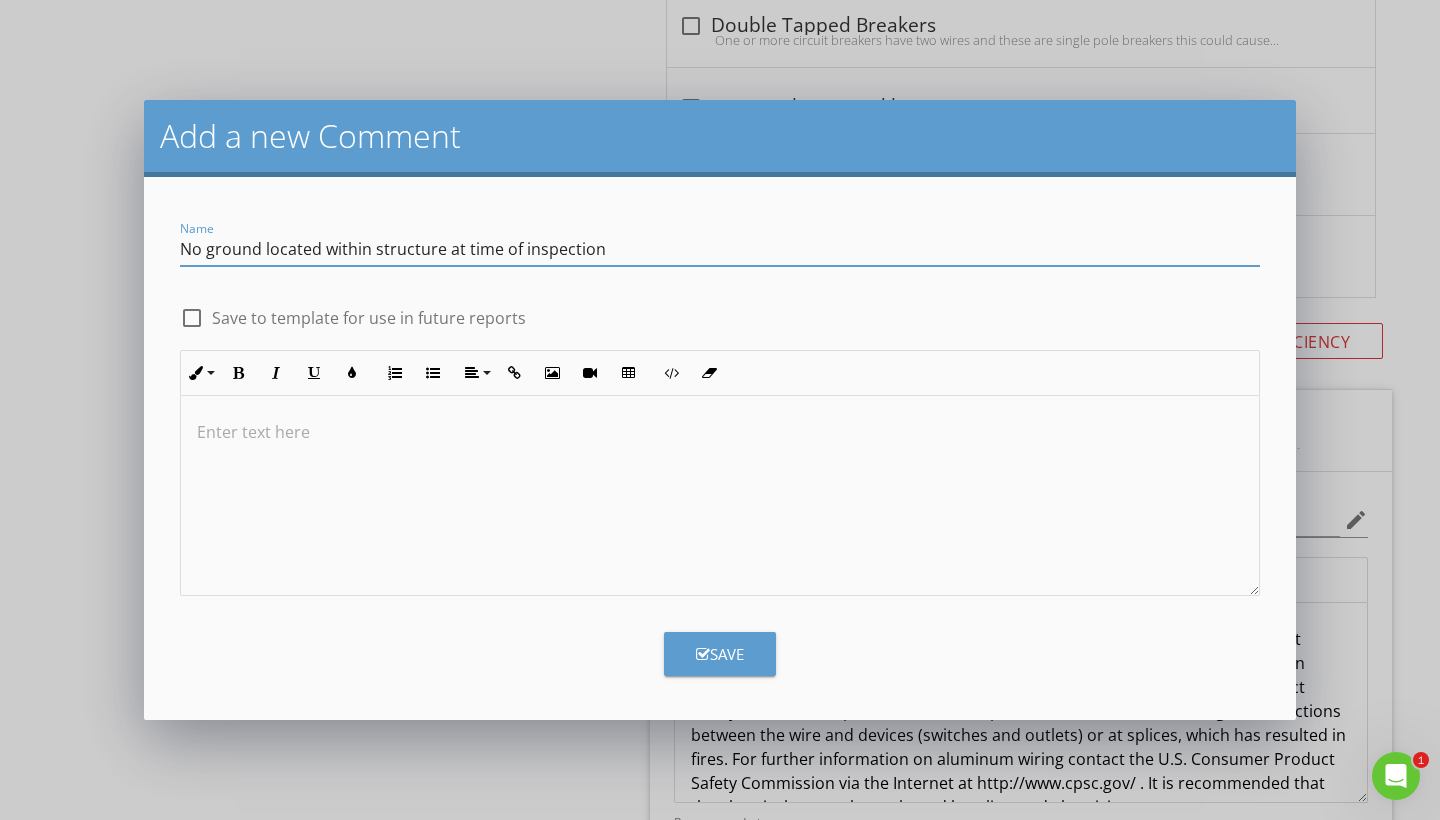 type on "No ground located within structure at time of inspection" 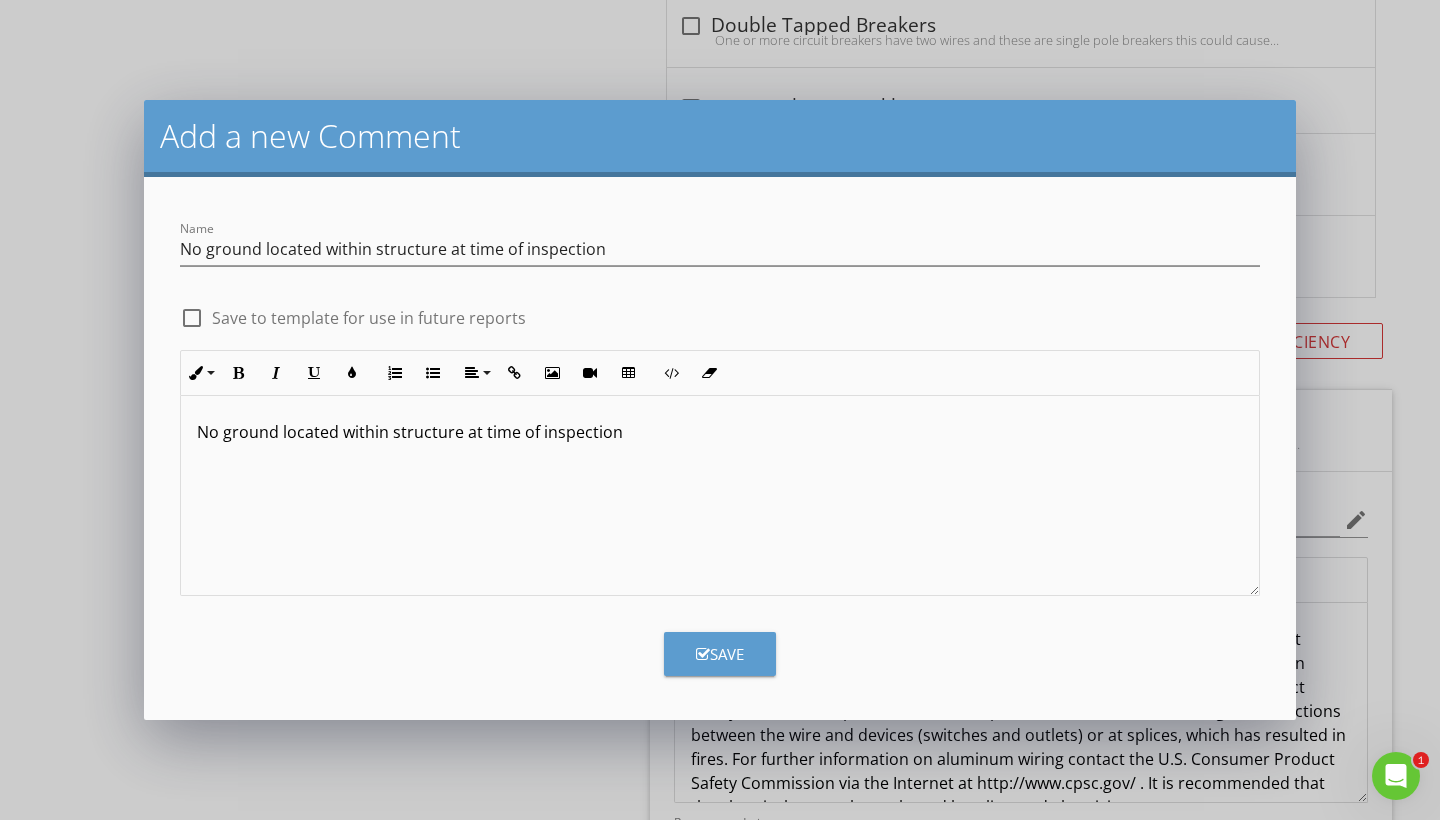 type 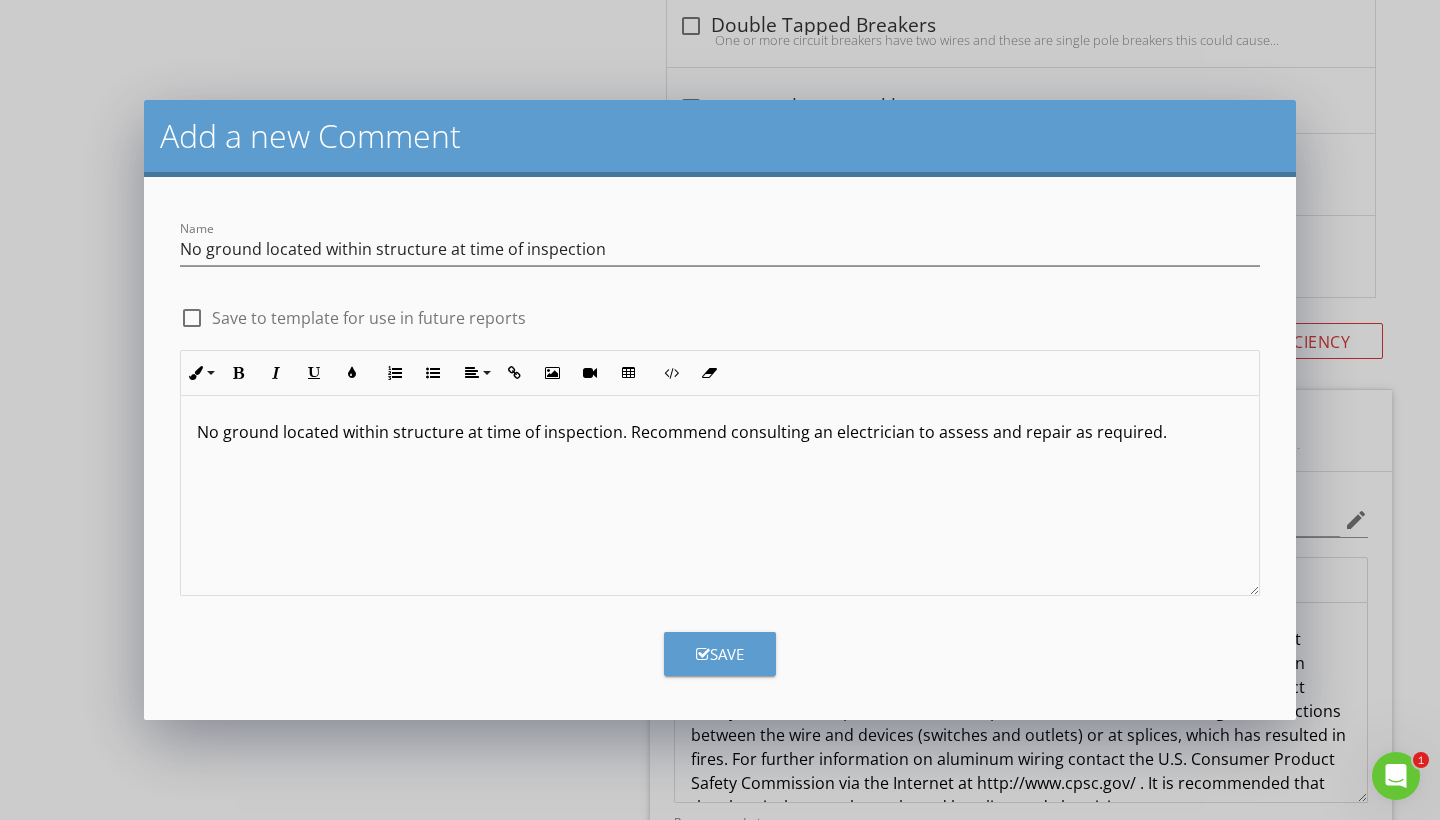 click on "No ground located within structure at time of inspection. Recommend consulting an electrician to assess and repair as required." at bounding box center [720, 432] 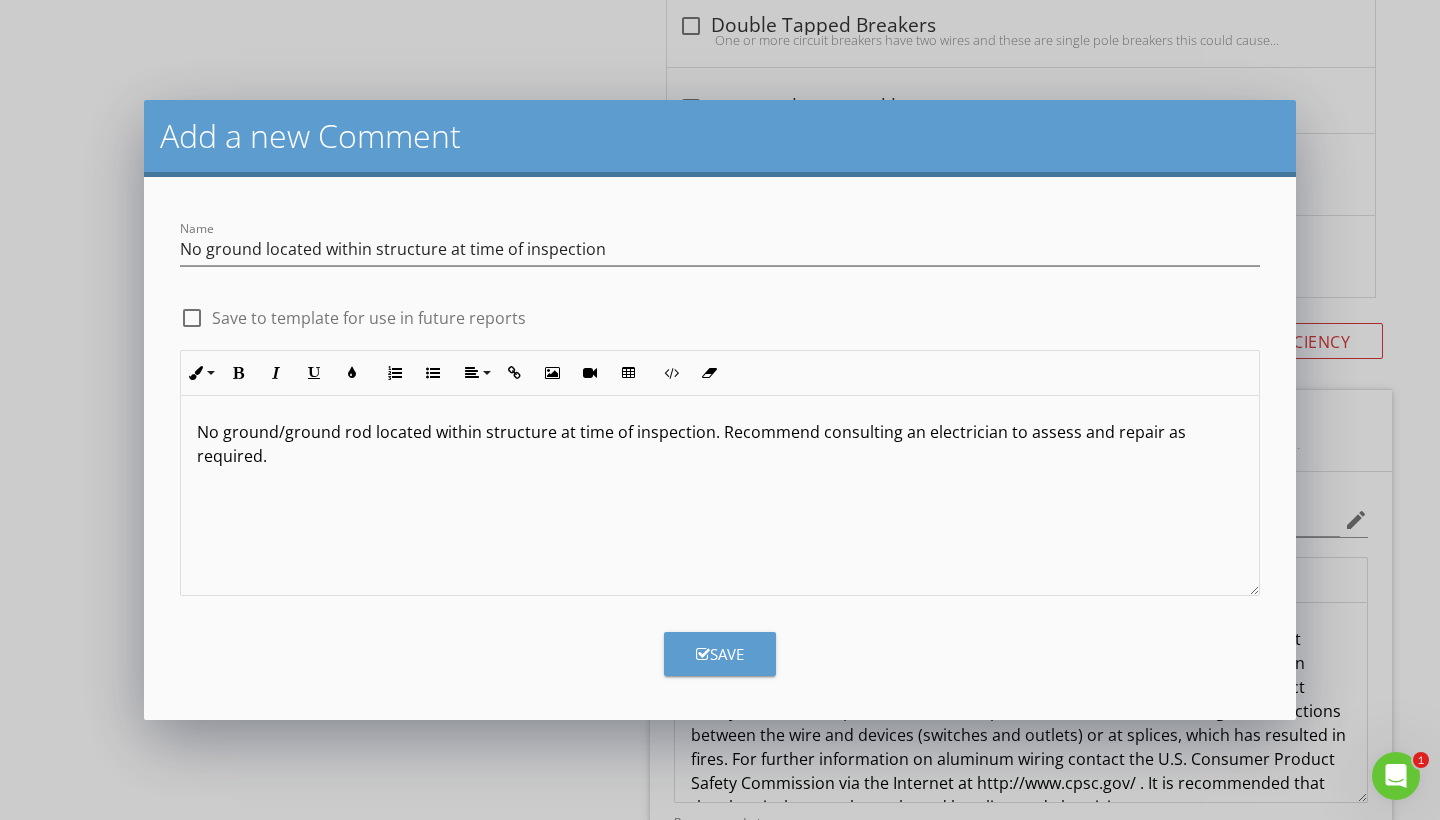 click on "Save" at bounding box center [720, 654] 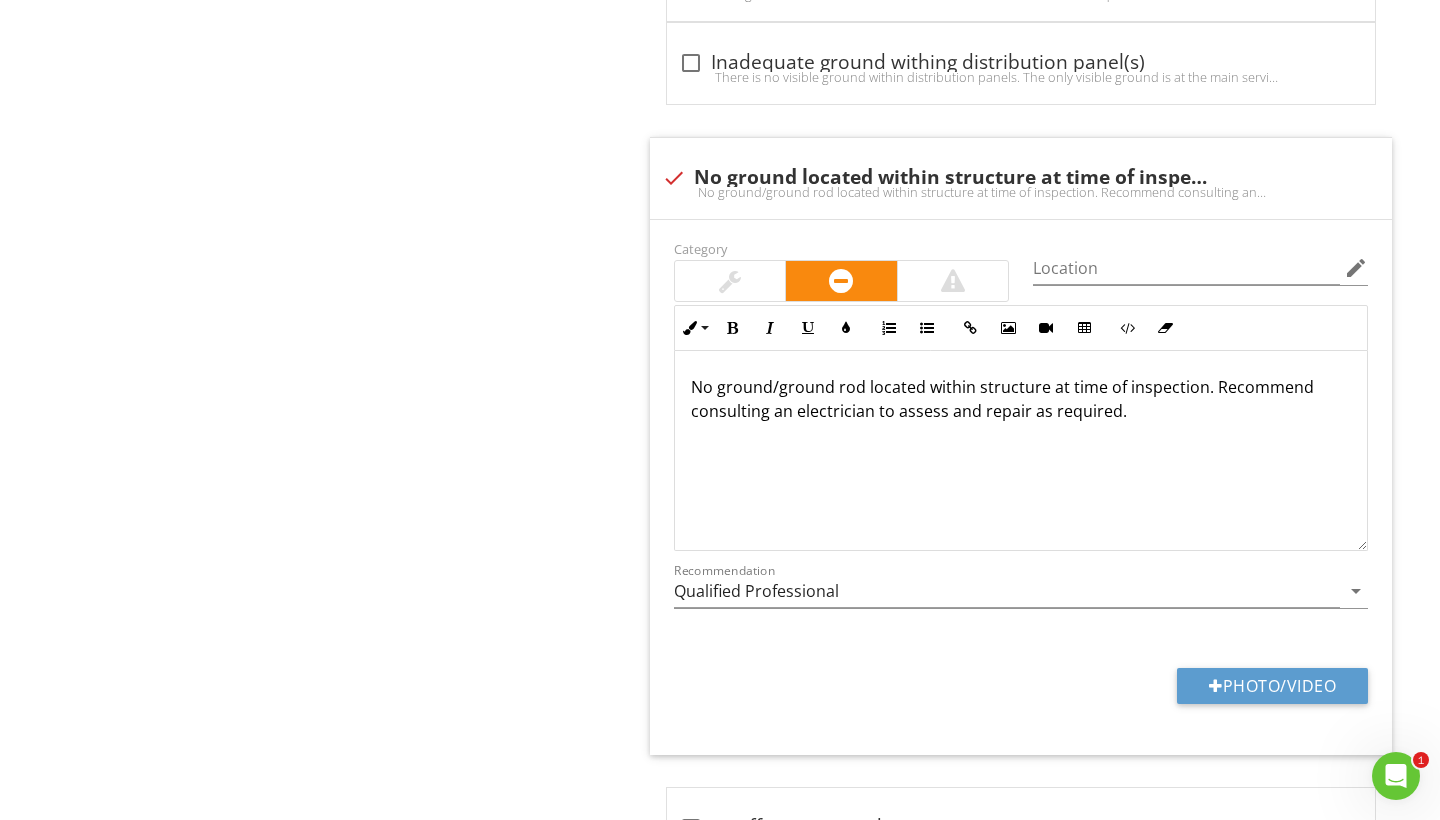 scroll, scrollTop: 4595, scrollLeft: 0, axis: vertical 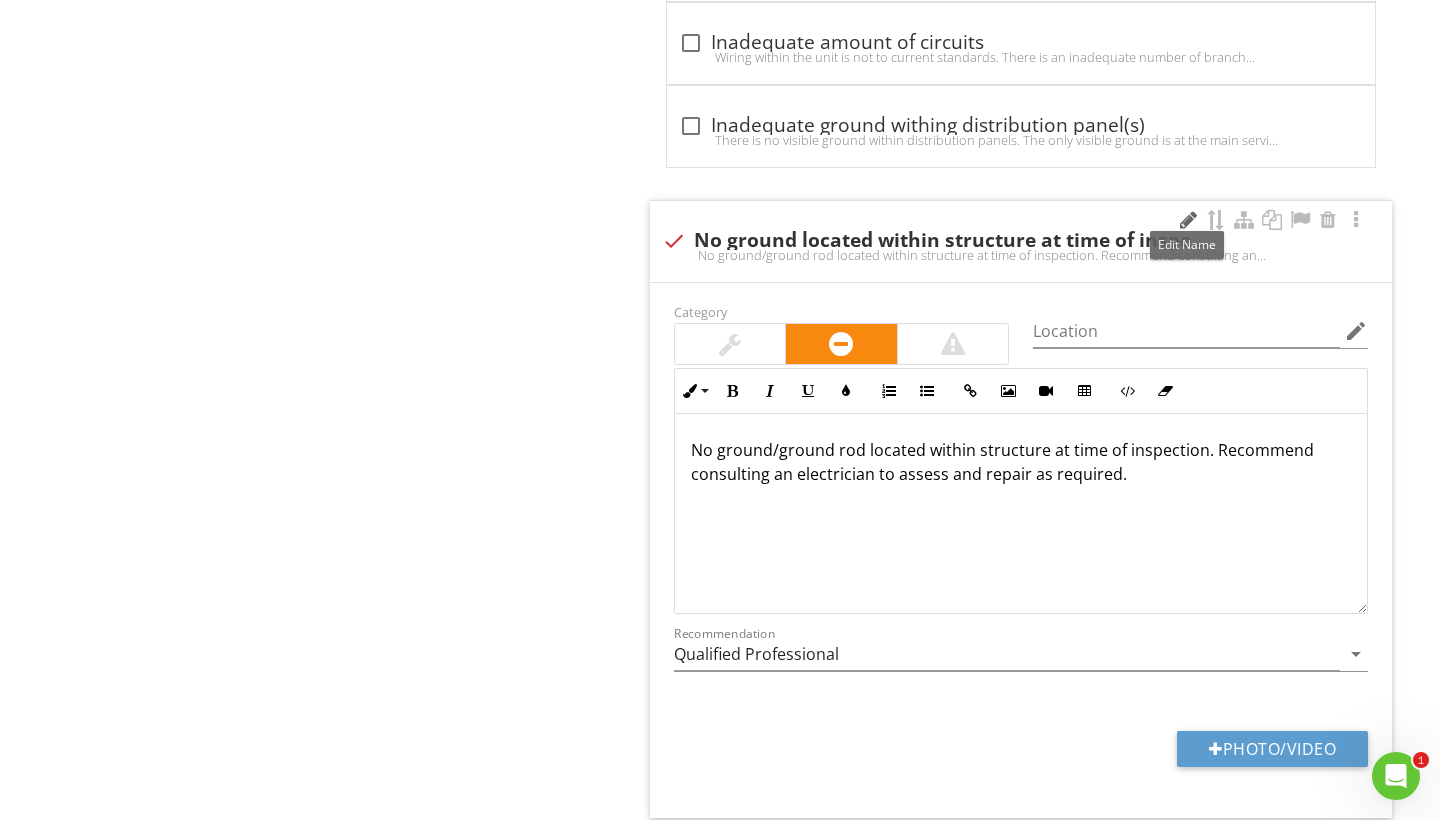 click at bounding box center [1188, 220] 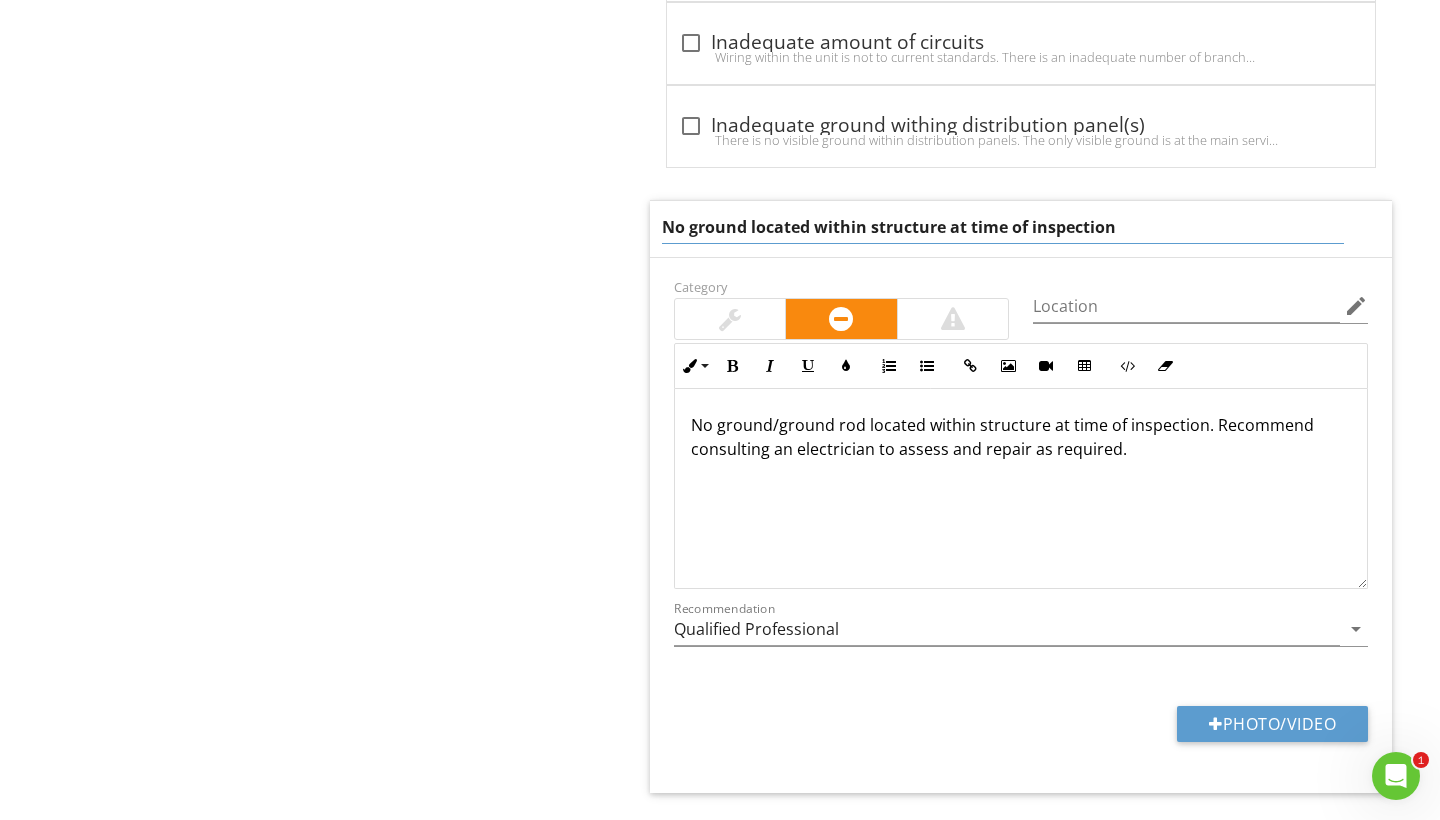 click on "No ground located within structure at time of inspection" at bounding box center [1003, 227] 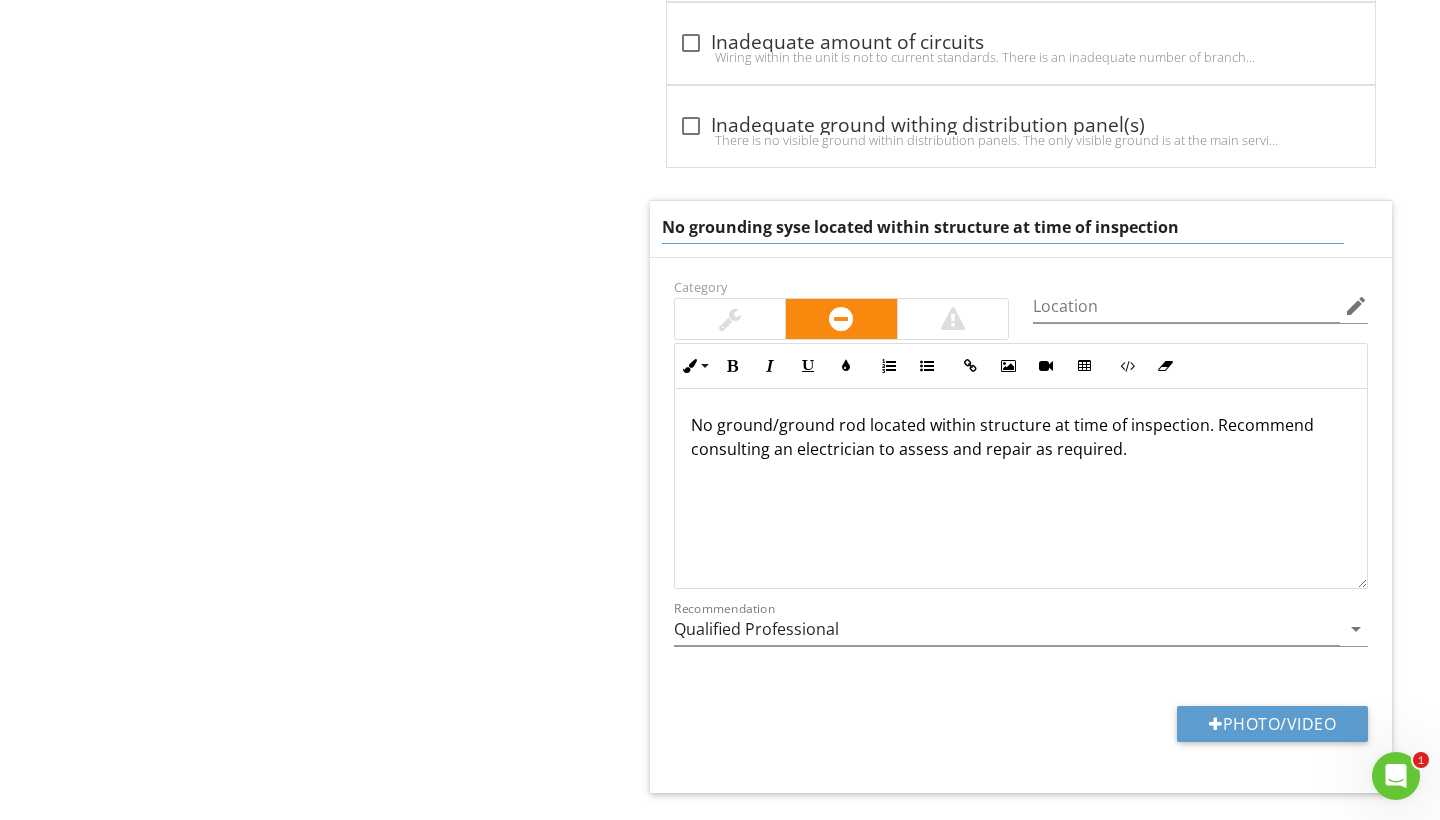 type on "No grounding sysem located within structure at time of inspection" 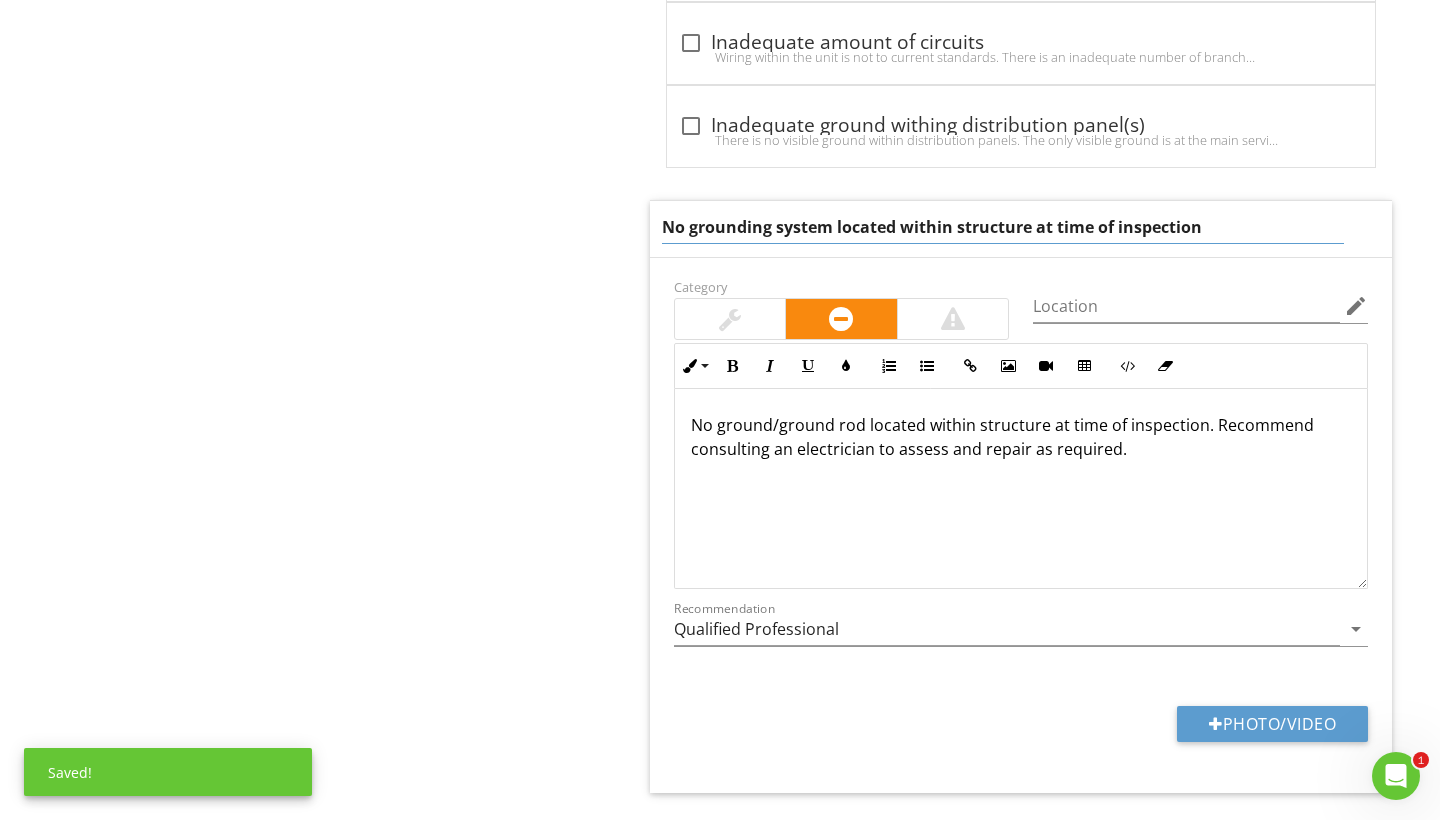 drag, startPoint x: 858, startPoint y: 272, endPoint x: 540, endPoint y: 424, distance: 352.45993 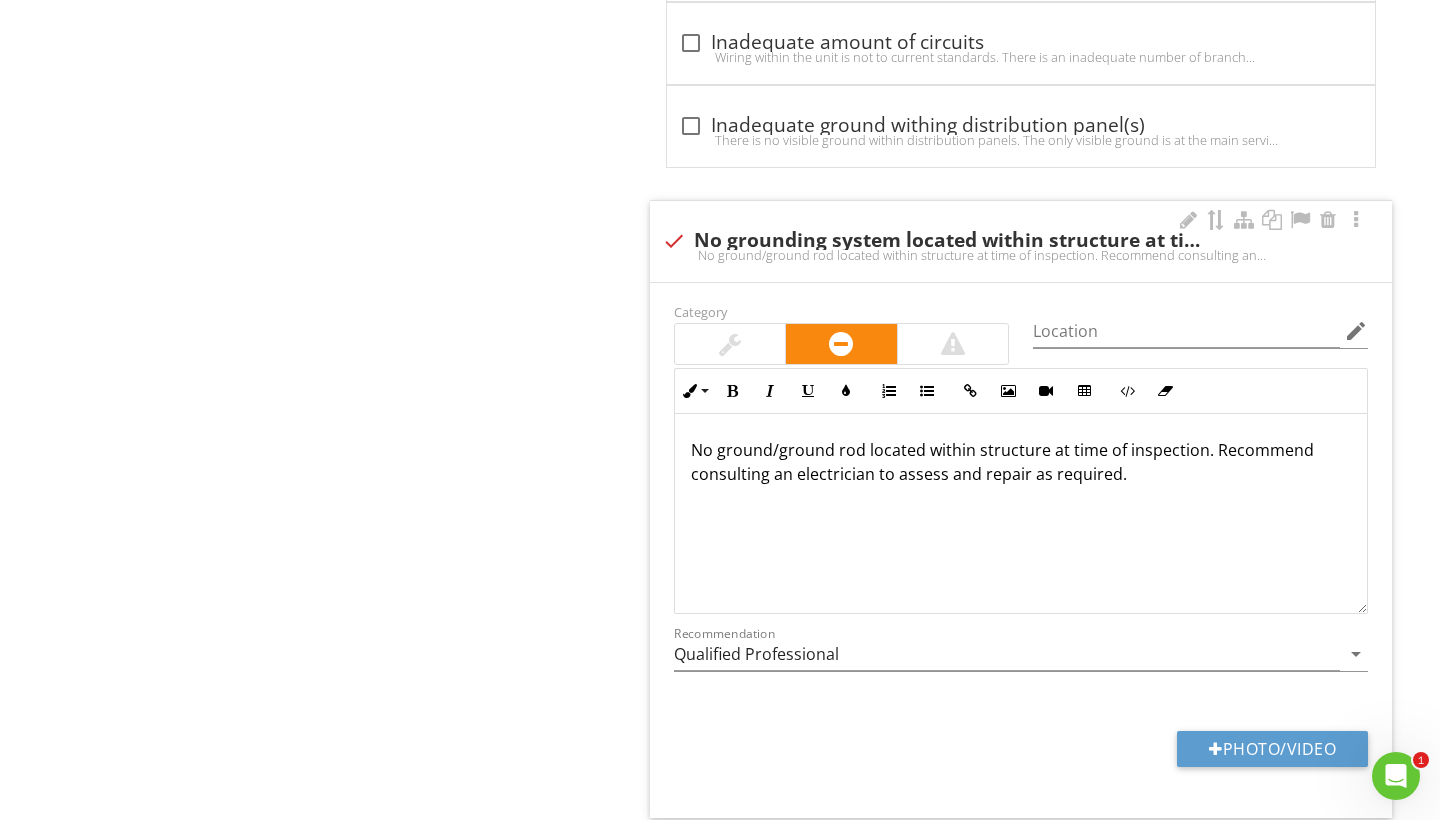 click on "No ground/ground rod located within structure at time of inspection. Recommend consulting an electrician to assess and repair as required." at bounding box center (1021, 462) 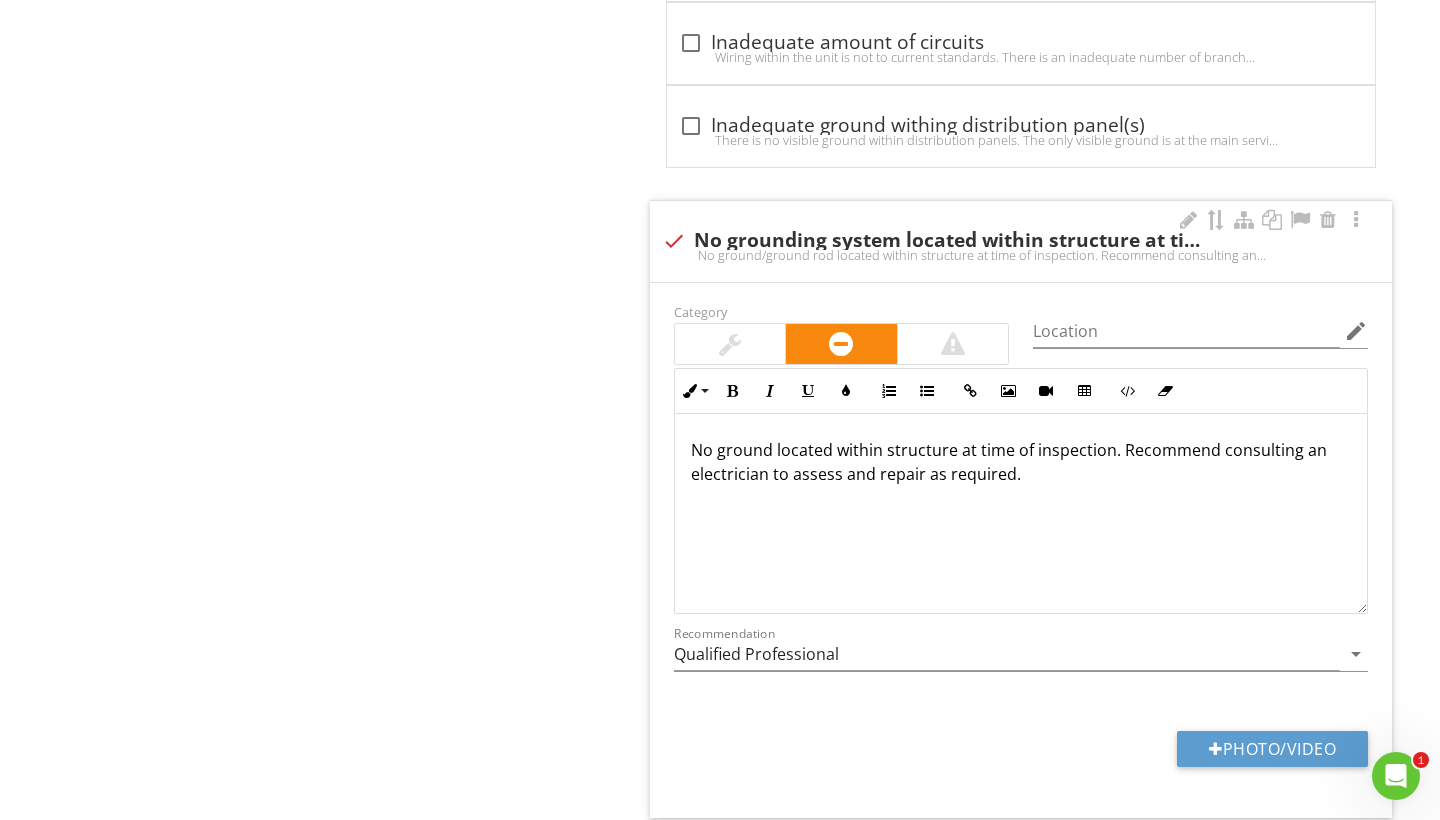 type 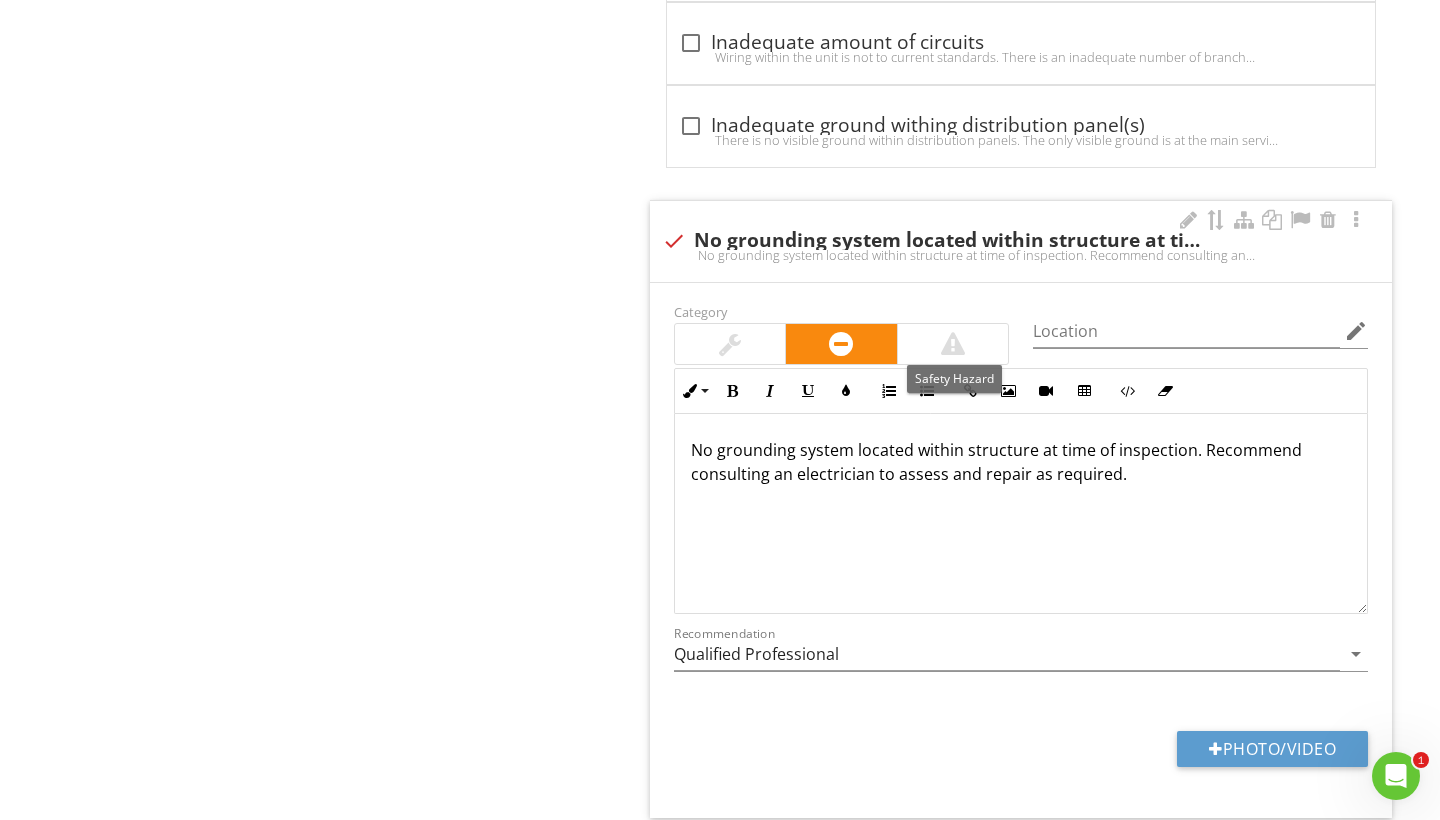 click at bounding box center (953, 344) 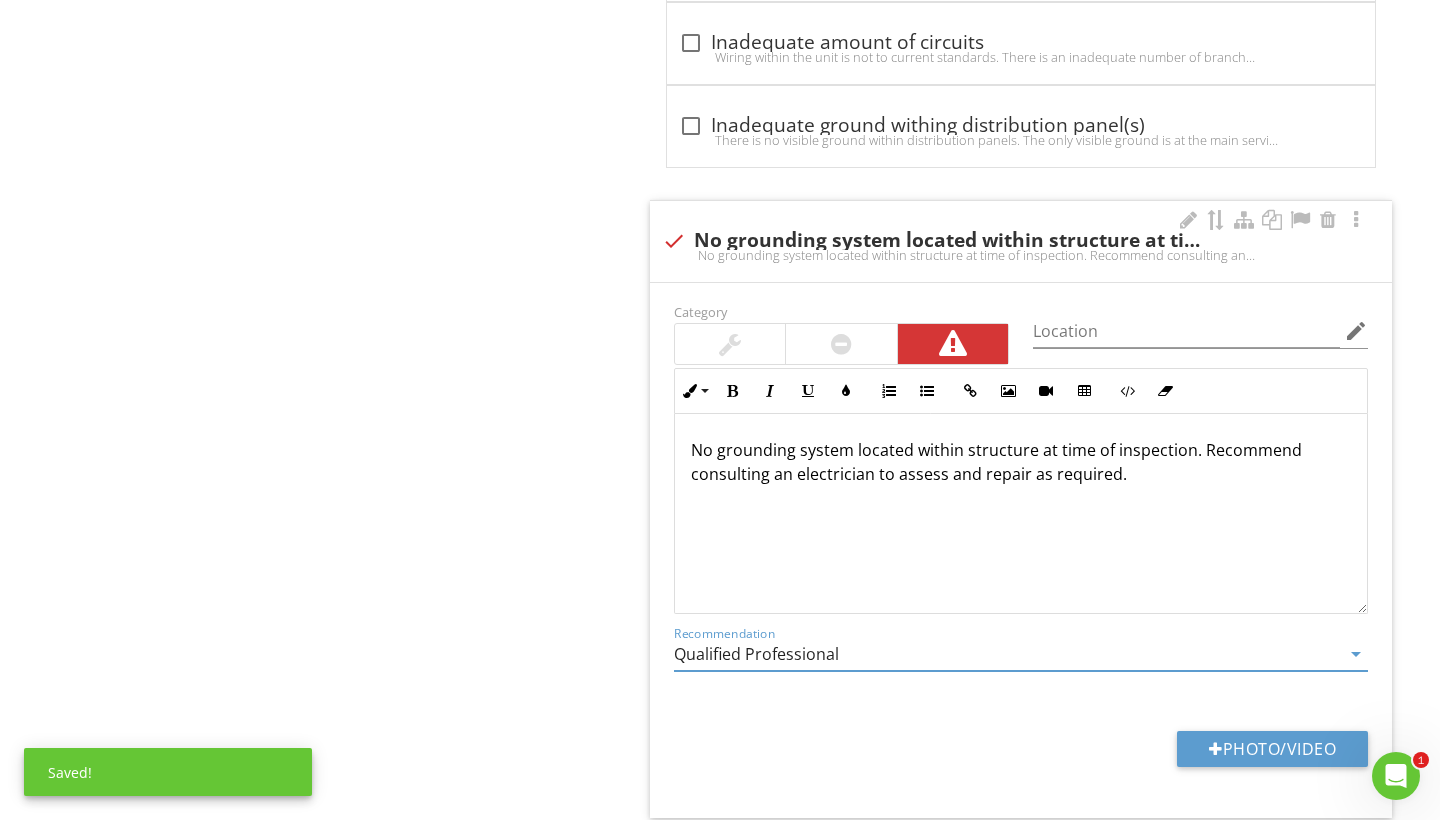 click on "Qualified Professional" at bounding box center (1007, 654) 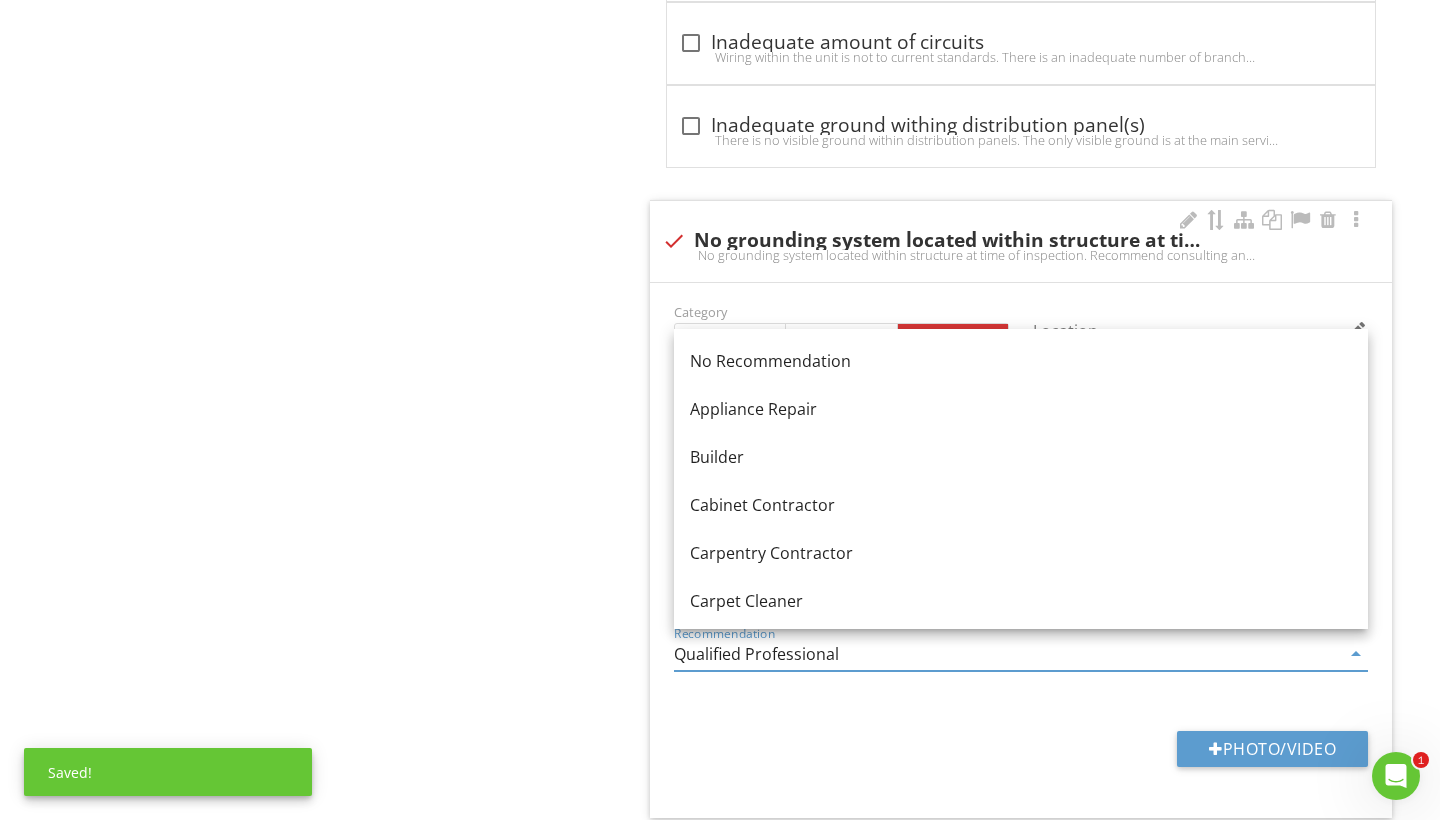 click on "Qualified Professional" at bounding box center (1007, 654) 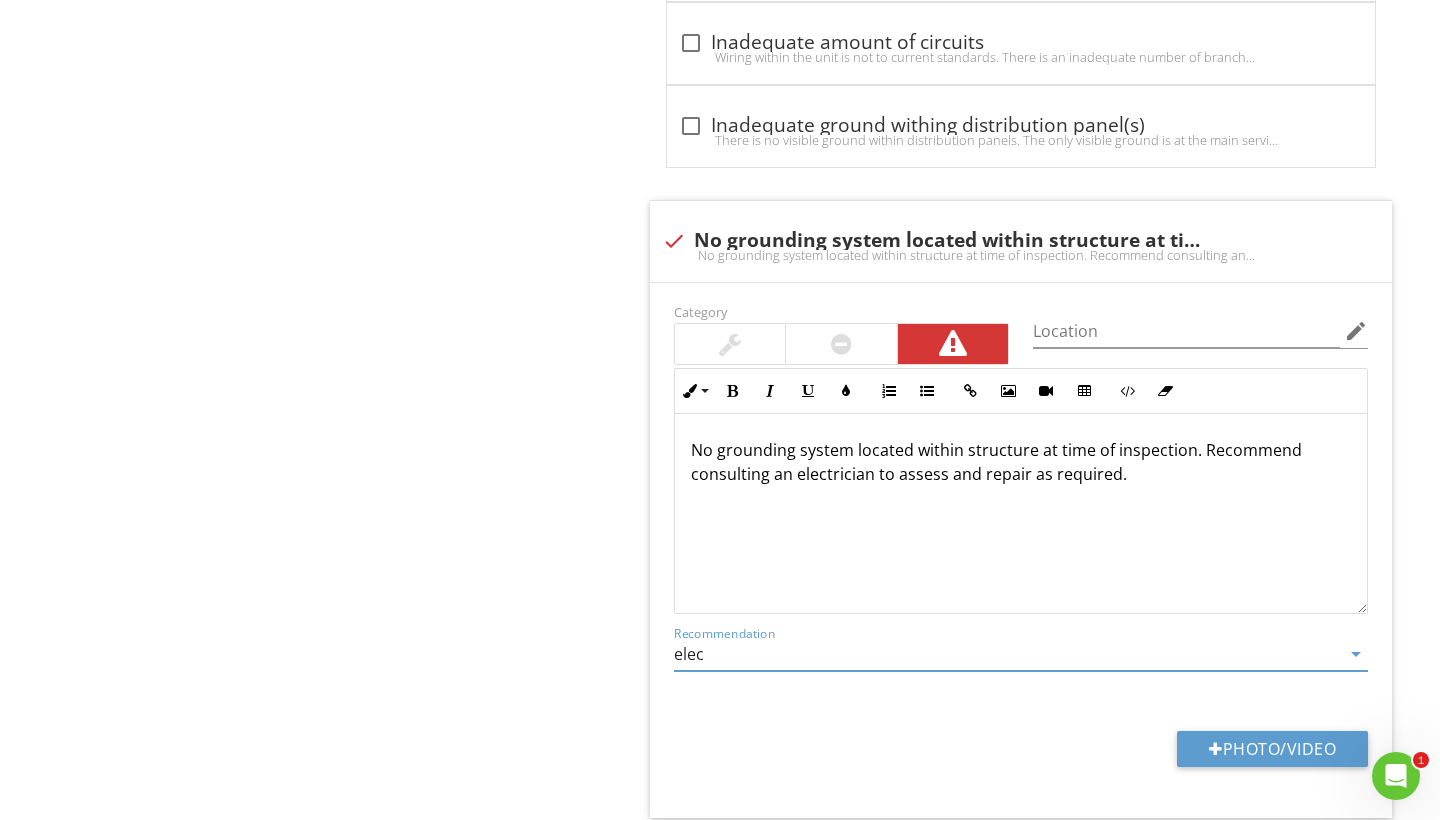type on "Electrical Contractor" 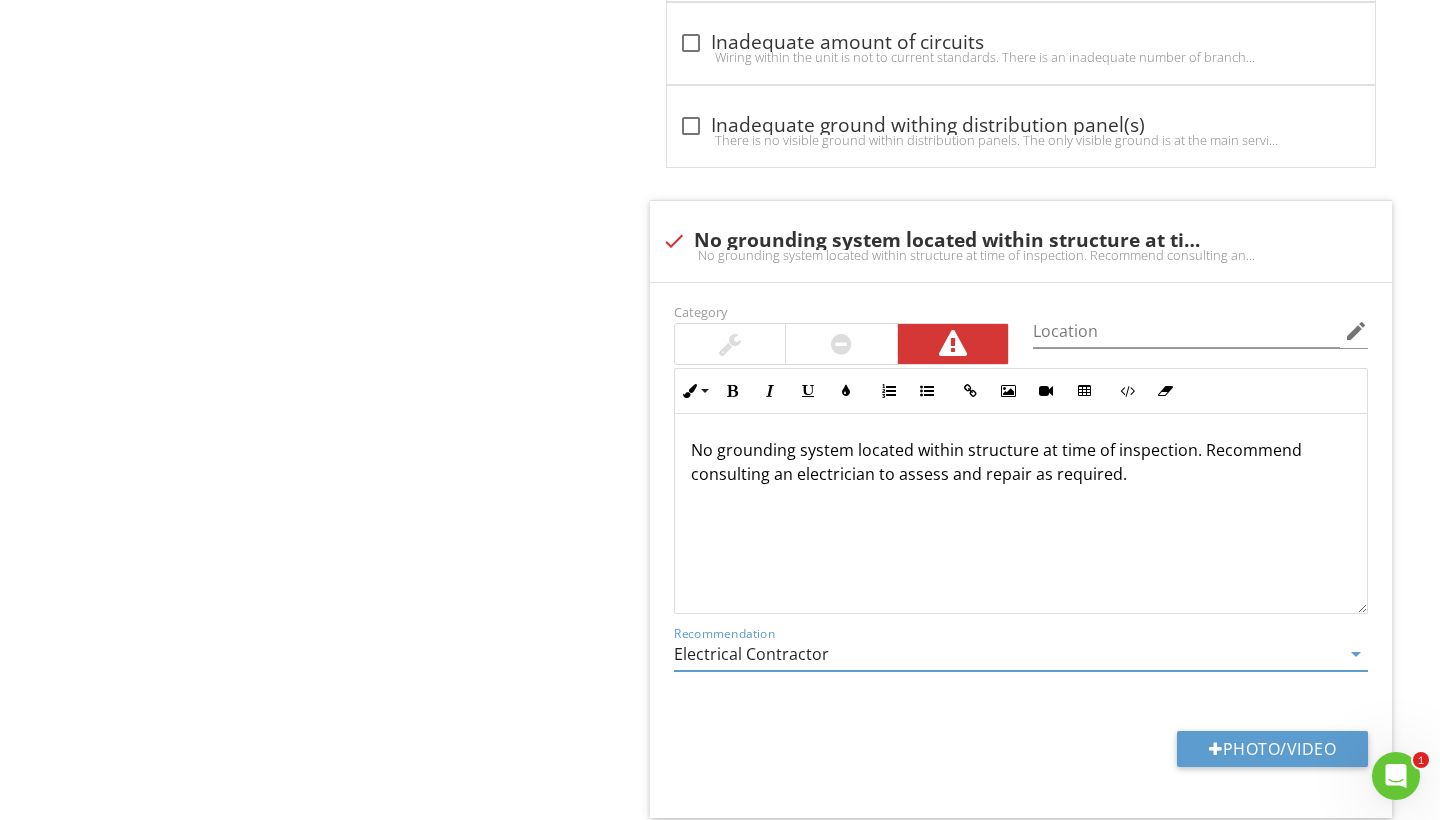 click on "Electrical (For the whole property)
Main Service Lines
Electric Meter(s)
Main Service Disconnect
Main Distribution Panels & Sub-panels
Branch Circuits (Wiring), Breakers / Fuses
Lighting Fixtures, Switches & Receptacles
Backup Generator
Solar System
Item
Branch Circuits (Wiring), Breakers / Fuses
Info
Information
Wiring Type
check_box BX   check_box Romex   check_box_outline_blank Conduit   check_box Cloth Insulated   check_box_outline_blank Knob & Tube   check_box_outline_blank Surface Mounted Distribution   check_box_outline_blank Not Visible   check_box_outline_blank Partially Visible" at bounding box center [900, -1665] 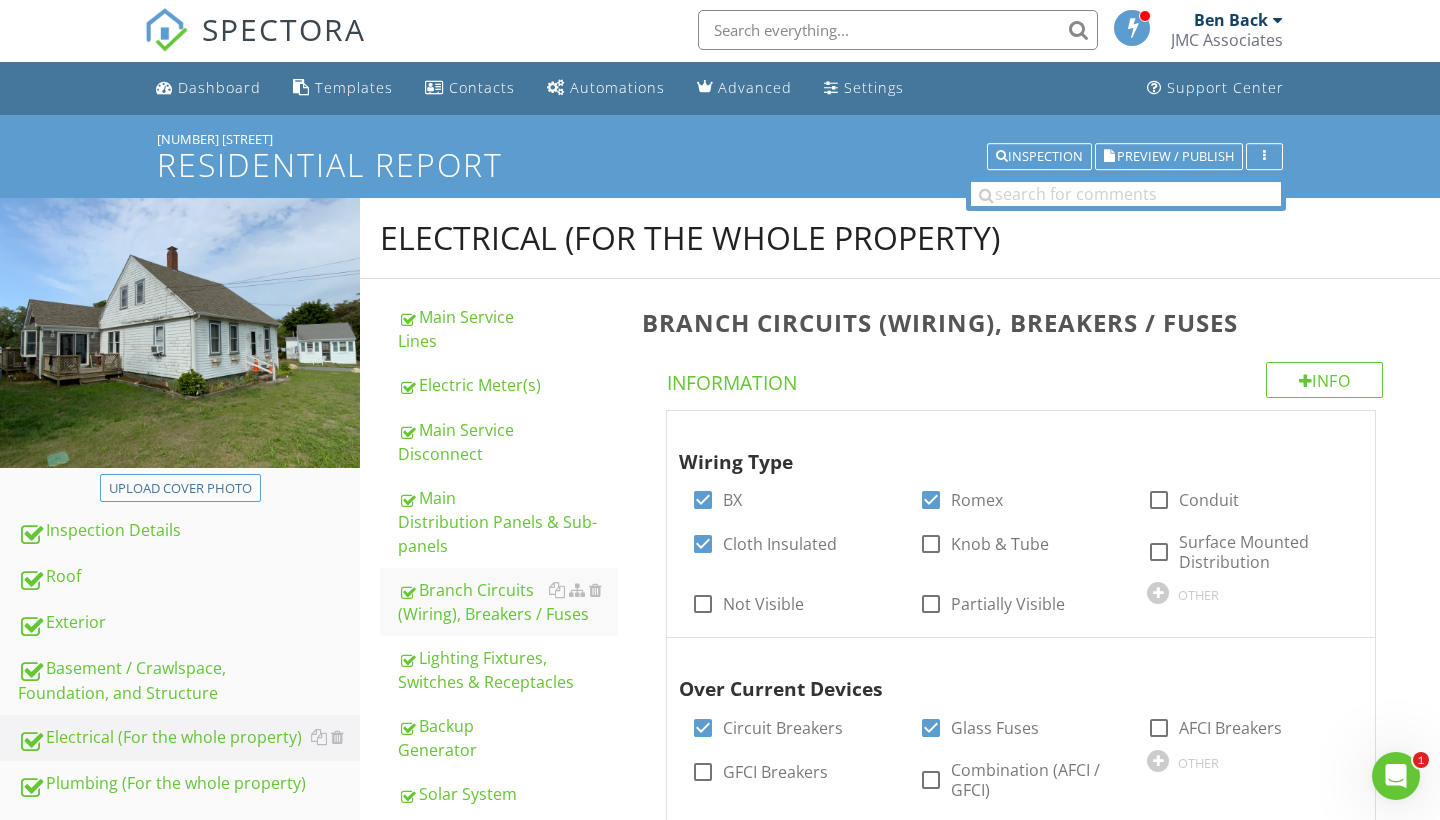 scroll, scrollTop: 3, scrollLeft: 0, axis: vertical 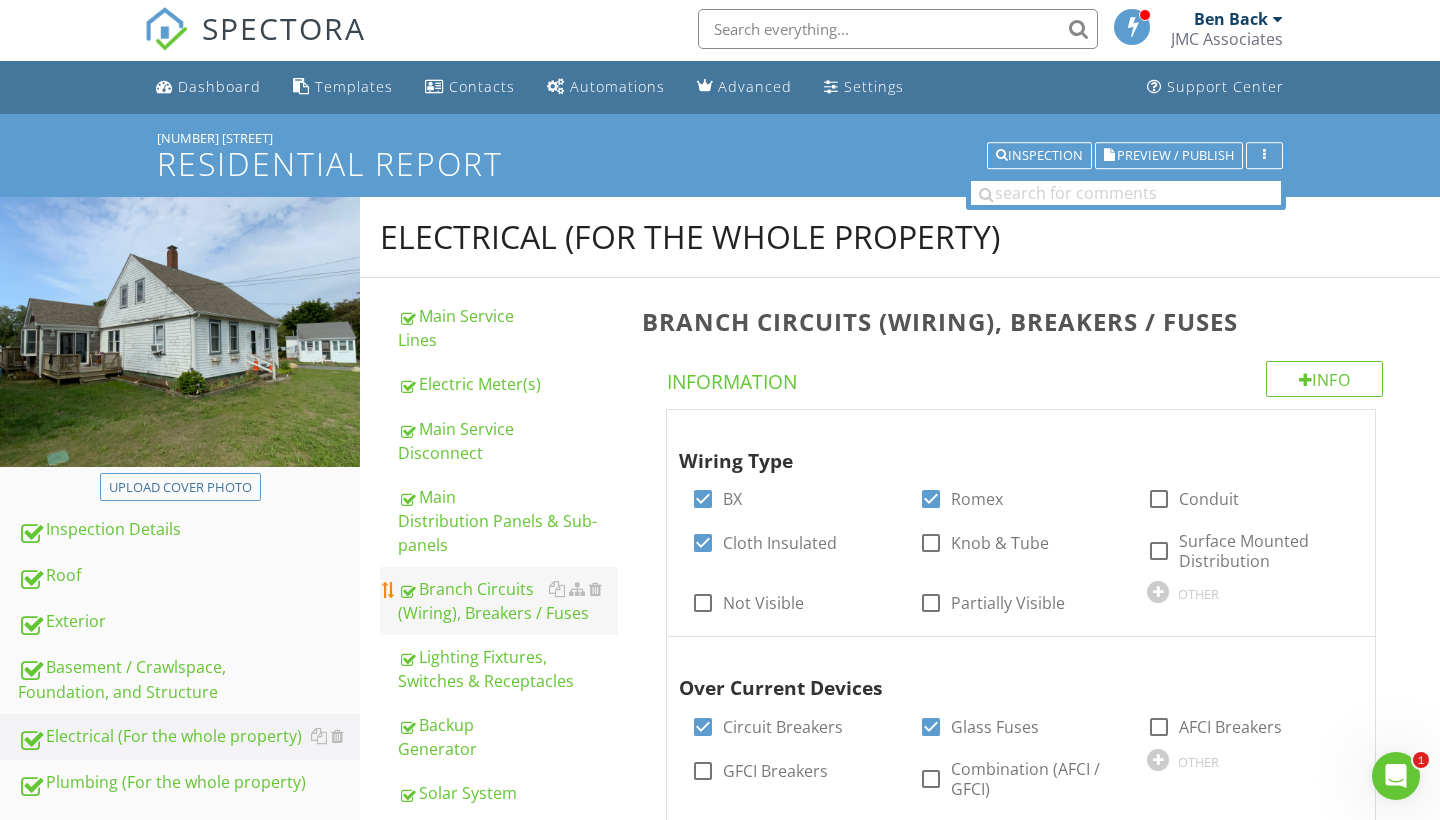 click on "Branch Circuits (Wiring), Breakers / Fuses" at bounding box center (508, 601) 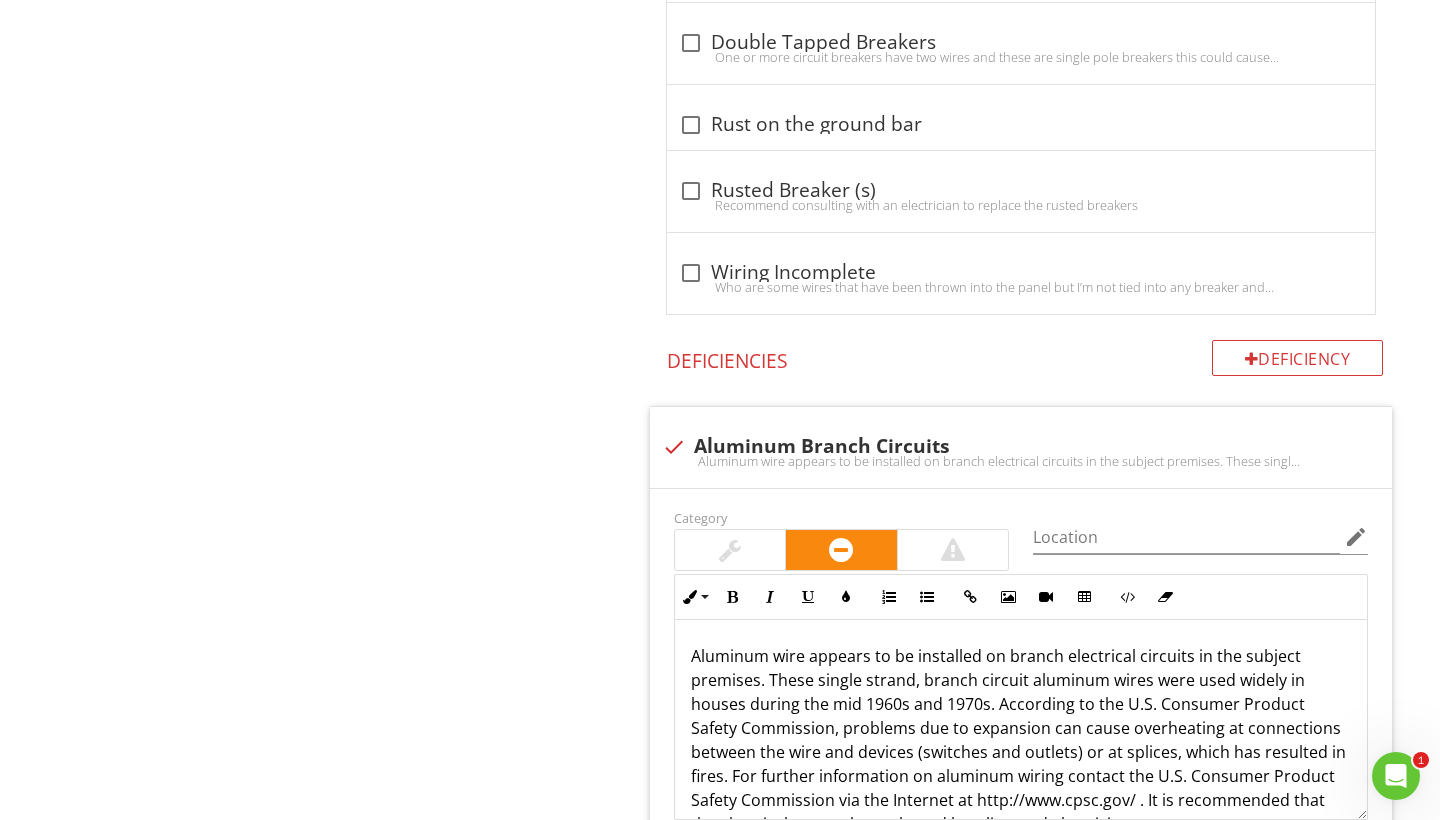 scroll, scrollTop: 1719, scrollLeft: 0, axis: vertical 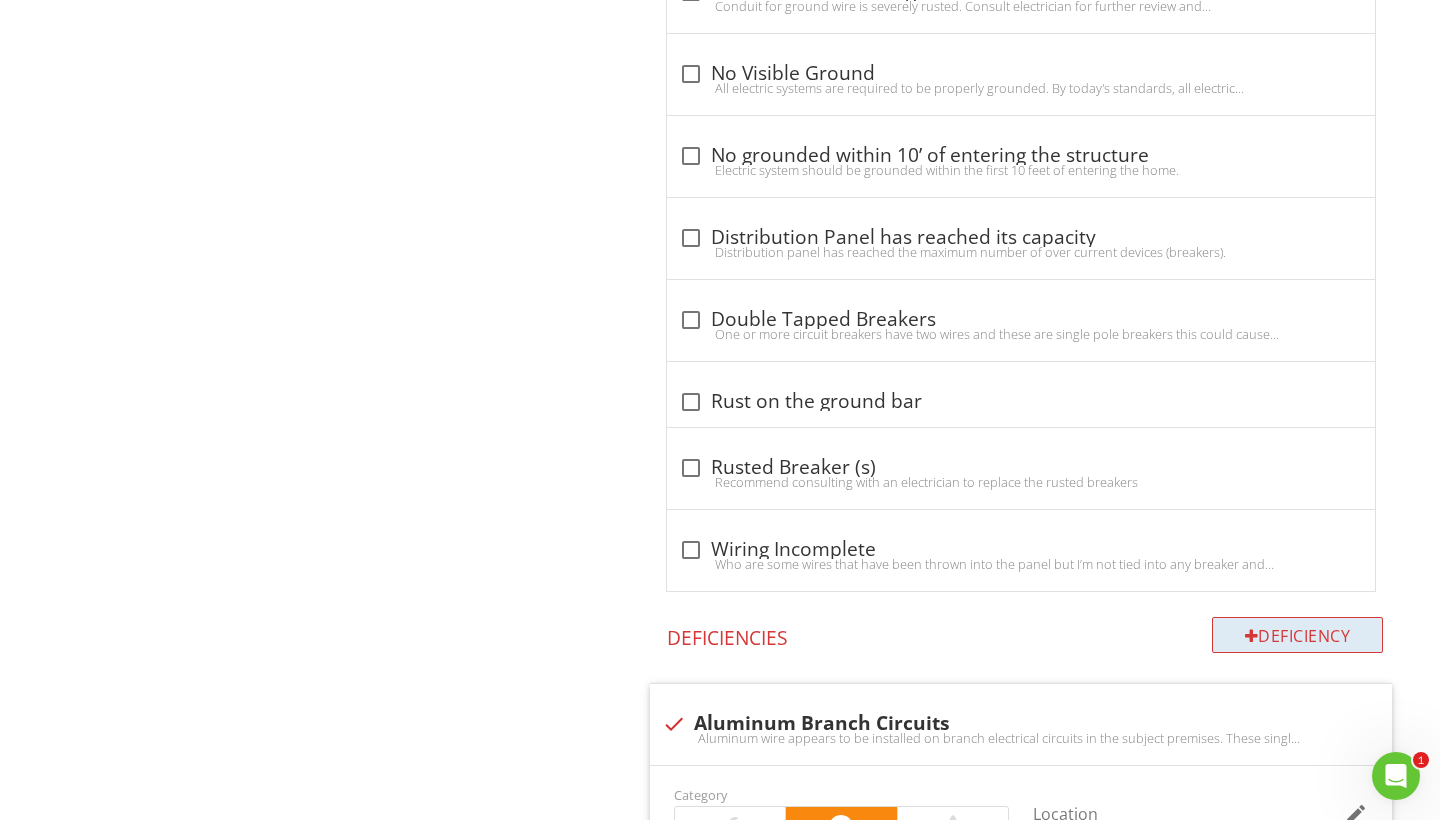 click on "Deficiency" at bounding box center (1298, 635) 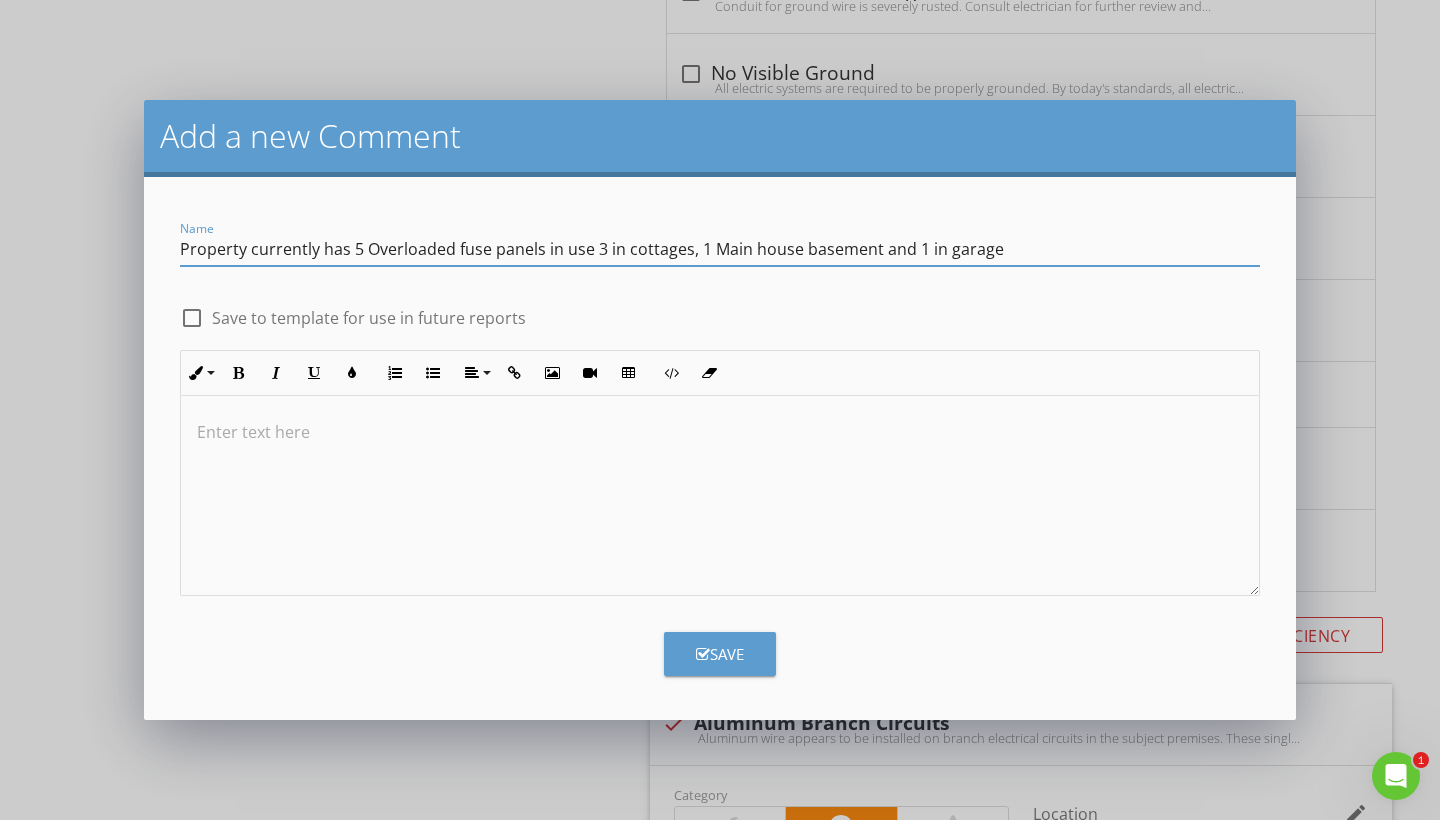 click on "Property currently has 5 Overloaded fuse panels in use 3 in cottages, 1 Main house basement and 1 in garage" at bounding box center [720, 249] 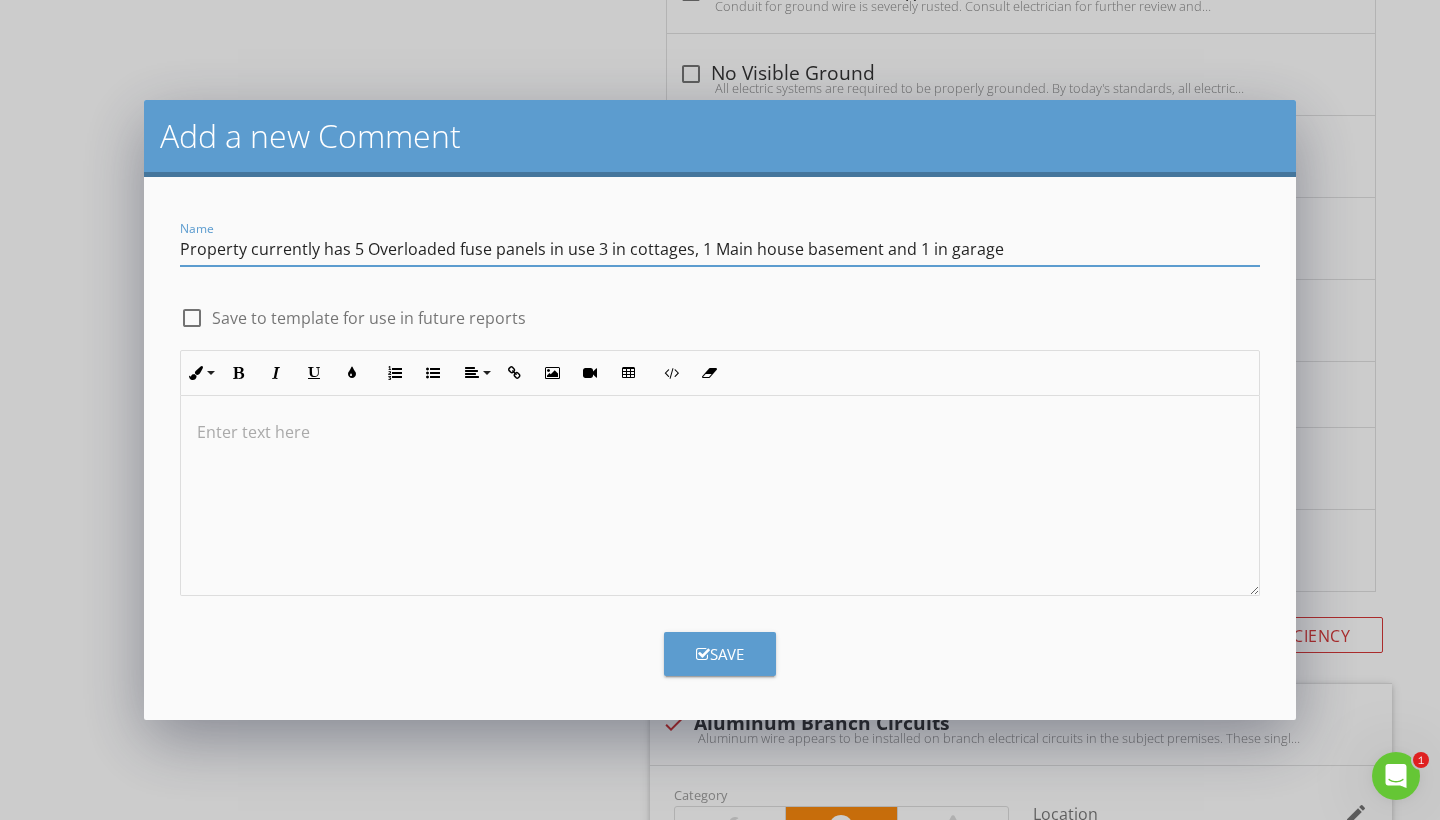 click on "Property currently has 5 Overloaded fuse panels in use 3 in cottages, 1 Main house basement and 1 in garage" at bounding box center (720, 249) 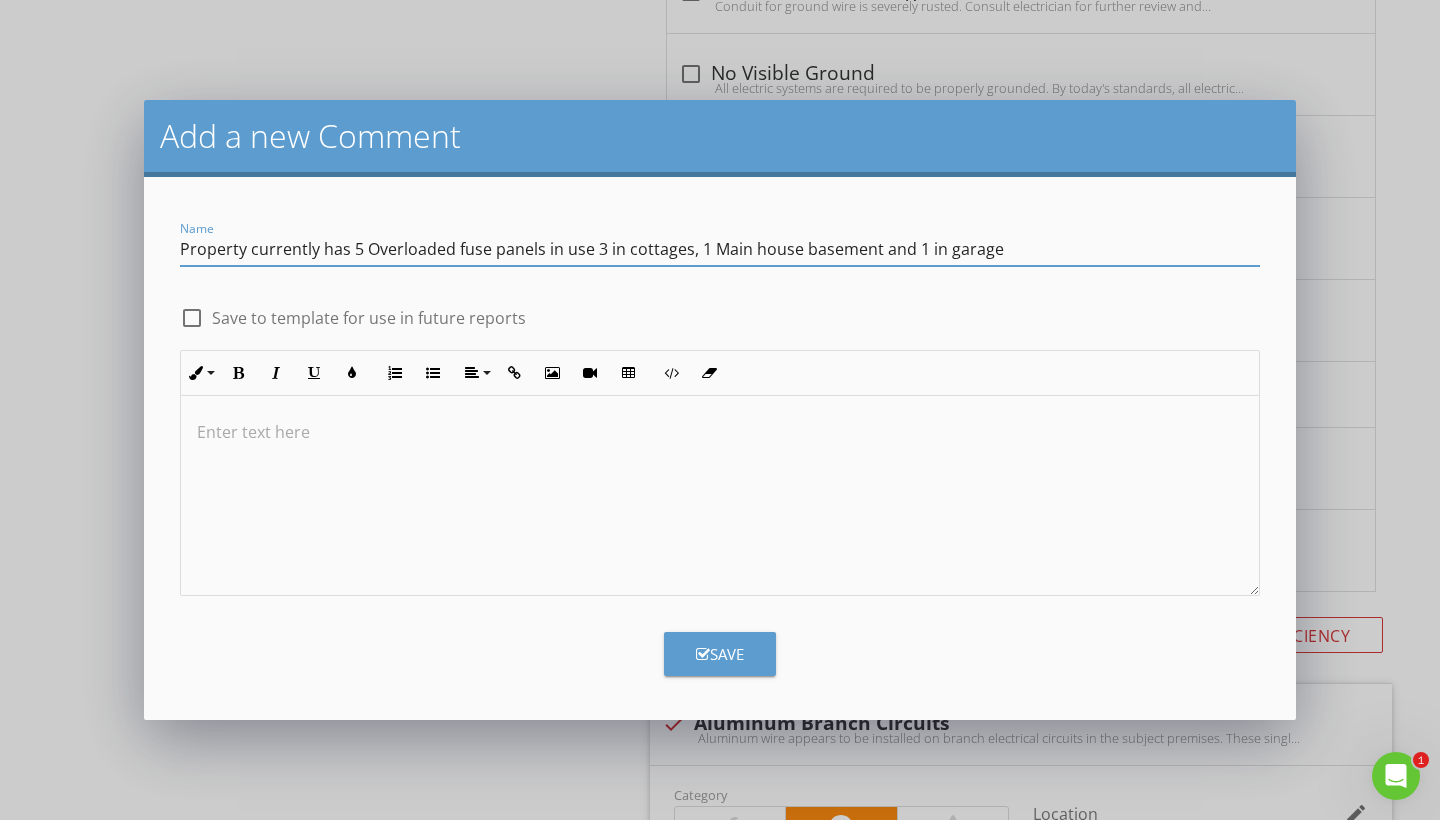 type on "Property currently has 5 Overloaded fuse panels in use 3 in cottages, 1 Main house basement and 1 in garage" 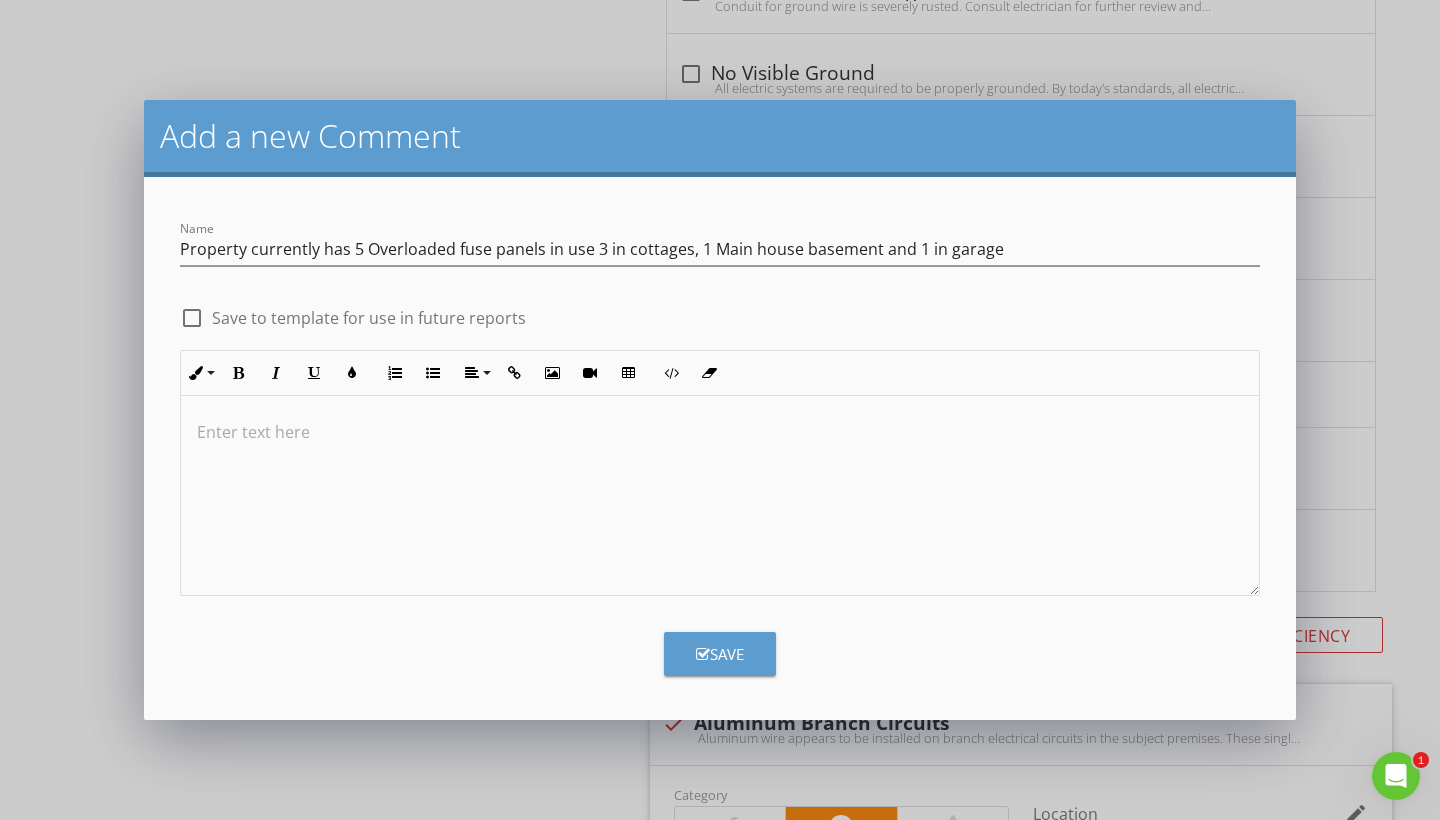 click at bounding box center [720, 496] 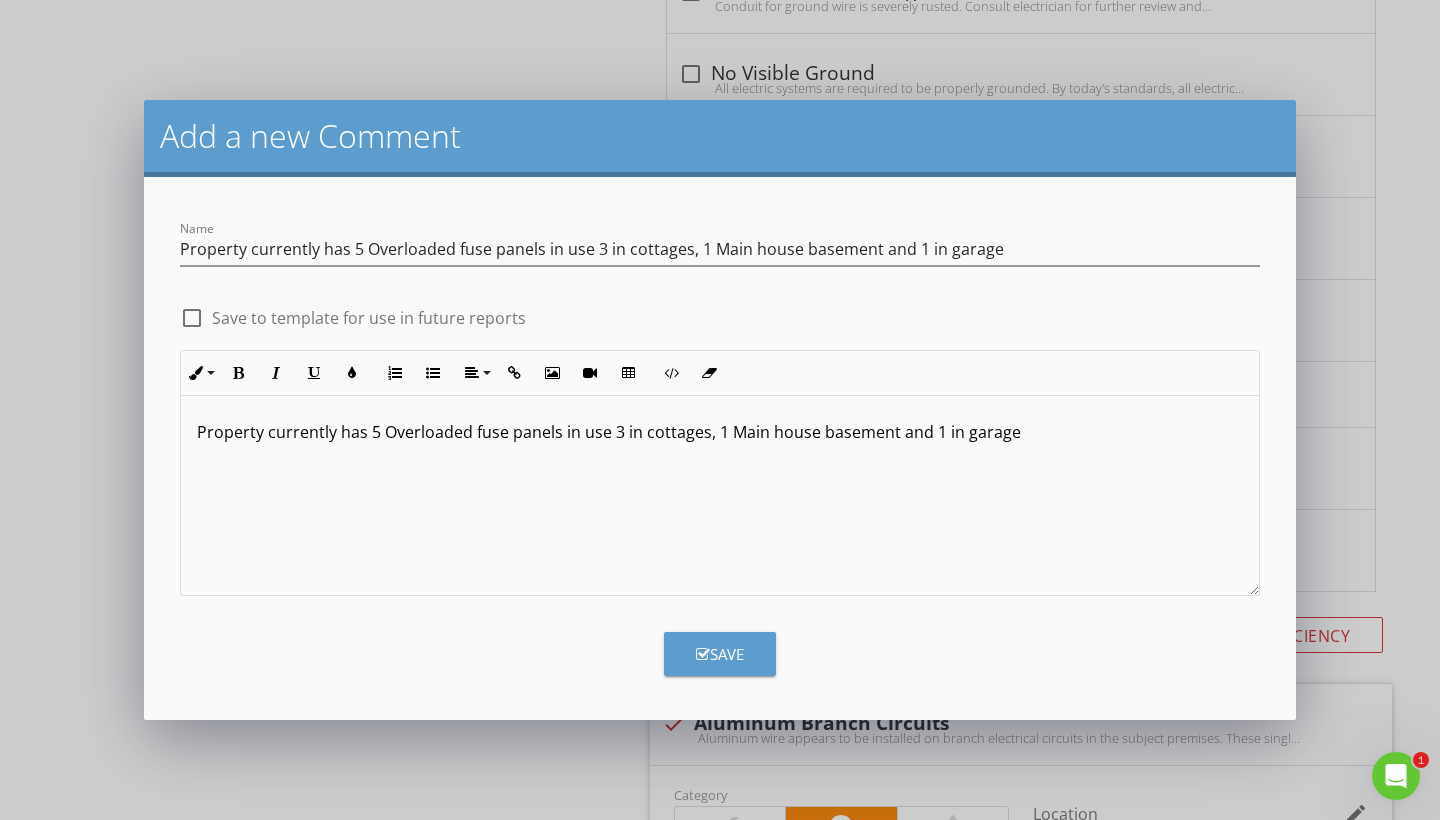 type 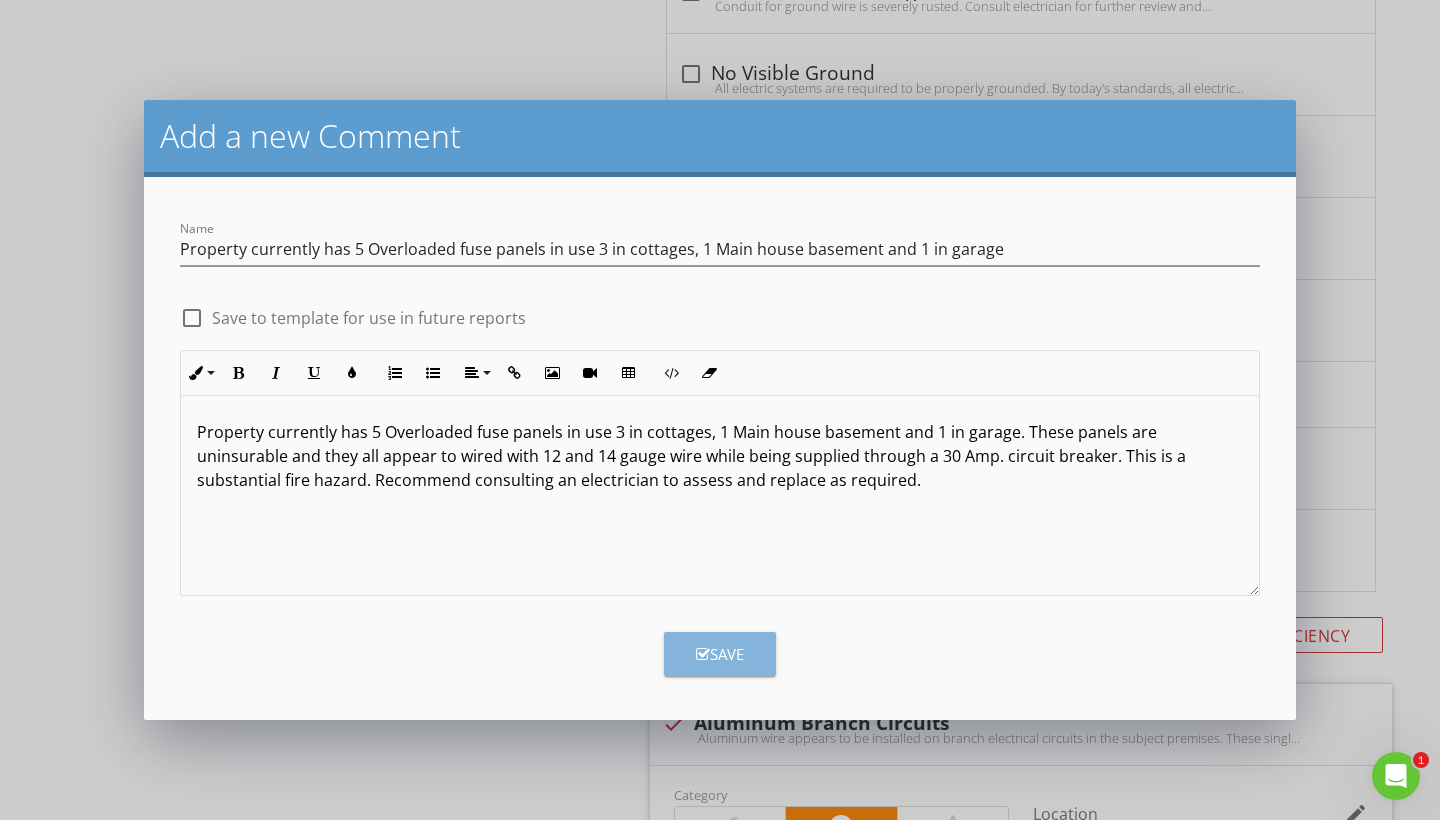 click on "Save" at bounding box center [720, 654] 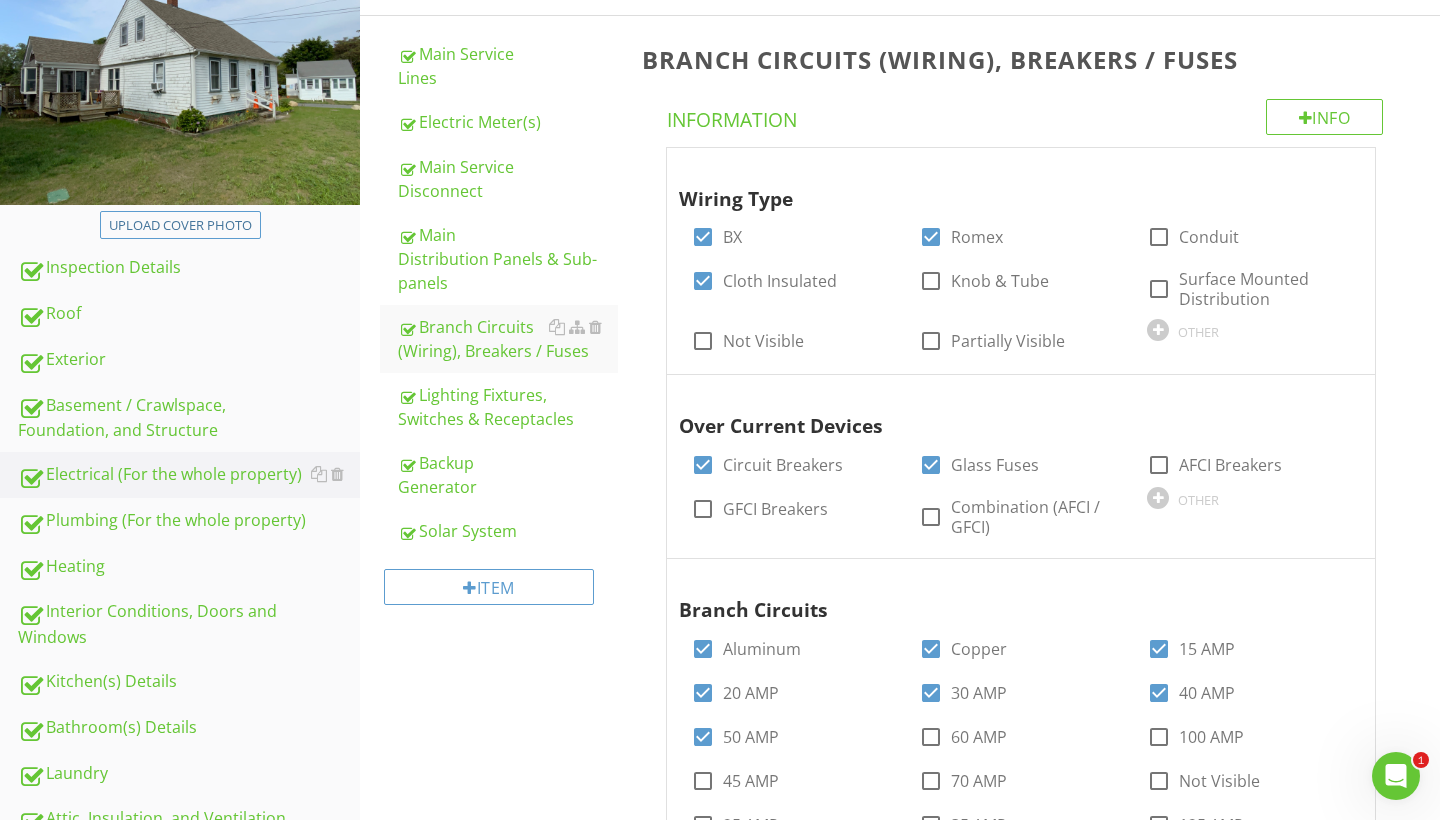 scroll, scrollTop: 273, scrollLeft: 0, axis: vertical 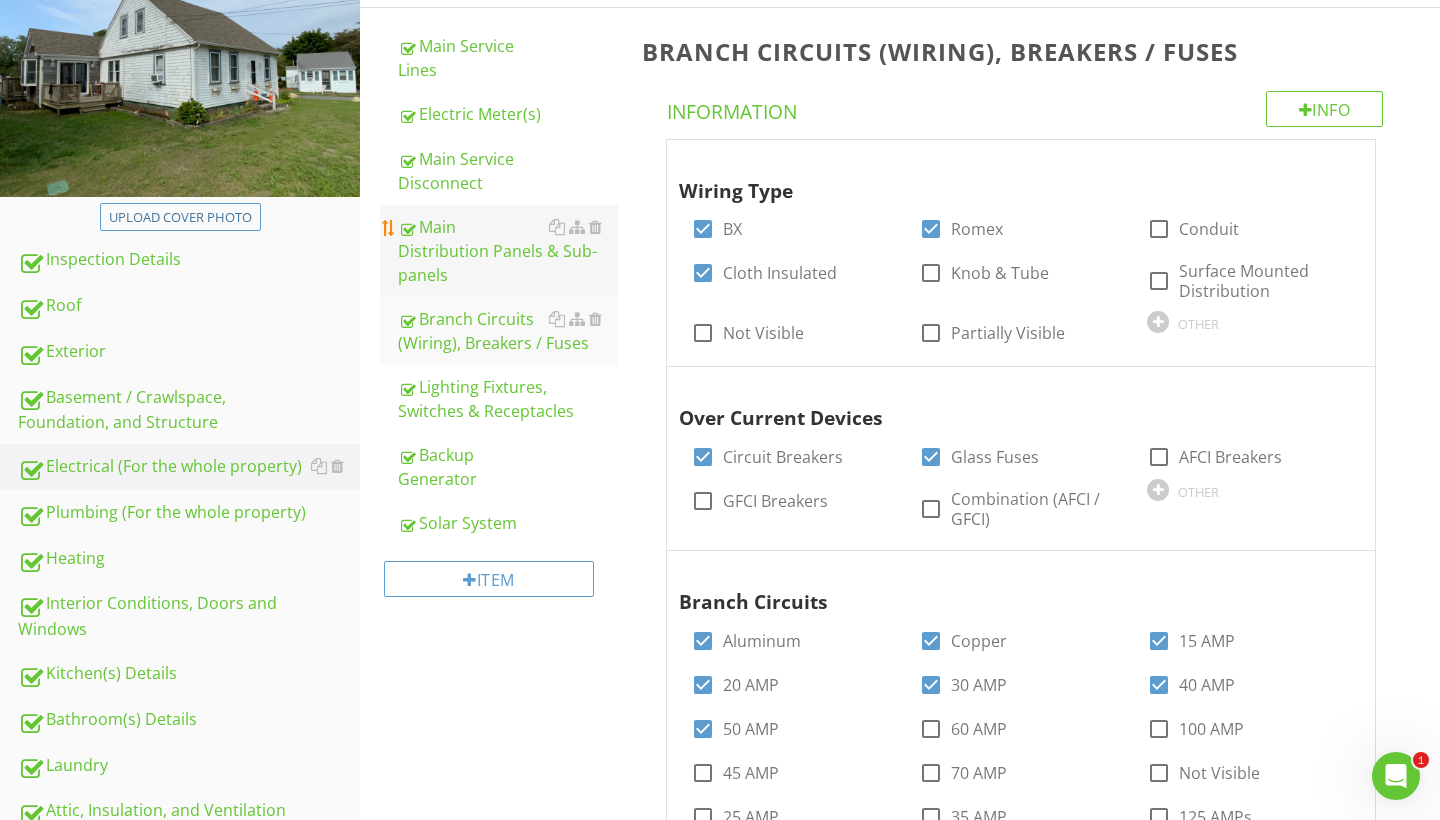 click on "Main Distribution Panels & Sub-panels" at bounding box center [508, 251] 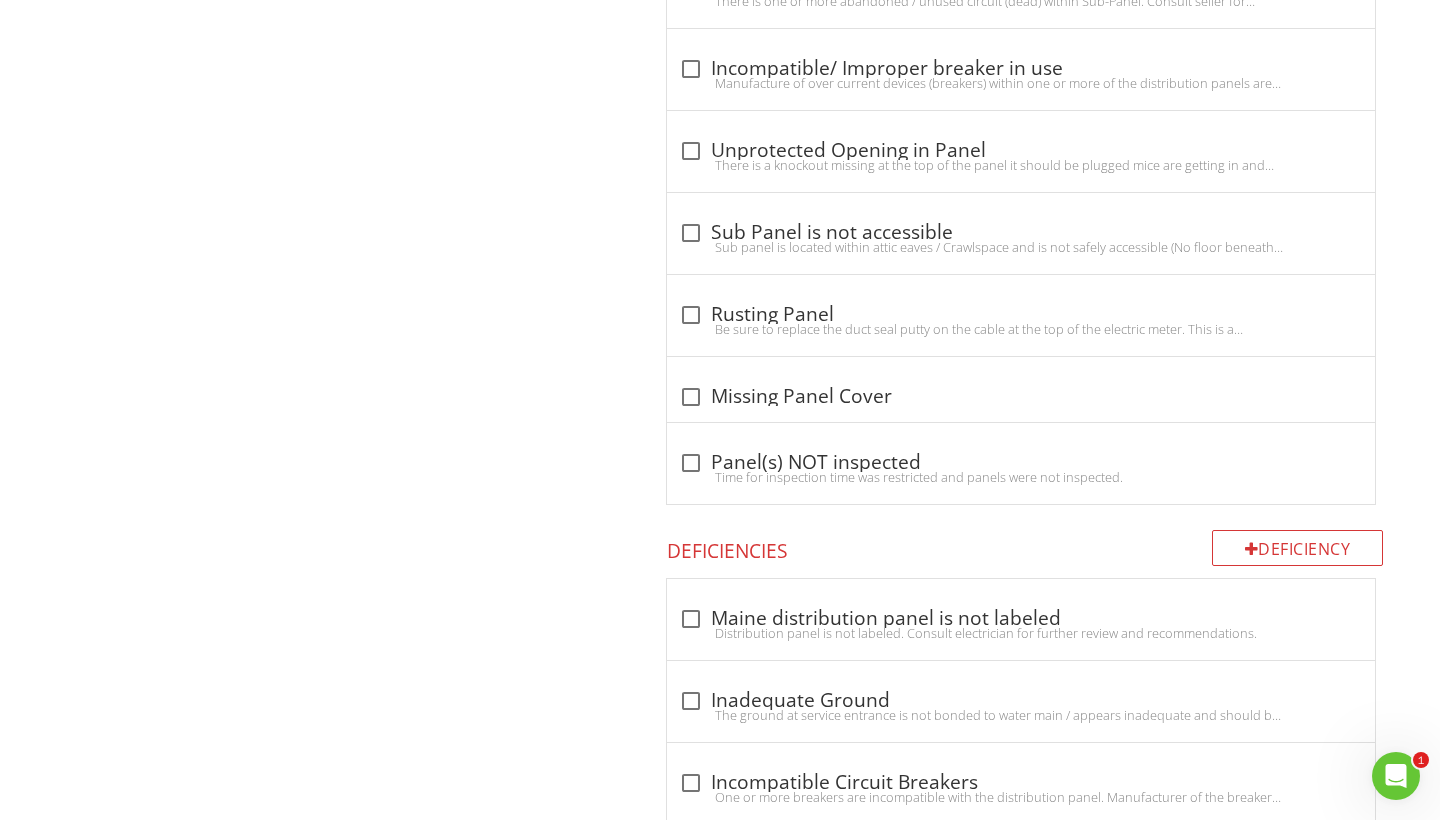 scroll, scrollTop: 5220, scrollLeft: 0, axis: vertical 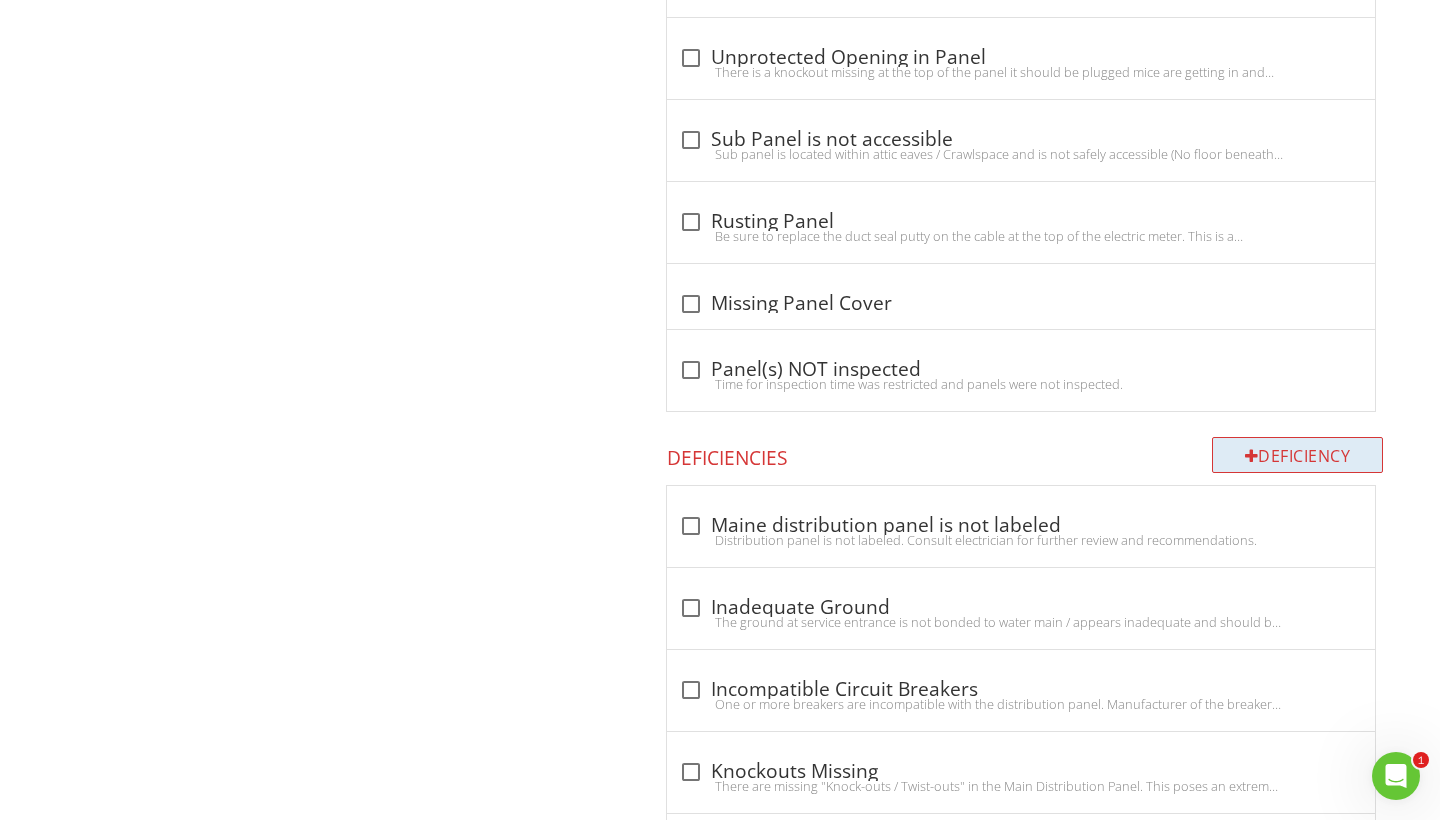 click on "Deficiency" at bounding box center (1298, 455) 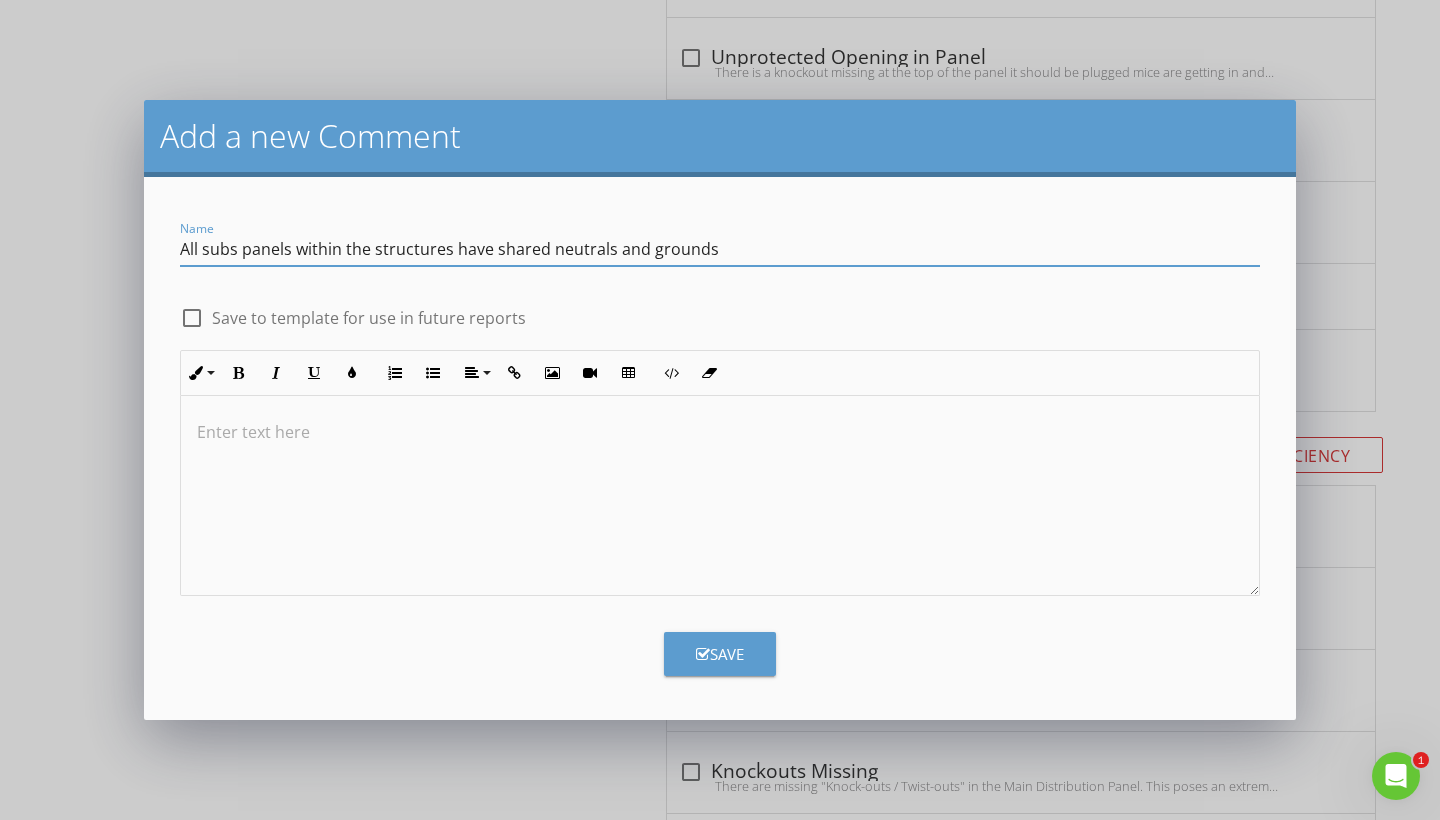 click on "All subs panels within the structures have shared neutrals and grounds" at bounding box center [720, 249] 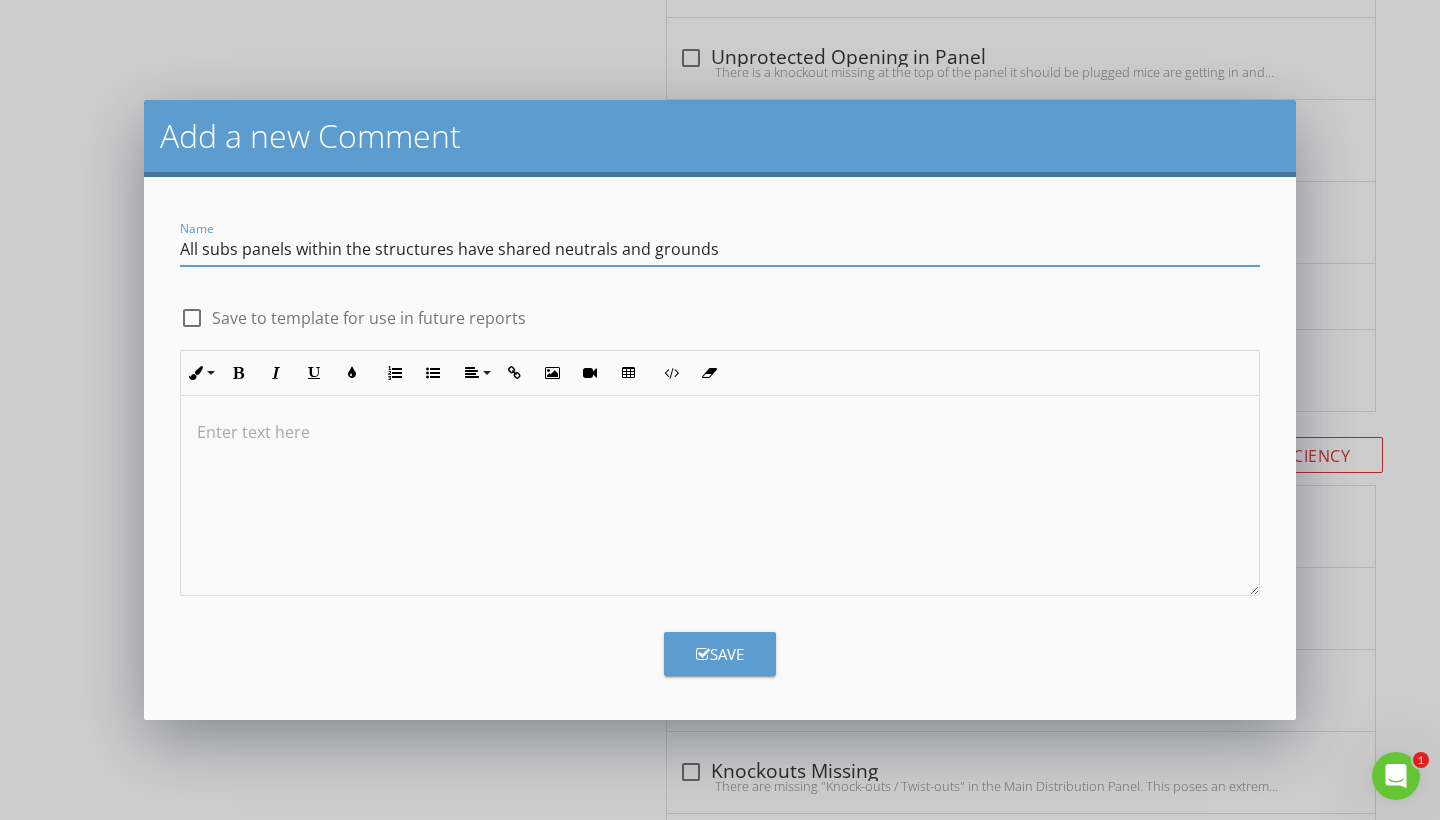 click on "All subs panels within the structures have shared neutrals and grounds" at bounding box center [720, 249] 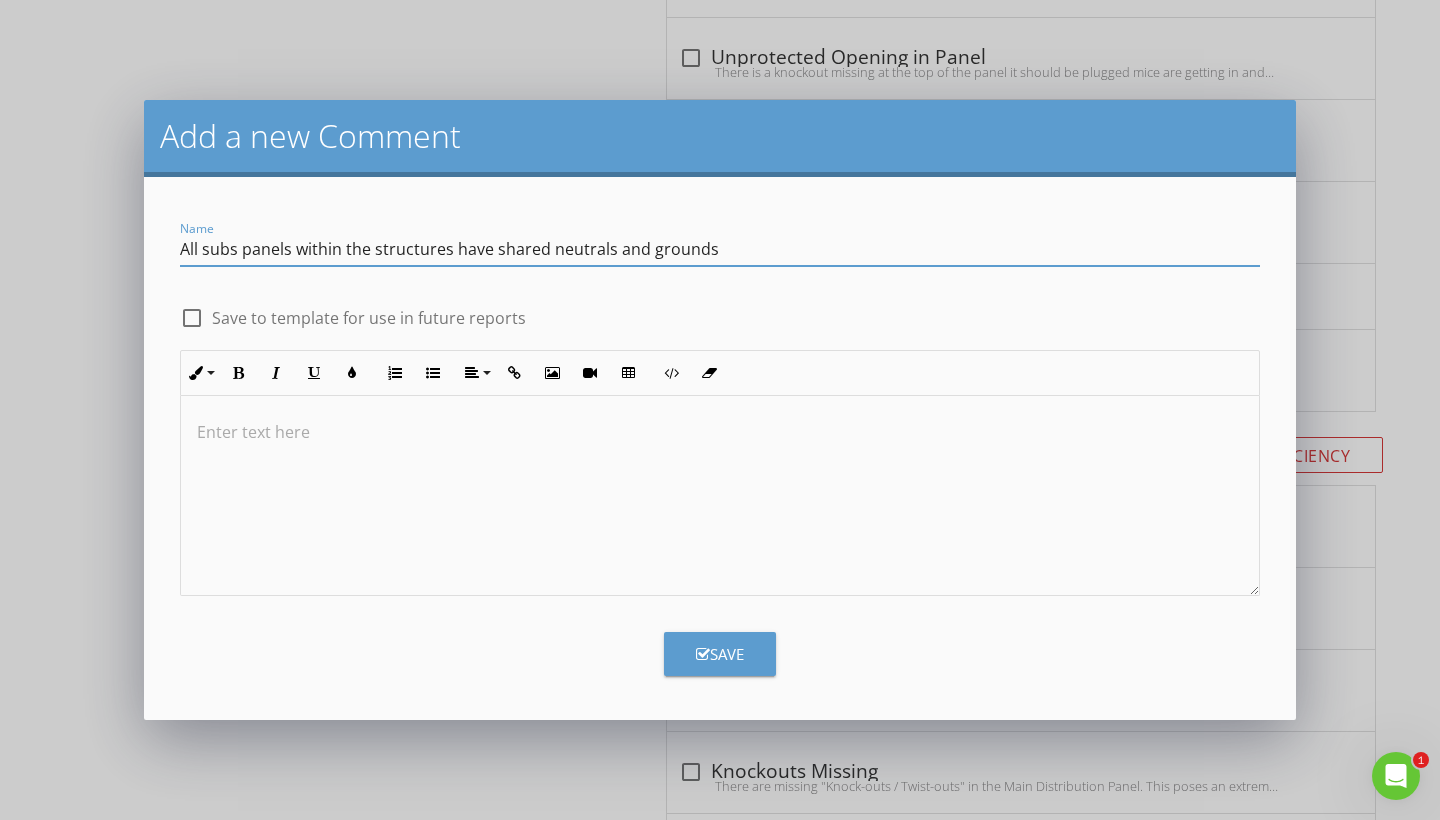 type on "All subs panels within the structures have shared neutrals and grounds" 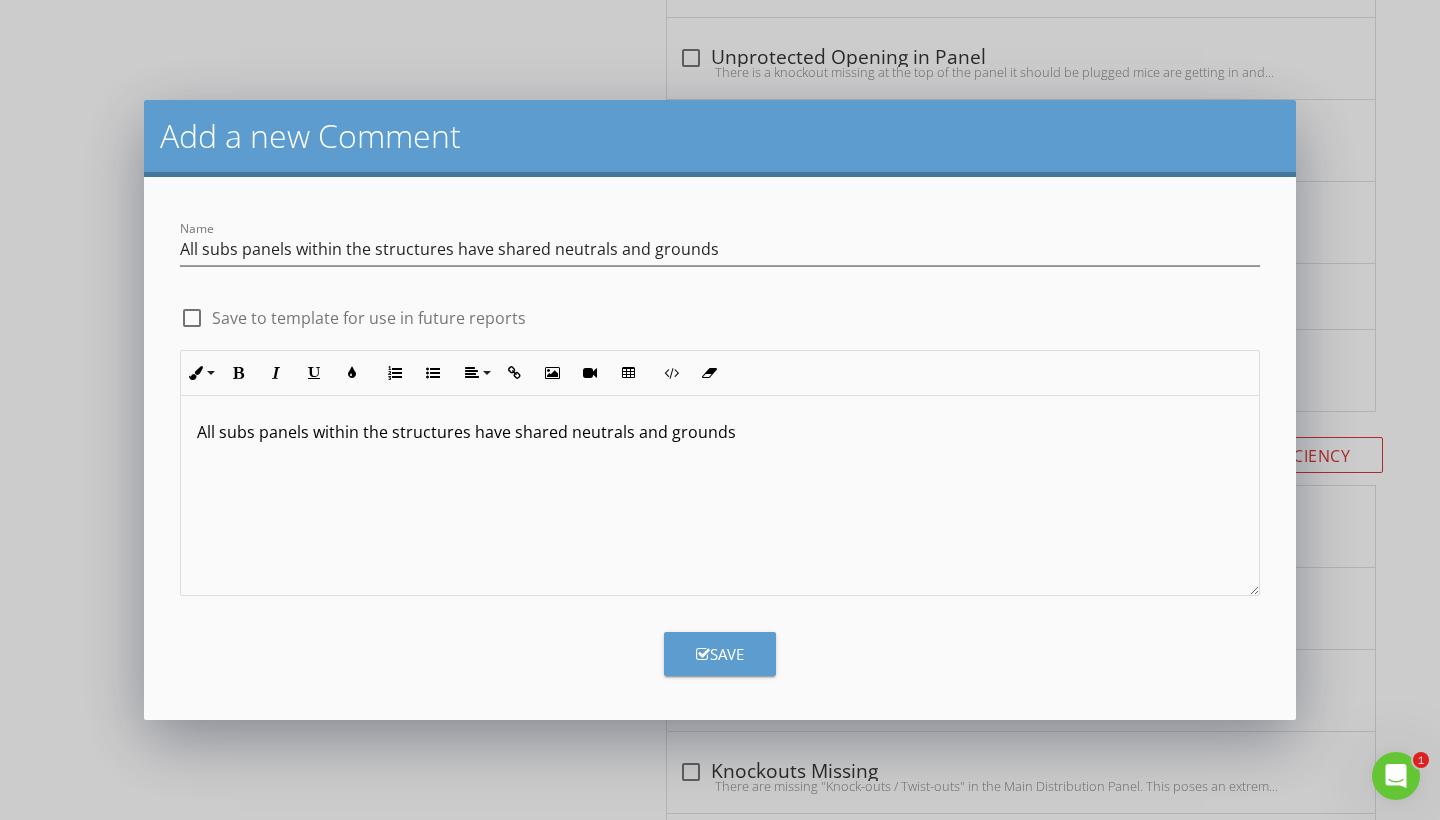 type 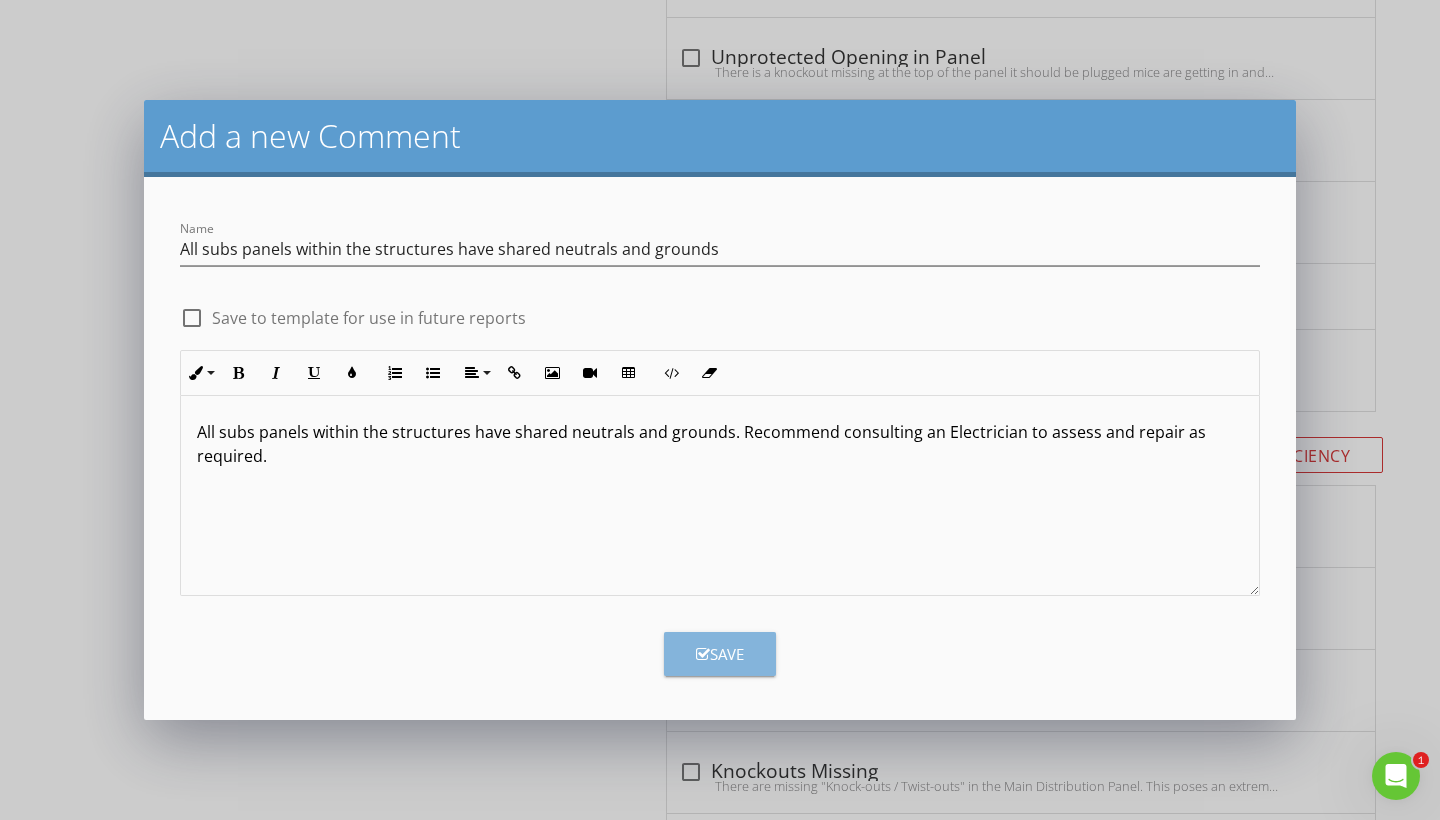 click on "Save" at bounding box center [720, 654] 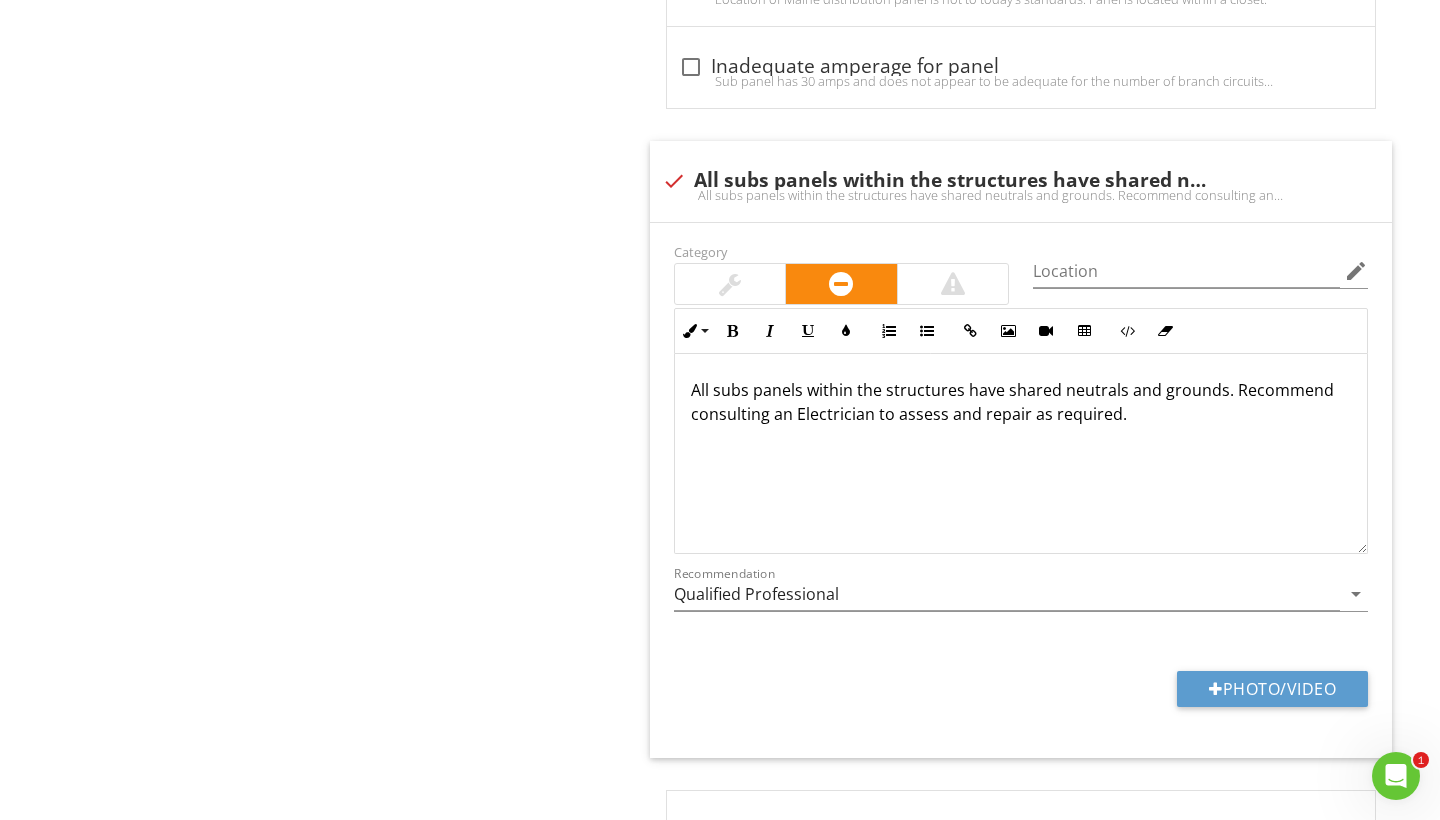 scroll, scrollTop: 8367, scrollLeft: 0, axis: vertical 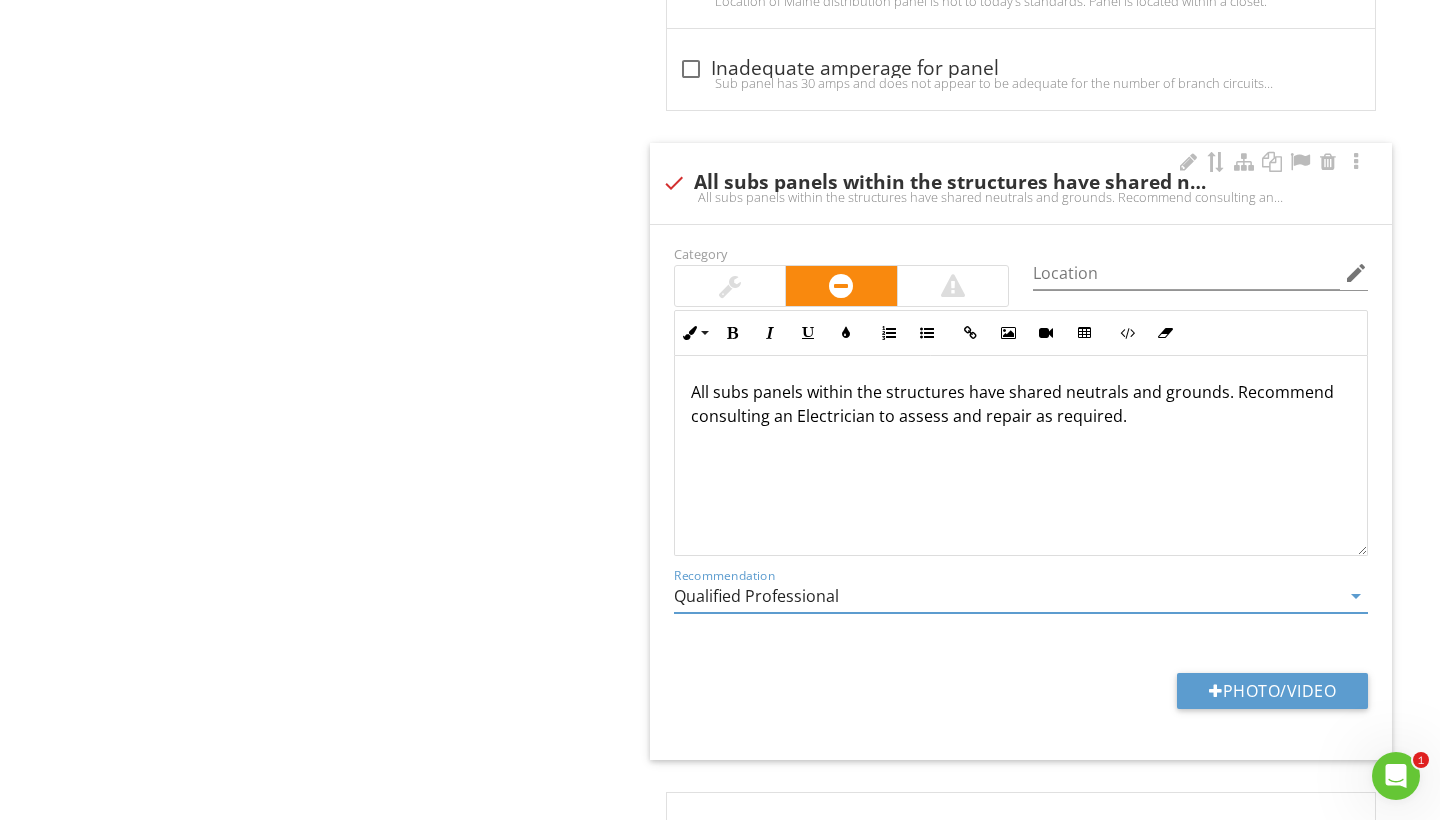 click on "Qualified Professional" at bounding box center (1007, 596) 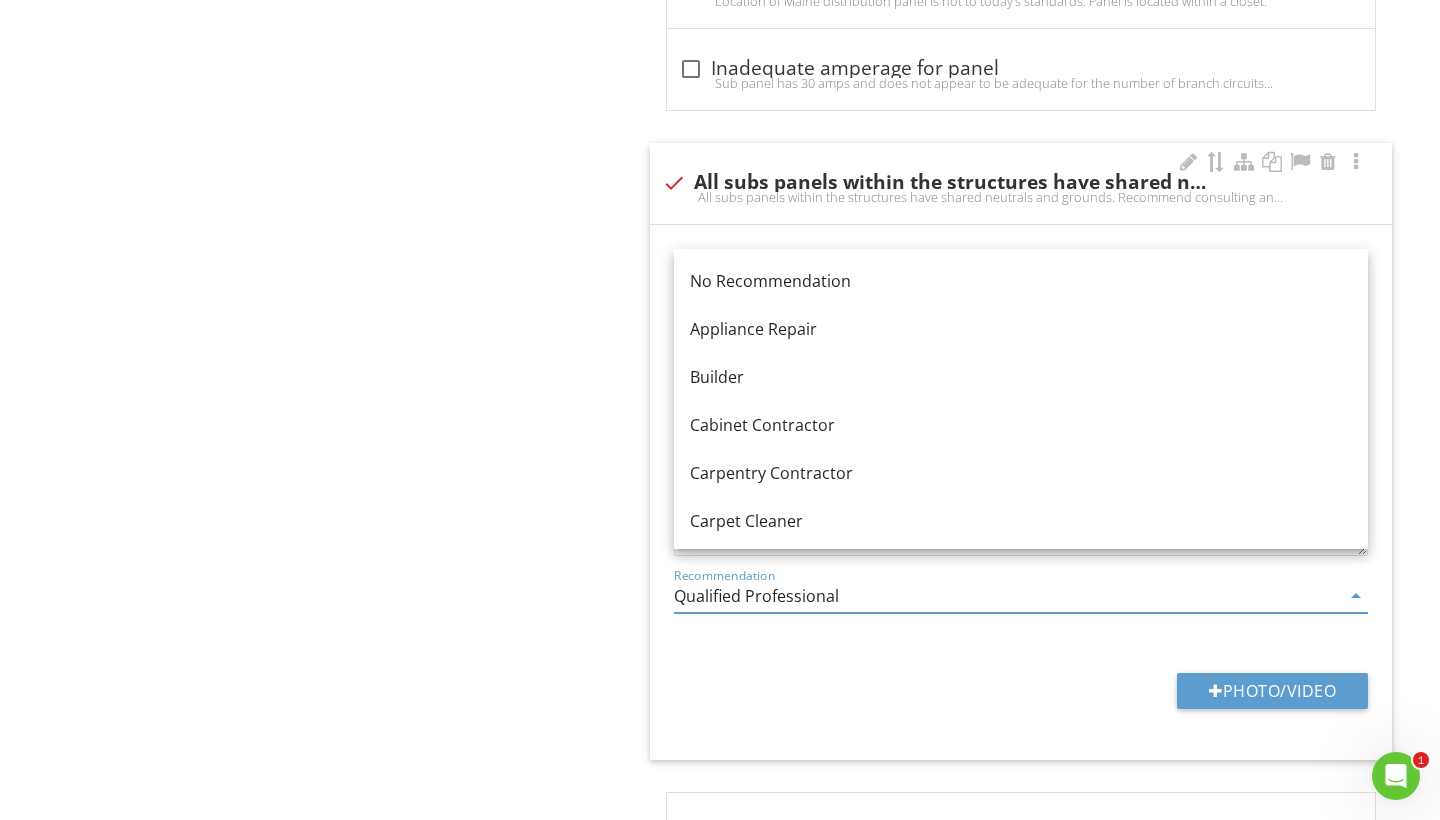 click on "Qualified Professional" at bounding box center (1007, 596) 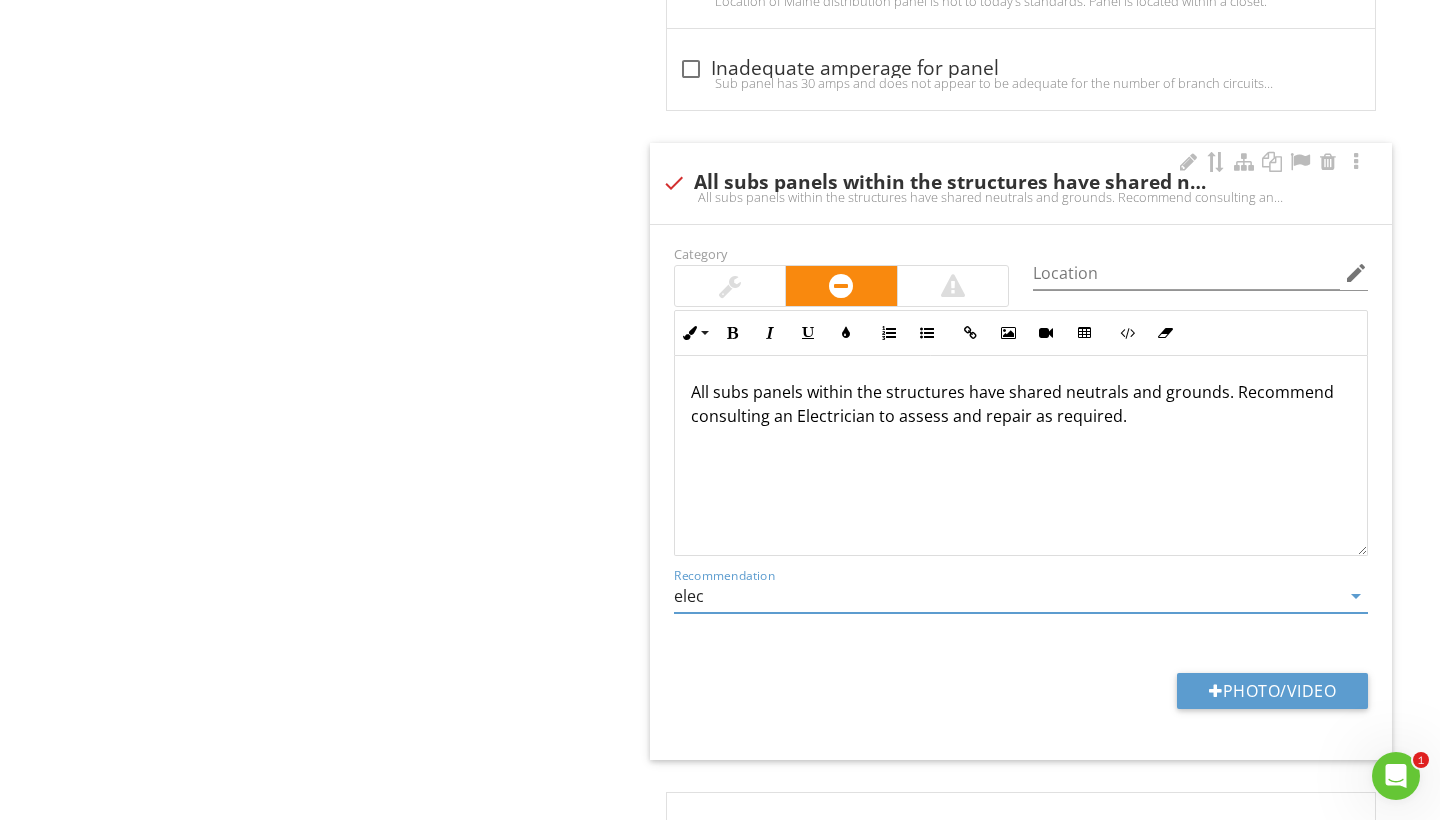type on "Electrical Contractor" 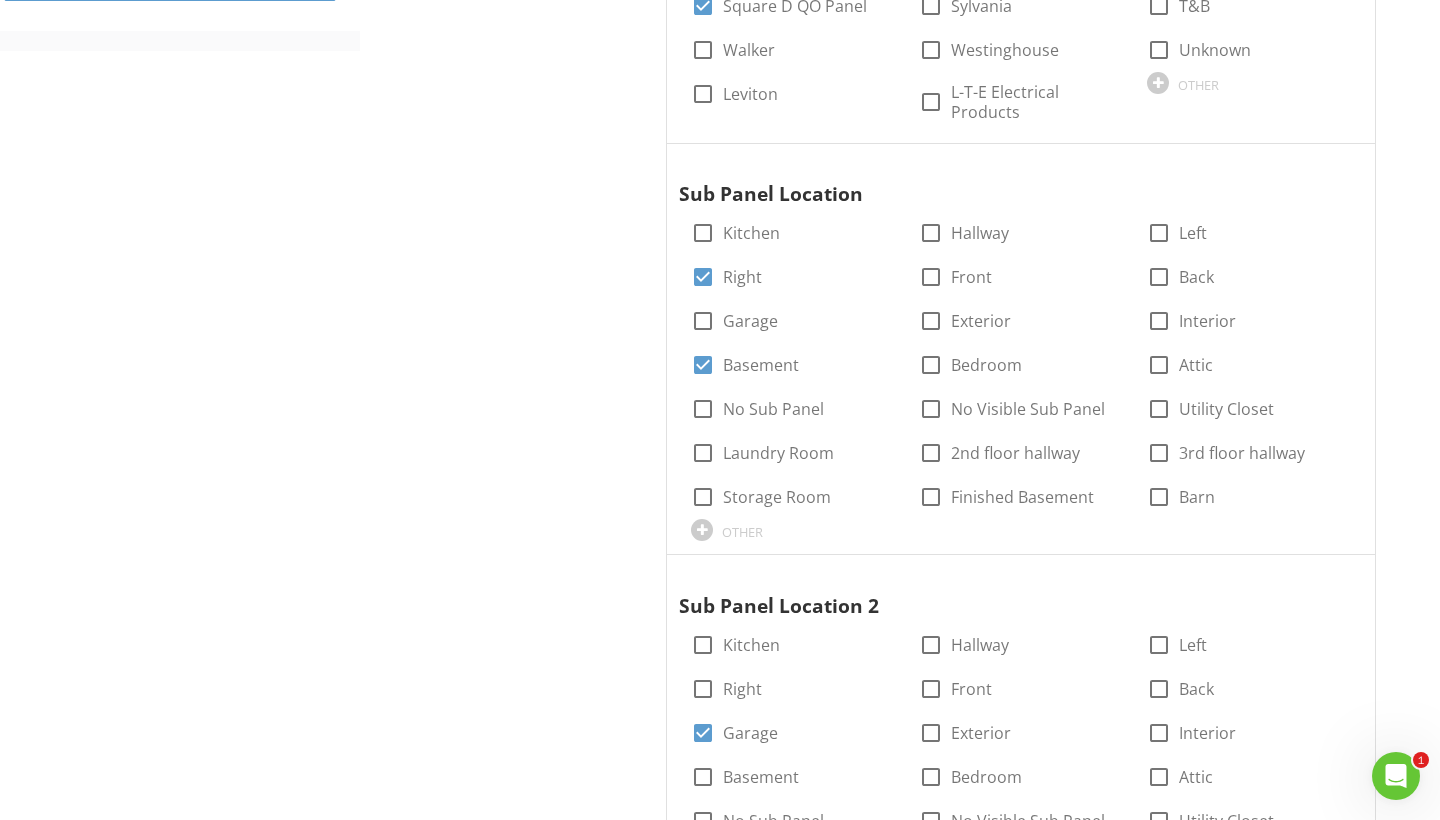 scroll, scrollTop: 70, scrollLeft: 0, axis: vertical 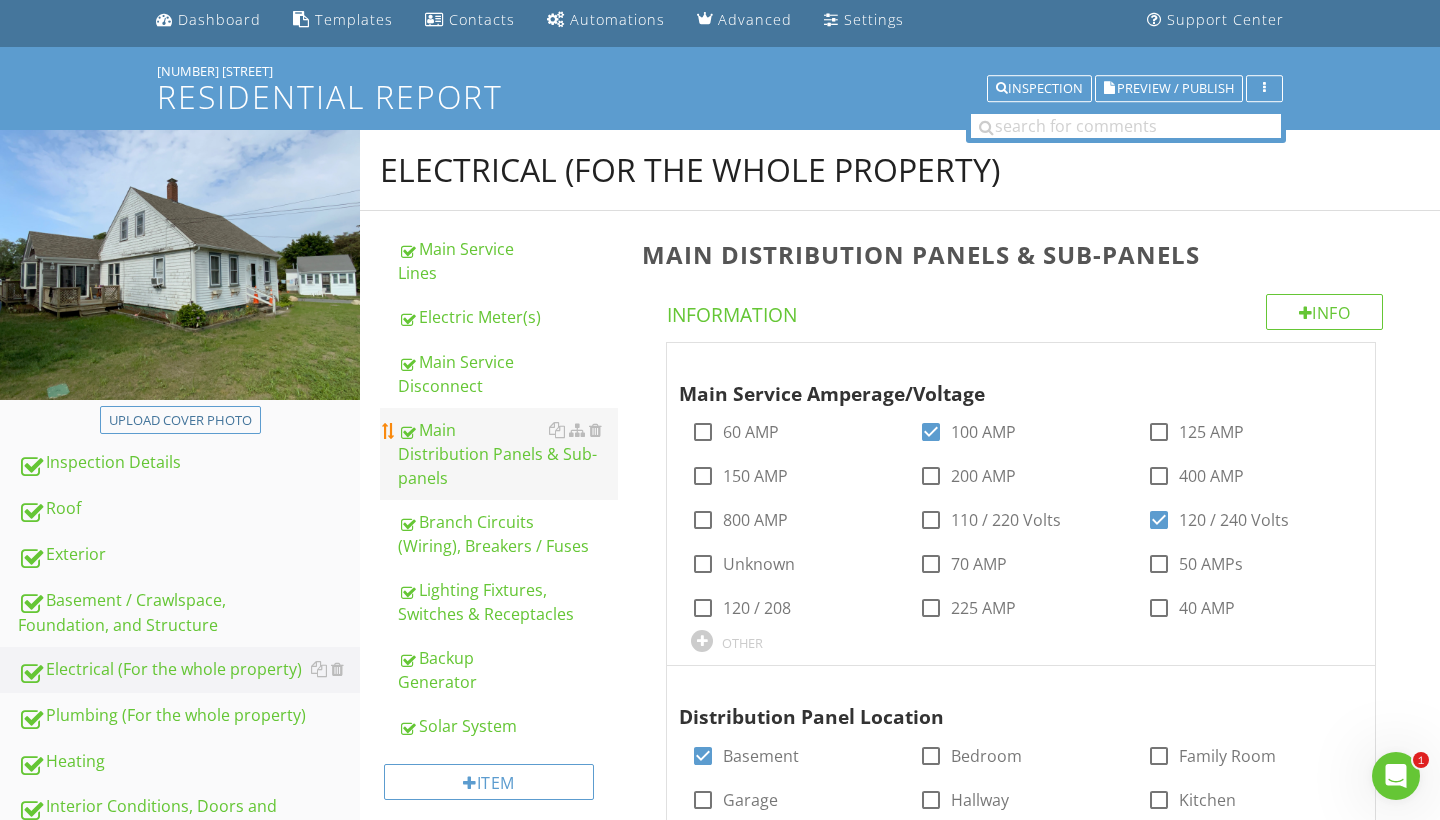 click on "Main Distribution Panels & Sub-panels" at bounding box center [508, 454] 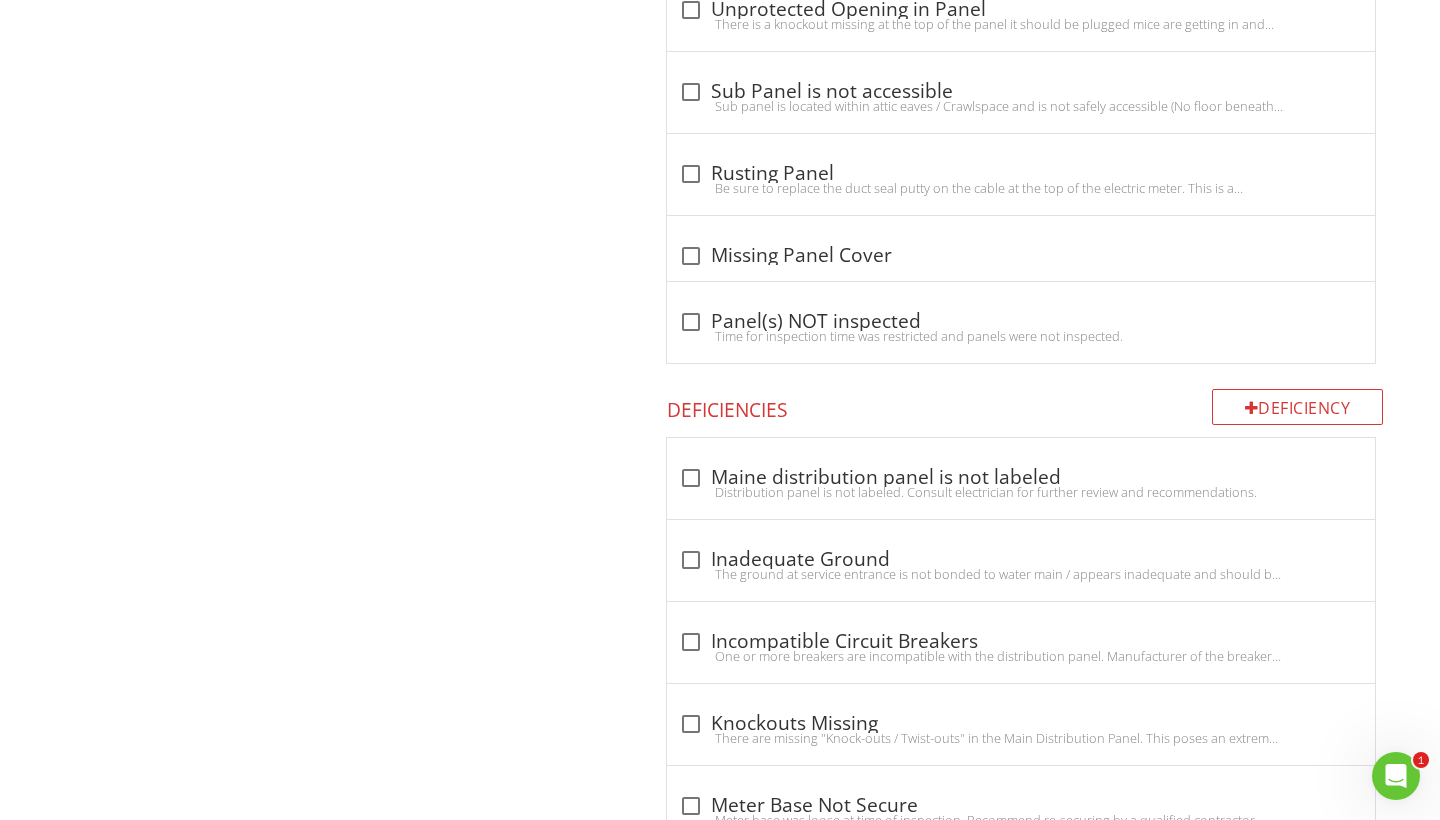 scroll, scrollTop: 5268, scrollLeft: 0, axis: vertical 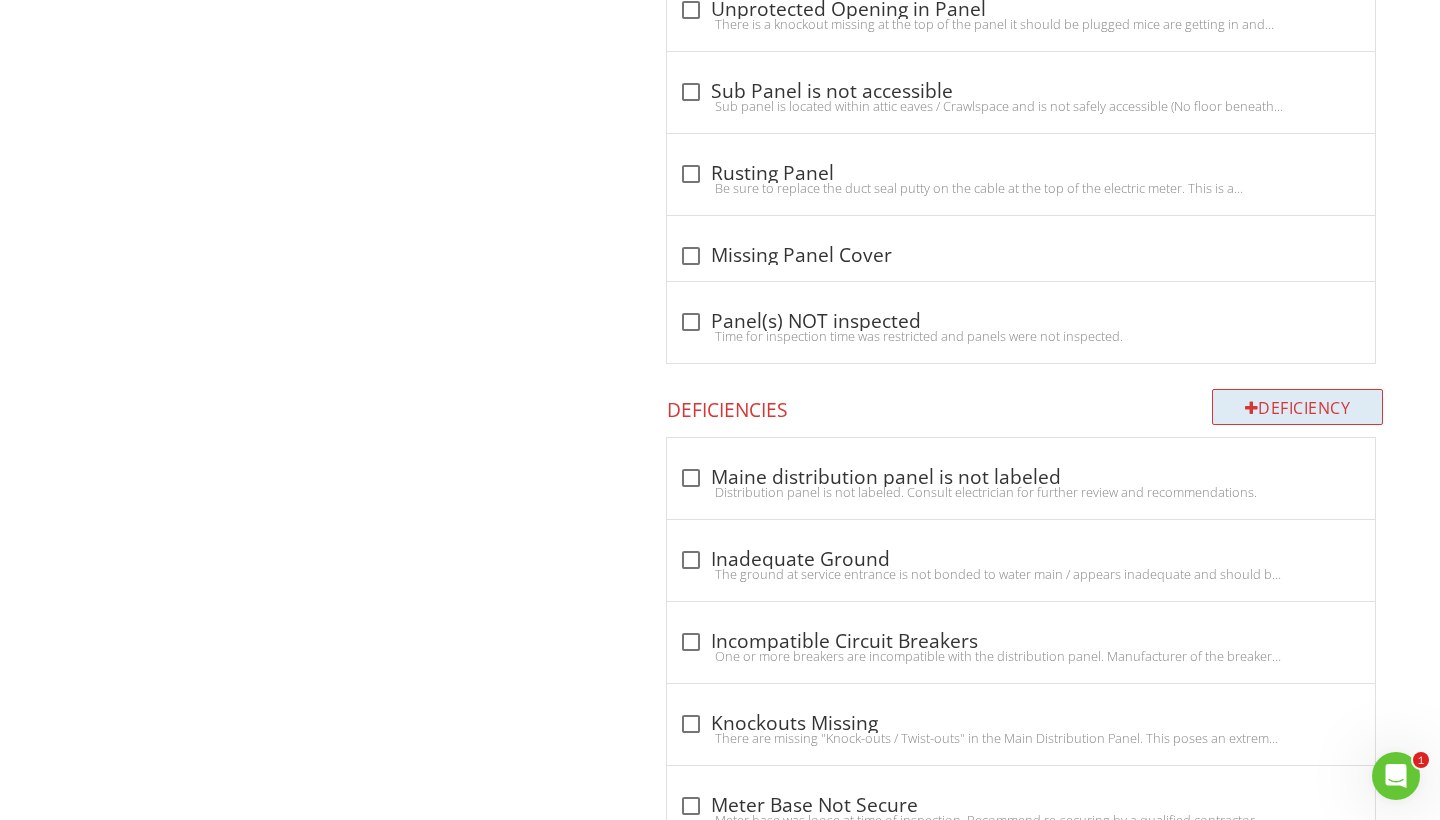 click on "Deficiency" at bounding box center [1298, 407] 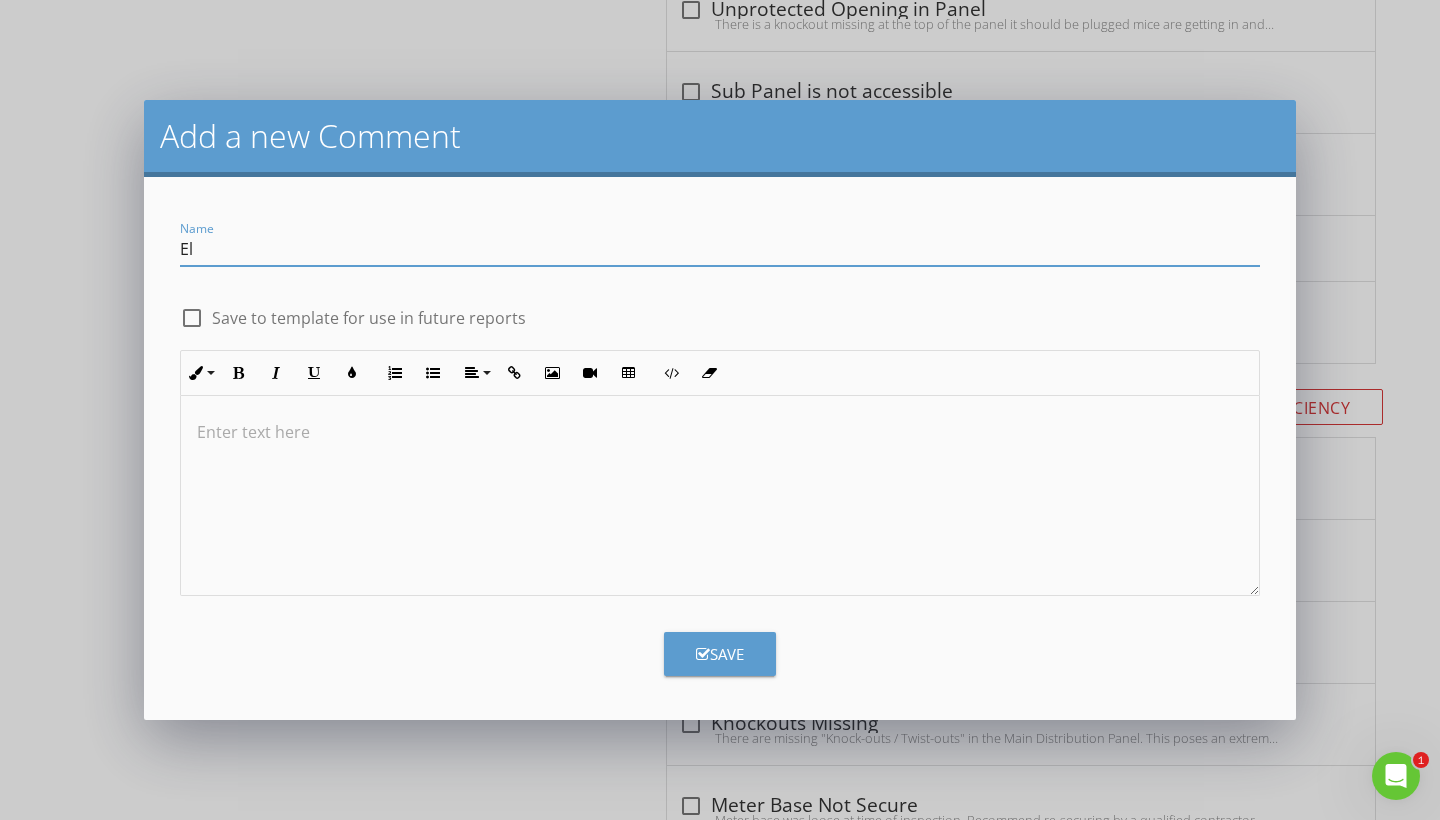 type on "E" 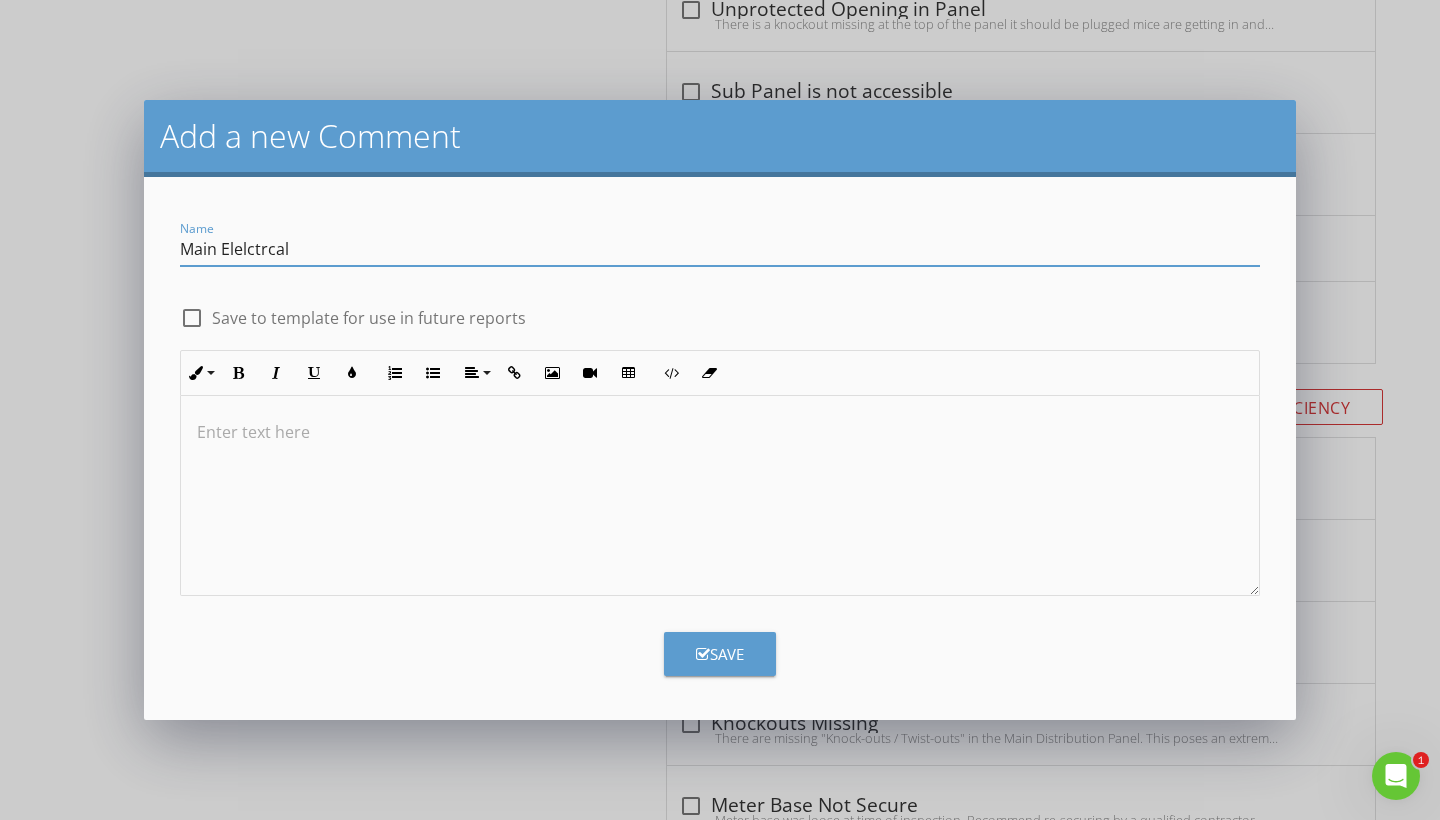 click on "Main Elelctrcal" at bounding box center [720, 249] 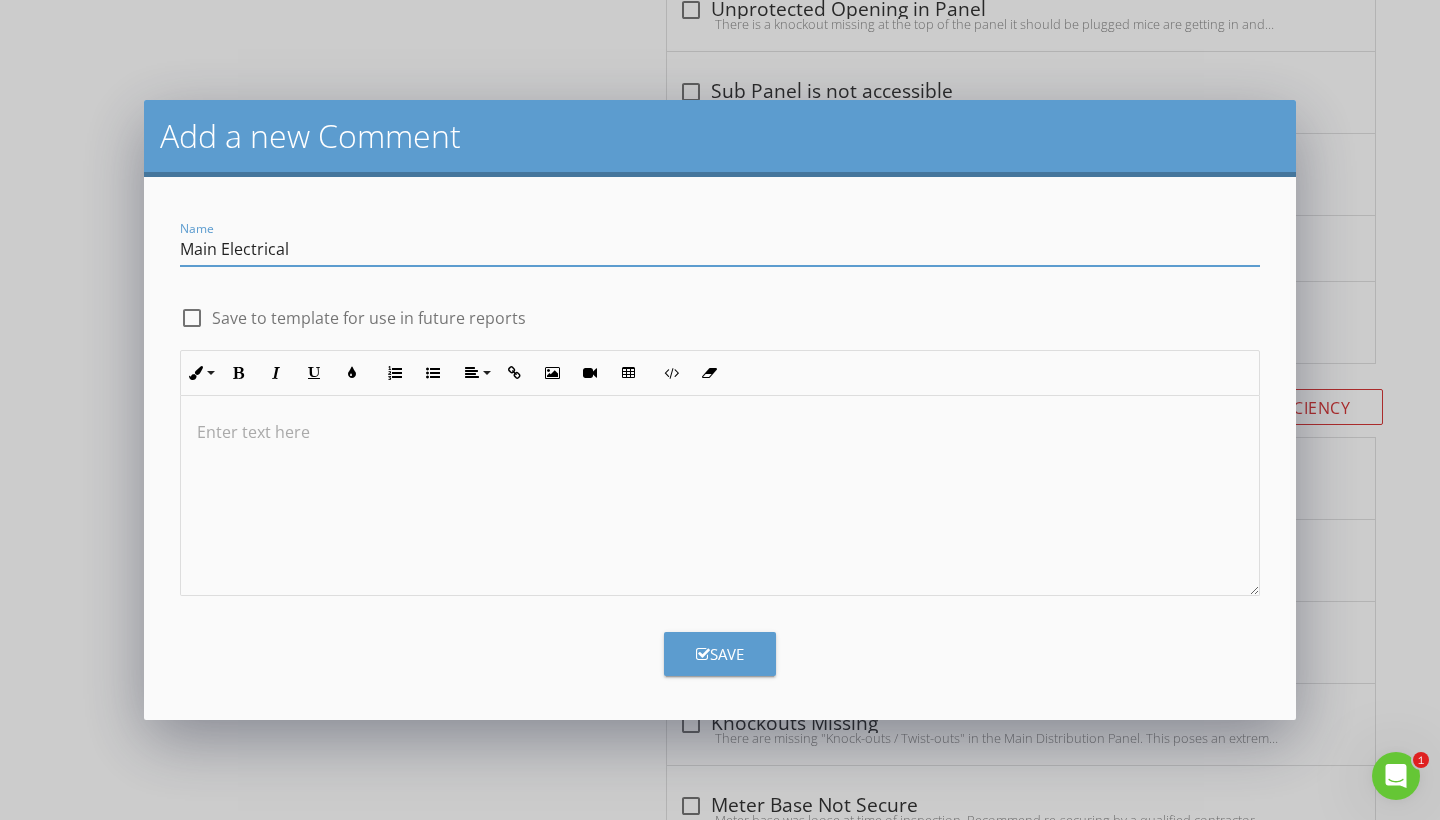 click on "Main Electrical" at bounding box center [720, 249] 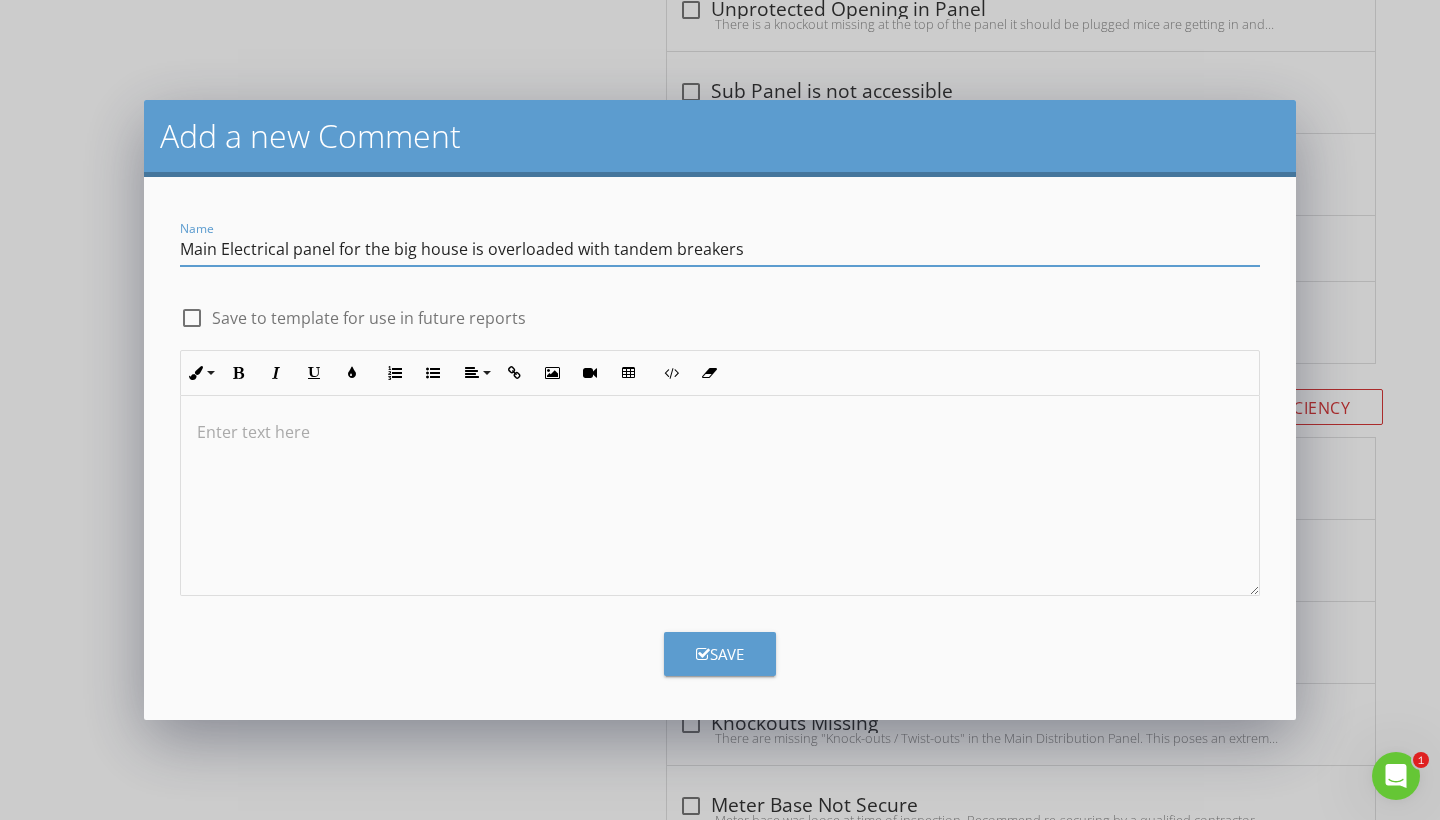 click on "Main Electrical panel for the big house is overloaded with tandem breakers" at bounding box center [720, 249] 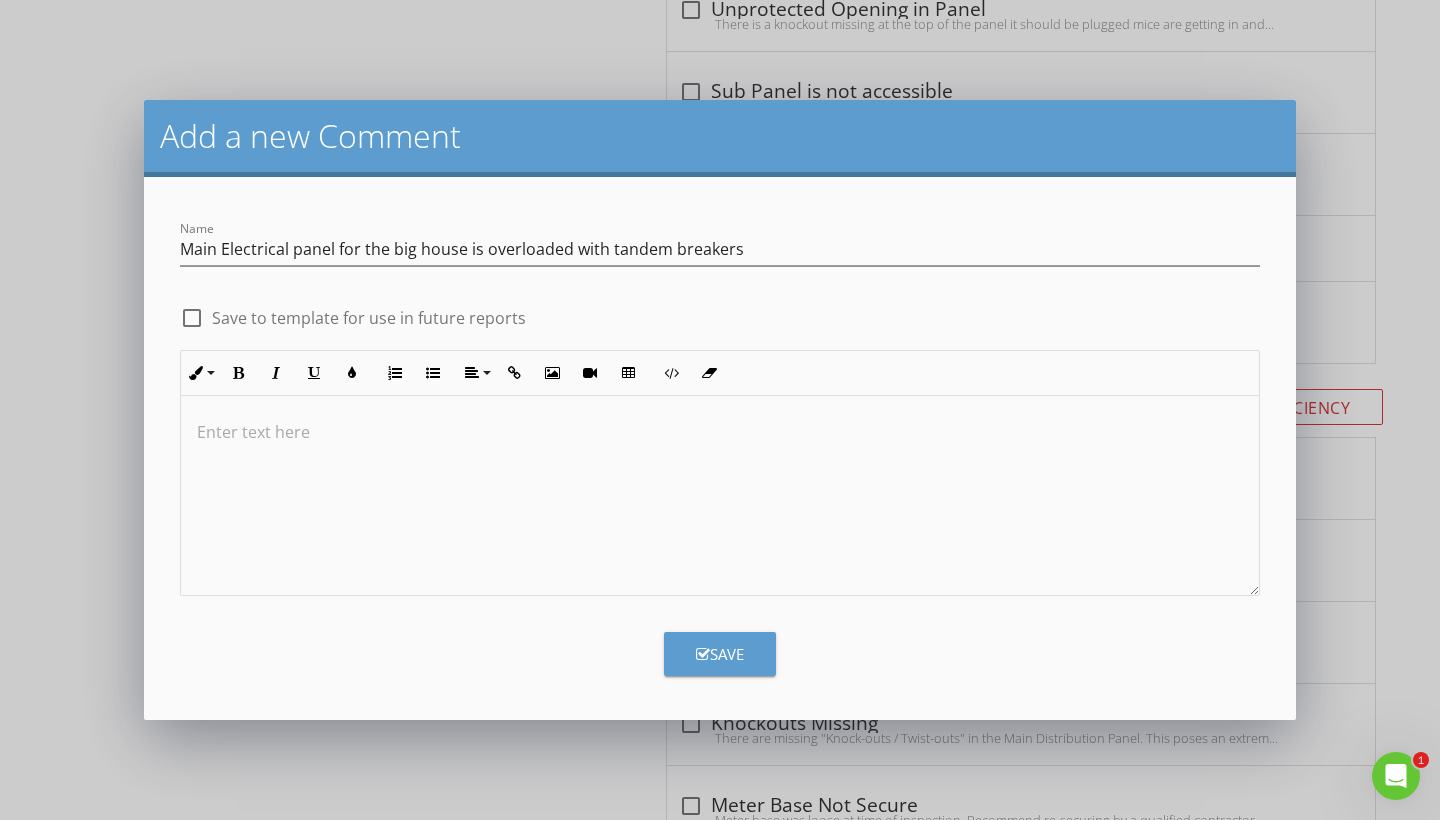 click at bounding box center [720, 432] 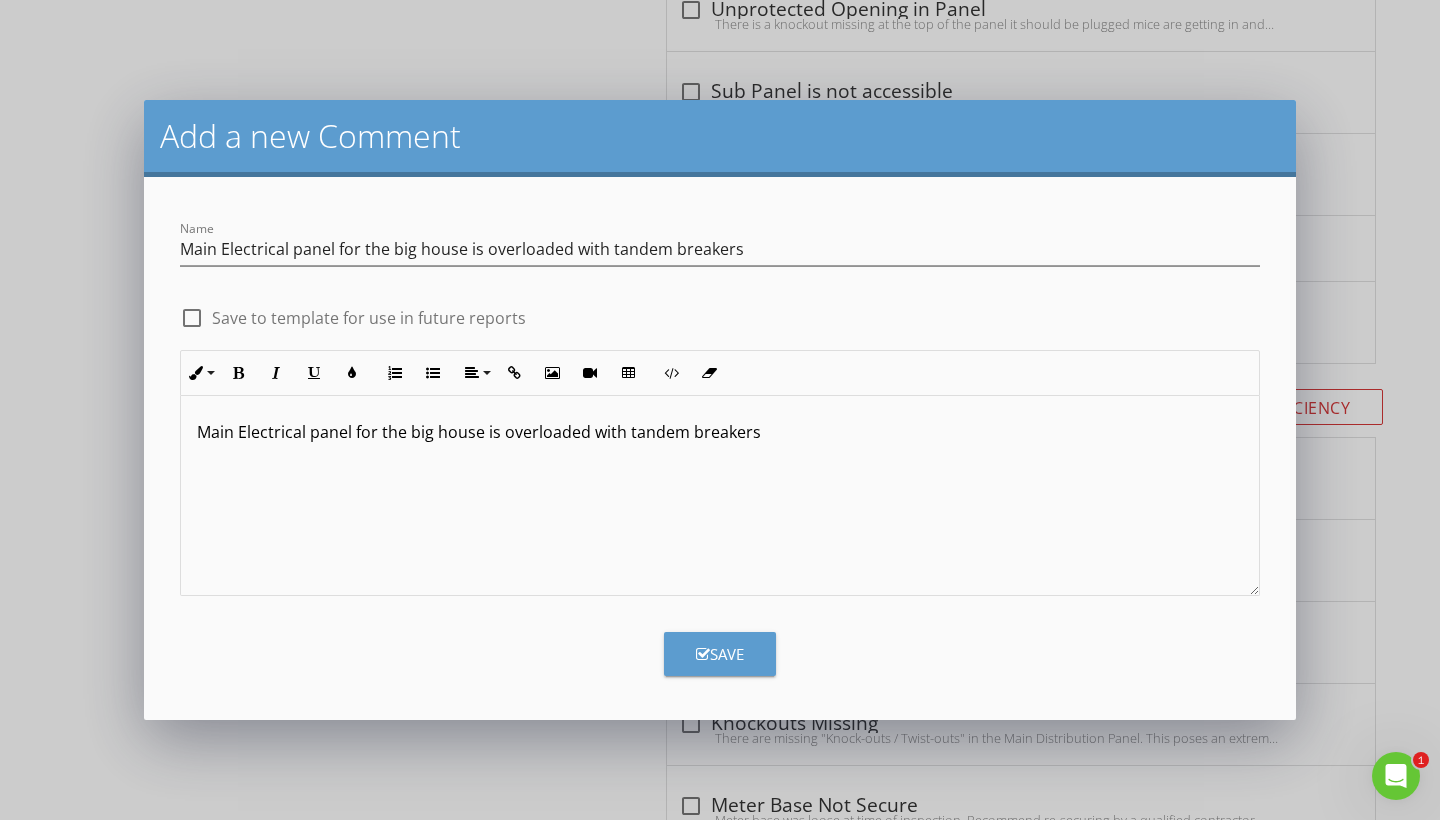type 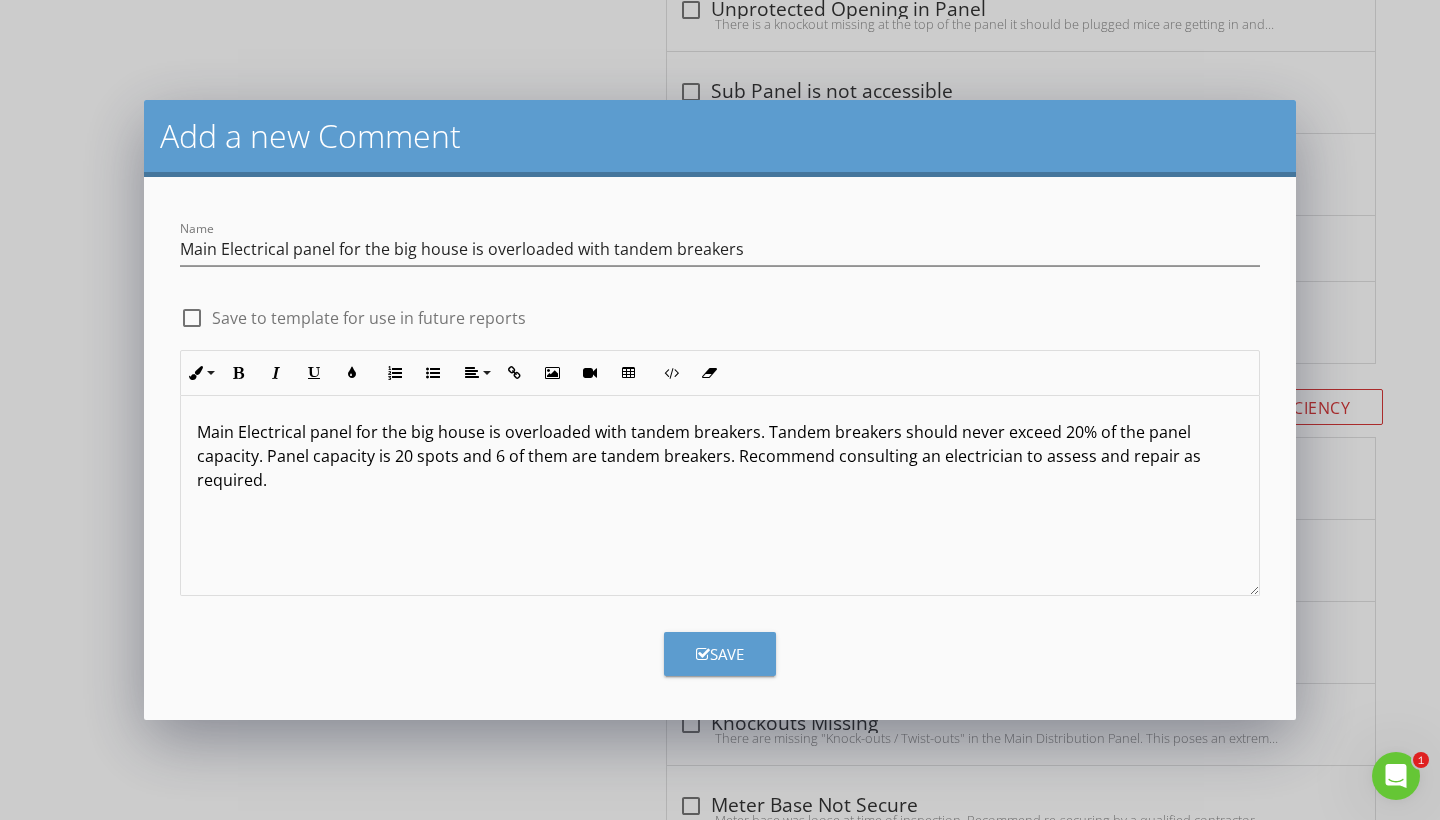 type on "Main Electrical panel for the big house is overloaded with tandem breakers. Tandem breakers should never exceed 20% of the panel capacity. Panel capacity is 20 spots and 6 of them are tandem breakers. Recommend consulting an electrician to assess and repair as required." 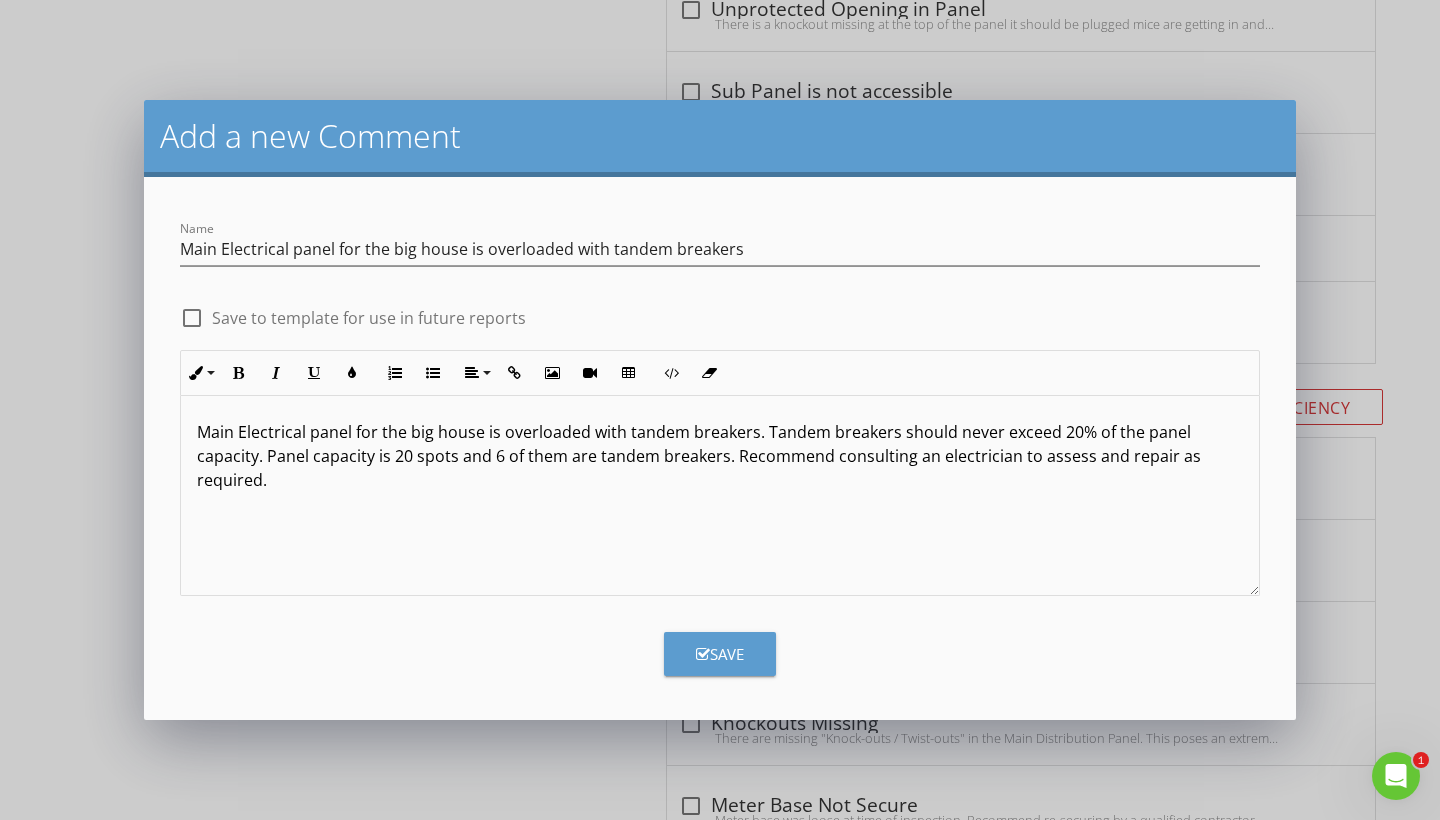 click on "Save" at bounding box center (720, 654) 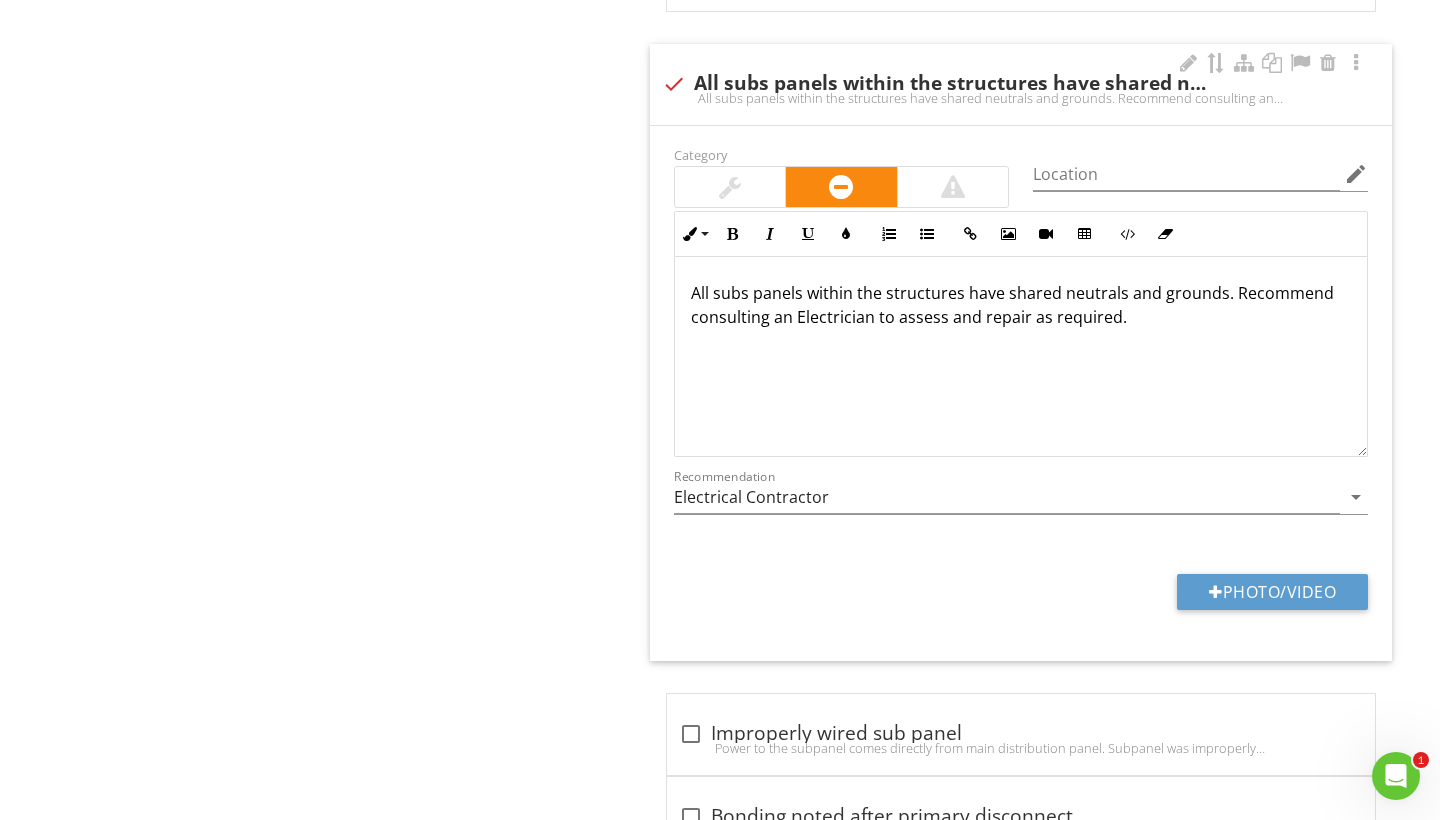 scroll, scrollTop: 8450, scrollLeft: 0, axis: vertical 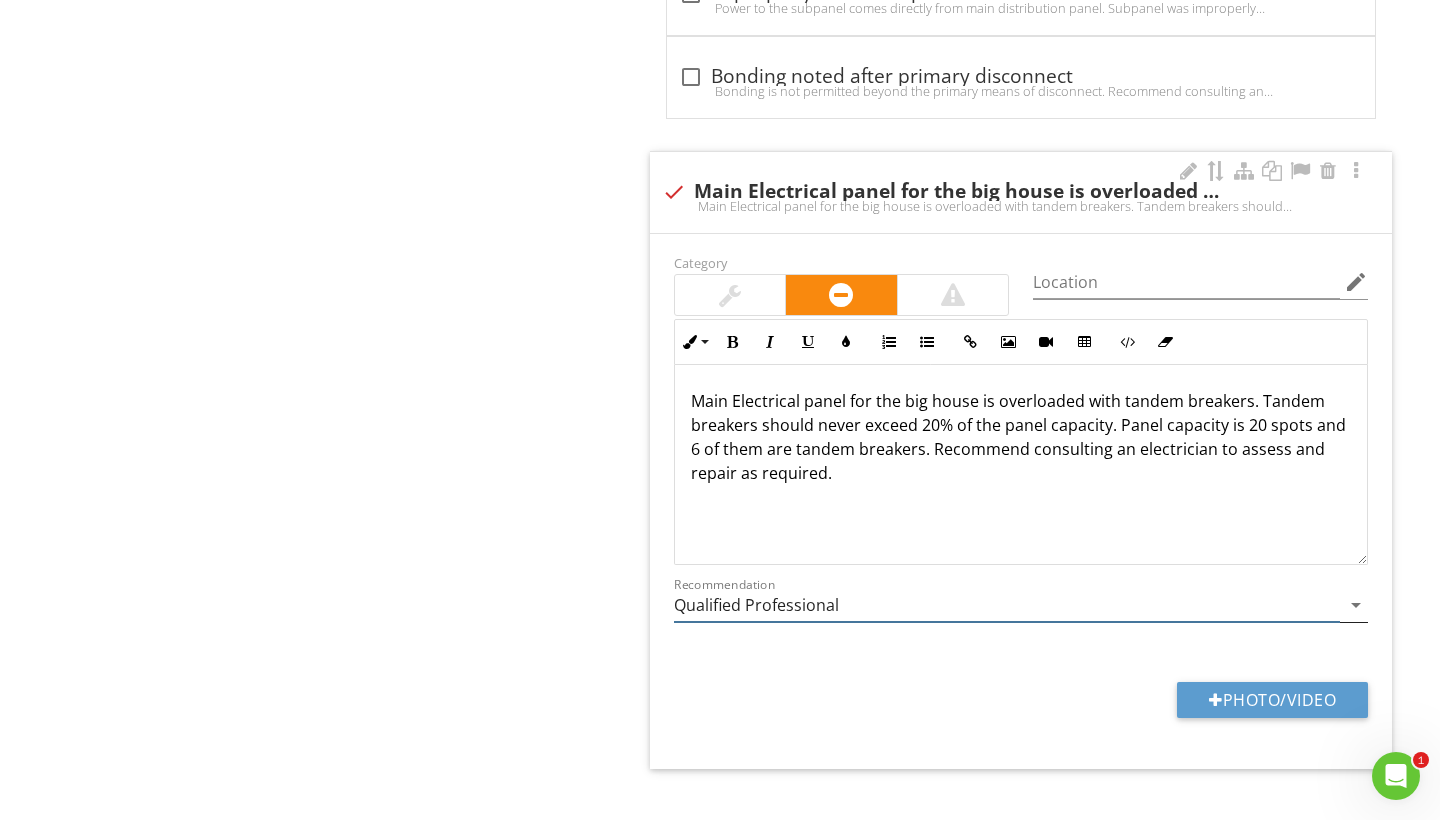 click on "Qualified Professional" at bounding box center (1007, 605) 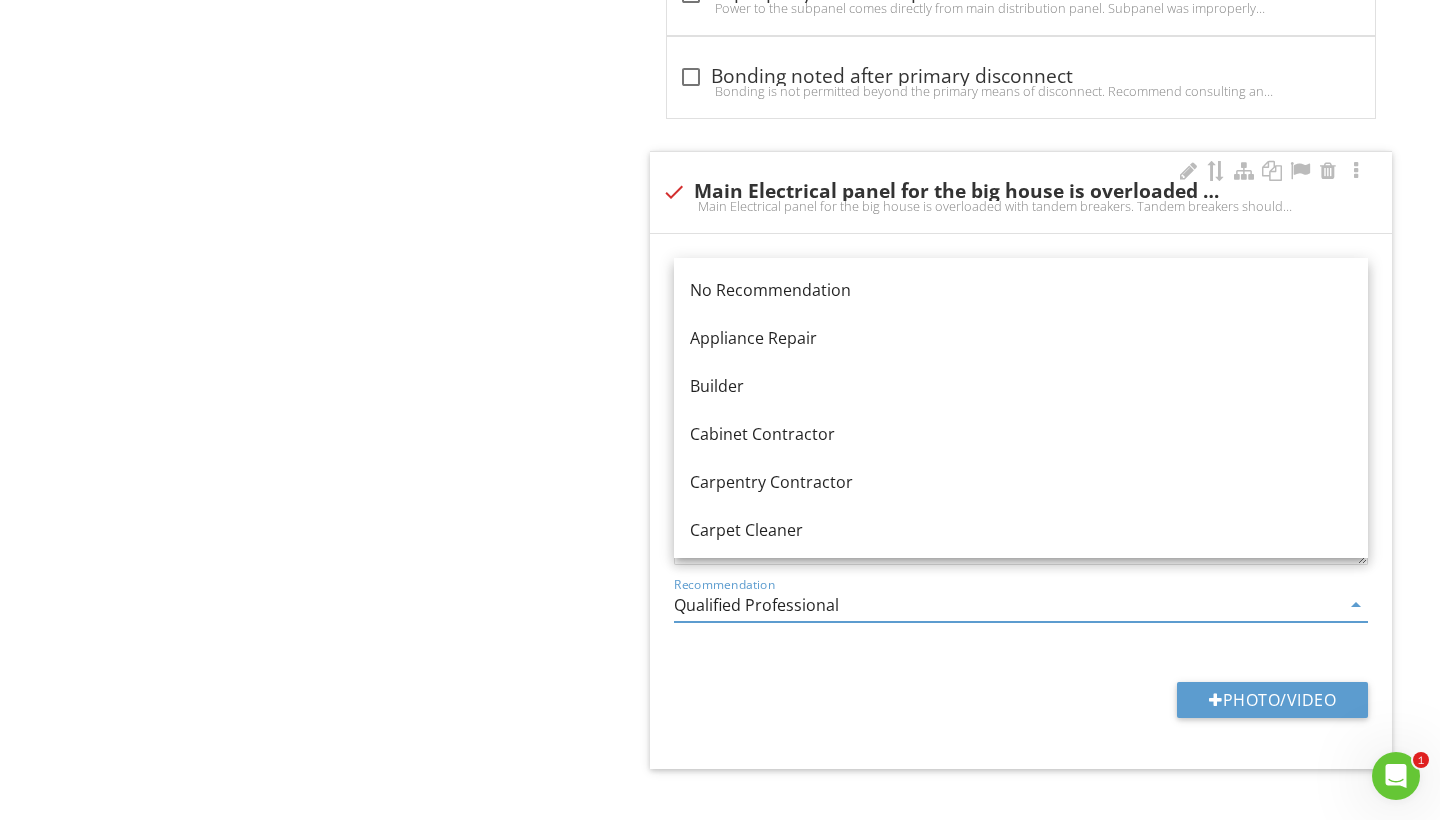 click on "Qualified Professional" at bounding box center (1007, 605) 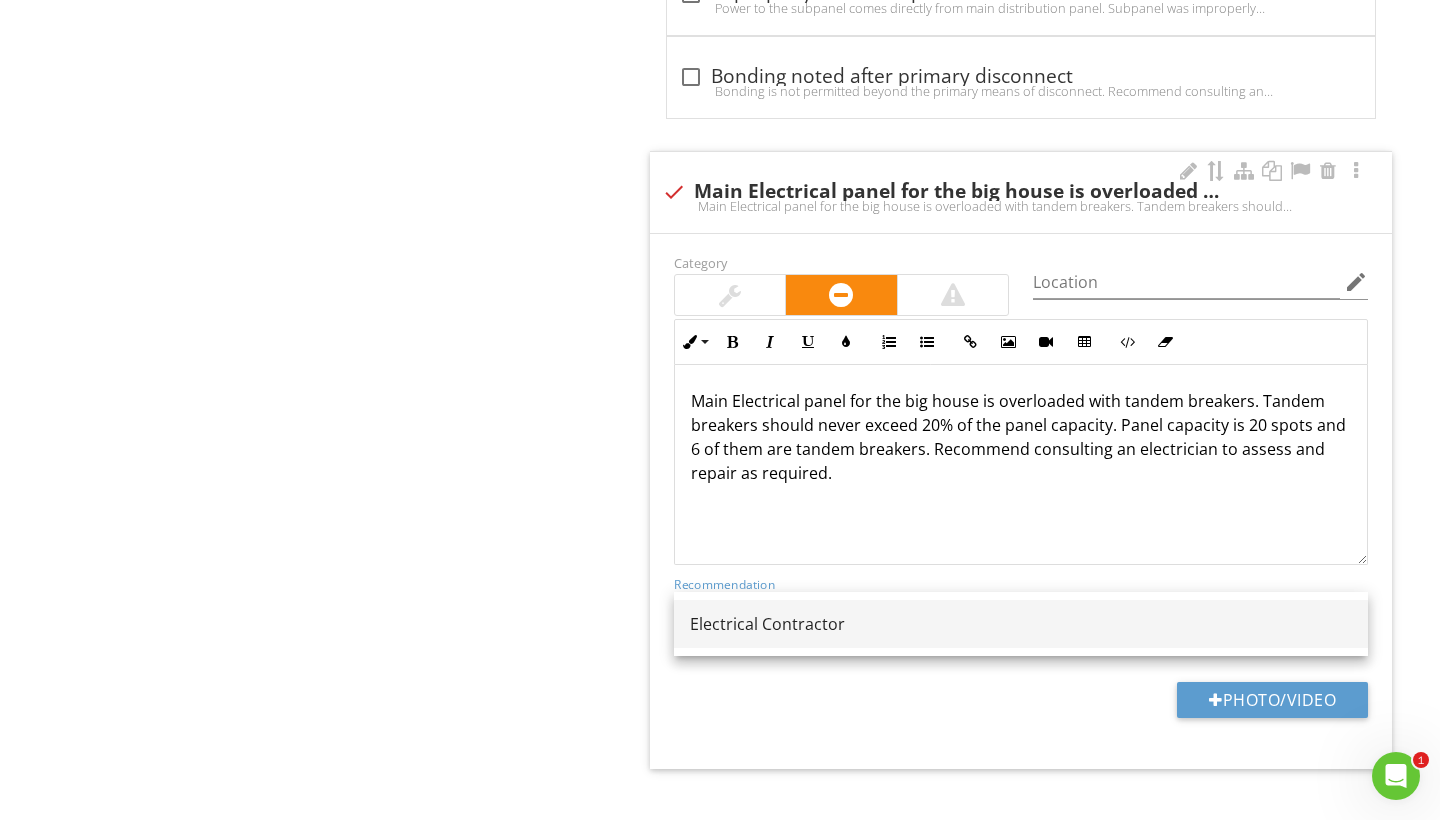 type on "Electrical Contractor" 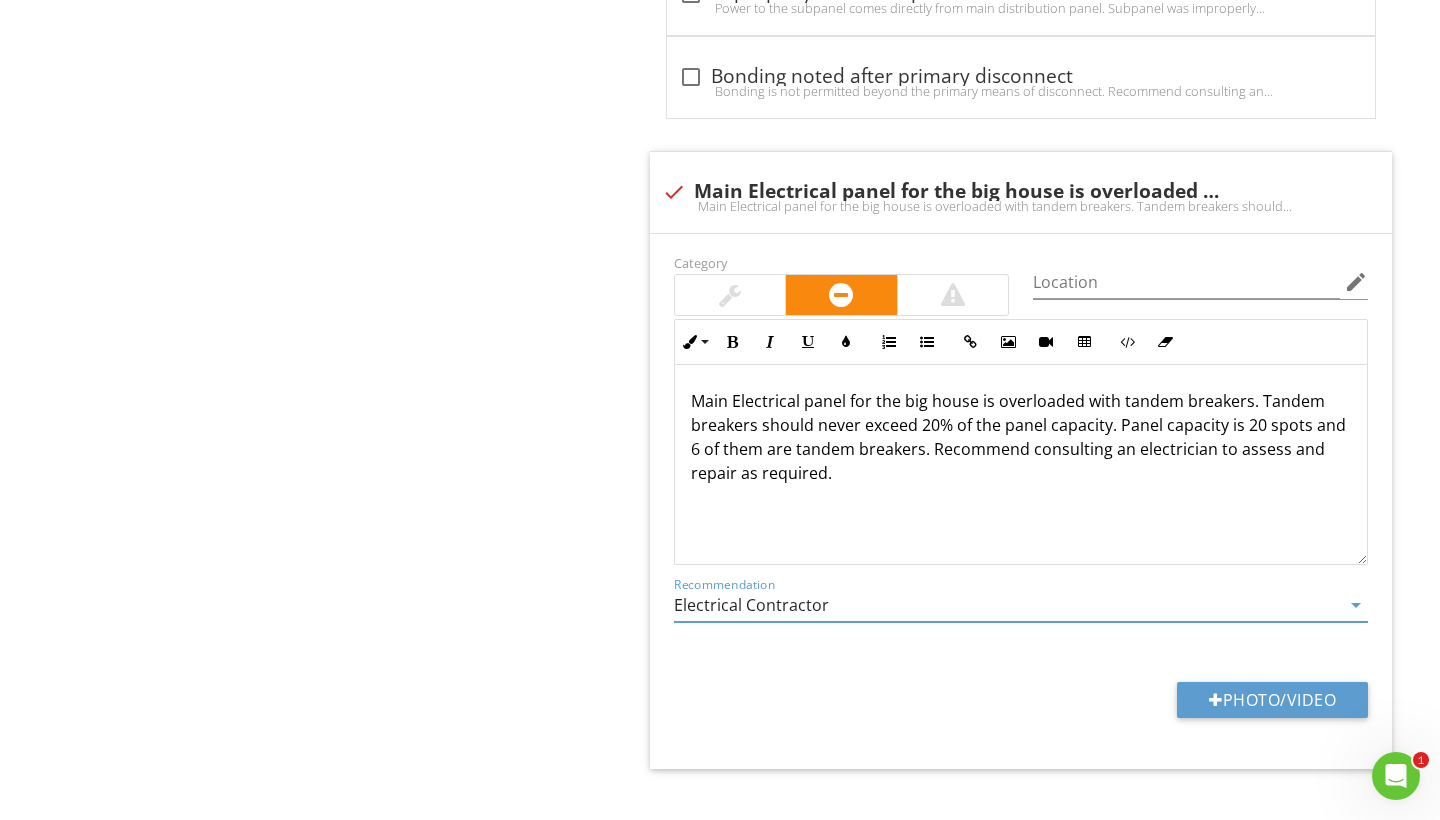 click on "Electrical (For the whole property)
Main Service Lines
Electric Meter(s)
Main Service Disconnect
Main Distribution Panels & Sub-panels
Branch Circuits (Wiring), Breakers / Fuses
Lighting Fixtures, Switches & Receptacles
Backup Generator
Solar System
Item
Main Distribution Panels & Sub-panels
Info
Information
Main Service Amperage/Voltage
check_box_outline_blank 60 AMP   check_box 100 AMP   check_box_outline_blank 125 AMP   check_box_outline_blank 150 AMP   check_box_outline_blank 200 AMP   check_box_outline_blank 400 AMP   check_box_outline_blank 800 AMP   check_box_outline_blank   check_box" at bounding box center [900, -4078] 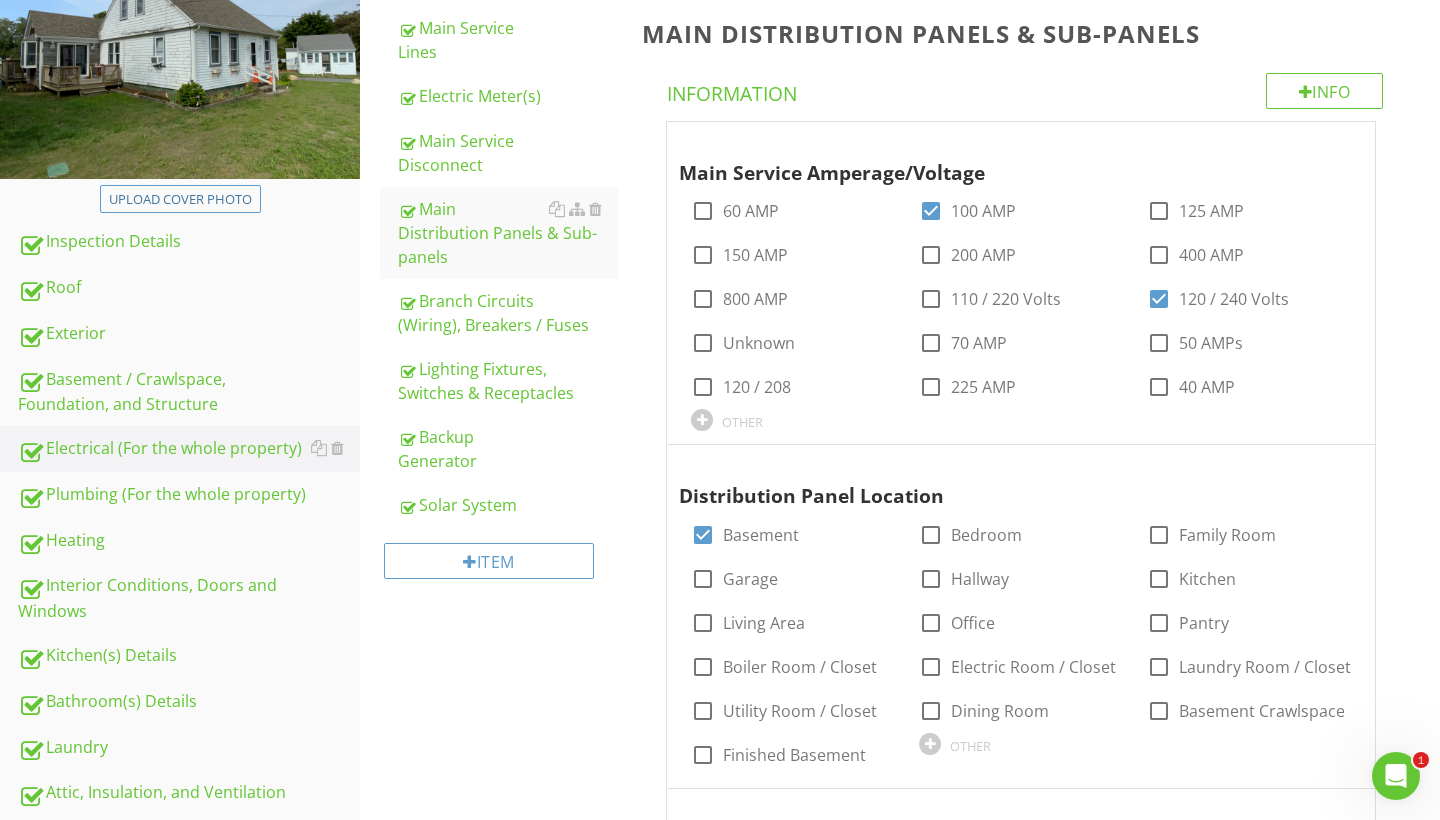 scroll, scrollTop: 289, scrollLeft: 0, axis: vertical 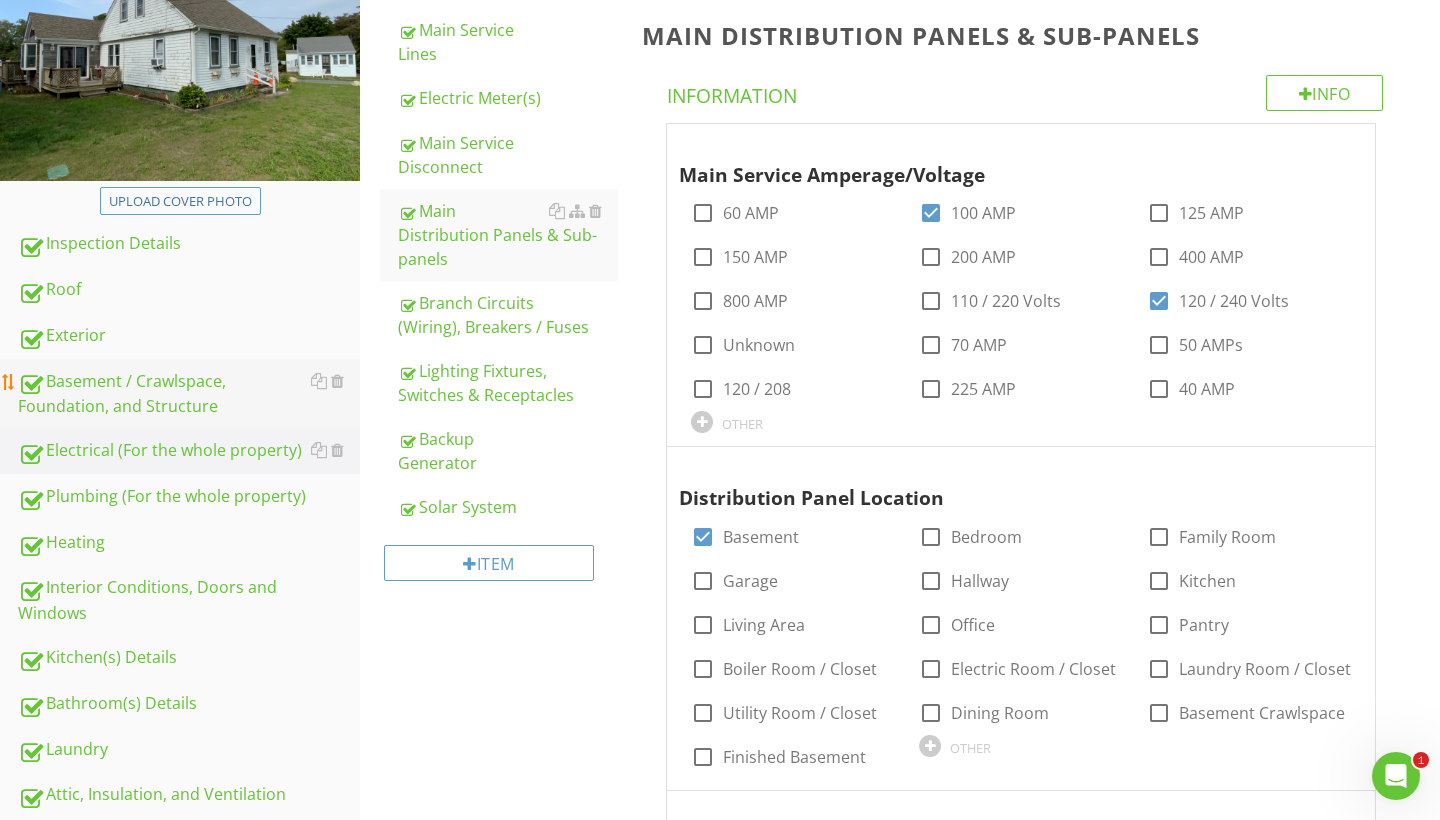 click on "Basement / Crawlspace, Foundation, and Structure" at bounding box center [189, 394] 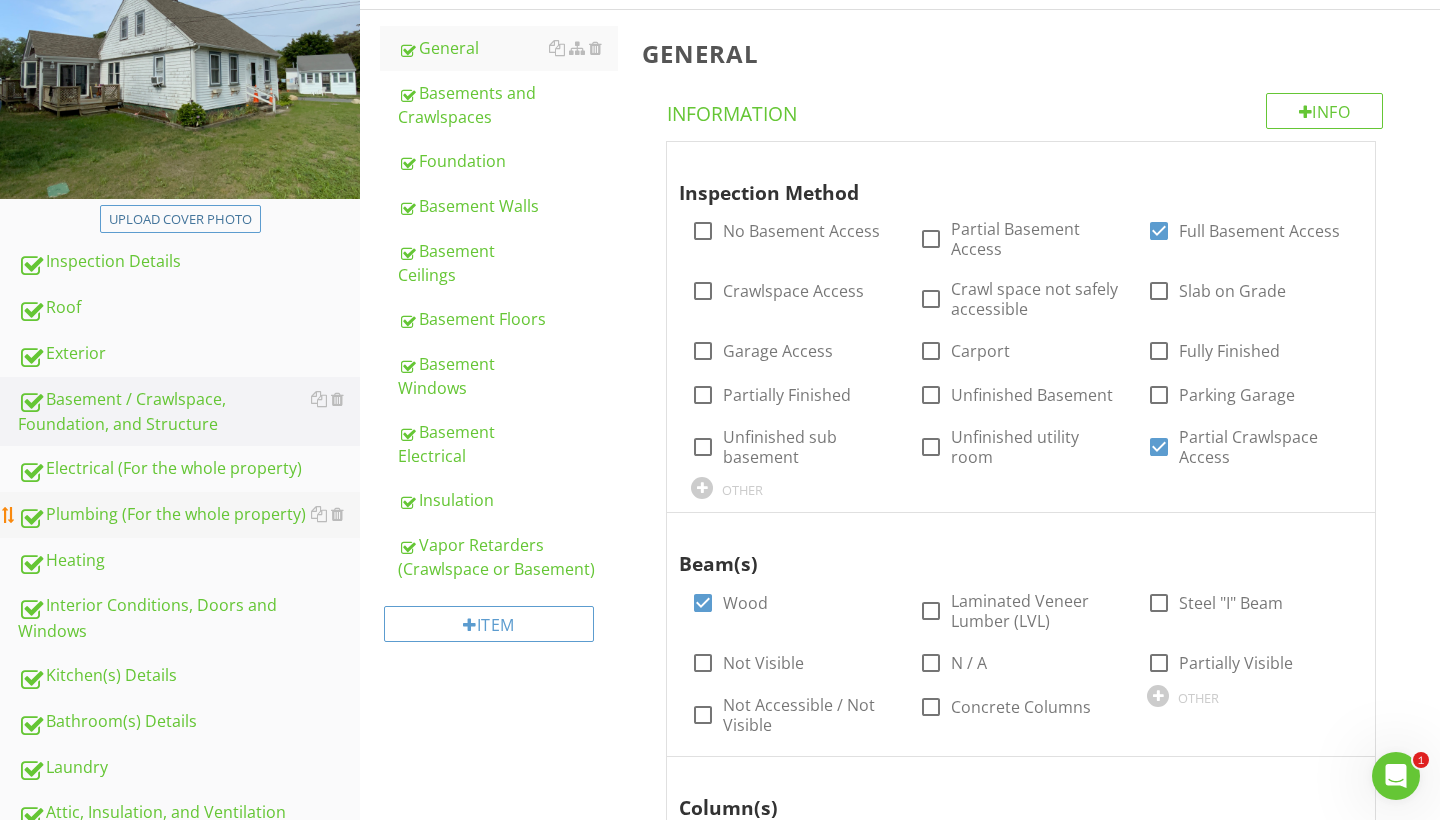 scroll, scrollTop: 270, scrollLeft: 0, axis: vertical 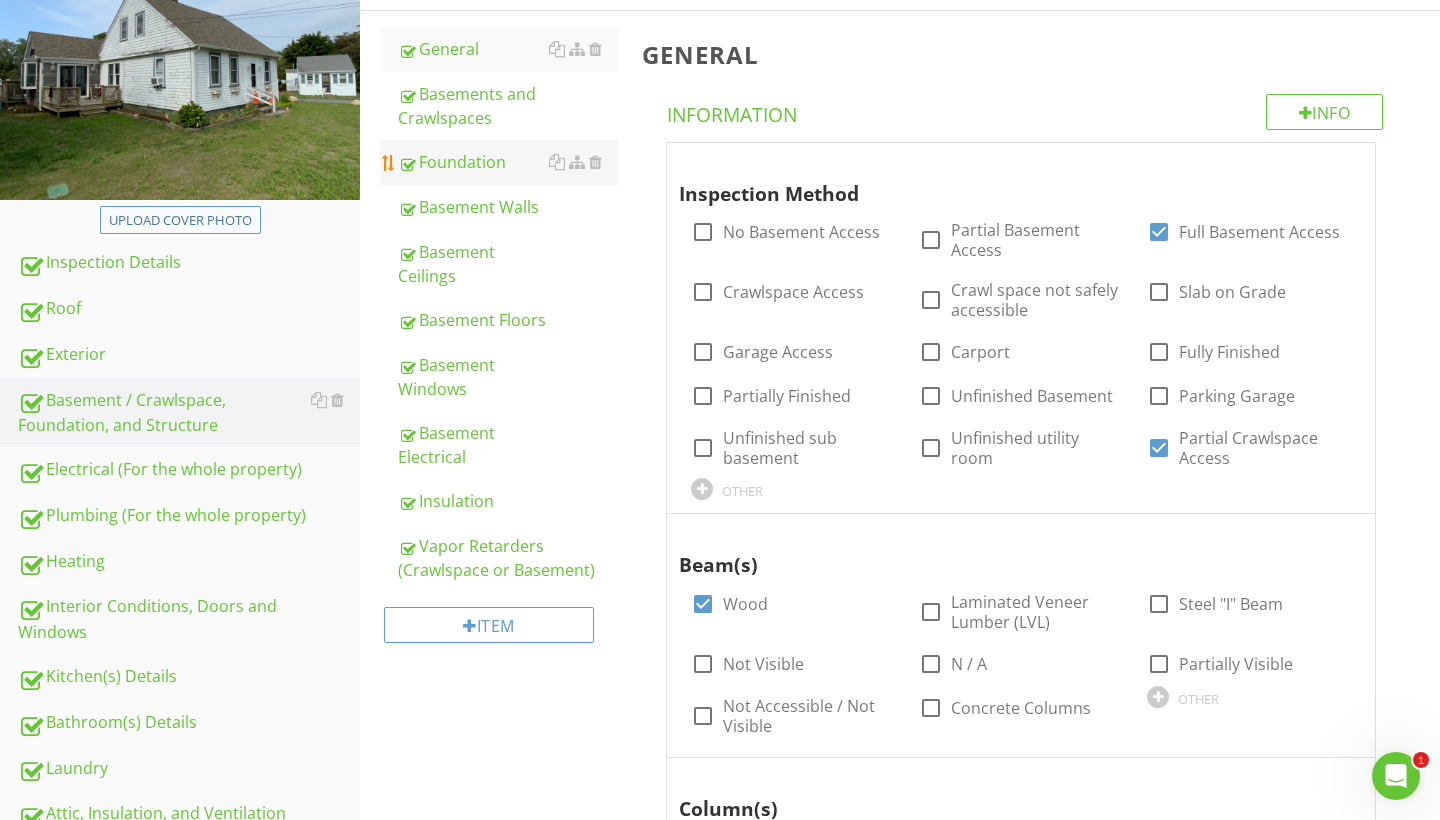 click on "Foundation" at bounding box center [508, 162] 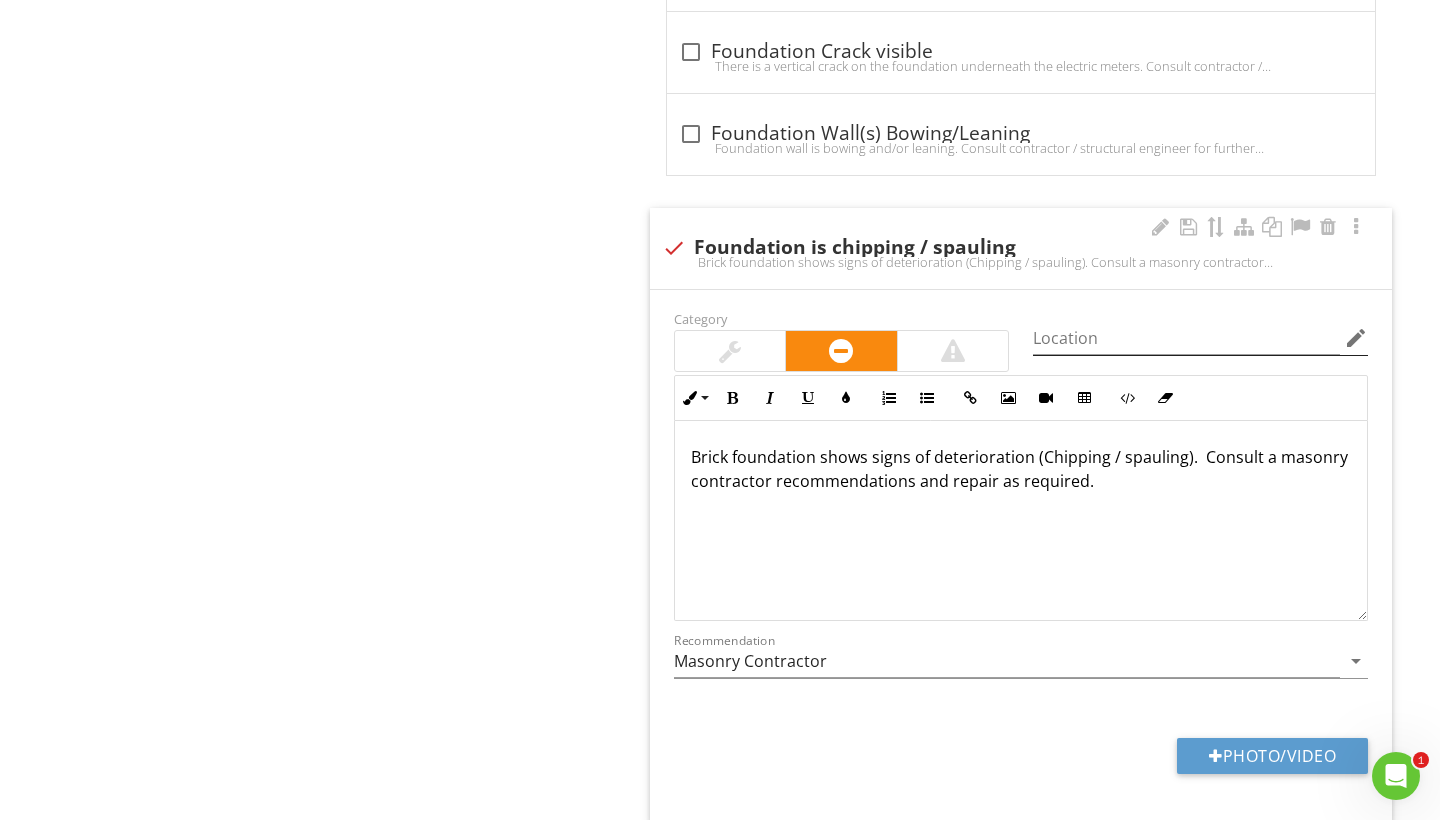 scroll, scrollTop: 2736, scrollLeft: 0, axis: vertical 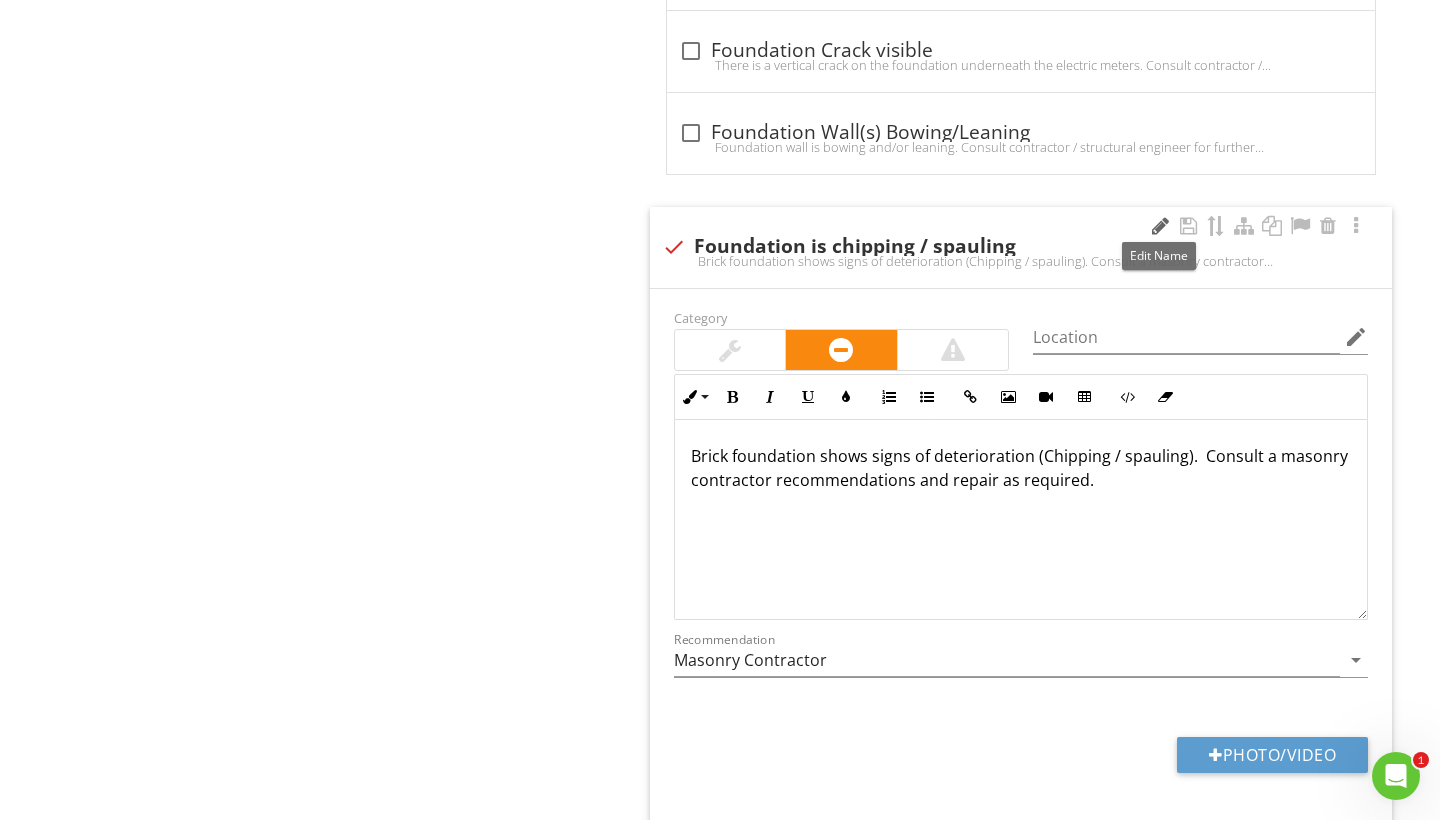 click at bounding box center [1160, 226] 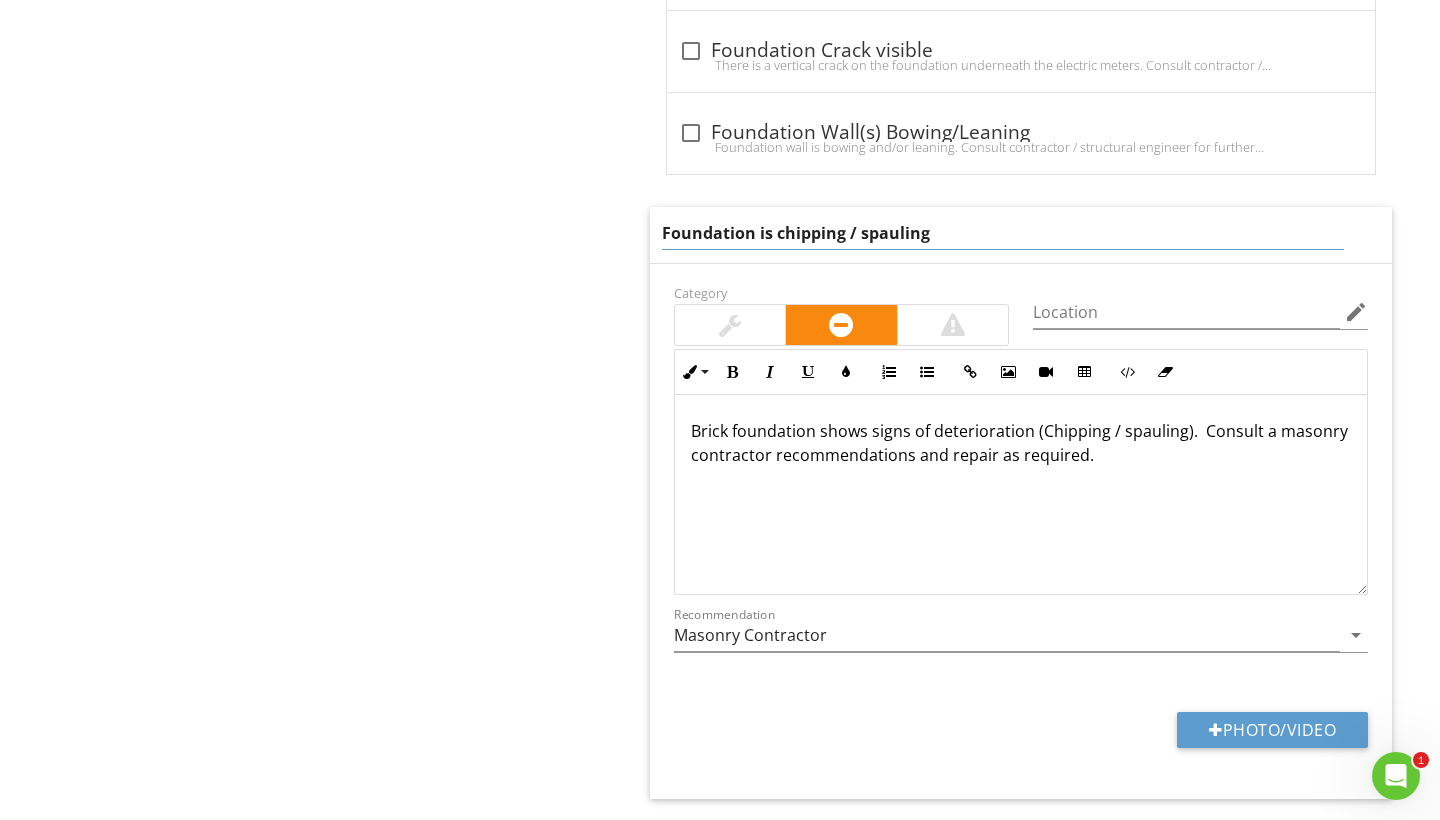 click on "Foundation is chipping / spauling" at bounding box center [1003, 233] 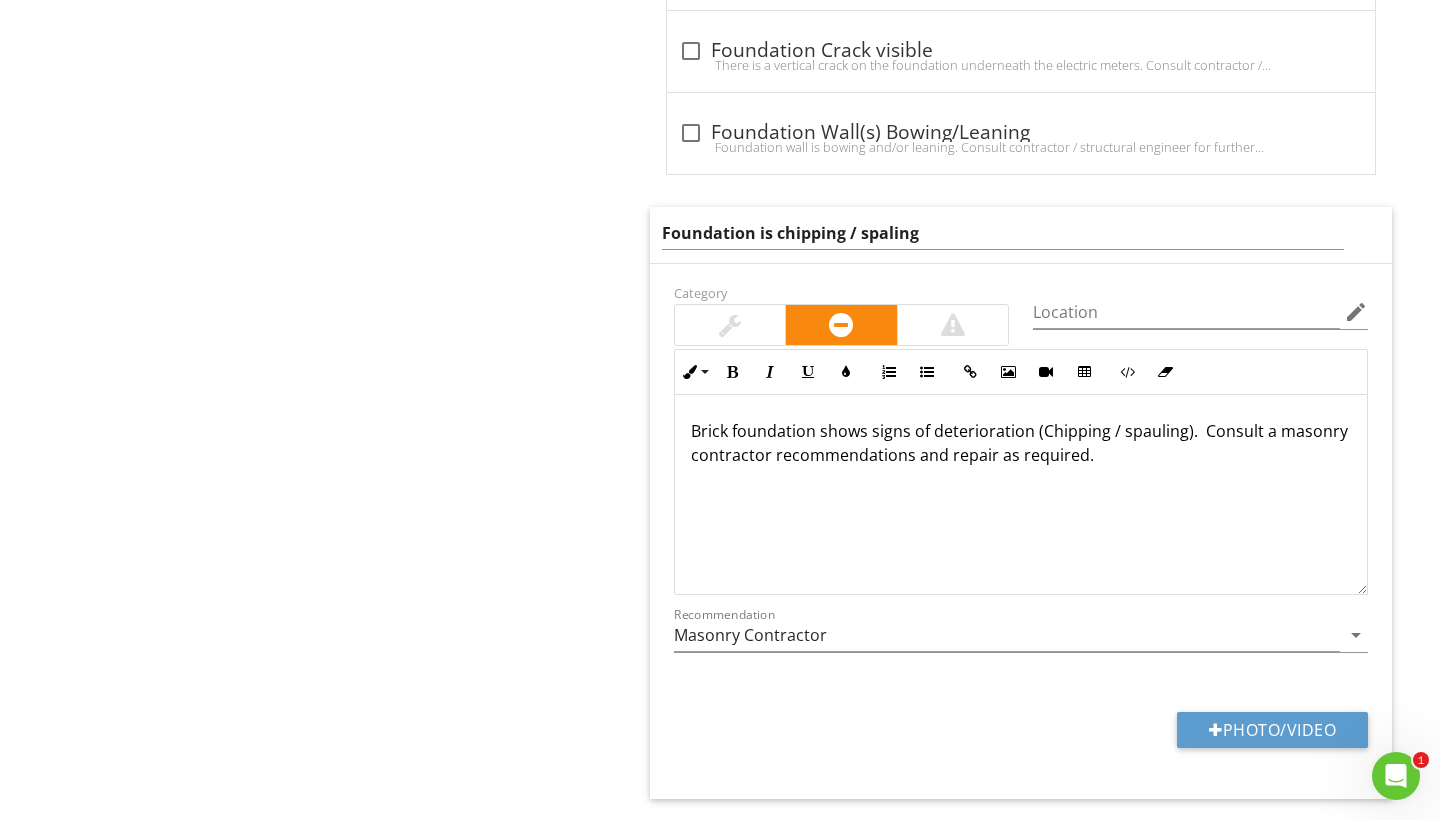 type on "Foundation is chipping / spalling" 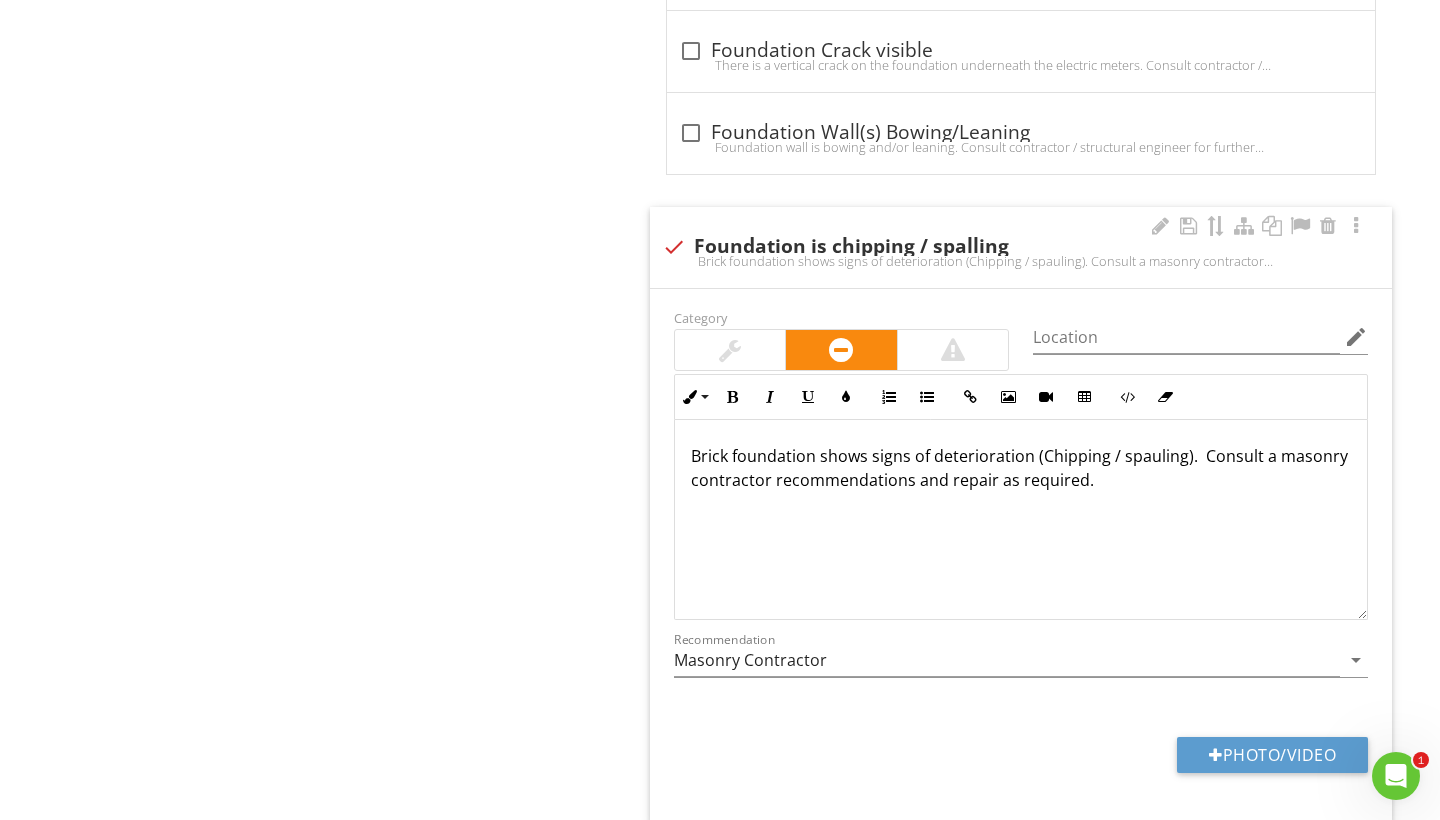 click on "Brick foundation shows signs of deterioration (Chipping / spauling).  Consult a masonry contractor recommendations and repair as required." at bounding box center [1021, 520] 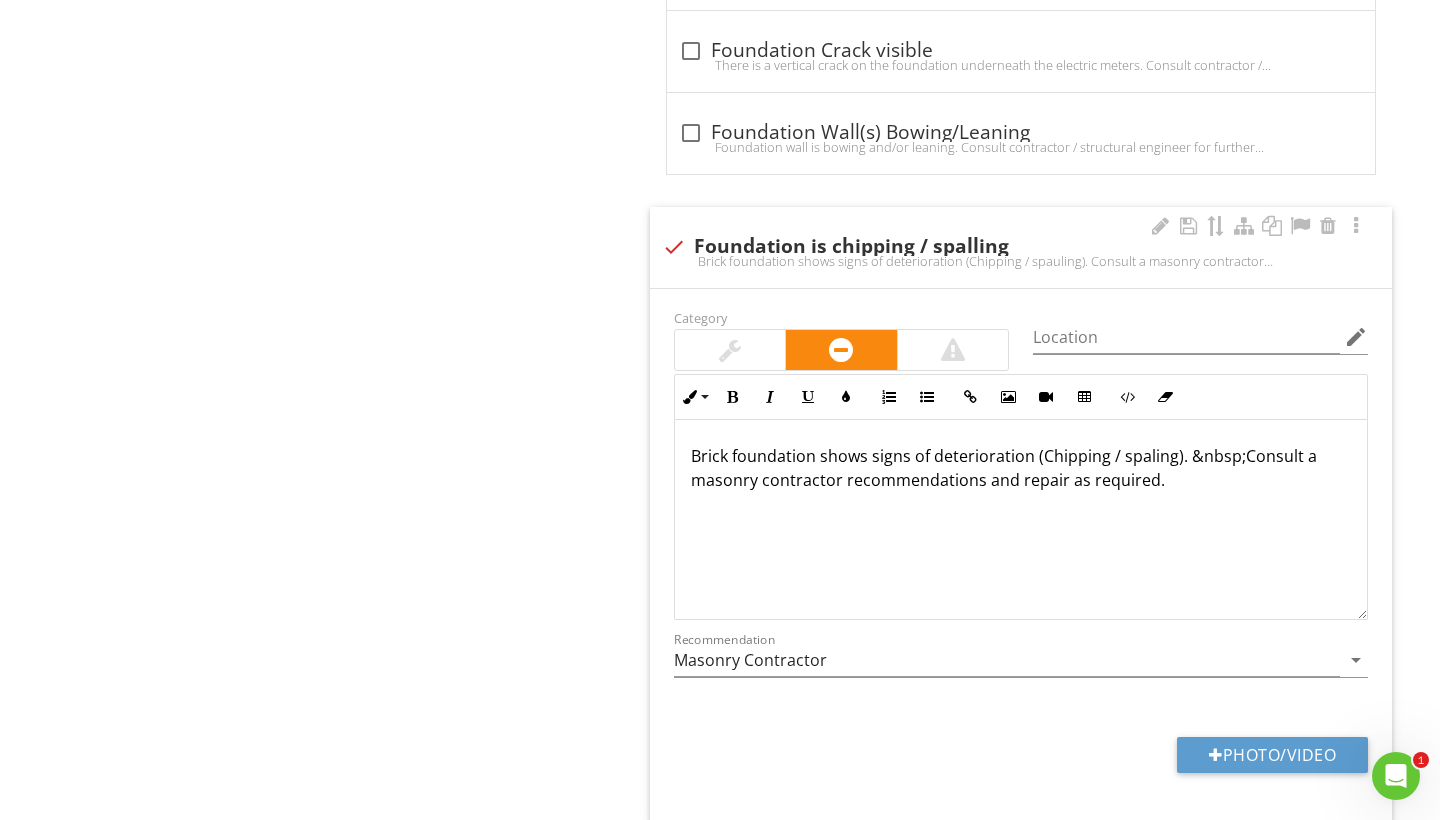 type 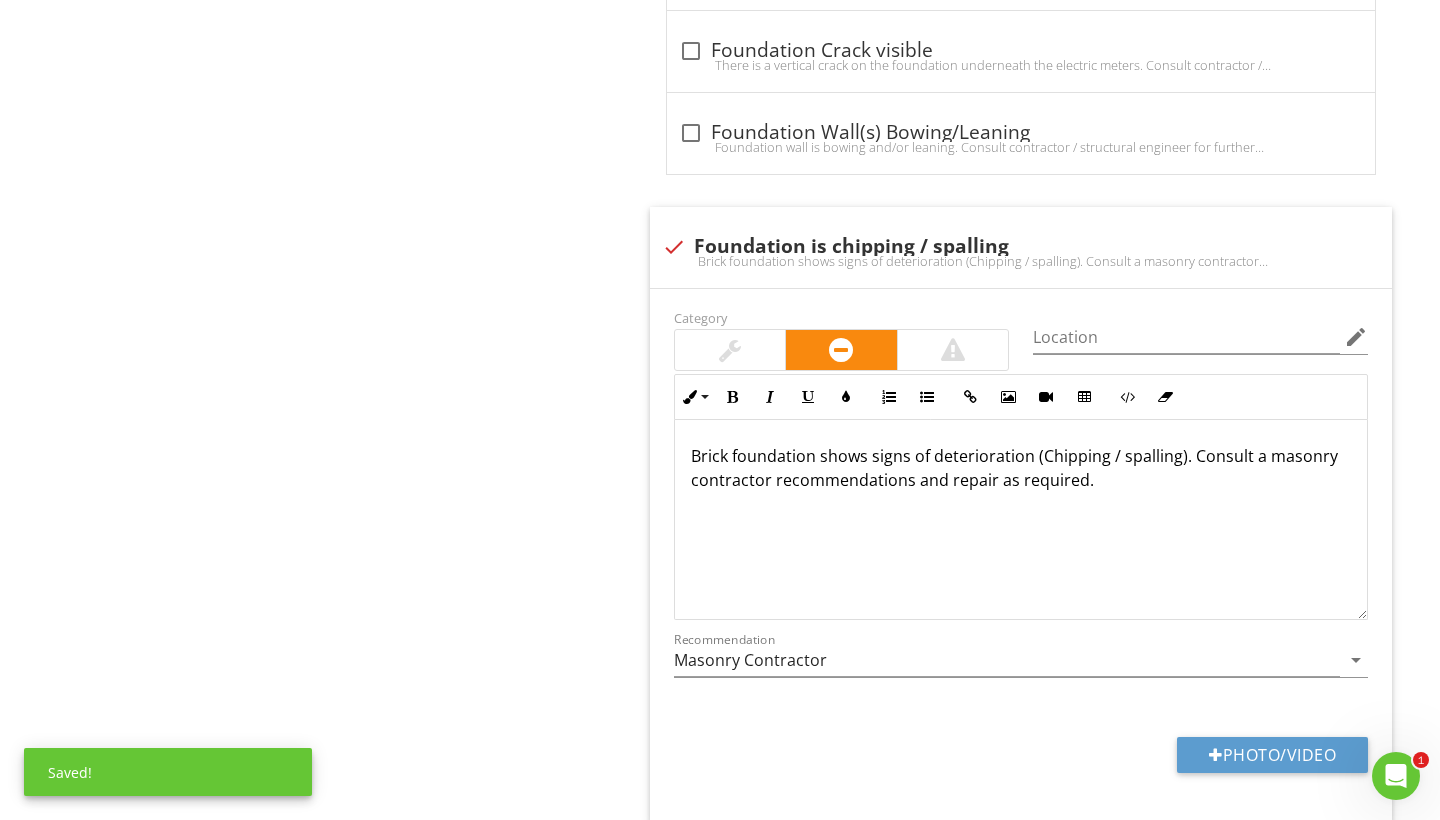 click on "Basement / Crawlspace, Foundation, and Structure
General
Basements and Crawlspaces
Foundation
Basement Walls
Basement Ceilings
Basement Floors
Basement Windows
Basement Electrical
Insulation
Vapor Retarders (Crawlspace or Basement)
Item
Foundation
Info
Information
Material
check_box Brick   check_box_outline_blank Concrete   check_box Concrete Block   check_box_outline_blank Granite   check_box_outline_blank Stone   check_box_outline_blank Slab on Grade   check_box_outline_blank Limited Access to Exterior Foundation   check_box_outline_blank" at bounding box center [900, -567] 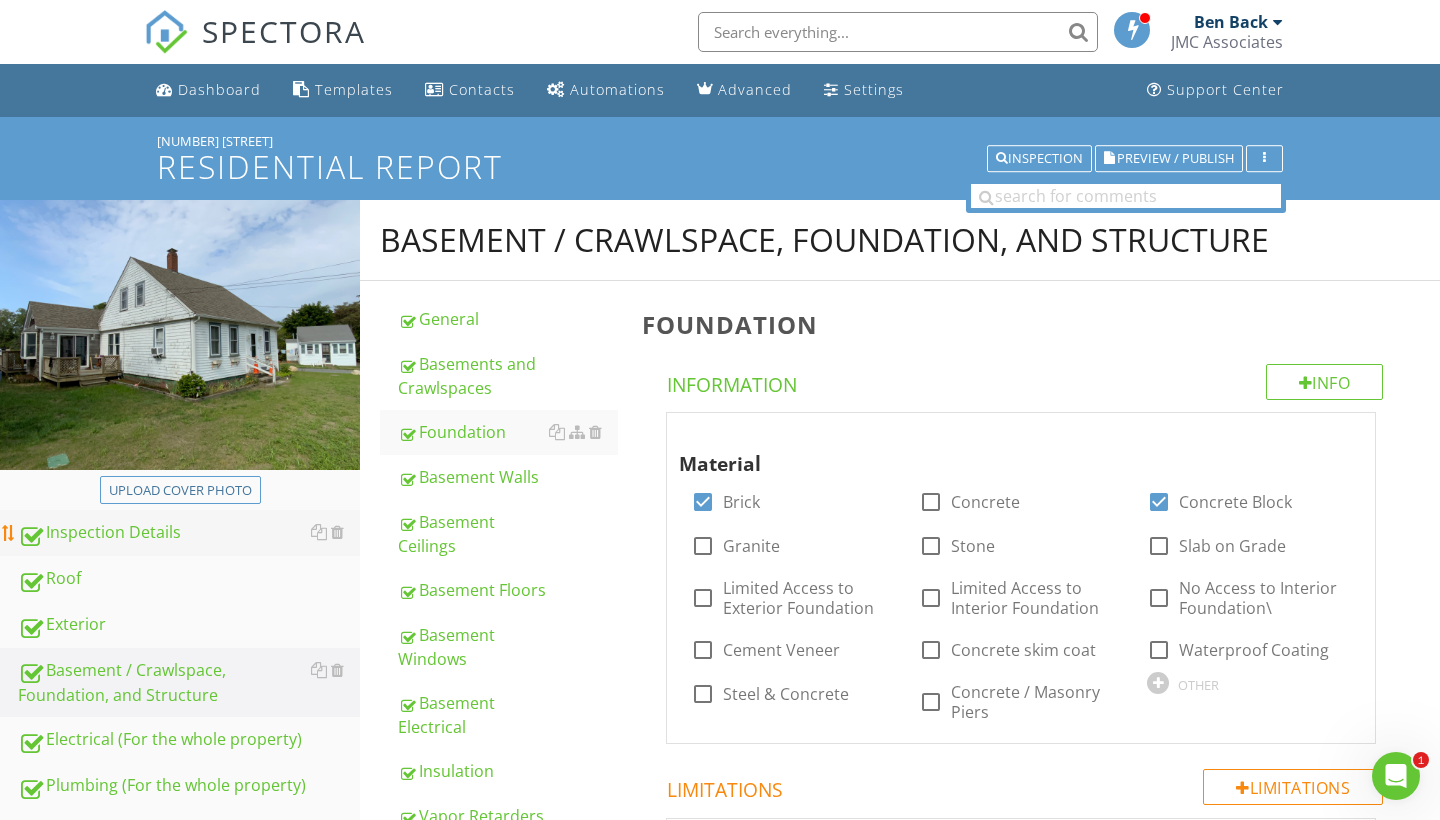 scroll, scrollTop: 0, scrollLeft: 0, axis: both 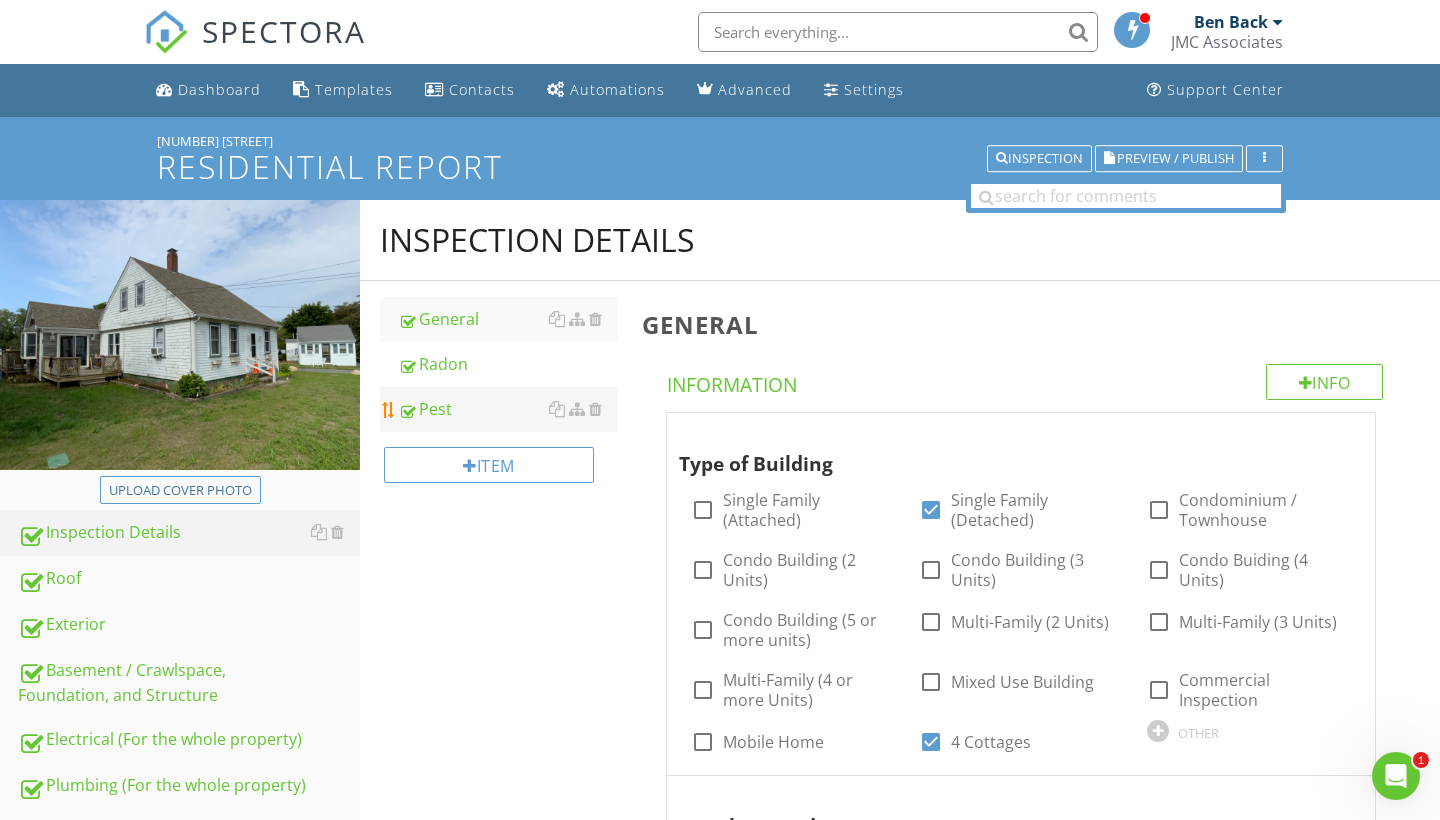 click on "Pest" at bounding box center (508, 409) 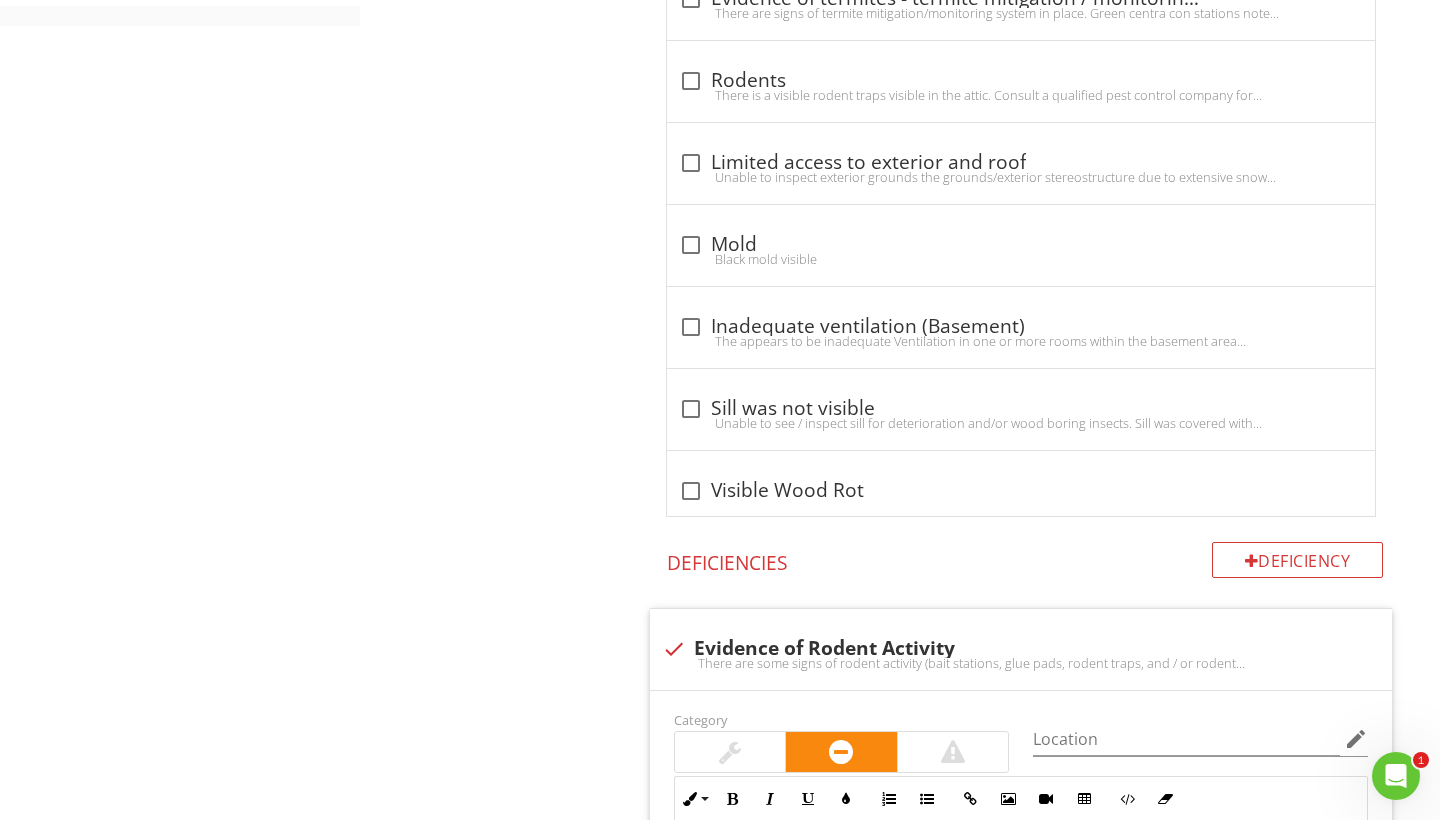 scroll, scrollTop: 1513, scrollLeft: 0, axis: vertical 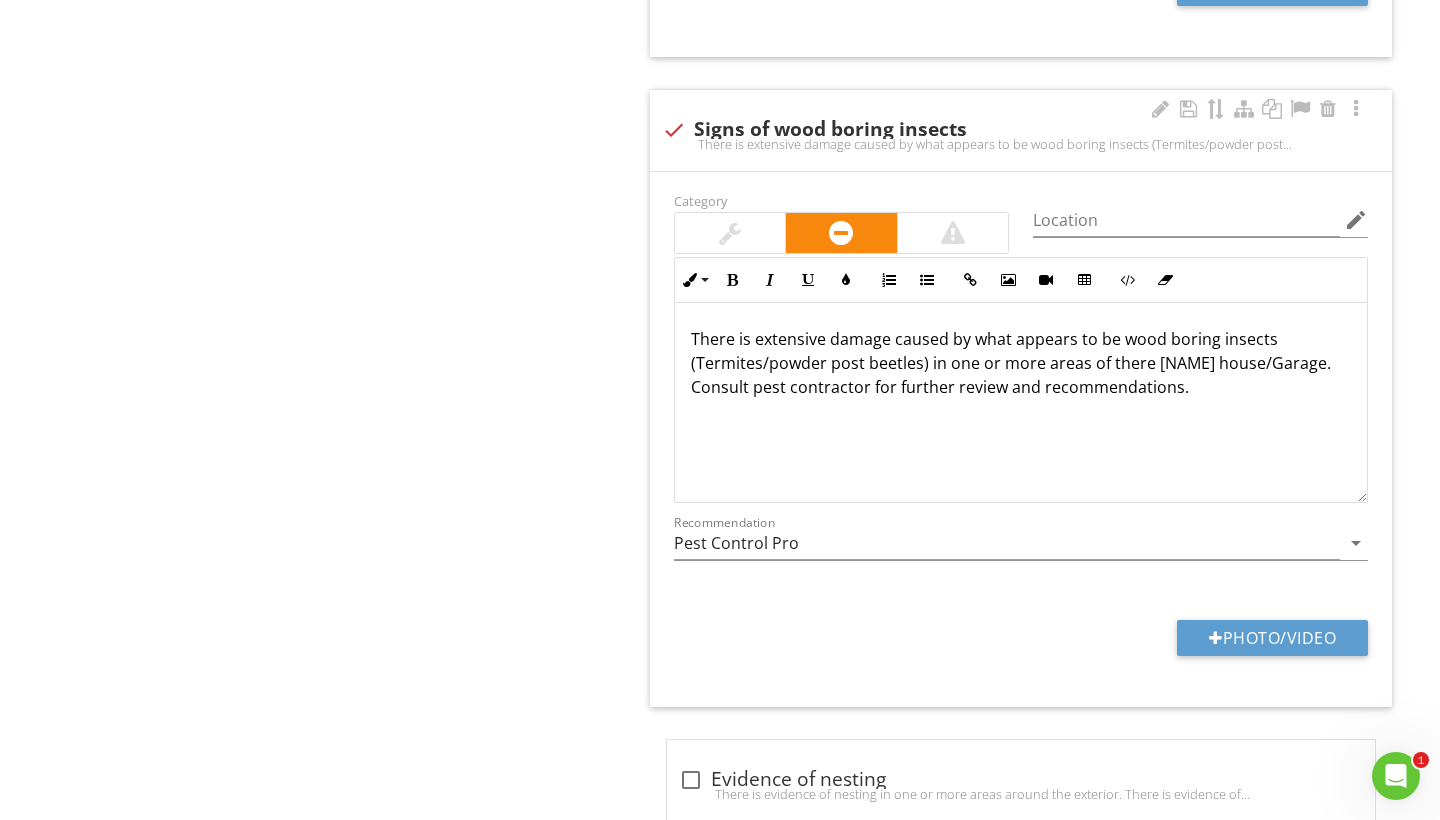 click on "There is extensive damage caused by what appears to be wood boring insects (Termites/powder post beetles) in one or more areas of there [NAME] house/Garage. Consult pest contractor for further review and recommendations." at bounding box center (1021, 363) 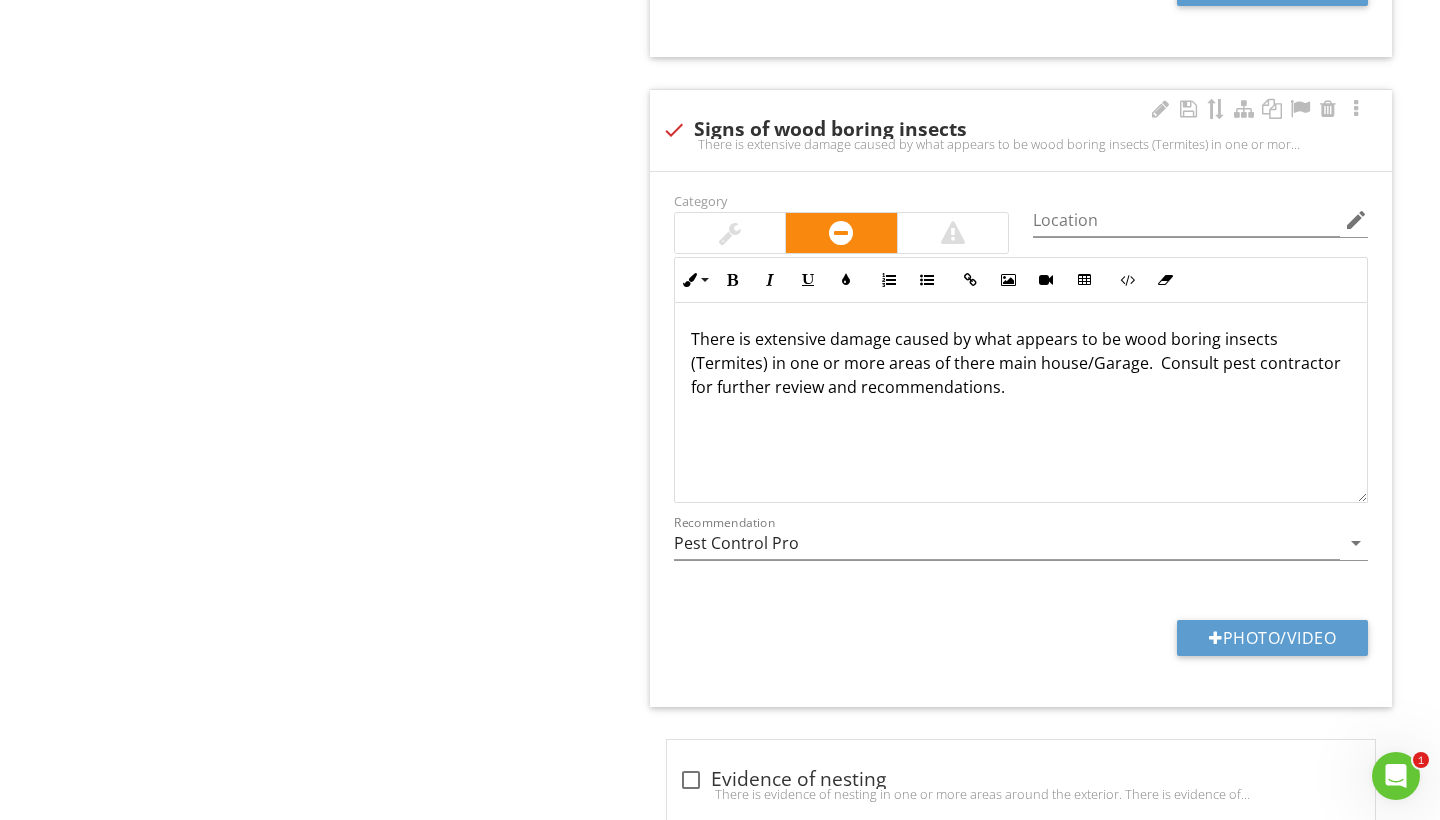 click on "There is extensive damage caused by what appears to be wood boring insects (Termites) in one or more areas of there main house/Garage.  Consult pest contractor for further review and recommendations." at bounding box center [1021, 363] 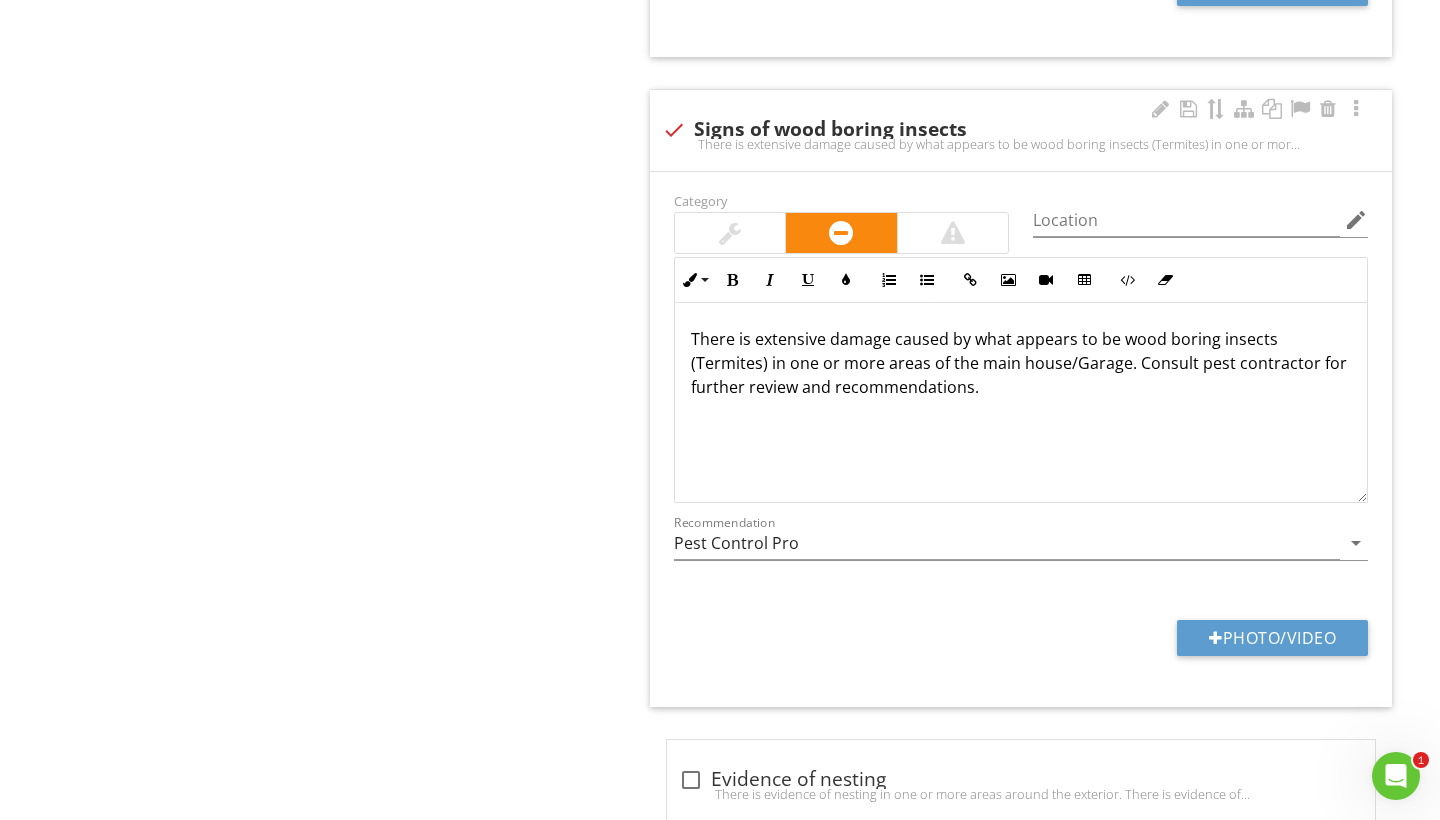 click on "There is extensive damage caused by what appears to be wood boring insects (Termites) in one or more areas of the main house/Garage. Consult pest contractor for further review and recommendations." at bounding box center (1021, 363) 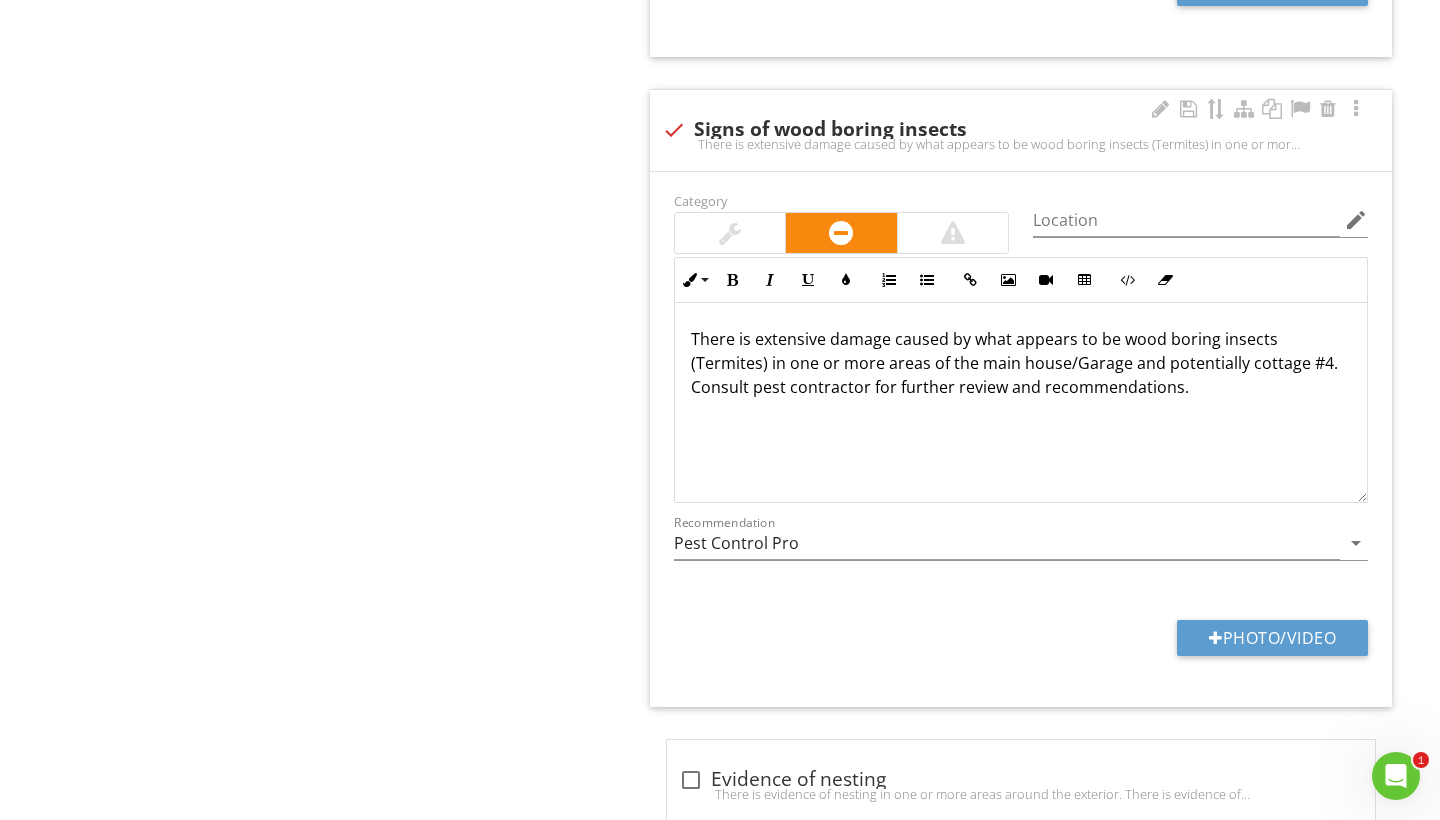 click on "There is extensive damage caused by what appears to be wood boring insects (Termites) in one or more areas of the main house/Garage and potentially cottage #4. Consult pest contractor for further review and recommendations." at bounding box center [1021, 363] 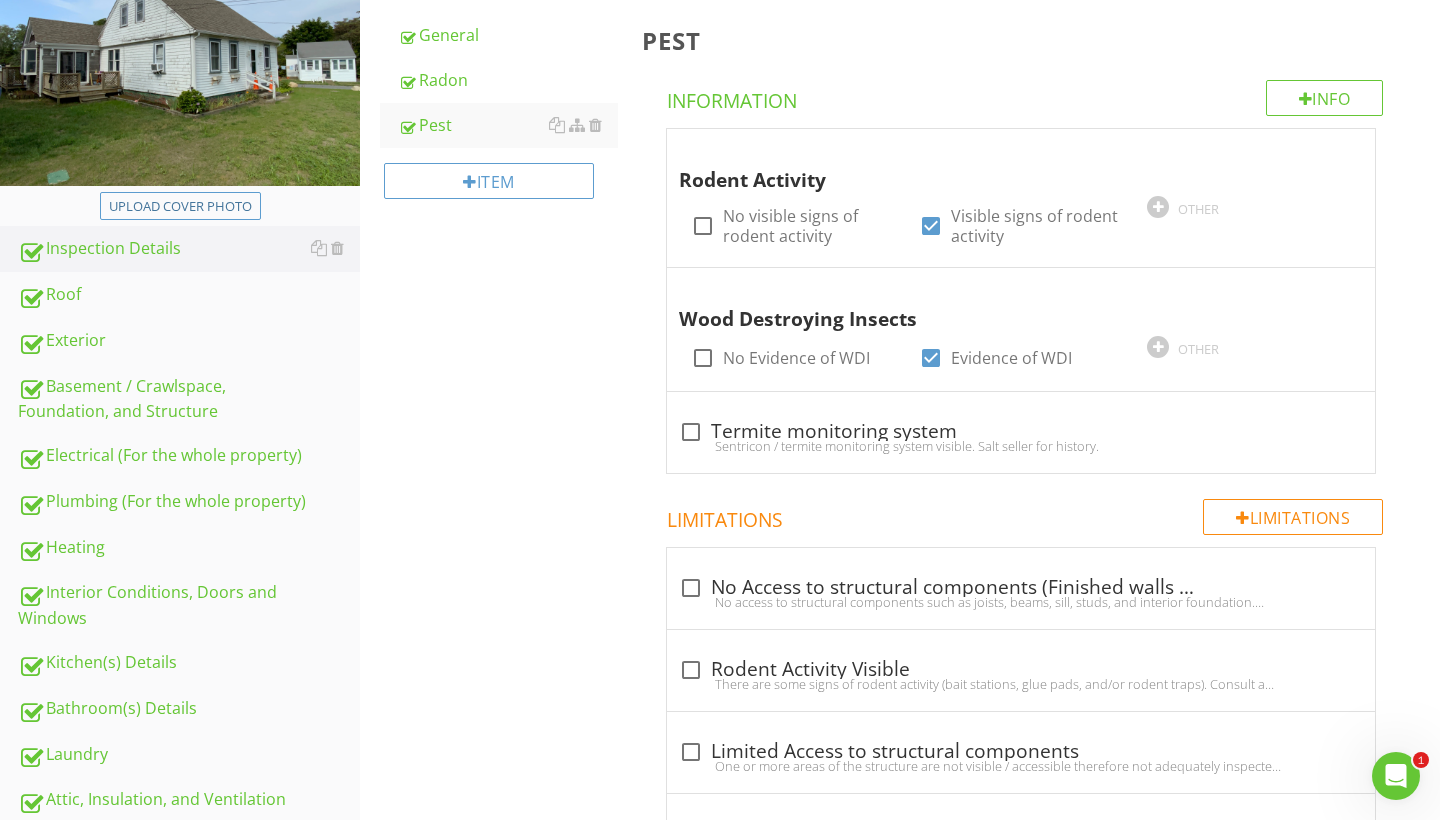 scroll, scrollTop: 351, scrollLeft: 0, axis: vertical 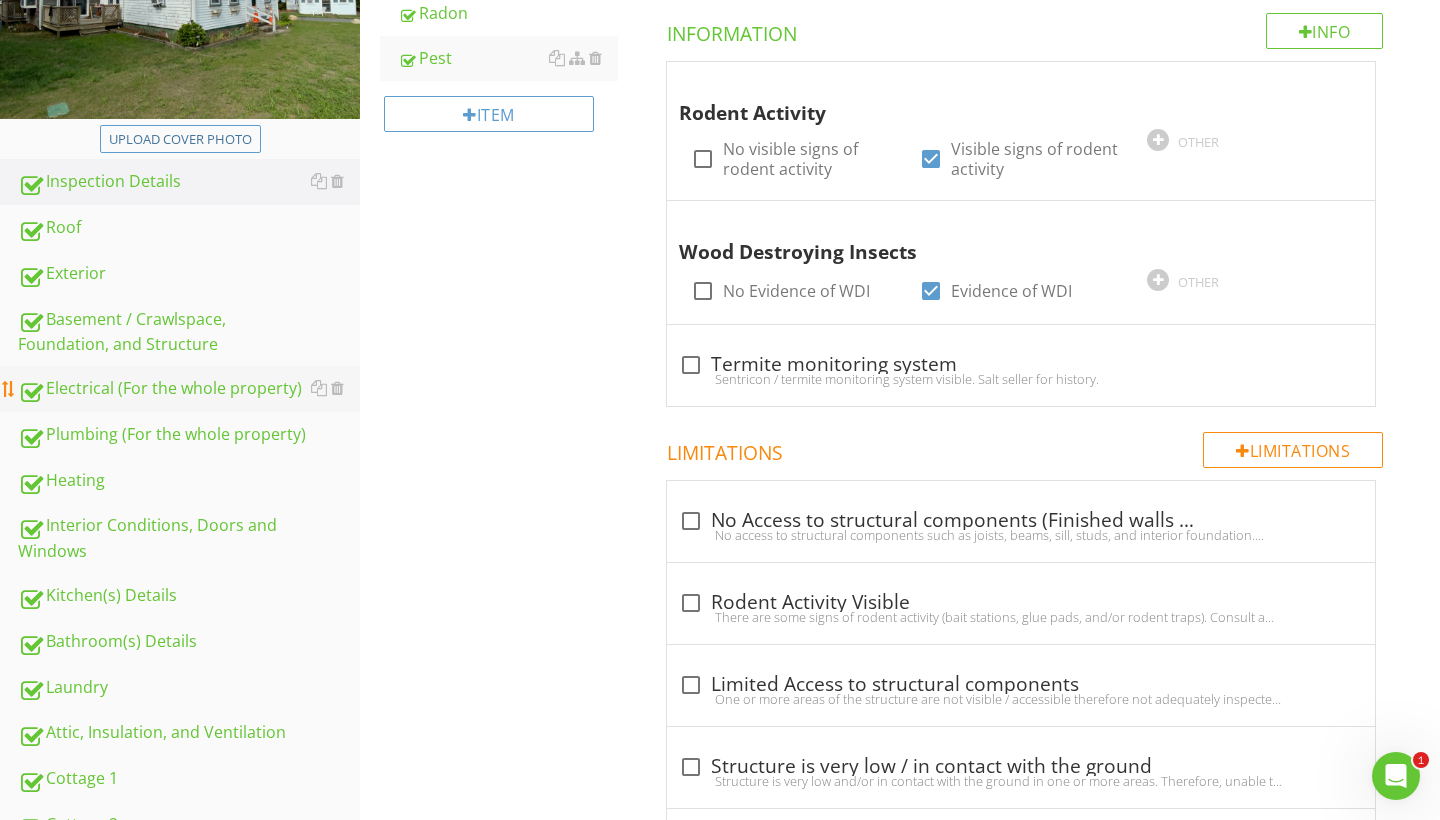 click on "Electrical (For the whole property)" at bounding box center (189, 389) 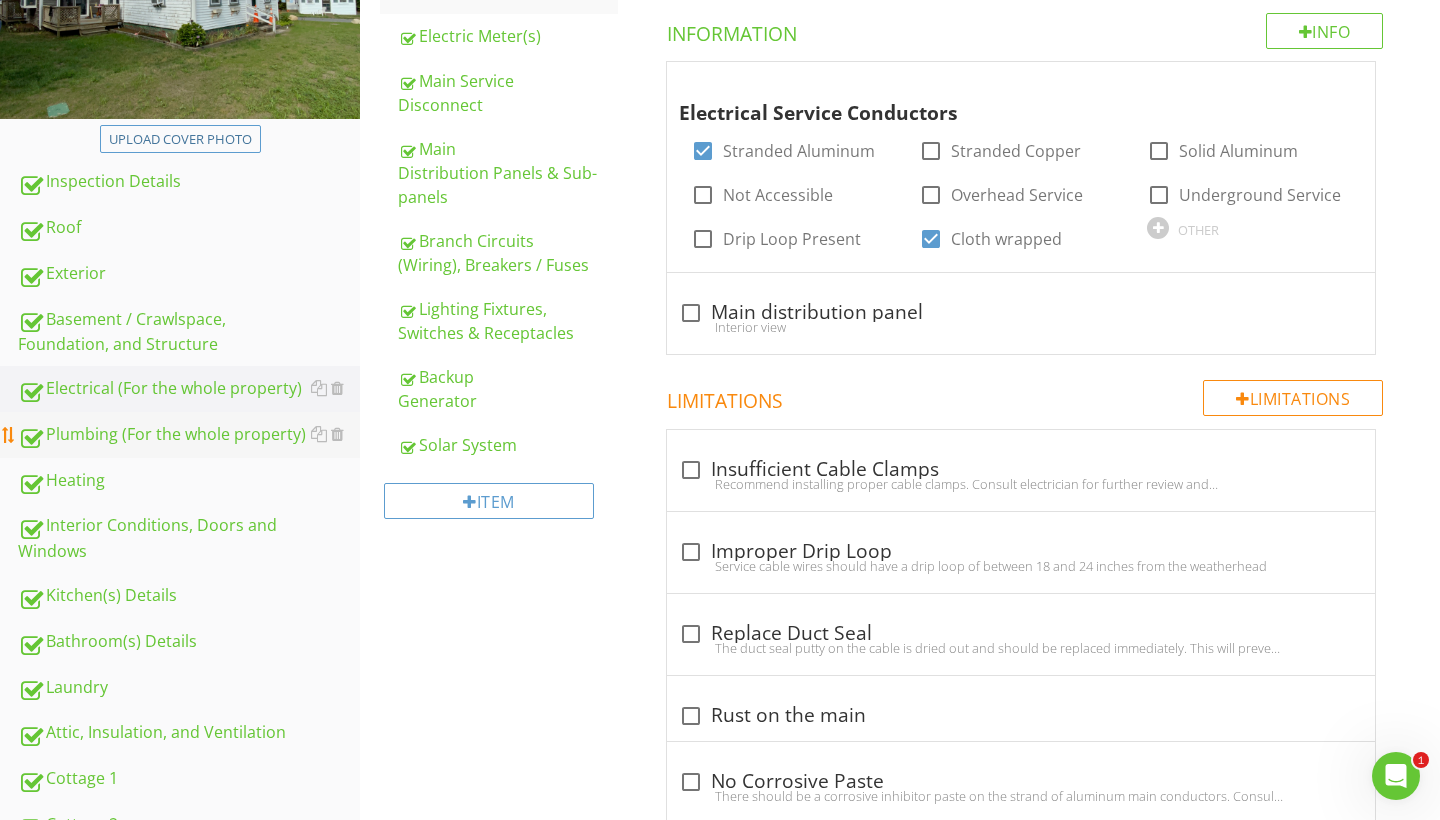 click on "Plumbing (For the whole property)" at bounding box center (189, 435) 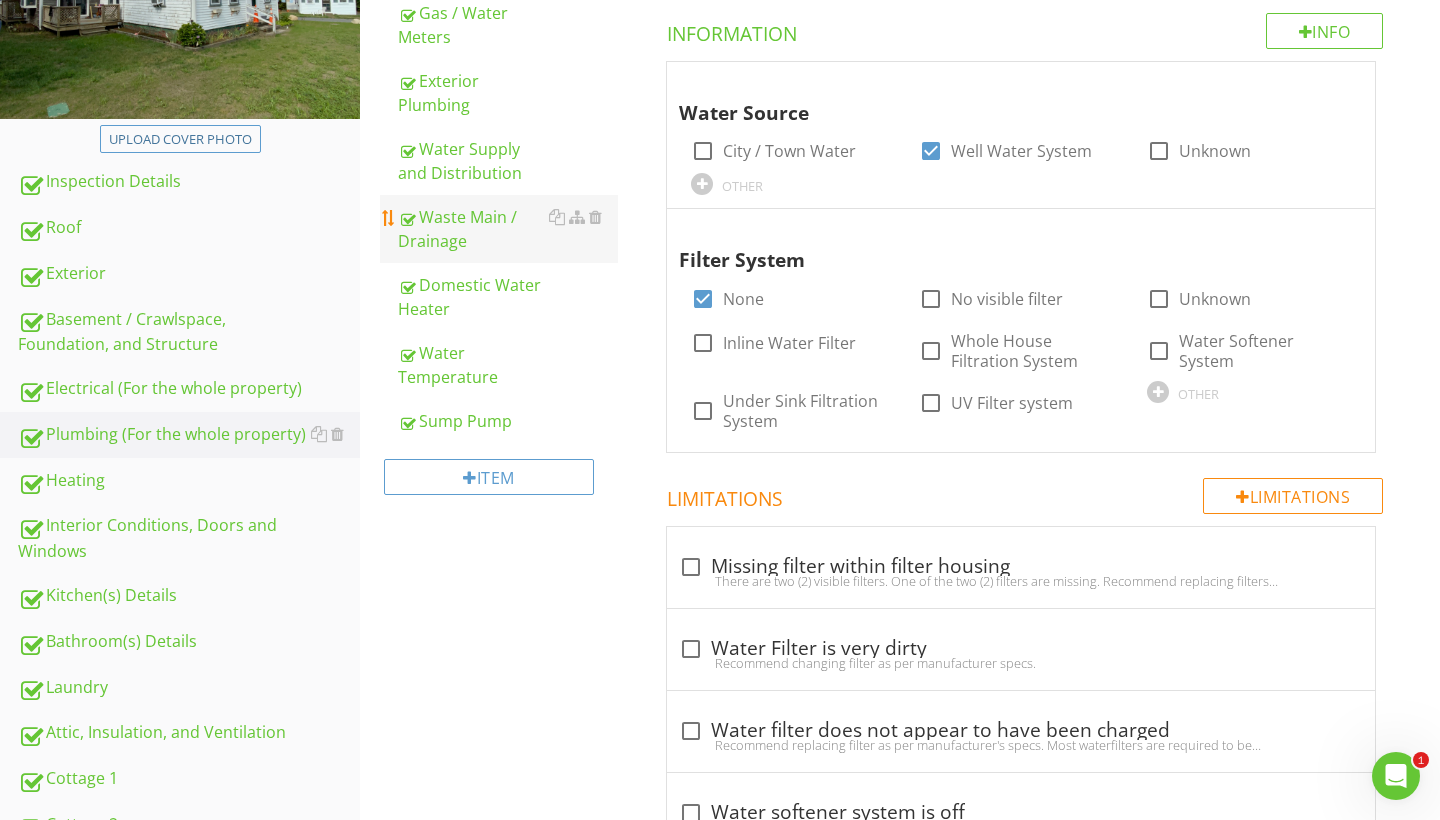 click on "Waste Main / Drainage" at bounding box center (508, 229) 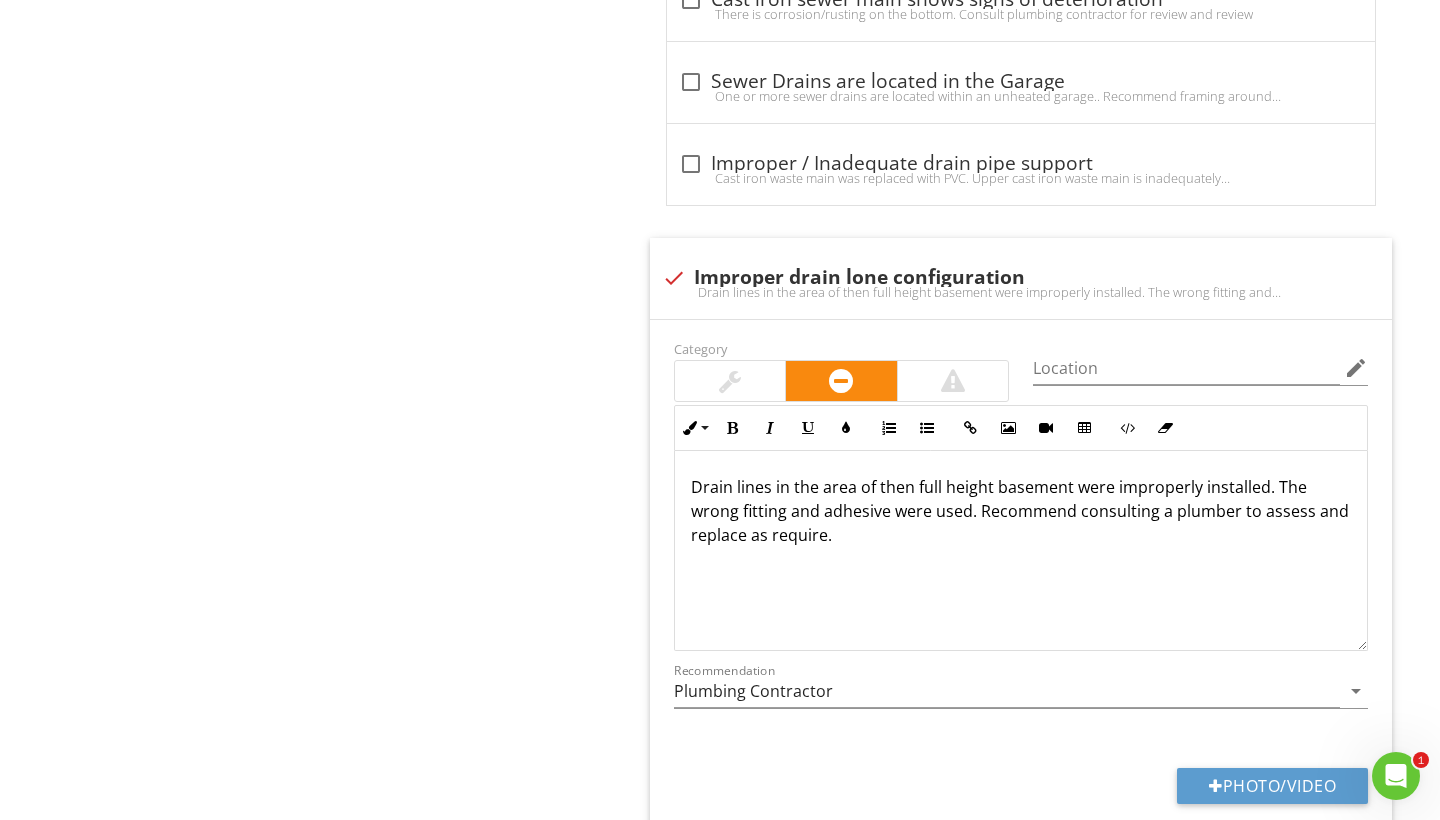 scroll, scrollTop: 2274, scrollLeft: 0, axis: vertical 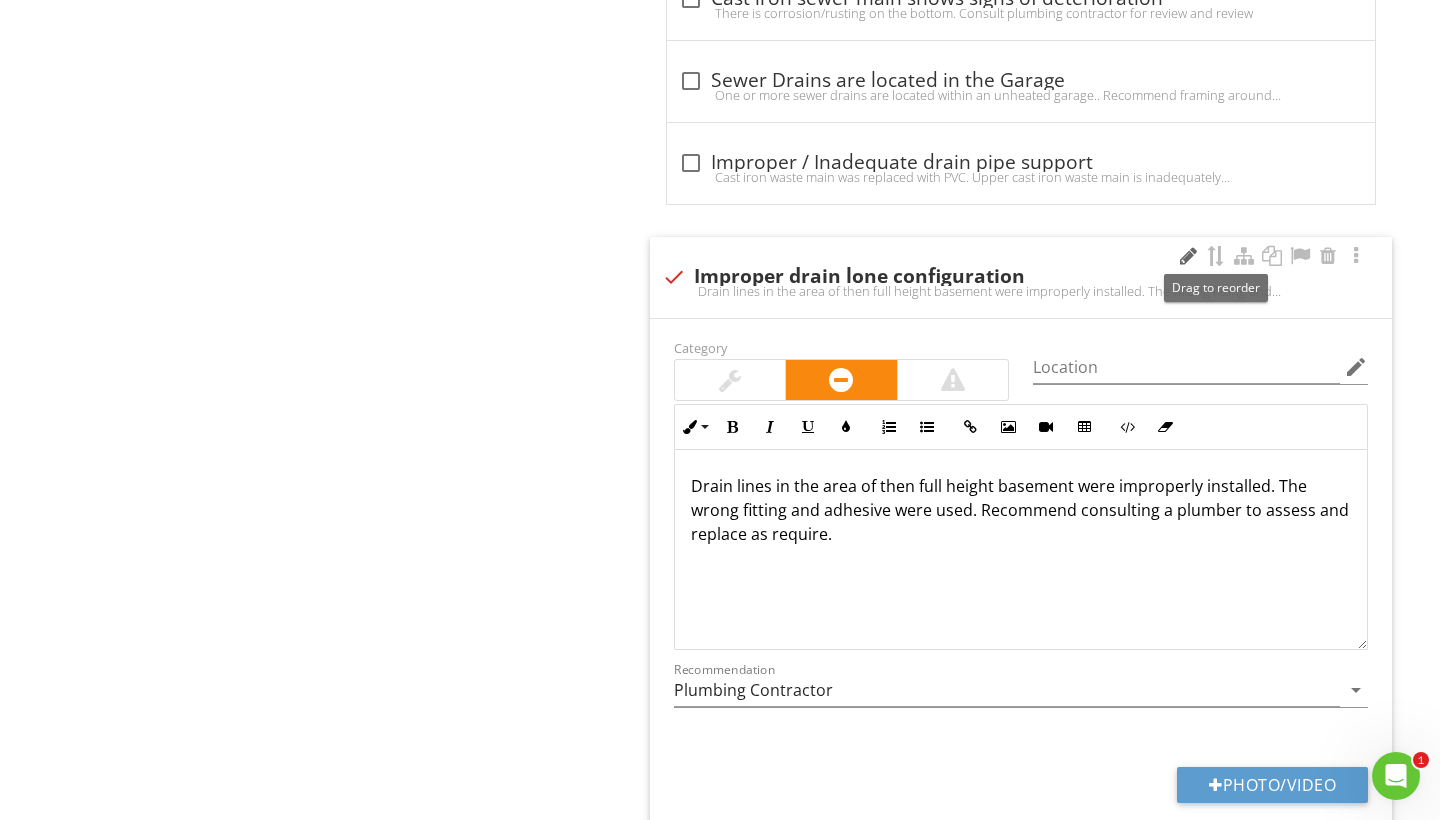 click at bounding box center [1188, 256] 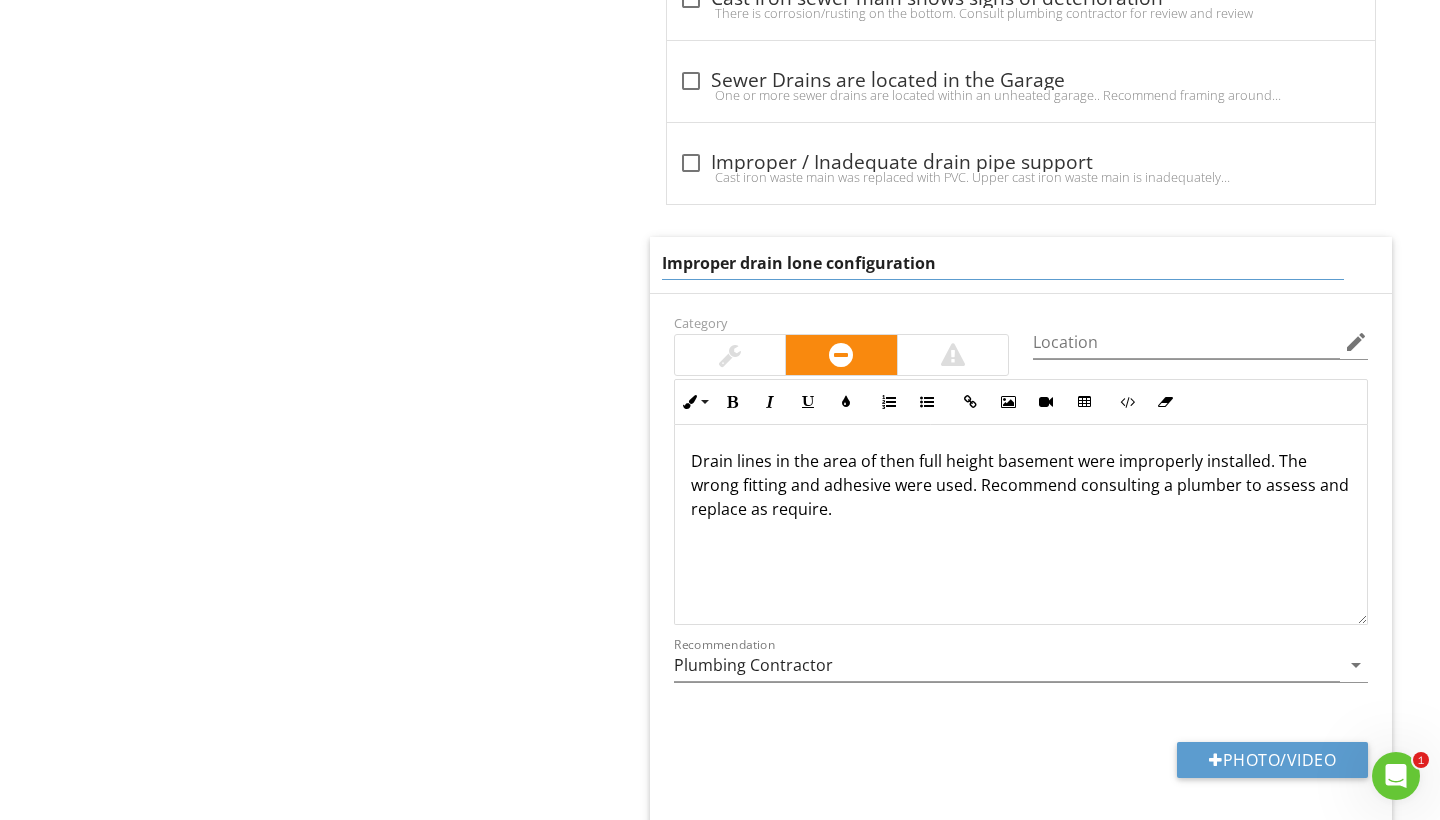 click on "Improper drain lone configuration" at bounding box center [1003, 263] 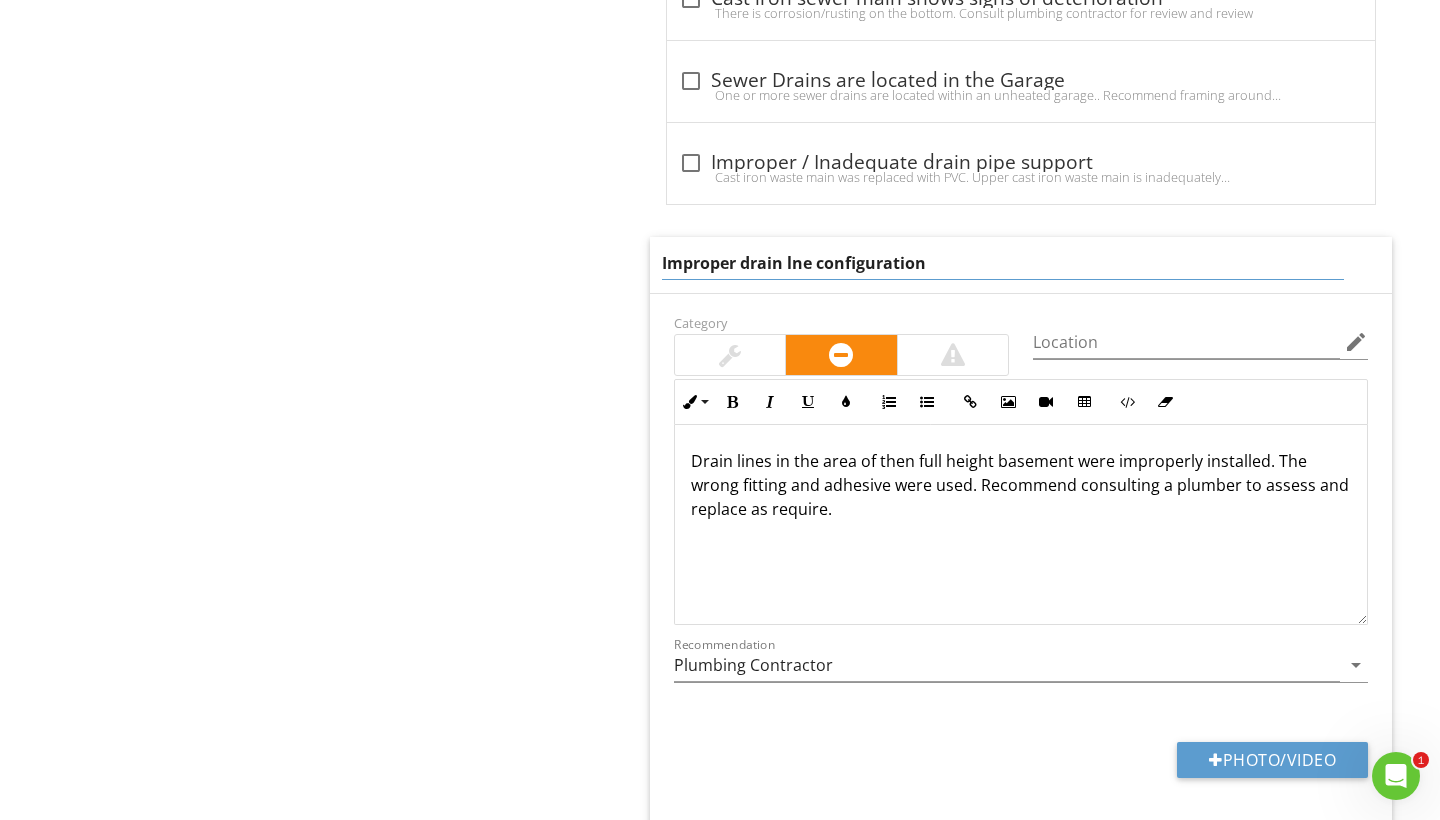 type on "Improper drain line configuration" 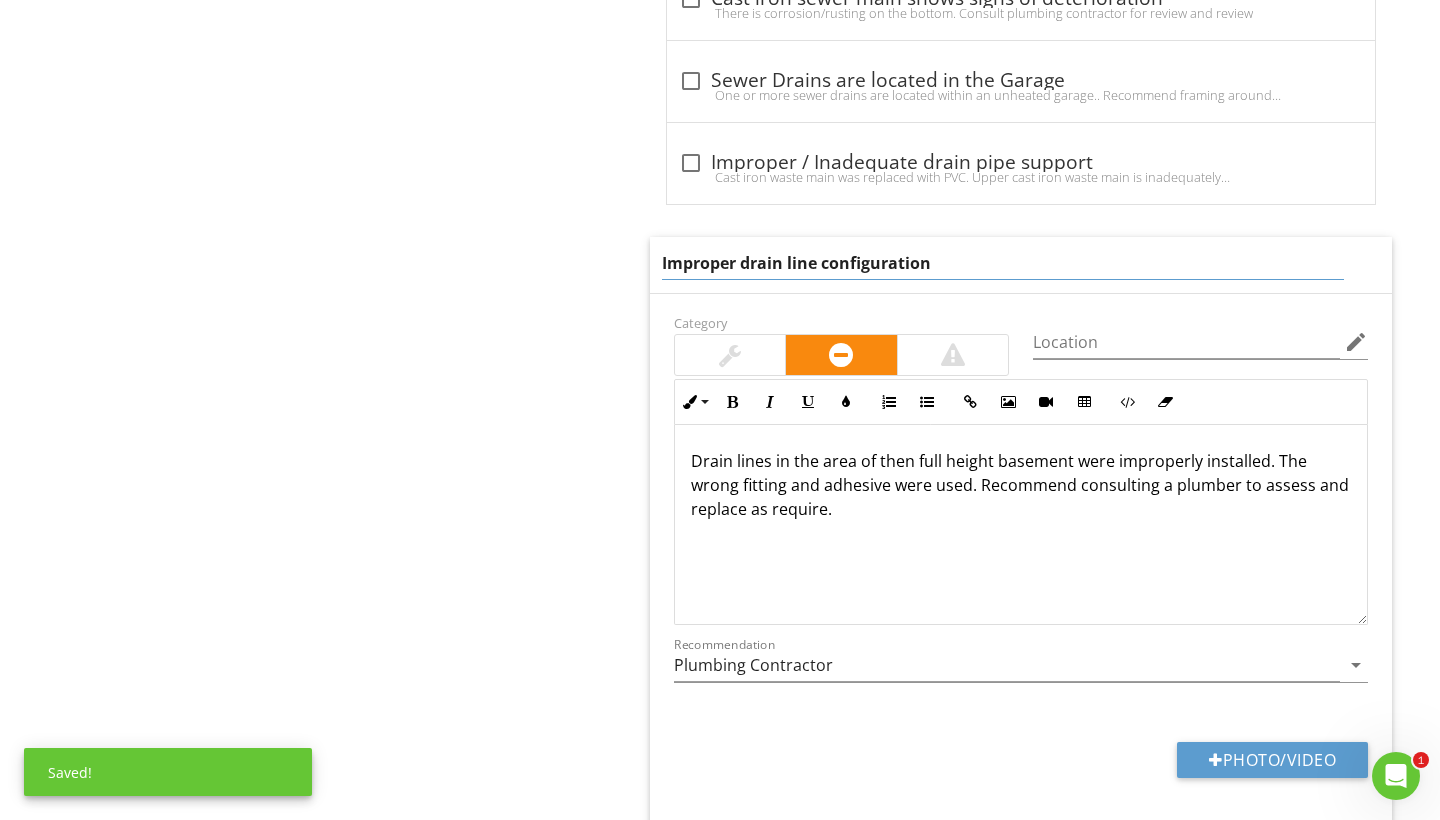 click on "Drain lines in the area of then full height basement were improperly installed. The wrong fitting and adhesive were used. Recommend consulting a plumber to assess and replace as require." at bounding box center (1021, 485) 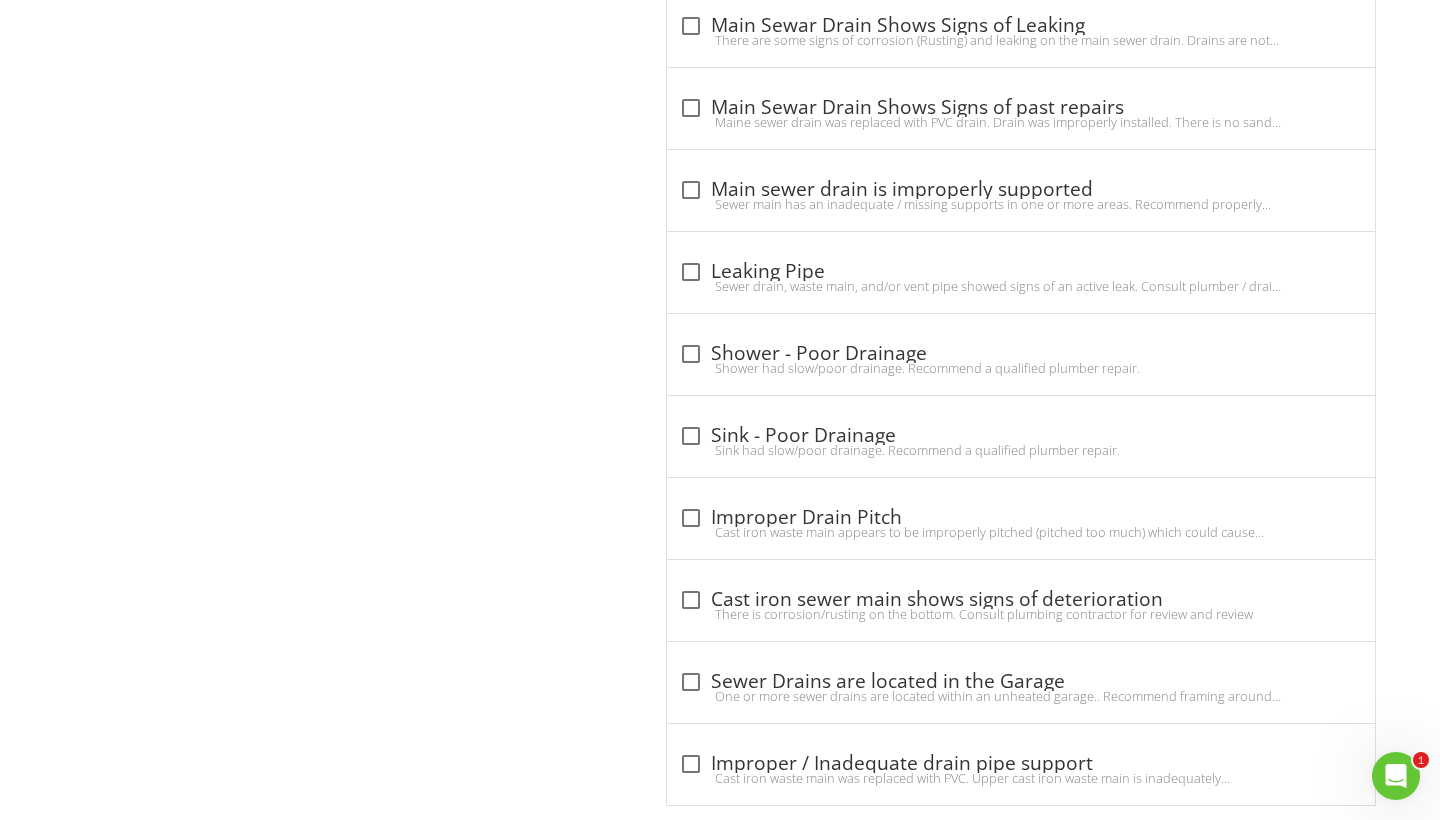 scroll, scrollTop: 1396, scrollLeft: 0, axis: vertical 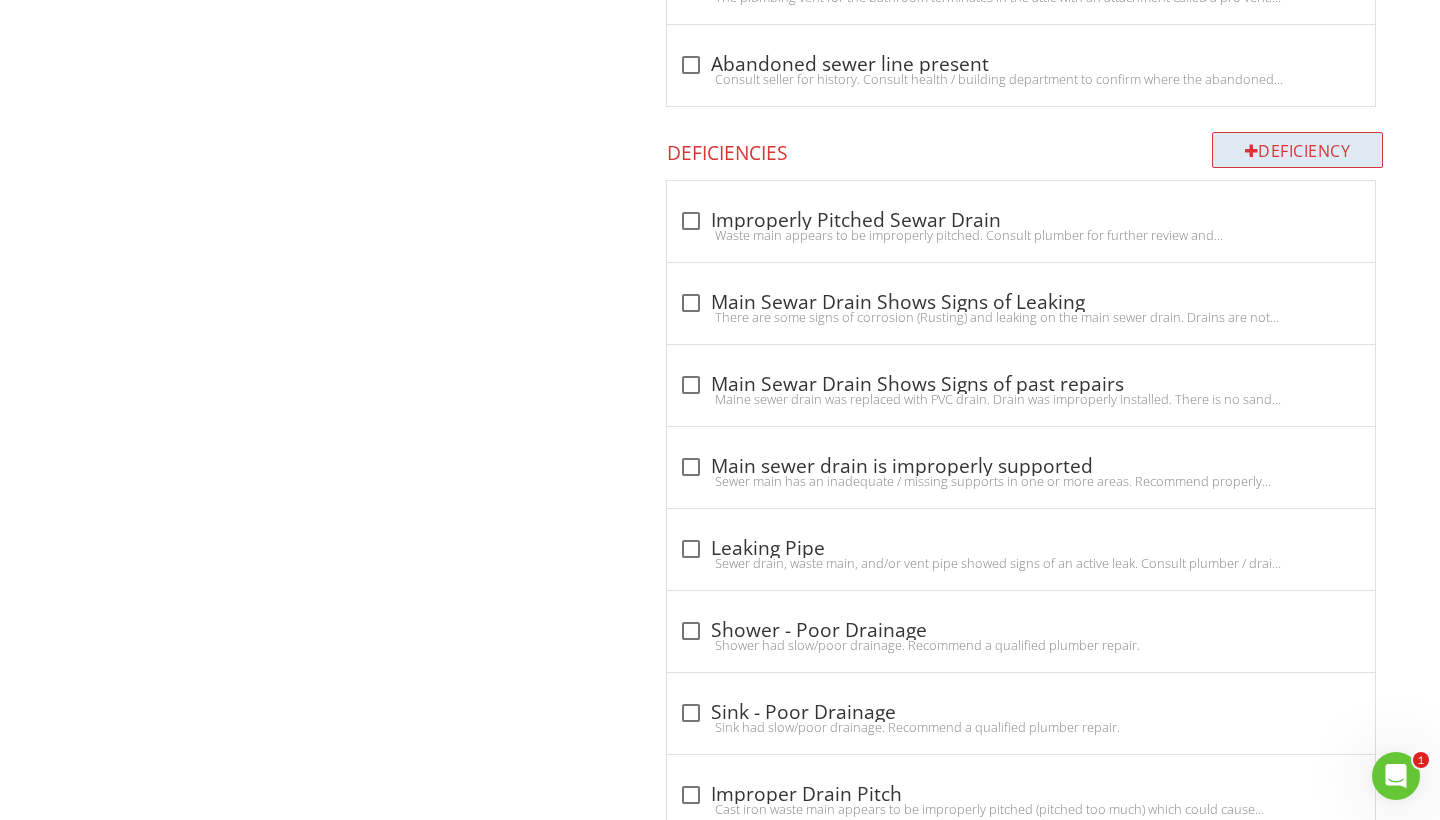 click on "Deficiency" at bounding box center [1298, 150] 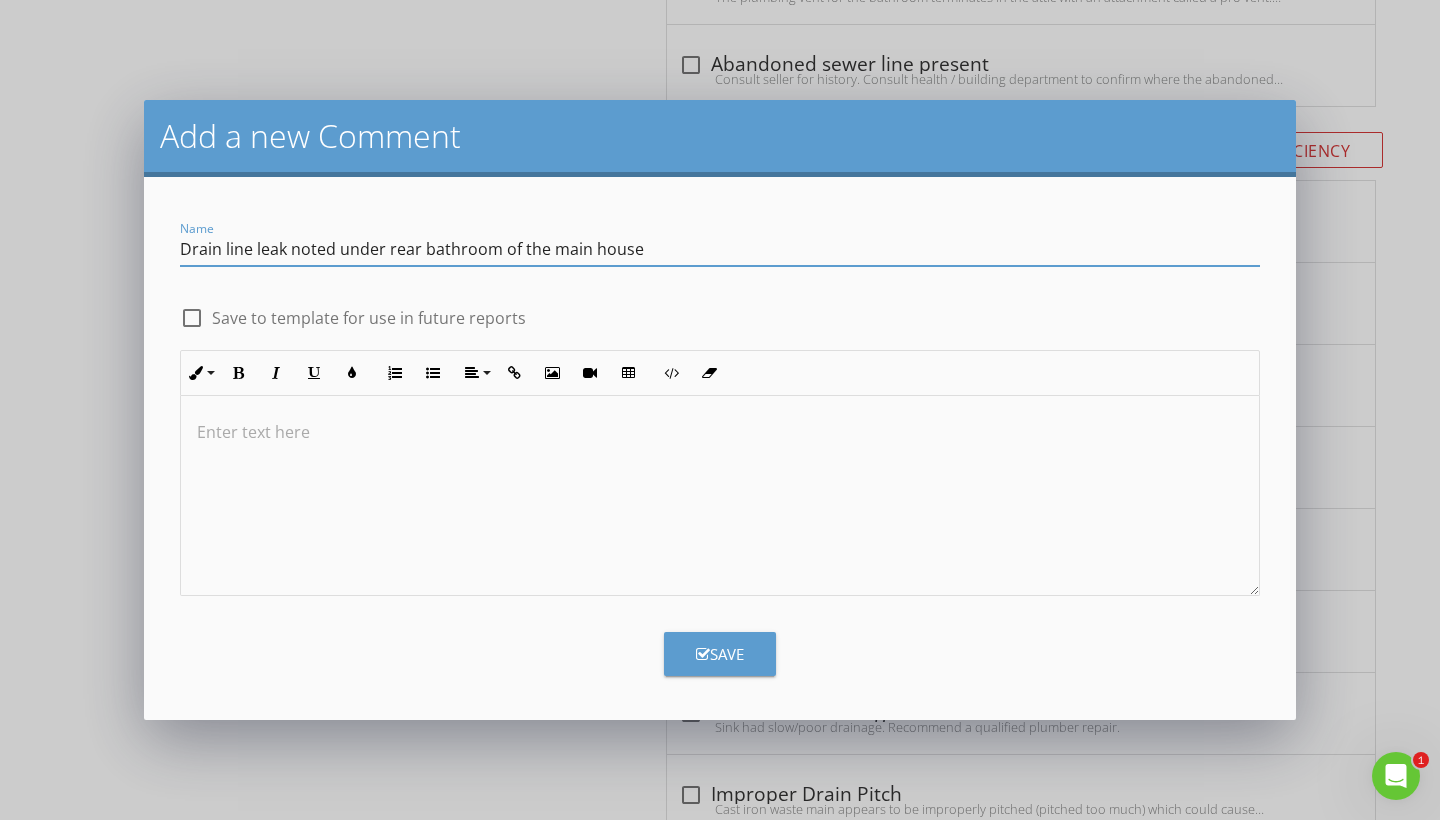 click on "Drain line leak noted under rear bathroom of the main house" at bounding box center [720, 249] 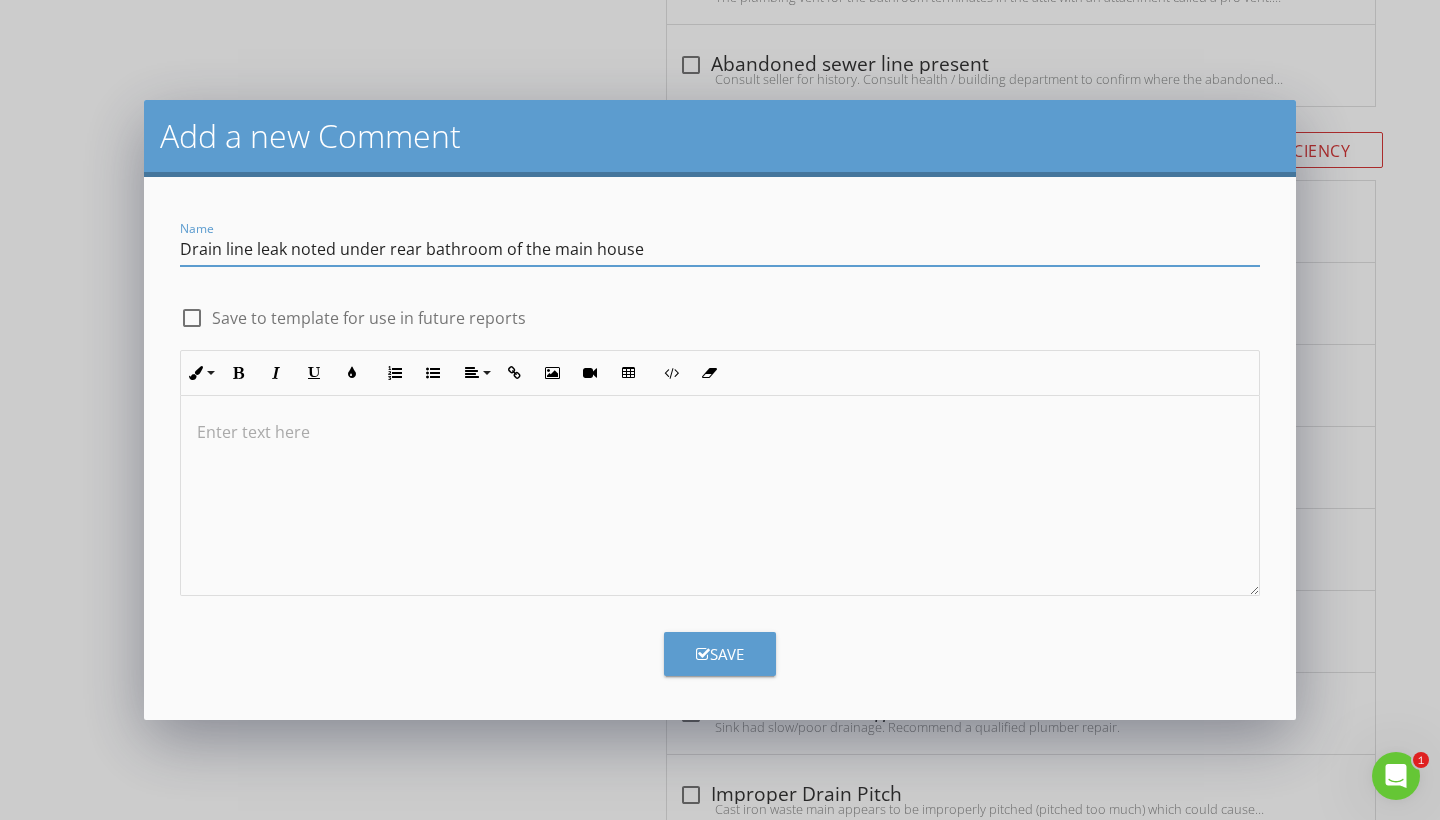 click on "Drain line leak noted under rear bathroom of the main house" at bounding box center [720, 249] 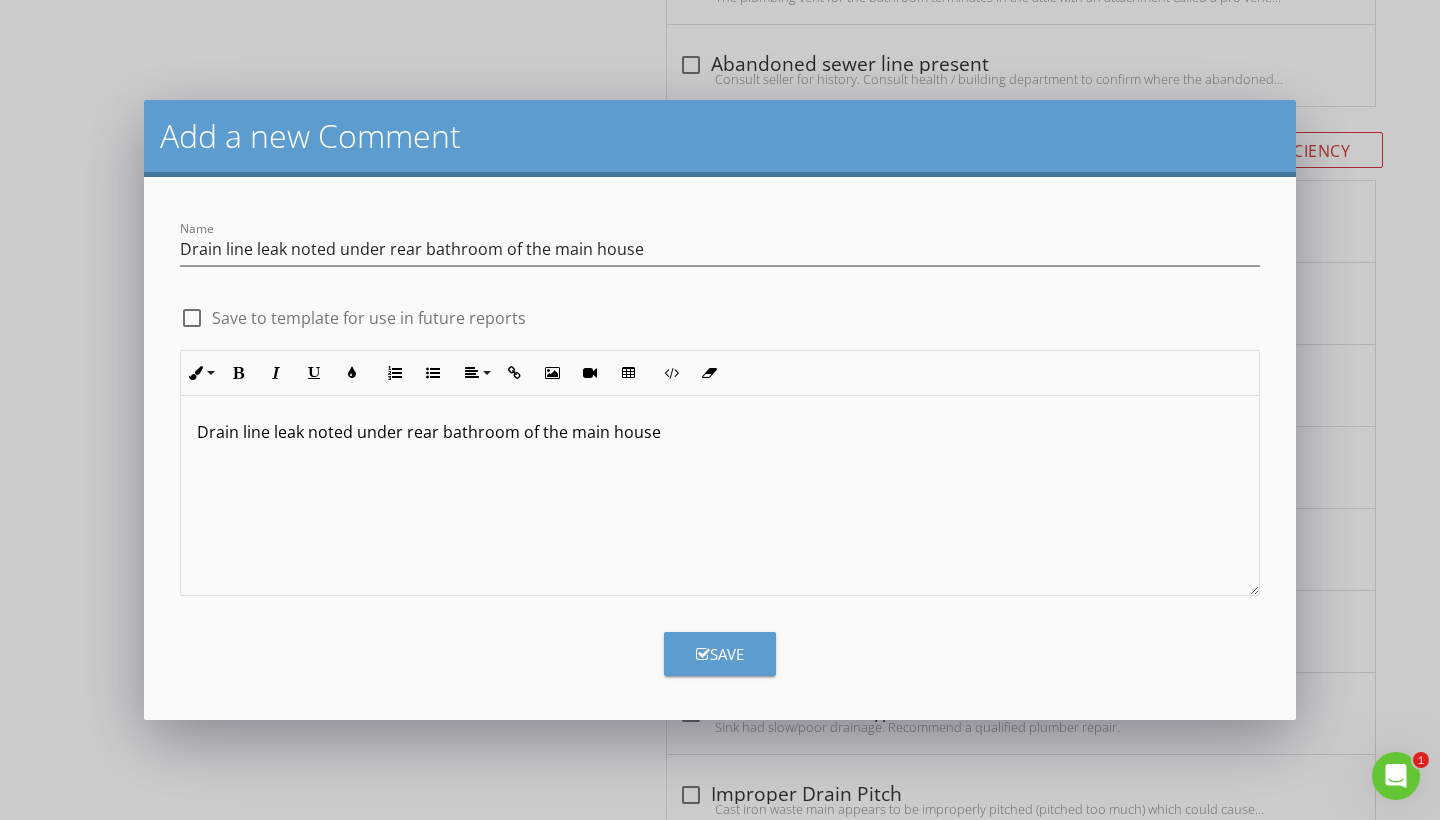 type 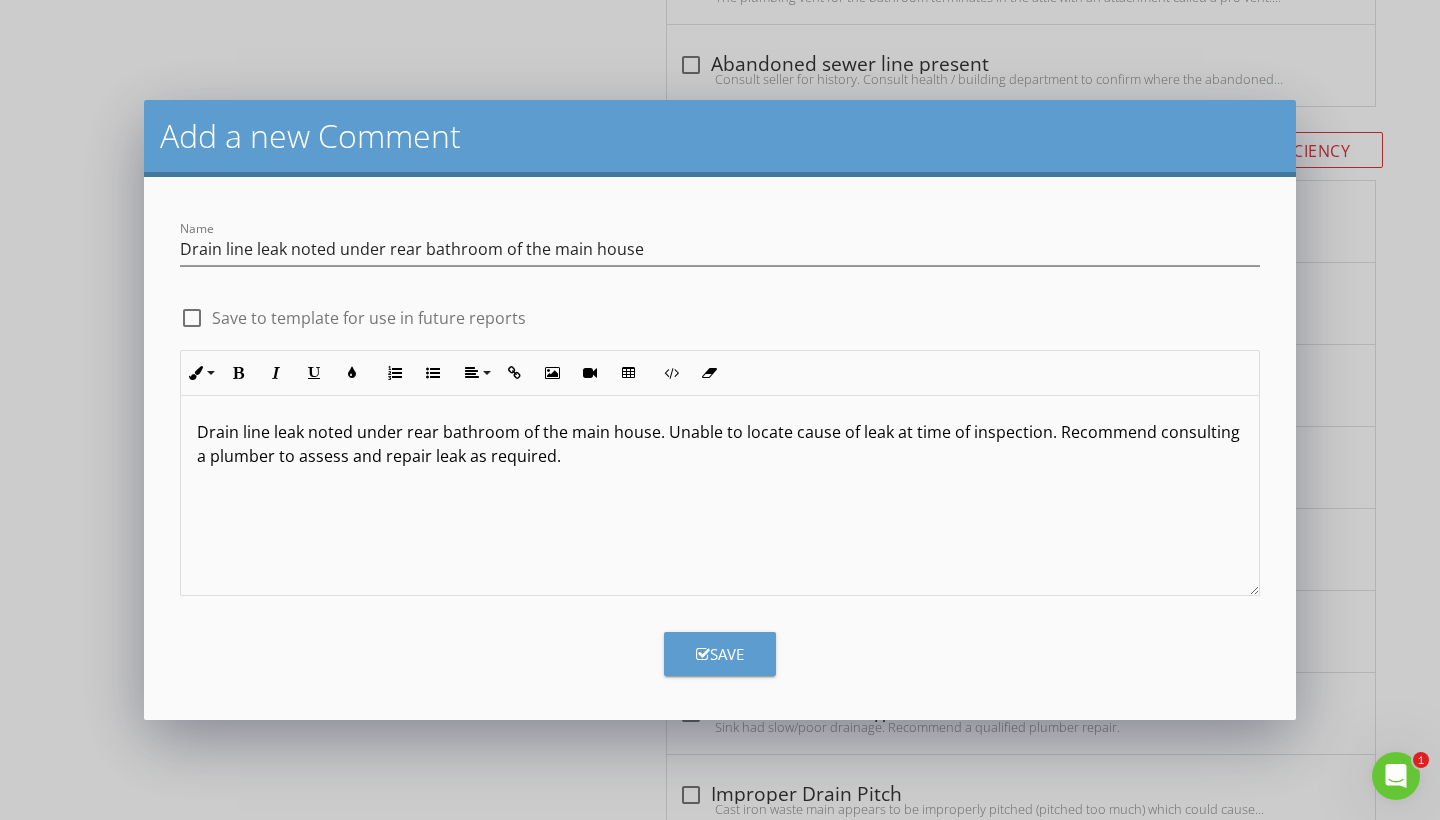 click on "Save" at bounding box center [720, 654] 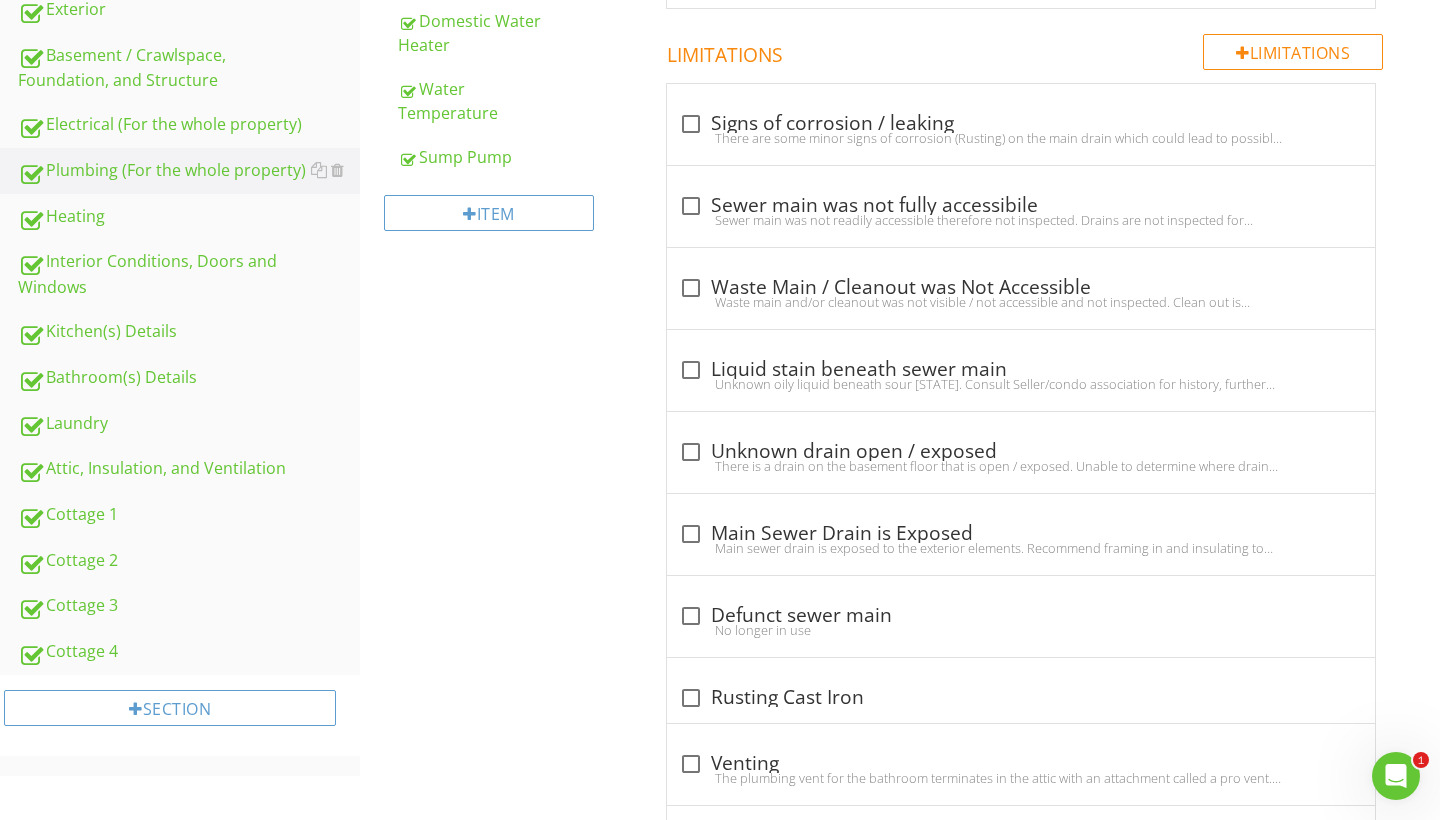 scroll, scrollTop: 604, scrollLeft: 0, axis: vertical 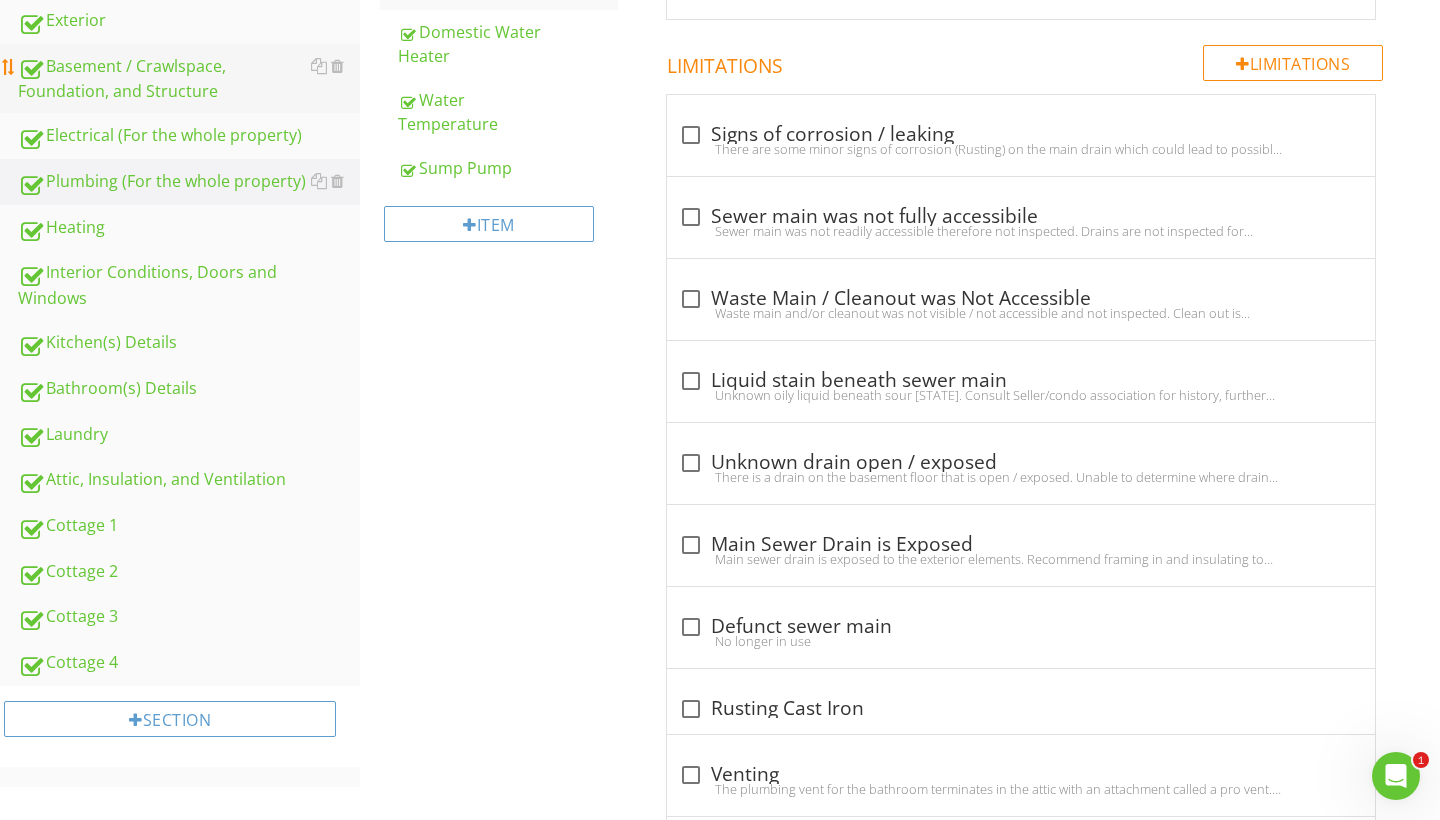 click on "Basement / Crawlspace, Foundation, and Structure" at bounding box center [189, 79] 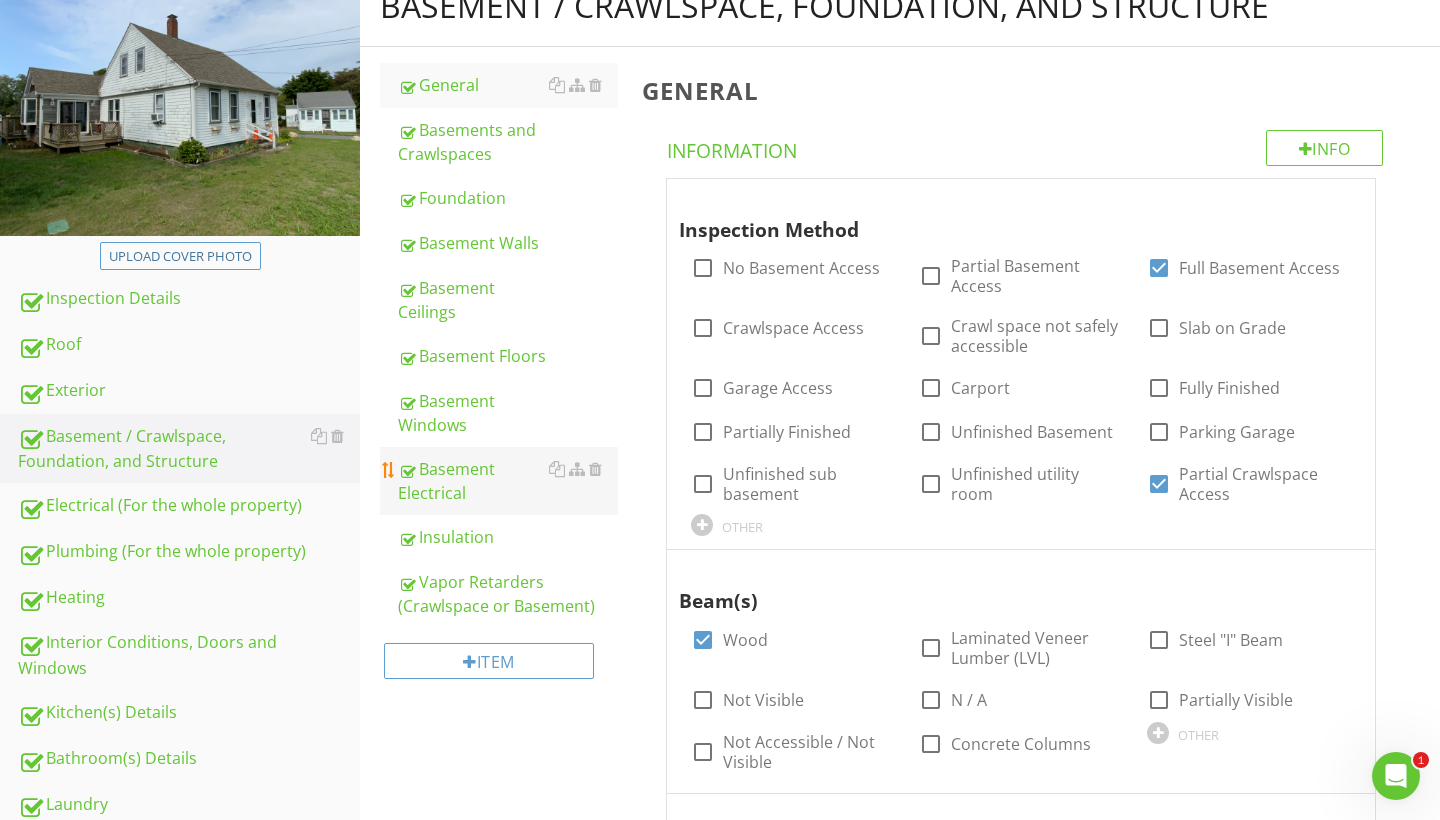 scroll, scrollTop: 238, scrollLeft: 0, axis: vertical 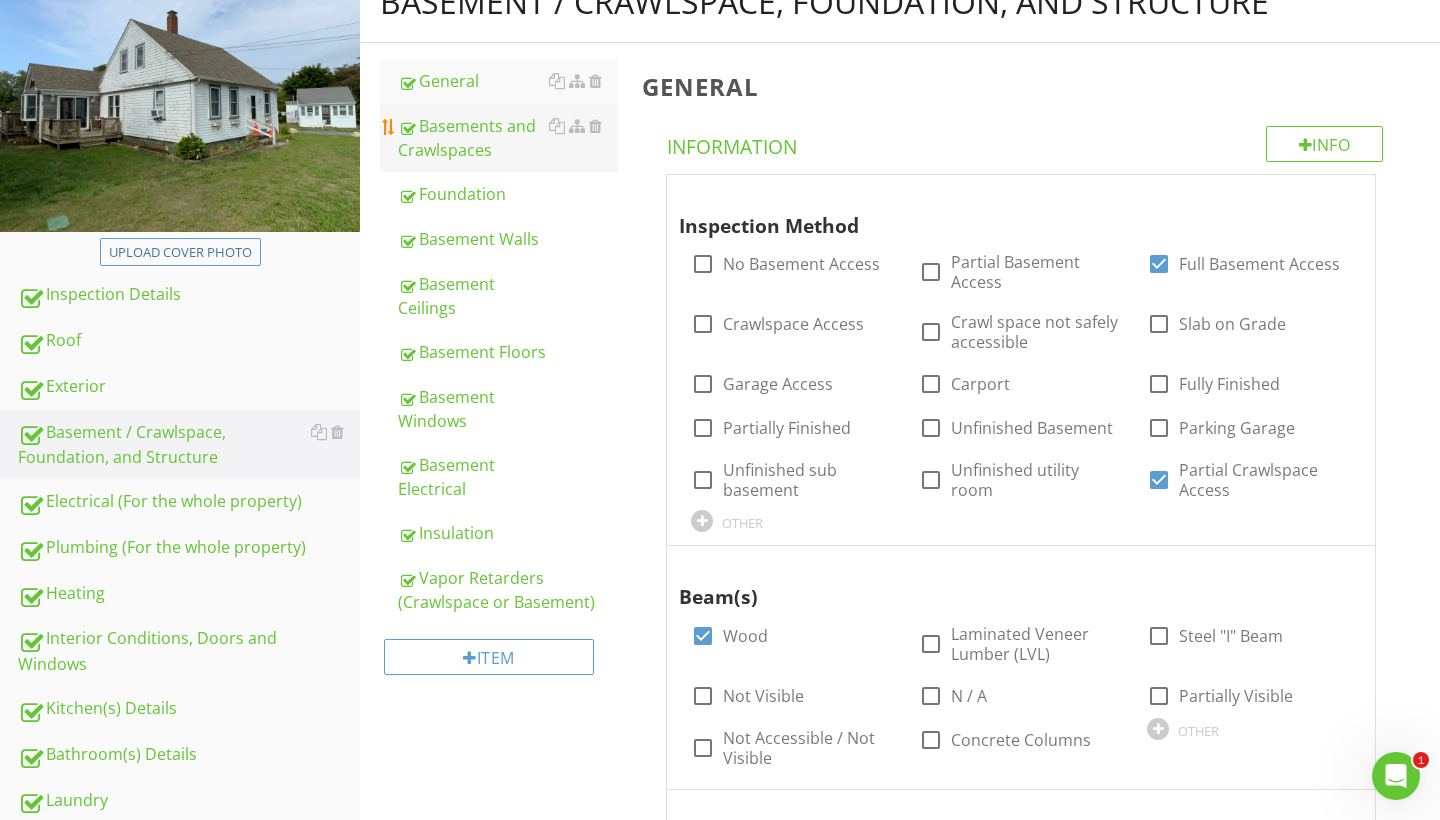 click on "Basements and Crawlspaces" at bounding box center [508, 138] 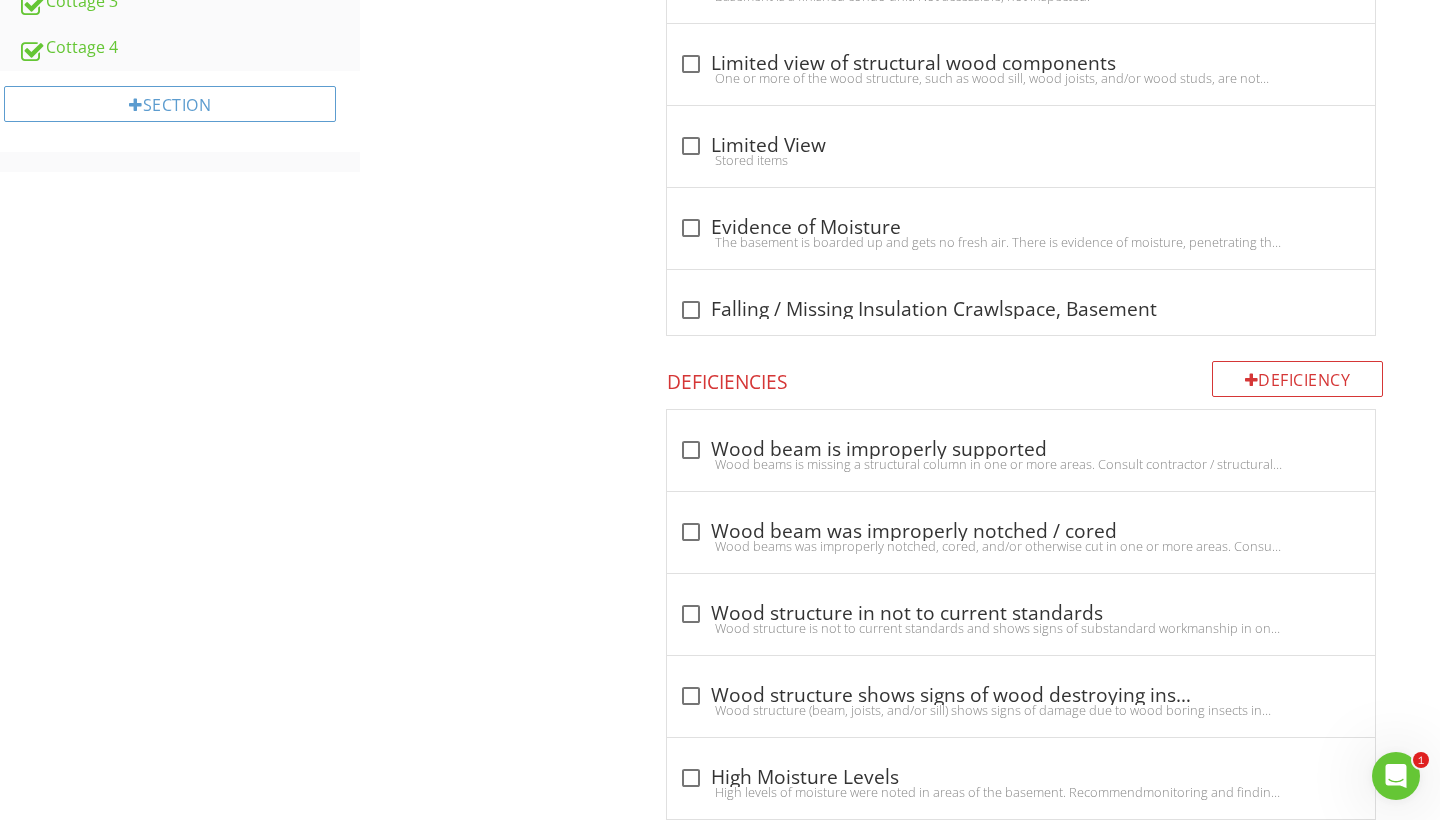 scroll, scrollTop: 1173, scrollLeft: 0, axis: vertical 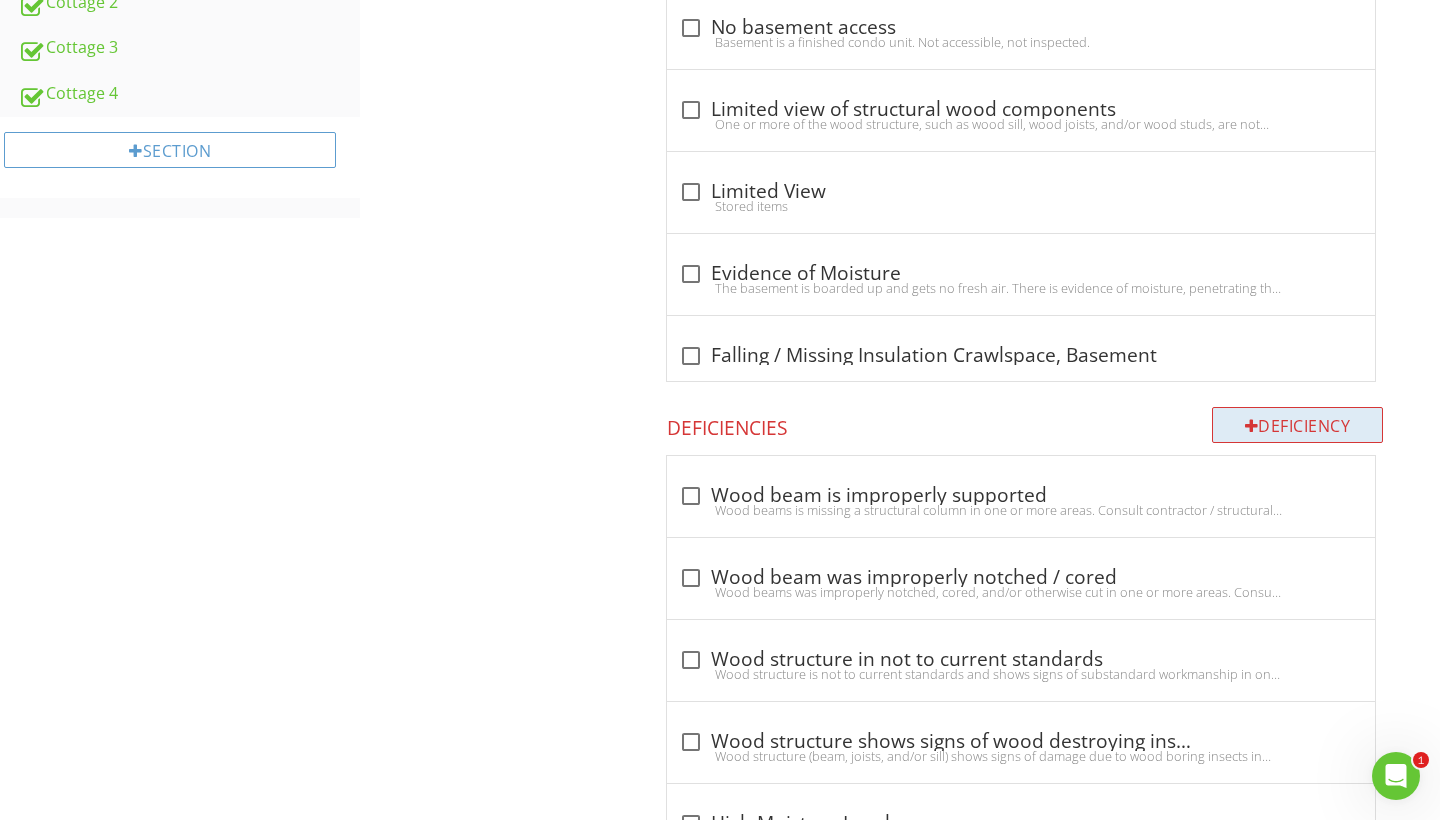 click on "Deficiency" at bounding box center (1298, 425) 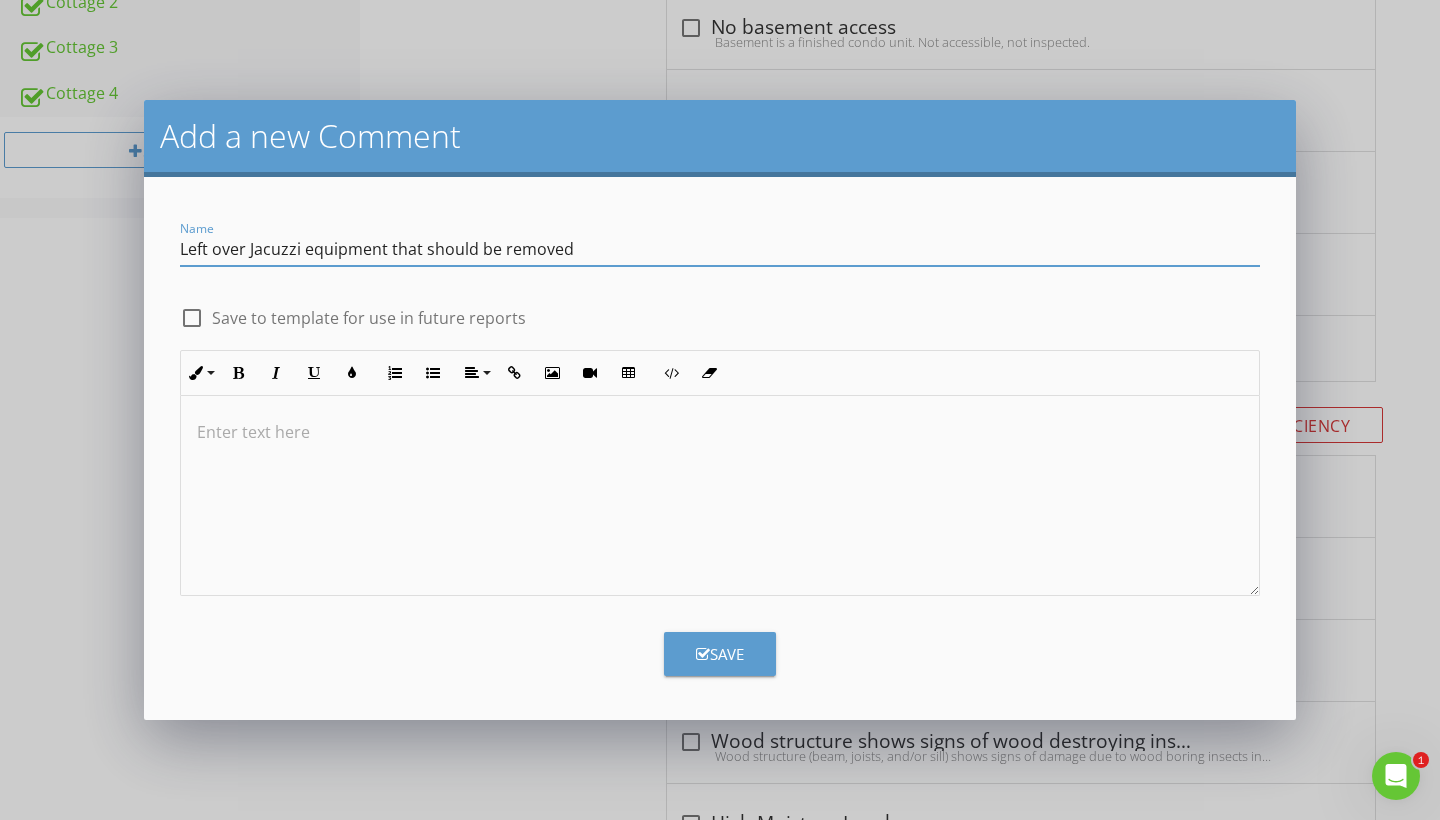 type on "Left over Jacuzzi equipment that should be removed" 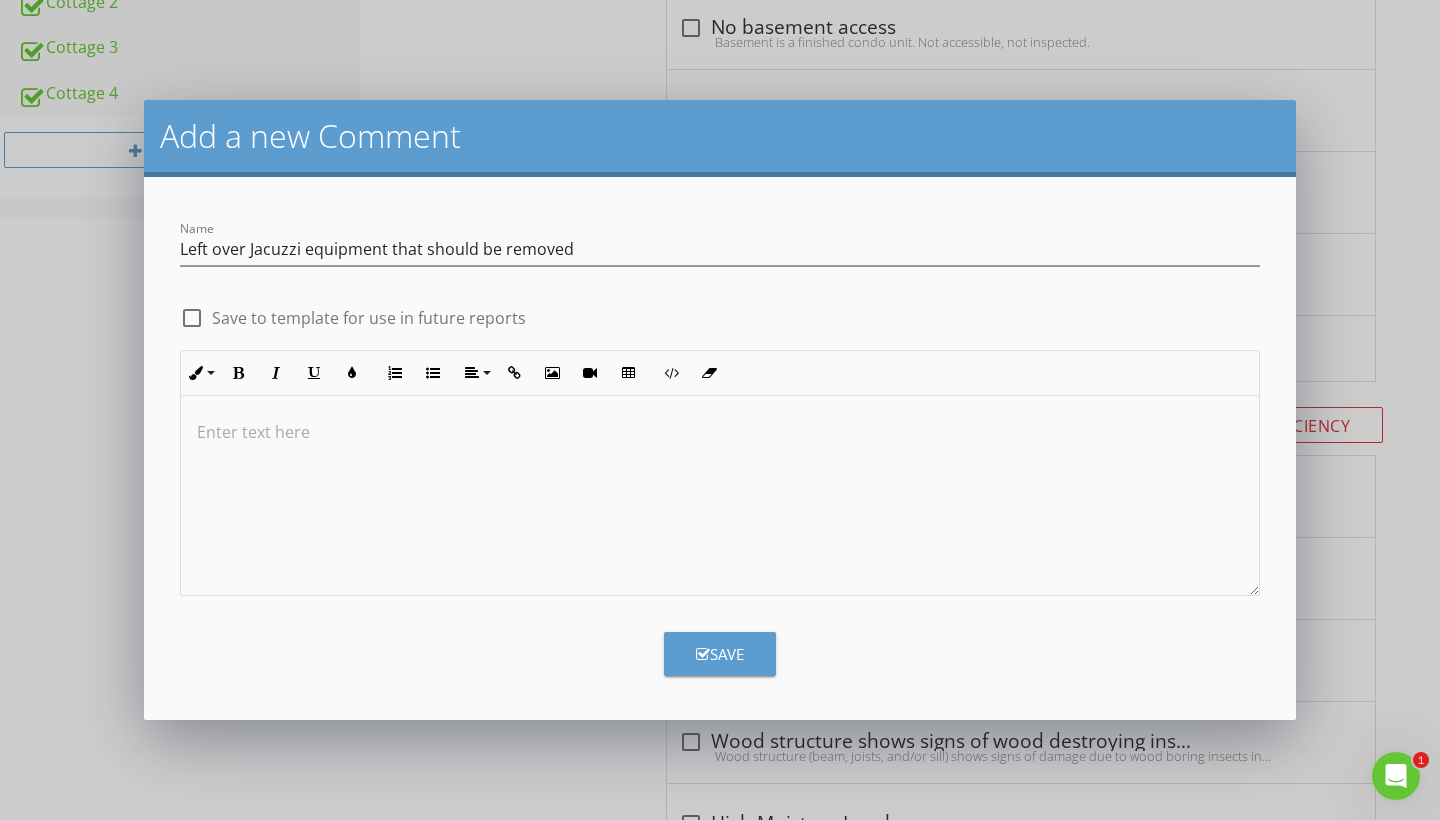 type 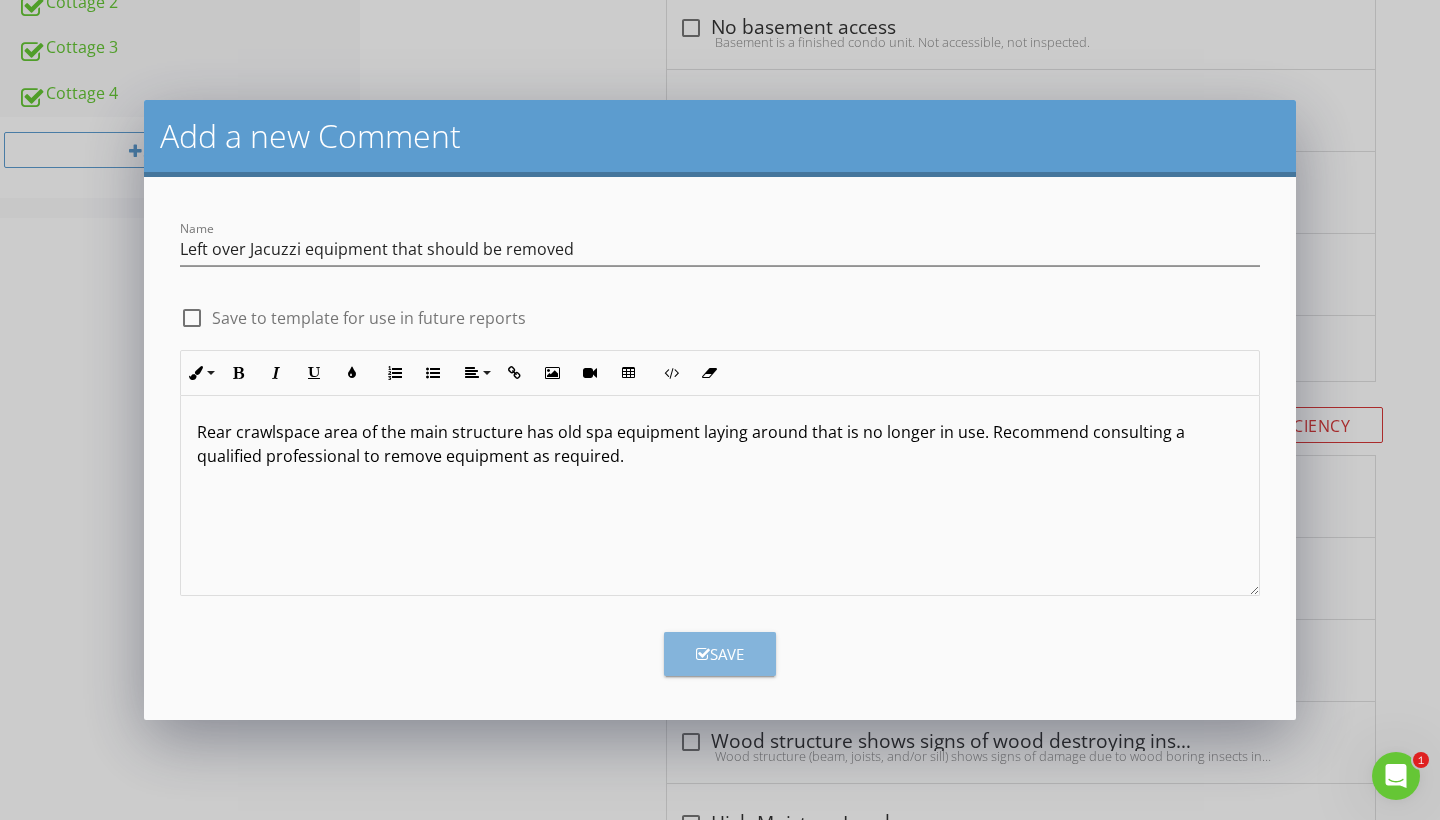 click on "Save" at bounding box center (720, 654) 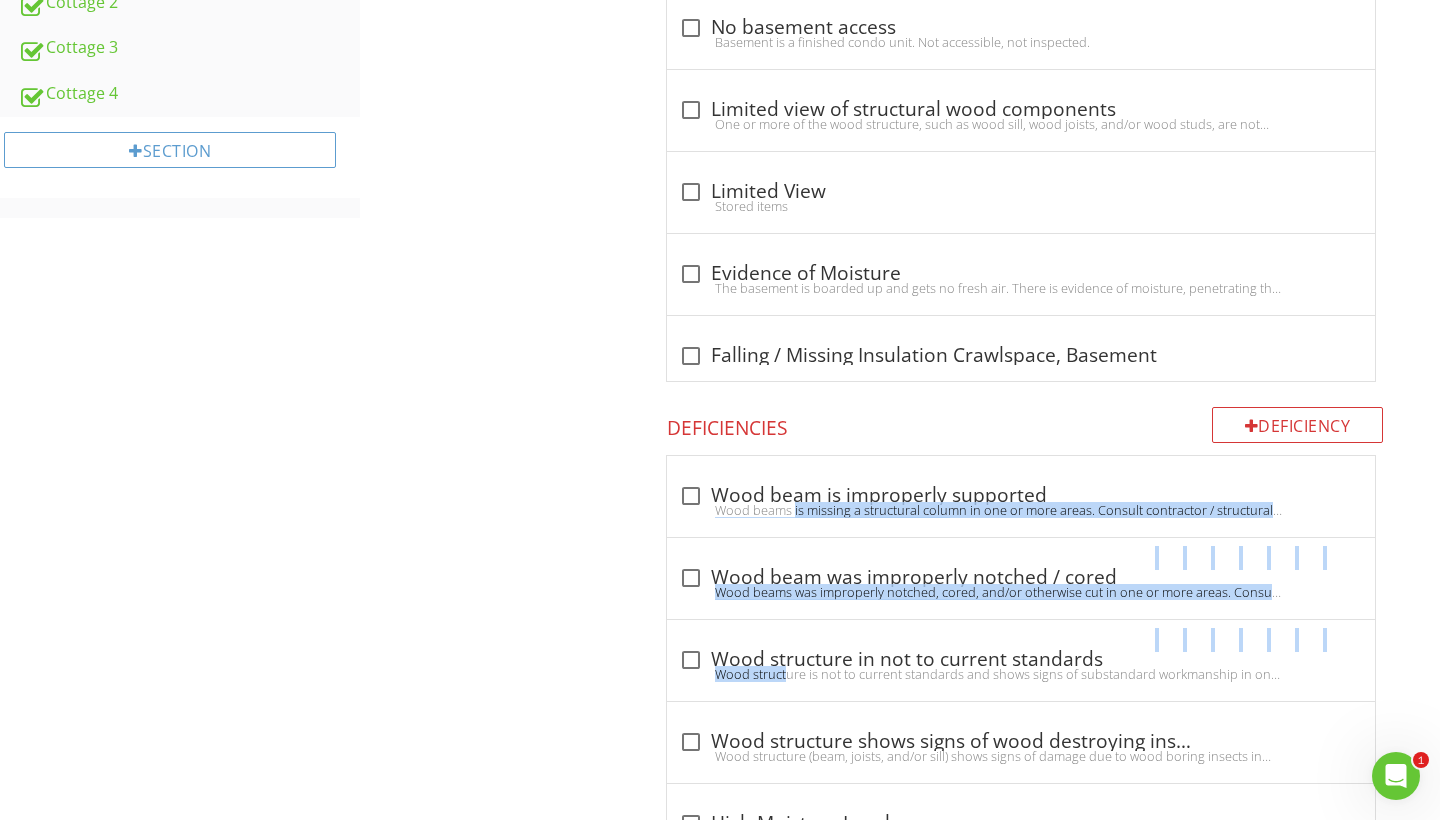drag, startPoint x: 734, startPoint y: 648, endPoint x: 597, endPoint y: 491, distance: 208.36986 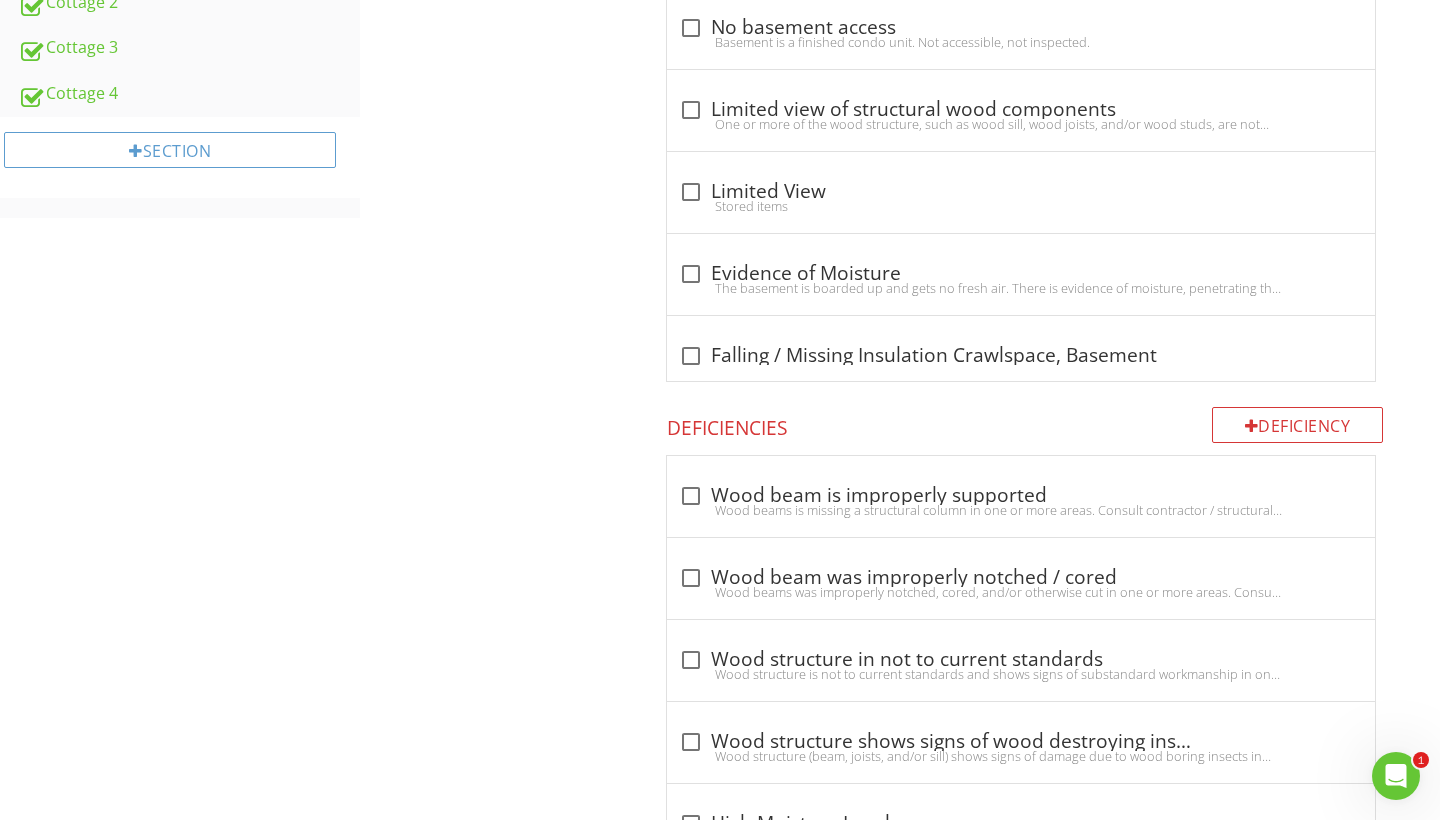 click on "Basement / Crawlspace, Foundation, and Structure
General
Basements and Crawlspaces
Foundation
Basement Walls
Basement Ceilings
Basement Floors
Basement Windows
Basement Electrical
Insulation
Vapor Retarders (Crawlspace or Basement)
Item
Basements and Crawlspaces
Info
Information
Basement
check_box_outline_blank No Basement   check_box Unfinished Basement   check_box_outline_blank Partially Finished Basement   check_box_outline_blank Fully Finished Basement   check_box_outline_blank           OTHER" at bounding box center (900, 1501) 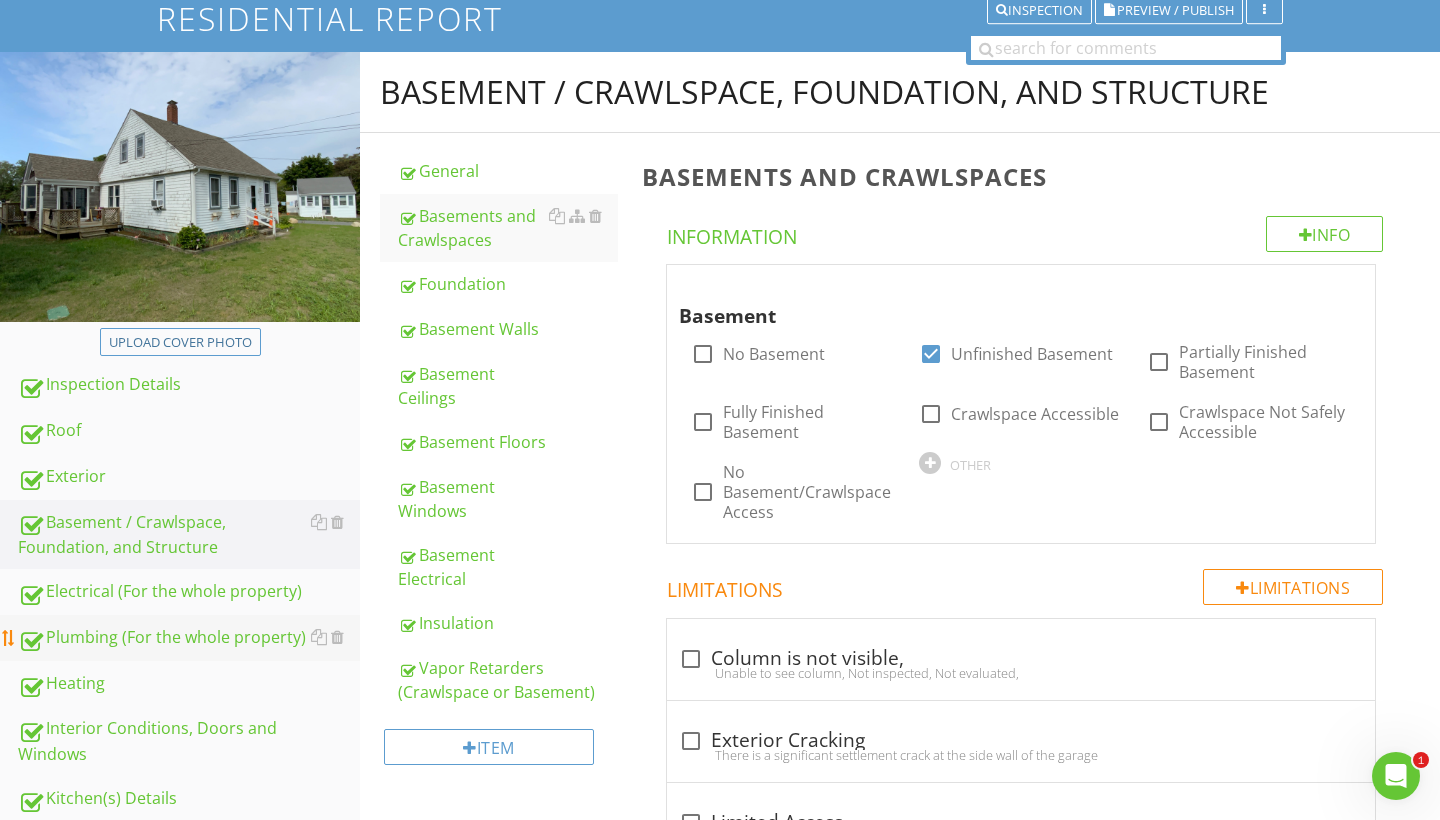 scroll, scrollTop: 153, scrollLeft: 0, axis: vertical 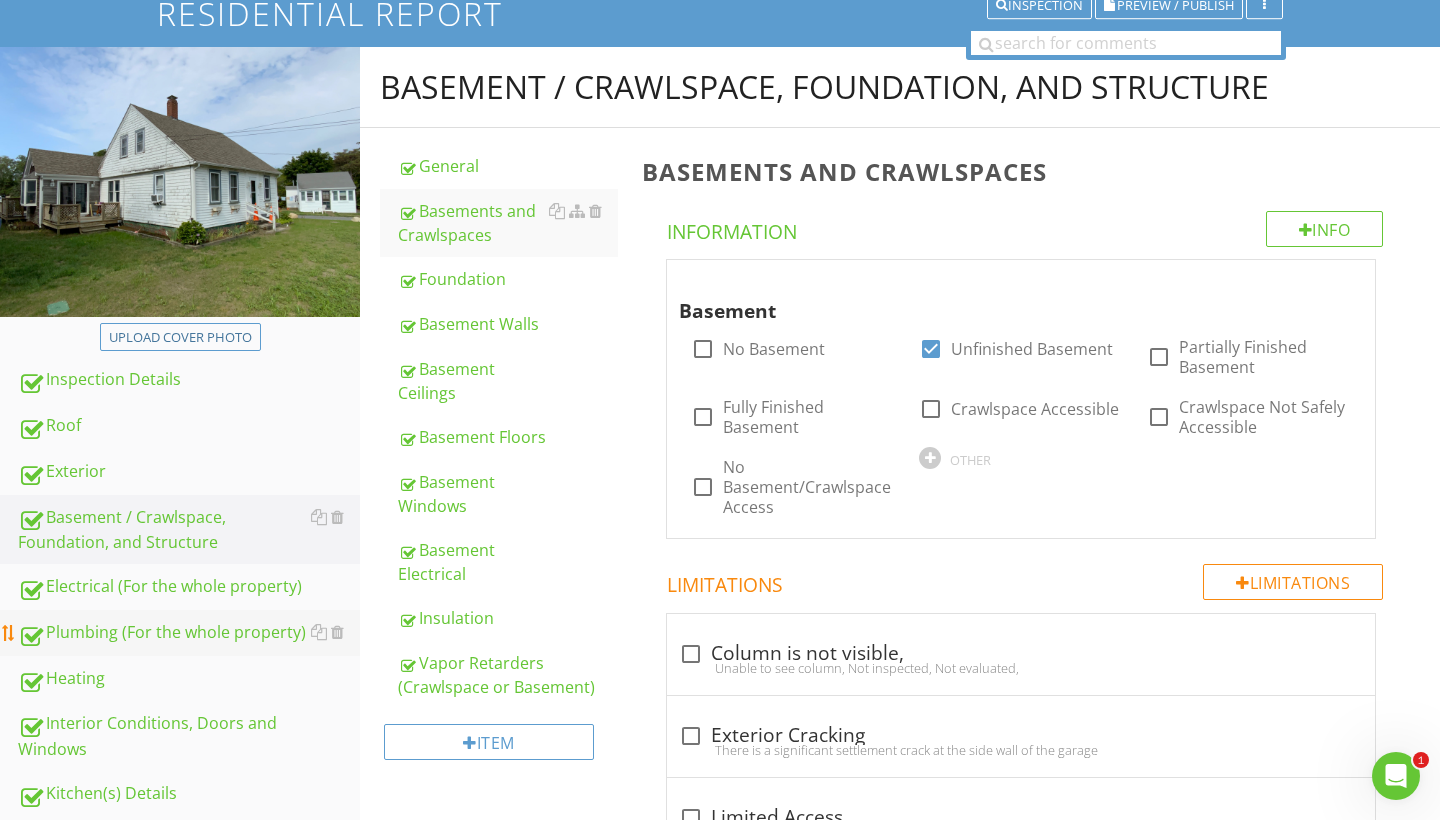 click on "Plumbing (For the whole property)" at bounding box center (189, 633) 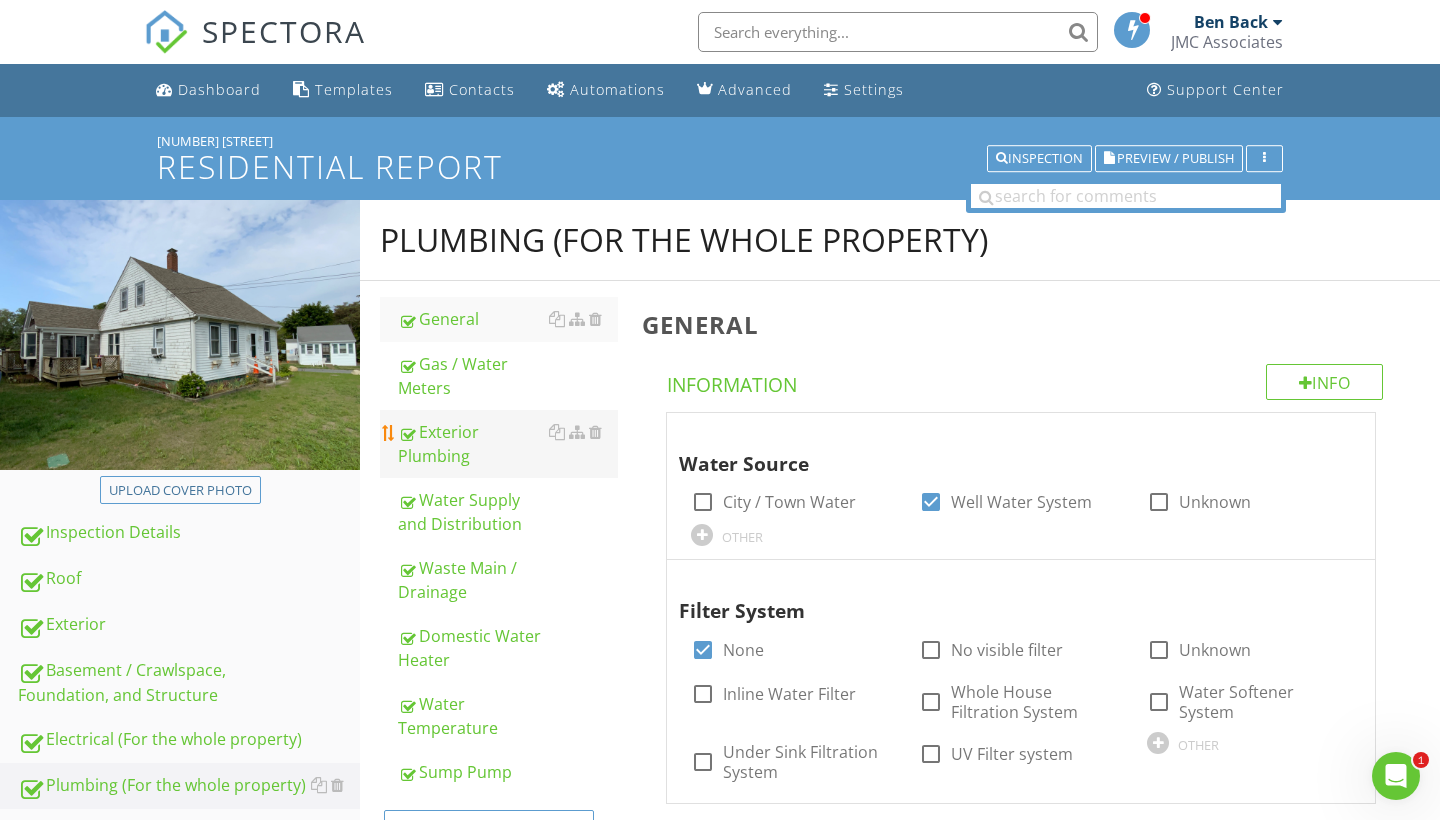 scroll, scrollTop: 0, scrollLeft: 0, axis: both 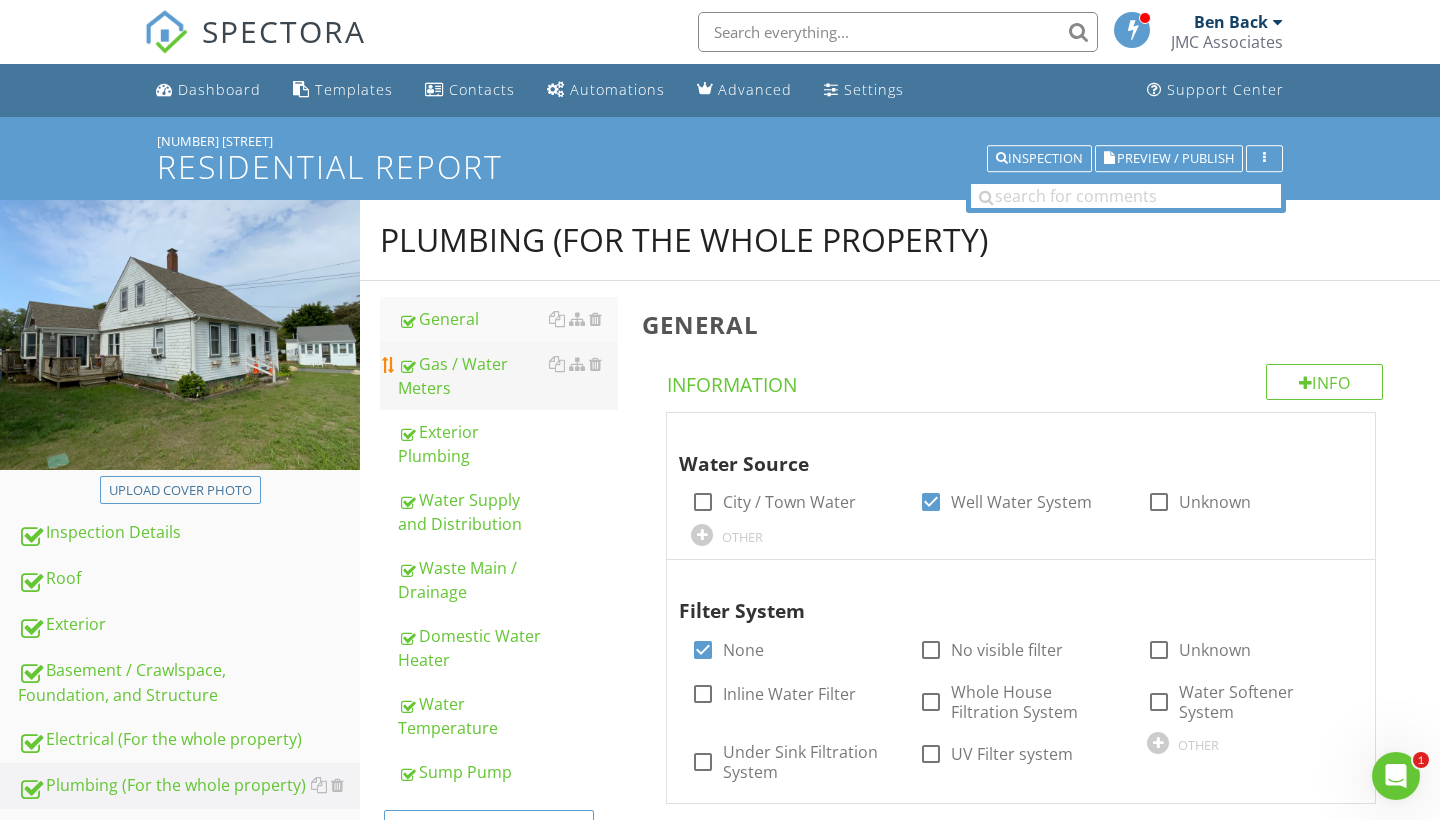 click on "Gas / Water Meters" at bounding box center (508, 376) 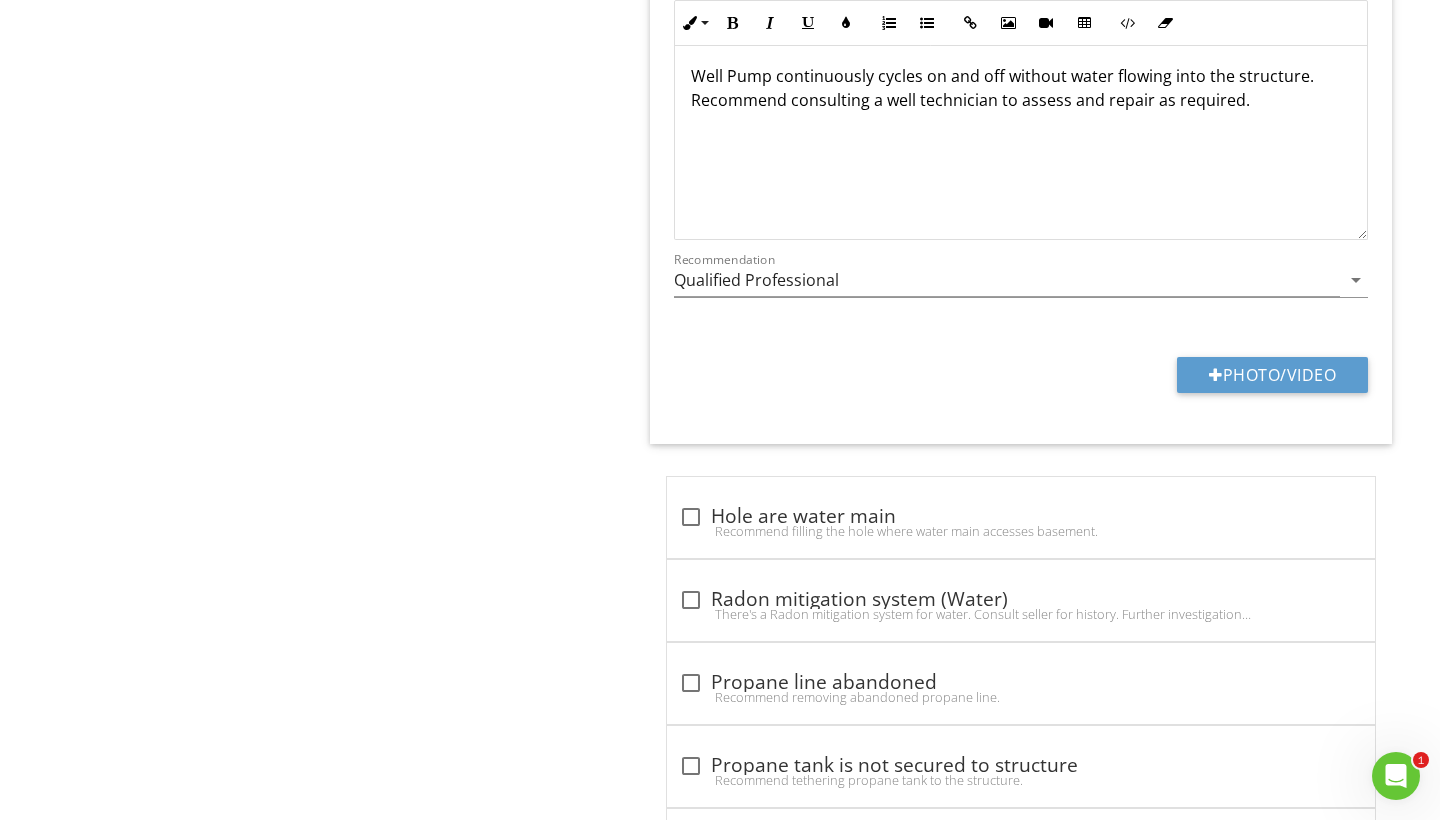 scroll, scrollTop: 3415, scrollLeft: 0, axis: vertical 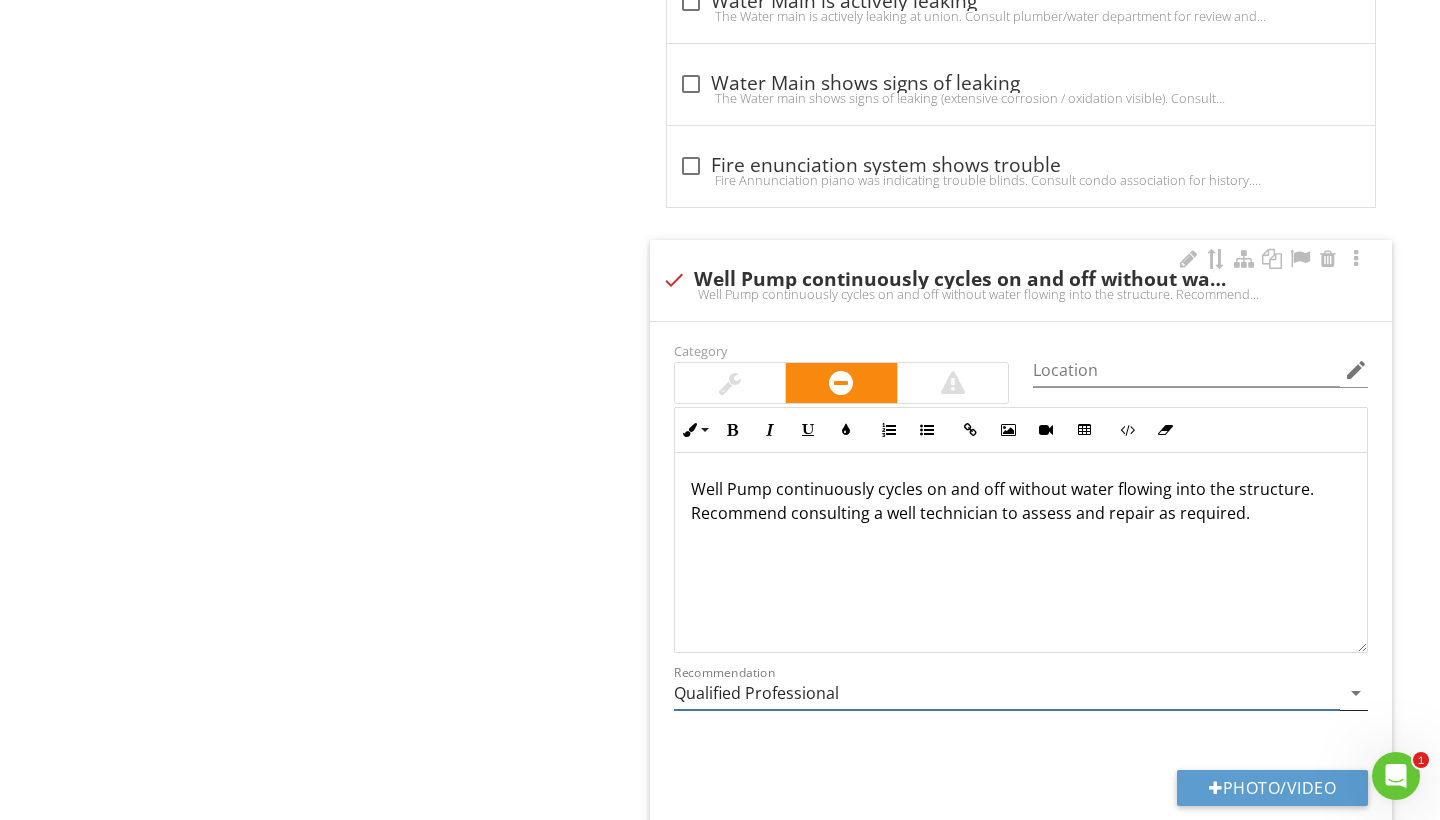 click on "Qualified Professional" at bounding box center (1007, 693) 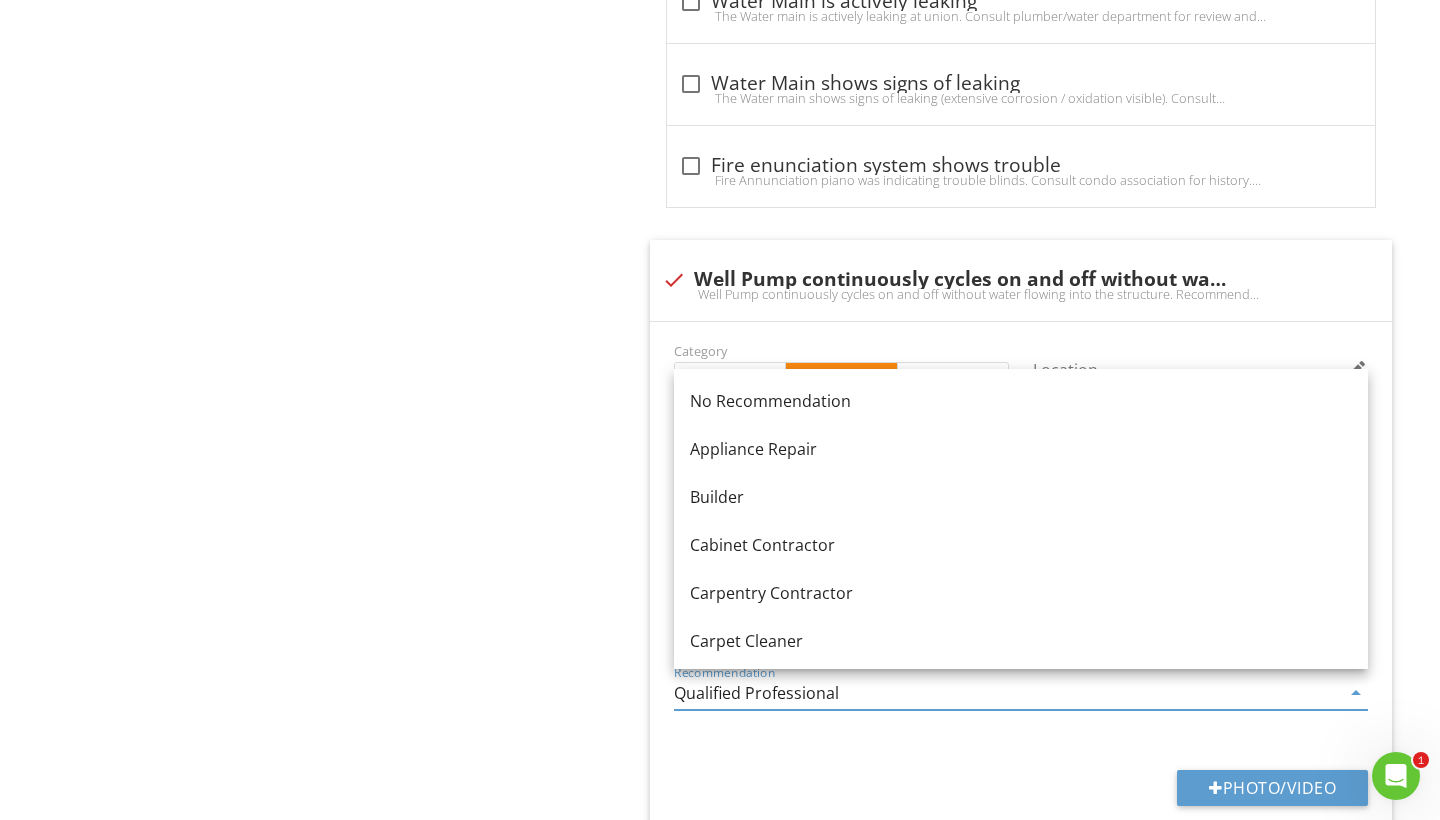 click on "Plumbing (For the whole property)
General
Gas / Water Meters
Exterior Plumbing
Water Supply and Distribution
Waste Main / Drainage
Domestic Water Heater
Water Temperature
Sump Pump
Item
Gas / Water Meters
Info
Information
Gas Meter Location
check_box_outline_blank Basement   check_box_outline_blank Crawl Space   check_box_outline_blank Exterior   check_box_outline_blank Garage   check_box_outline_blank Hallway   check_box_outline_blank Utility Room   check_box_outline_blank Not Accessible   check_box_outline_blank Not Located   check_box_outline_blank Propane Tank / Regulator   Utility Closet" at bounding box center [900, -931] 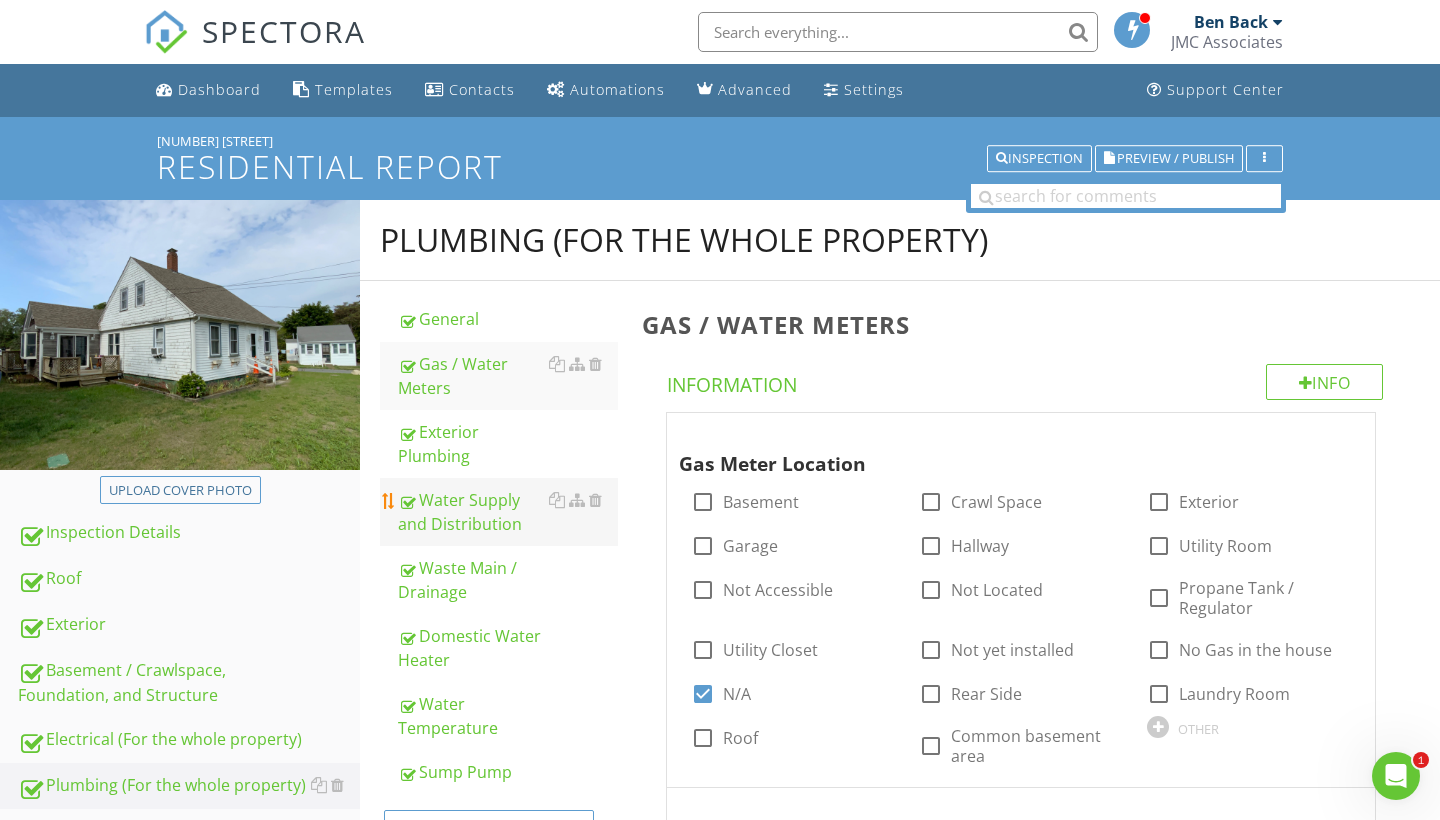 scroll, scrollTop: 0, scrollLeft: 0, axis: both 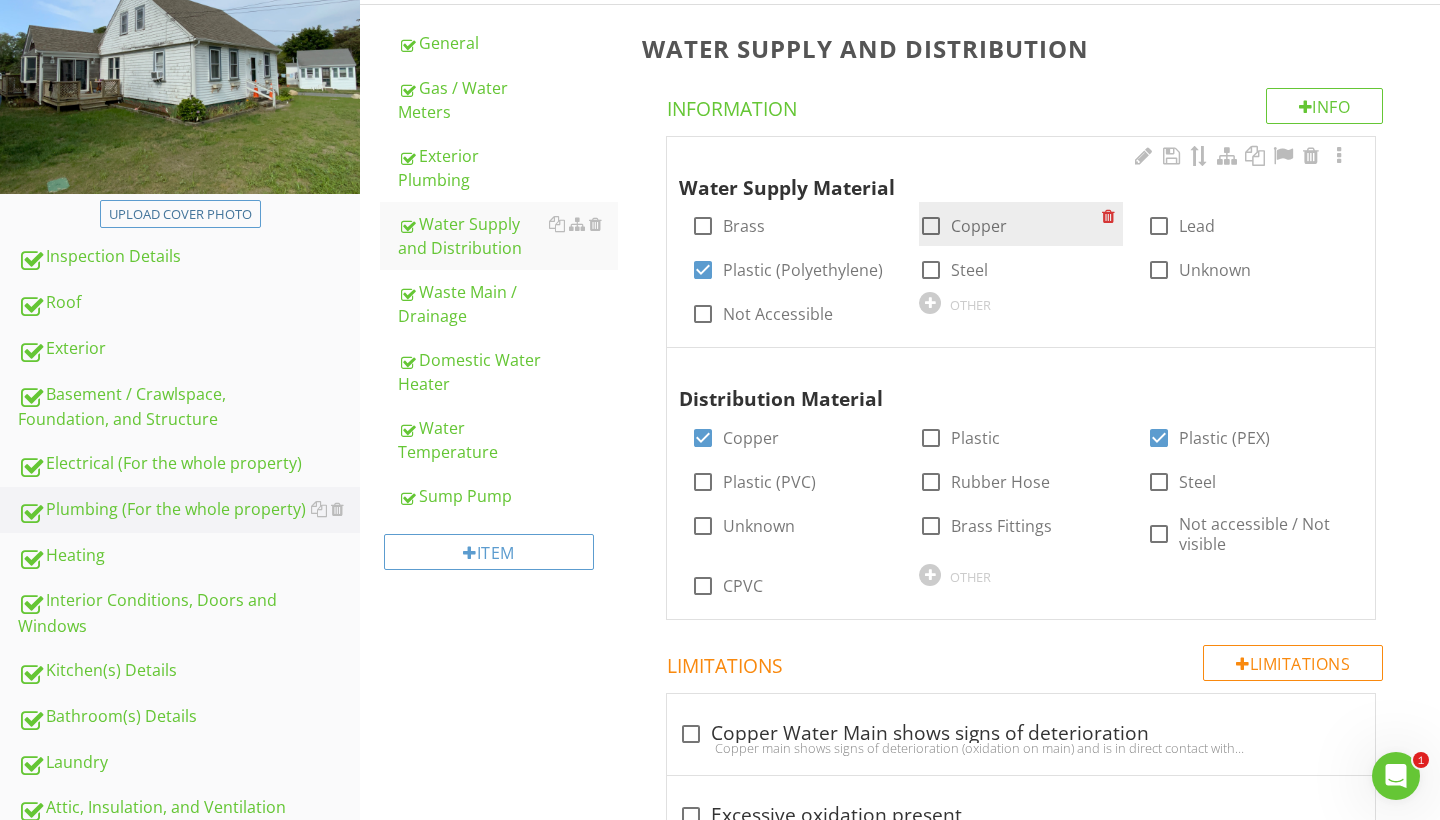click at bounding box center (931, 226) 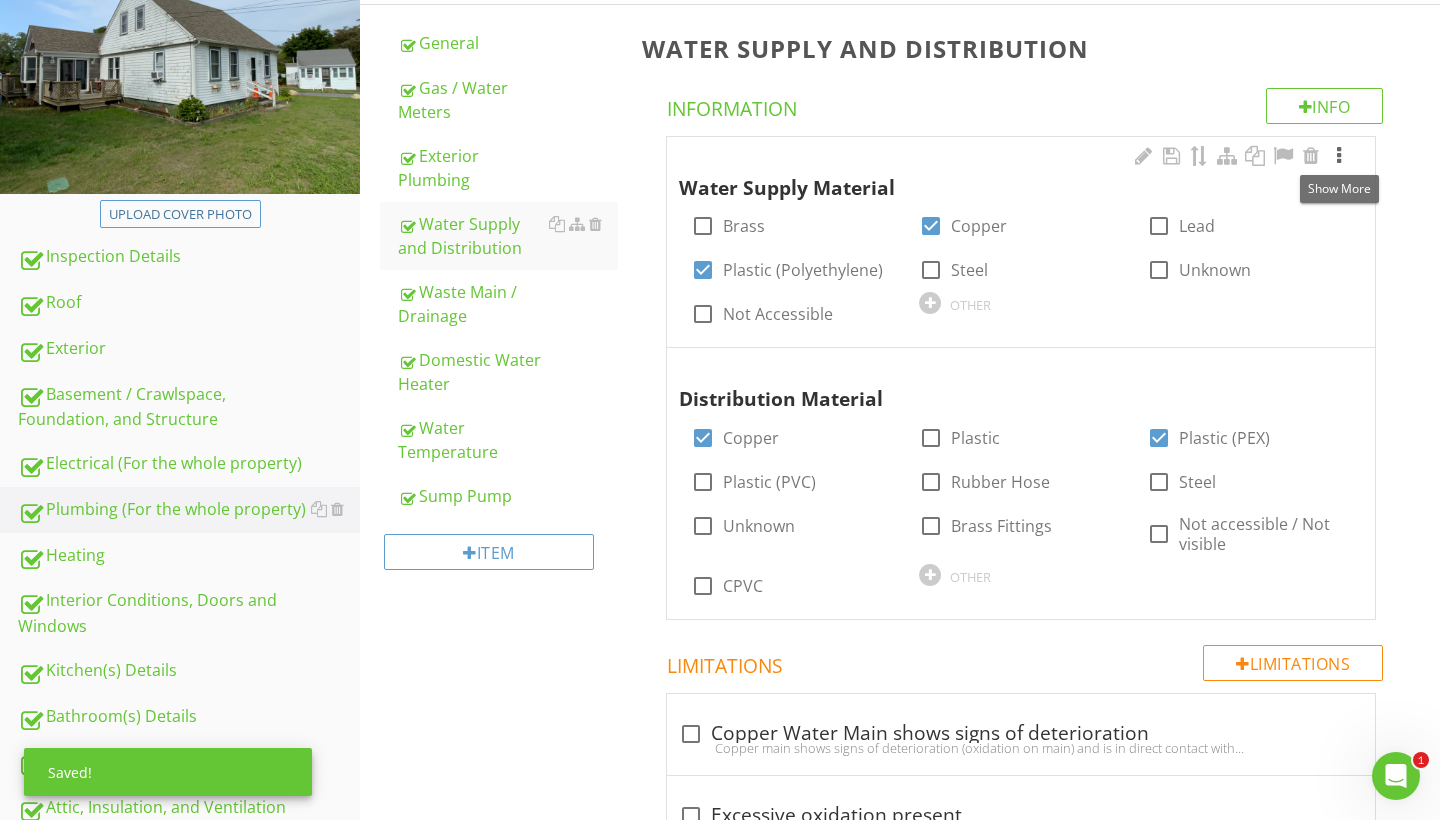 click at bounding box center [1339, 156] 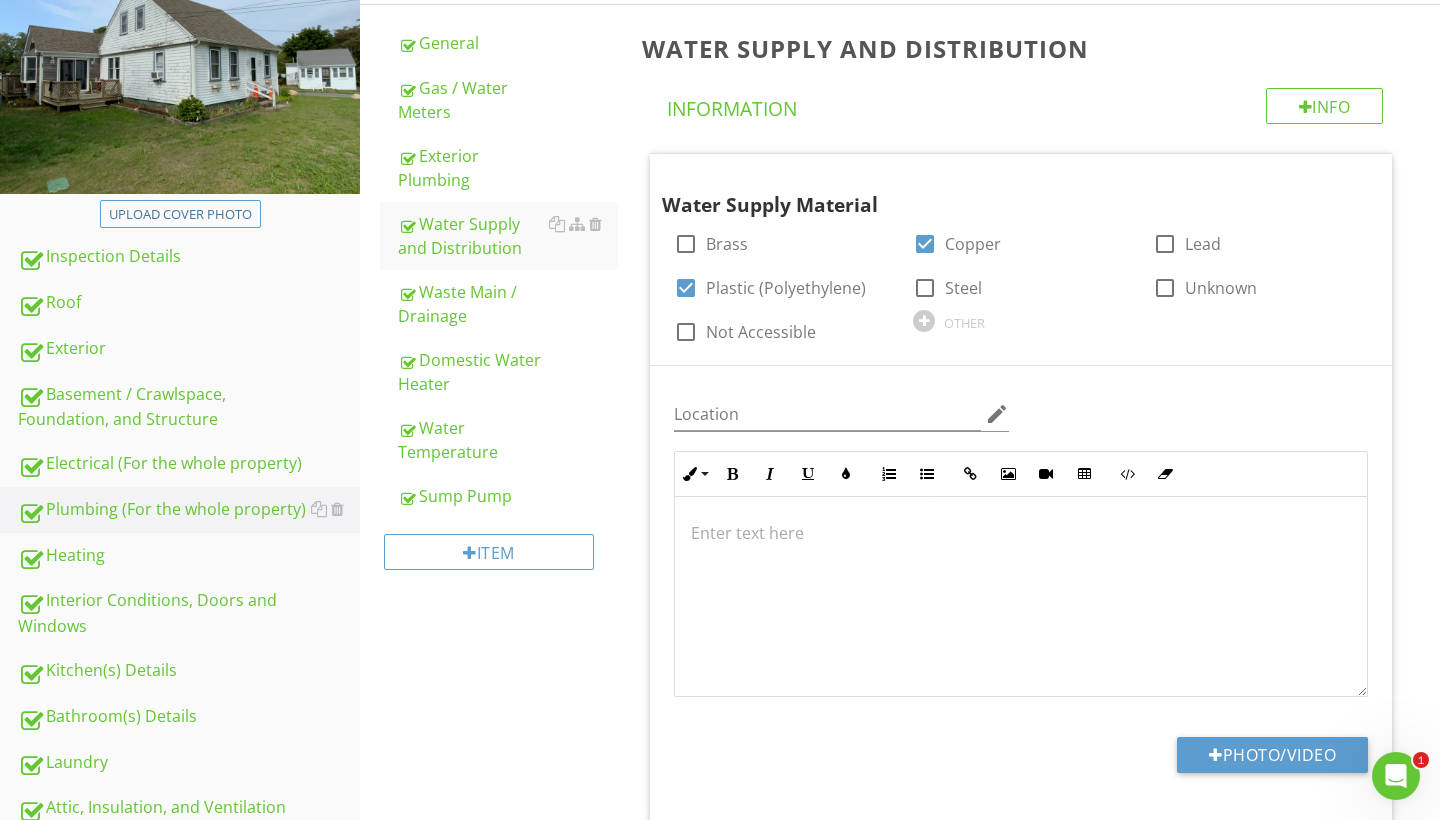 click on "Plumbing (For the whole property)
General
Gas / Water Meters
Exterior Plumbing
Water Supply and Distribution
Waste Main / Drainage
Domestic Water Heater
Water Temperature
Sump Pump
Item
Water Supply and Material
Info
Information
Water Supply Material
check_box_outline_blank Brass   check_box Copper   check_box_outline_blank Lead   check_box Plastic (Polyethylene)   check_box_outline_blank Steel   check_box_outline_blank Unknown   check_box_outline_blank Not Accessible         OTHER                   Location edit       Inline Style XLarge Large Normal Small Light Small/Light Bold Italic" at bounding box center [900, 1339] 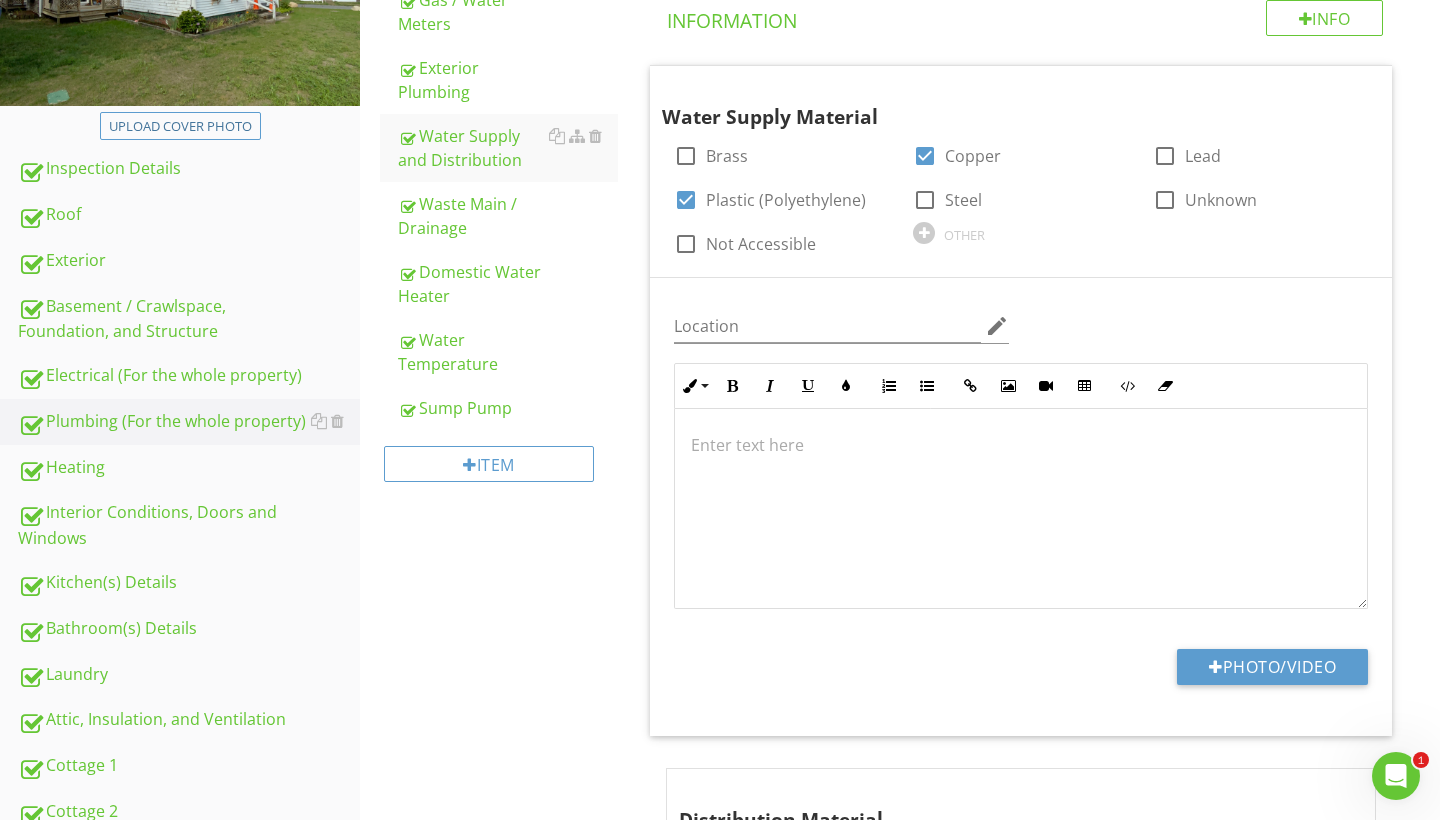 scroll, scrollTop: 371, scrollLeft: 0, axis: vertical 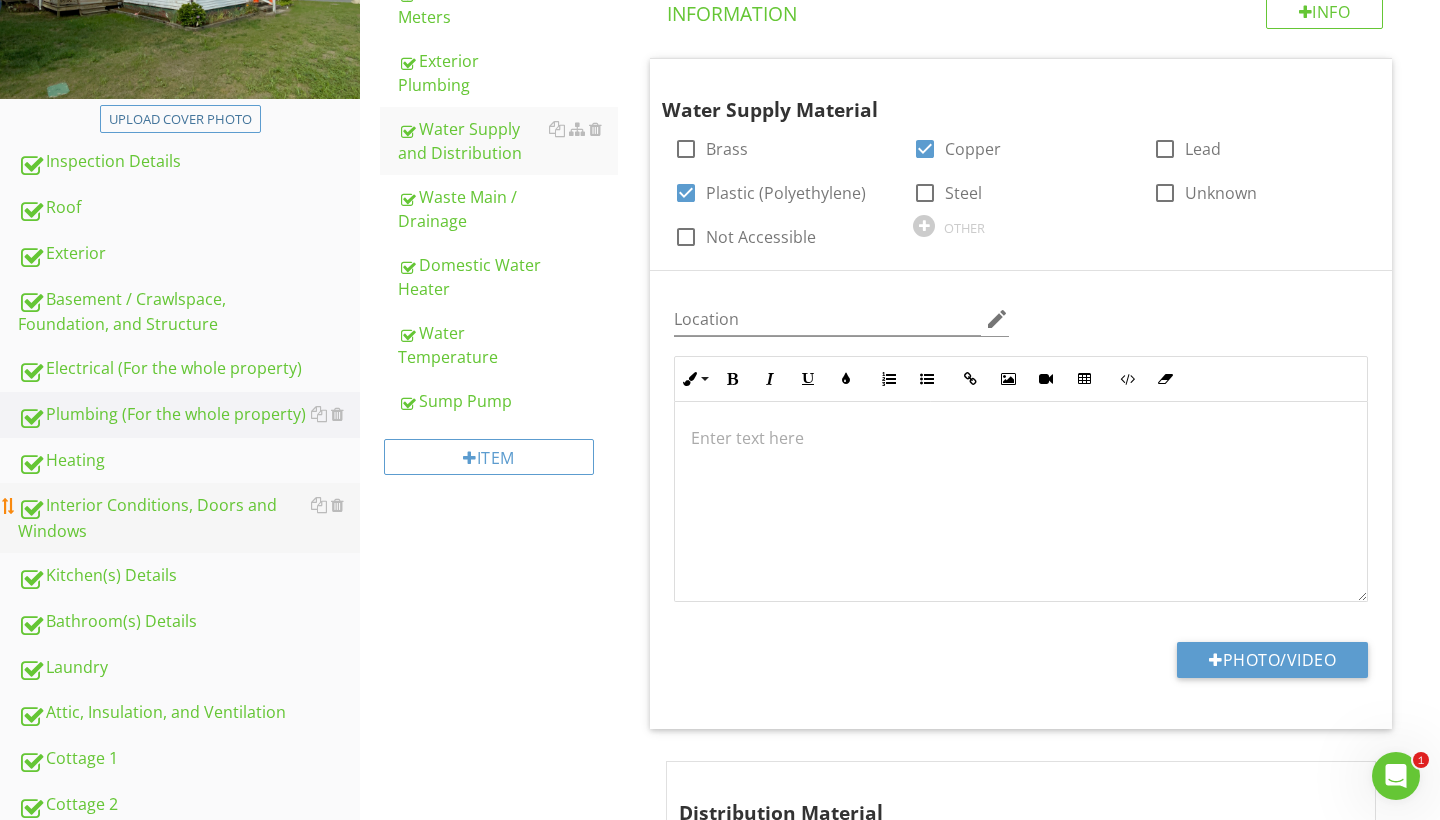 click on "Interior Conditions, Doors and Windows" at bounding box center (189, 518) 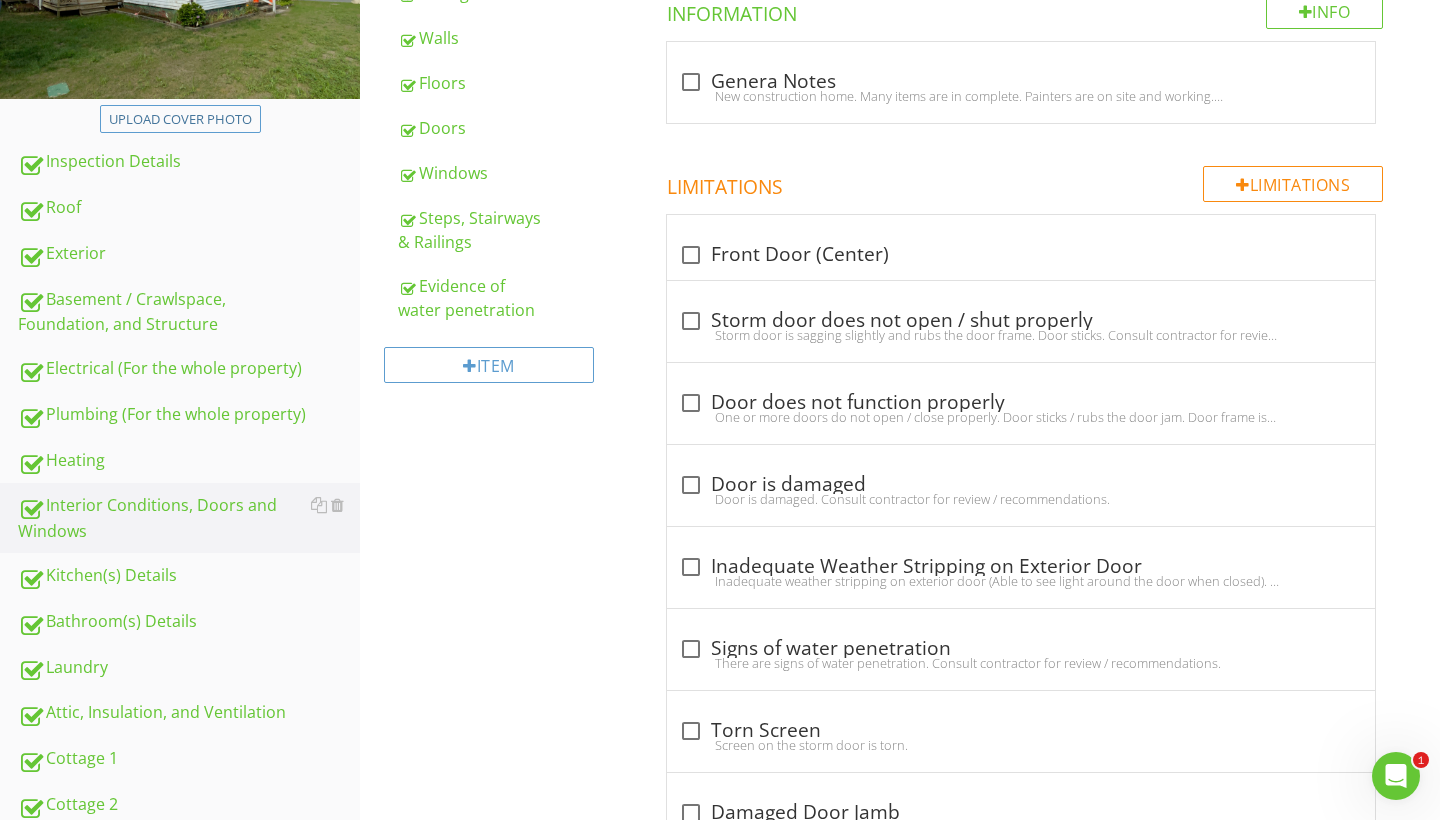 scroll, scrollTop: 256, scrollLeft: 0, axis: vertical 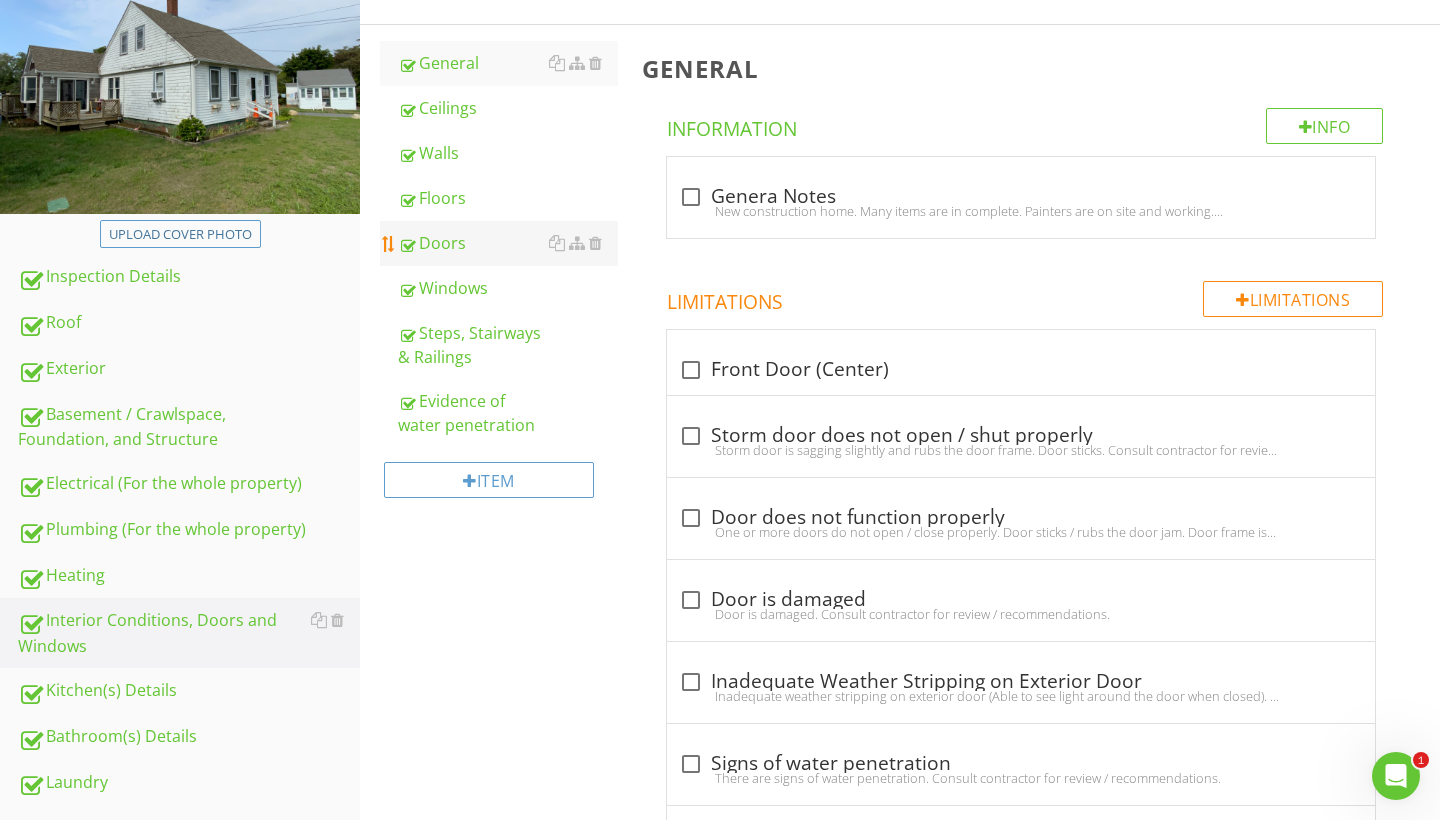 click on "Doors" at bounding box center (508, 243) 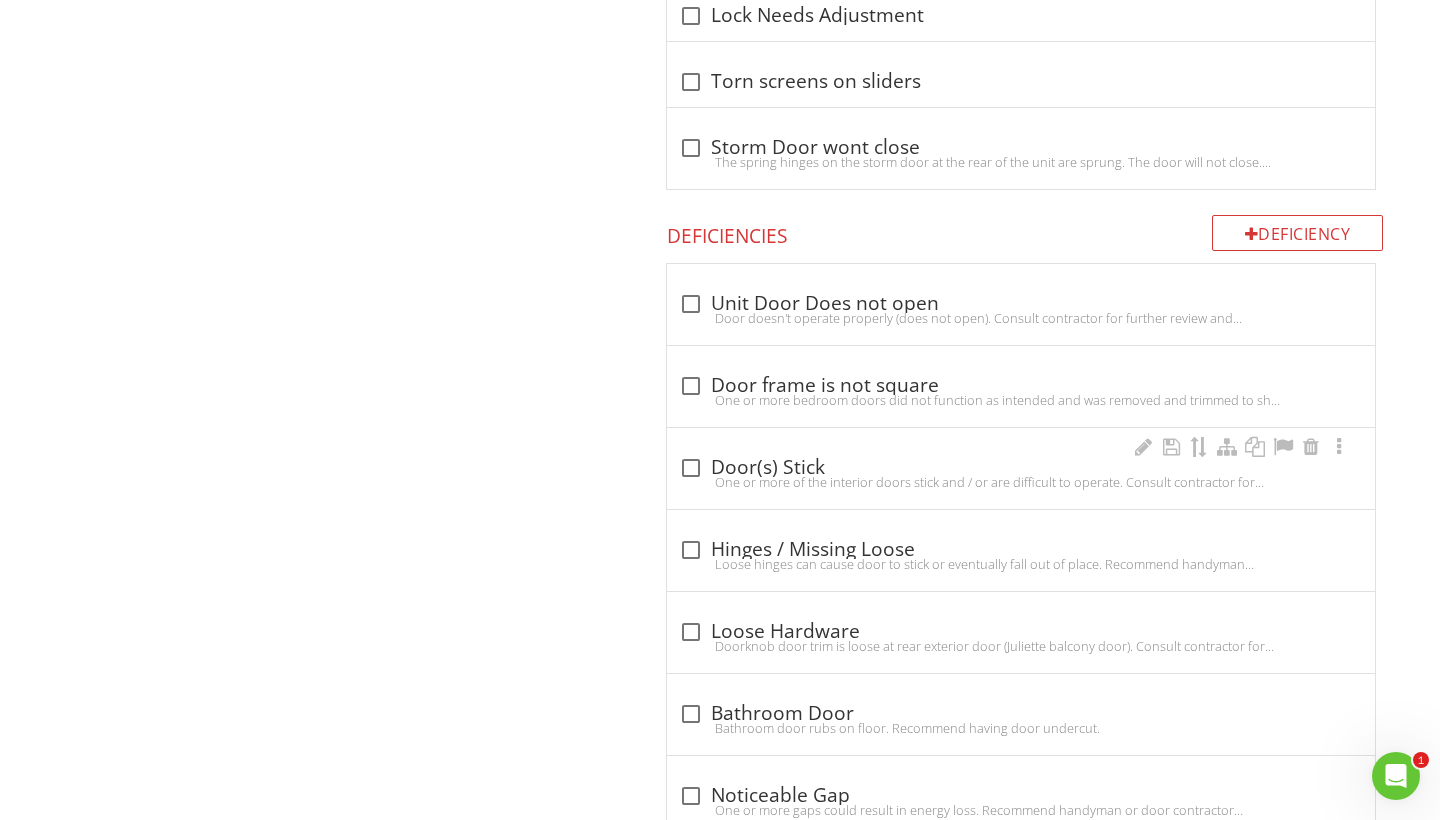 scroll, scrollTop: 2009, scrollLeft: 0, axis: vertical 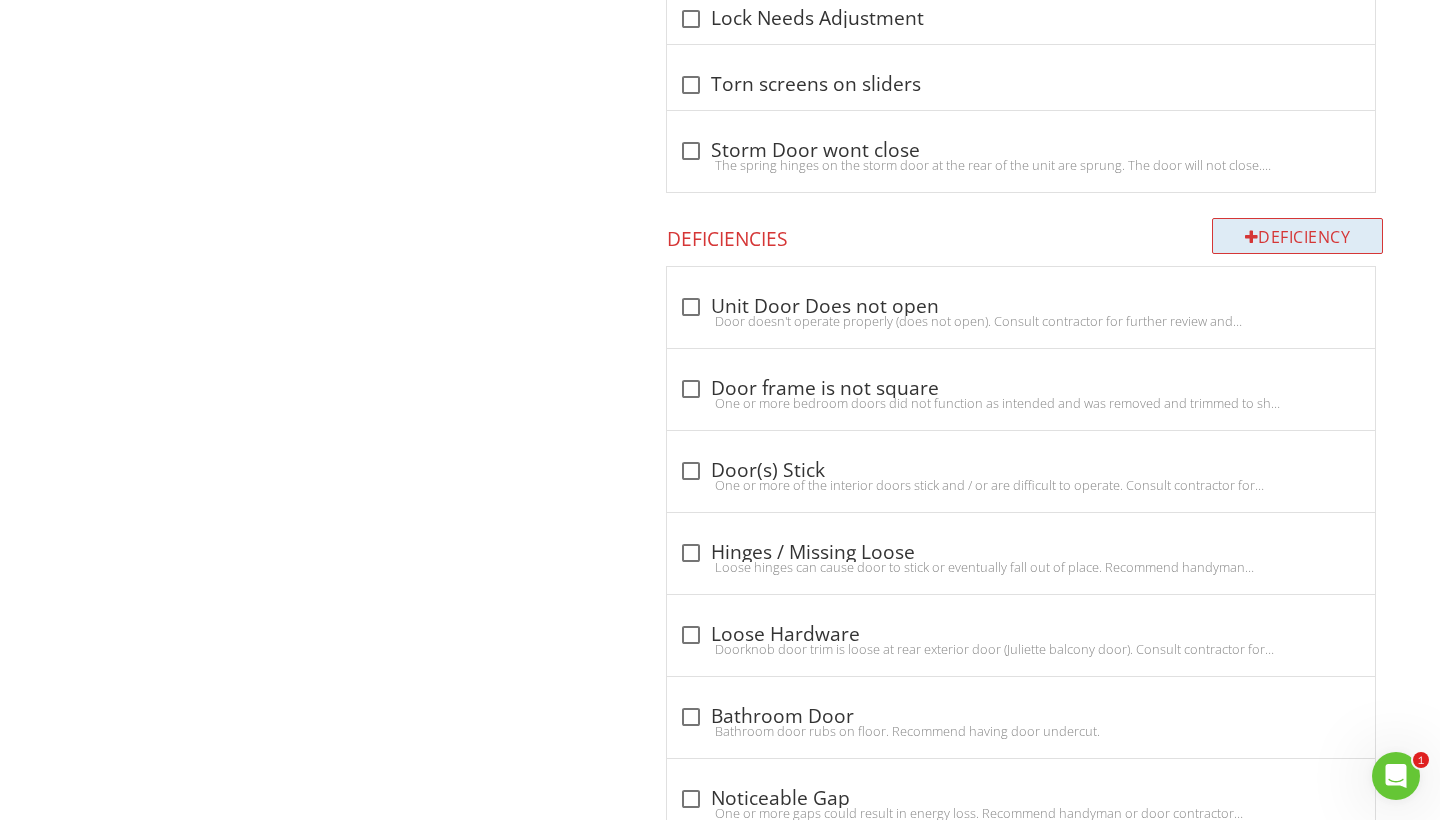 click on "Deficiency" at bounding box center [1298, 236] 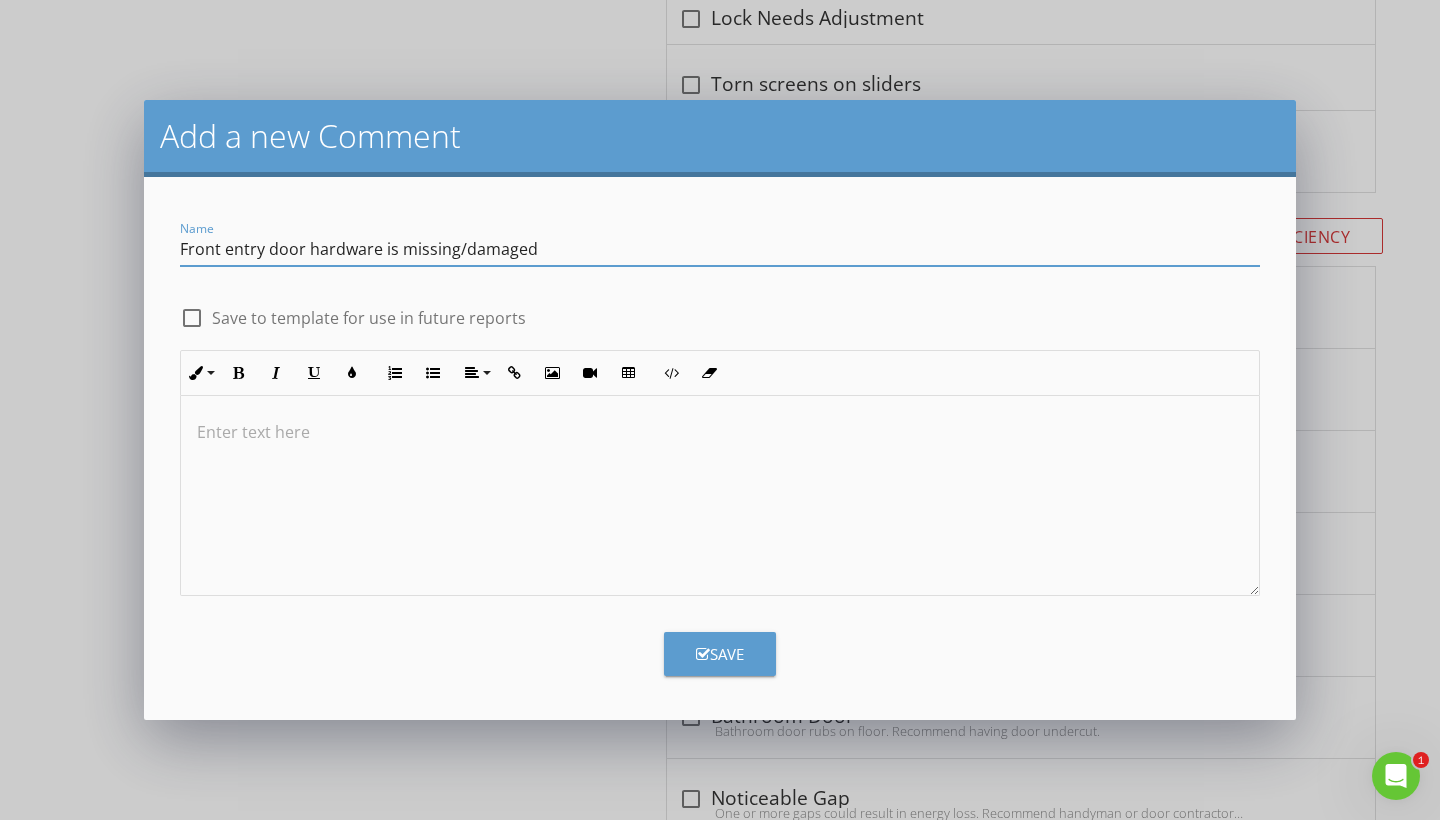 click on "Front entry door hardware is missing/damaged" at bounding box center (720, 249) 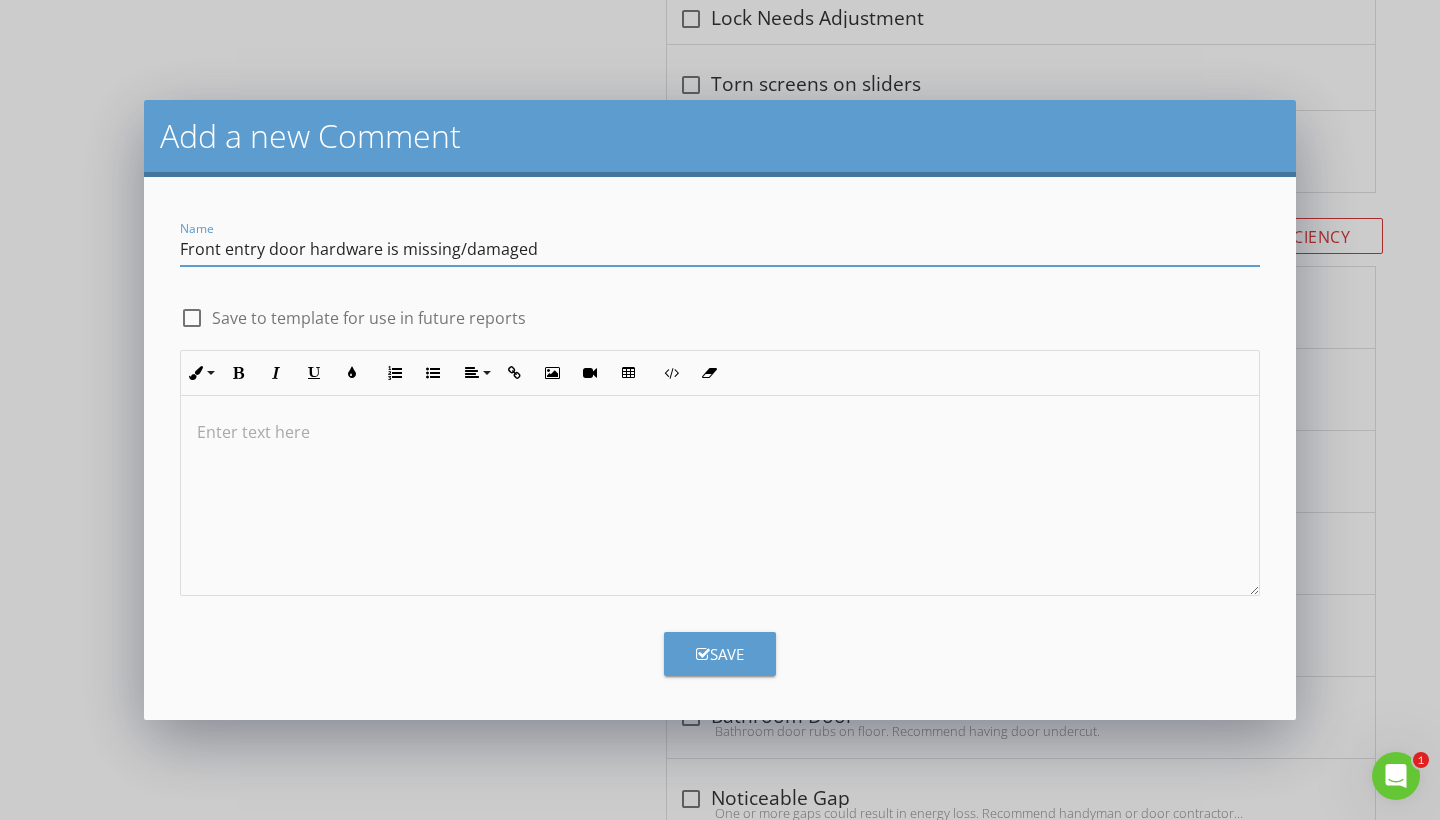 click on "Front entry door hardware is missing/damaged" at bounding box center (720, 249) 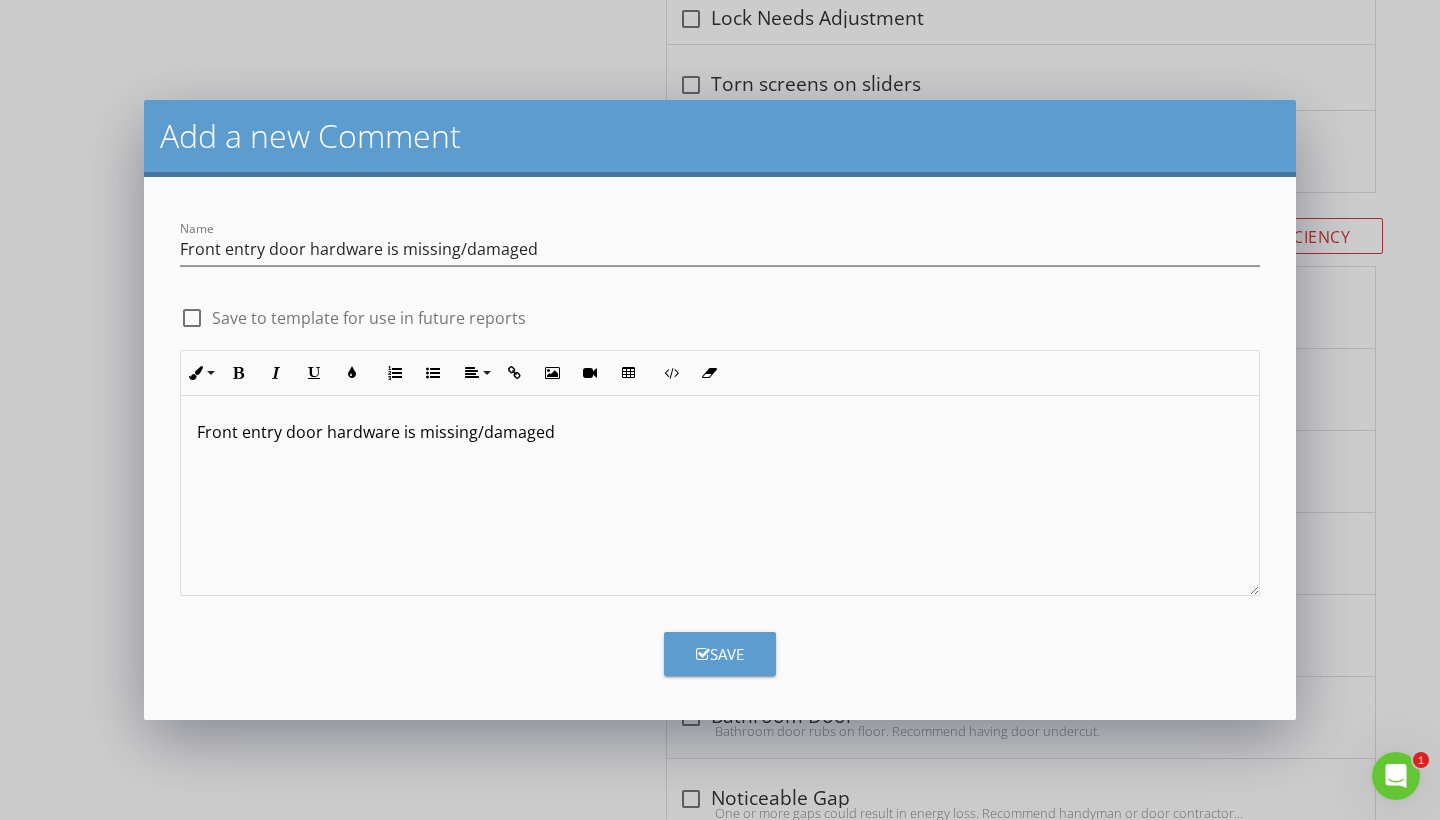 type 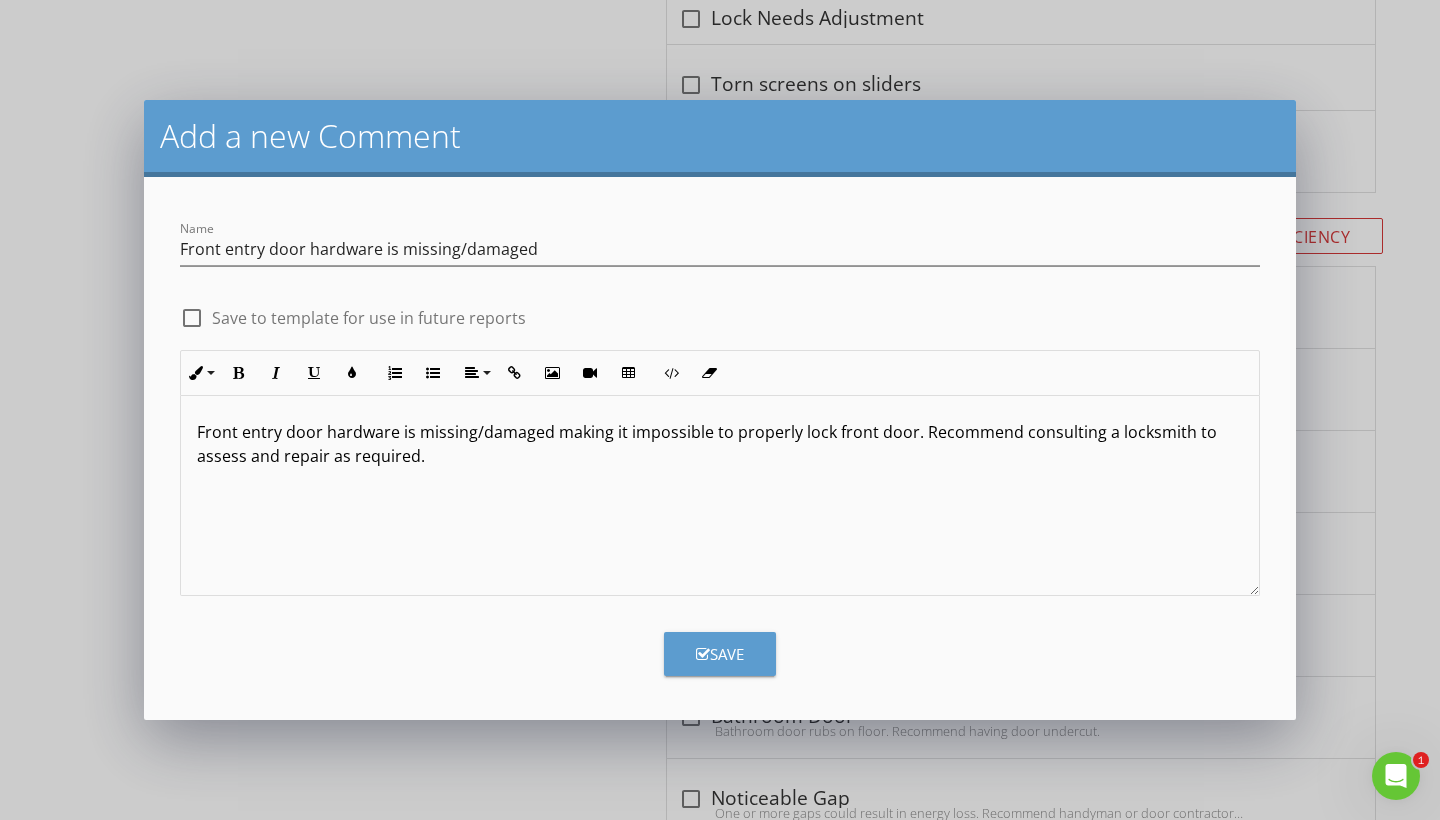 type on "Front entry door hardware is missing/damaged making it impossible to properly lock front door. Recommend consulting a locksmith to assess and repair as required." 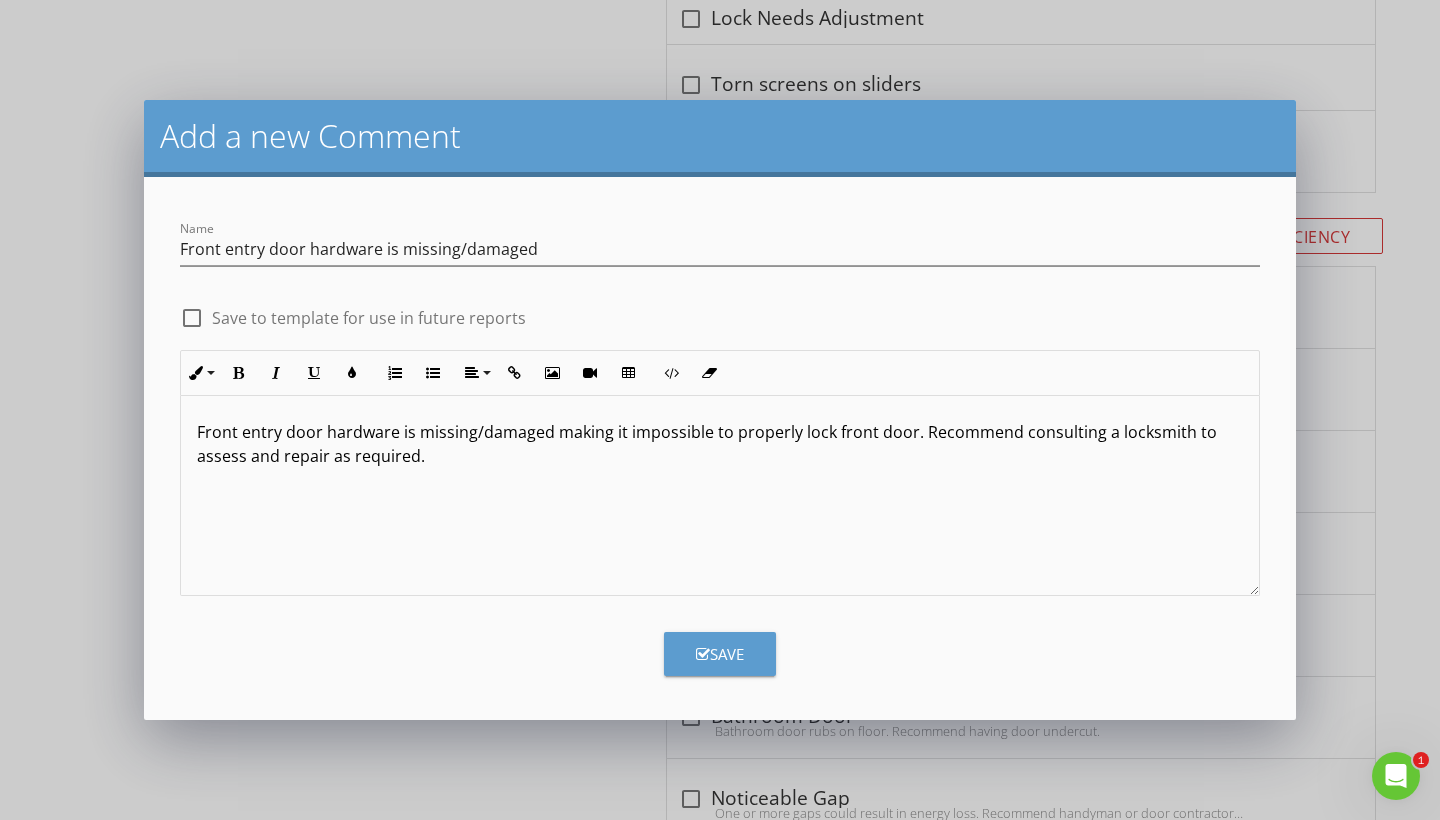 click on "Save" at bounding box center [720, 654] 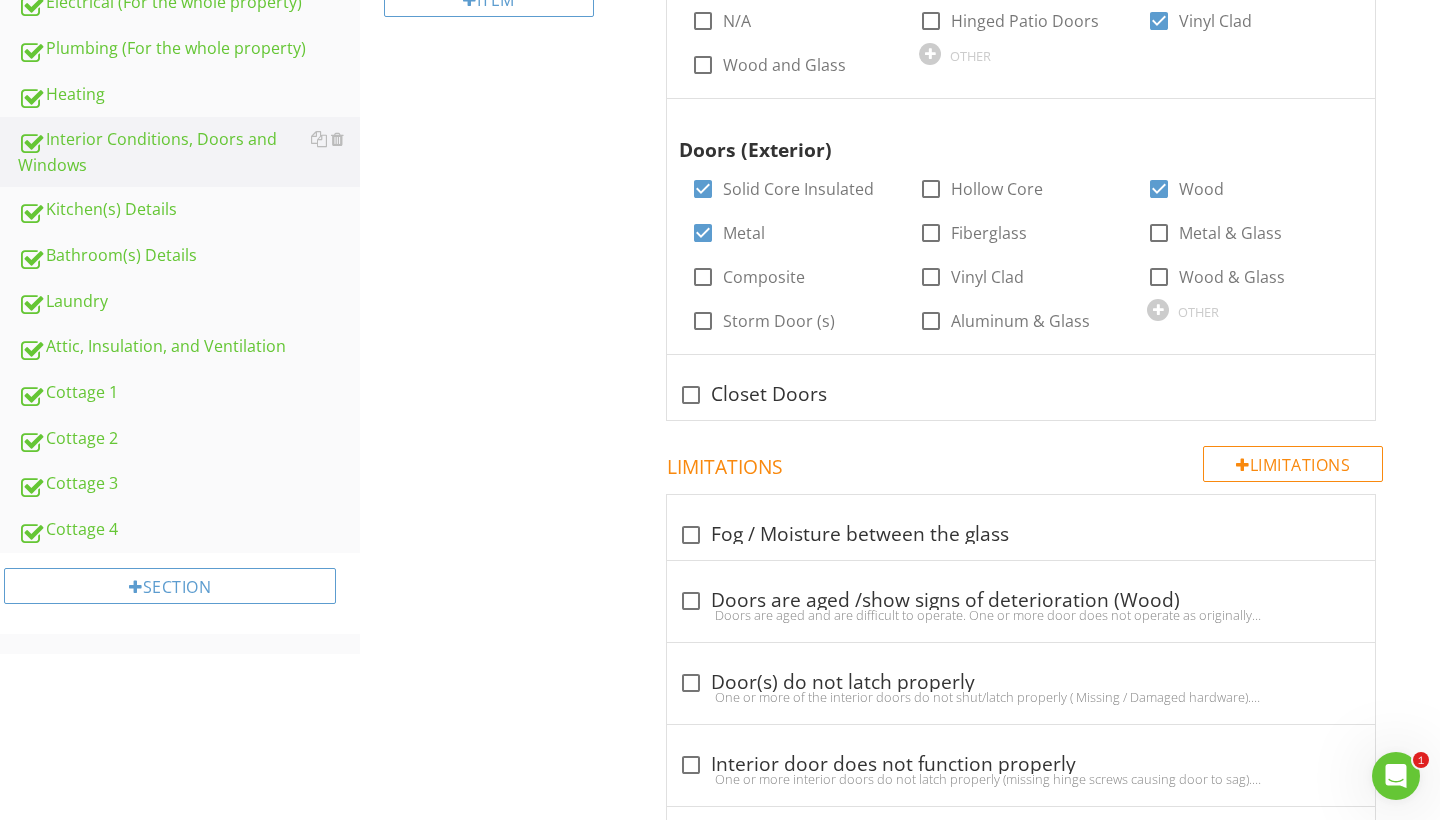 scroll, scrollTop: 752, scrollLeft: 0, axis: vertical 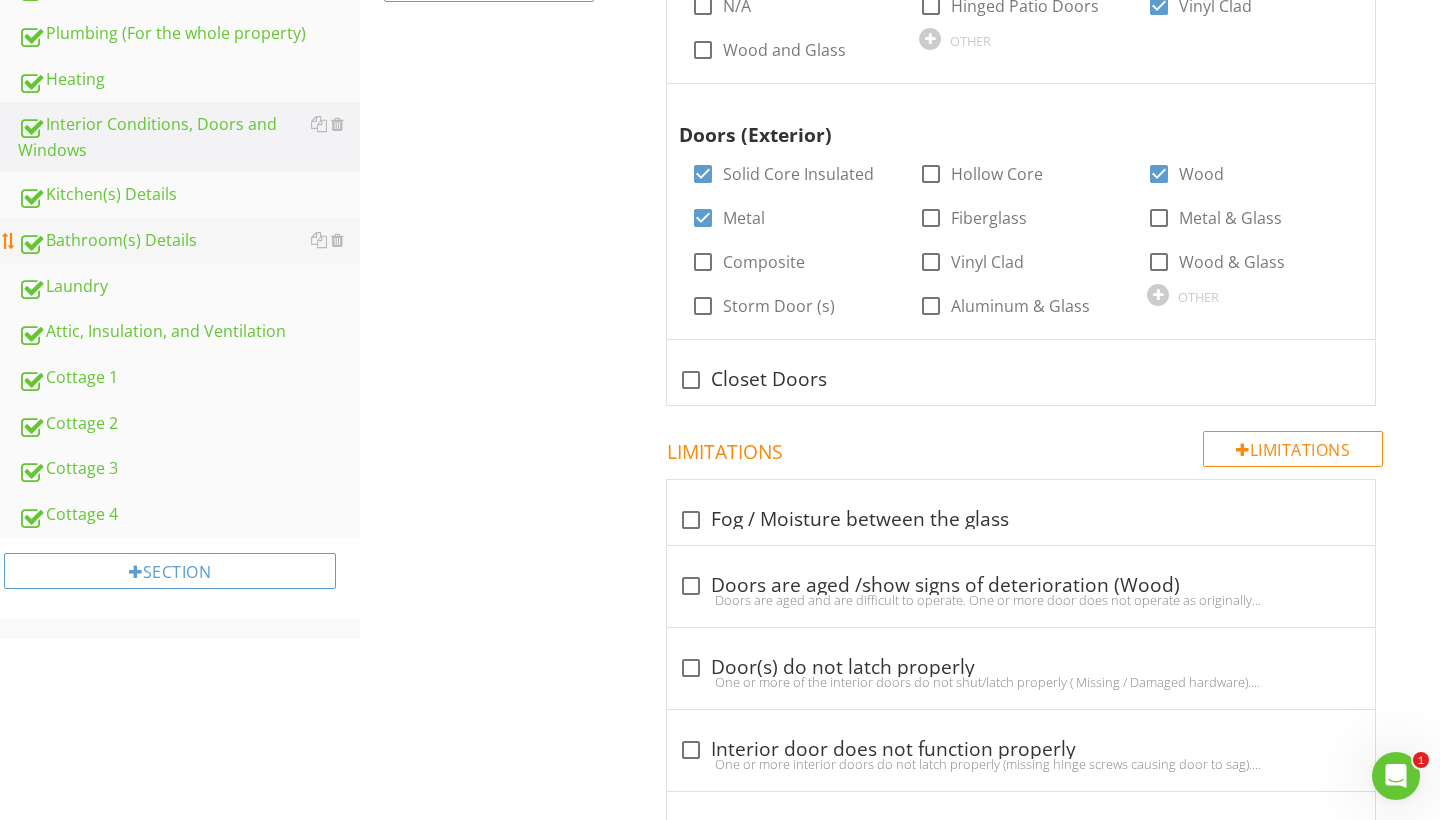 click on "Bathroom(s) Details" at bounding box center [189, 241] 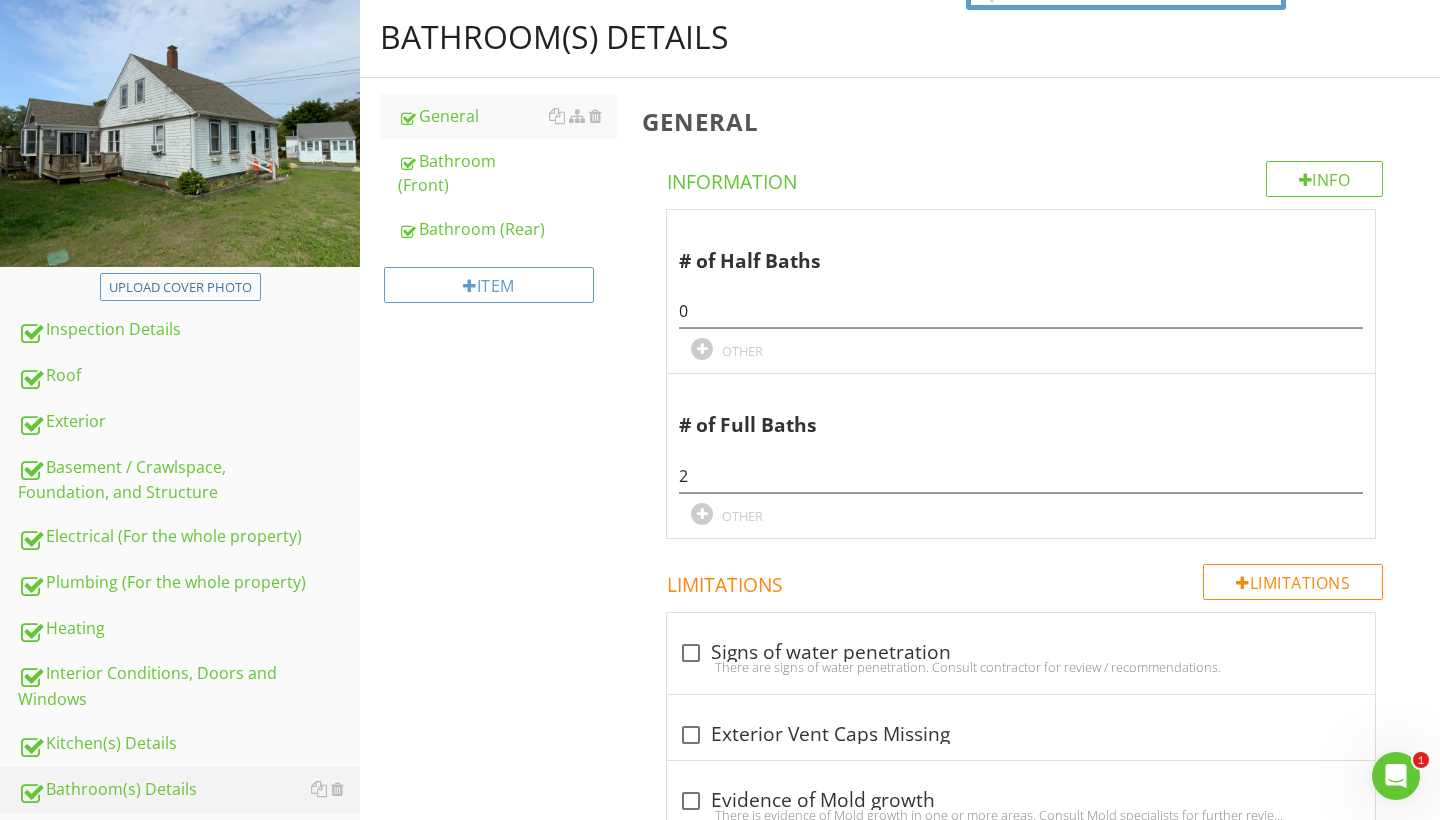 scroll, scrollTop: 202, scrollLeft: 0, axis: vertical 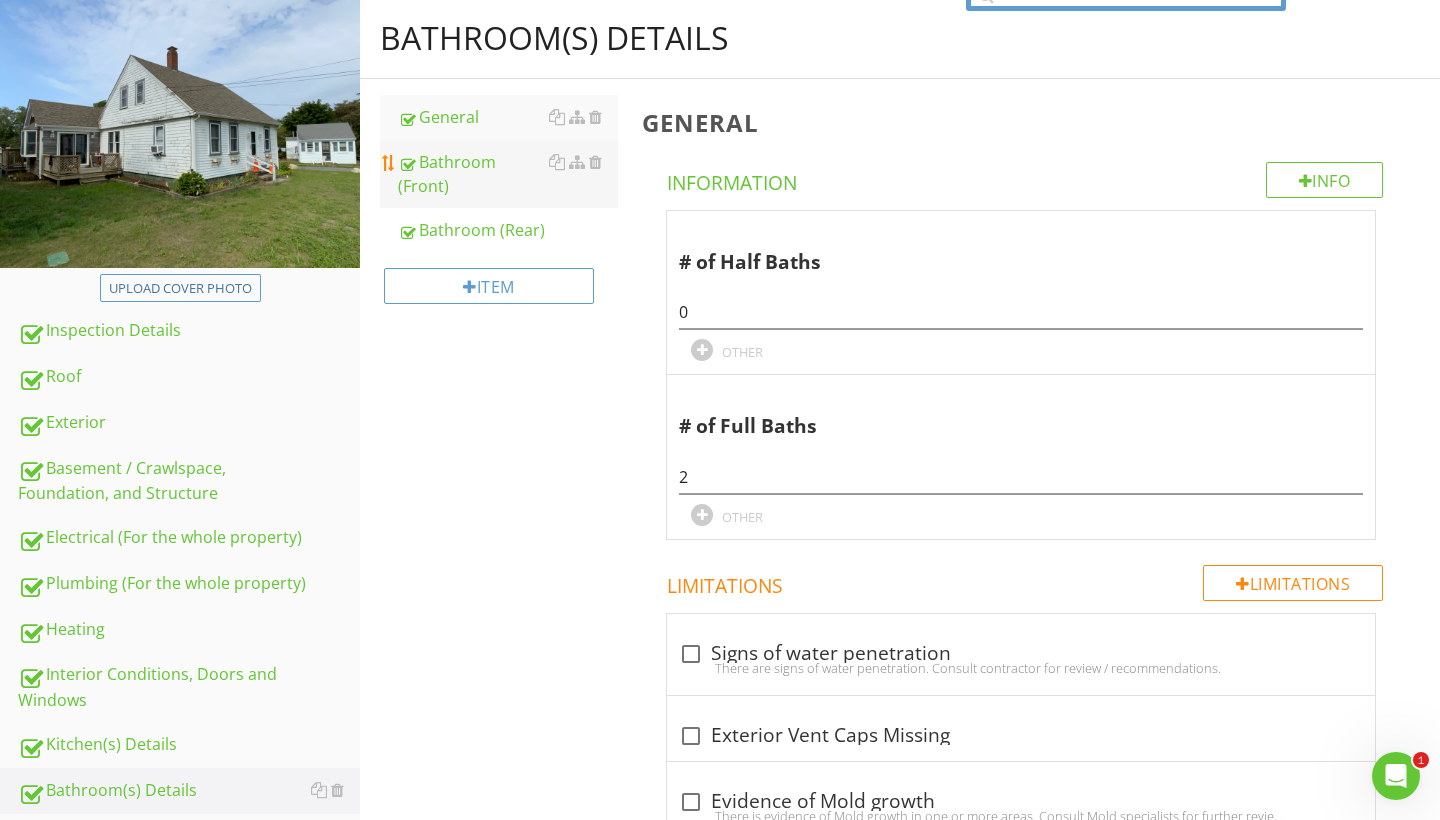 click on "Bathroom (Front)" at bounding box center (508, 174) 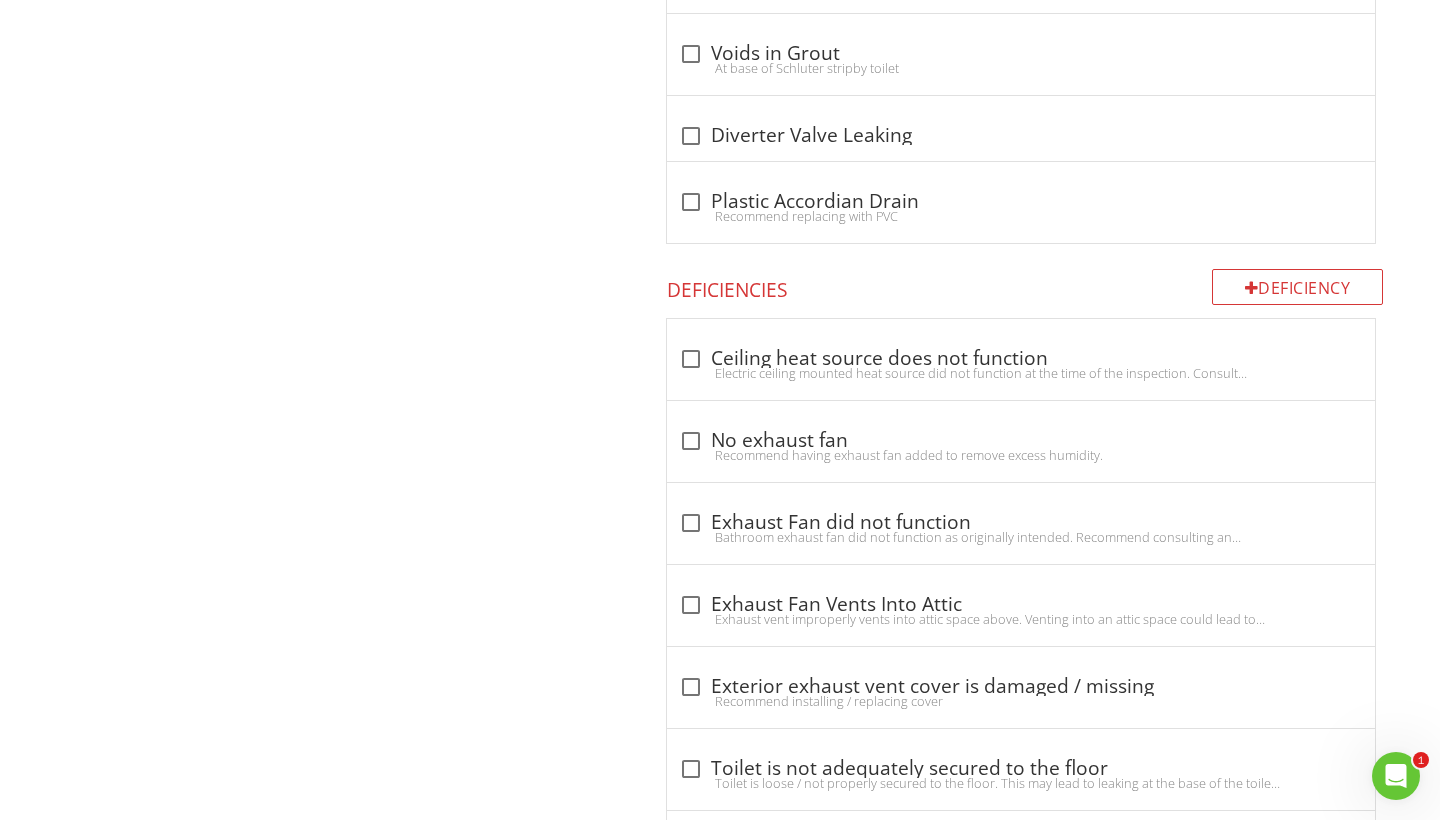 scroll, scrollTop: 5198, scrollLeft: 0, axis: vertical 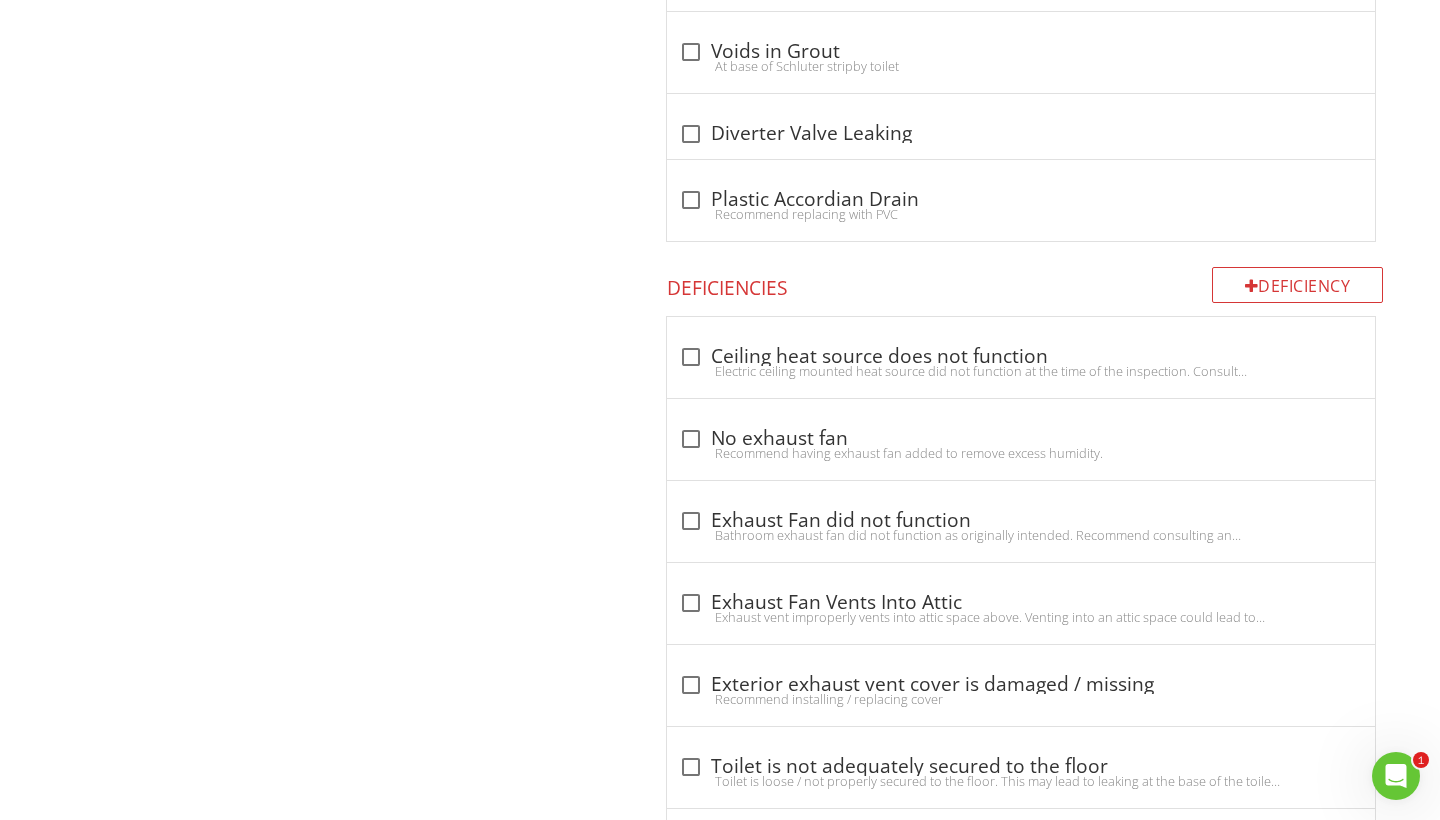 click on "Info
Information
Details
check_box Full Bath   check_box_outline_blank Half Bath   check_box_outline_blank Basement   check_box 1st. Floor   check_box_outline_blank 2nd. Floor   check_box_outline_blank 3rd. Floor   check_box_outline_blank Main Floor   check_box_outline_blank 1/4 Bath   check_box_outline_blank Loft Area         OTHER
GFI/GFCI Protection
check_box_outline_blank GFI protected outlet(s) Present   check_box Outlet is not GFI protected   check_box_outline_blank No GFCI Outlet         OTHER
Bath Venting System
check_box_outline_blank Exhaust fan functioned at time of inspection   check_box_outline_blank Exhaust fan did not function at time of inspection   check_box No Exhaust fan present at time of inspection   check_box_outline_blank N/A   check_box_outline_blank         OTHER" at bounding box center [1025, -167] 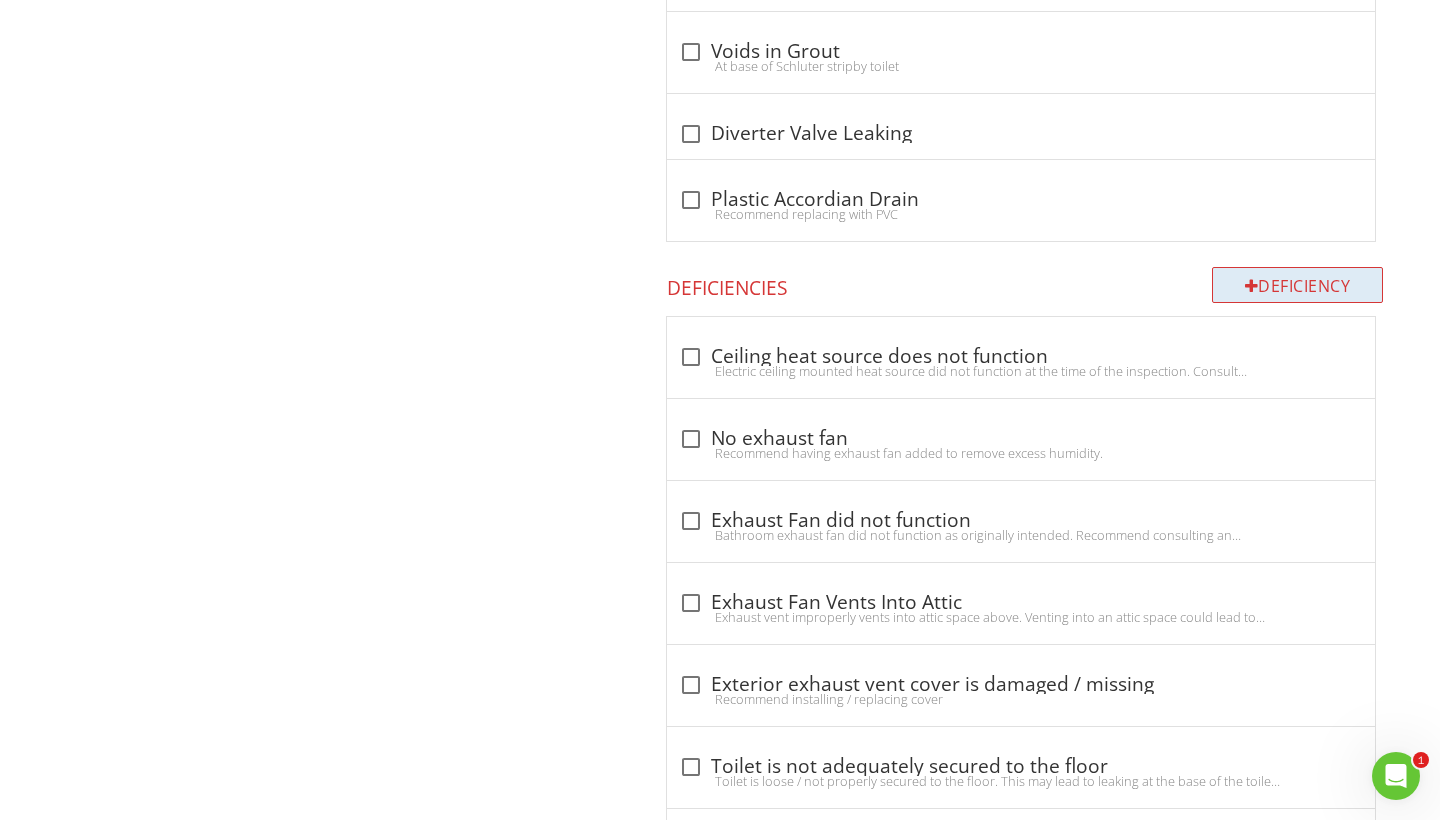 click on "Deficiency" at bounding box center (1298, 285) 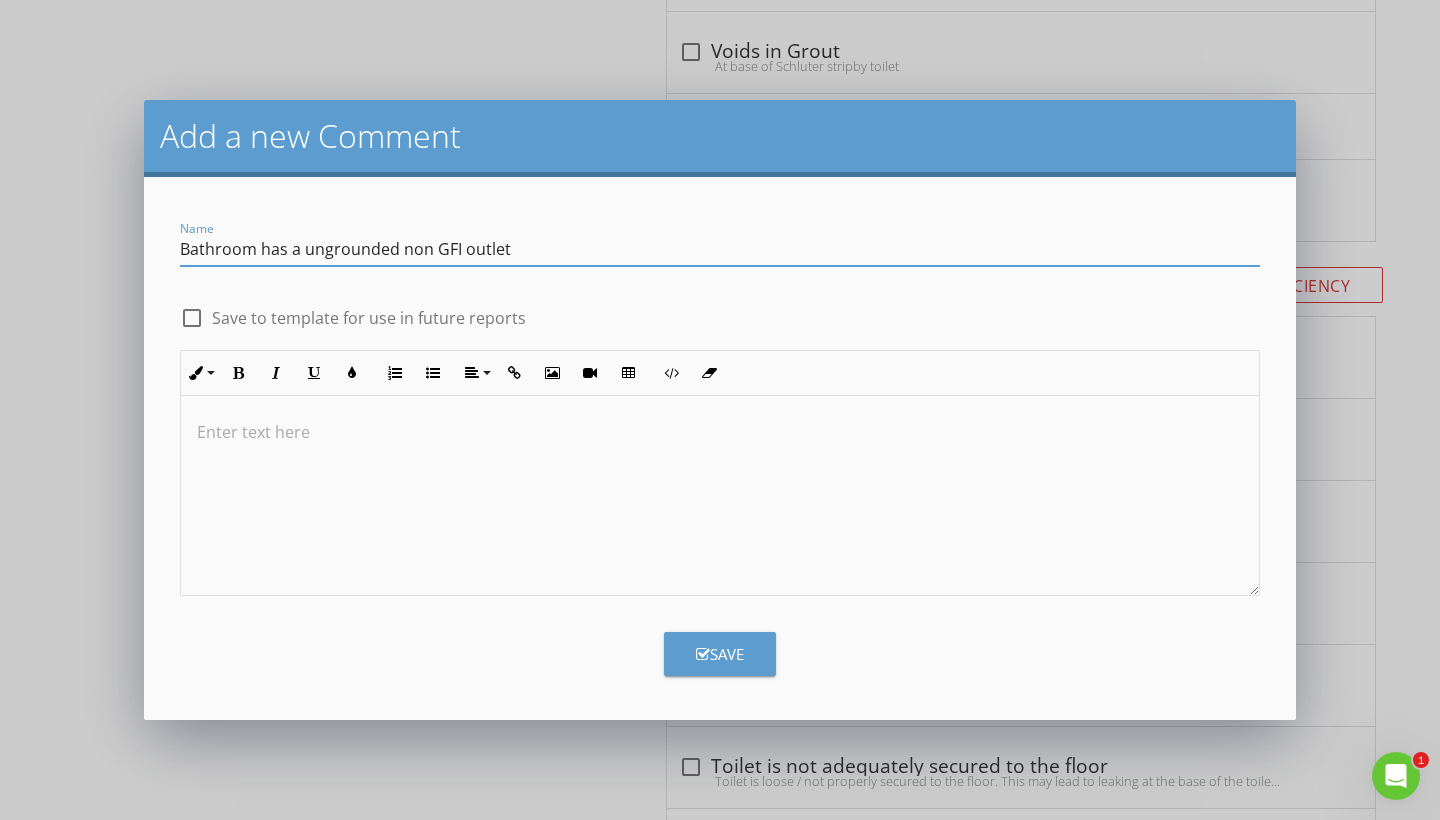 click on "Bathroom has a ungrounded non GFI outlet" at bounding box center (720, 249) 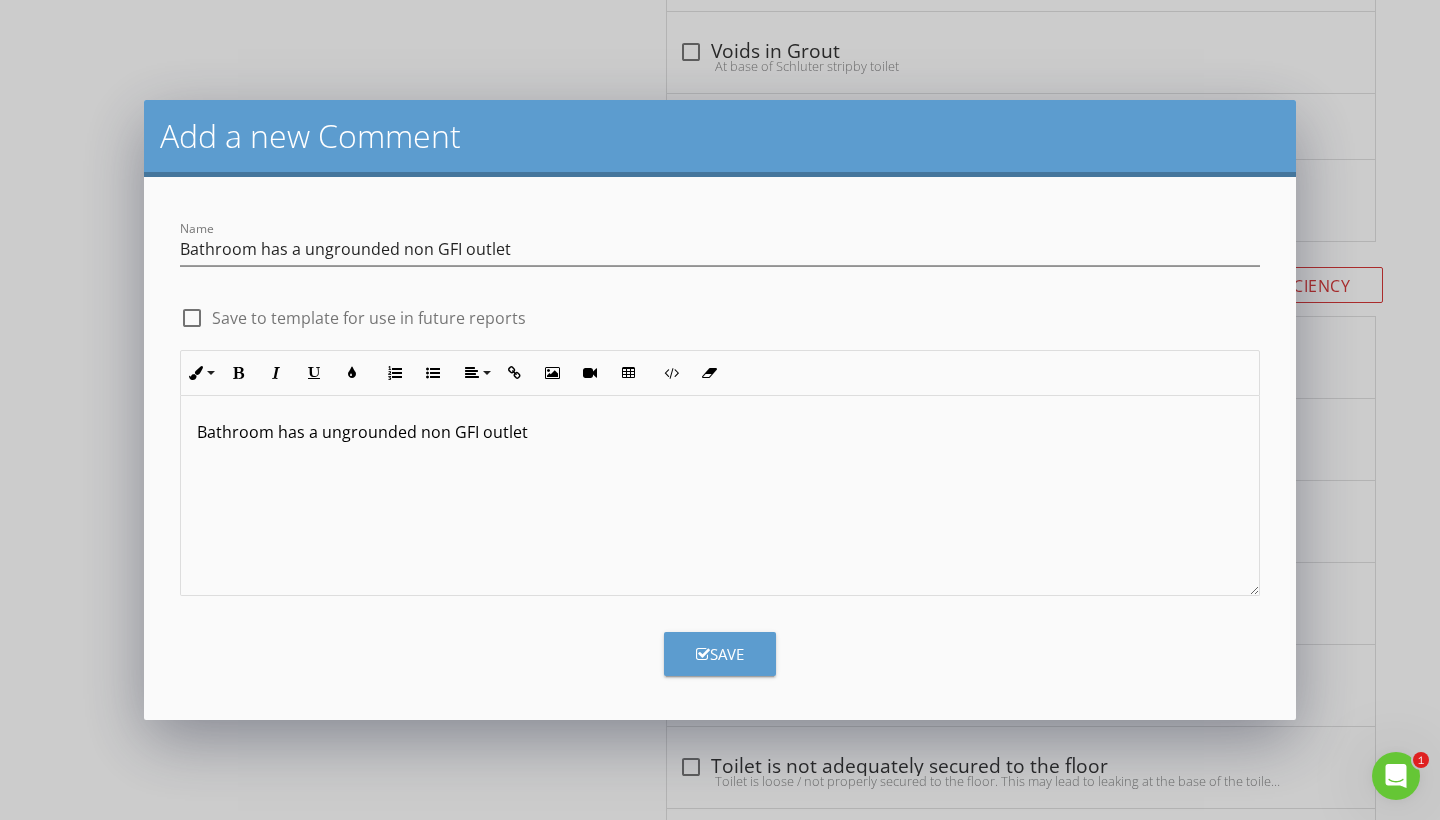 type 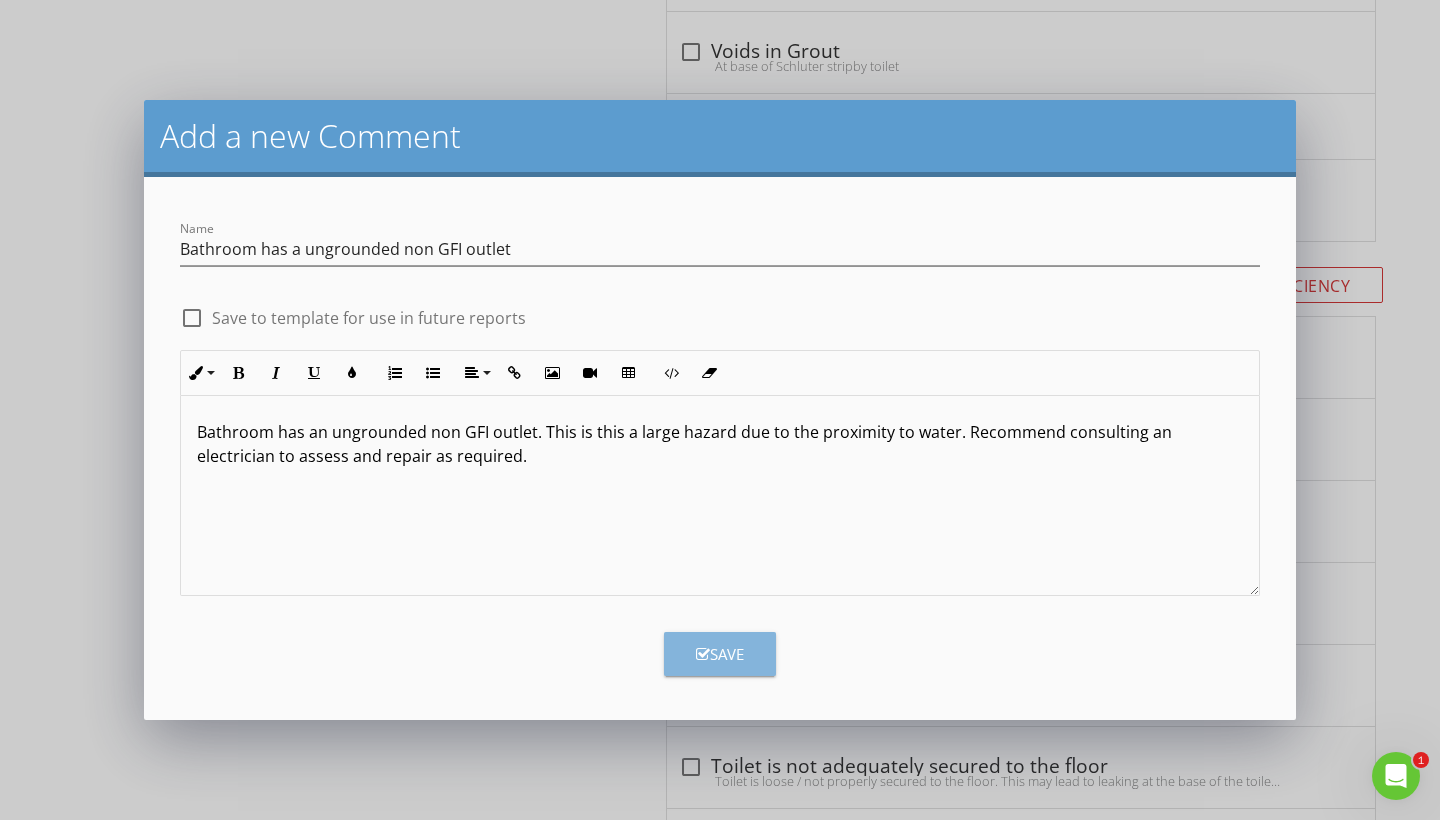 click on "Save" at bounding box center (720, 654) 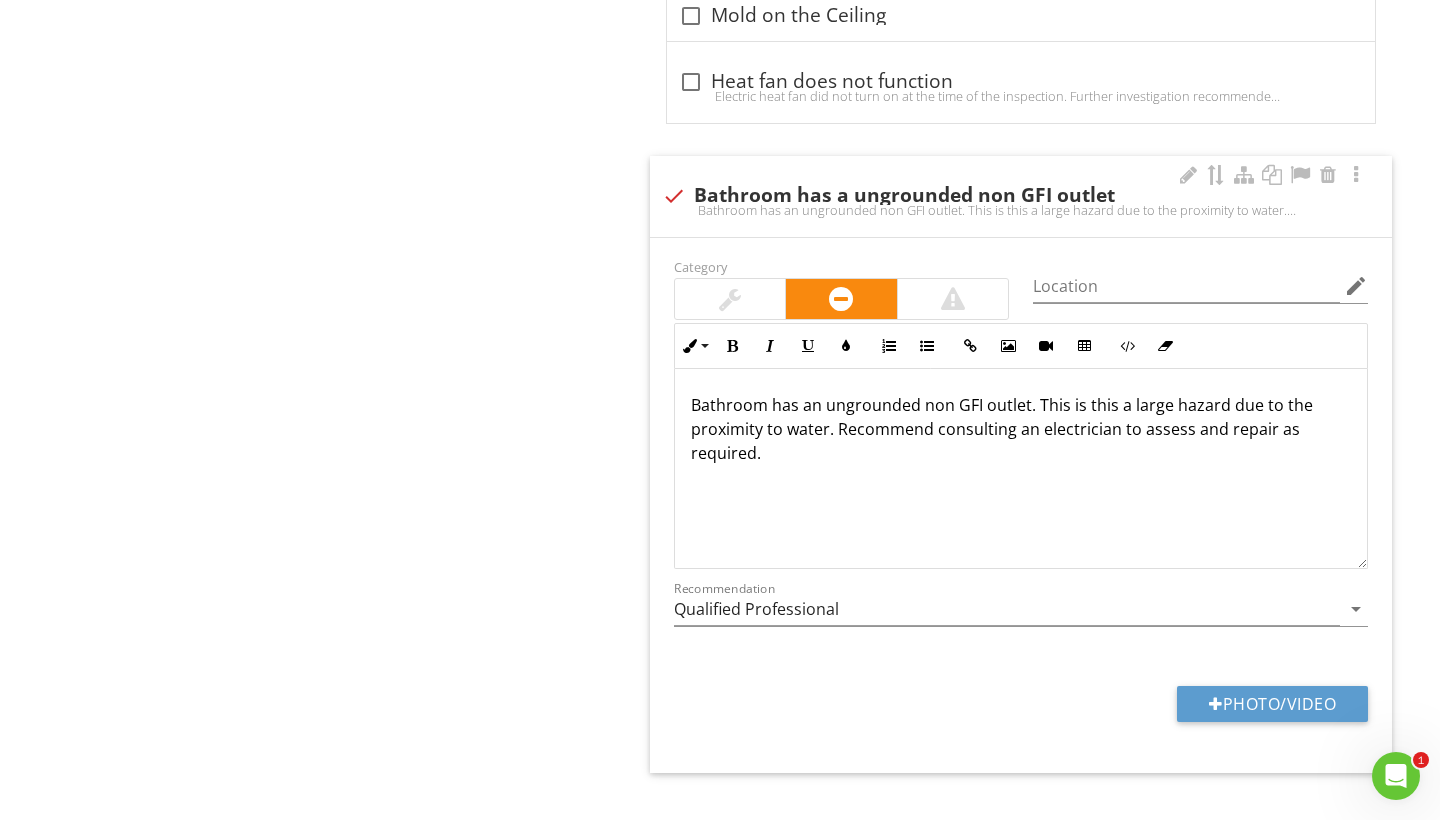 scroll, scrollTop: 9574, scrollLeft: 0, axis: vertical 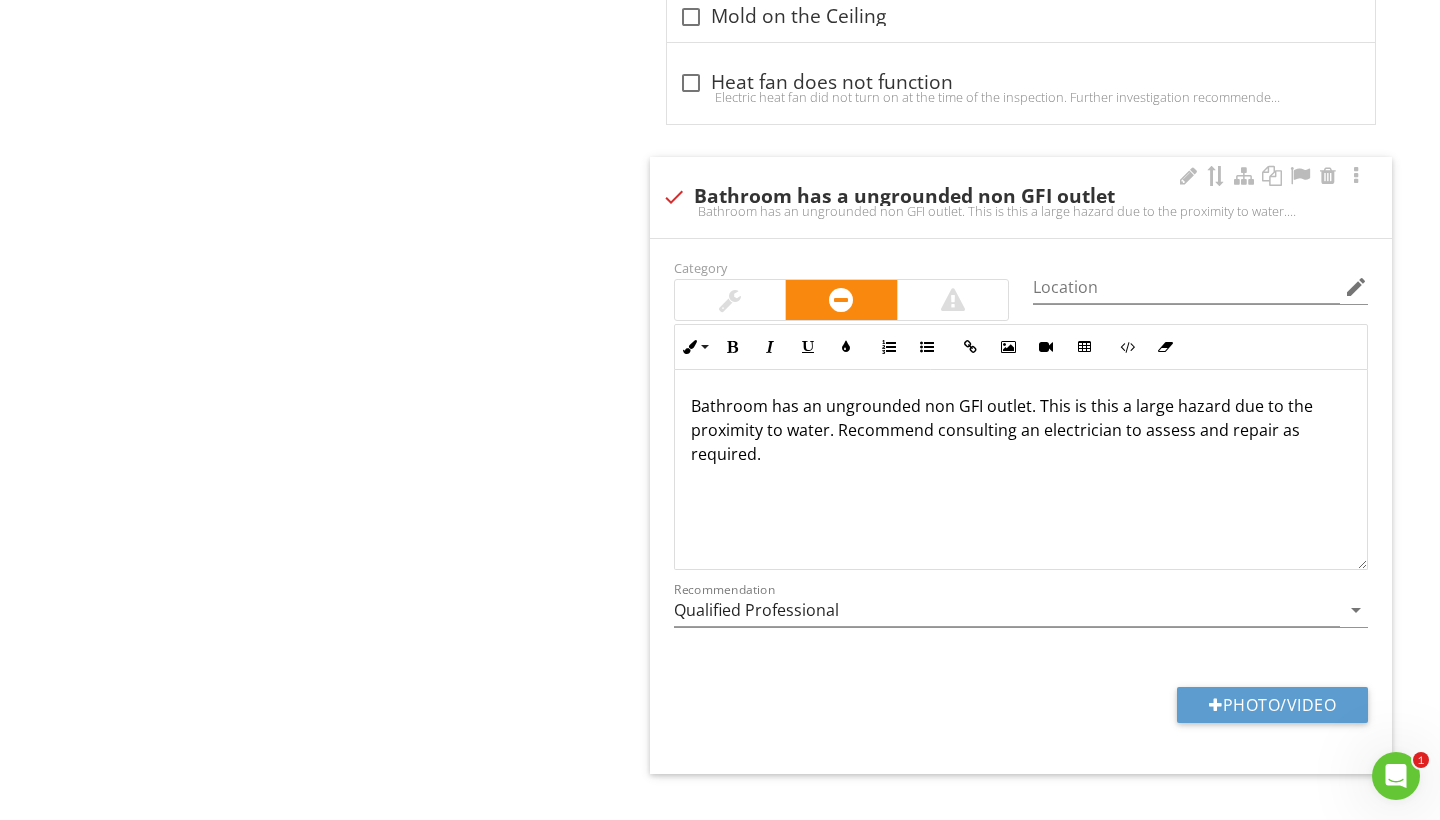 click at bounding box center [953, 300] 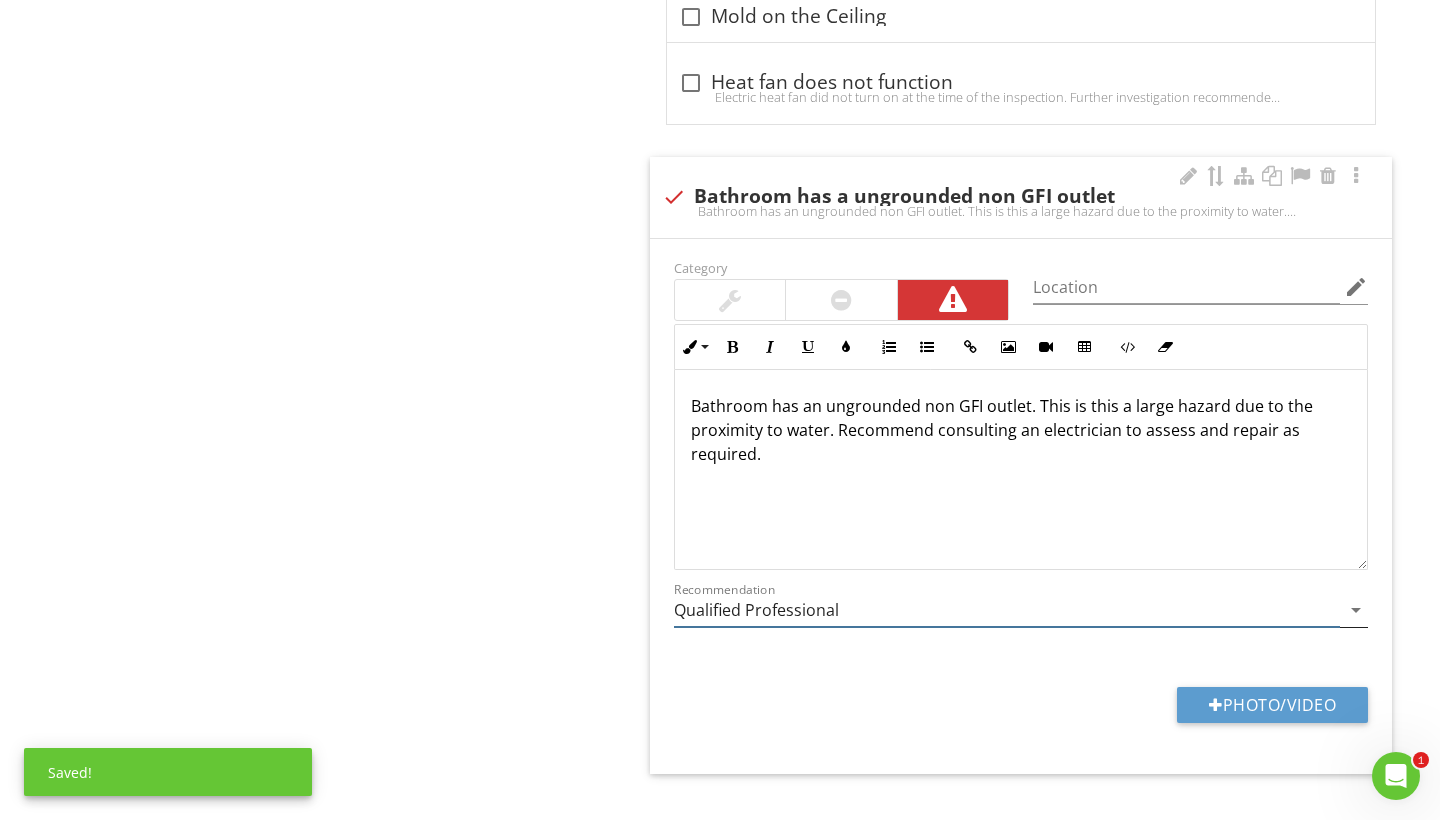 click on "Qualified Professional" at bounding box center [1007, 610] 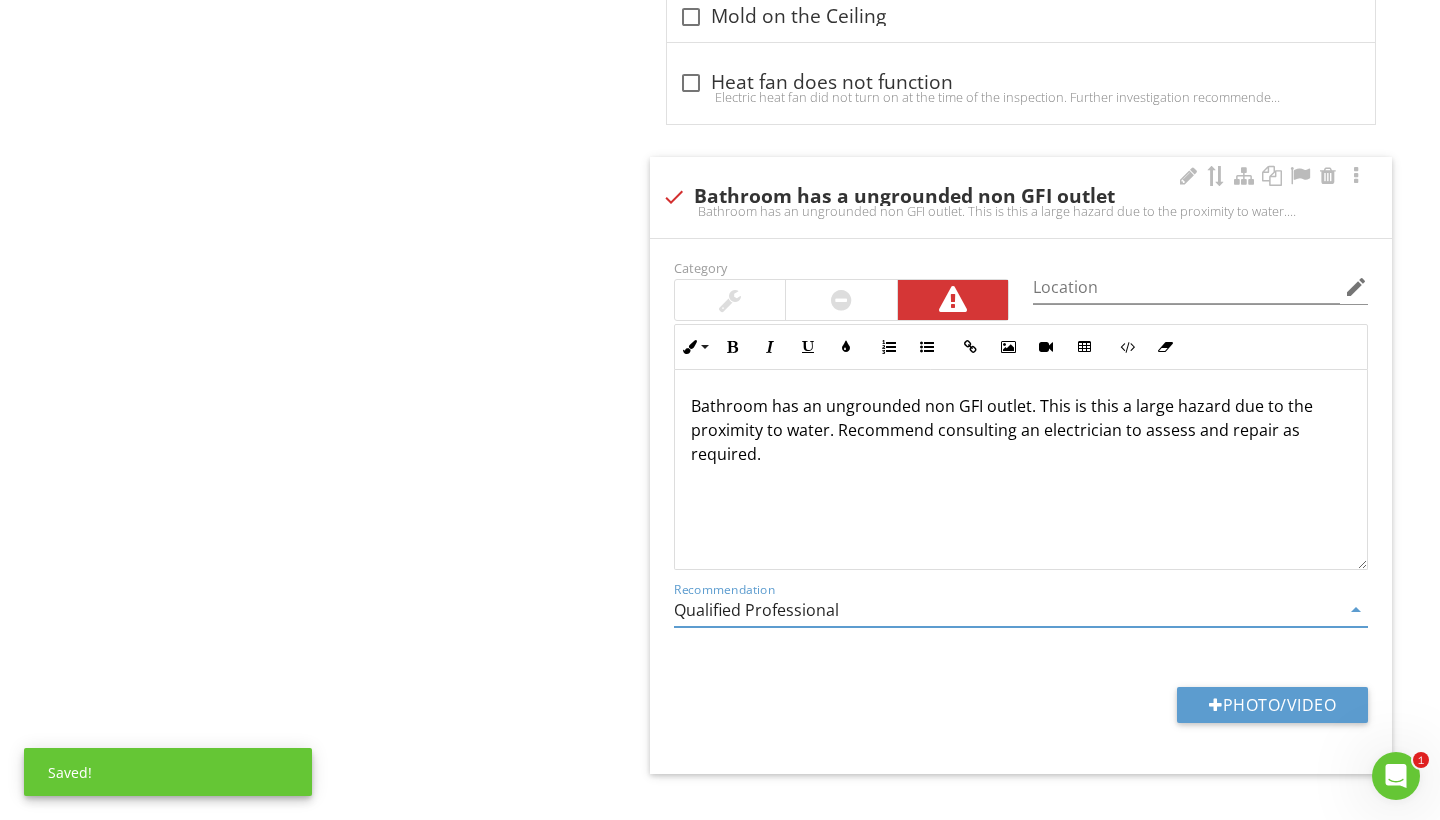 click on "Qualified Professional" at bounding box center [1007, 610] 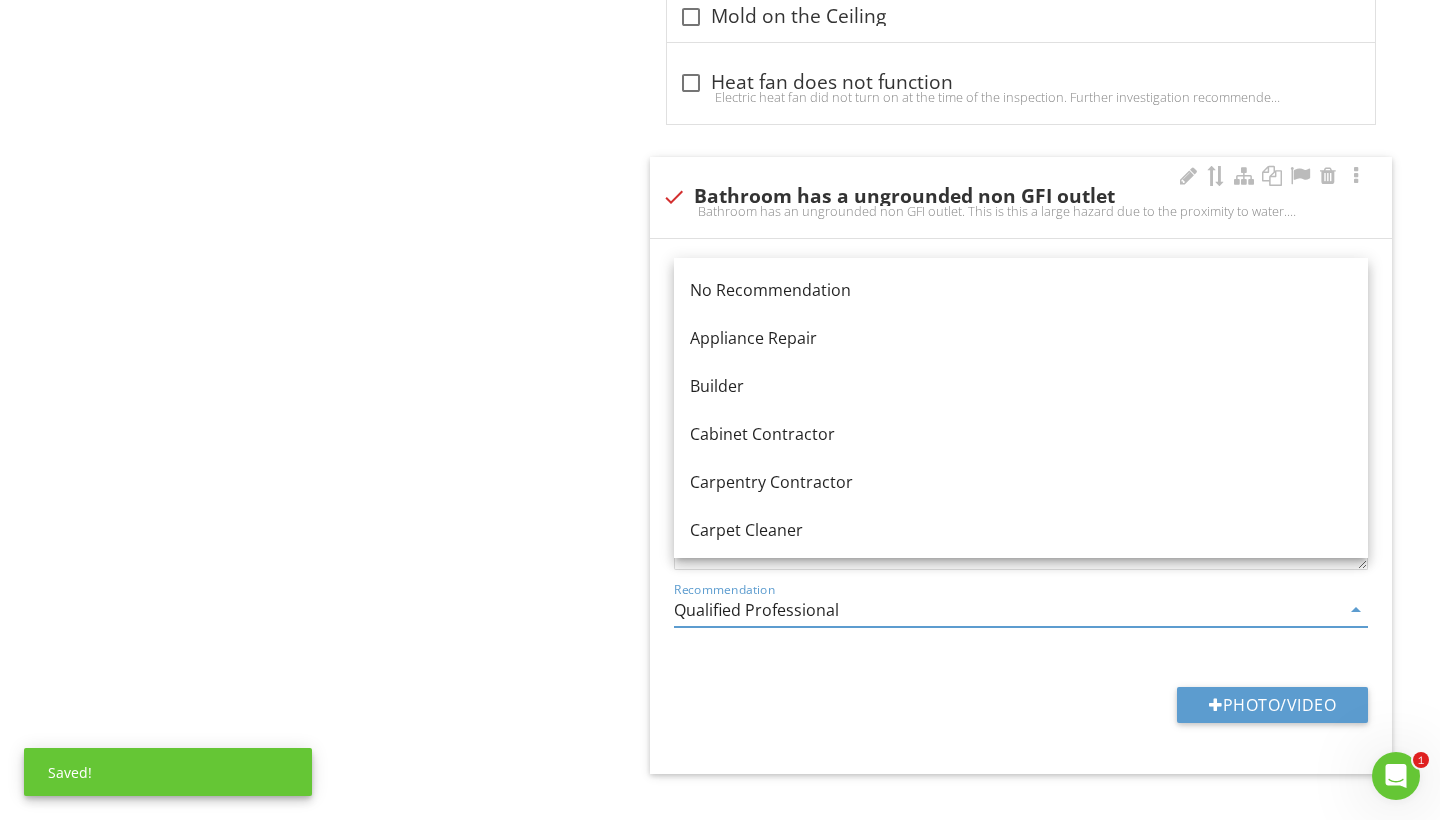 click on "Qualified Professional" at bounding box center (1007, 610) 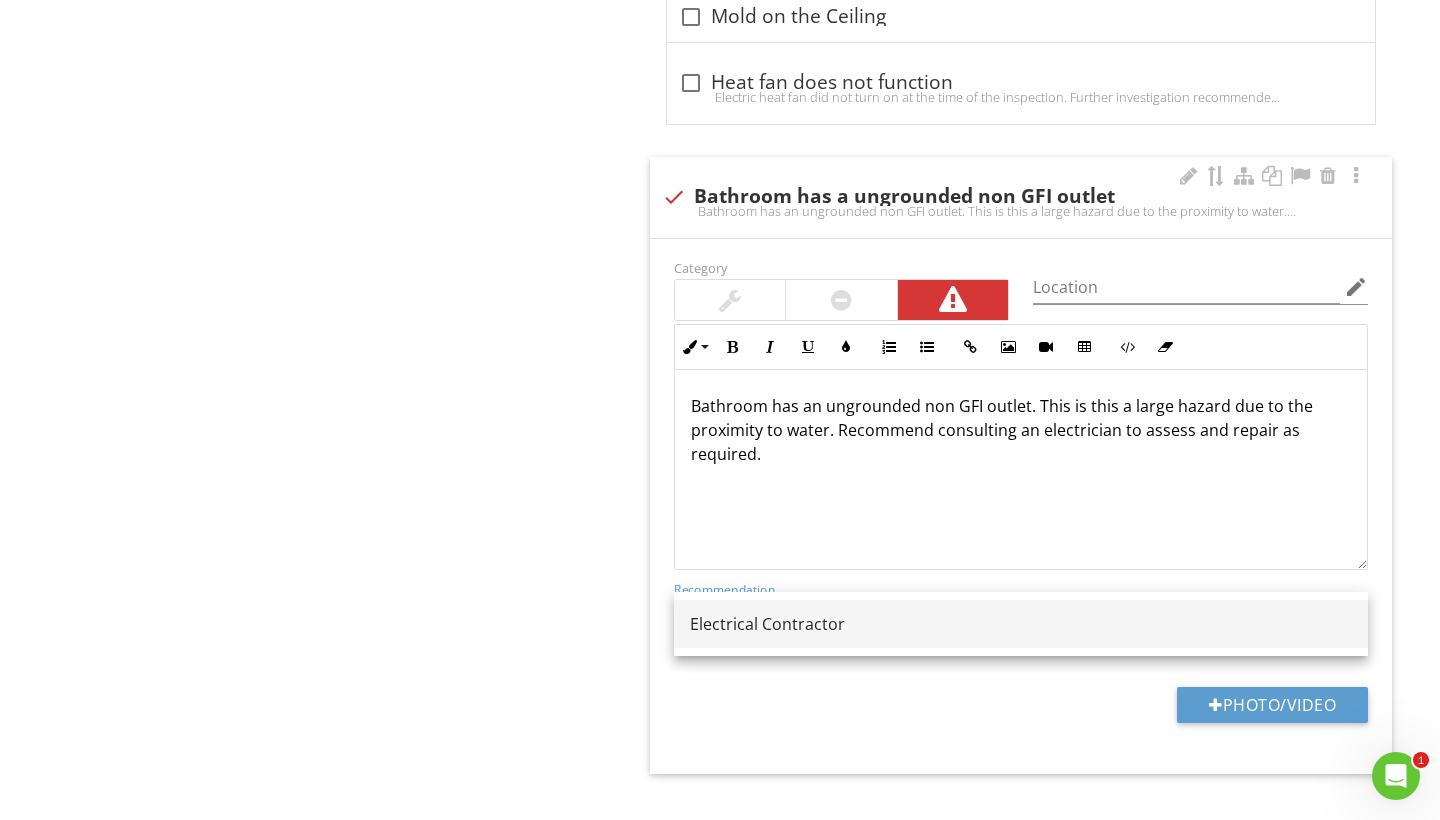 type on "Electrical Contractor" 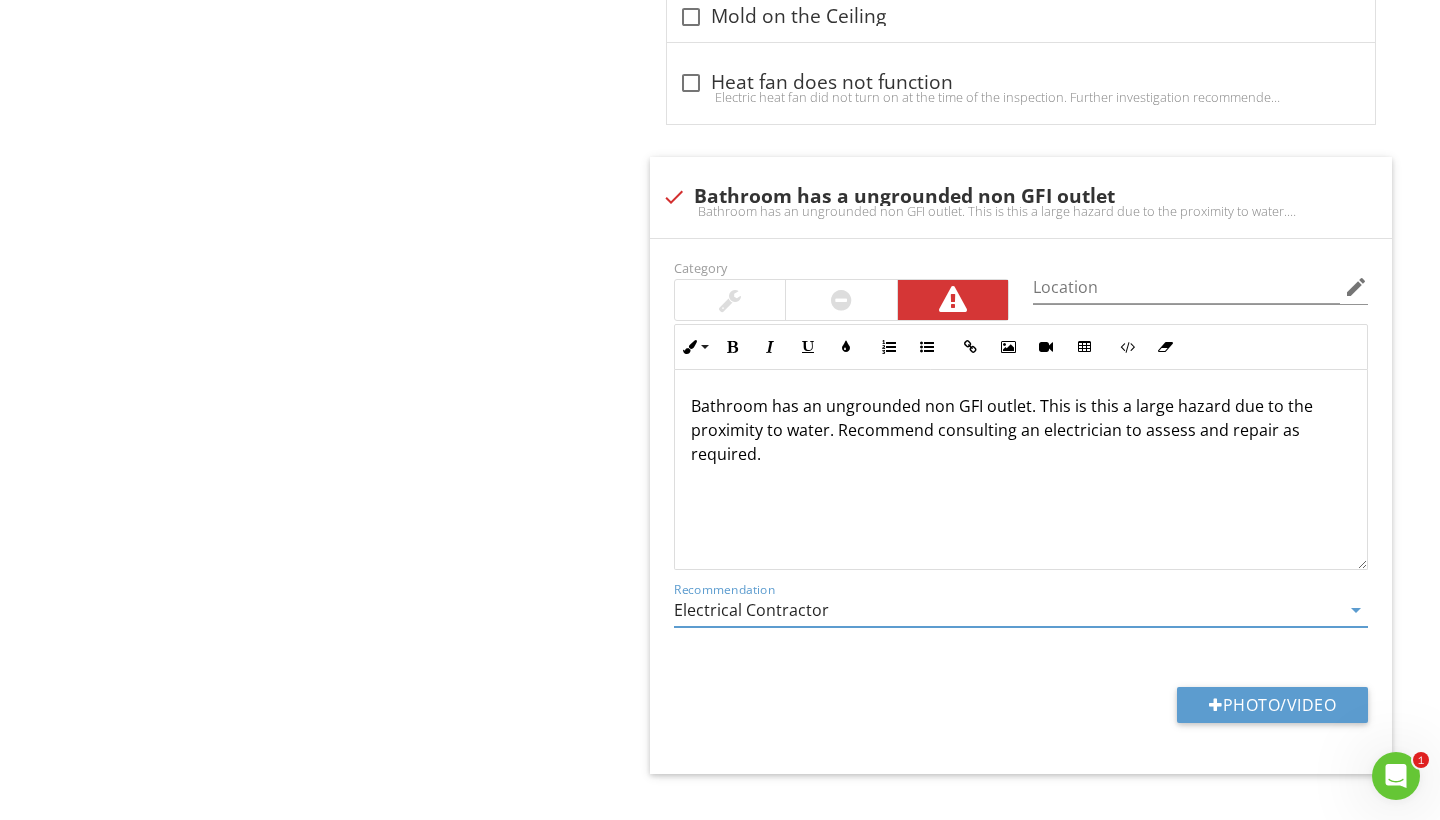 click on "Upload cover photo
Inspection Details
Roof
Exterior
Basement / Crawlspace, Foundation, and Structure
Electrical (For the whole property)
Plumbing (For the whole property)
Heating
Interior Conditions, Doors and Windows
Kitchen(s) Details
Bathroom(s) Details
Laundry
Attic, Insulation, and Ventilation
Cottage 1
Cottage 2
Cottage 3
Cottage 4
Section
Bathroom(s) Details
General
Bathroom (Front)
Bathroom (Rear)
Item" at bounding box center (720, -4260) 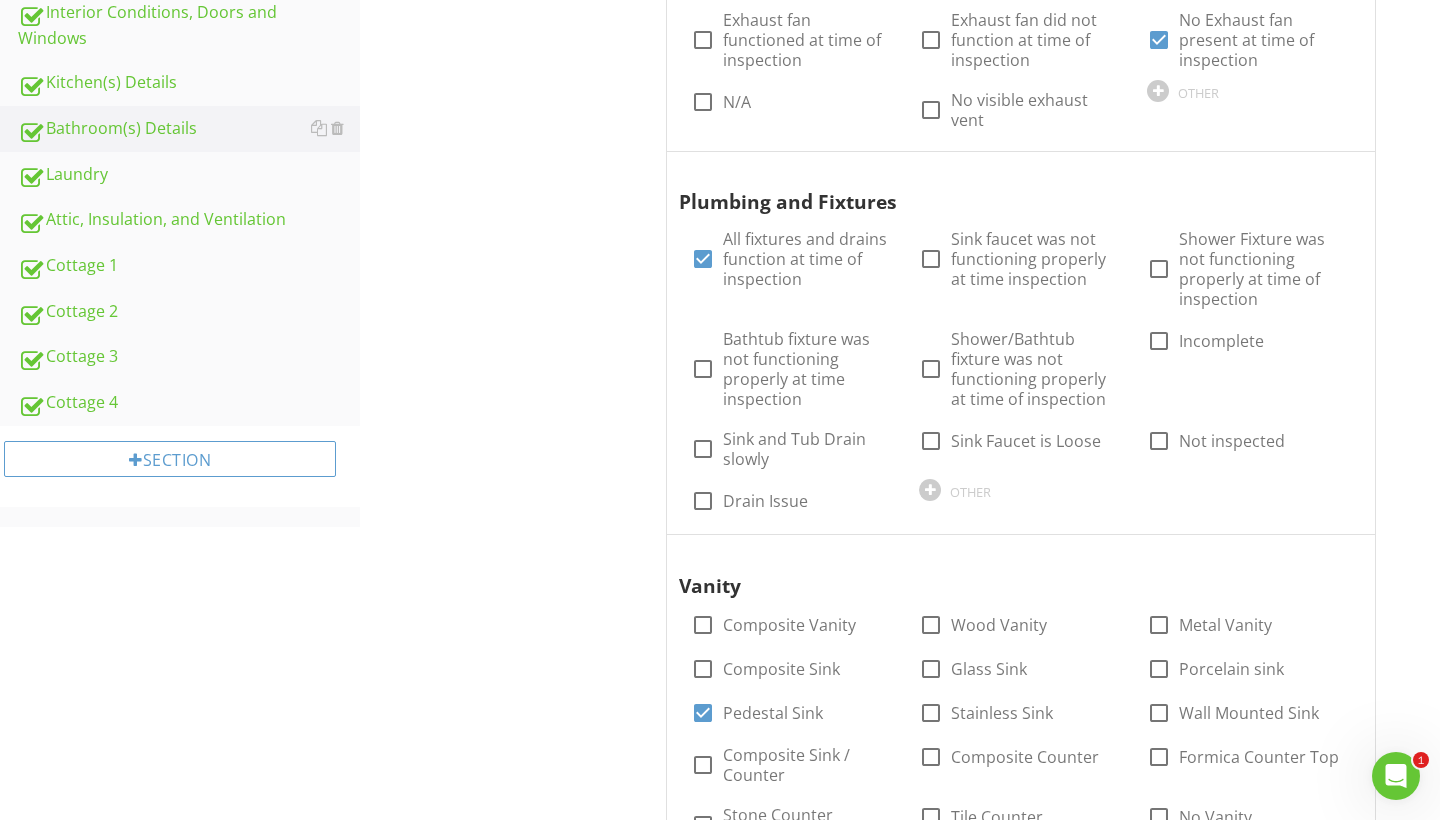 scroll, scrollTop: 856, scrollLeft: 0, axis: vertical 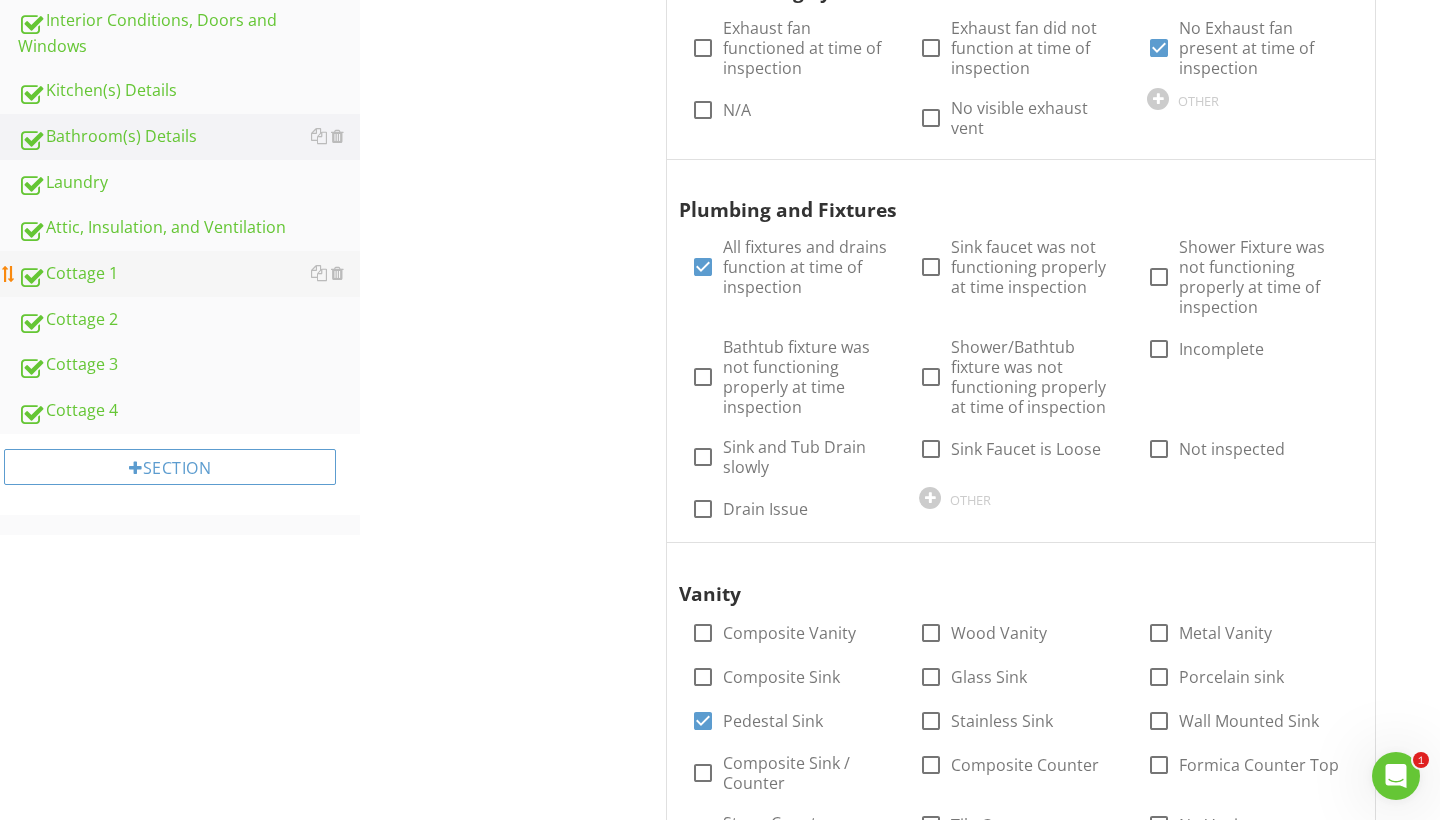 click on "Cottage 1" at bounding box center [189, 274] 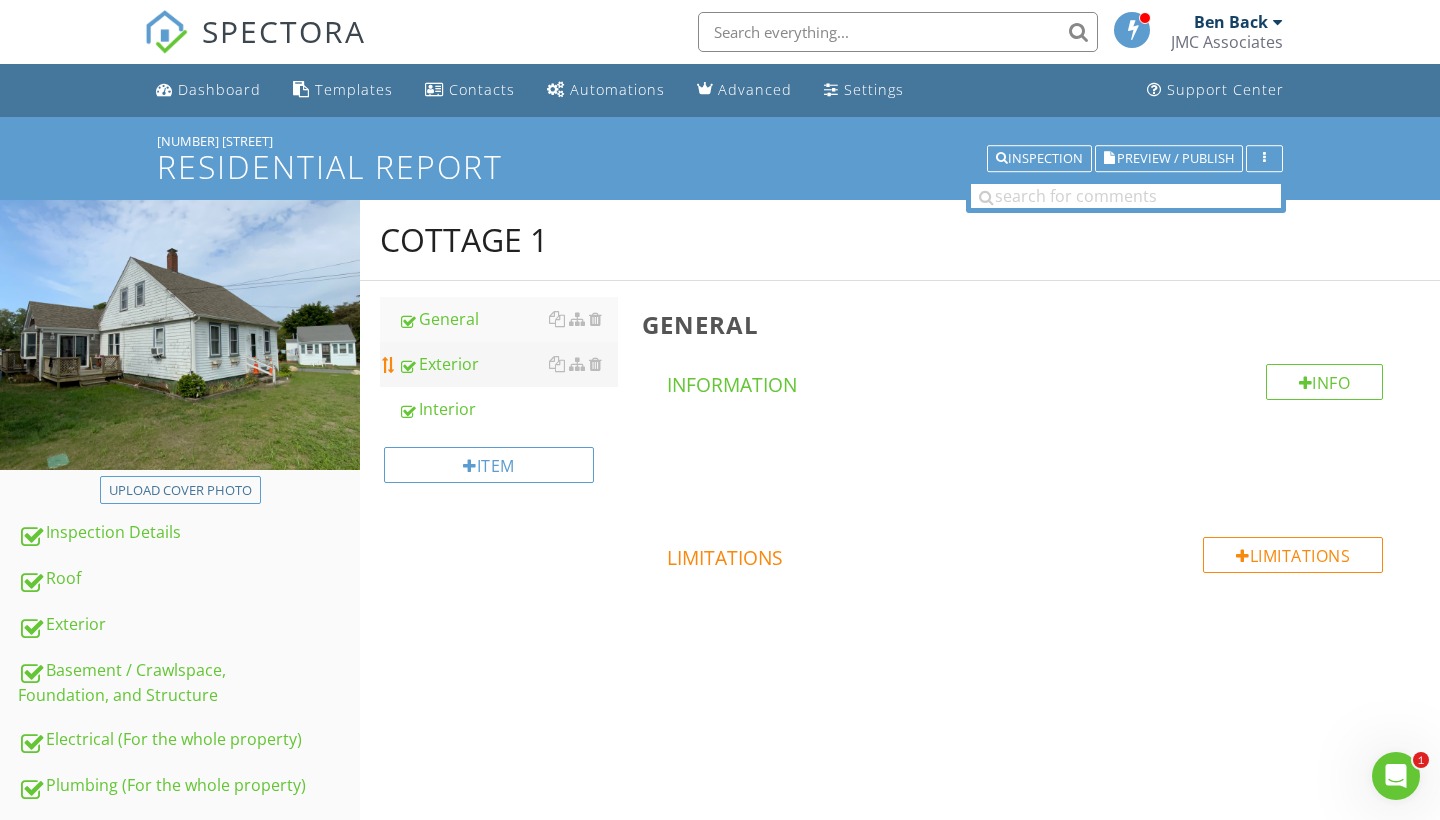 scroll, scrollTop: 0, scrollLeft: 0, axis: both 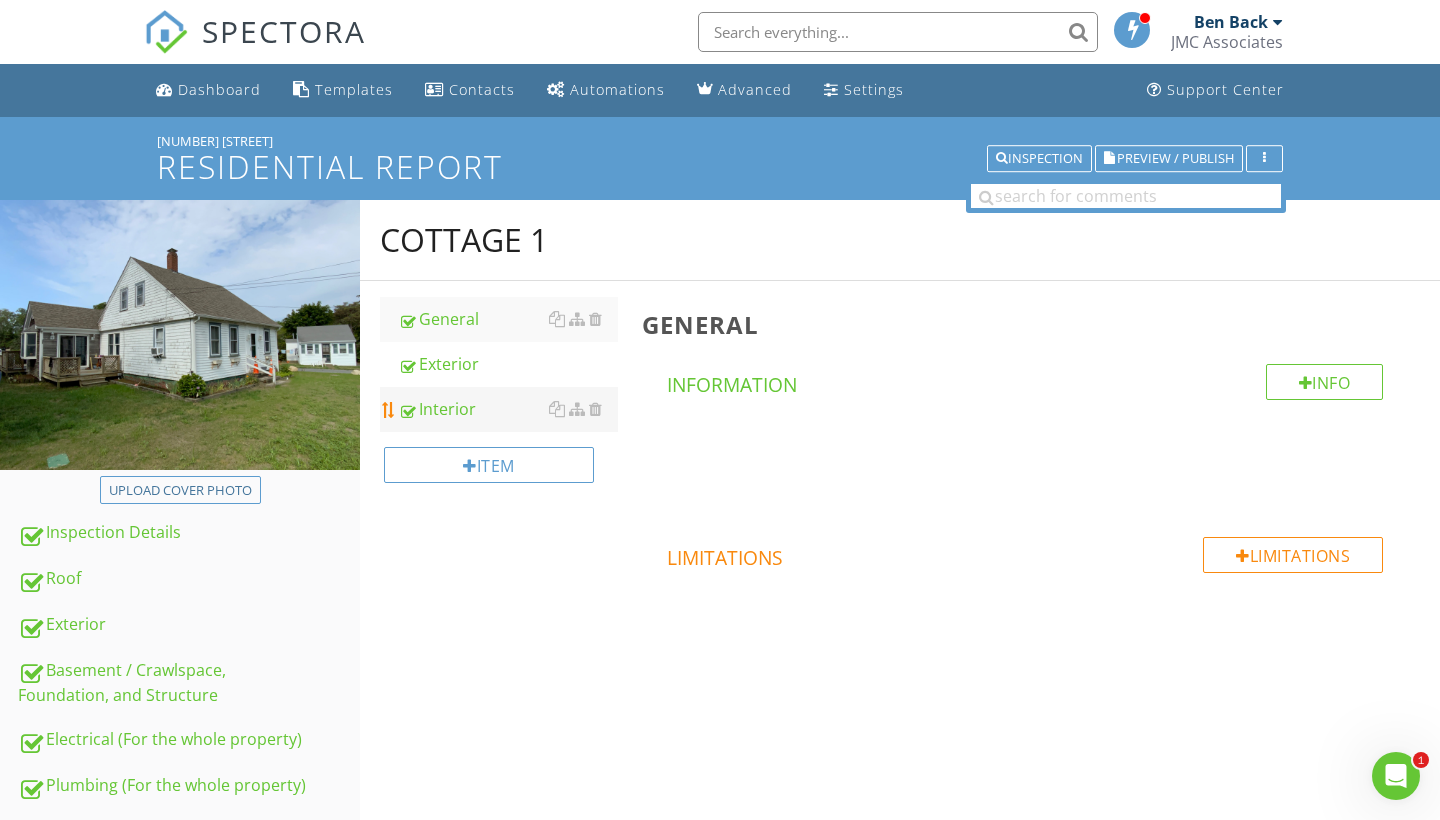 click on "Interior" at bounding box center [508, 409] 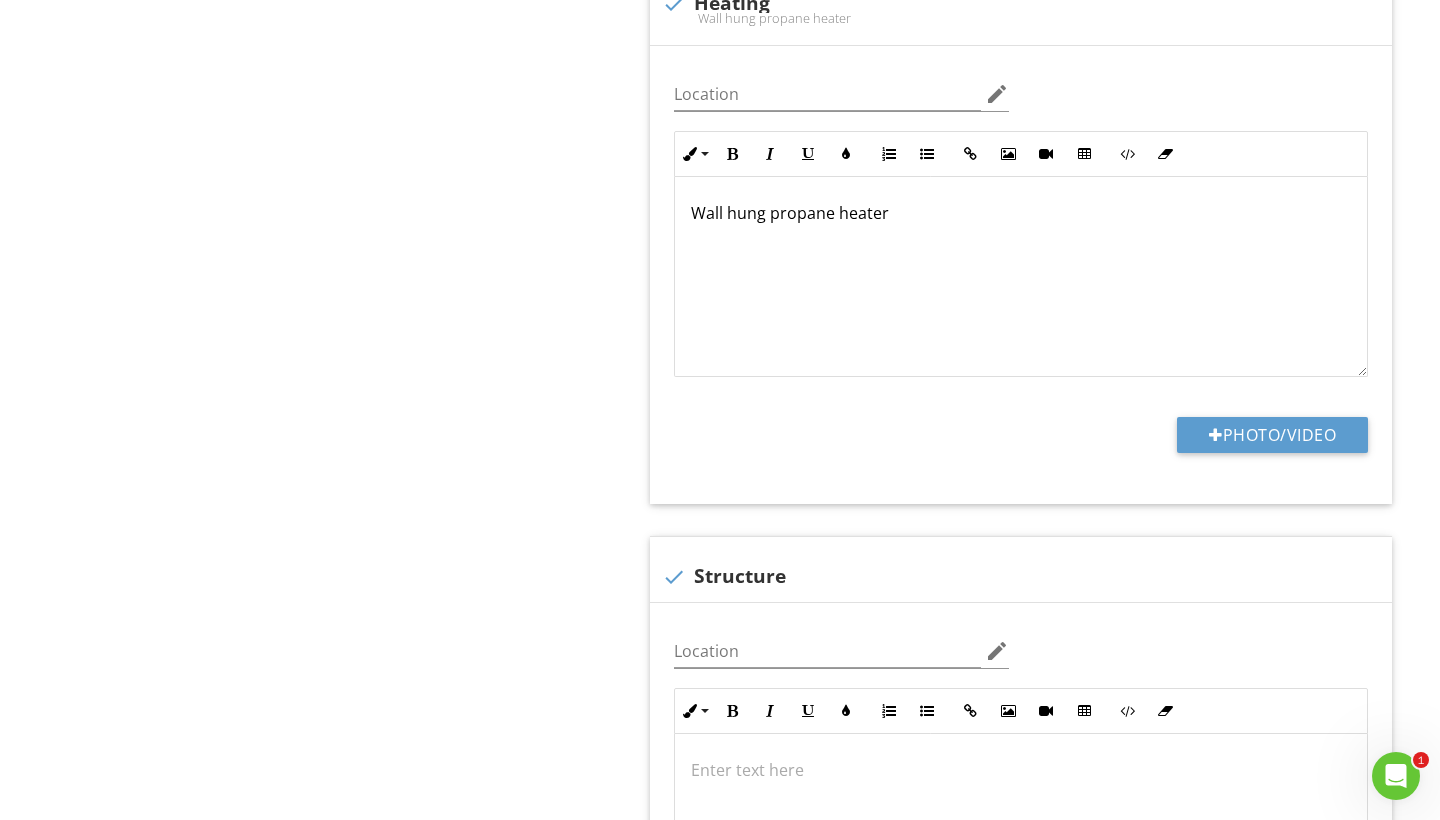 scroll, scrollTop: 1789, scrollLeft: 0, axis: vertical 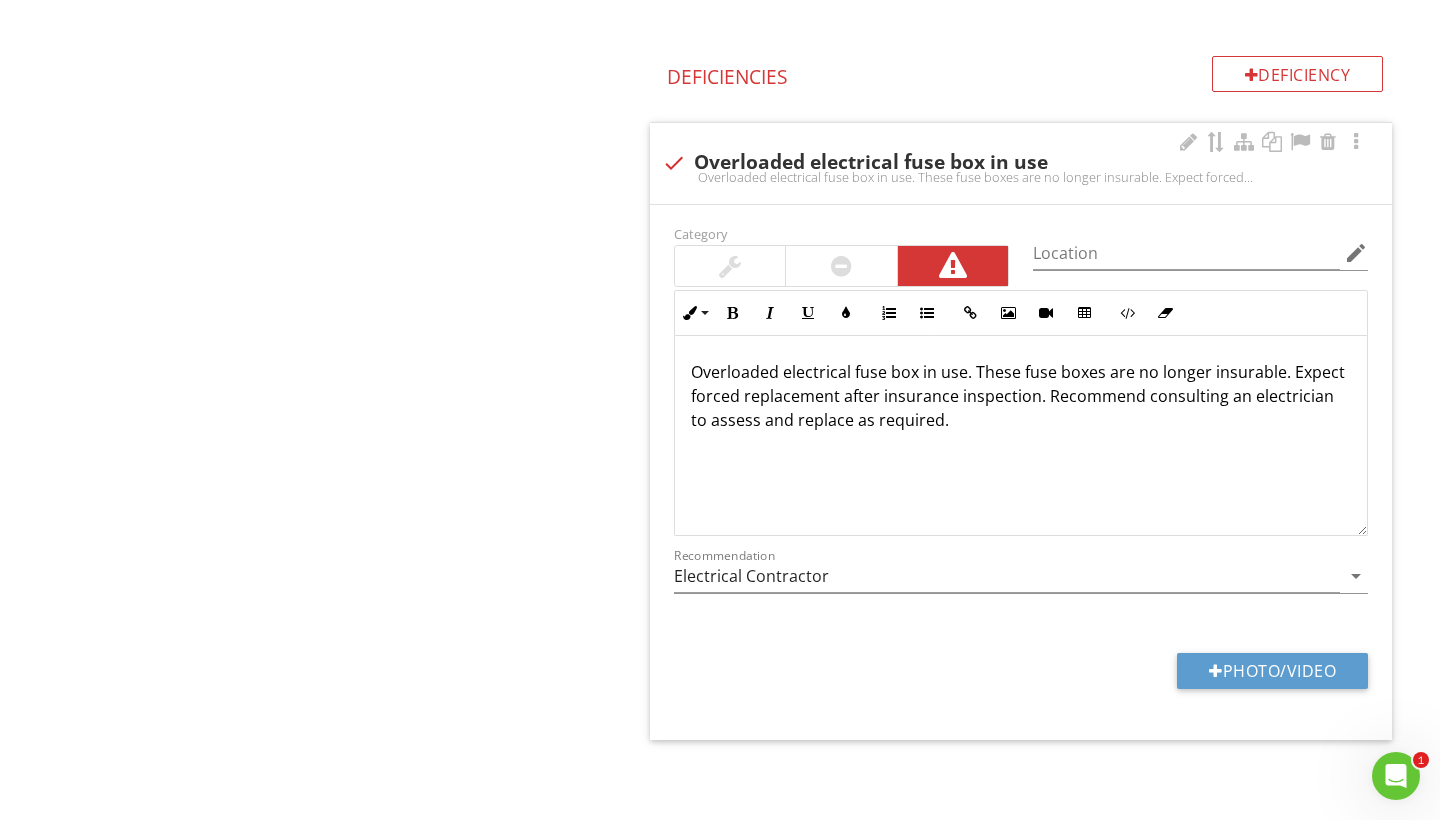 click at bounding box center (674, 163) 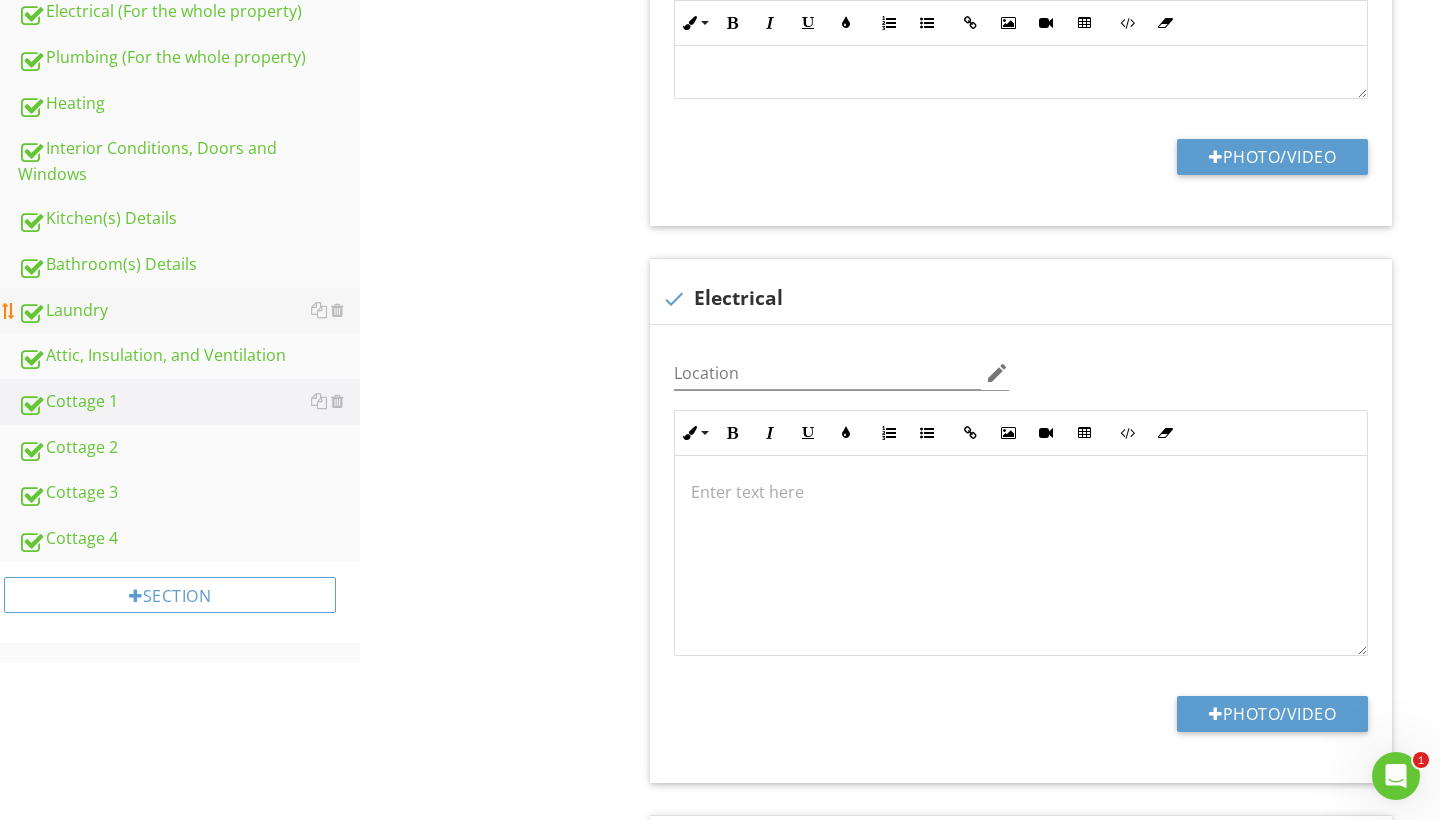 scroll, scrollTop: 710, scrollLeft: 0, axis: vertical 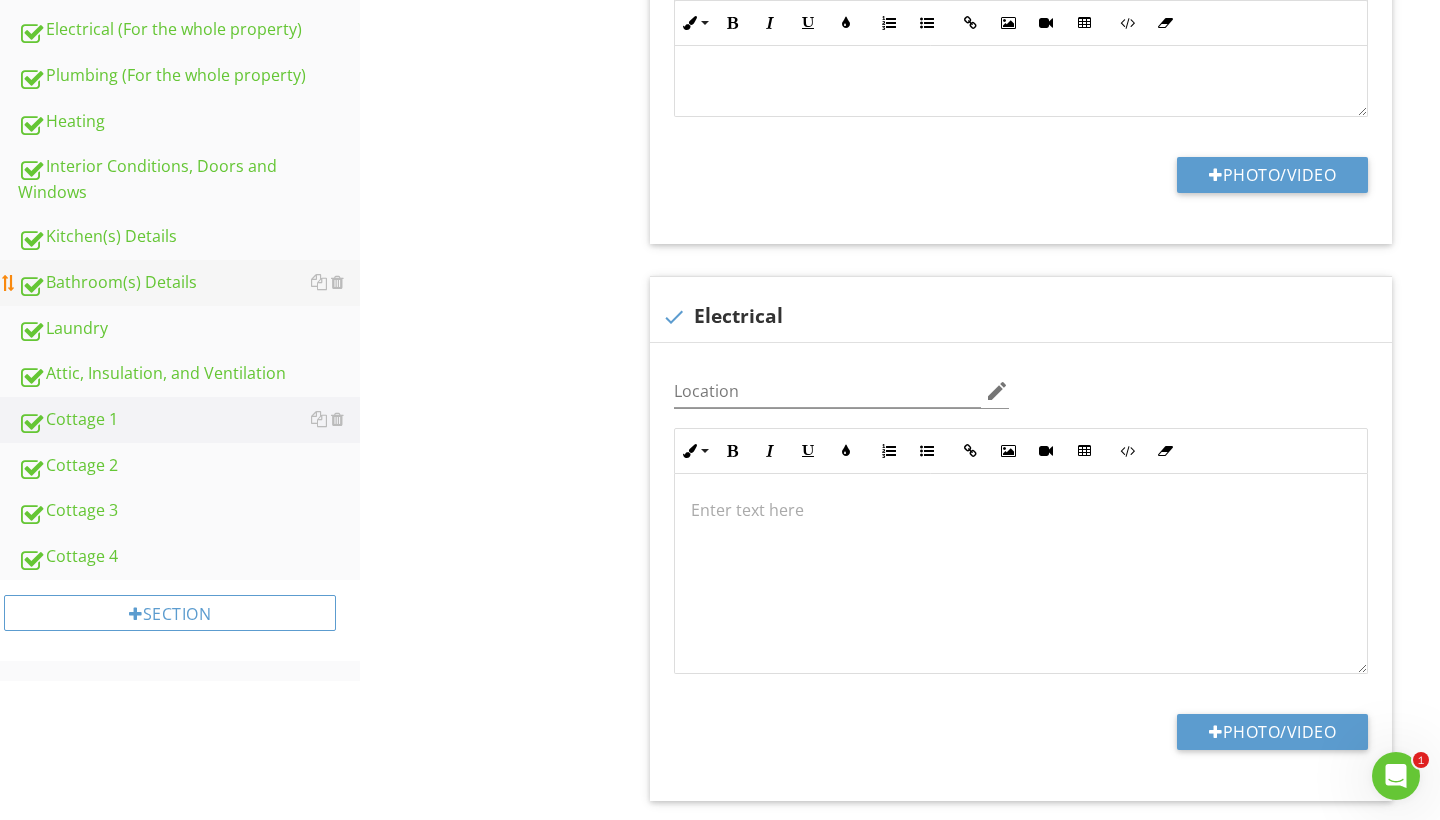 click on "Bathroom(s) Details" at bounding box center (189, 283) 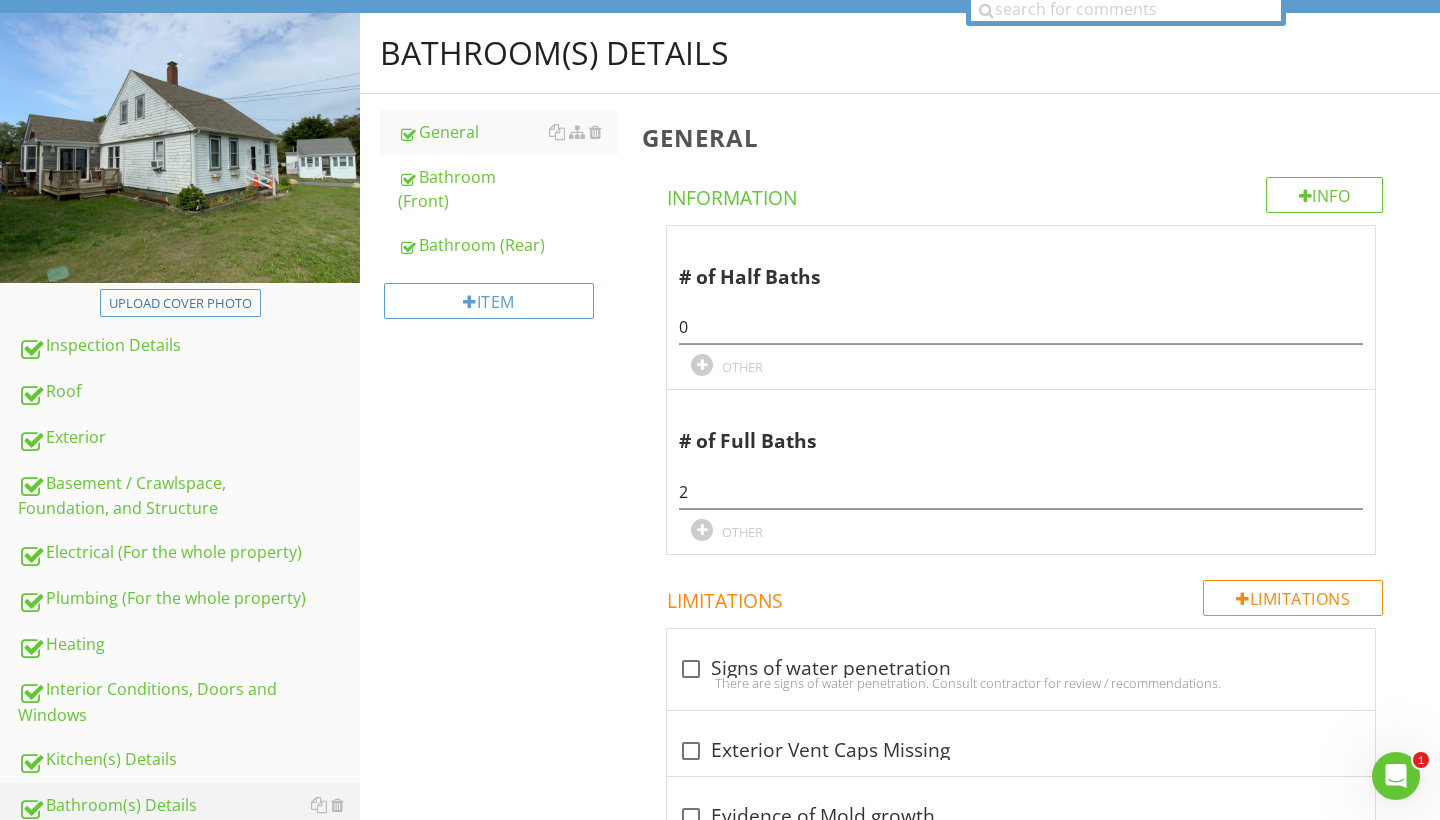 scroll, scrollTop: 137, scrollLeft: 0, axis: vertical 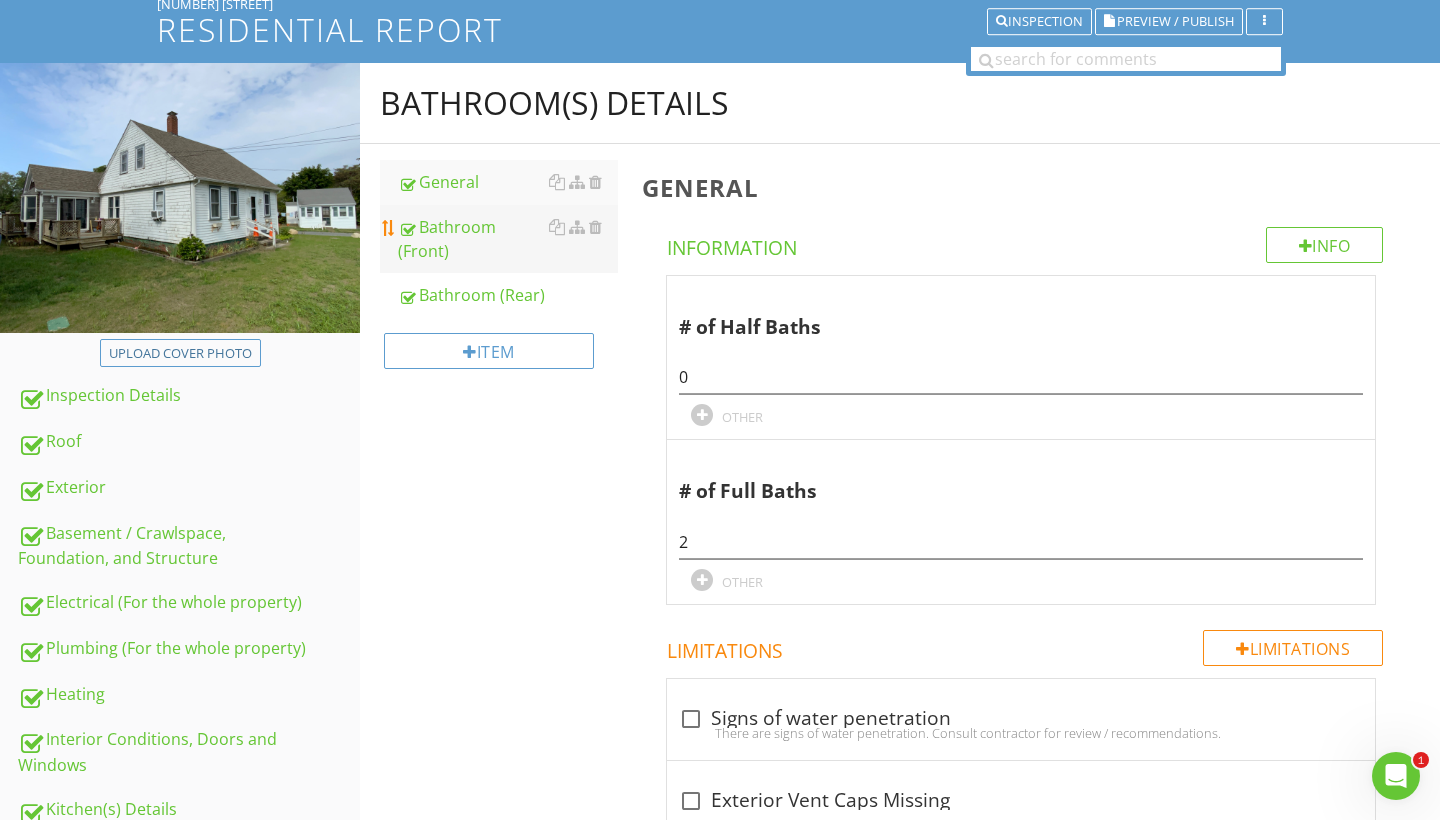 click on "Bathroom (Front)" at bounding box center (508, 239) 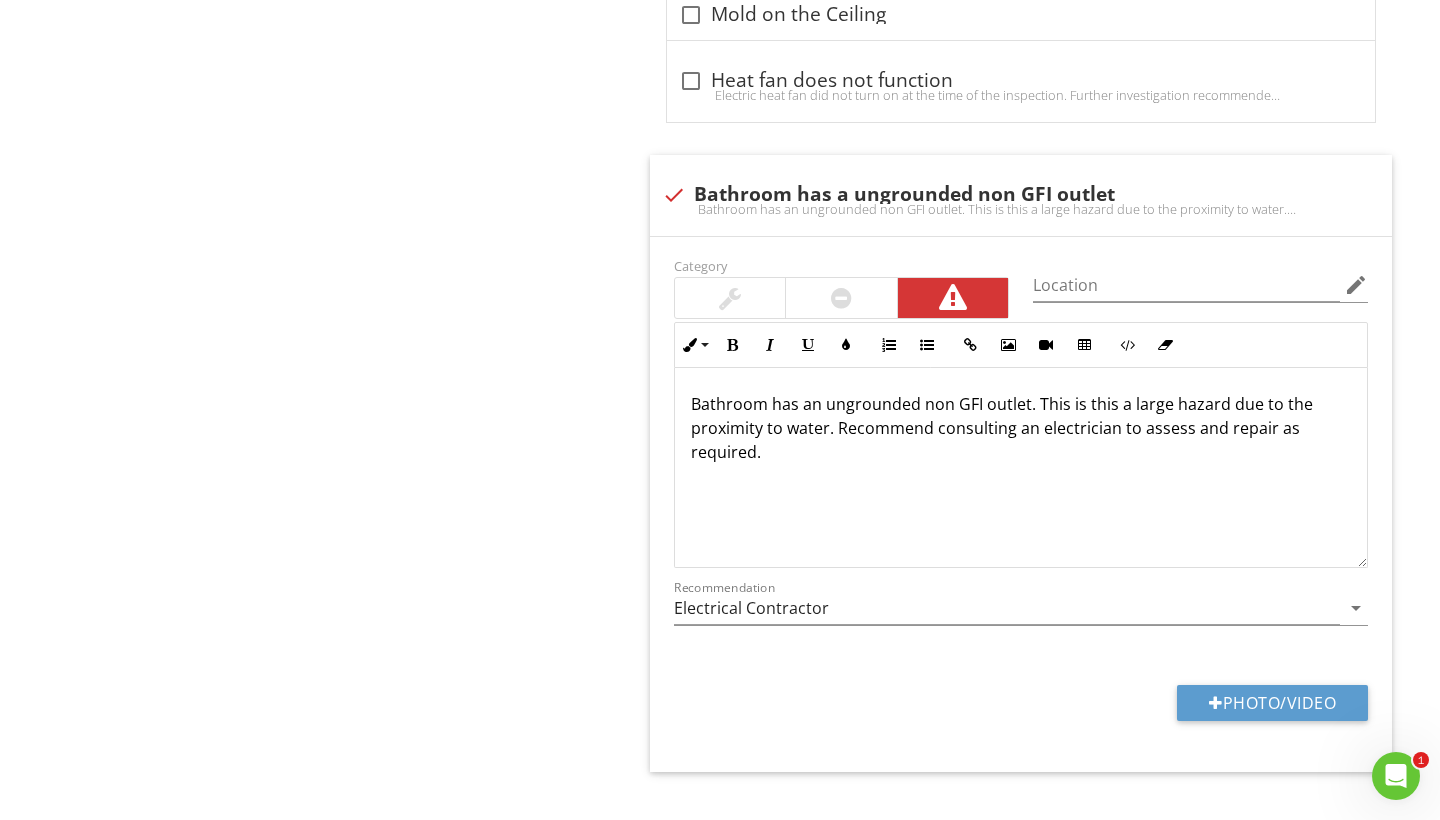 scroll, scrollTop: 9574, scrollLeft: 0, axis: vertical 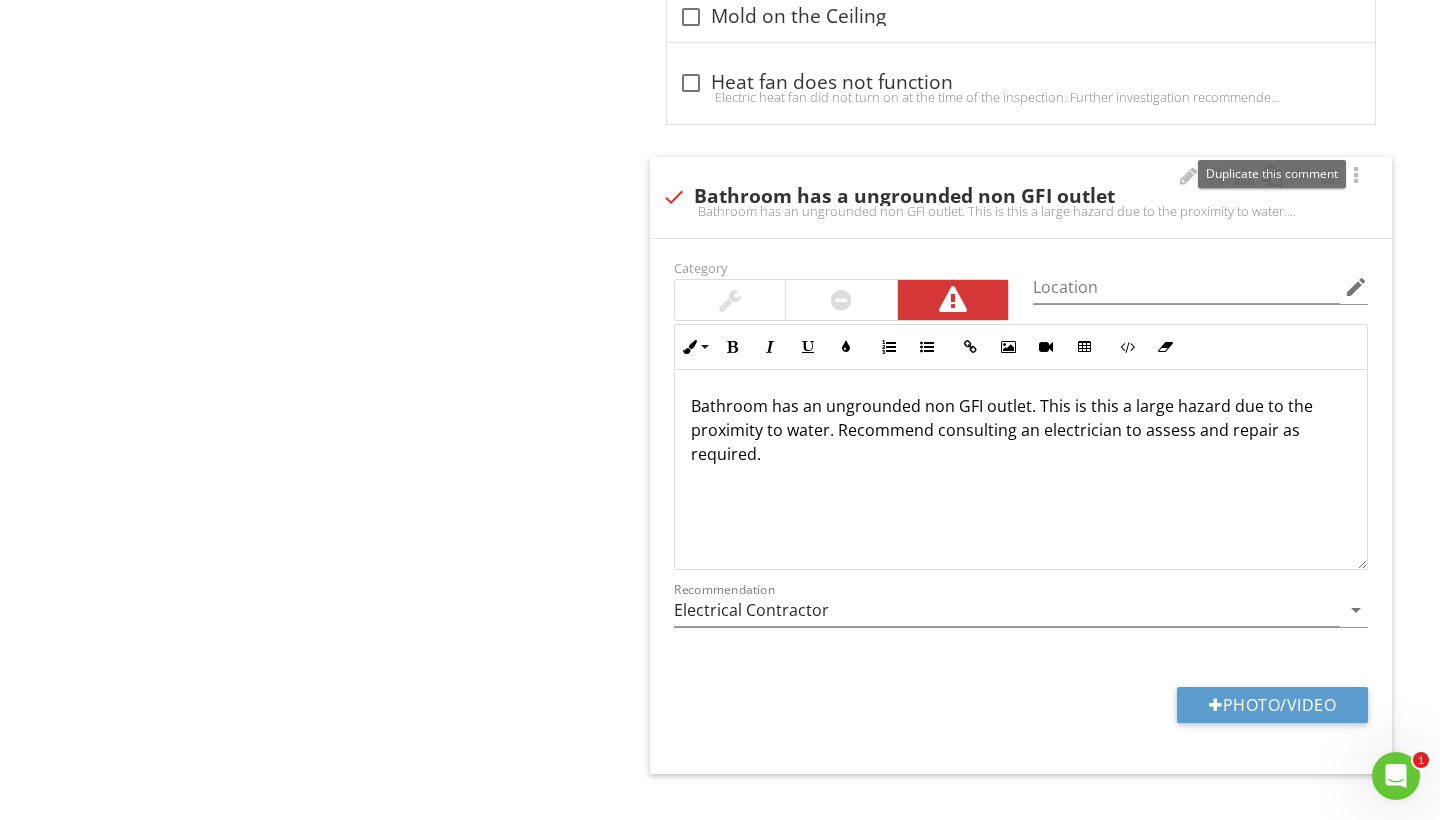 click at bounding box center [1272, 176] 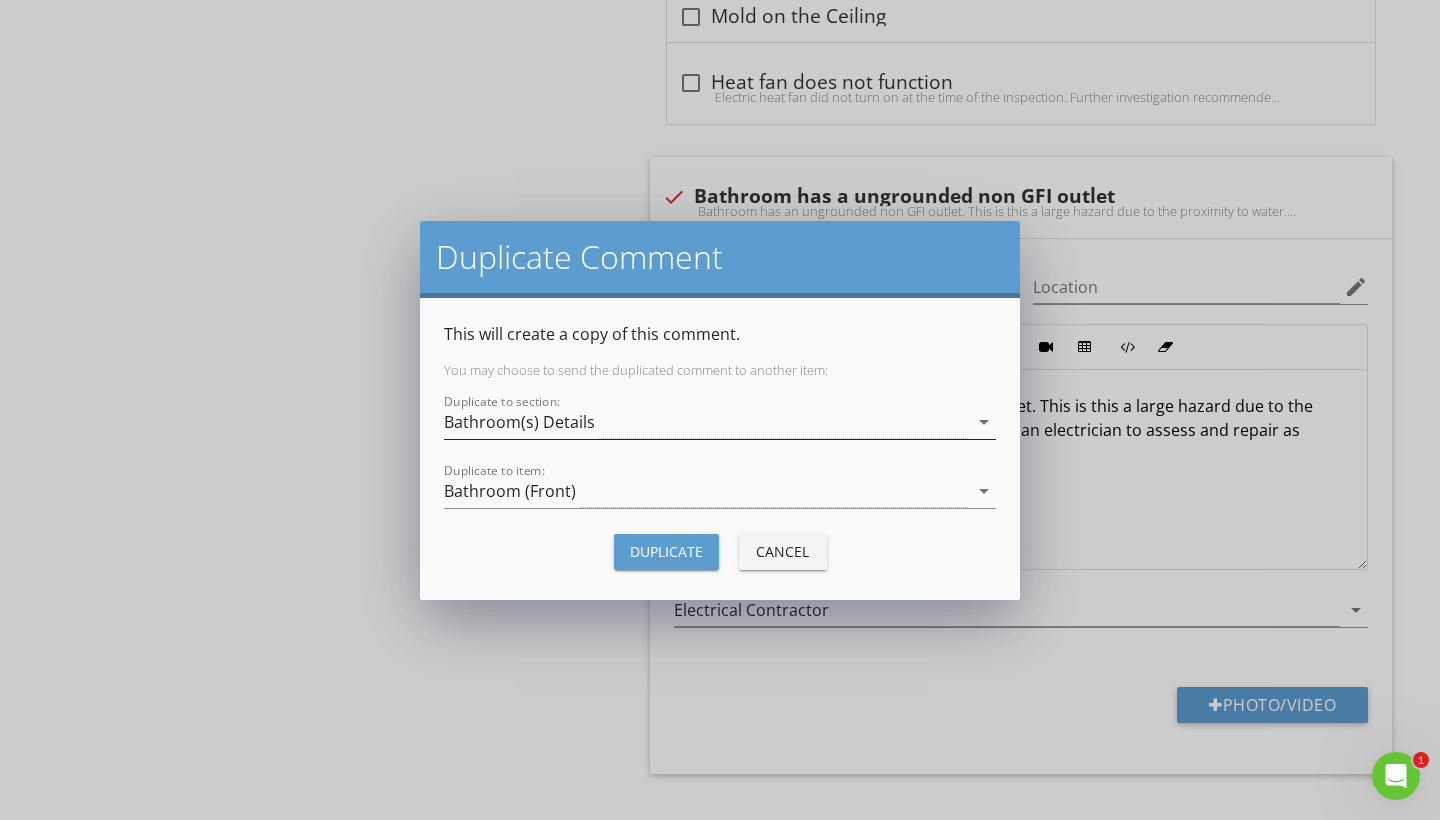 click on "arrow_drop_down" at bounding box center [984, 422] 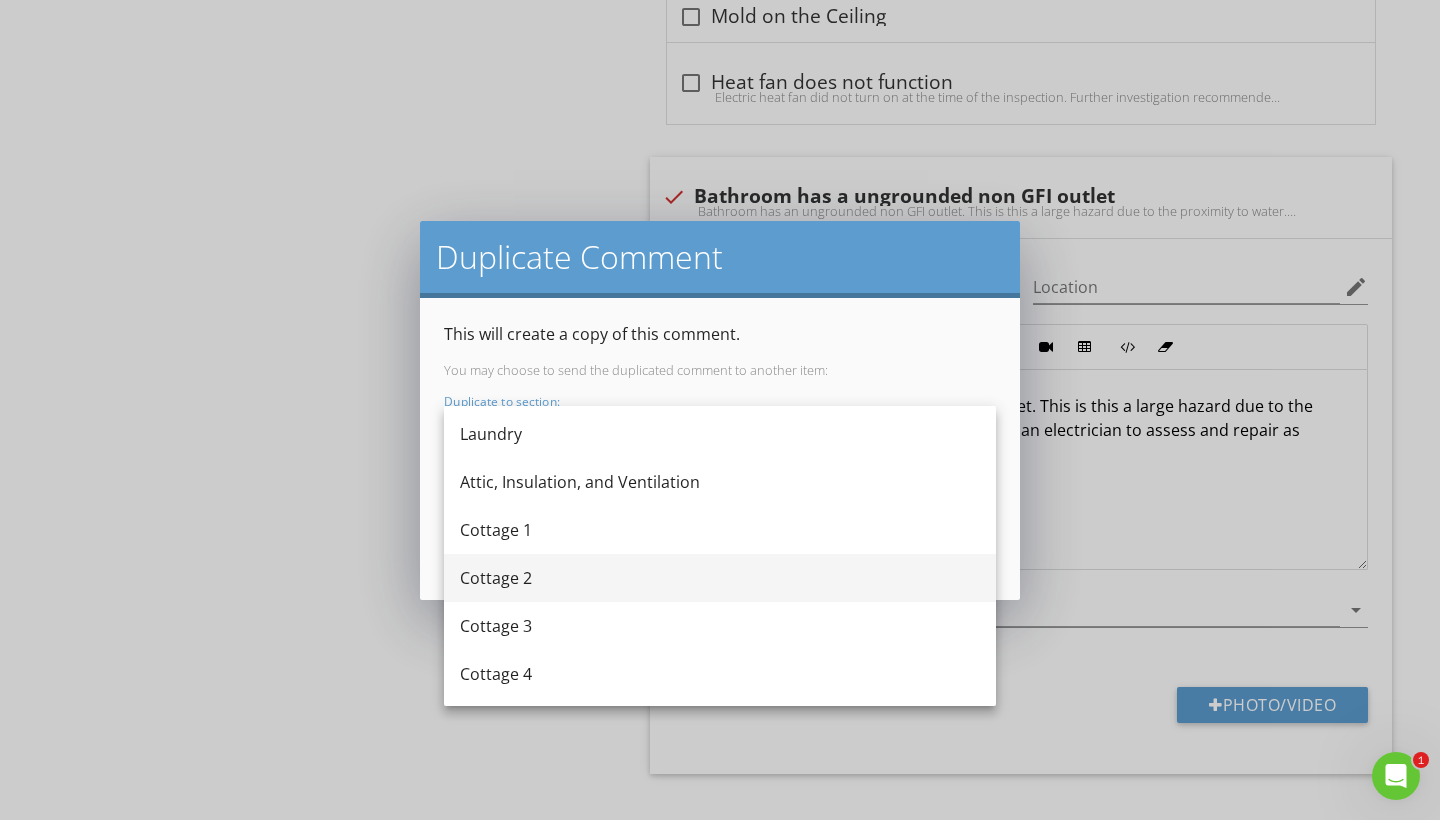 scroll, scrollTop: 484, scrollLeft: 0, axis: vertical 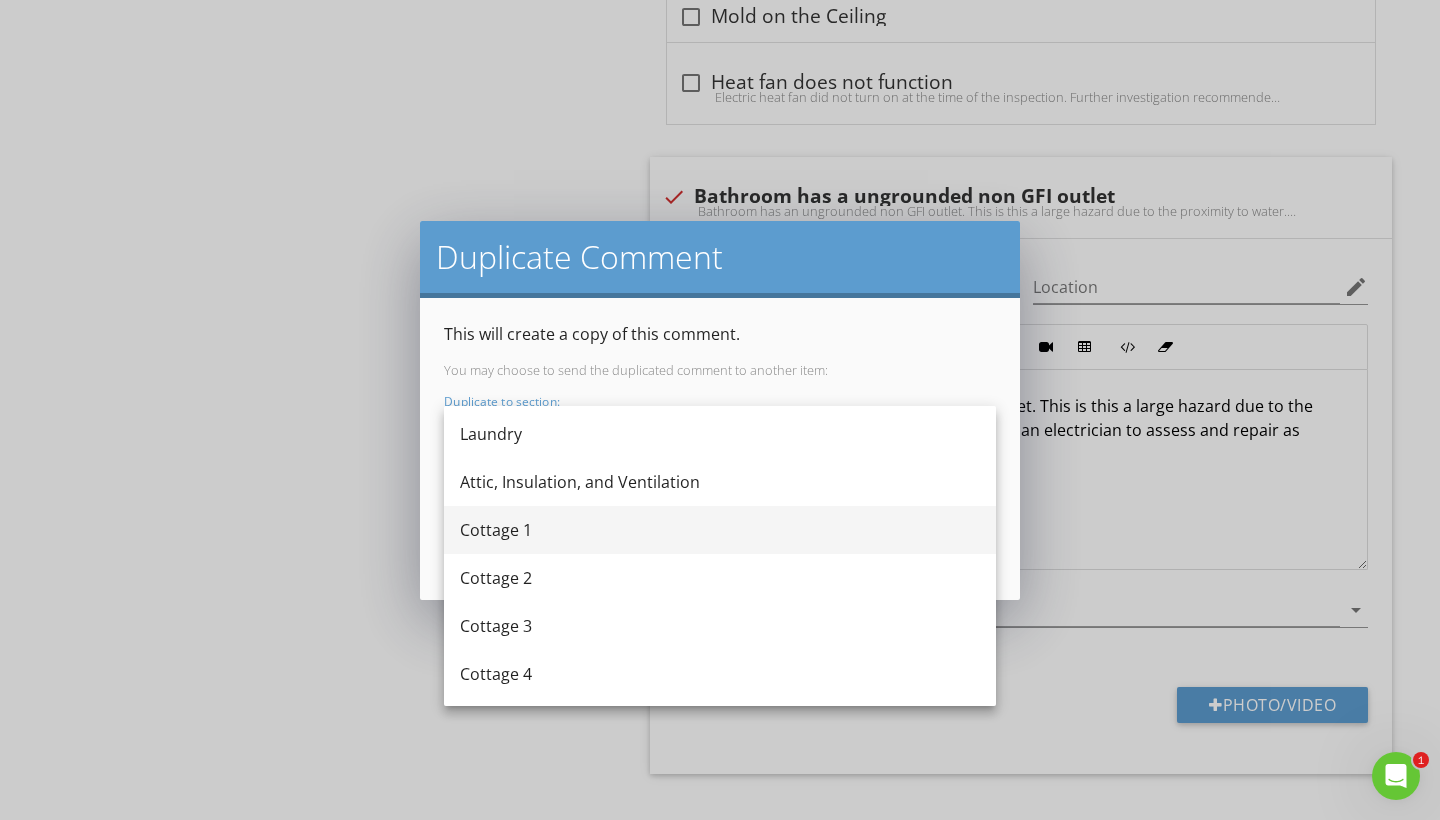 click on "Cottage 1" at bounding box center [720, 530] 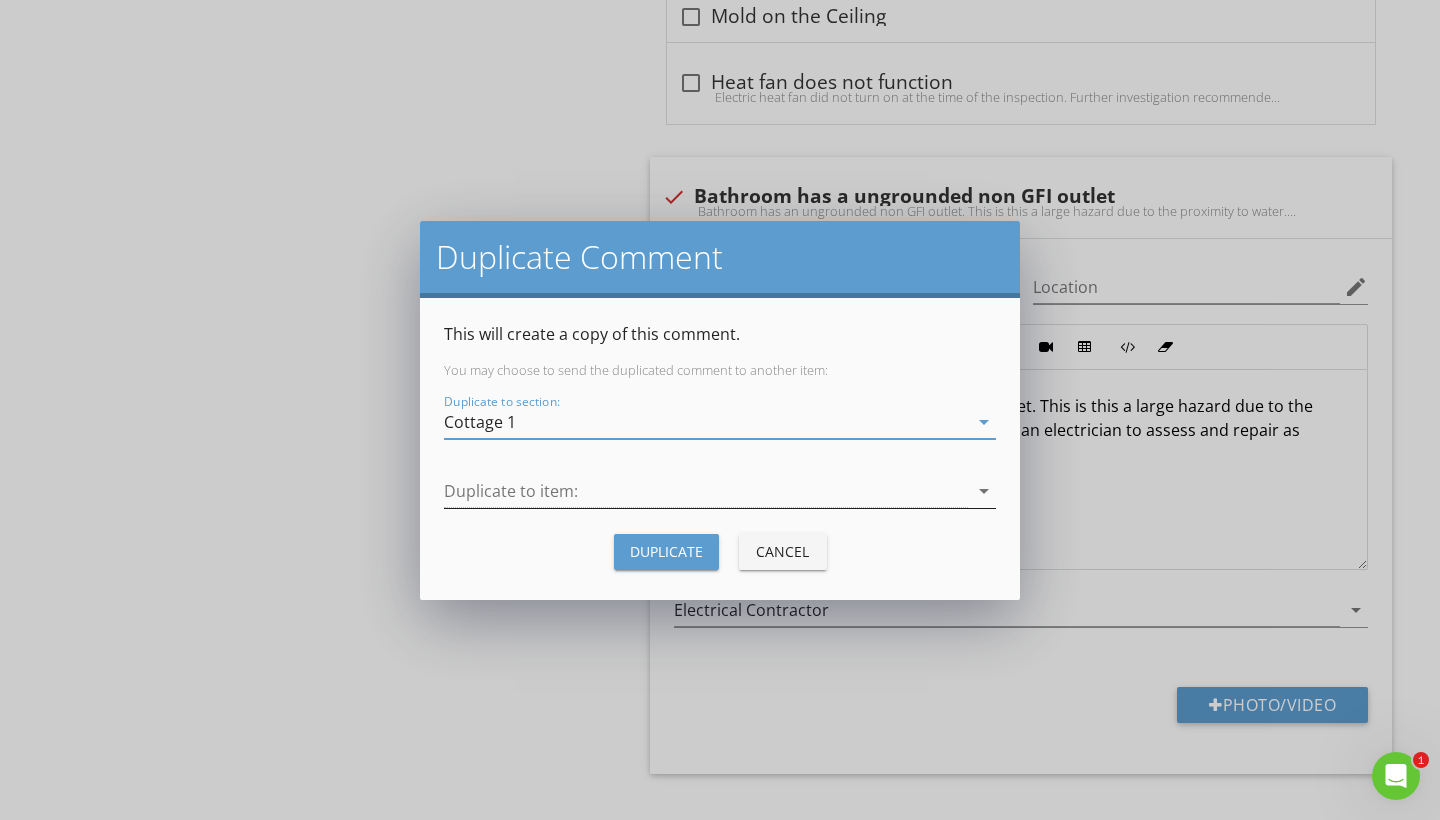 click on "arrow_drop_down" at bounding box center (984, 491) 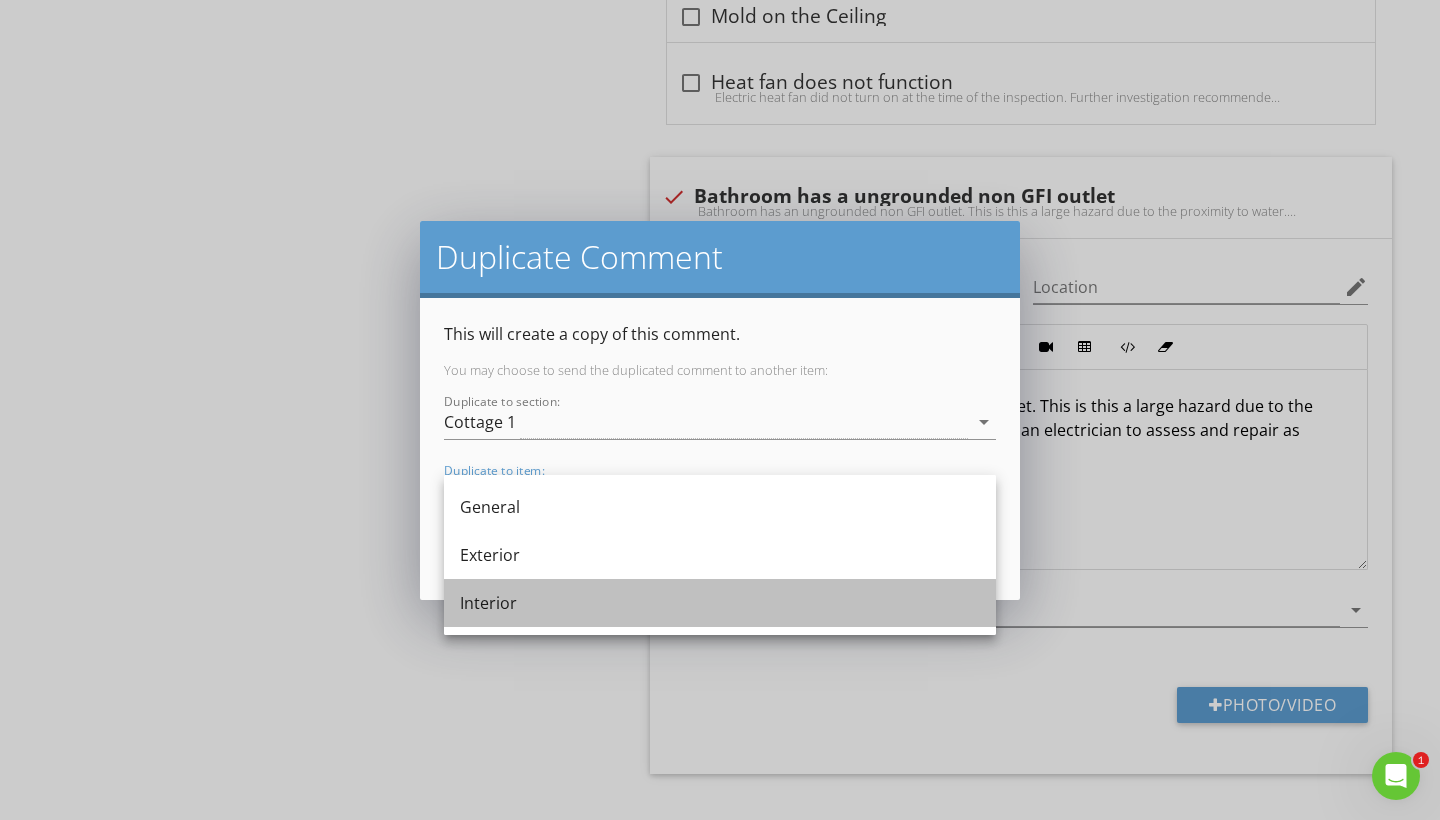click on "Interior" at bounding box center [720, 603] 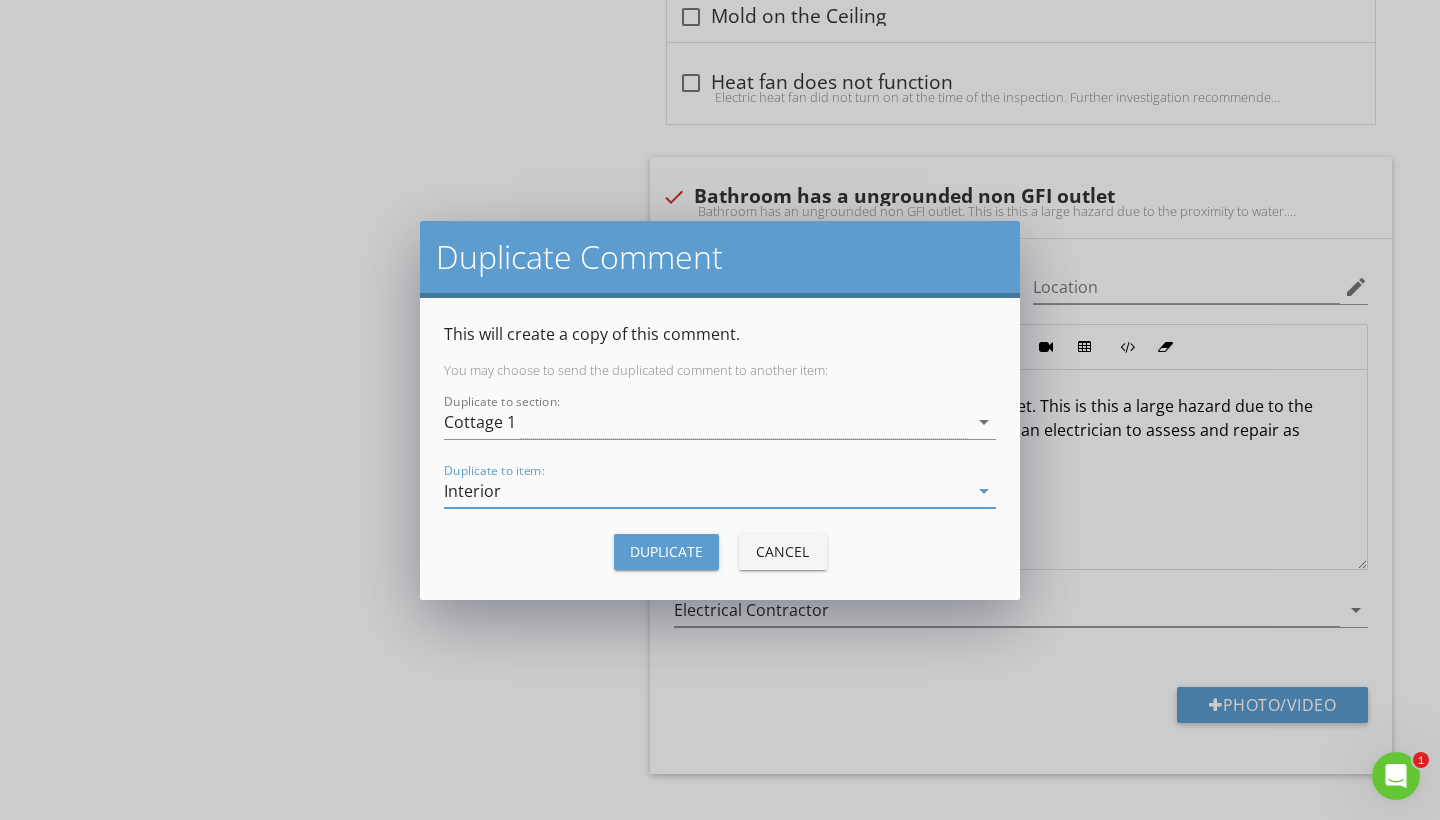click on "Duplicate" at bounding box center (666, 551) 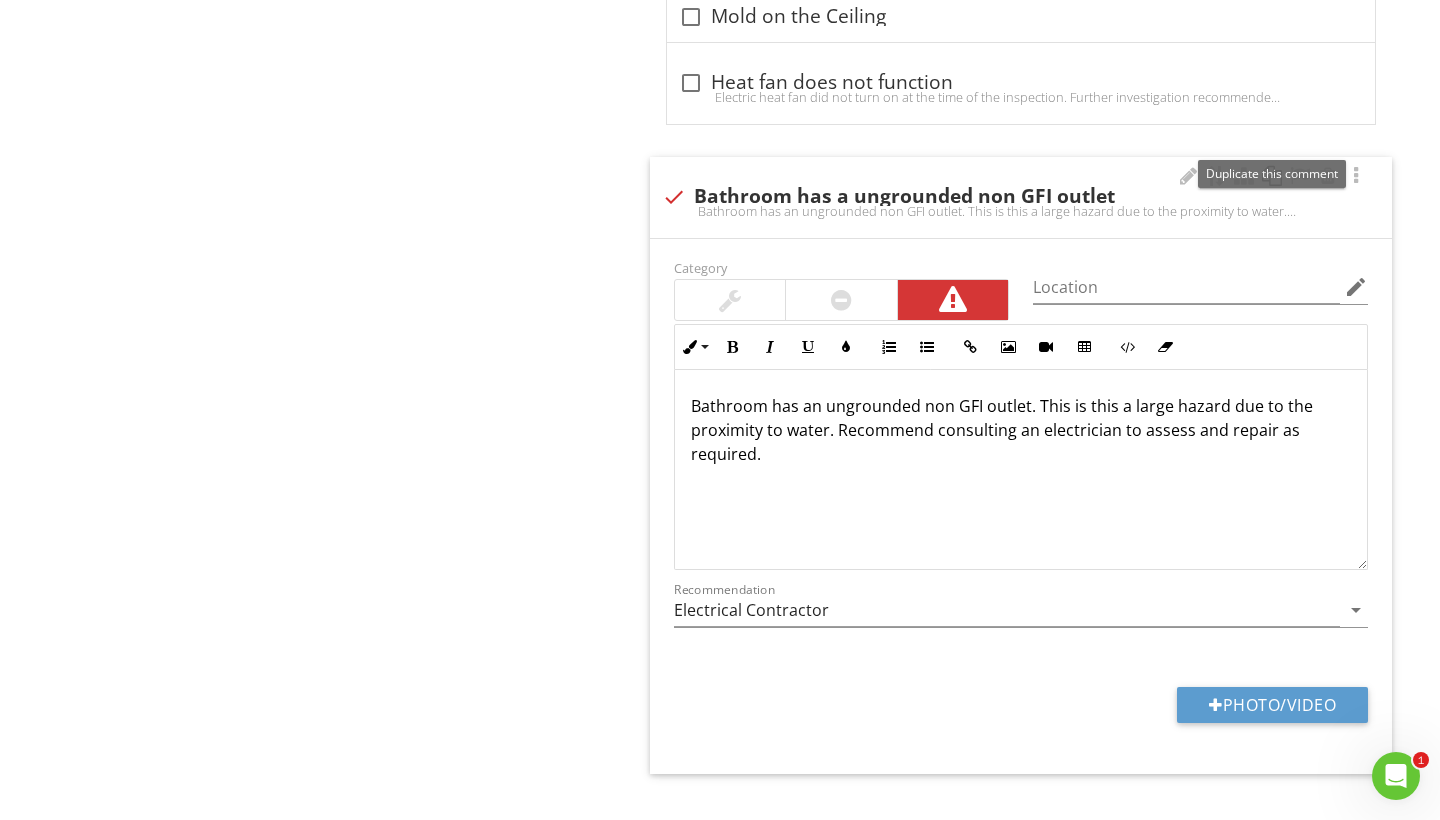 click at bounding box center [1272, 176] 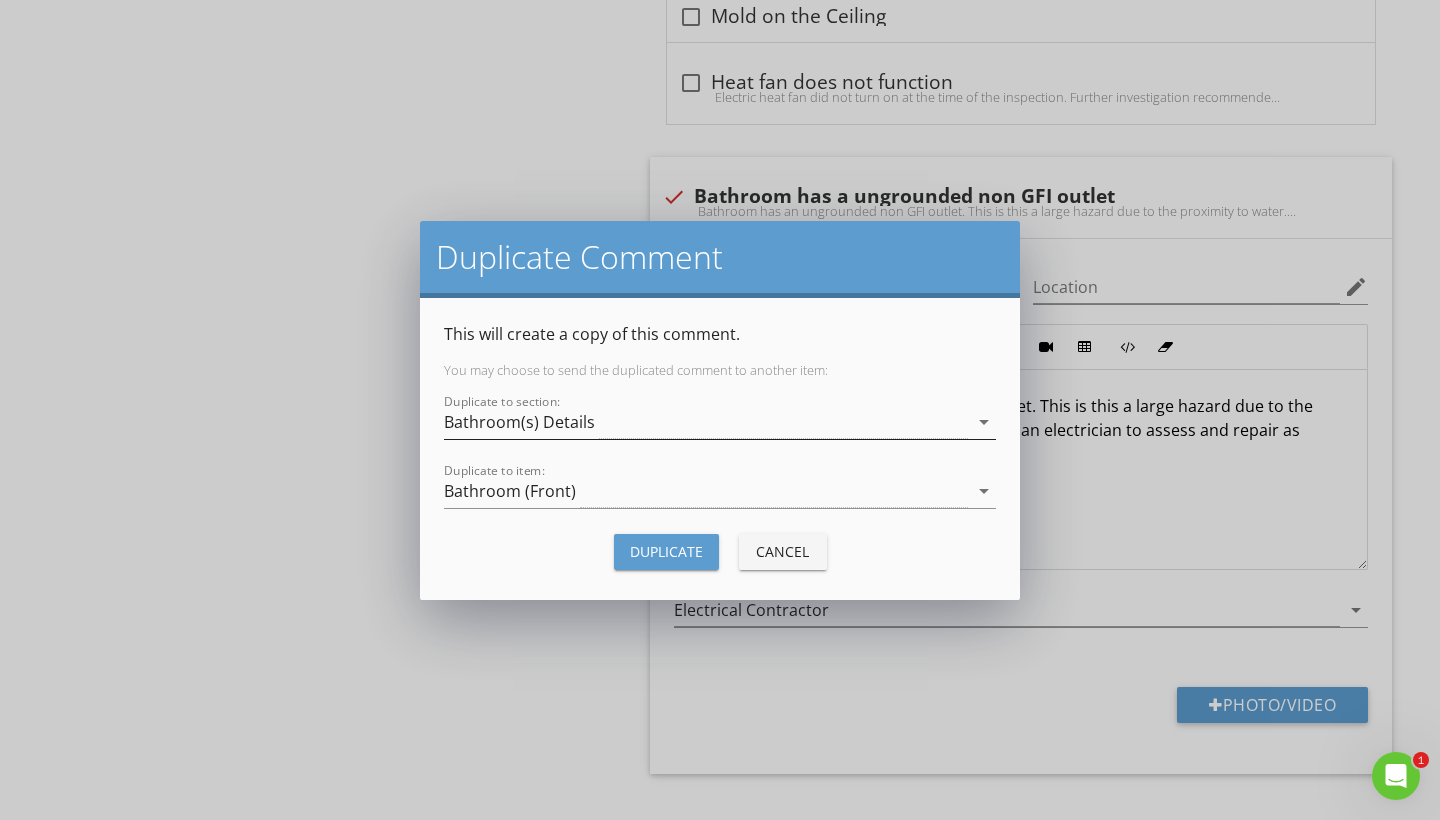 click on "arrow_drop_down" at bounding box center (984, 422) 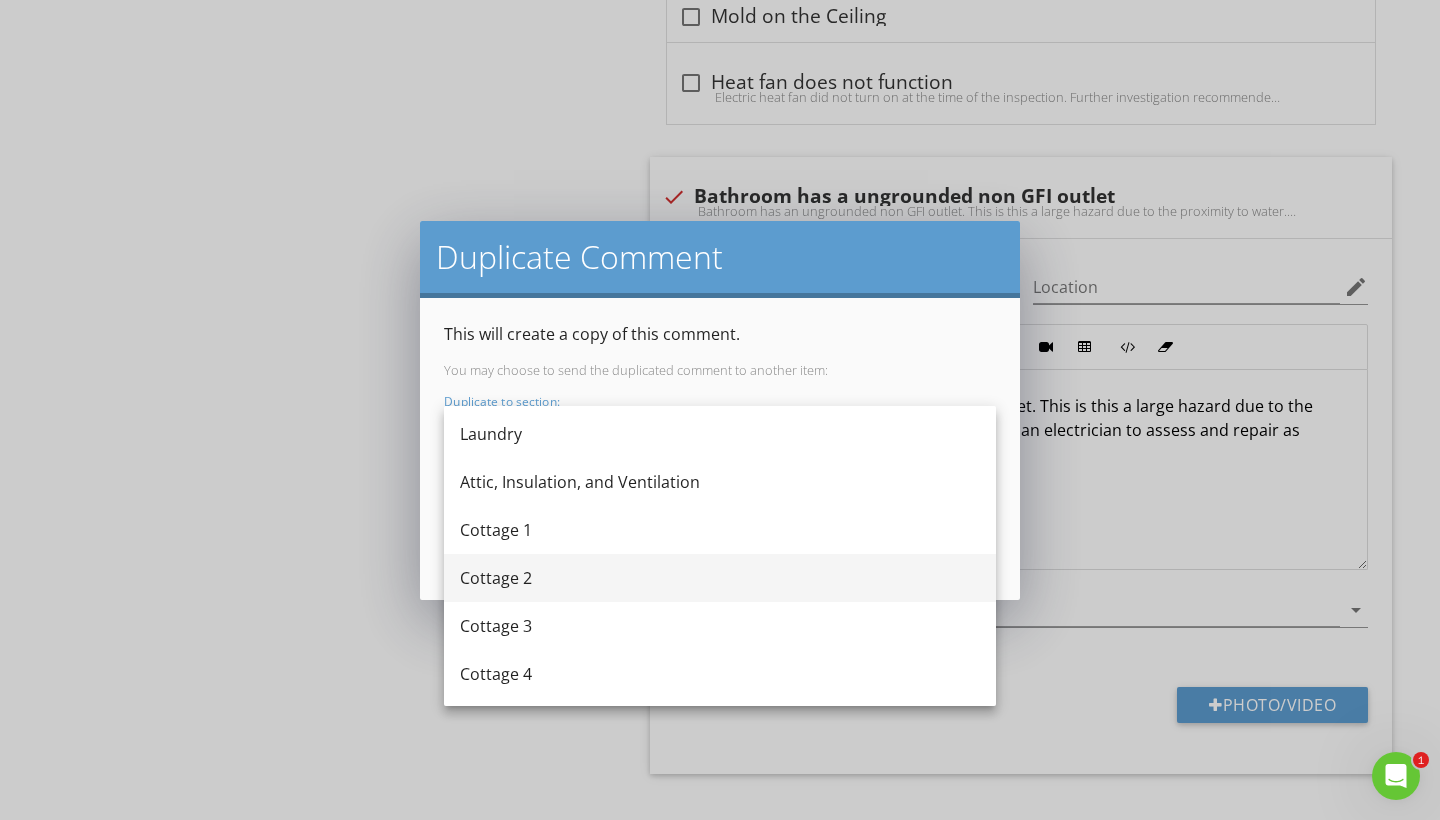 scroll, scrollTop: 484, scrollLeft: 0, axis: vertical 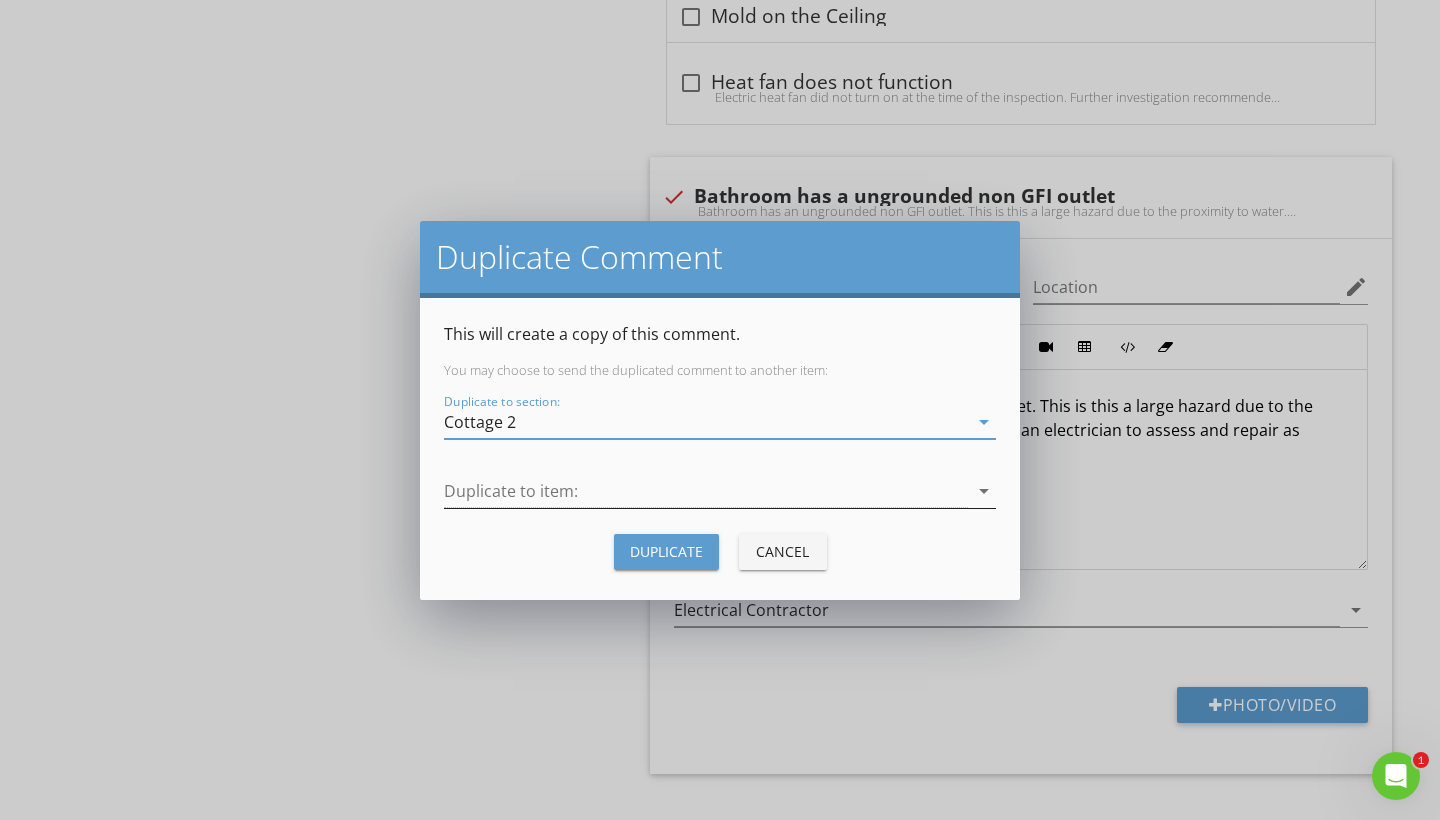 click on "arrow_drop_down" at bounding box center [984, 491] 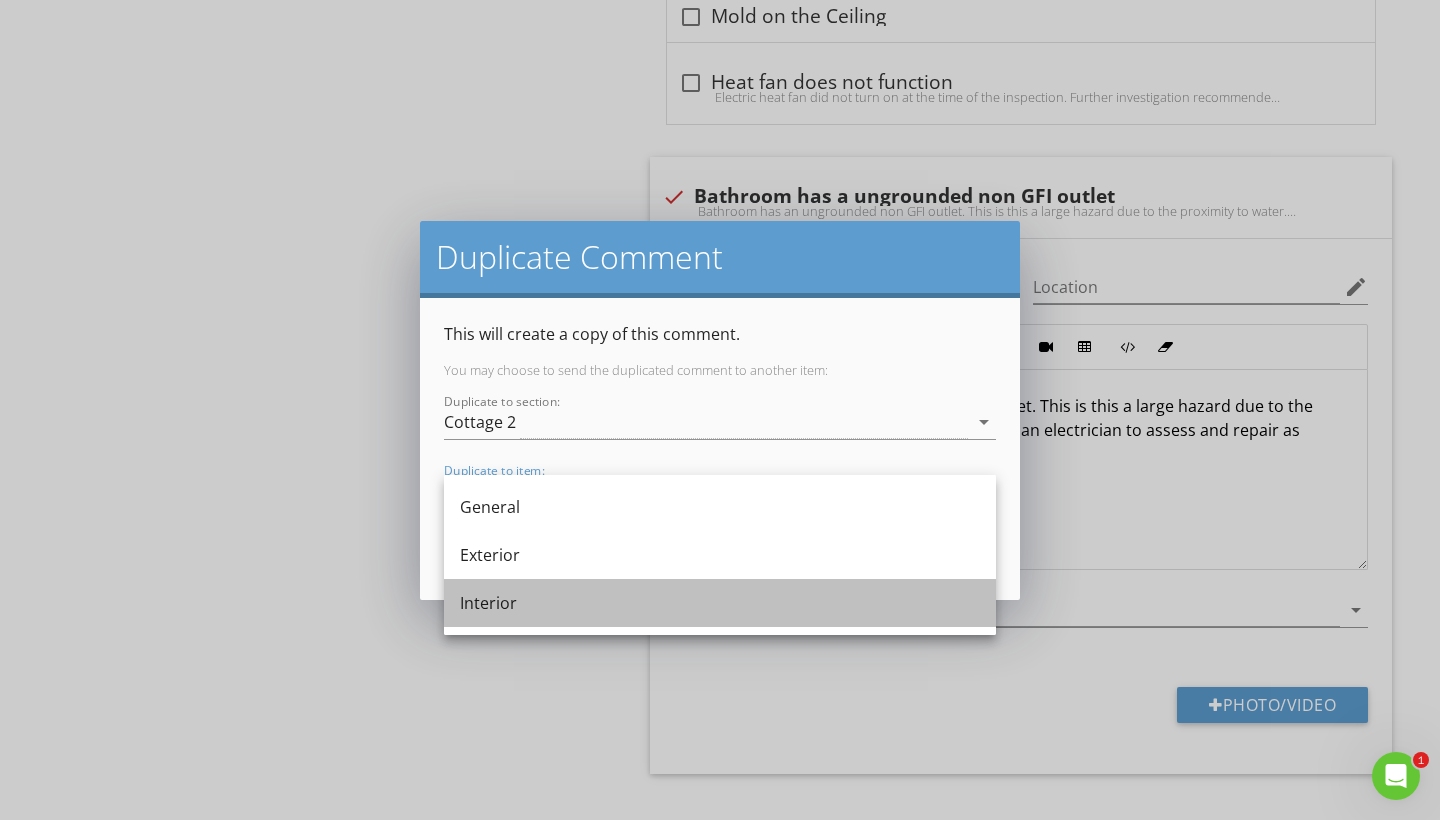 click on "Interior" at bounding box center (720, 603) 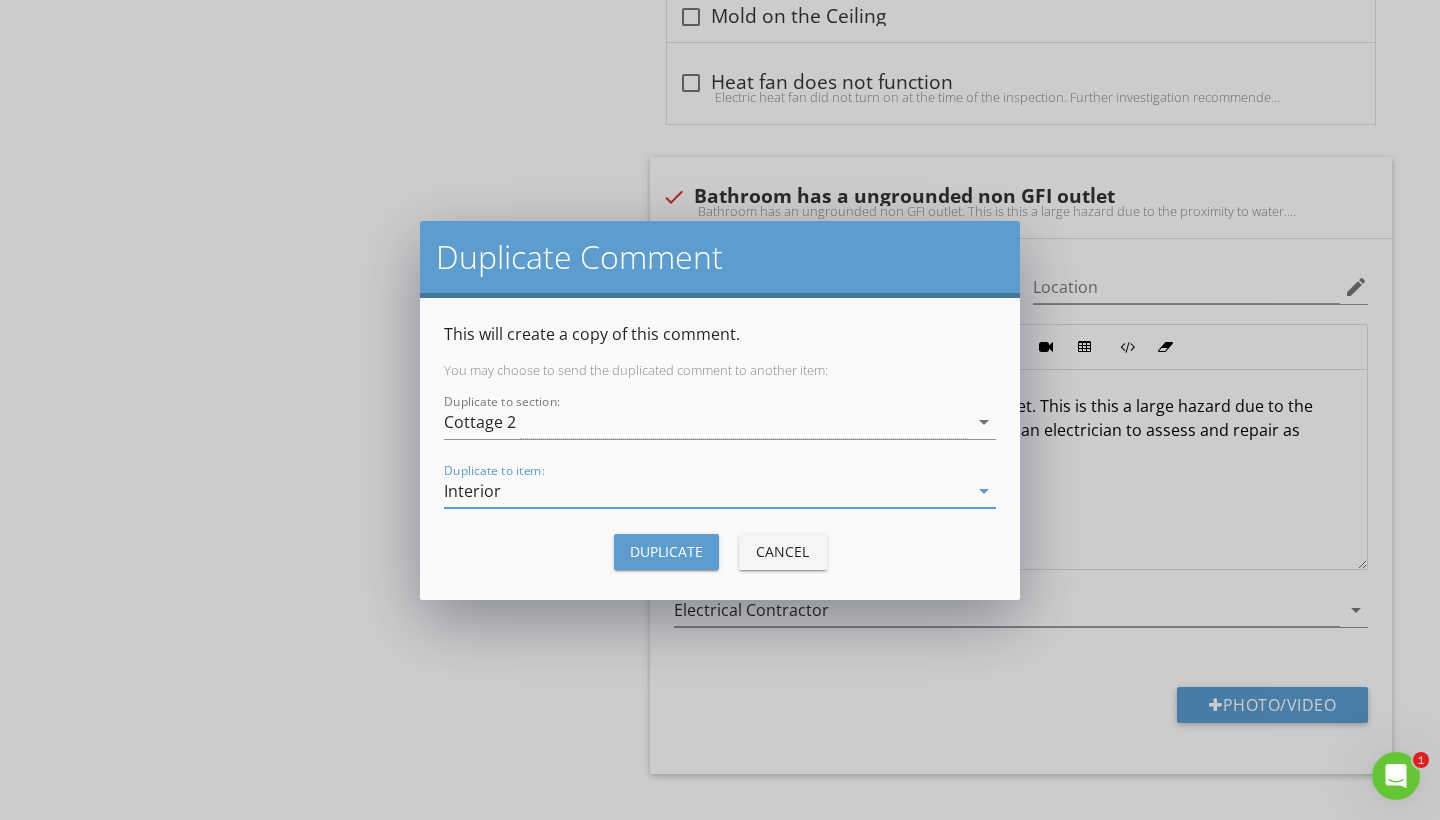 click on "Duplicate" at bounding box center (666, 552) 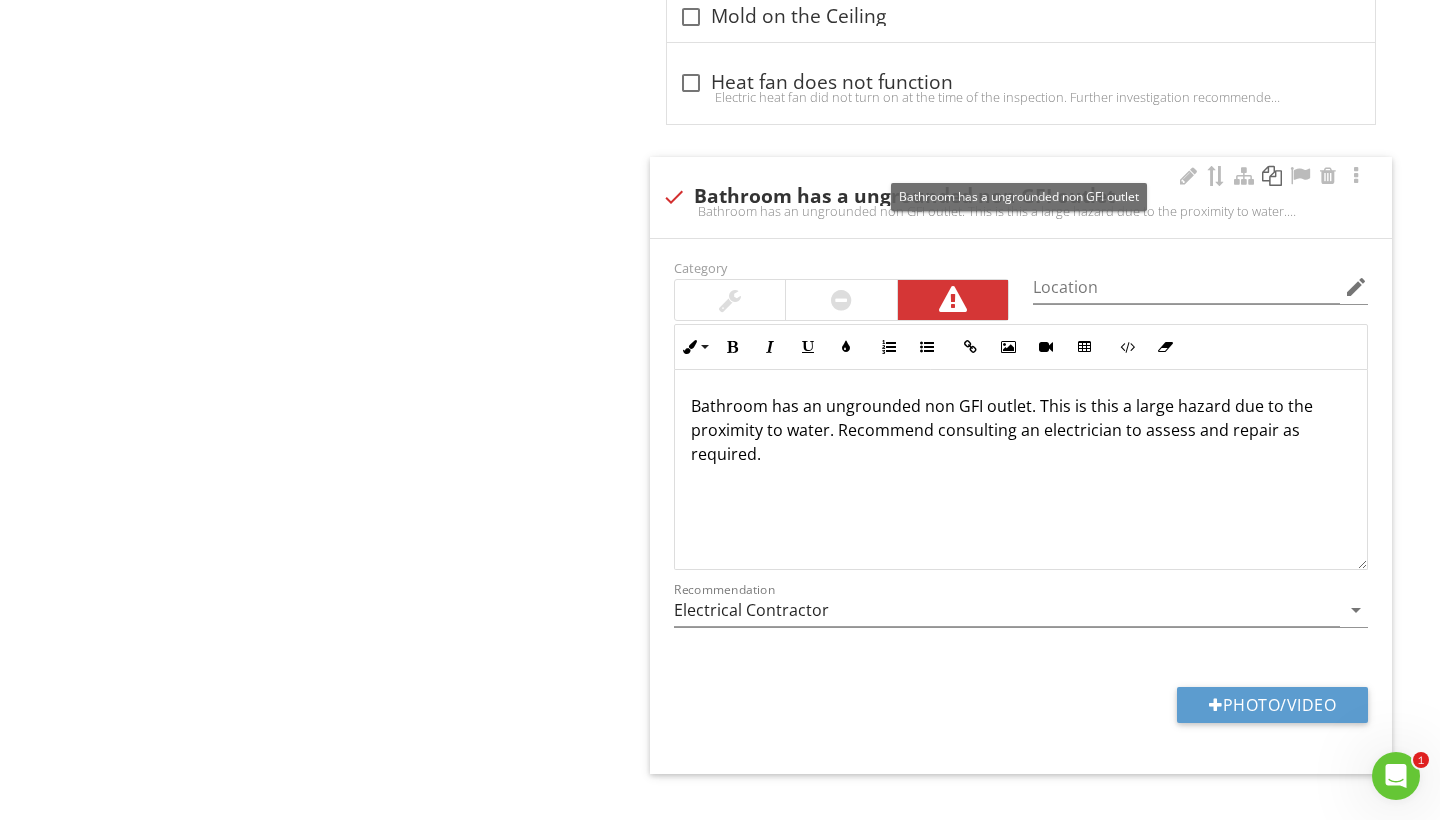 click at bounding box center [1272, 176] 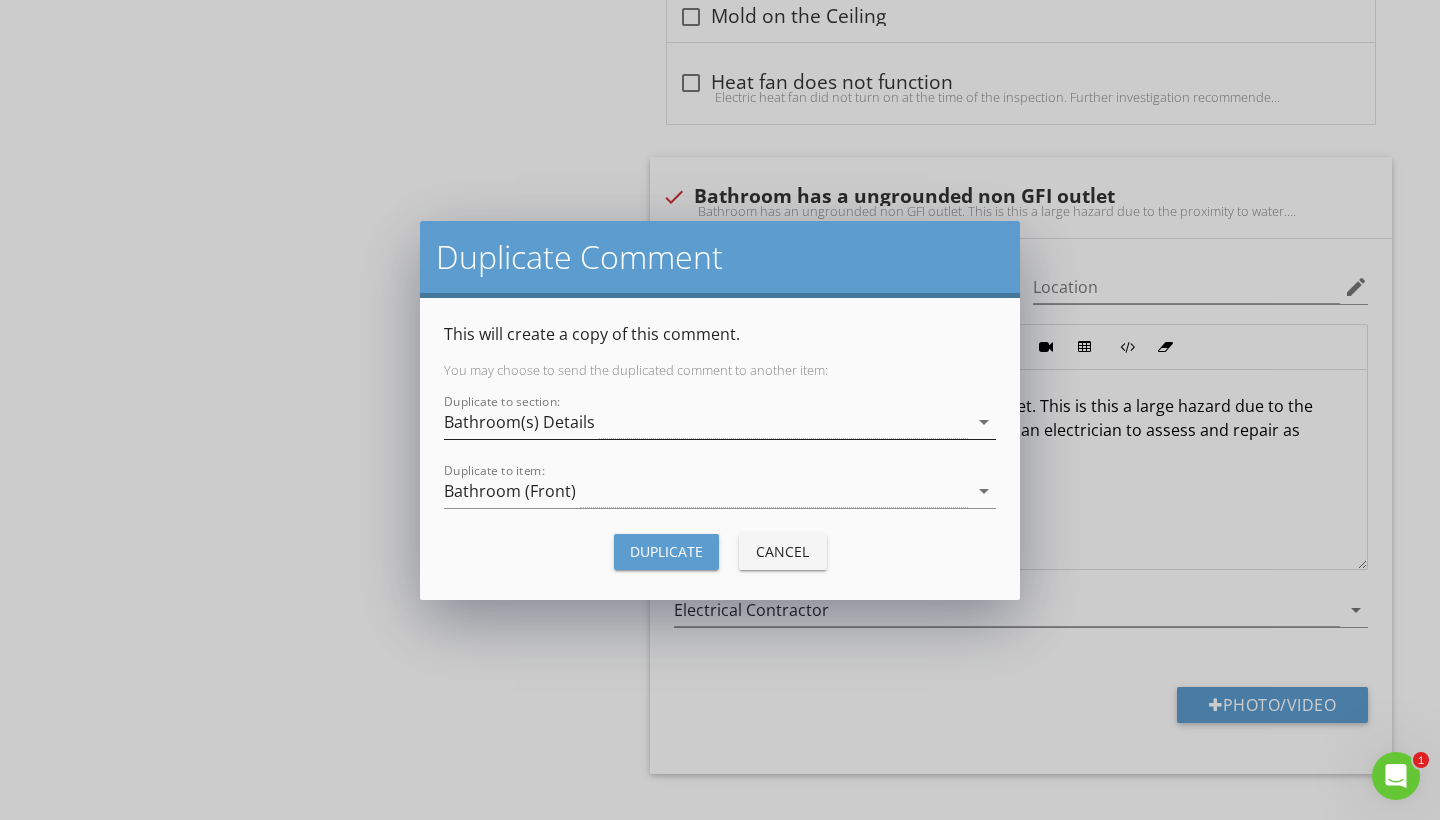 click on "arrow_drop_down" at bounding box center (984, 422) 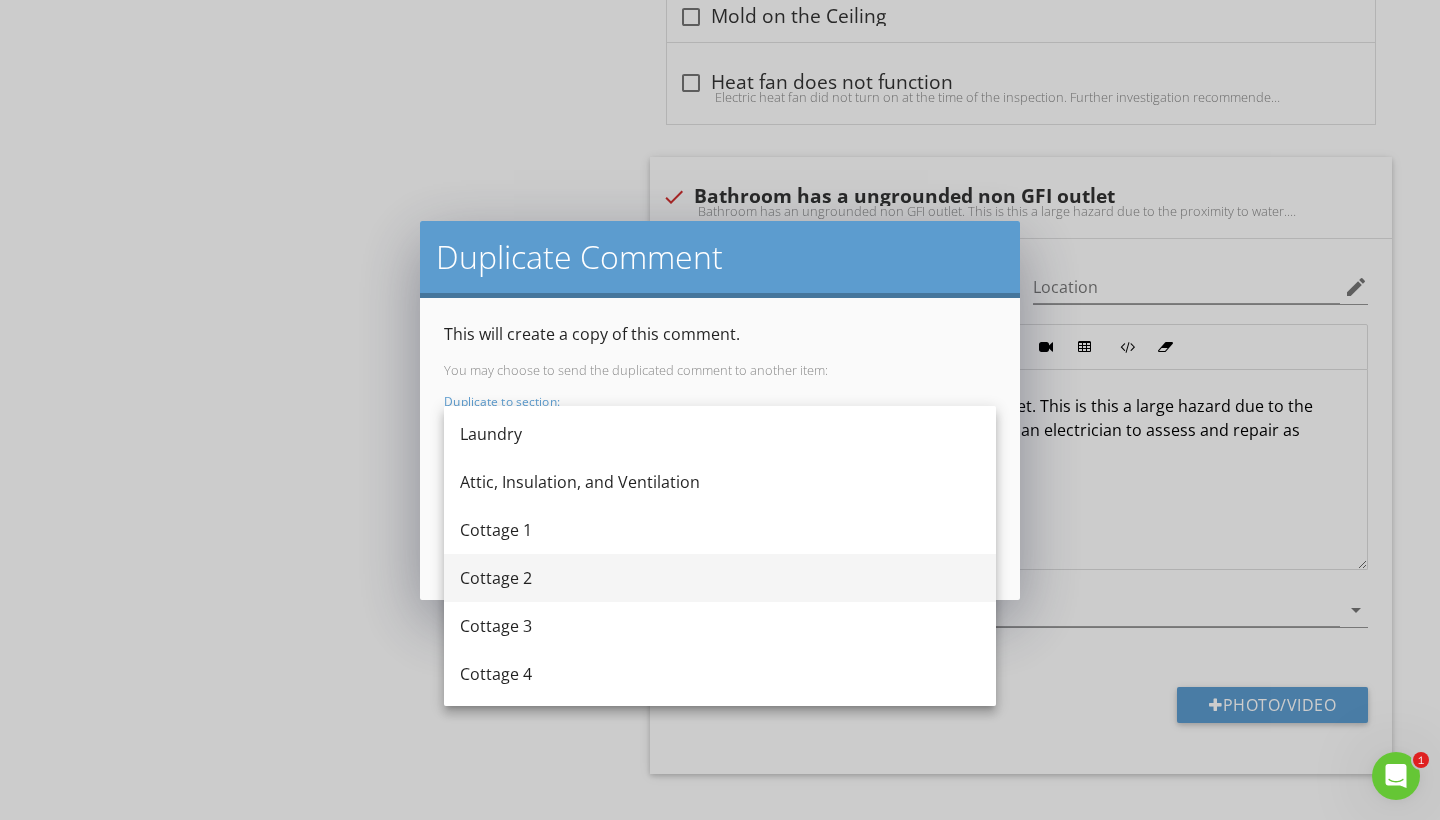 scroll, scrollTop: 484, scrollLeft: 0, axis: vertical 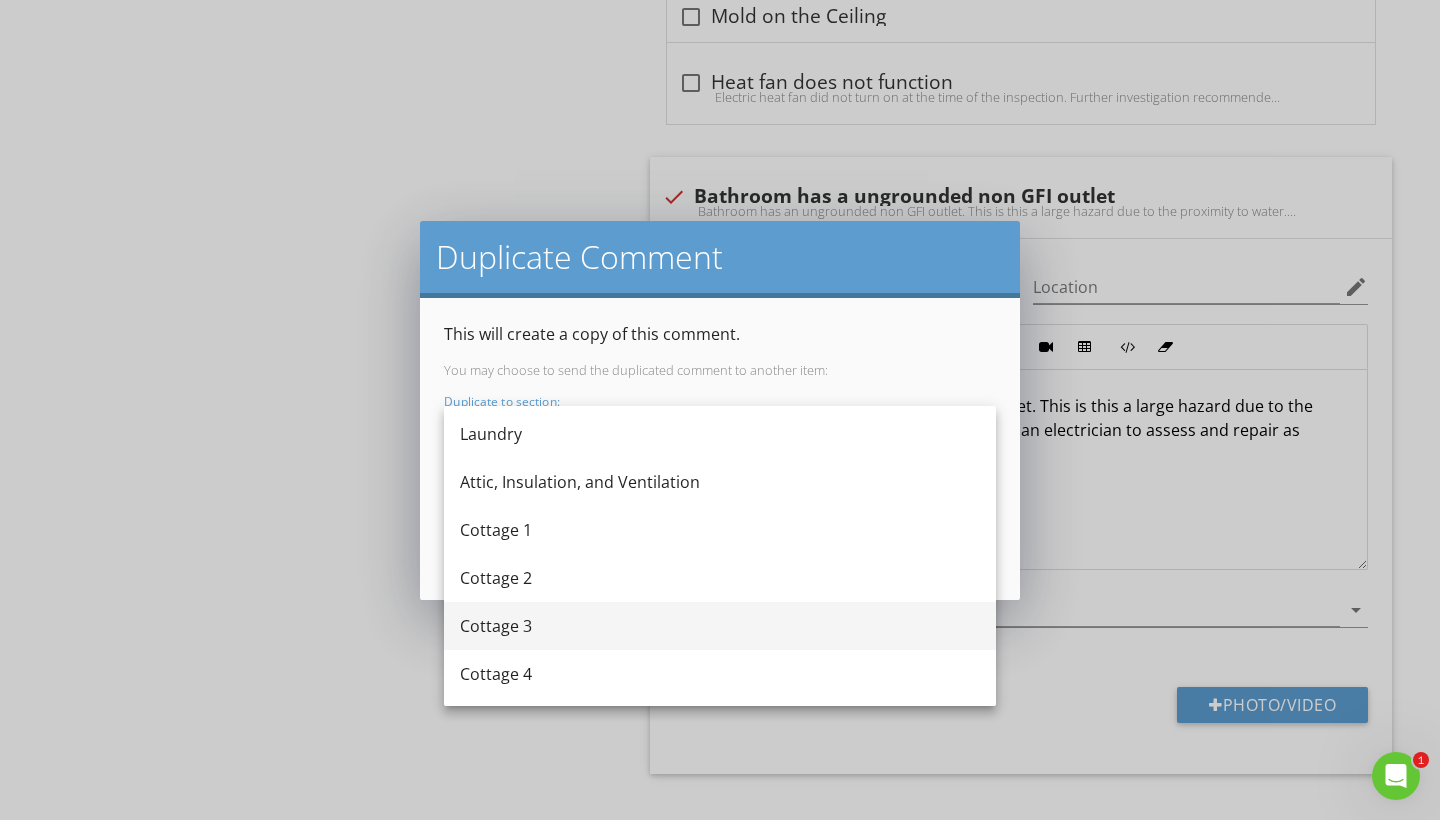 click on "Cottage 3" at bounding box center (720, 626) 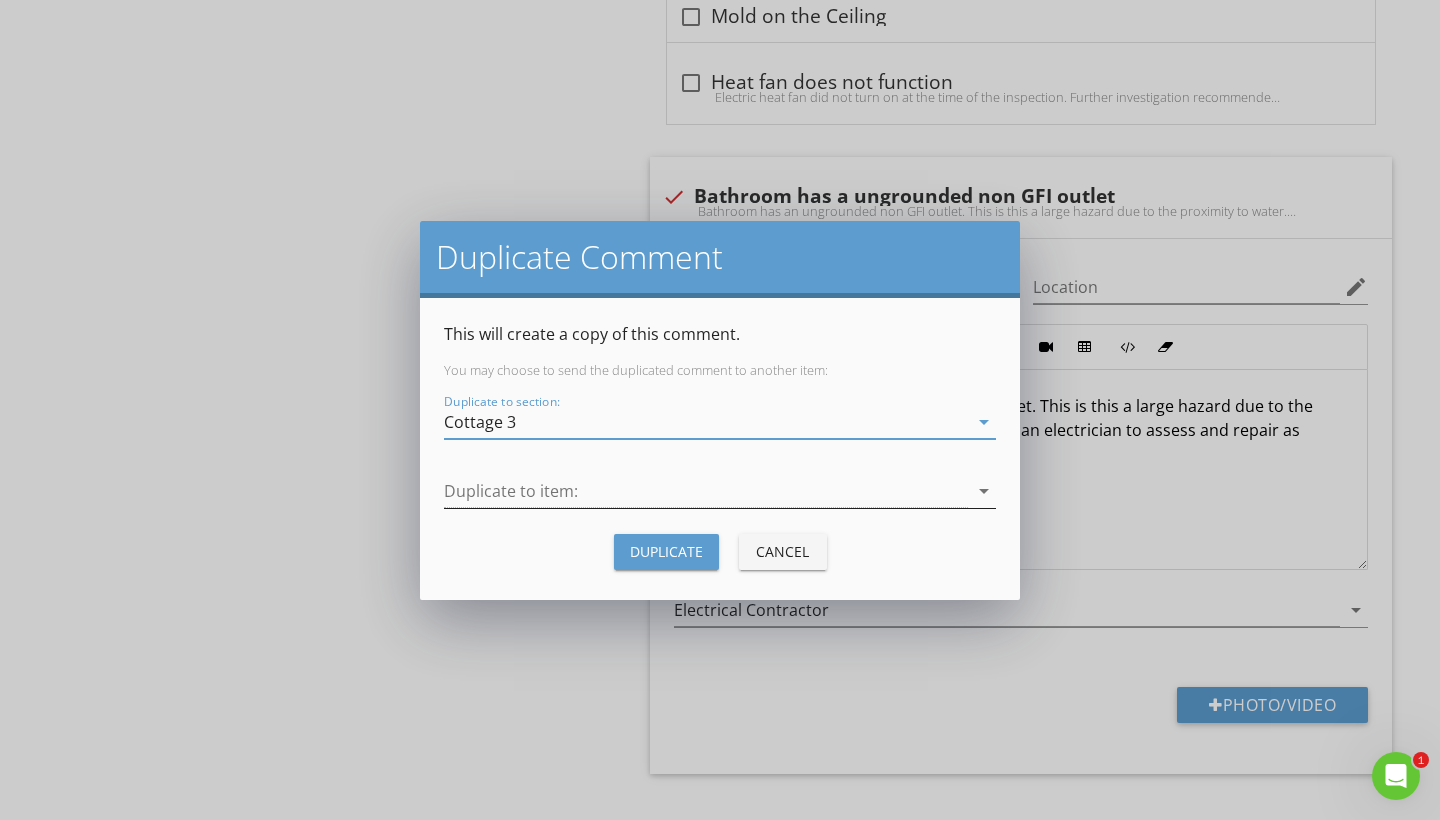 click on "arrow_drop_down" at bounding box center (984, 491) 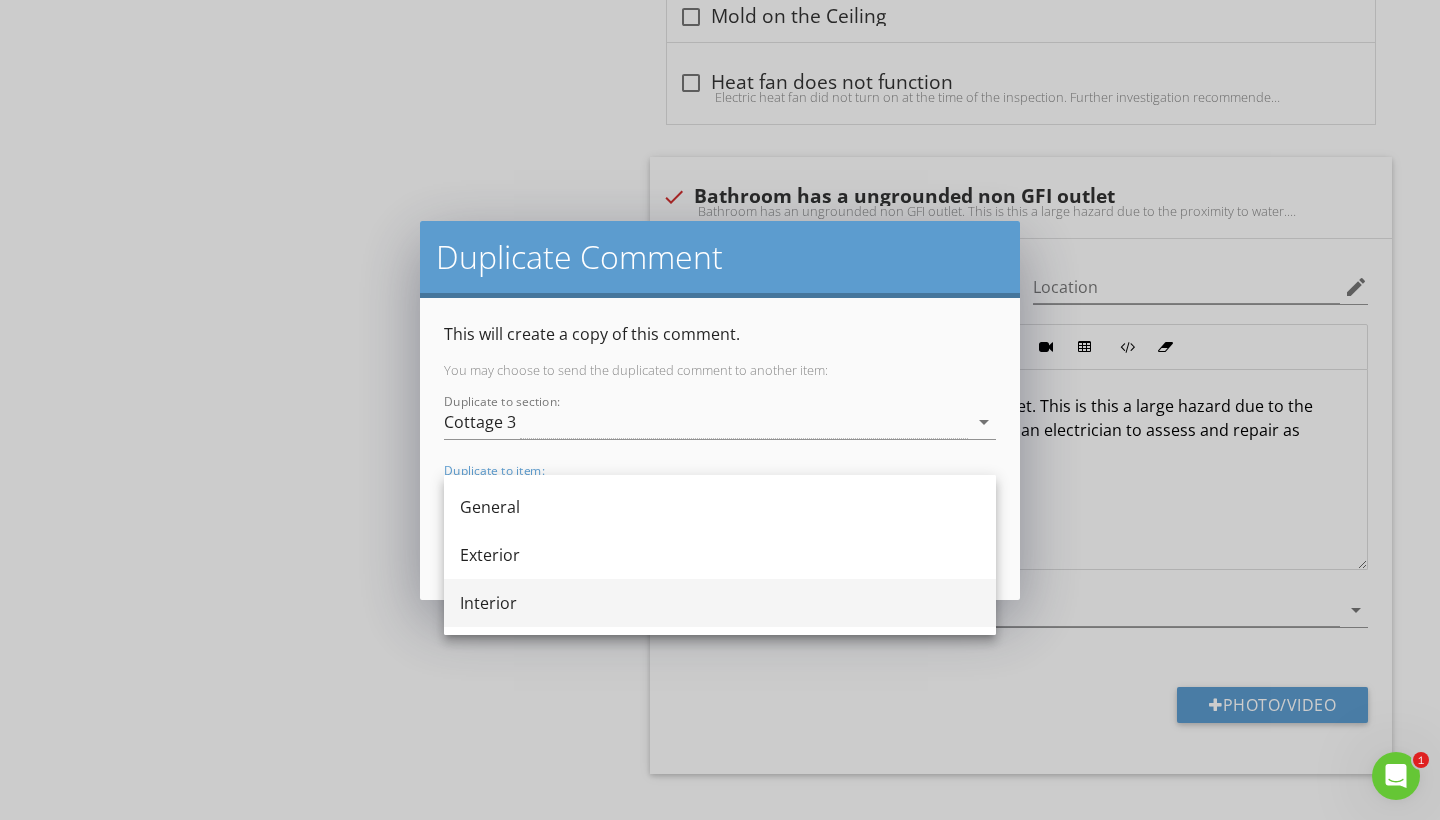 click on "Interior" at bounding box center (720, 603) 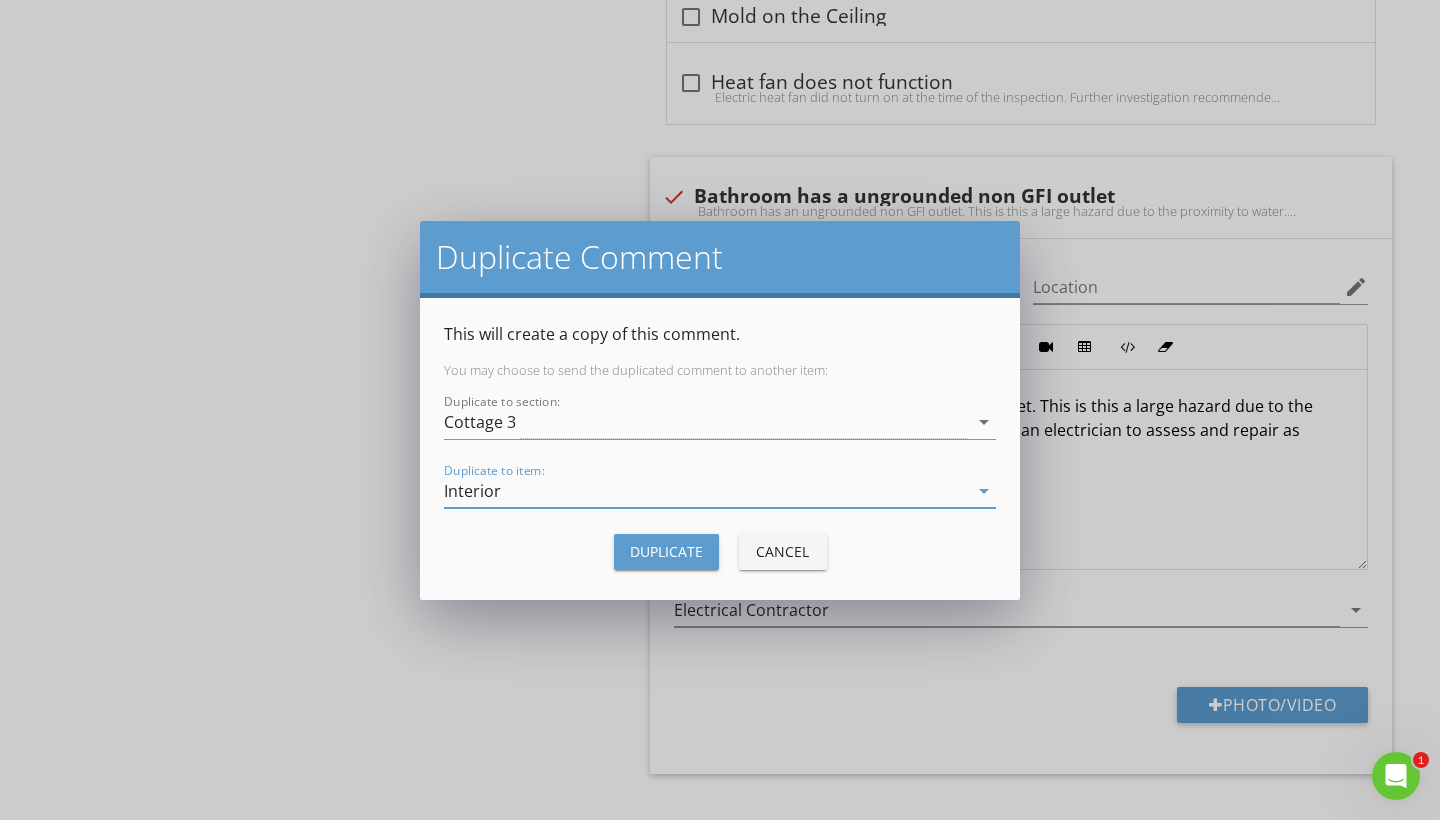 click on "Duplicate" at bounding box center [666, 551] 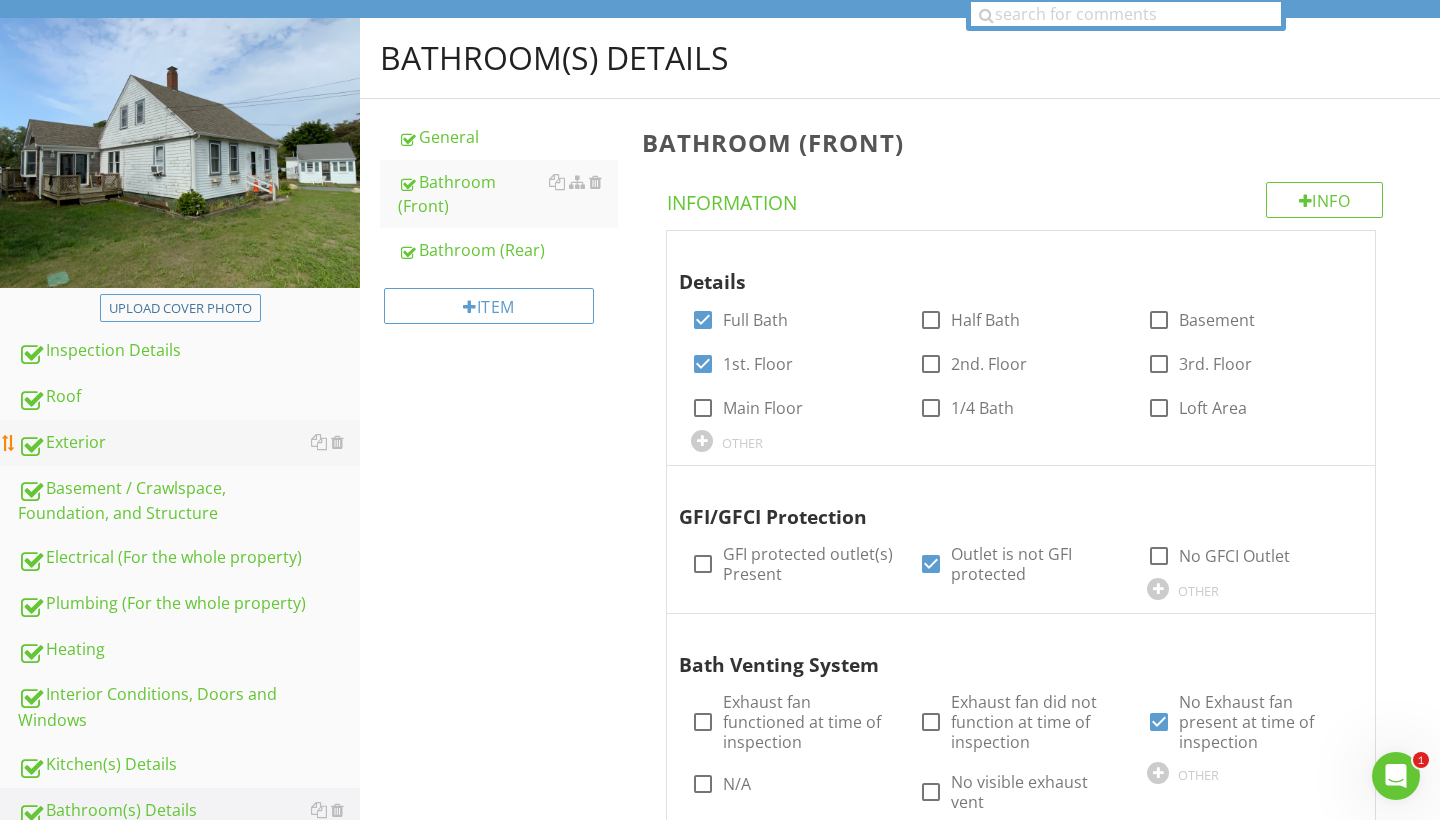 scroll, scrollTop: 304, scrollLeft: 0, axis: vertical 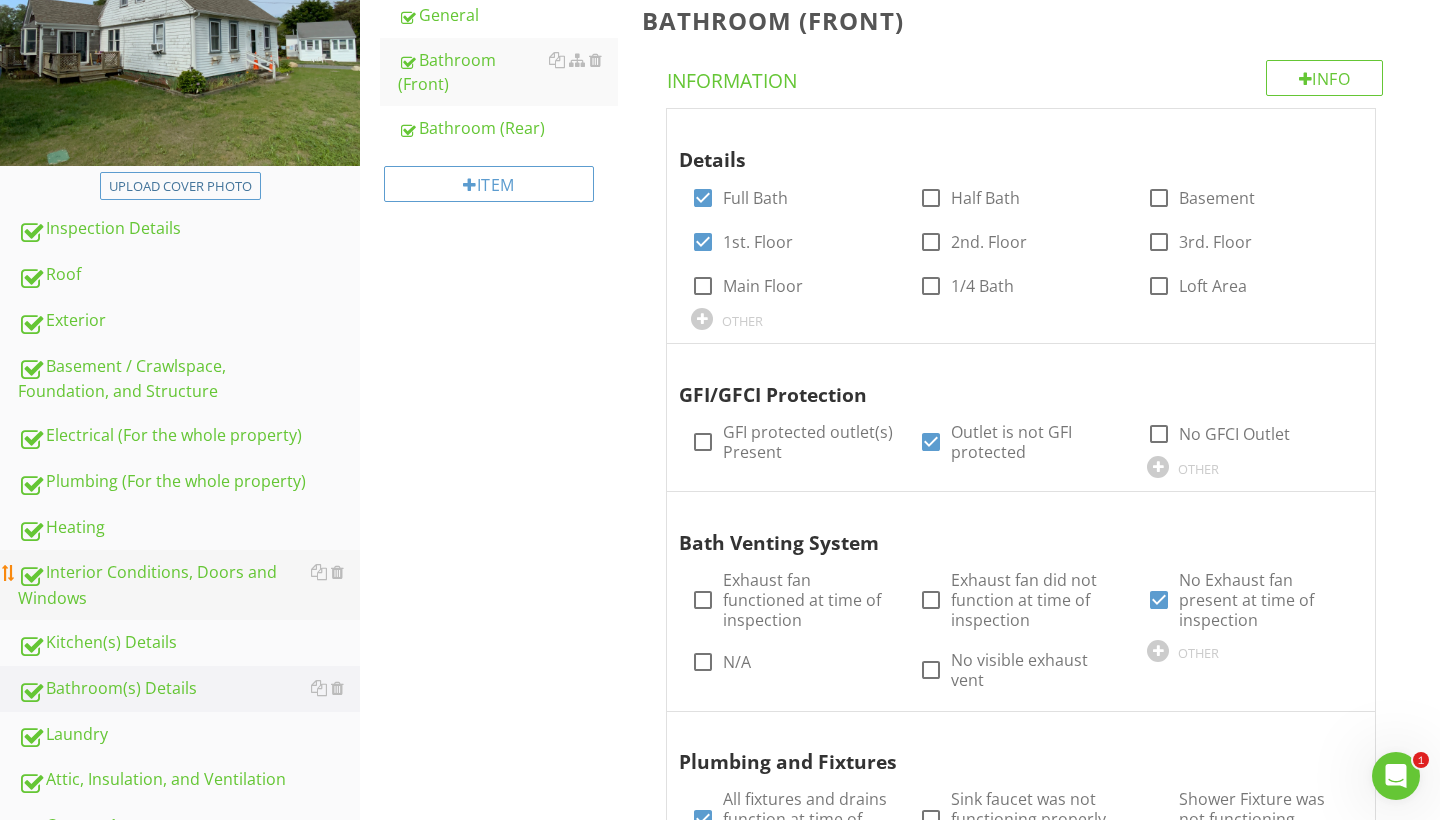 click on "Interior Conditions, Doors and Windows" at bounding box center (189, 585) 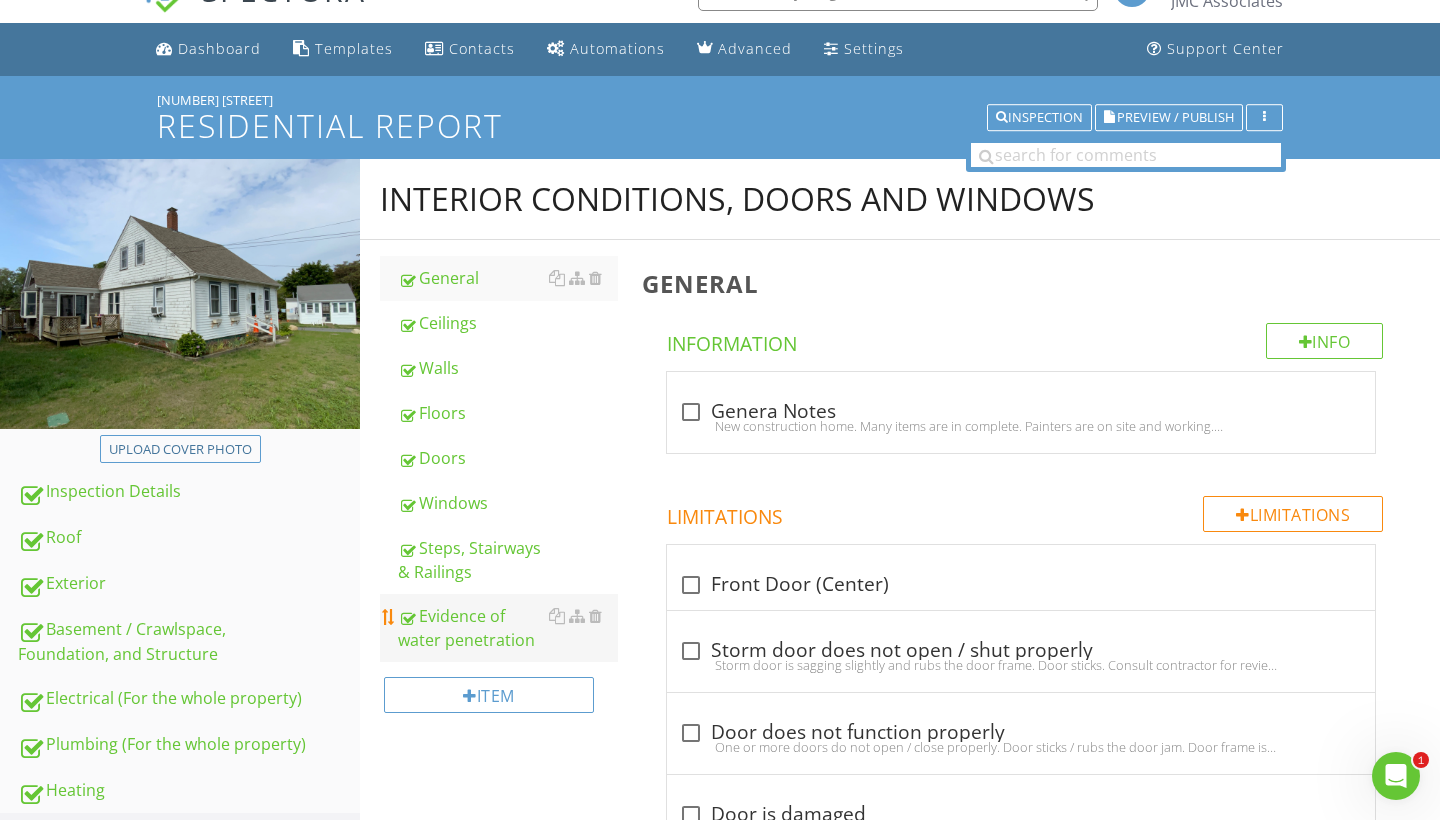 scroll, scrollTop: 39, scrollLeft: 0, axis: vertical 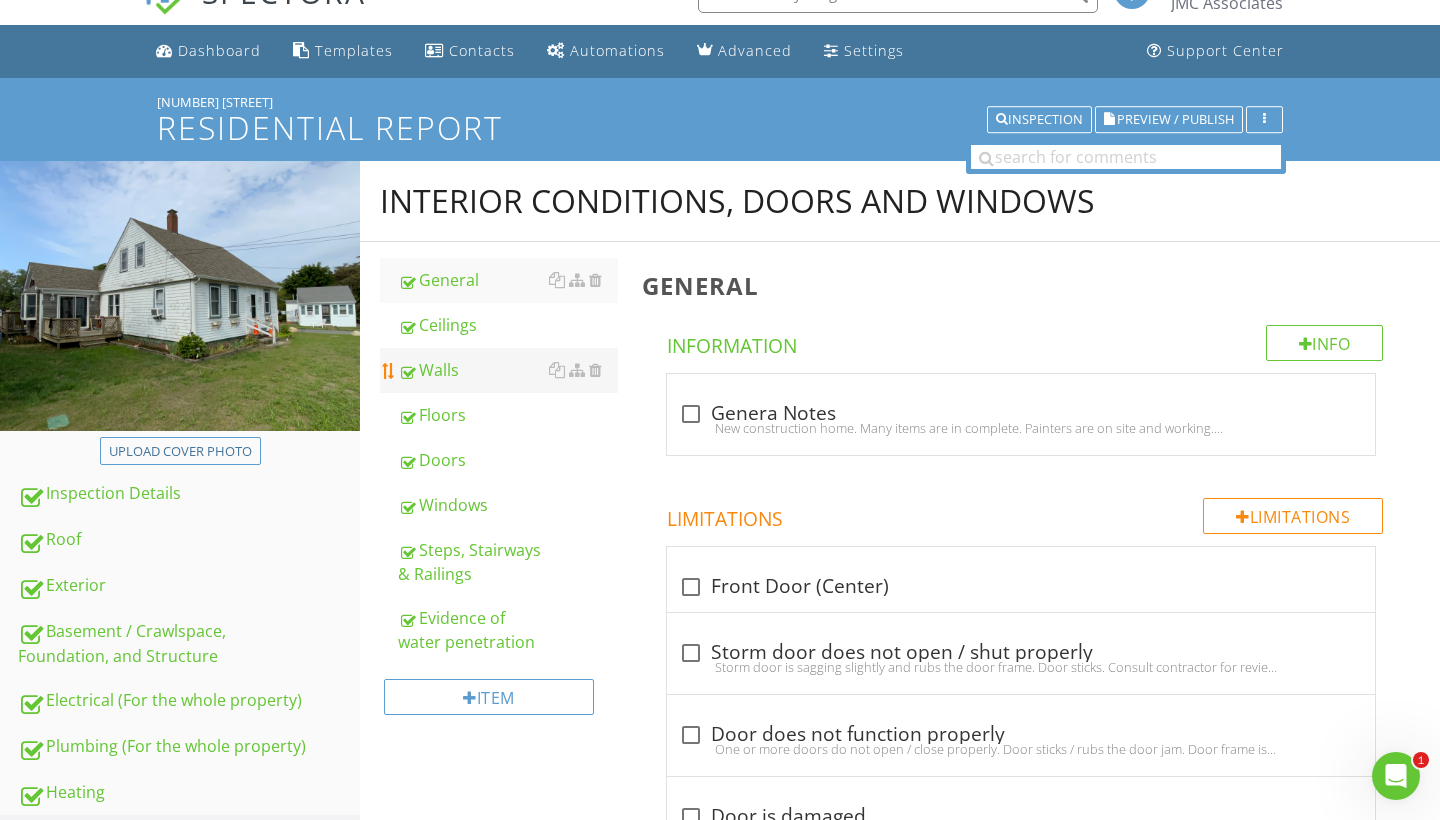 click on "Walls" at bounding box center [508, 370] 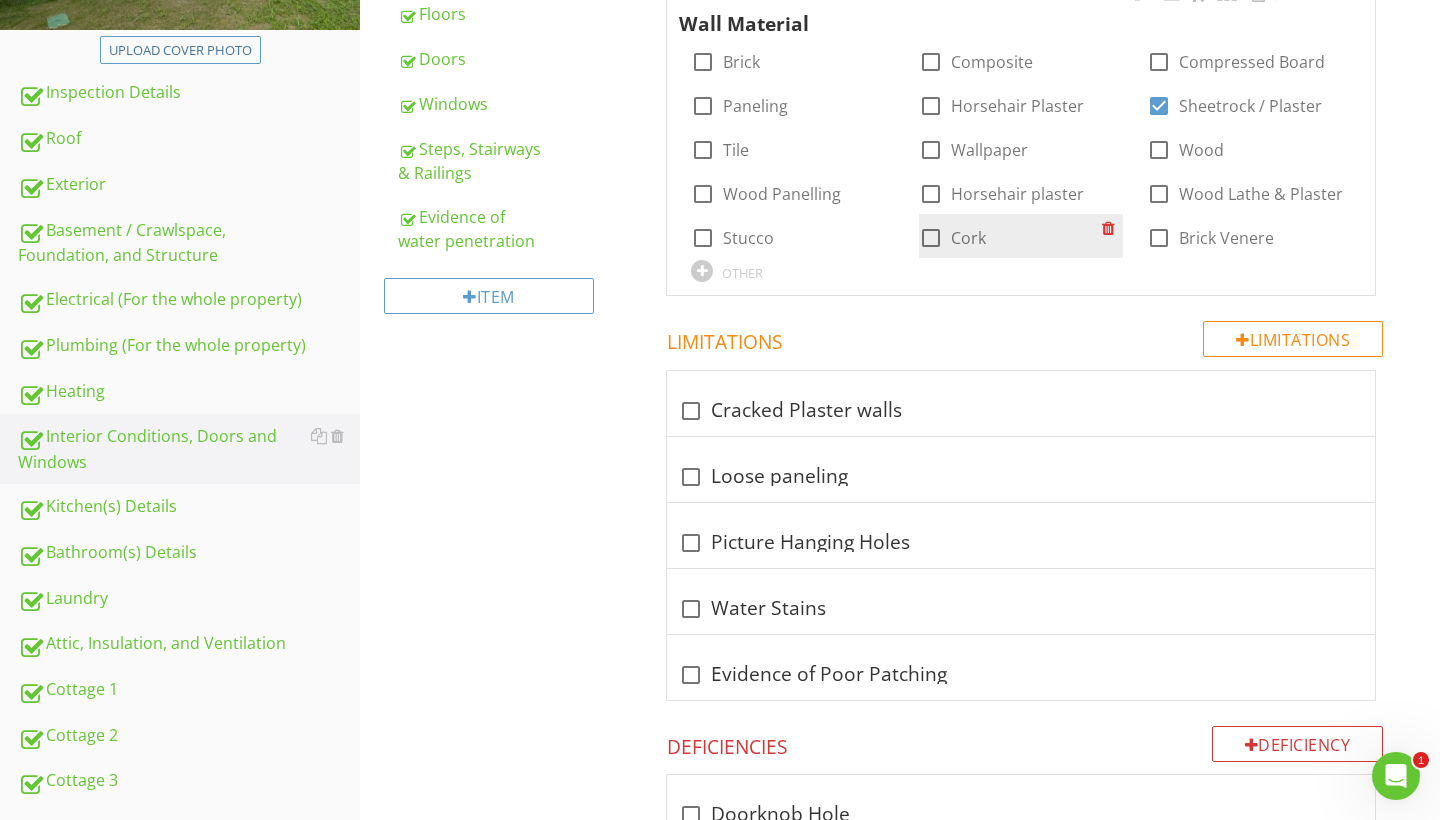 scroll, scrollTop: 599, scrollLeft: 0, axis: vertical 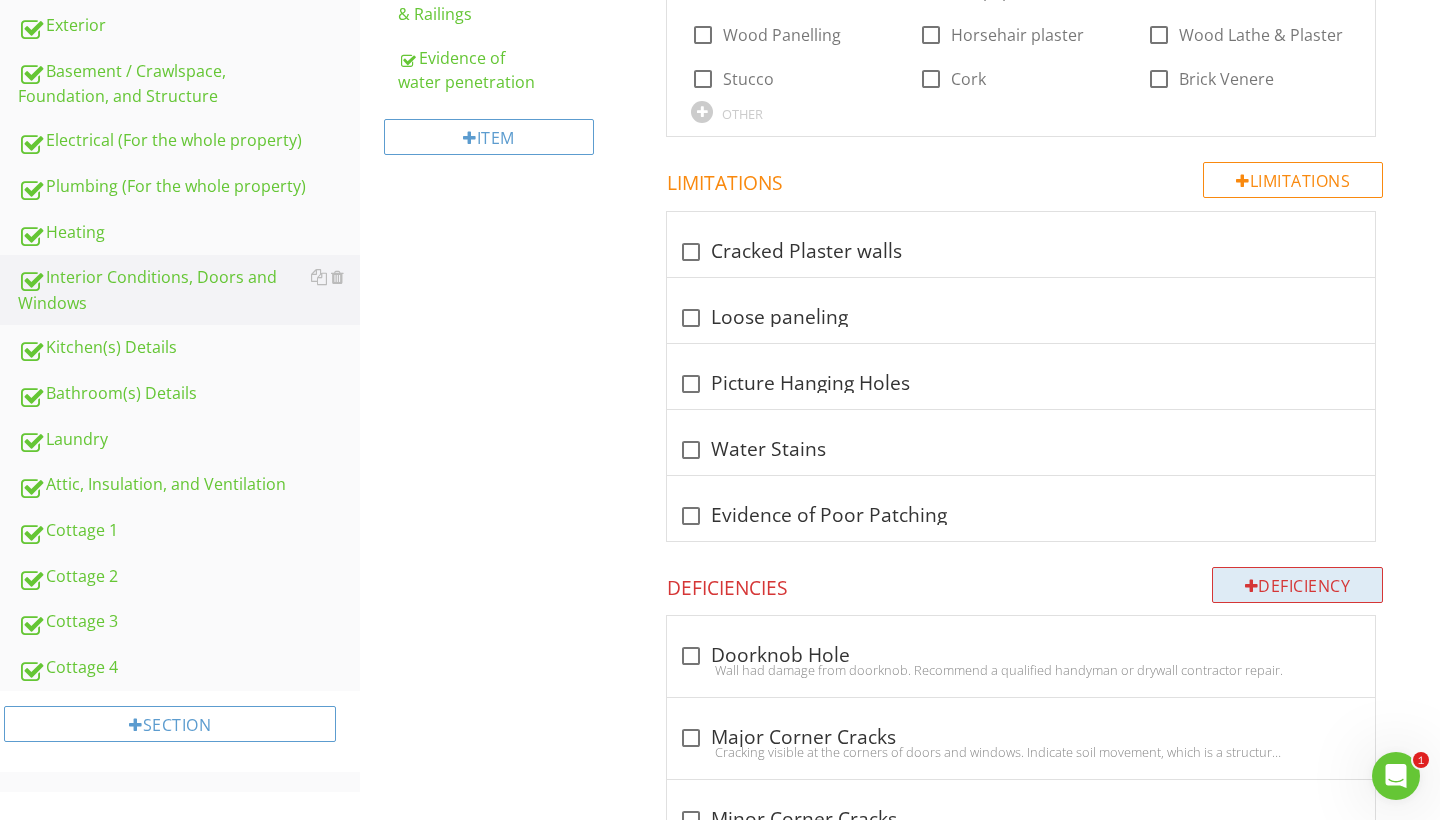 click at bounding box center [1252, 586] 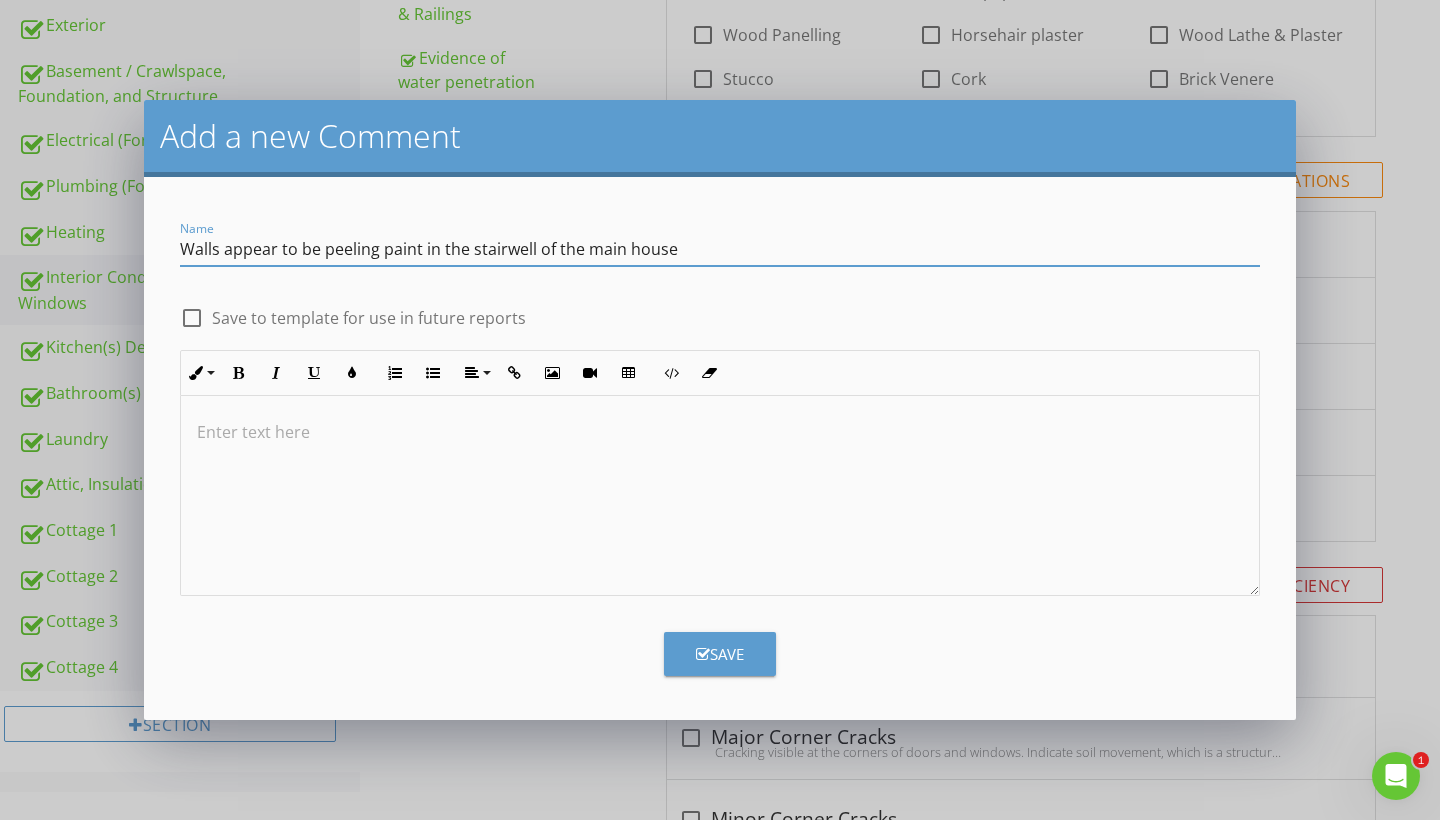 click on "Walls appear to be peeling paint in the stairwell of the main house" at bounding box center [720, 249] 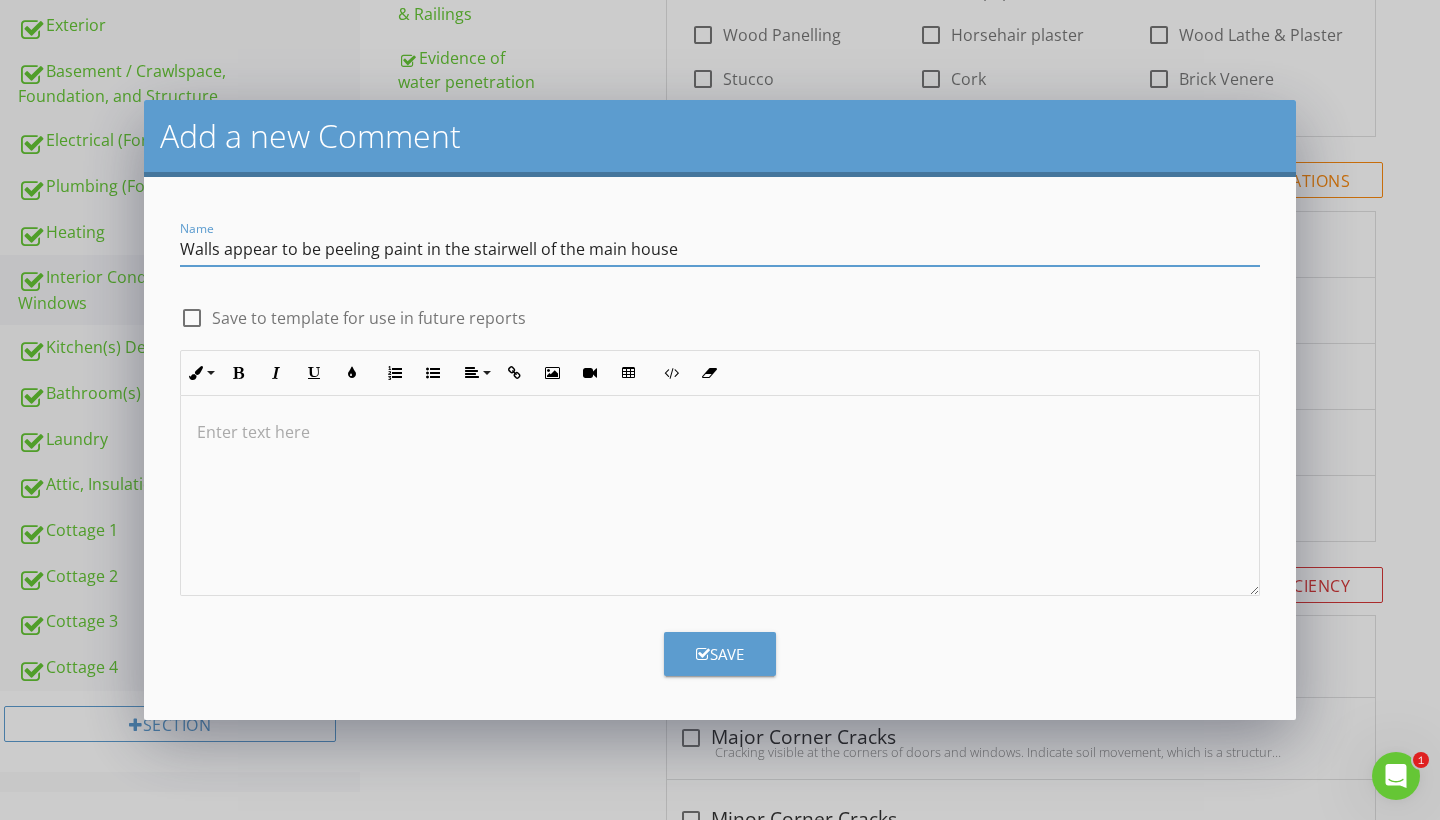 click on "Walls appear to be peeling paint in the stairwell of the main house" at bounding box center [720, 249] 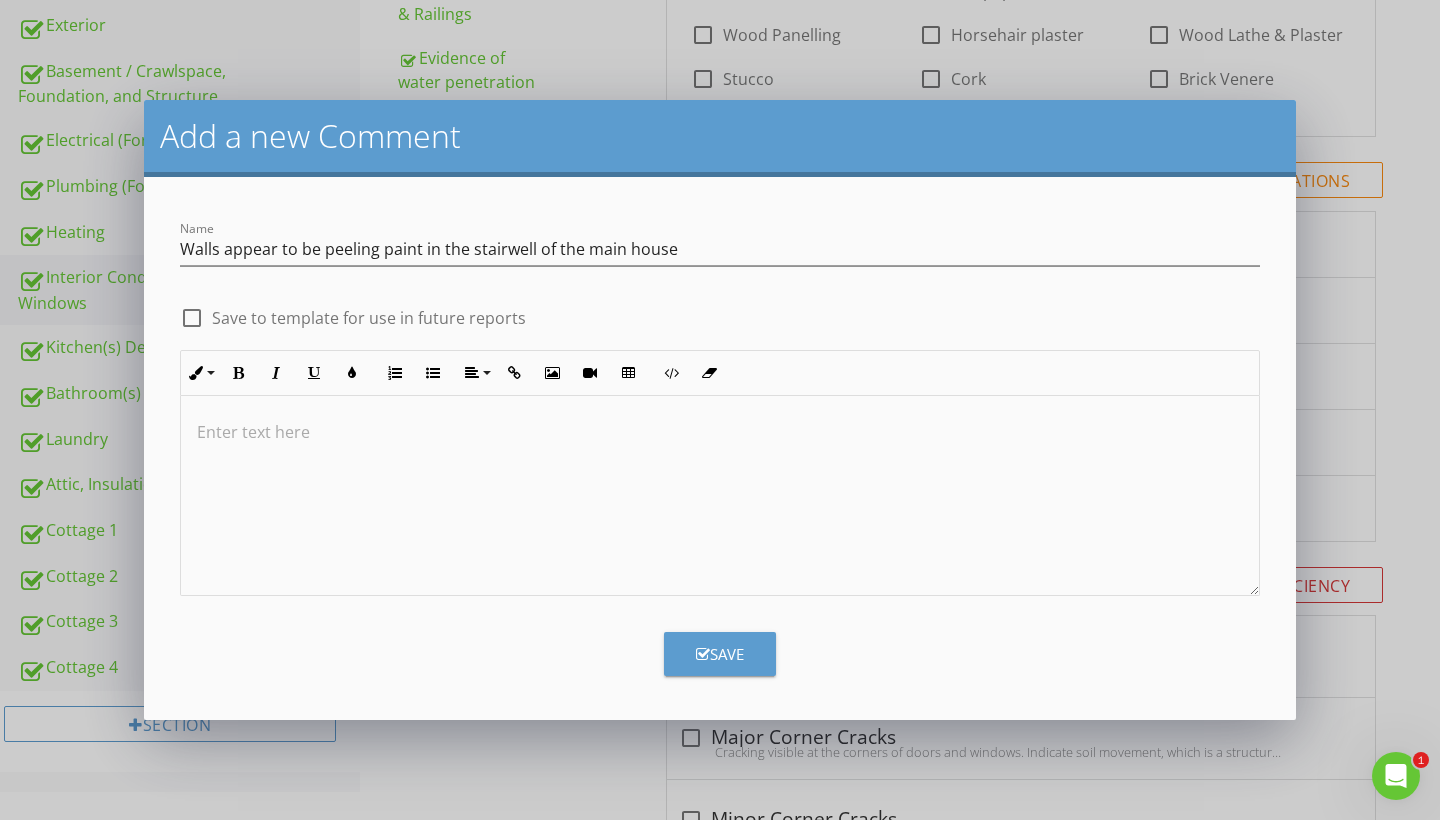 click at bounding box center [720, 432] 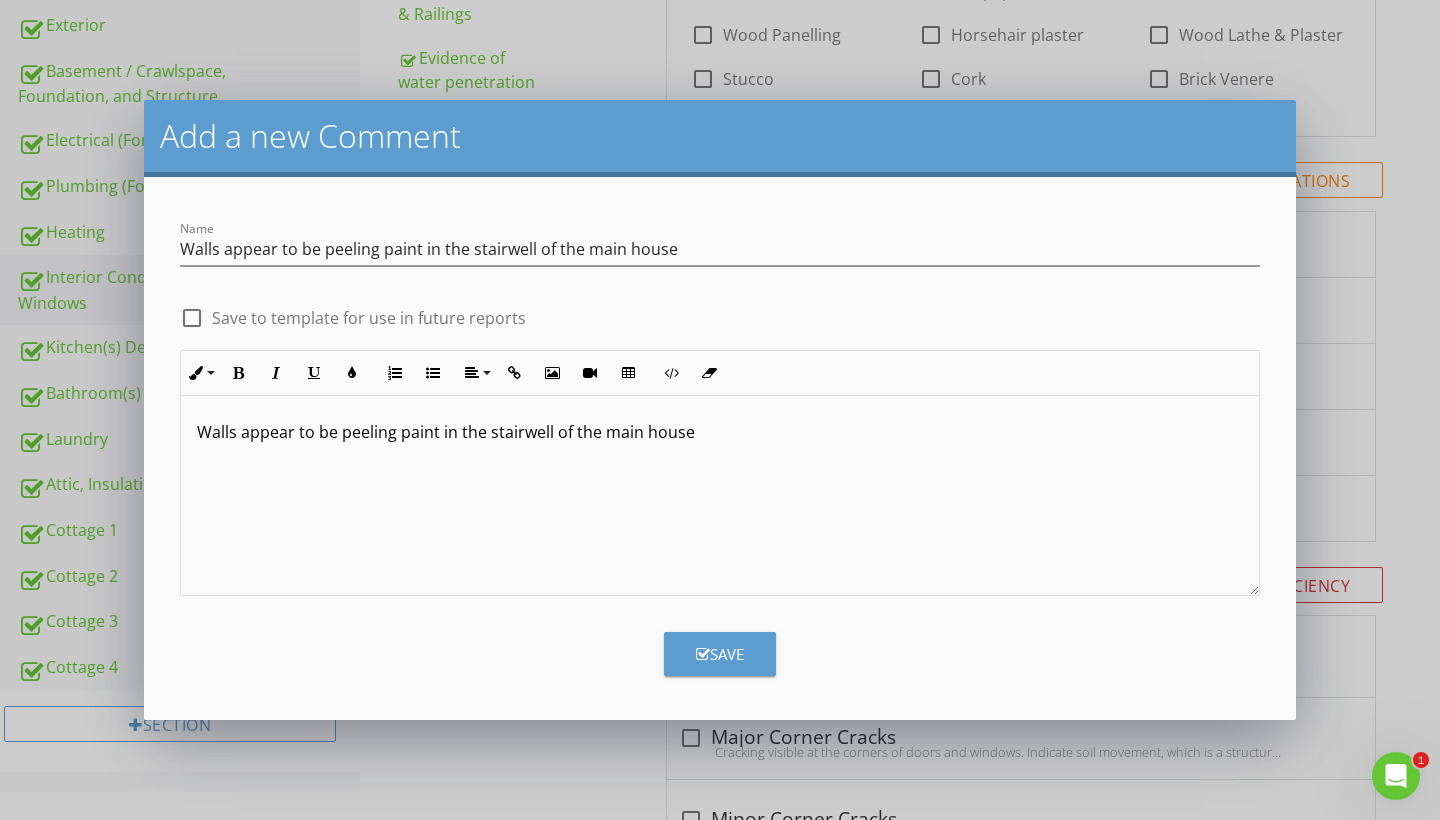 type 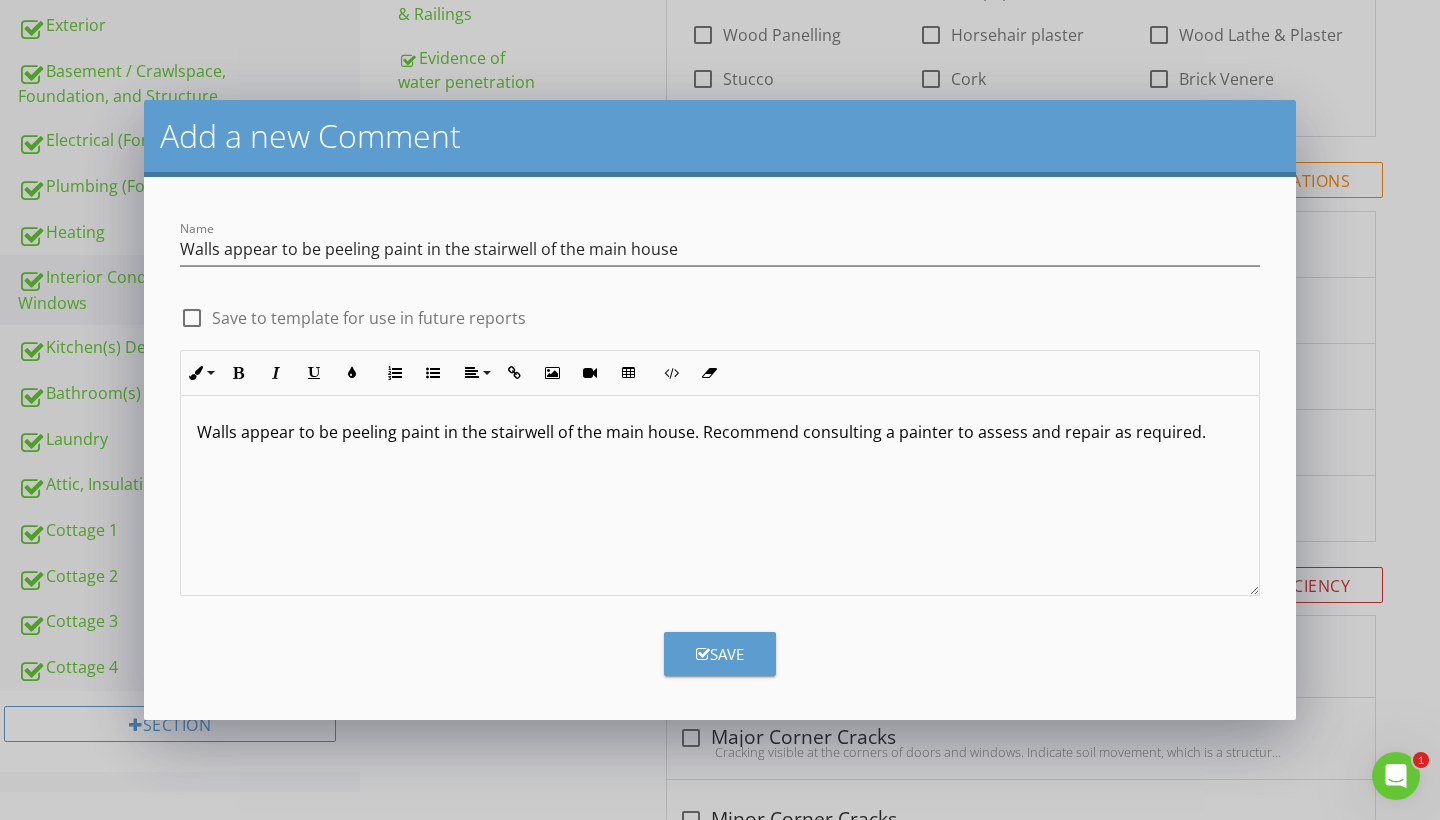 click on "Save" at bounding box center [720, 654] 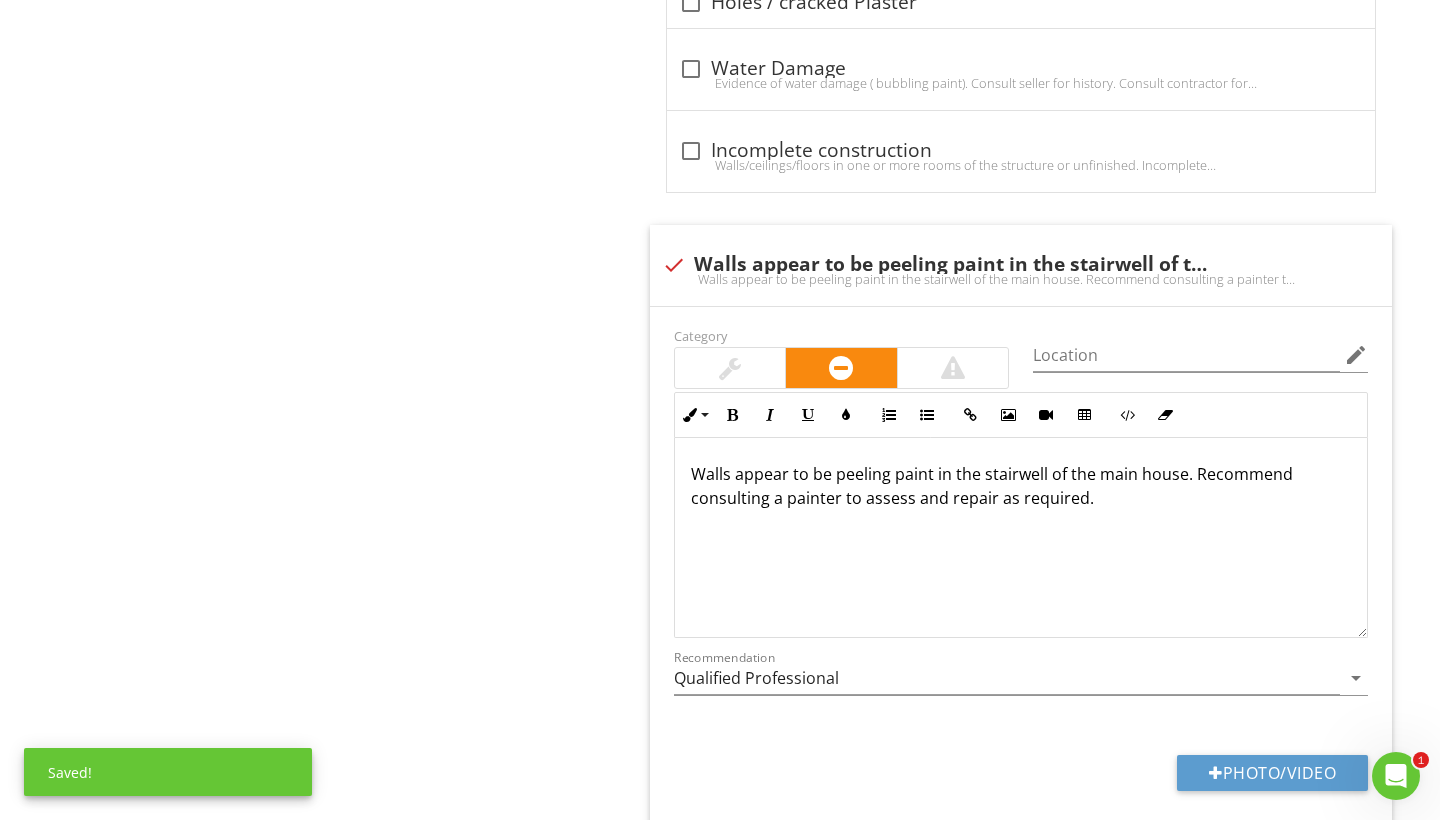 scroll, scrollTop: 1818, scrollLeft: 0, axis: vertical 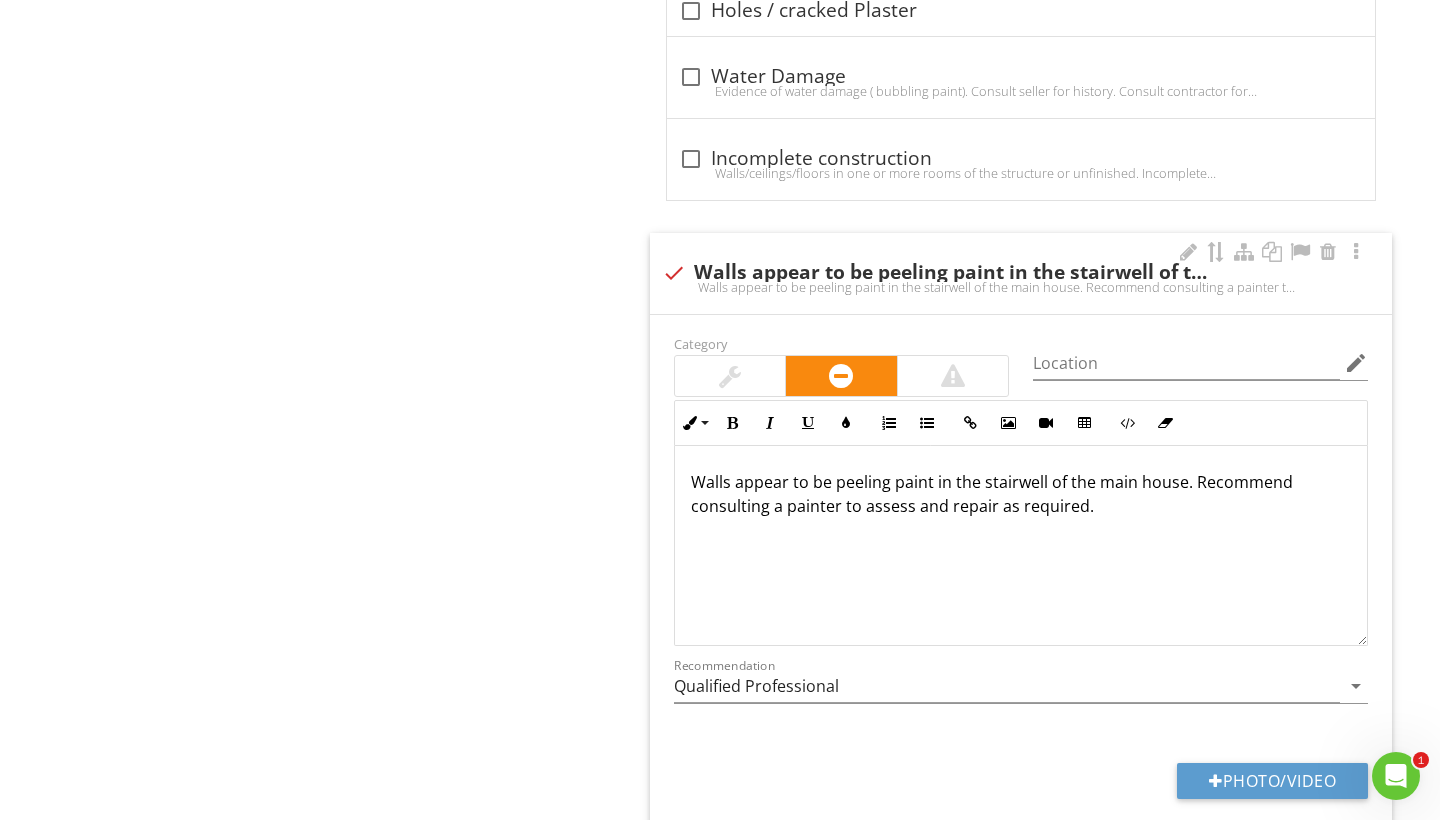click on "Recommendation Qualified Professional arrow_drop_down" at bounding box center [1021, 696] 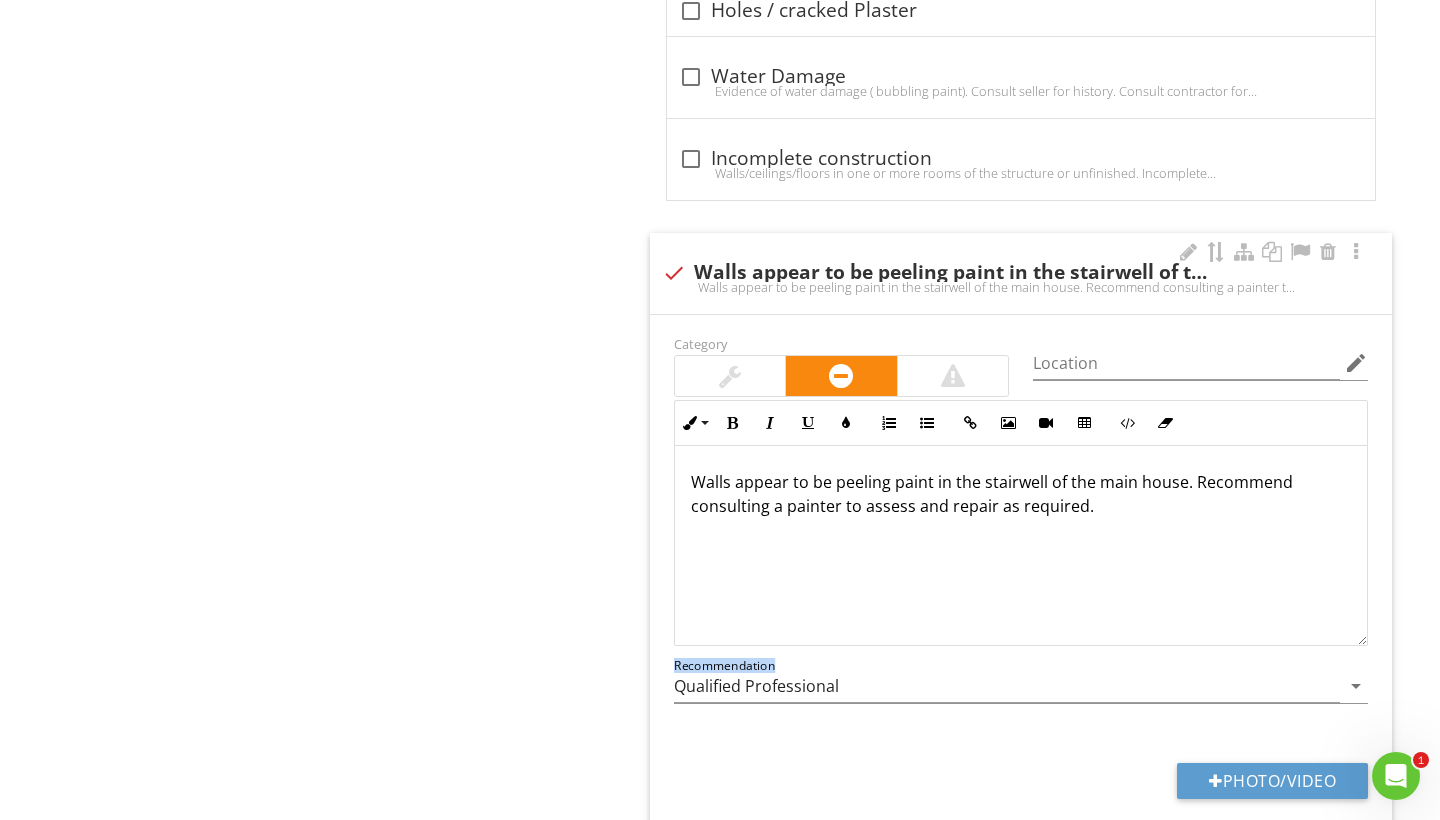 click on "Recommendation Qualified Professional arrow_drop_down" at bounding box center (1021, 696) 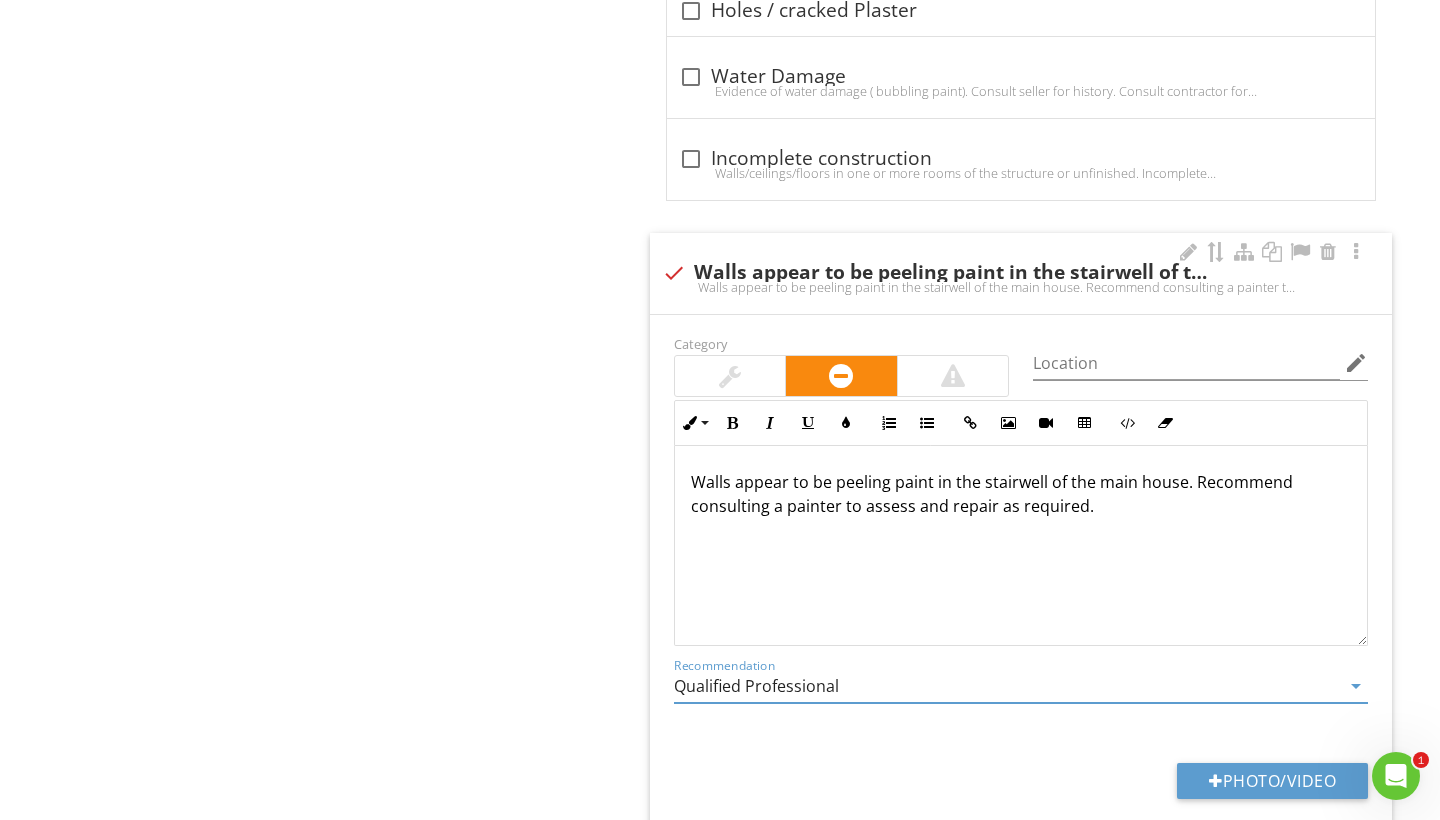click on "Qualified Professional" at bounding box center [1007, 686] 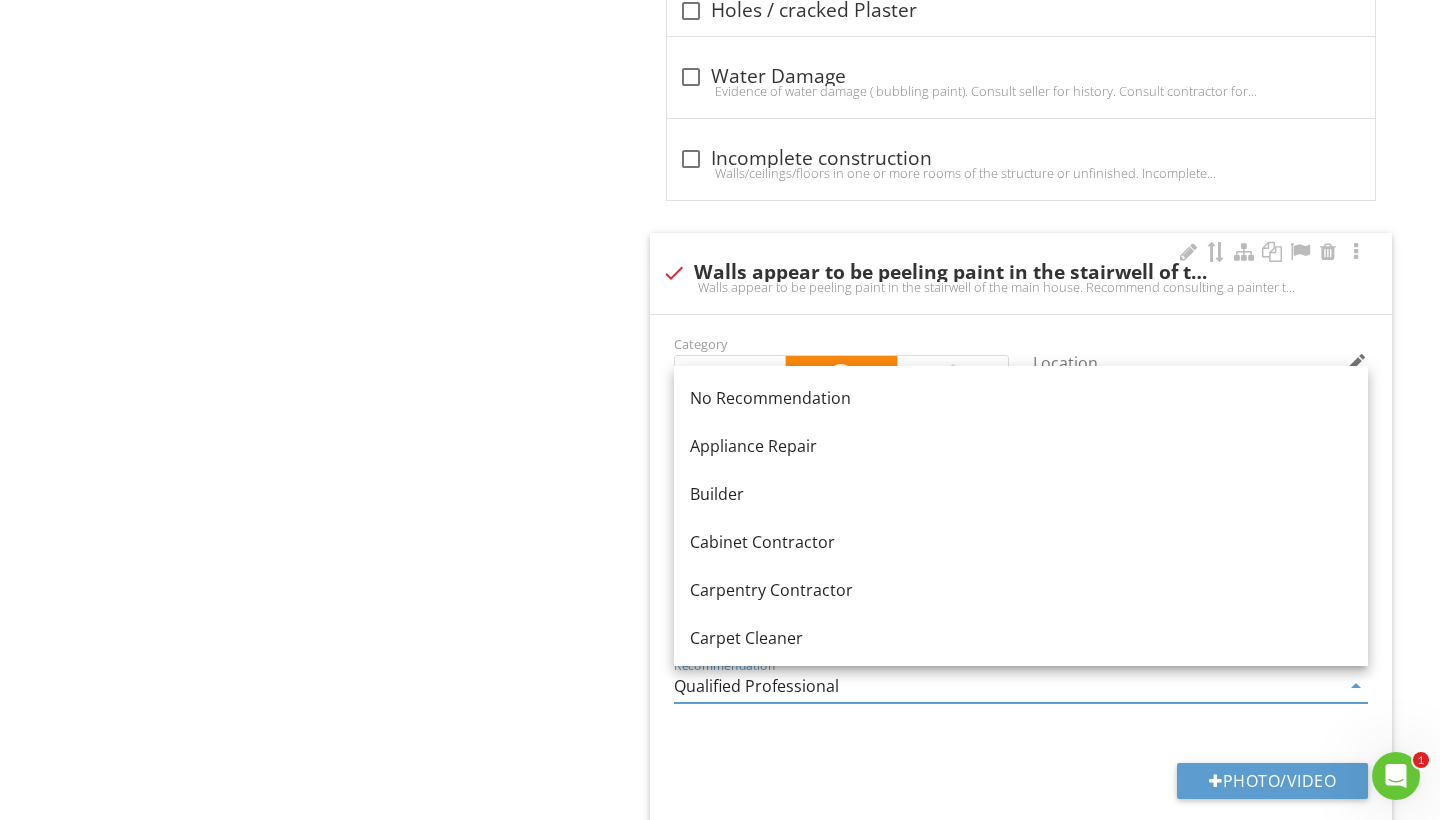 click on "Qualified Professional" at bounding box center (1007, 686) 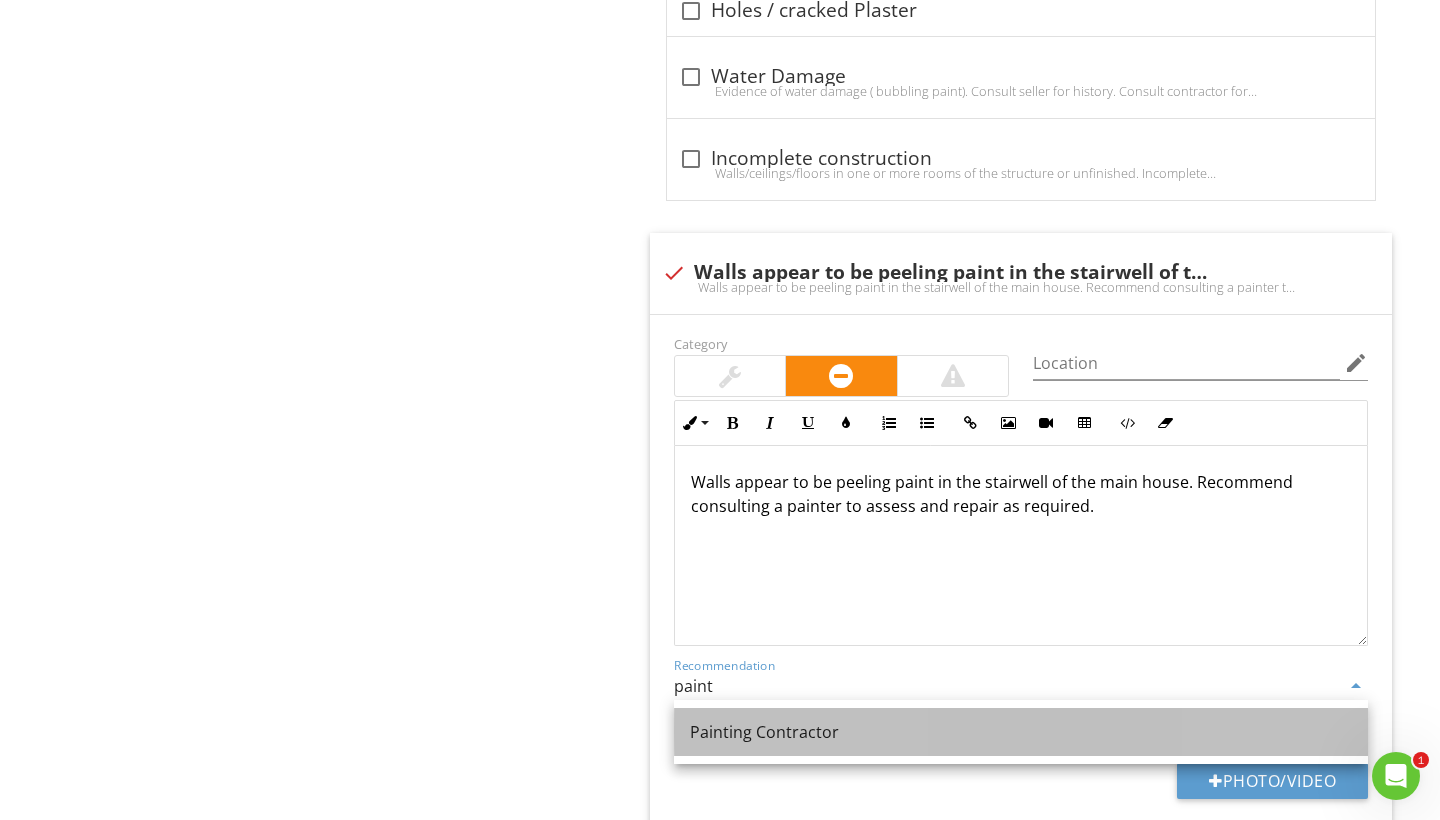 click on "Painting Contractor" at bounding box center (1021, 732) 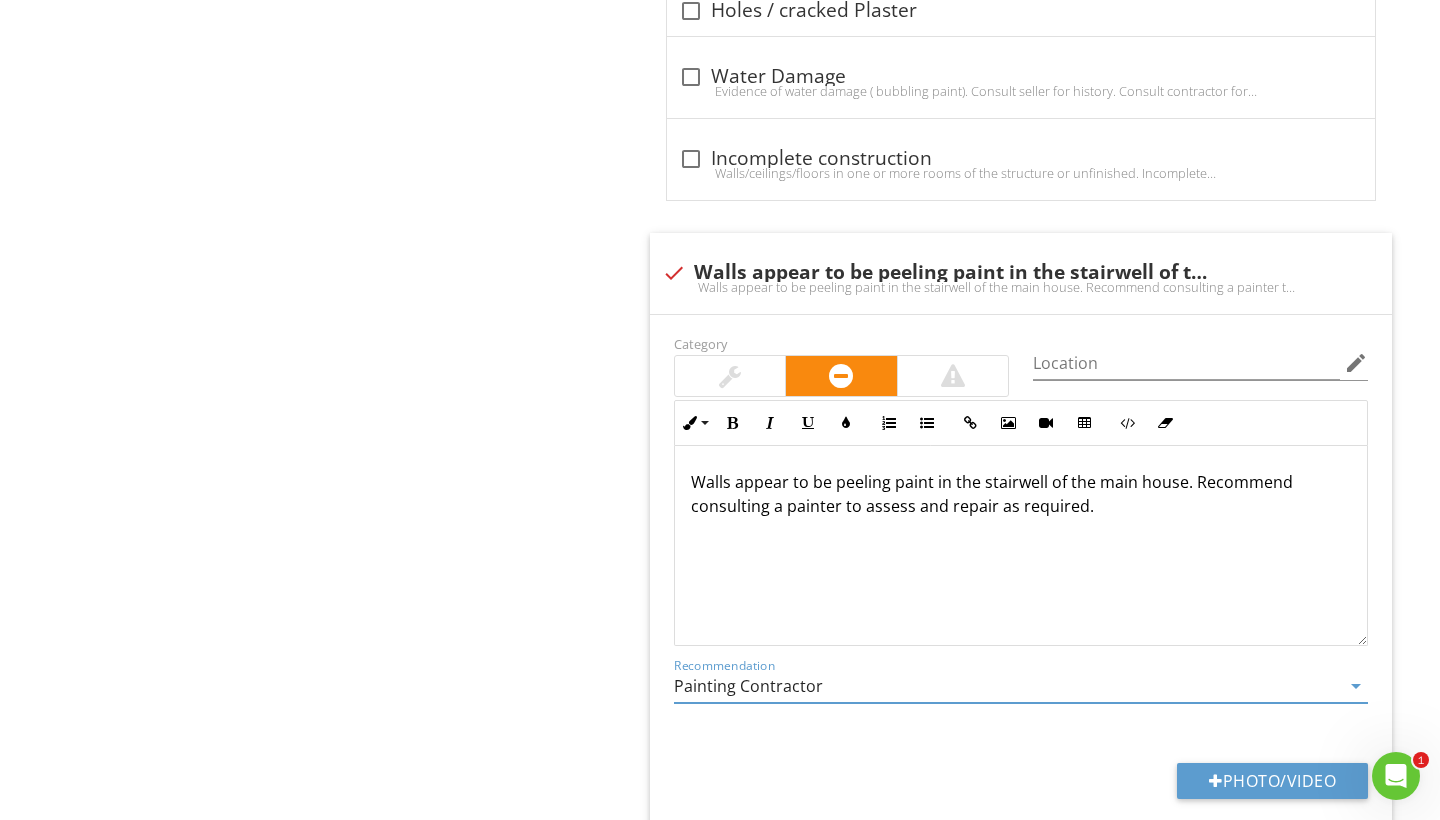 click on "Interior Conditions, Doors and Windows
General
Ceilings
Walls
Floors
Doors
Windows
Steps, Stairways & Railings
Evidence of water penetration
Item
Walls
Info
Information
Wall Material
check_box_outline_blank Brick   check_box_outline_blank Composite   check_box_outline_blank Compressed Board   check_box_outline_blank Paneling   check_box_outline_blank Horsehair Plaster   check_box Sheetrock / Plaster   check_box_outline_blank Tile   check_box_outline_blank Wallpaper   check_box_outline_blank Wood   check_box_outline_blank Wood Panelling   check_box_outline_blank Horsehair plaster     Stucco" at bounding box center [900, -269] 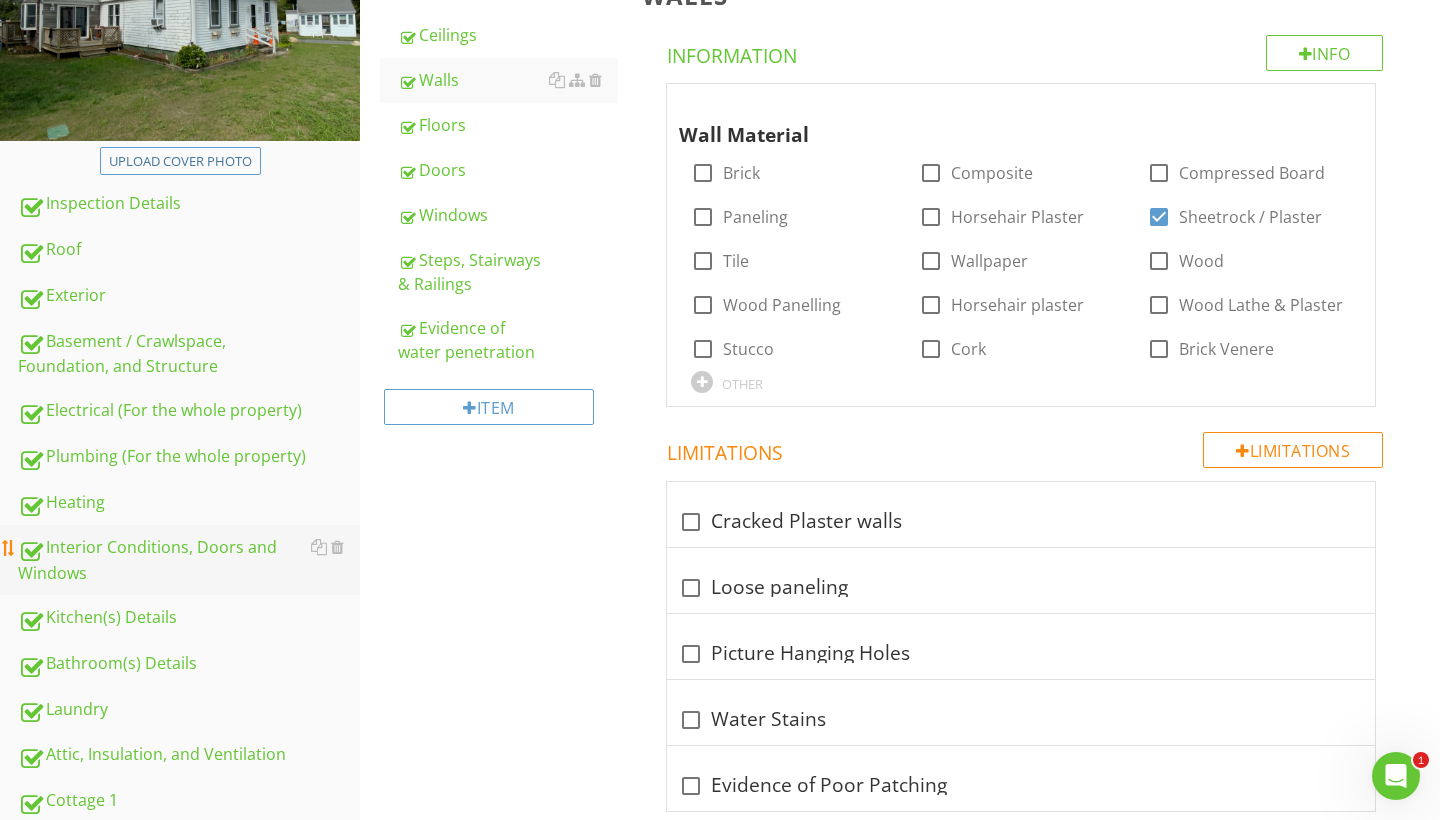 scroll, scrollTop: 329, scrollLeft: 0, axis: vertical 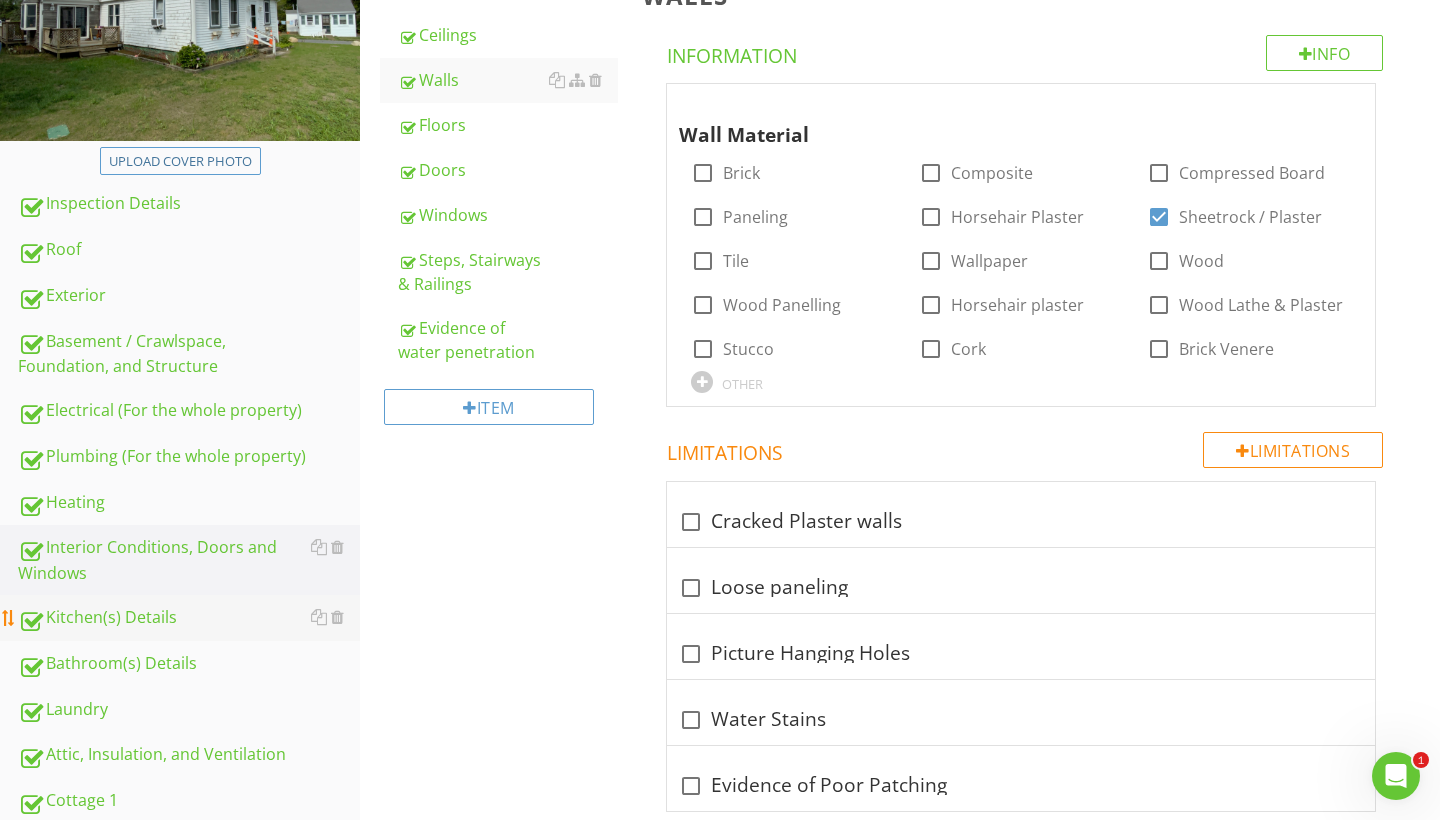 click on "Kitchen(s) Details" at bounding box center (189, 618) 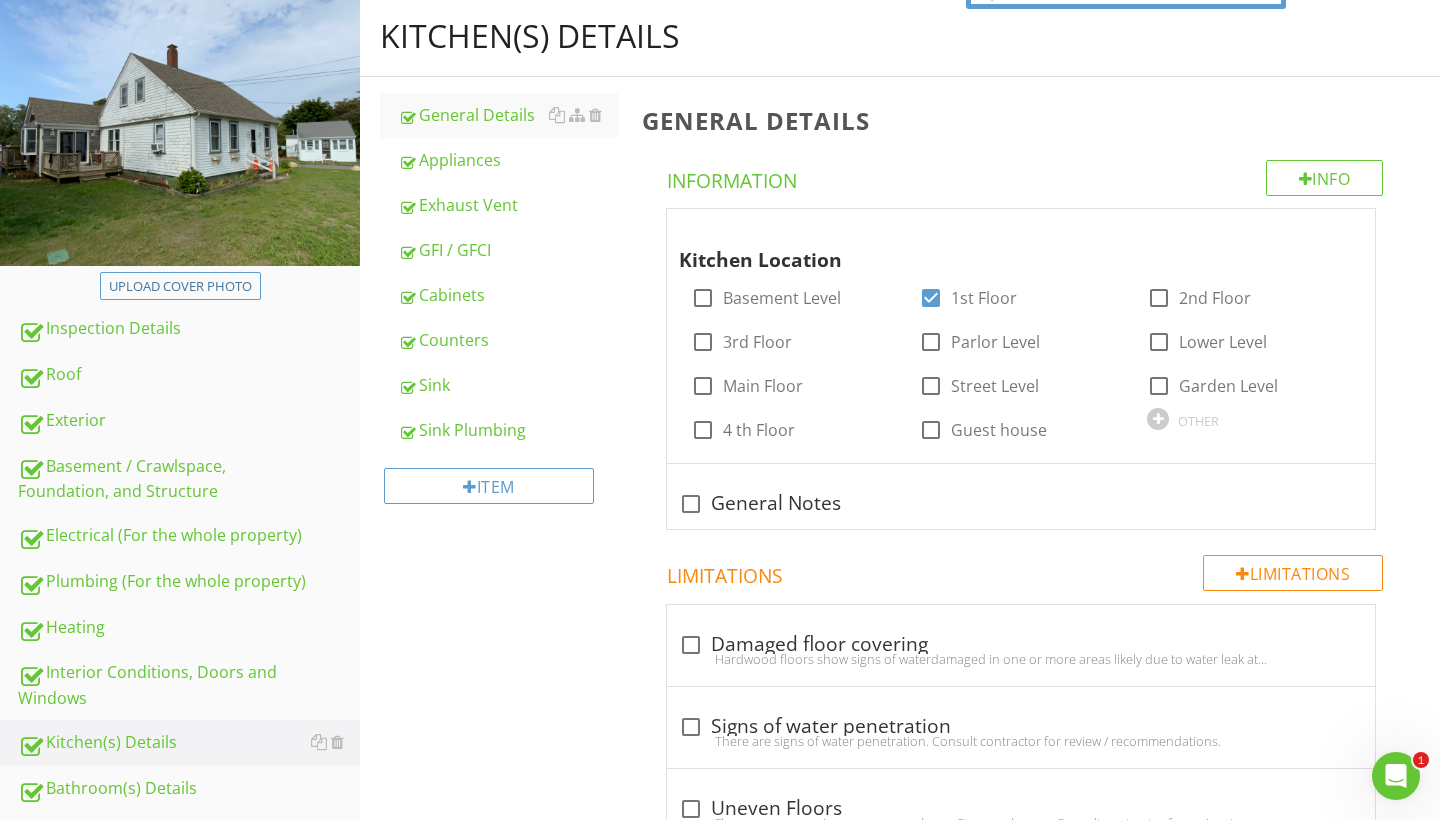 scroll, scrollTop: 137, scrollLeft: 0, axis: vertical 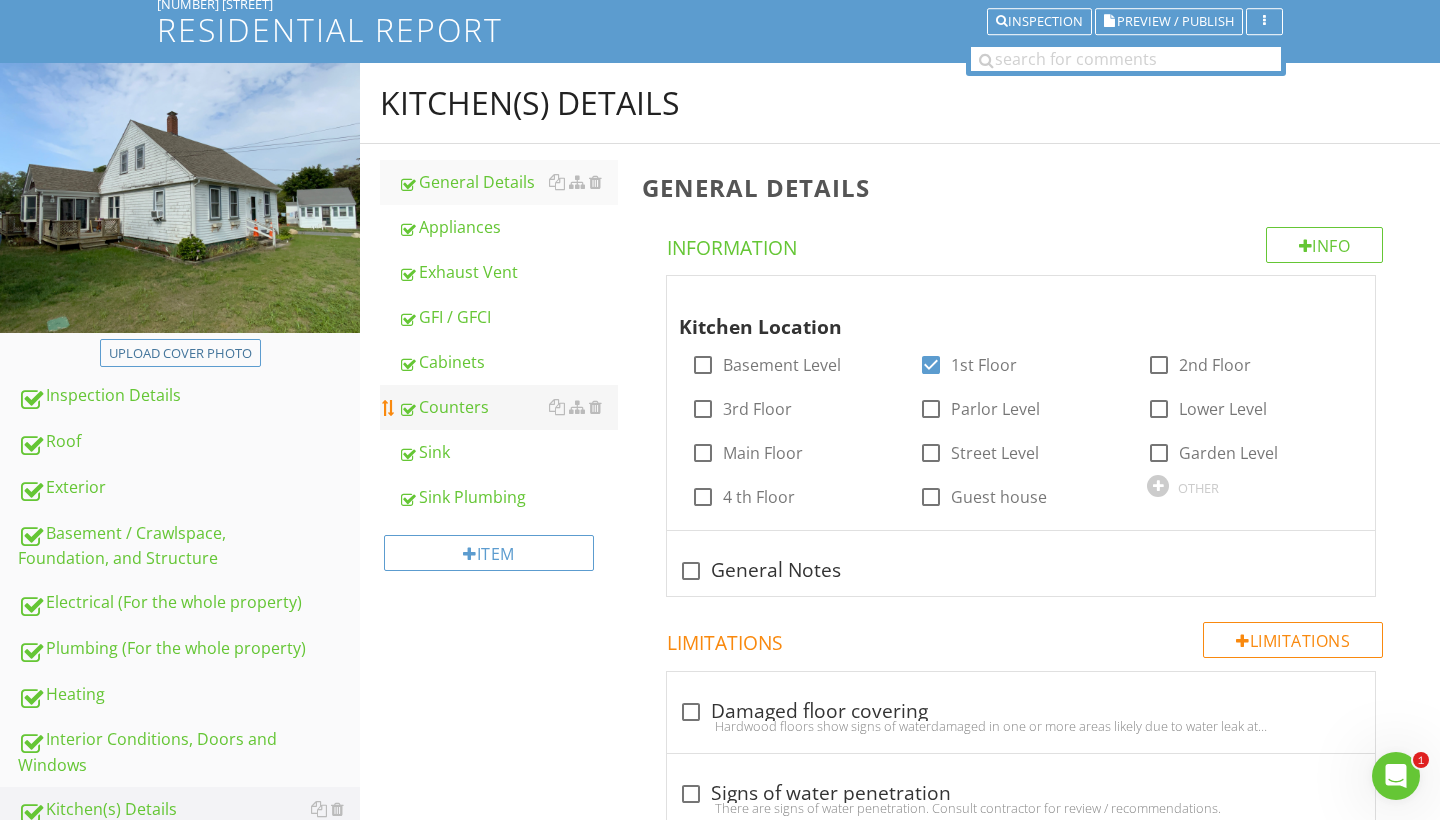 click on "Counters" at bounding box center (508, 407) 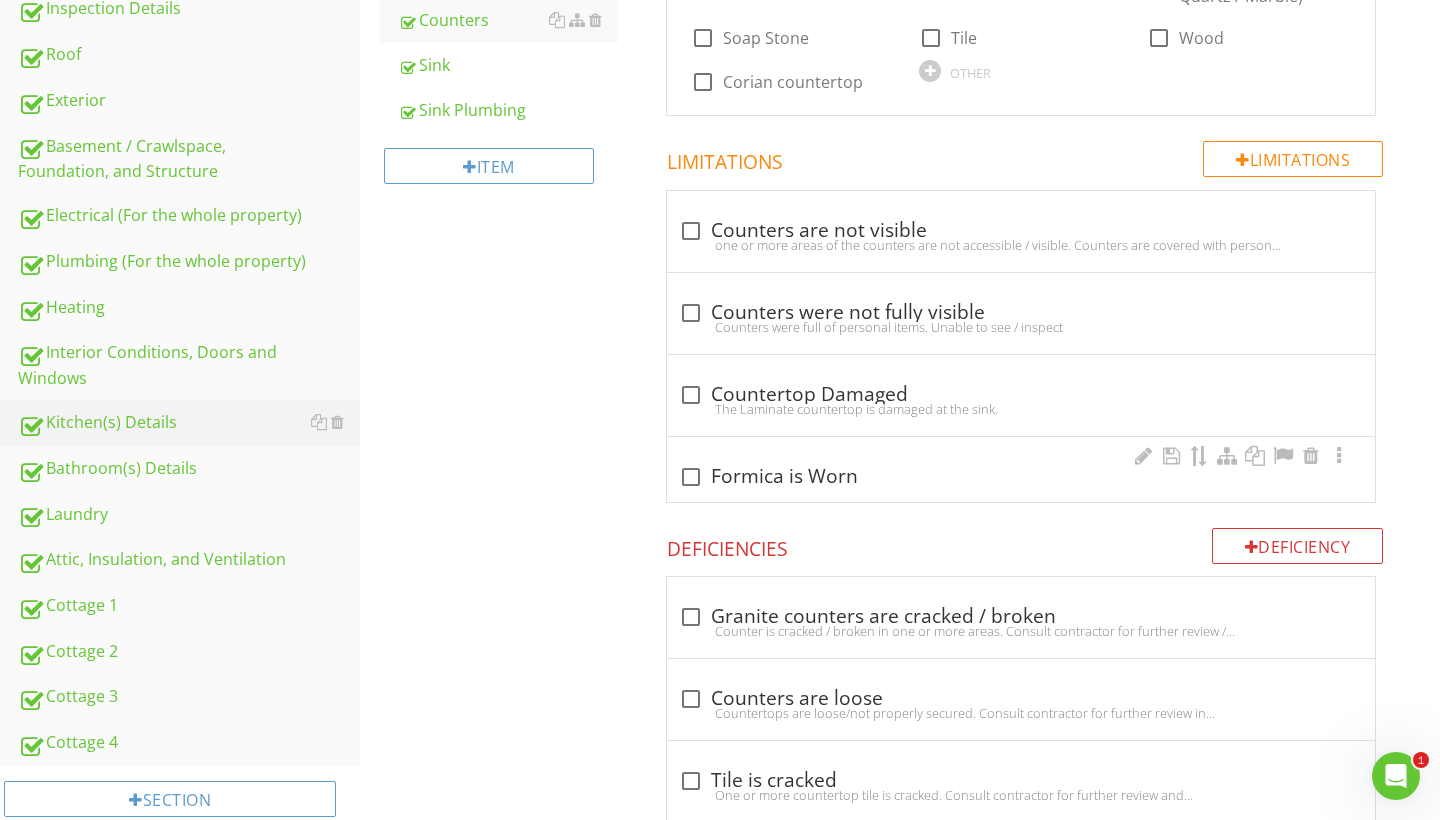 scroll, scrollTop: 530, scrollLeft: 0, axis: vertical 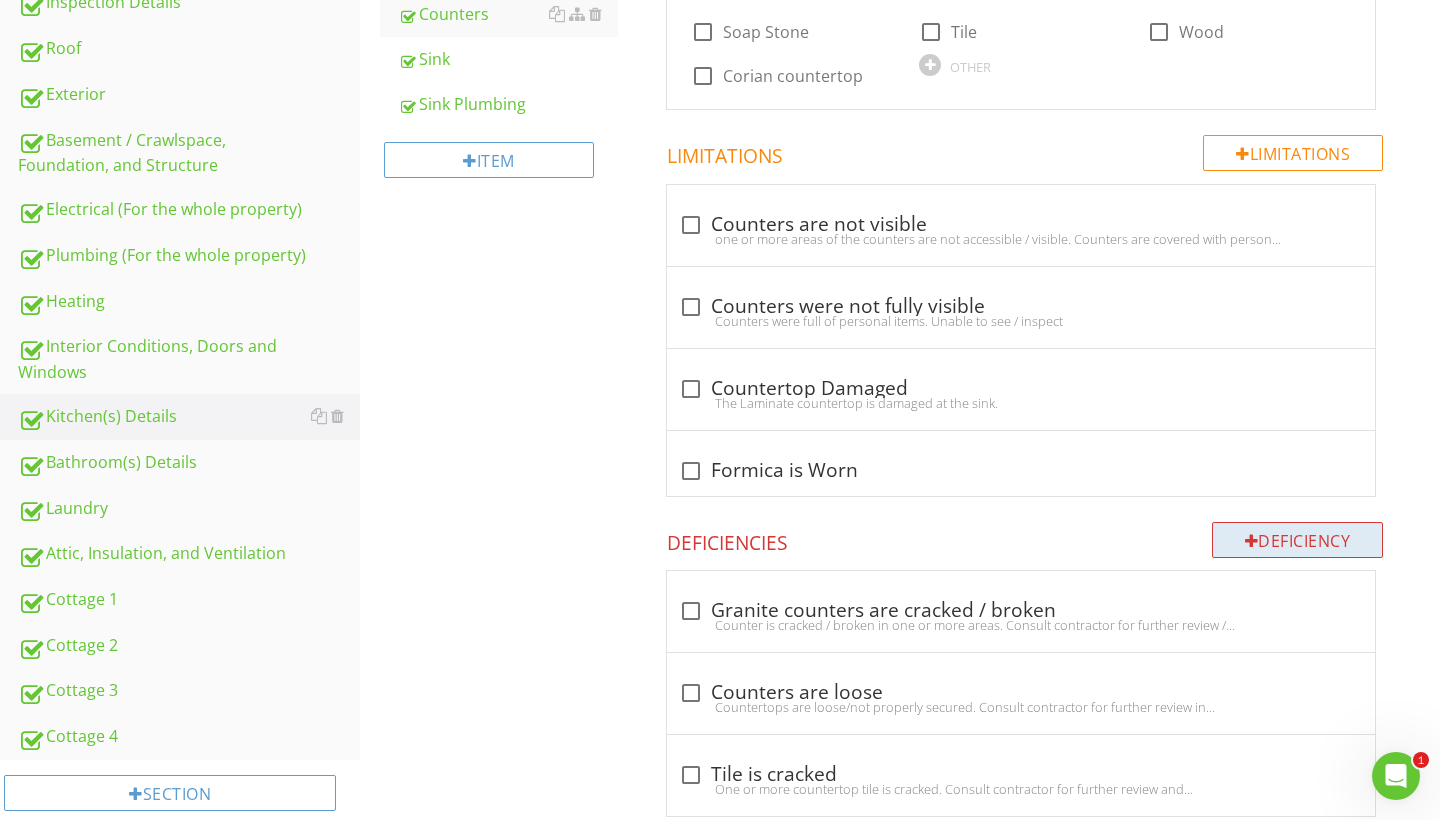 click on "Deficiency" at bounding box center (1298, 540) 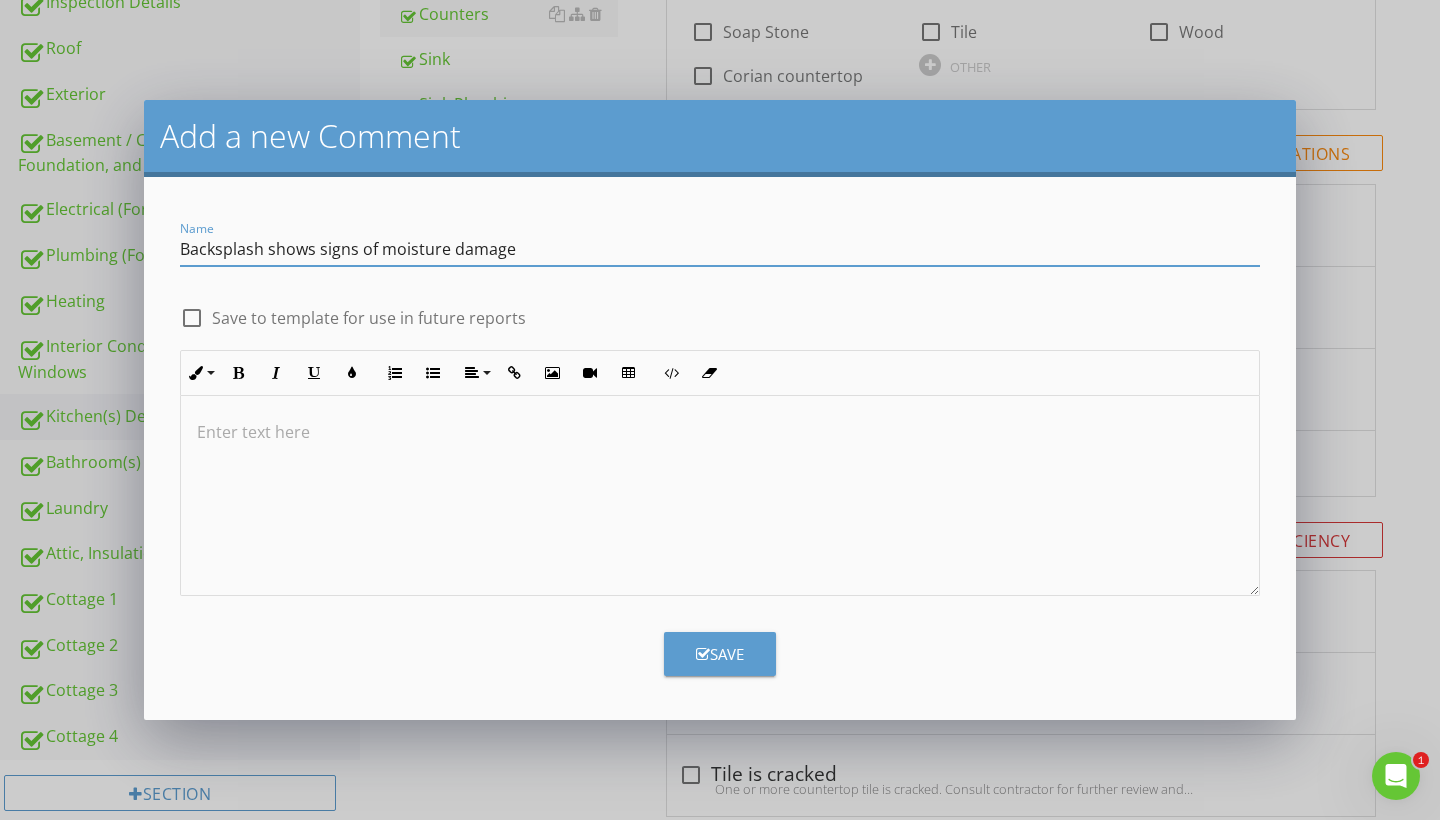 click on "Backsplash shows signs of moisture damage" at bounding box center [720, 249] 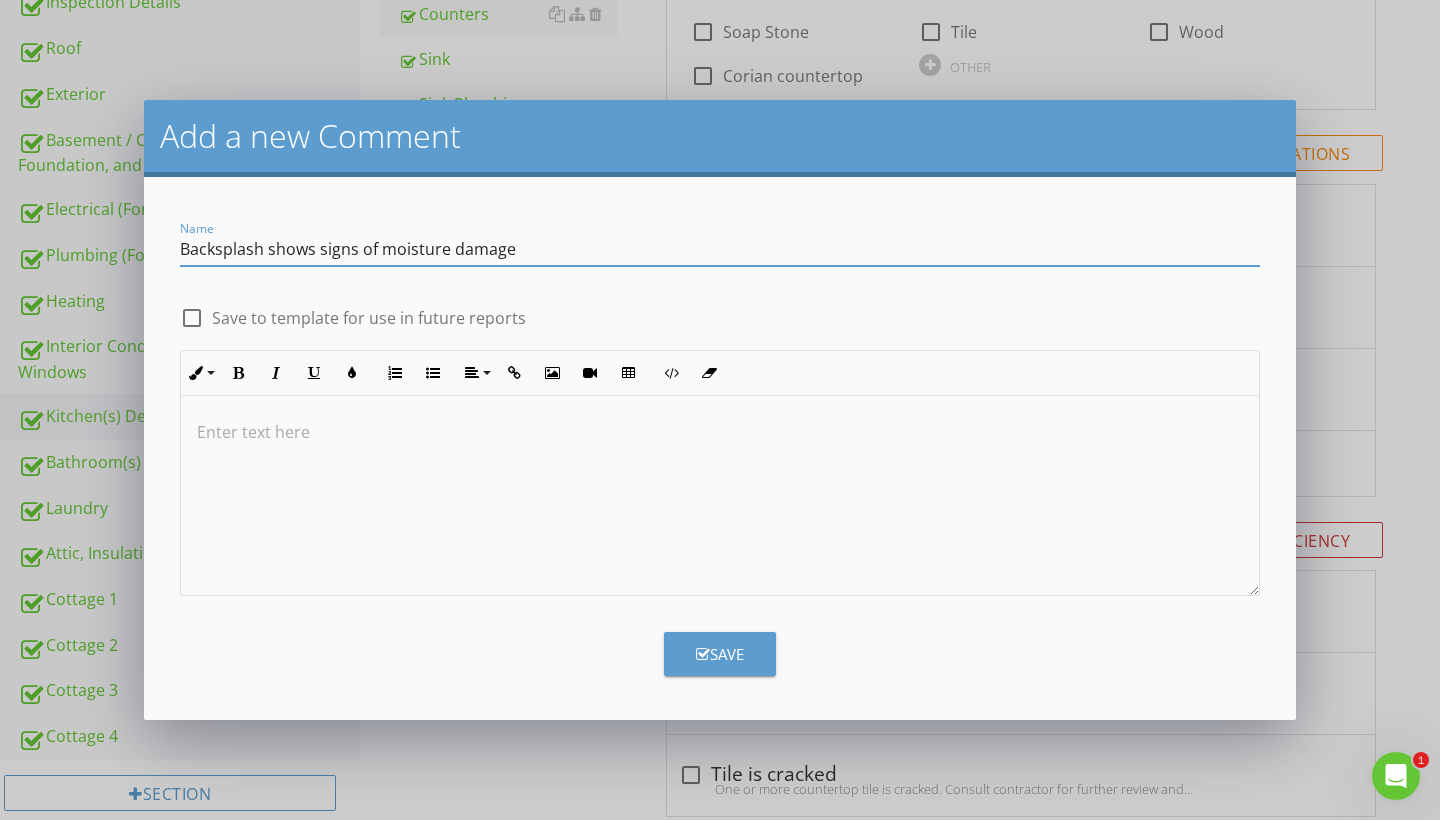 type on "Backsplash shows signs of moisture damage" 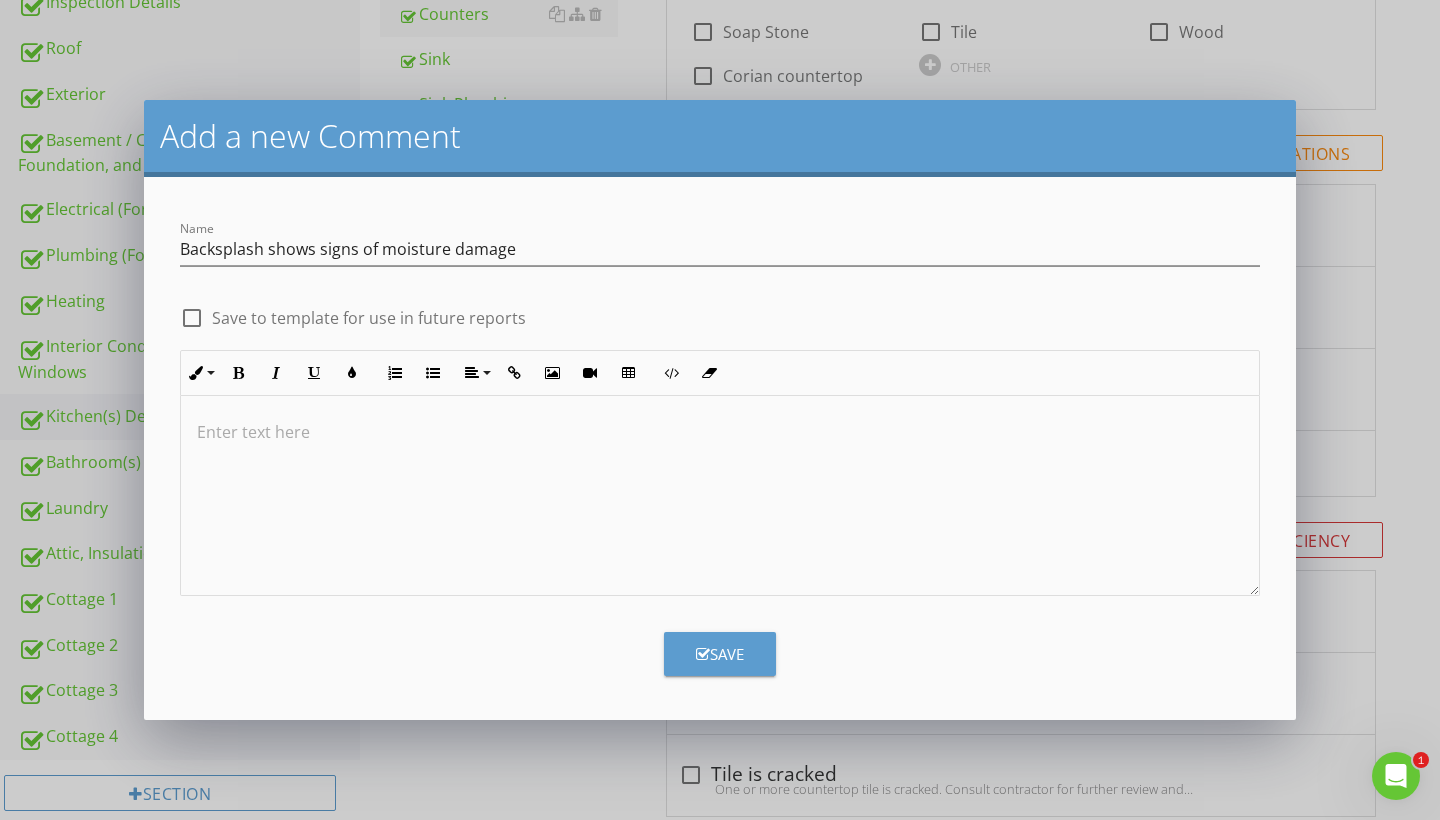 click at bounding box center [720, 496] 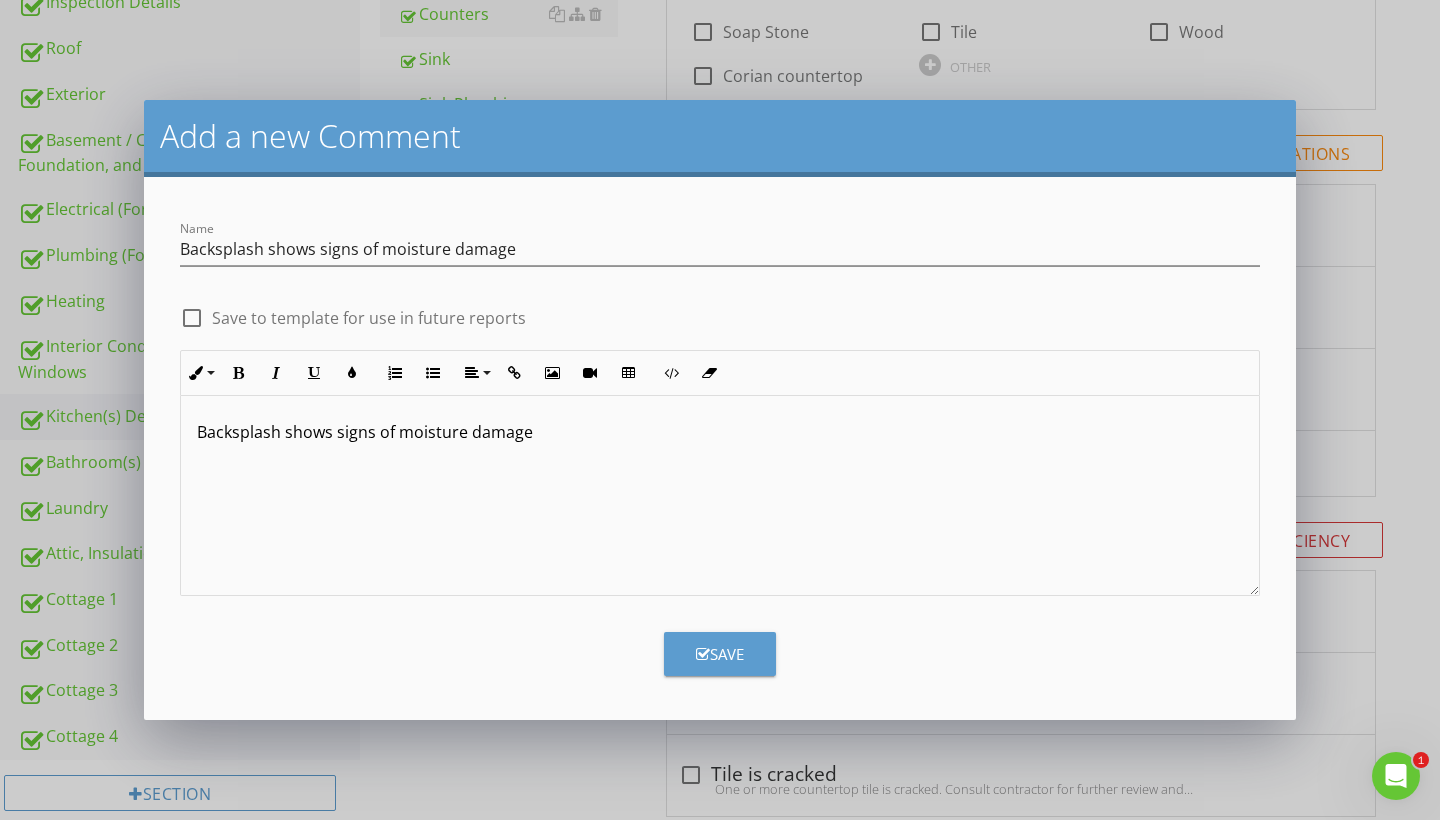 type 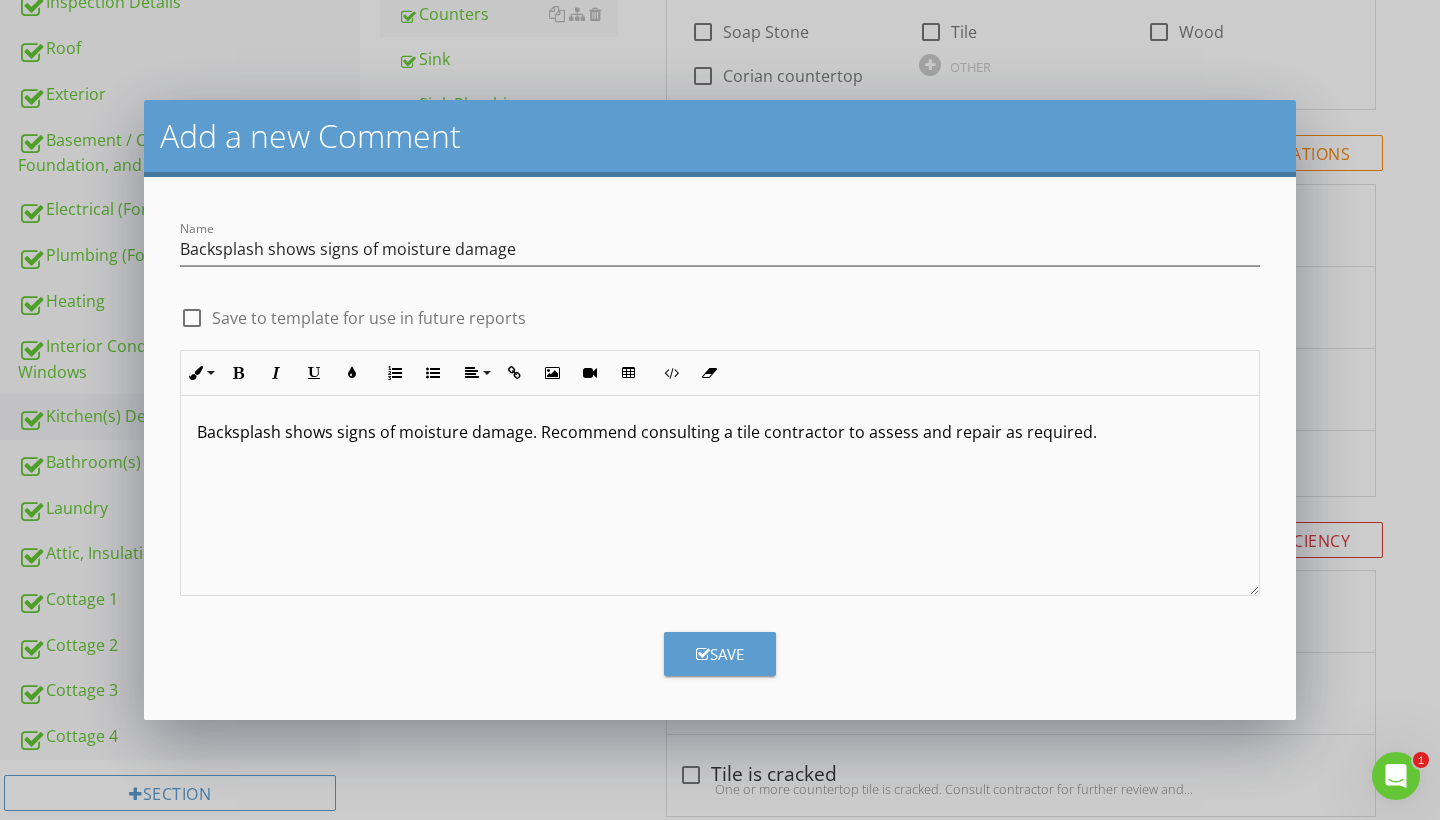 click on "Save" at bounding box center [720, 654] 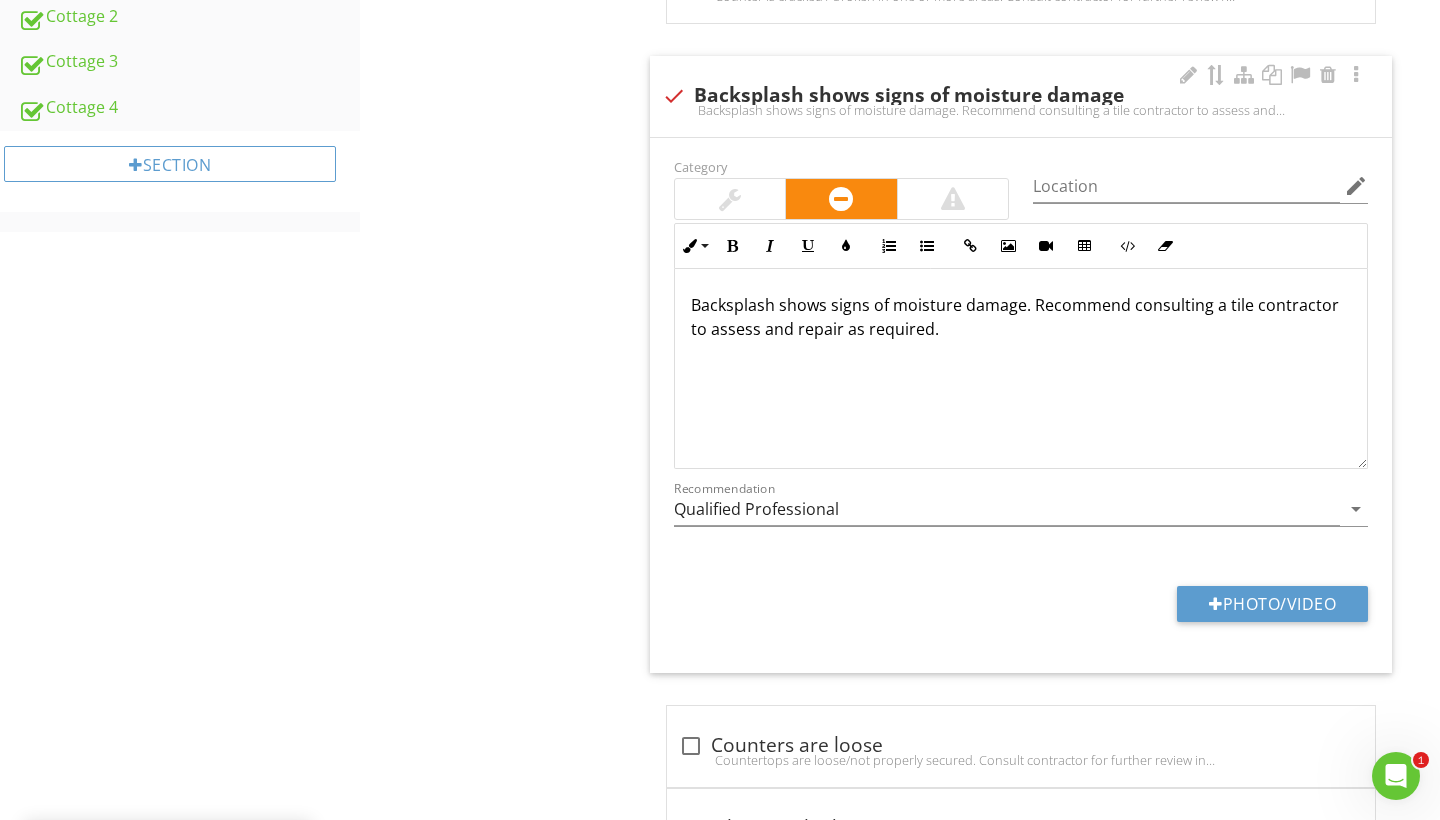 scroll, scrollTop: 1198, scrollLeft: 0, axis: vertical 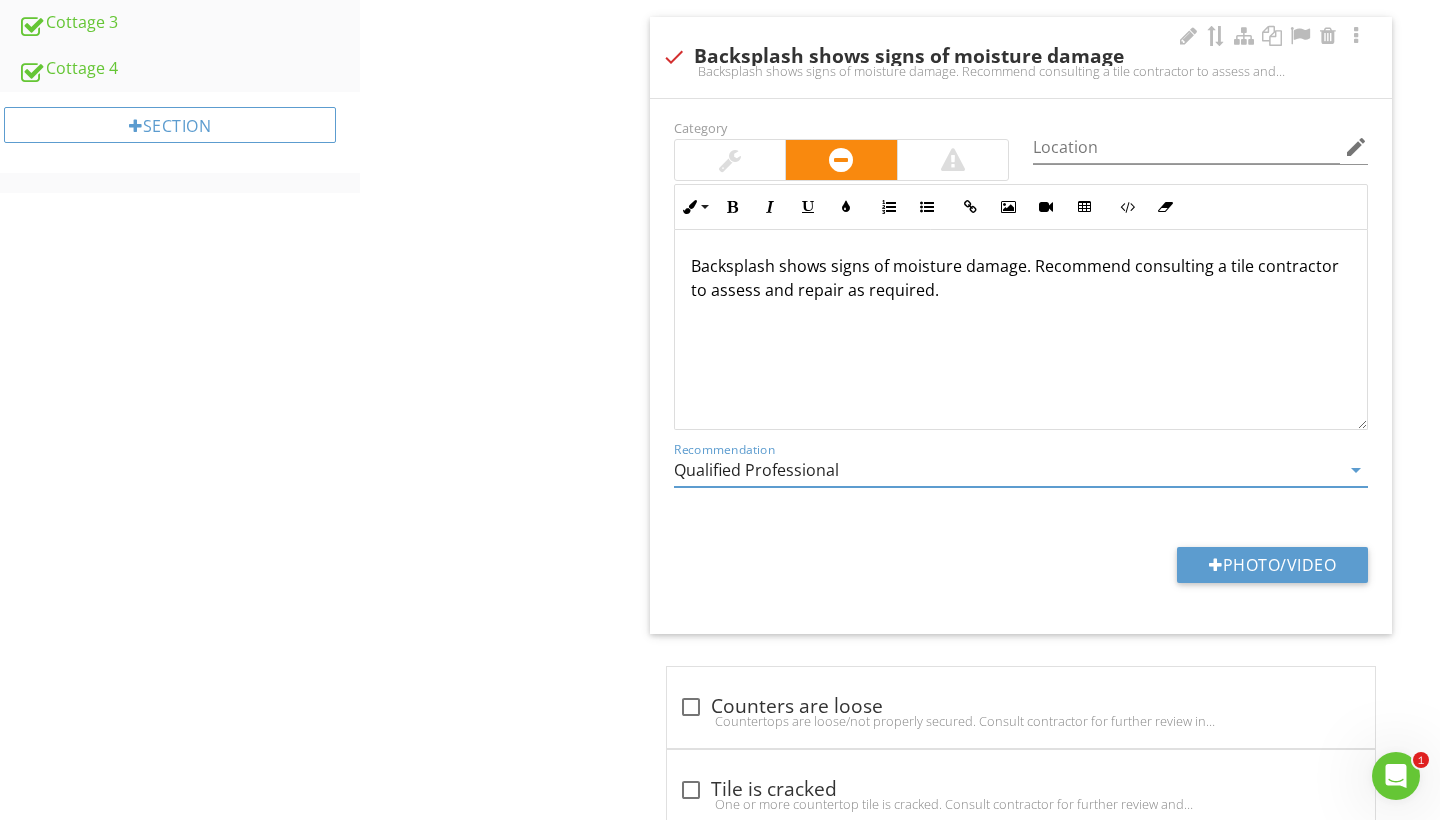 click on "Qualified Professional" at bounding box center (1007, 470) 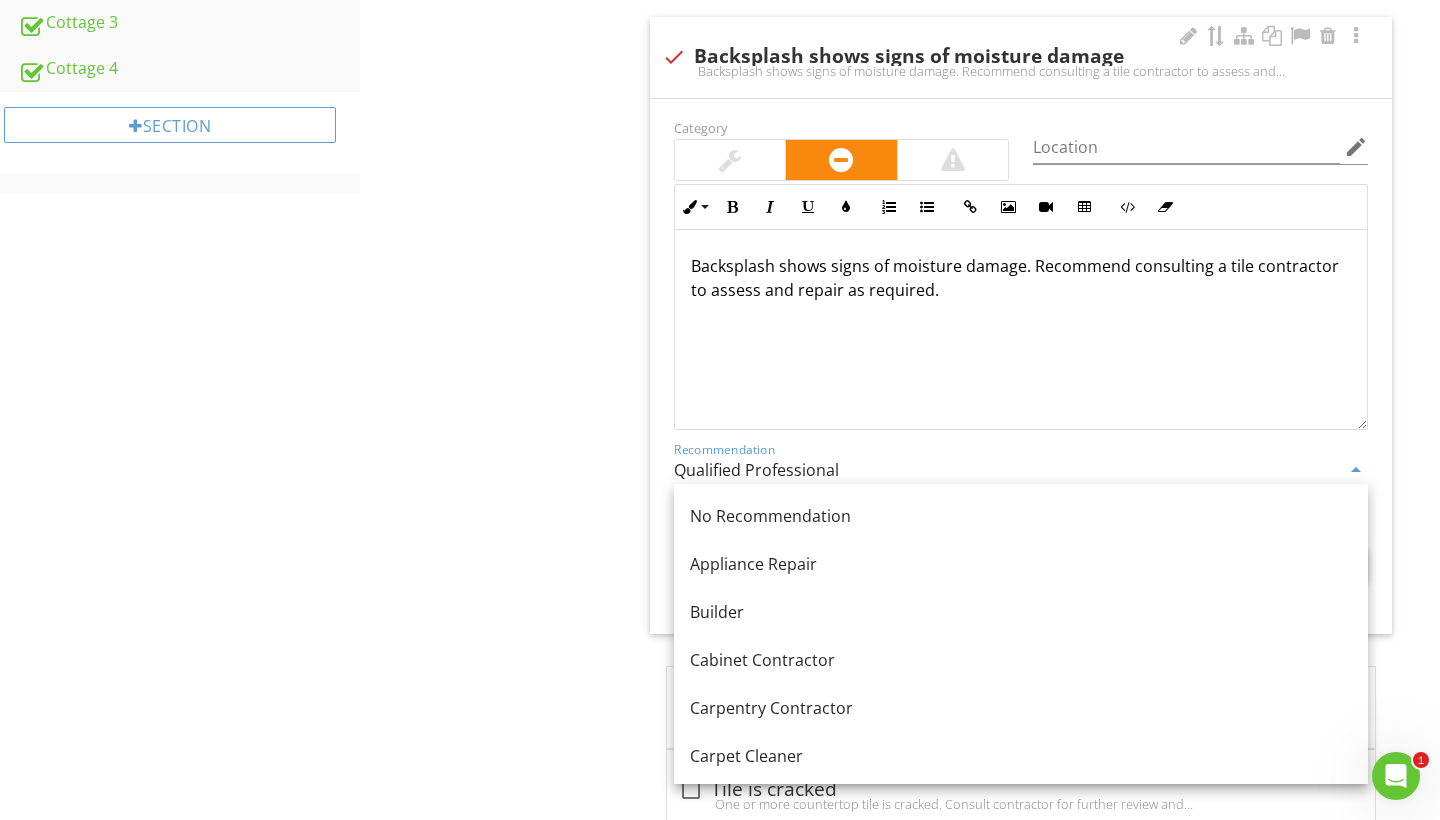 click on "Qualified Professional" at bounding box center [1007, 470] 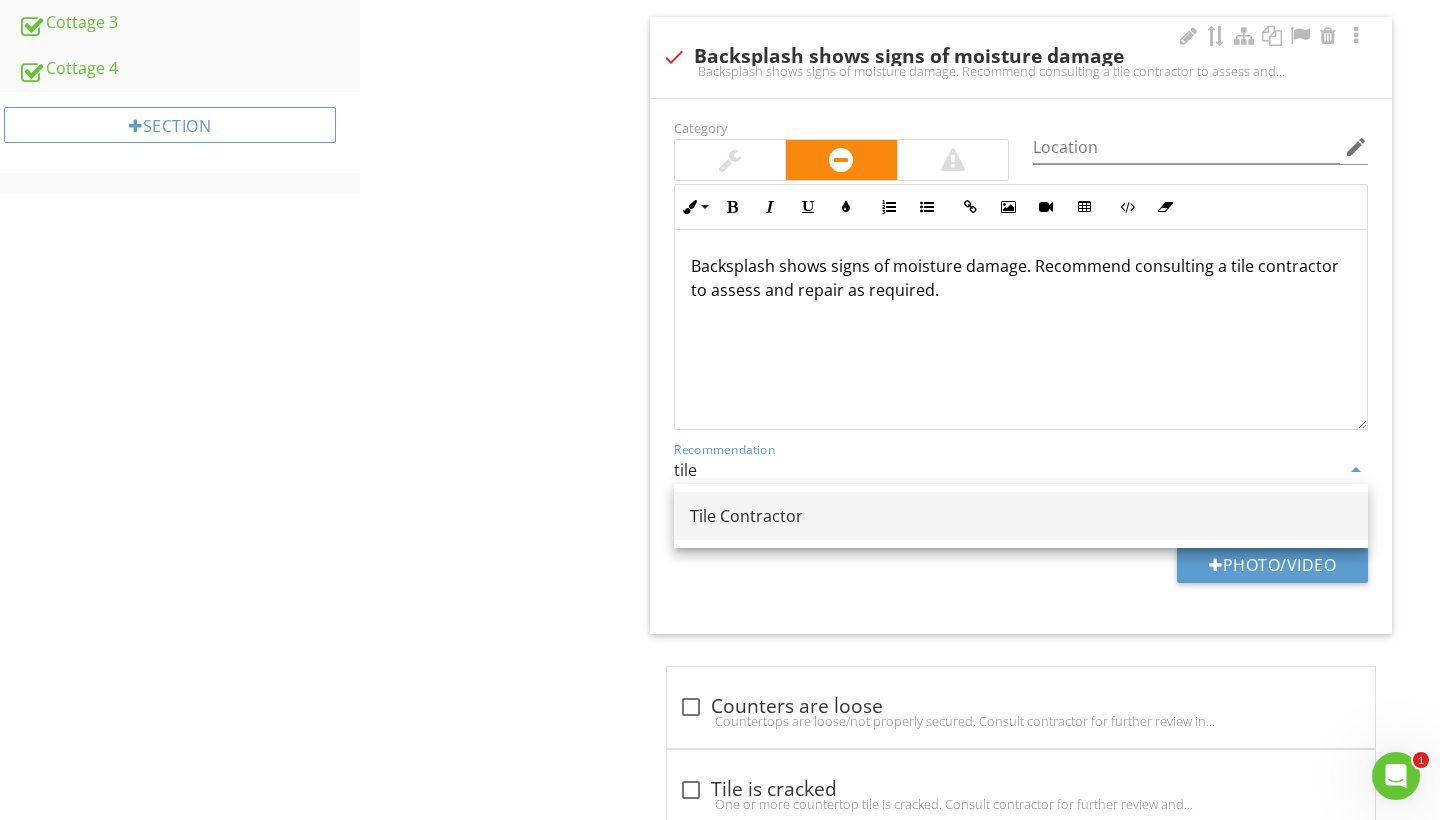 type on "Tile Contractor" 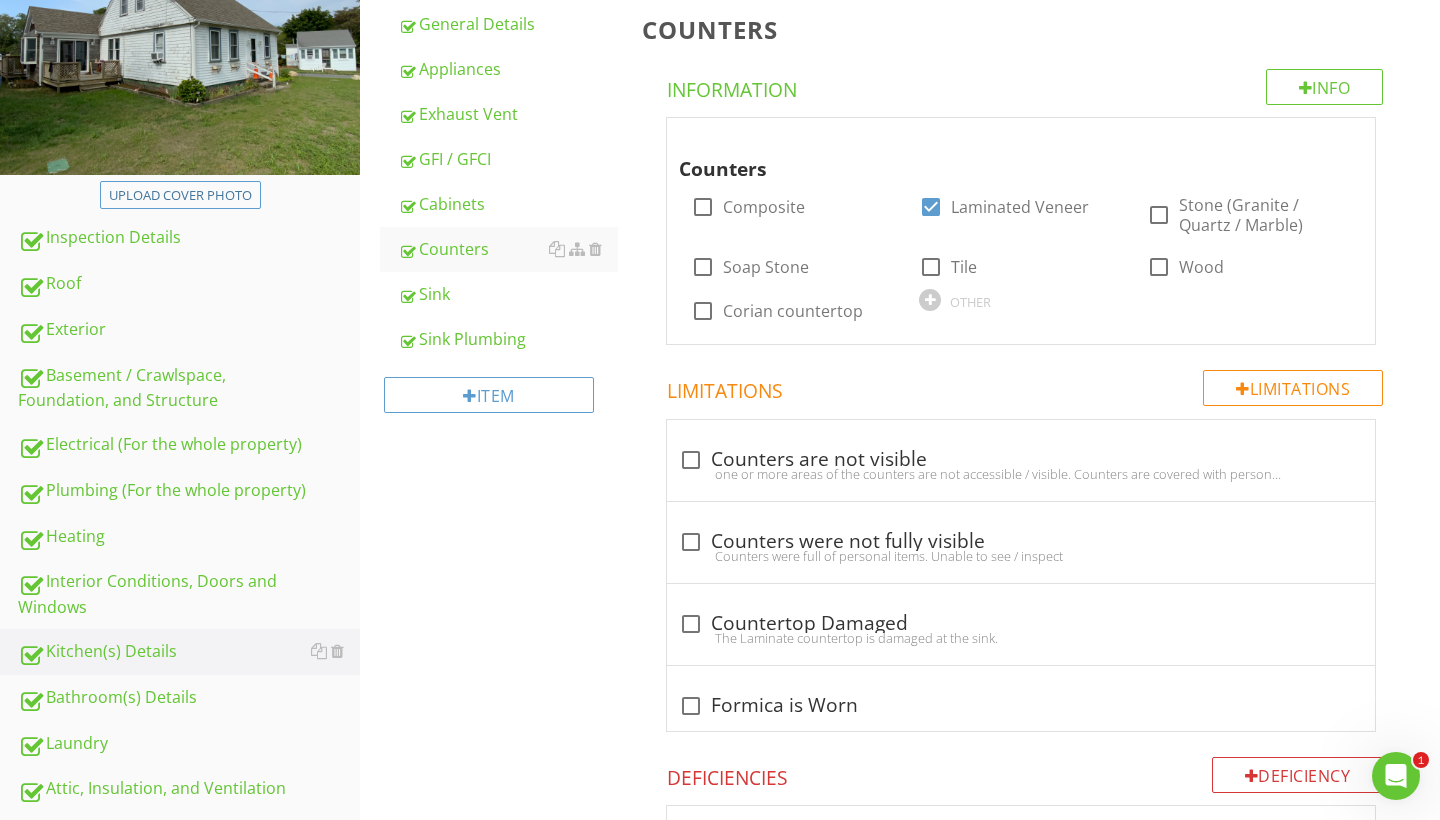 scroll, scrollTop: 293, scrollLeft: 0, axis: vertical 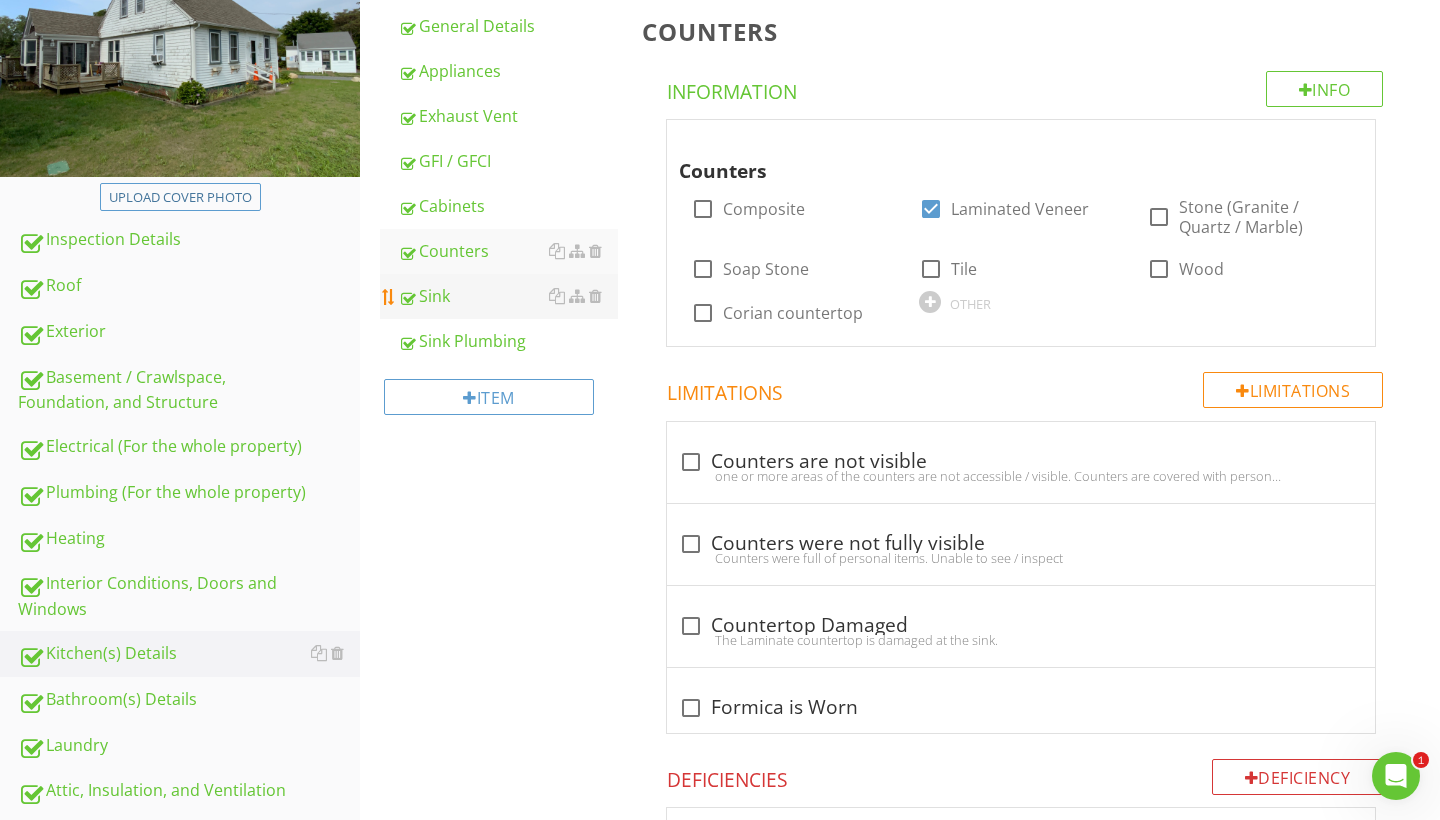 click on "Sink" at bounding box center [508, 296] 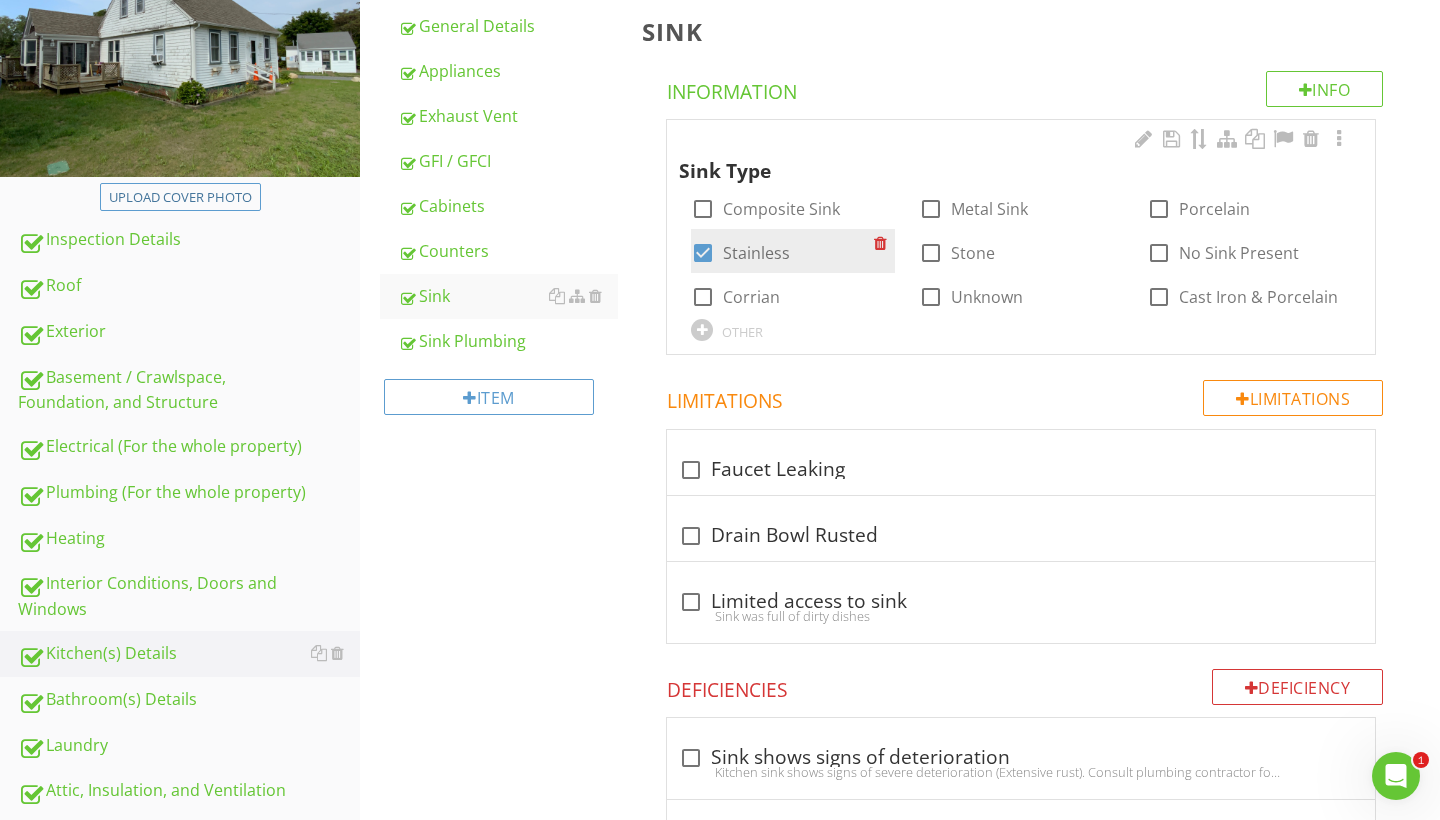 click at bounding box center [703, 253] 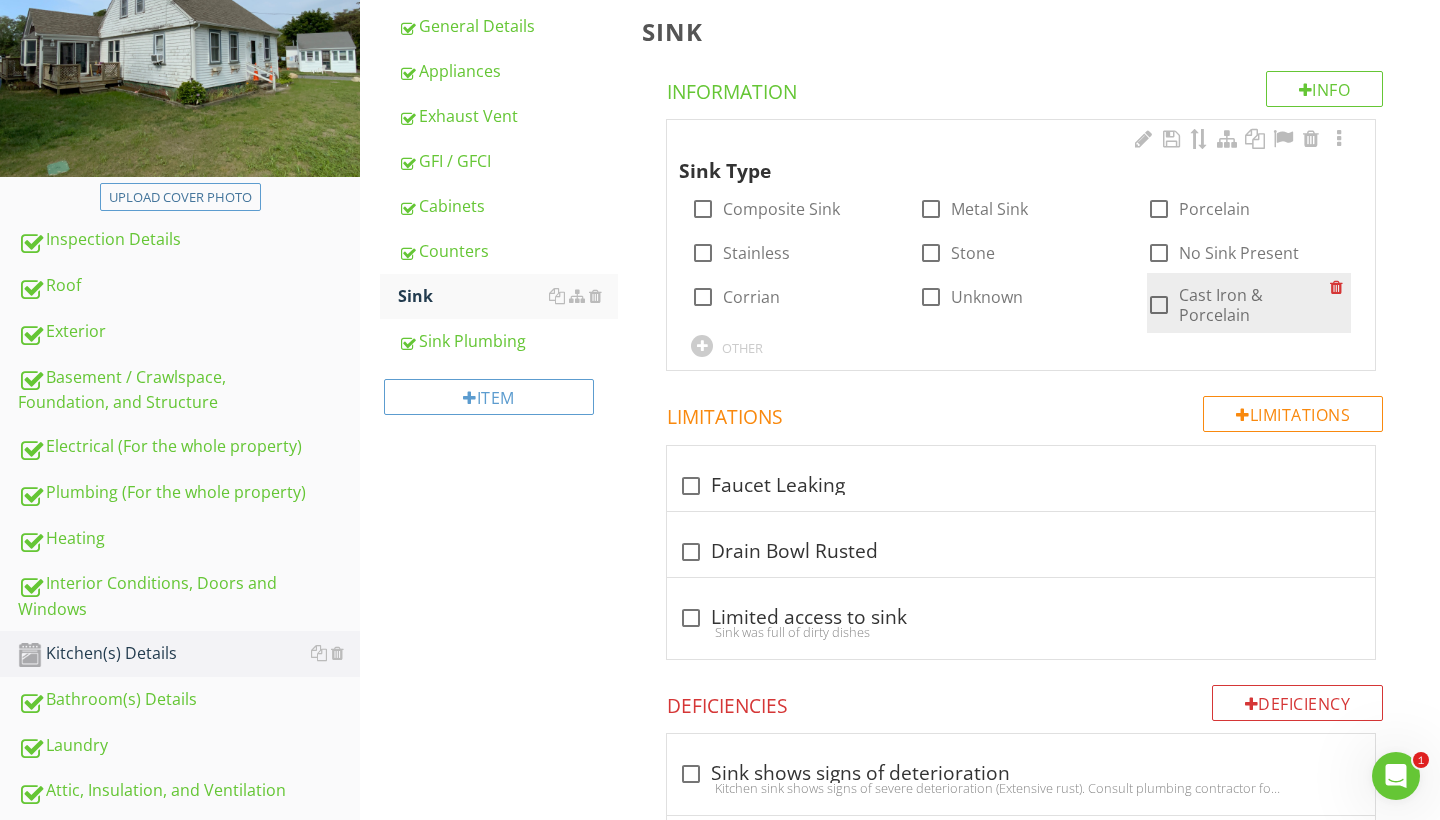 click at bounding box center (1159, 305) 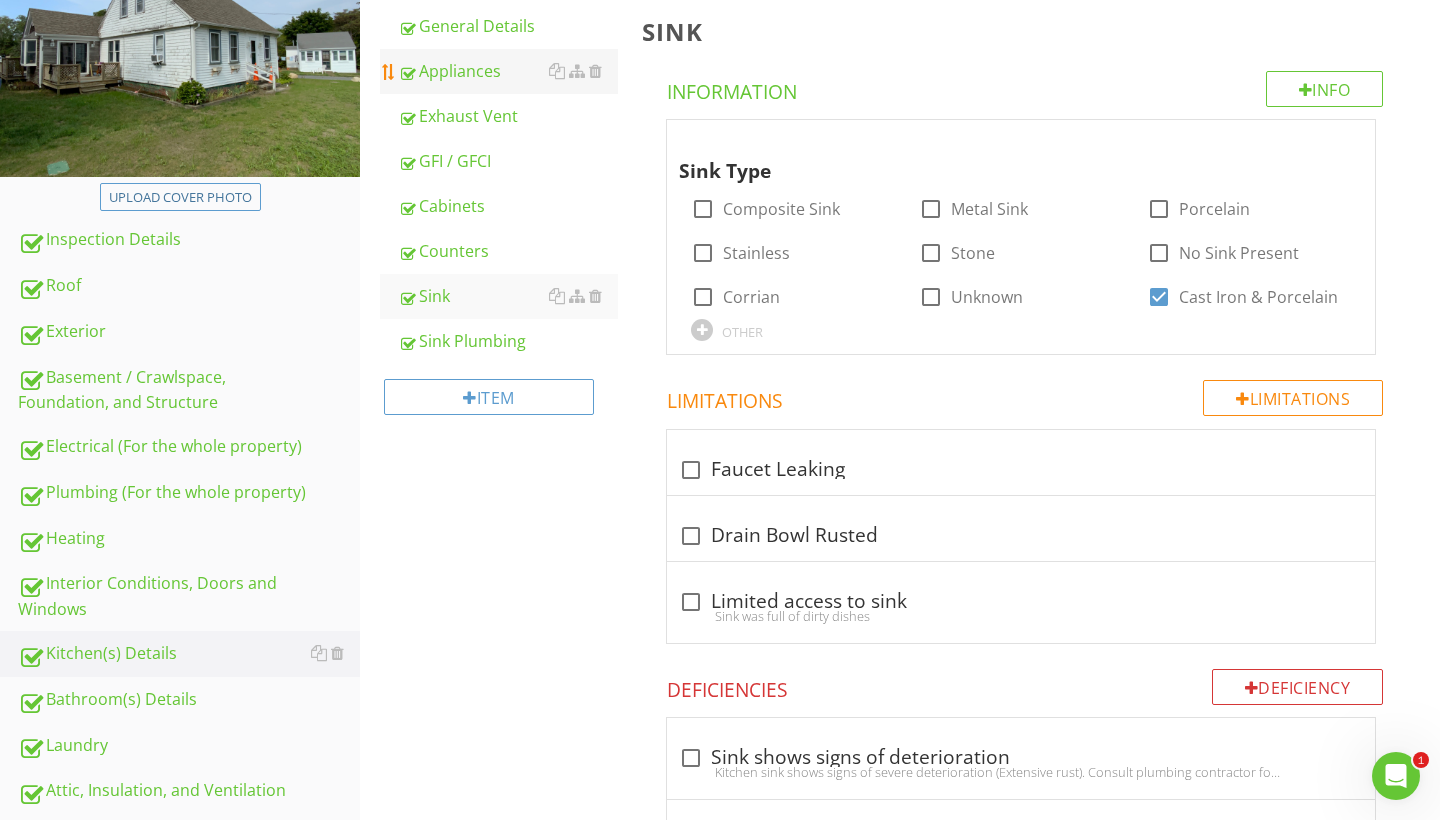 click on "Appliances" at bounding box center [508, 71] 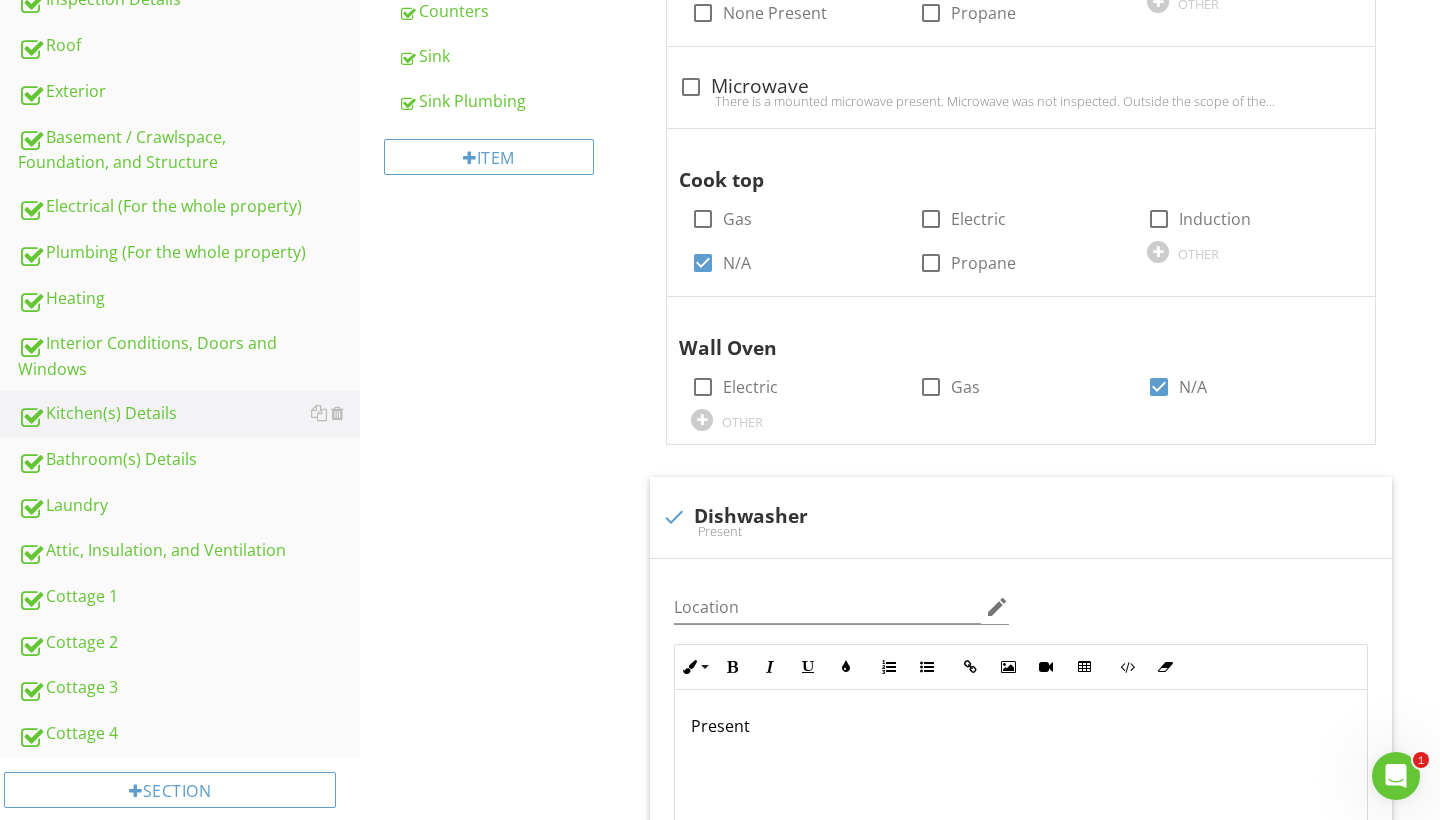 scroll, scrollTop: 46, scrollLeft: 0, axis: vertical 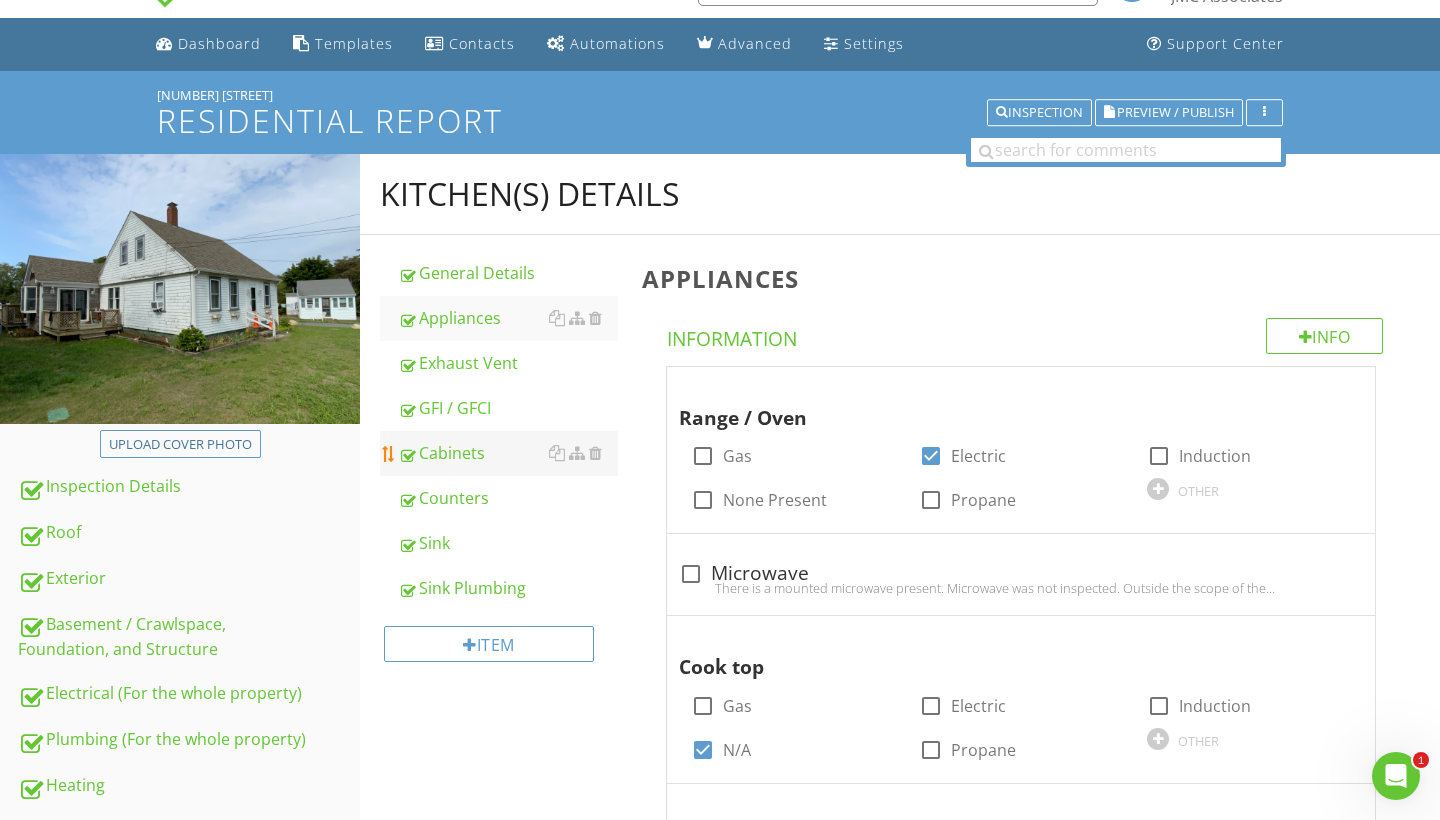 click on "Cabinets" at bounding box center (508, 453) 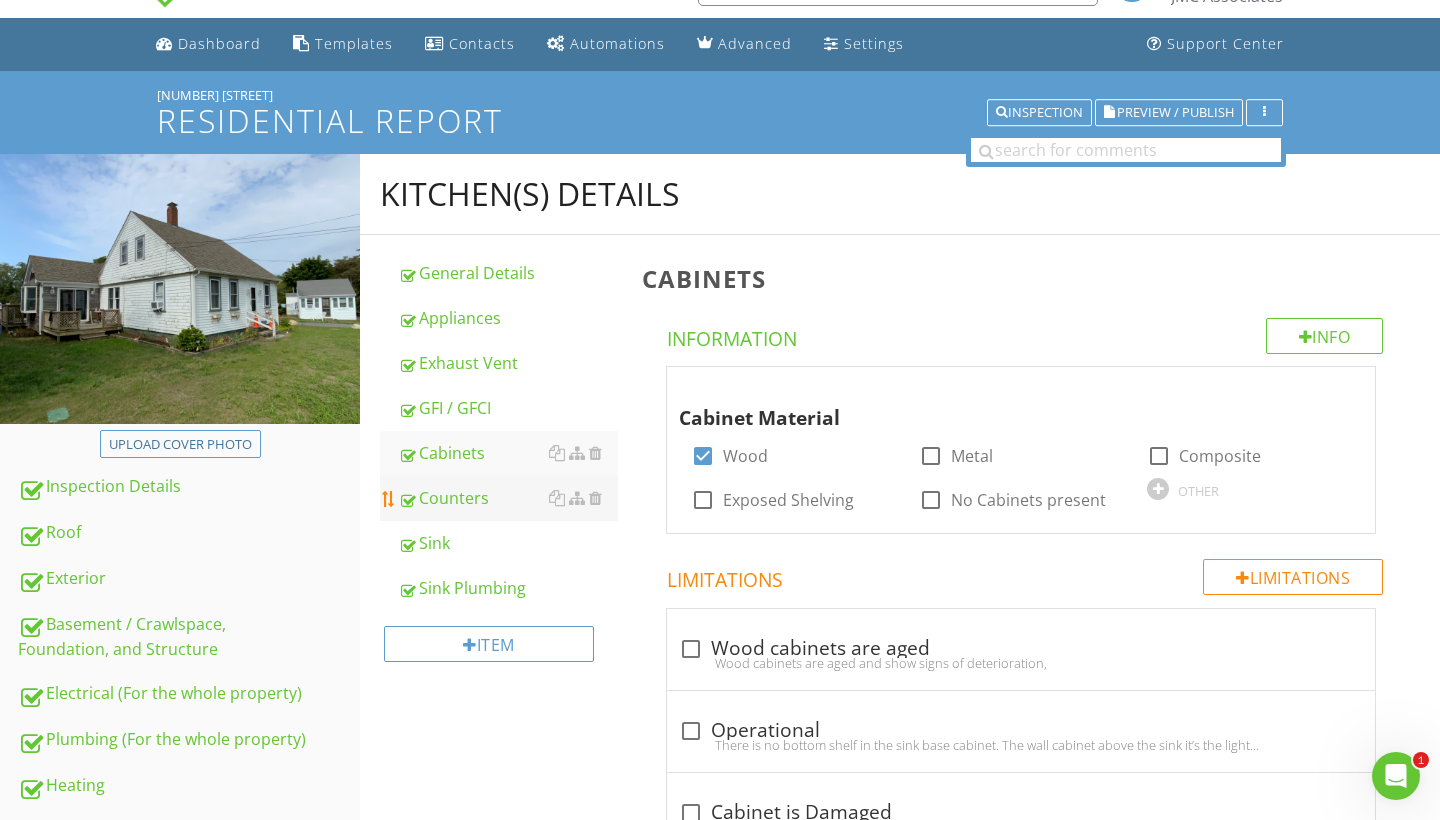 click on "Counters" at bounding box center (508, 498) 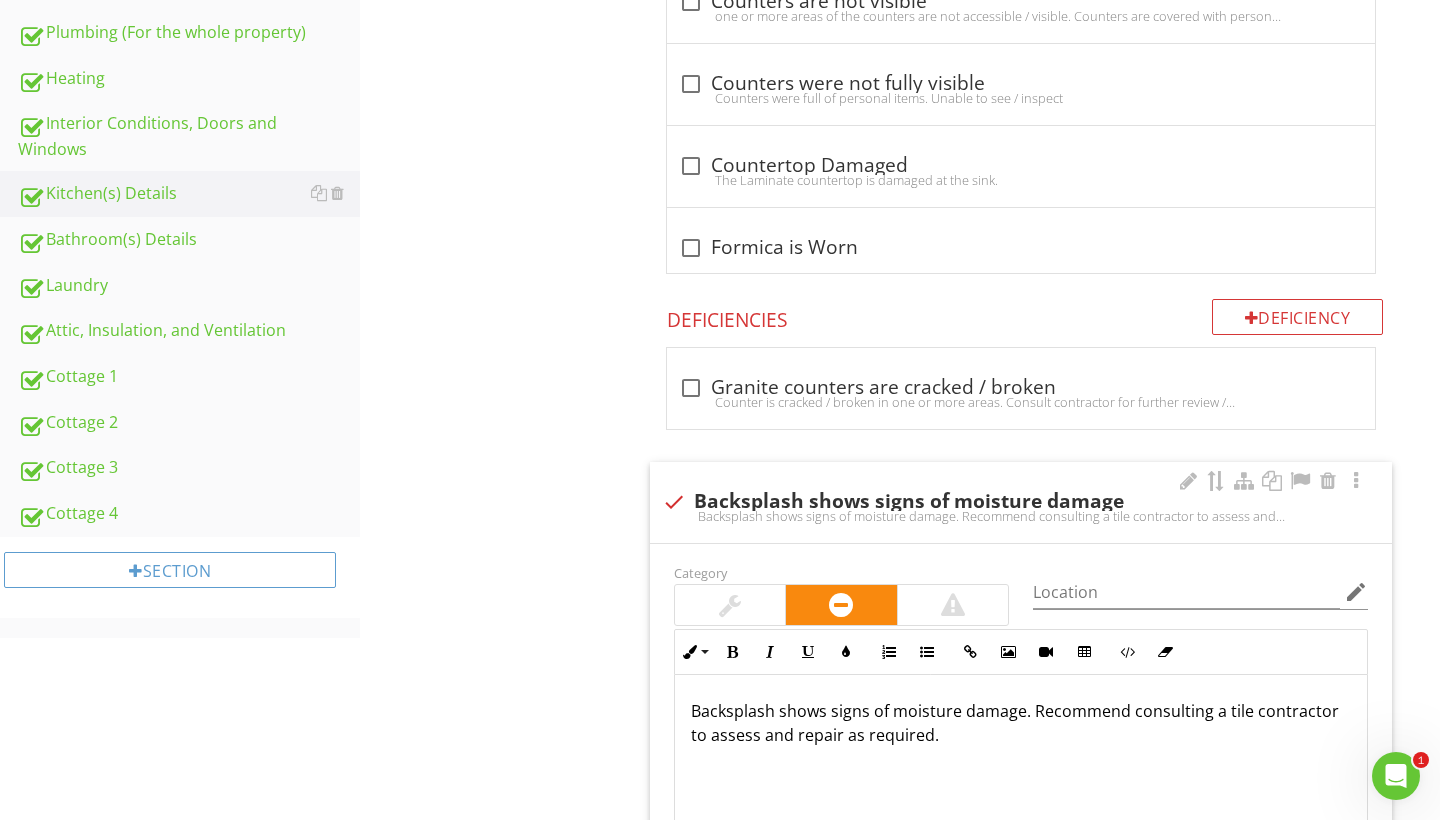 scroll, scrollTop: 754, scrollLeft: 0, axis: vertical 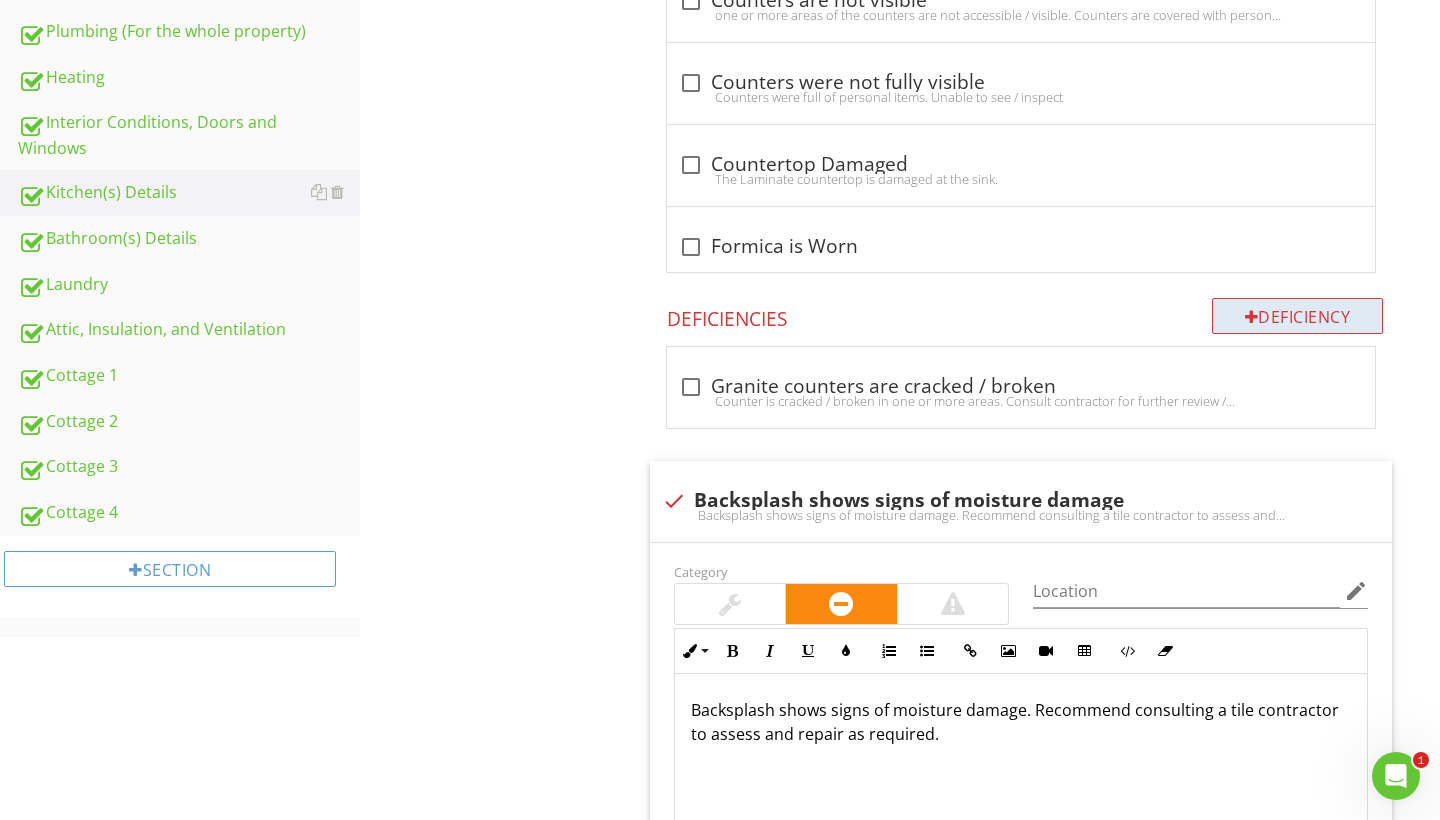 click on "Deficiency" at bounding box center (1298, 316) 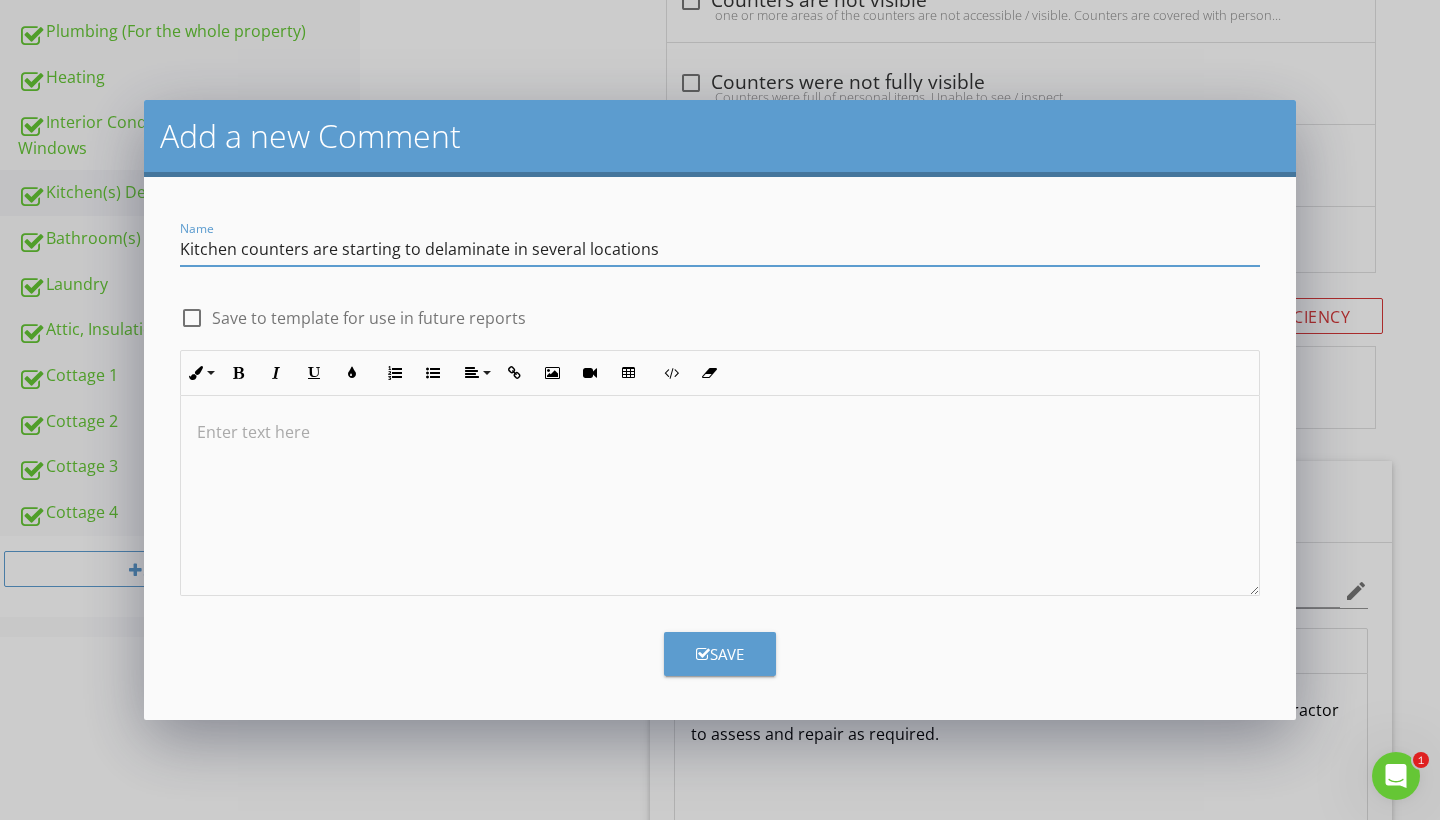 type on "Kitchen counters are starting to delaminate in several locations" 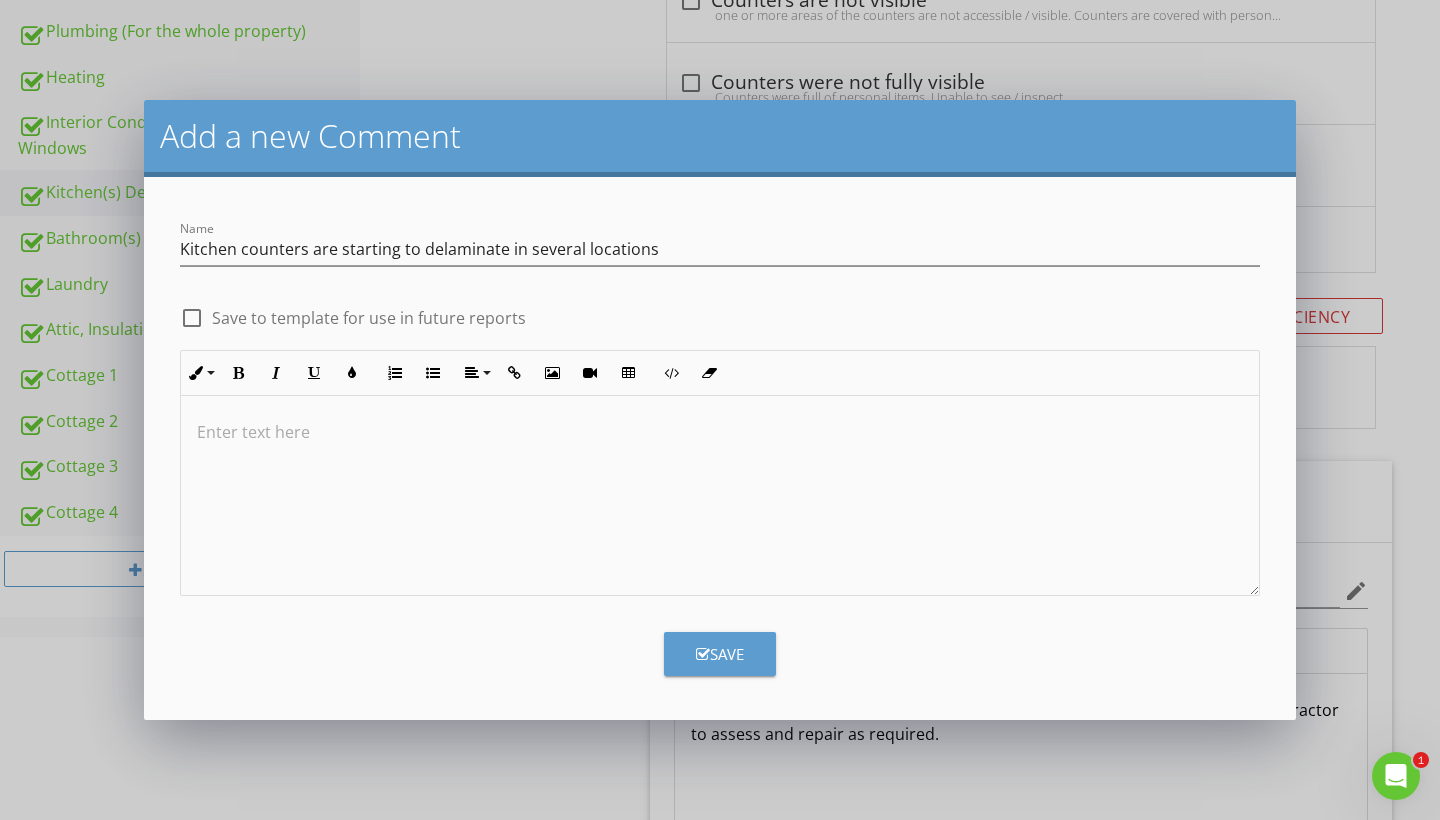 click at bounding box center (720, 496) 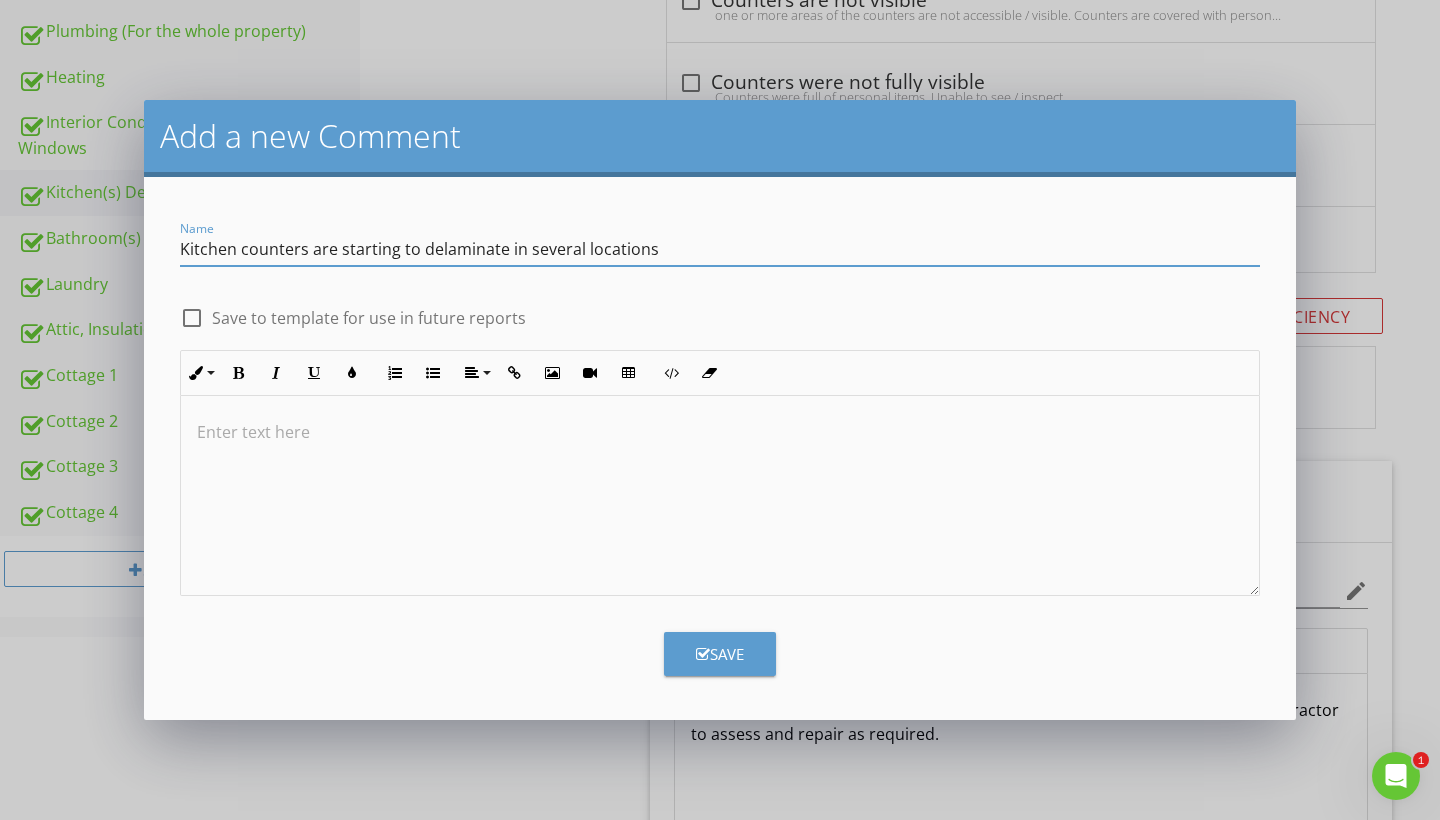 click on "Kitchen counters are starting to delaminate in several locations" at bounding box center [720, 249] 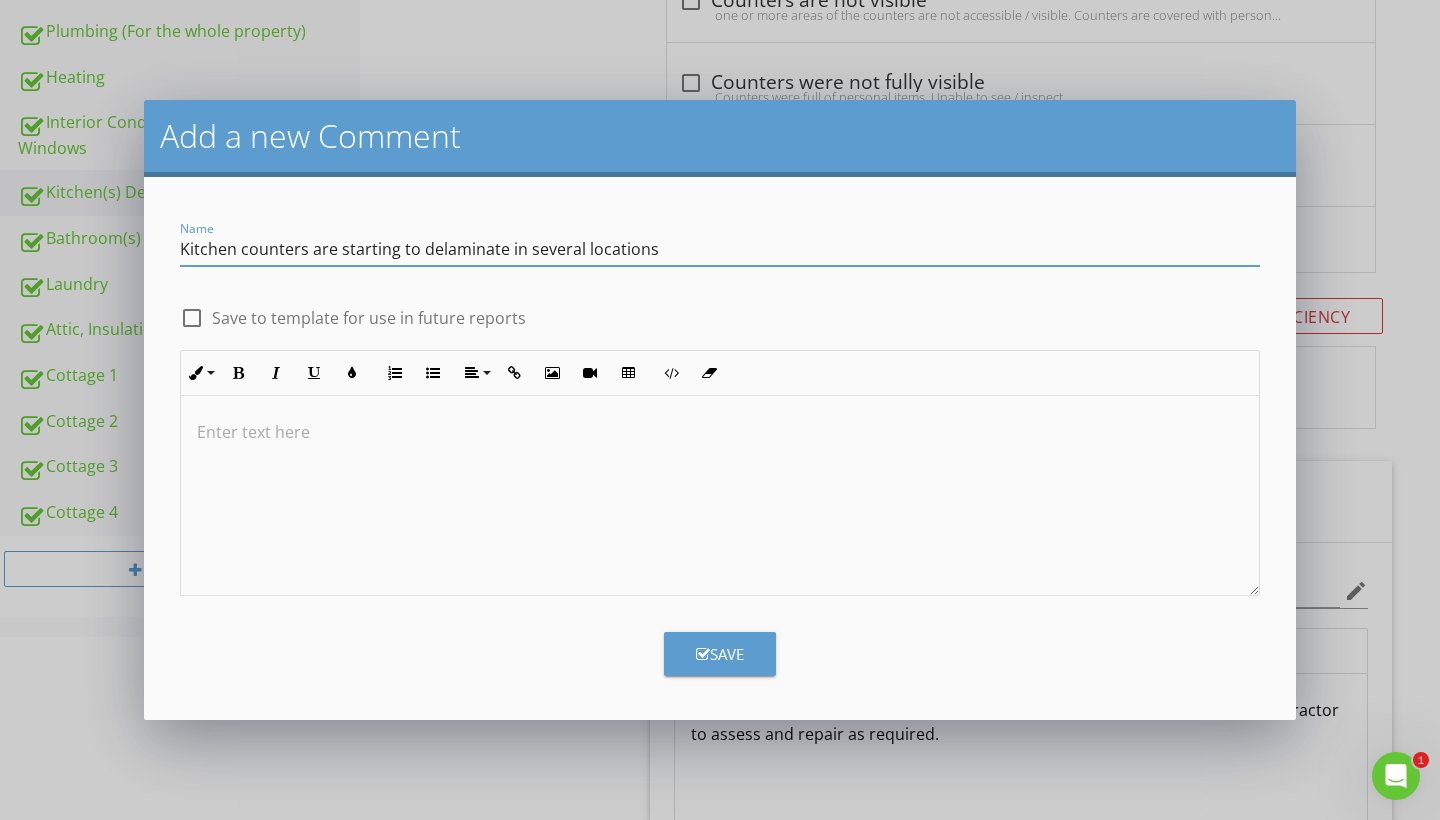 click on "Kitchen counters are starting to delaminate in several locations" at bounding box center (720, 249) 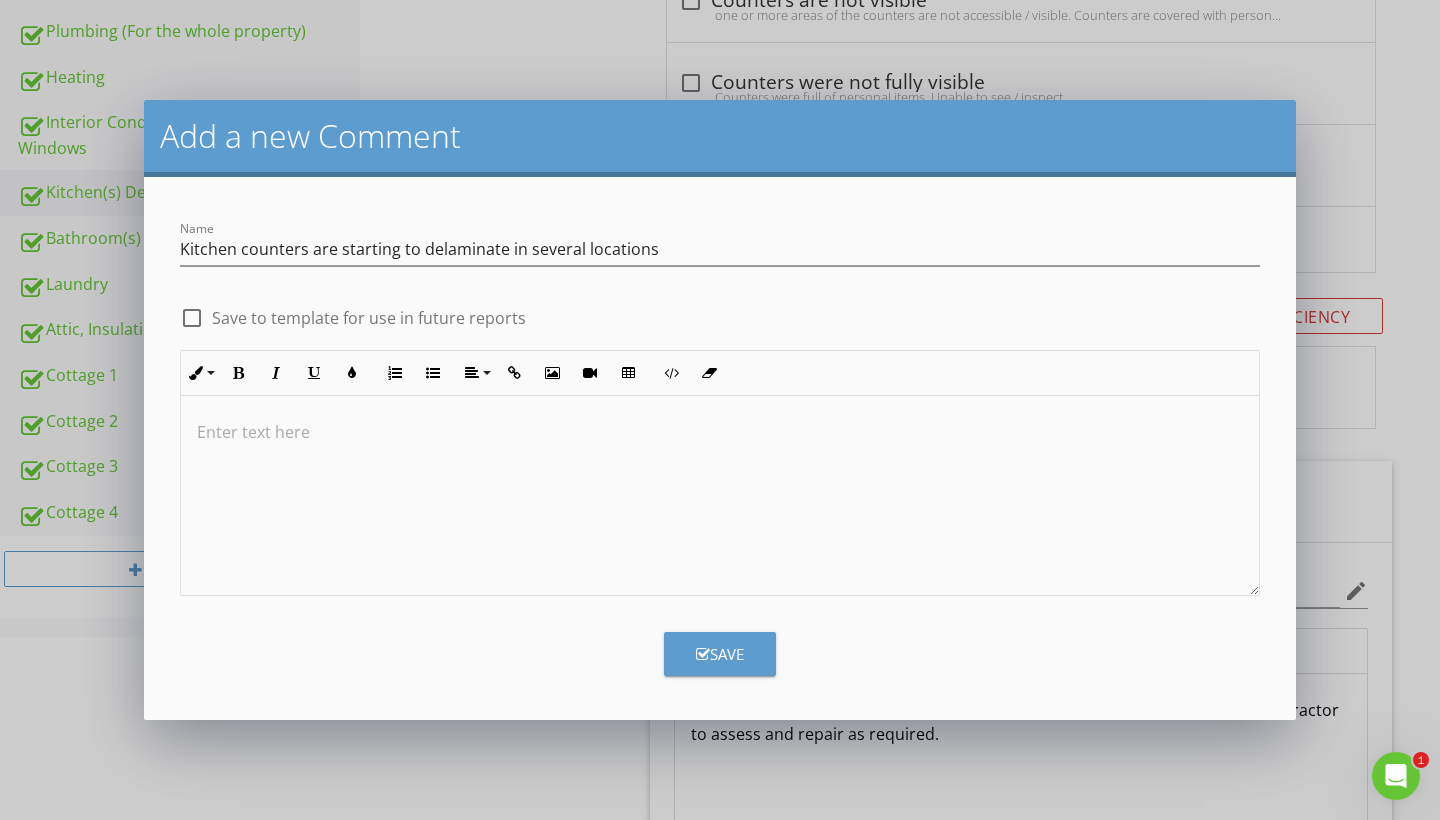 click at bounding box center [720, 496] 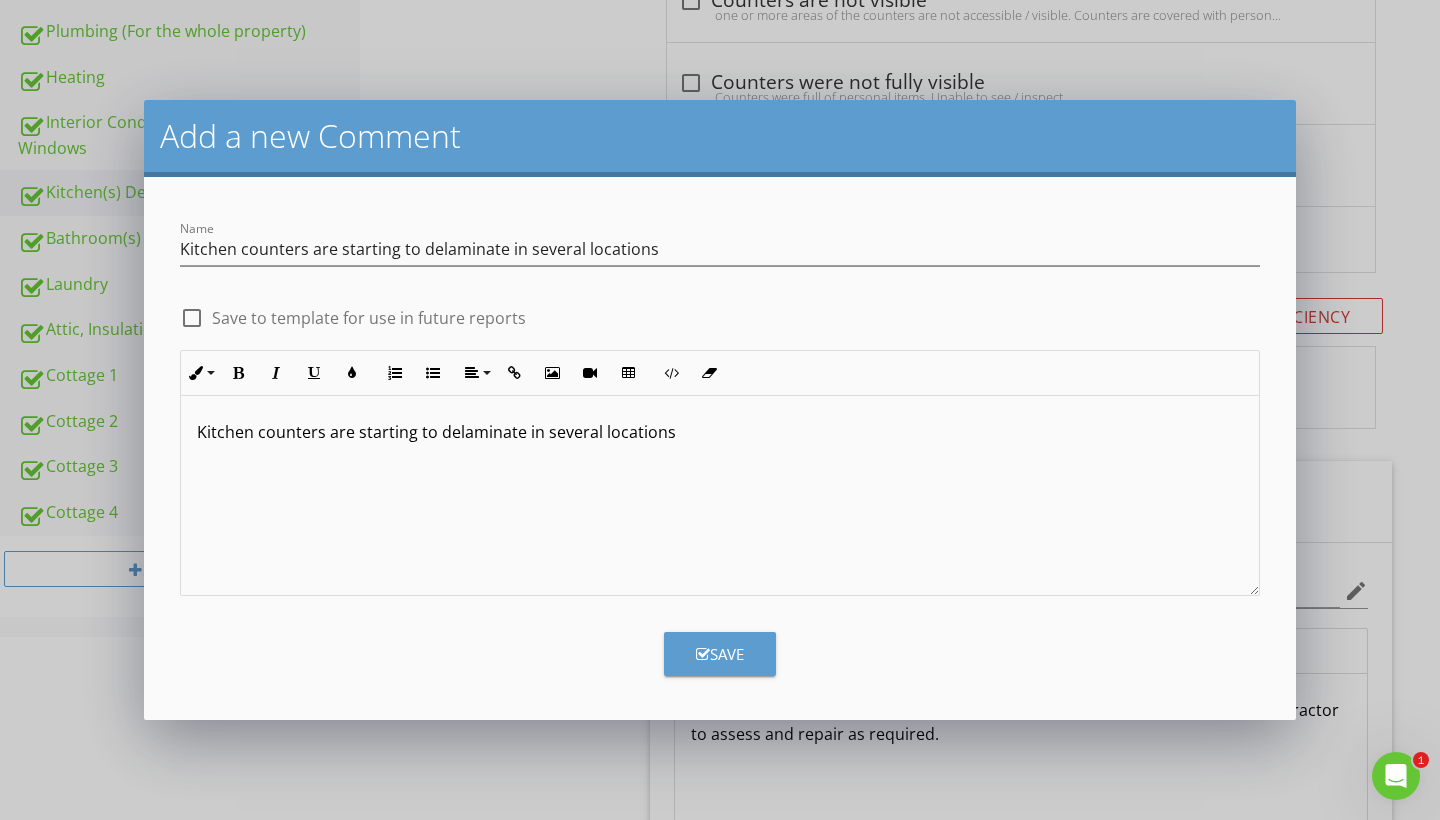type 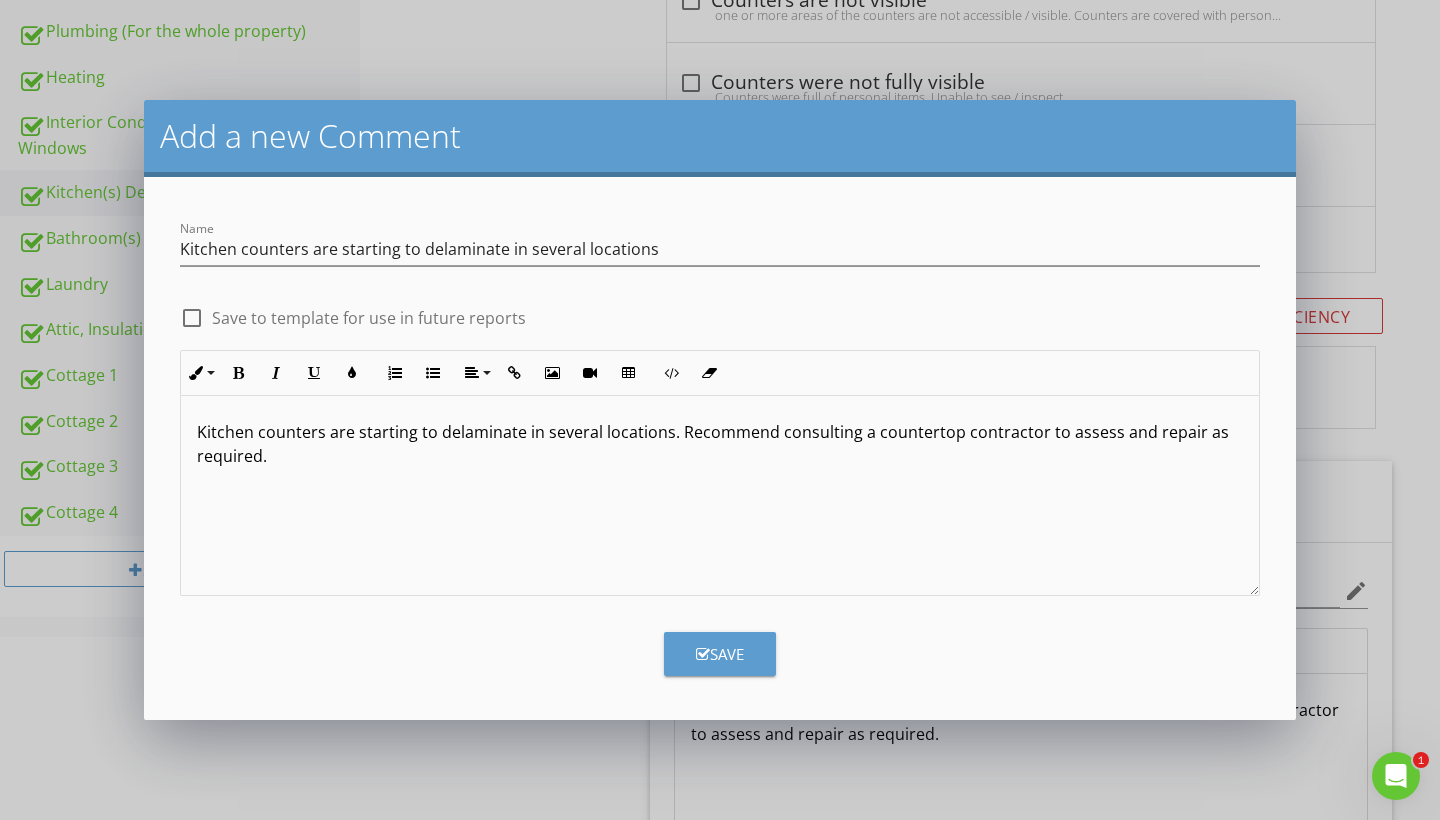 click on "Kitchen counters are starting to delaminate in several locations. Recommend consulting a countertop contractor to assess and repair as required." at bounding box center (720, 444) 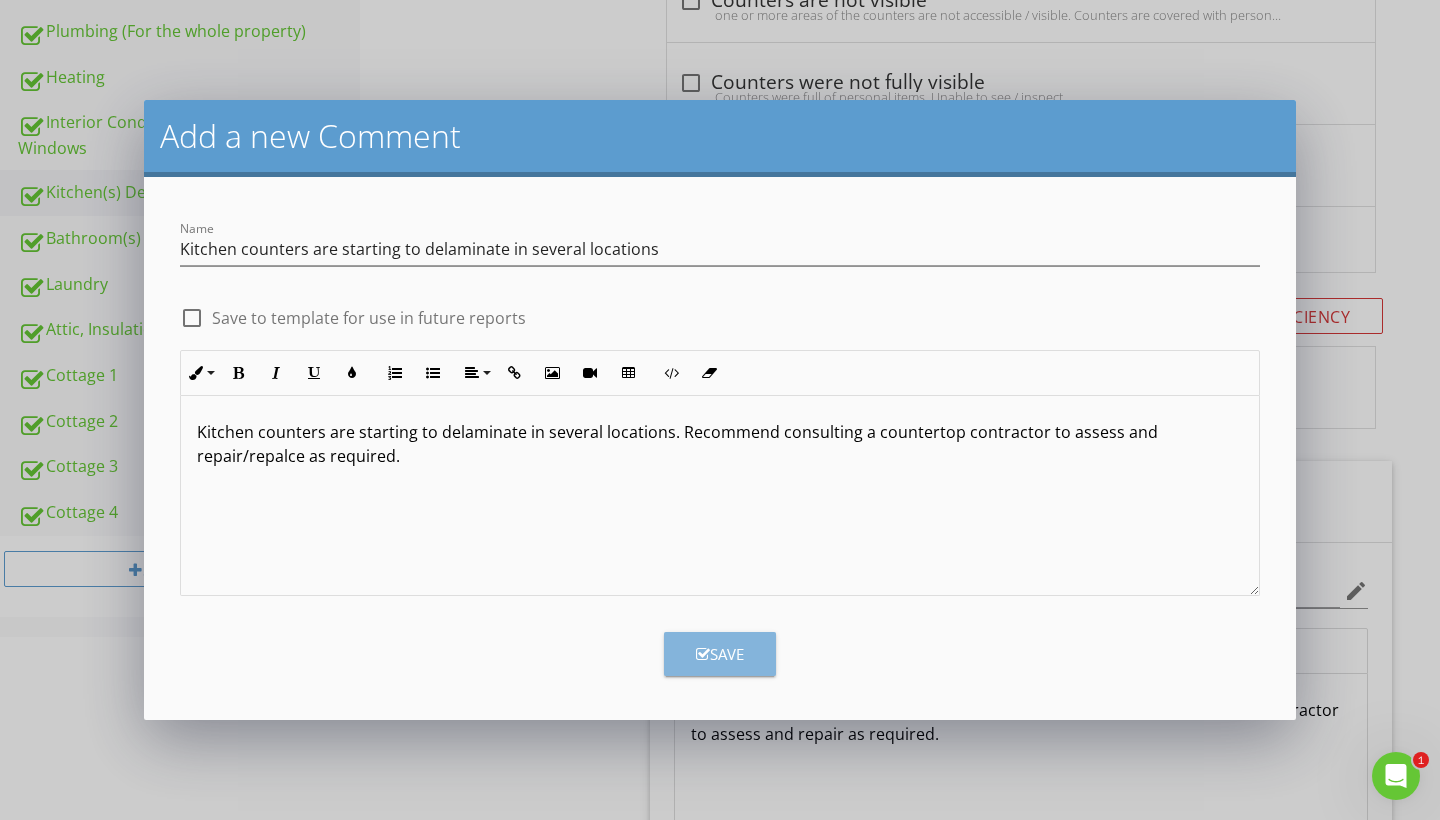 click on "Save" at bounding box center (720, 654) 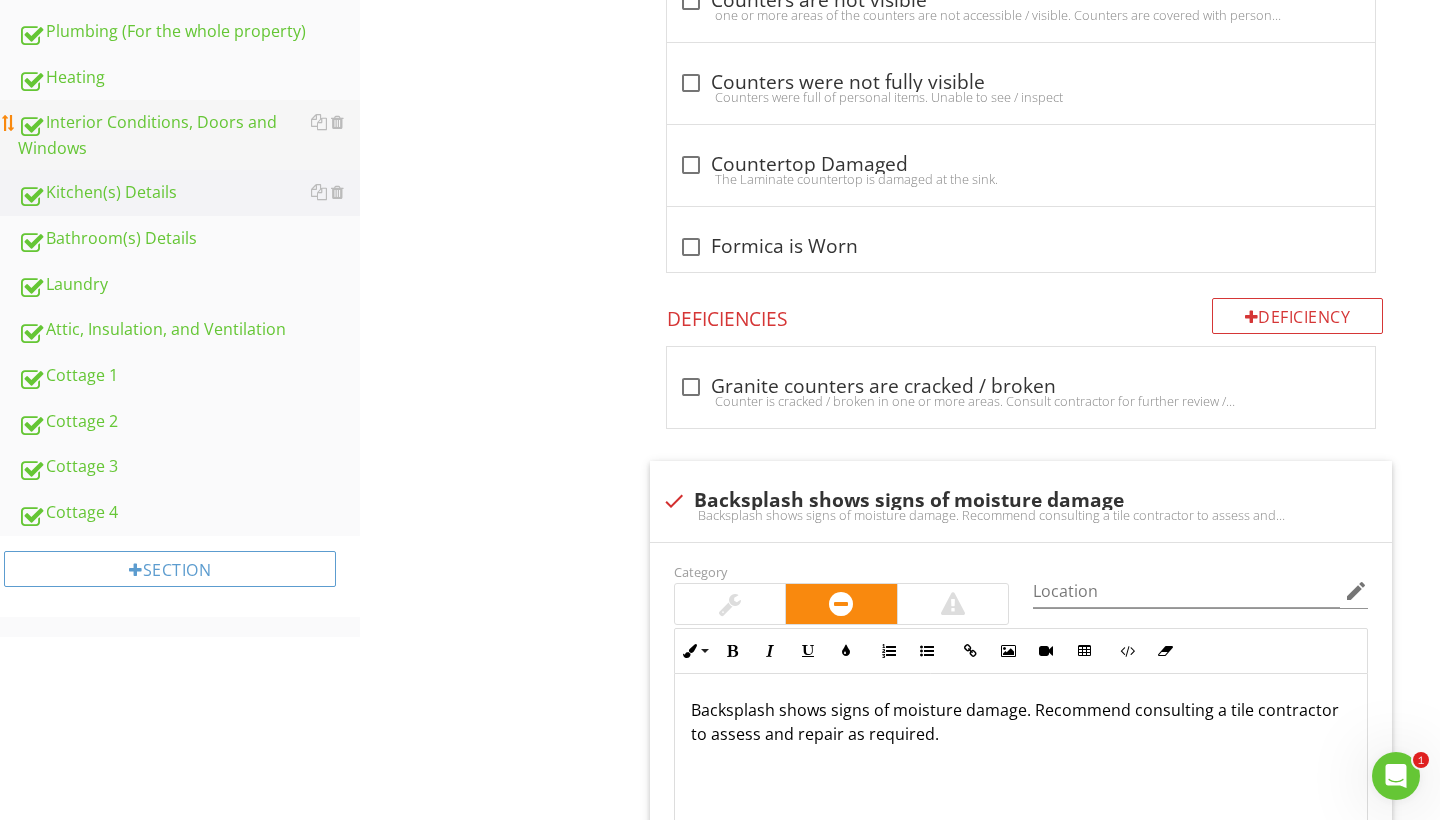 click on "Interior Conditions, Doors and Windows" at bounding box center (189, 135) 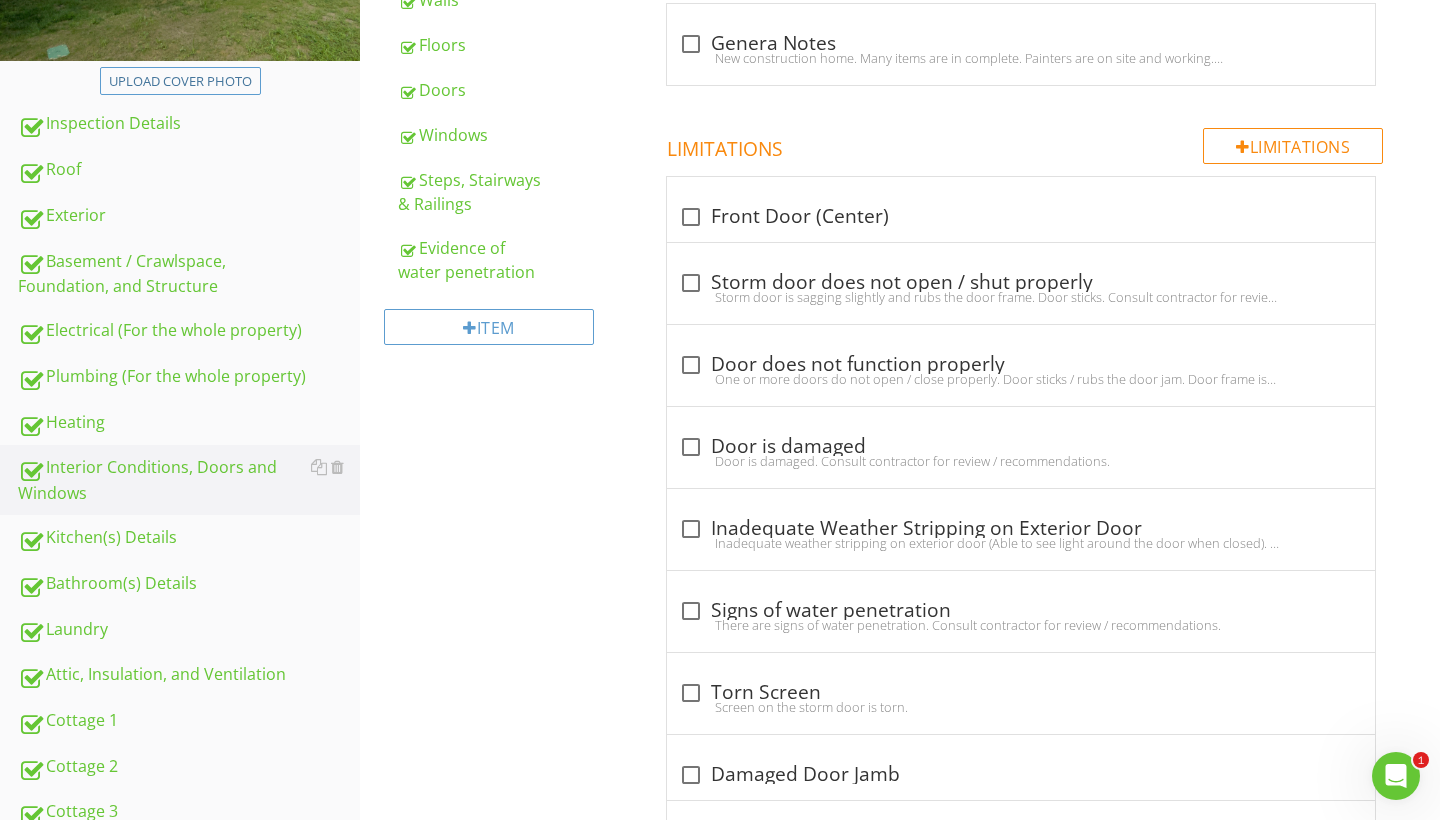 scroll, scrollTop: 407, scrollLeft: 0, axis: vertical 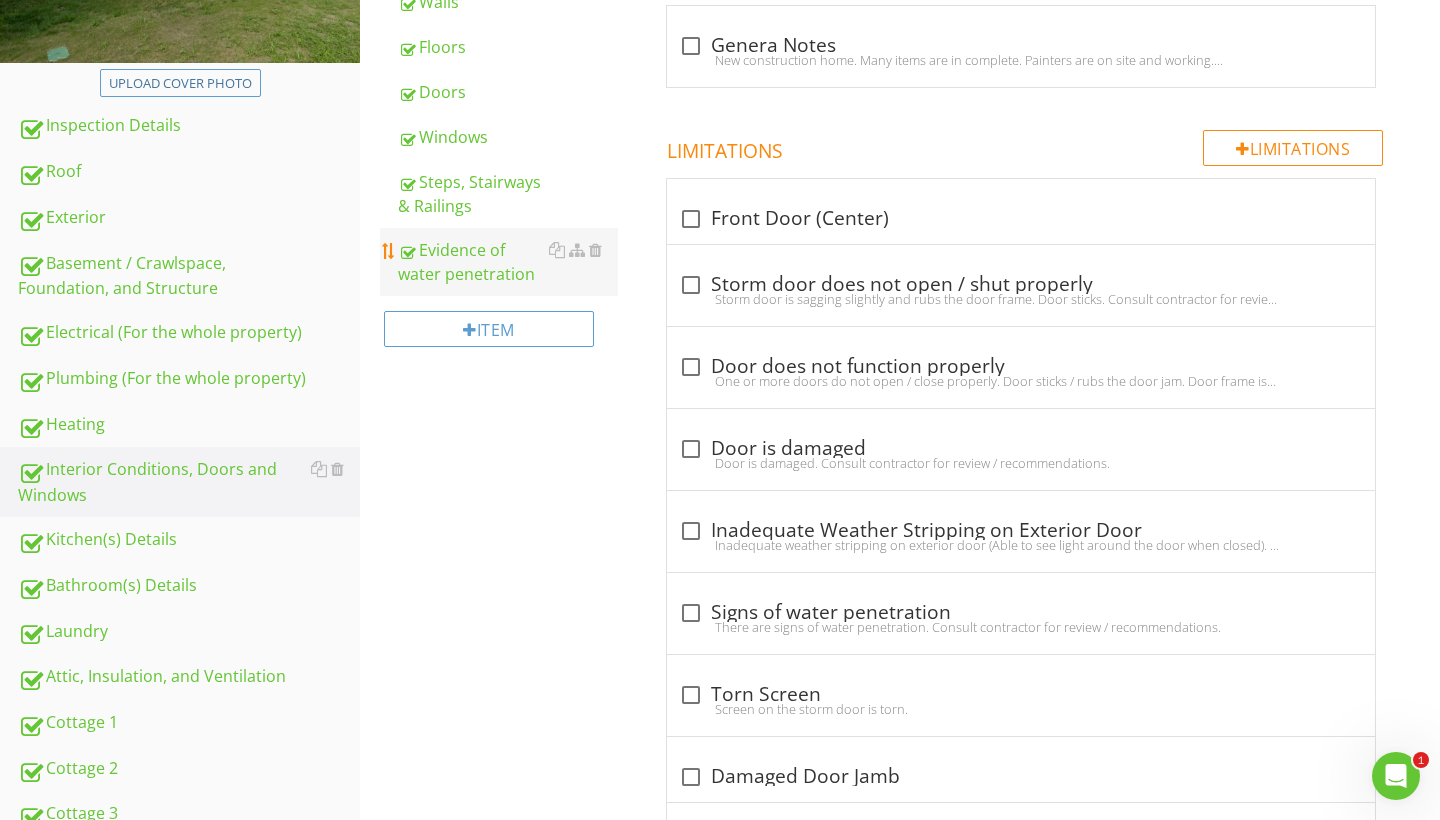 click on "Evidence of water penetration" at bounding box center [508, 262] 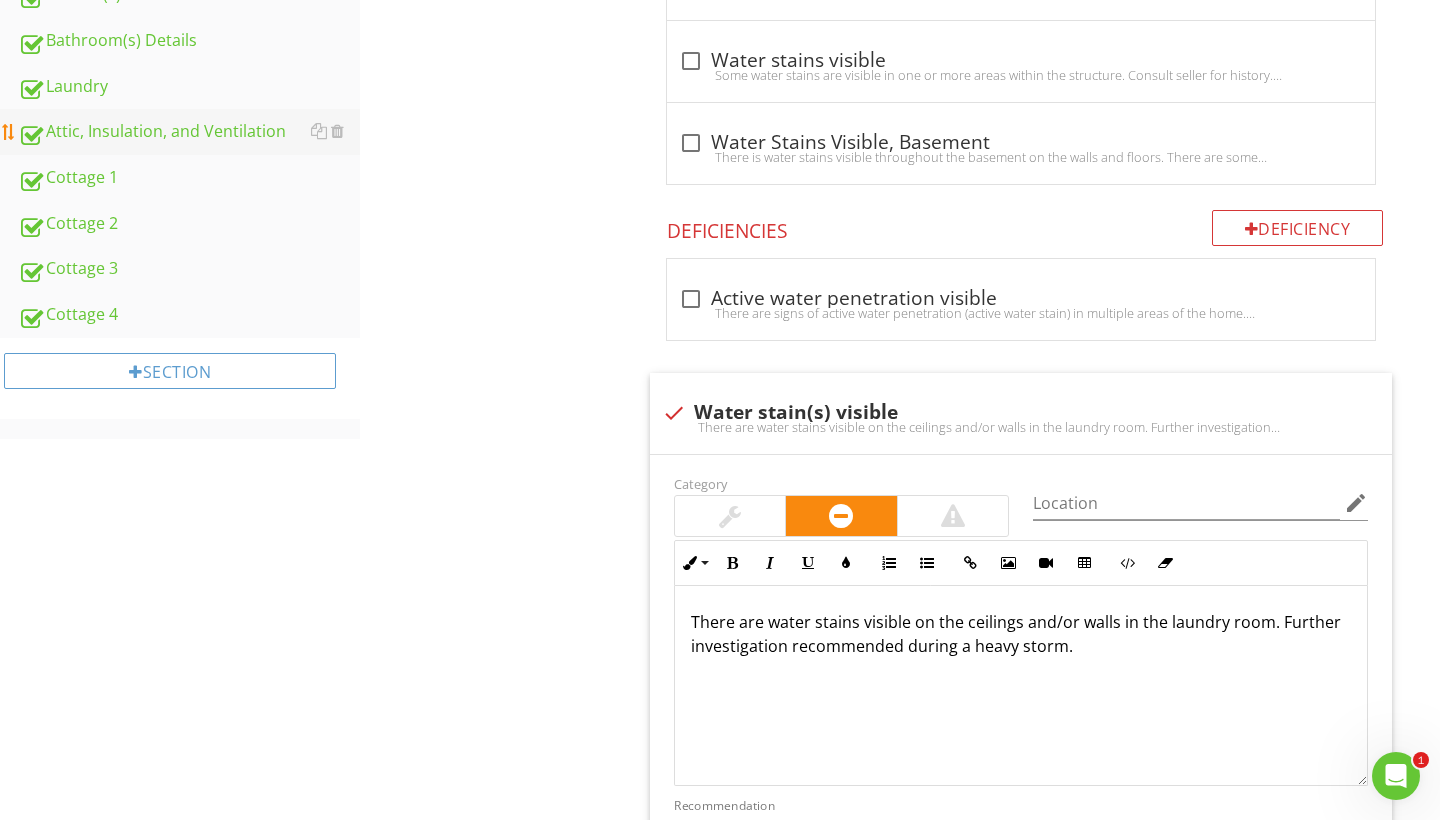 scroll, scrollTop: 943, scrollLeft: 0, axis: vertical 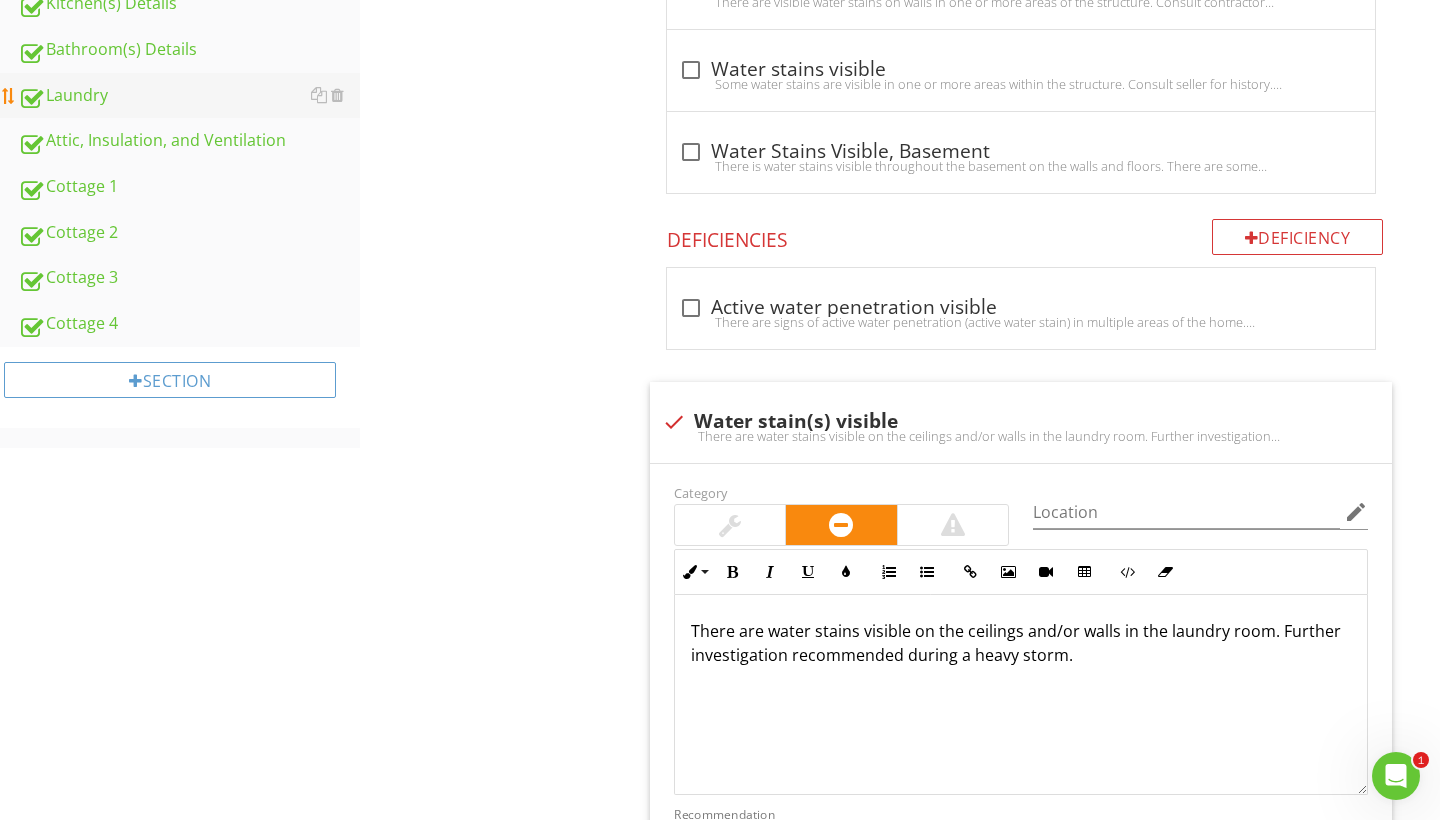 click on "Laundry" at bounding box center (189, 96) 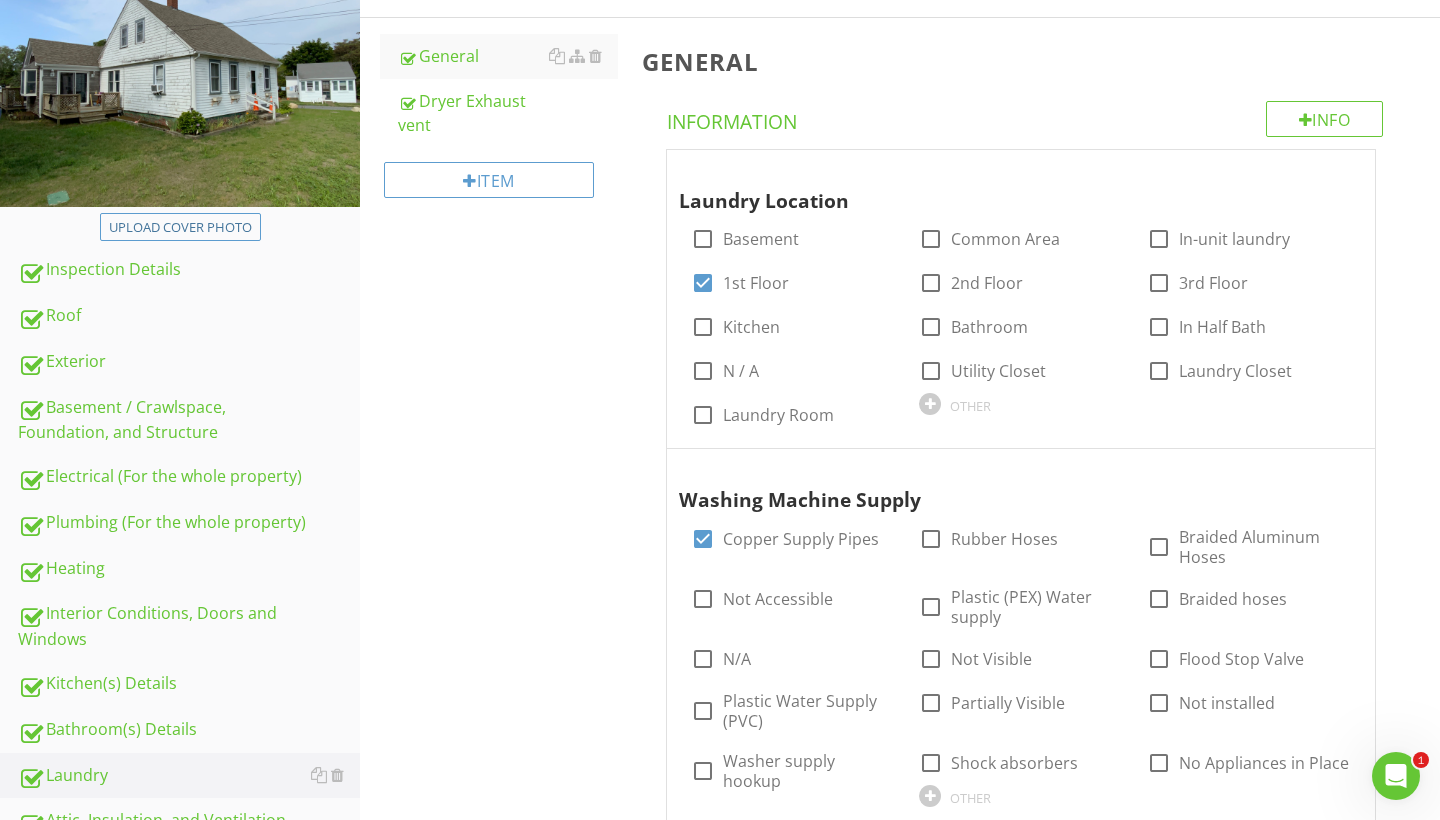 scroll, scrollTop: 261, scrollLeft: 0, axis: vertical 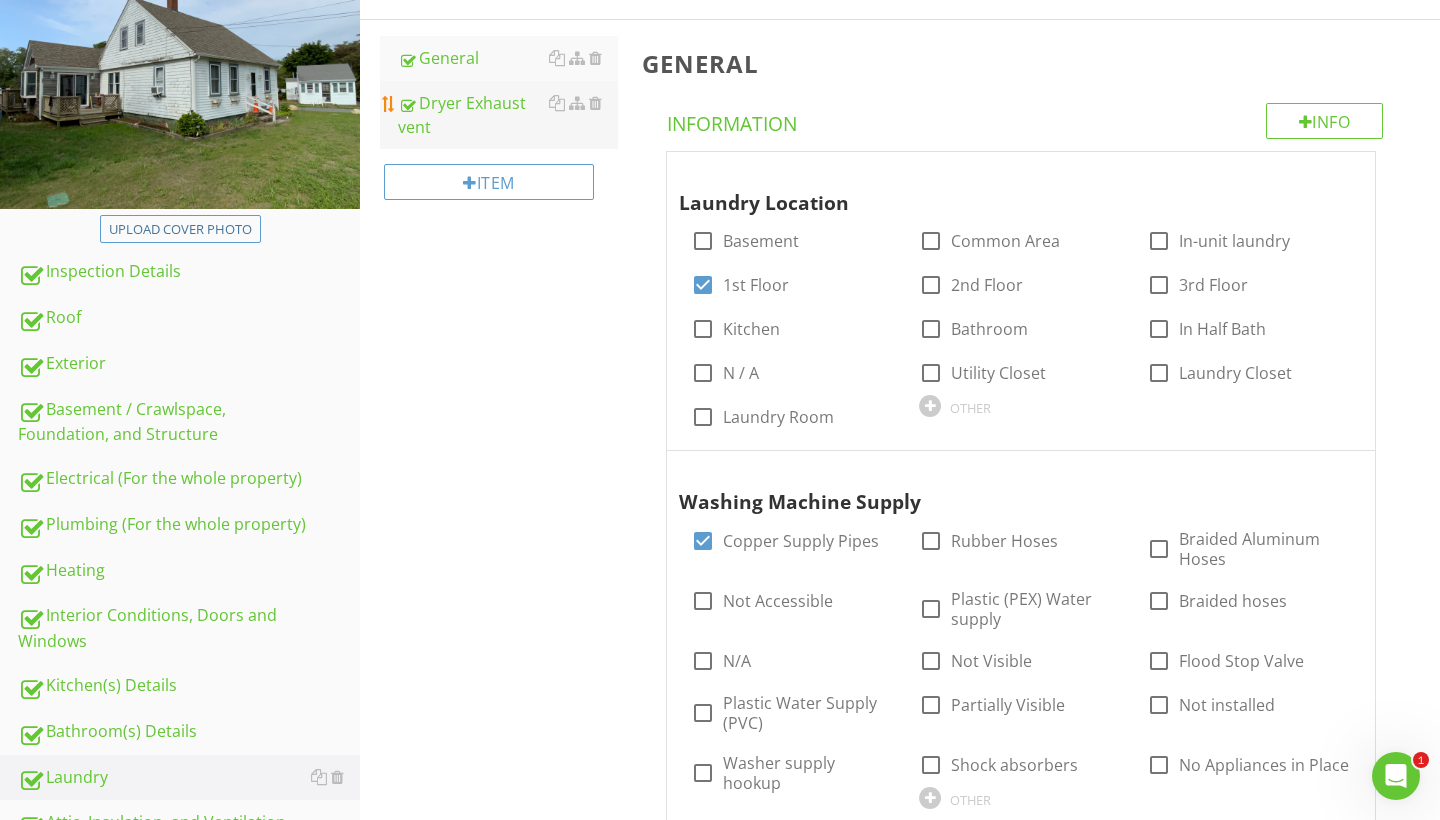 click on "Dryer Exhaust vent" at bounding box center (508, 115) 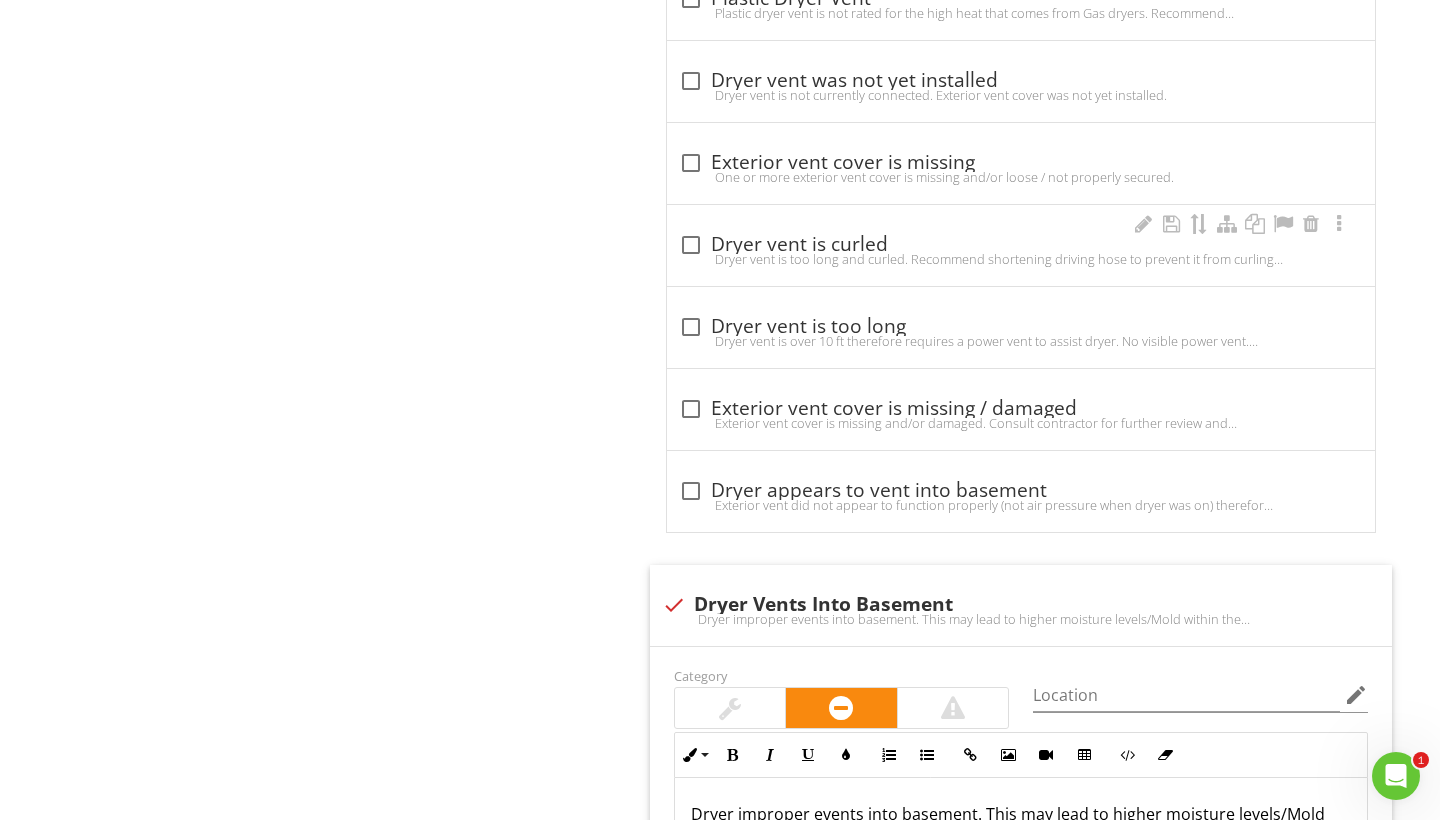 scroll, scrollTop: 2007, scrollLeft: 0, axis: vertical 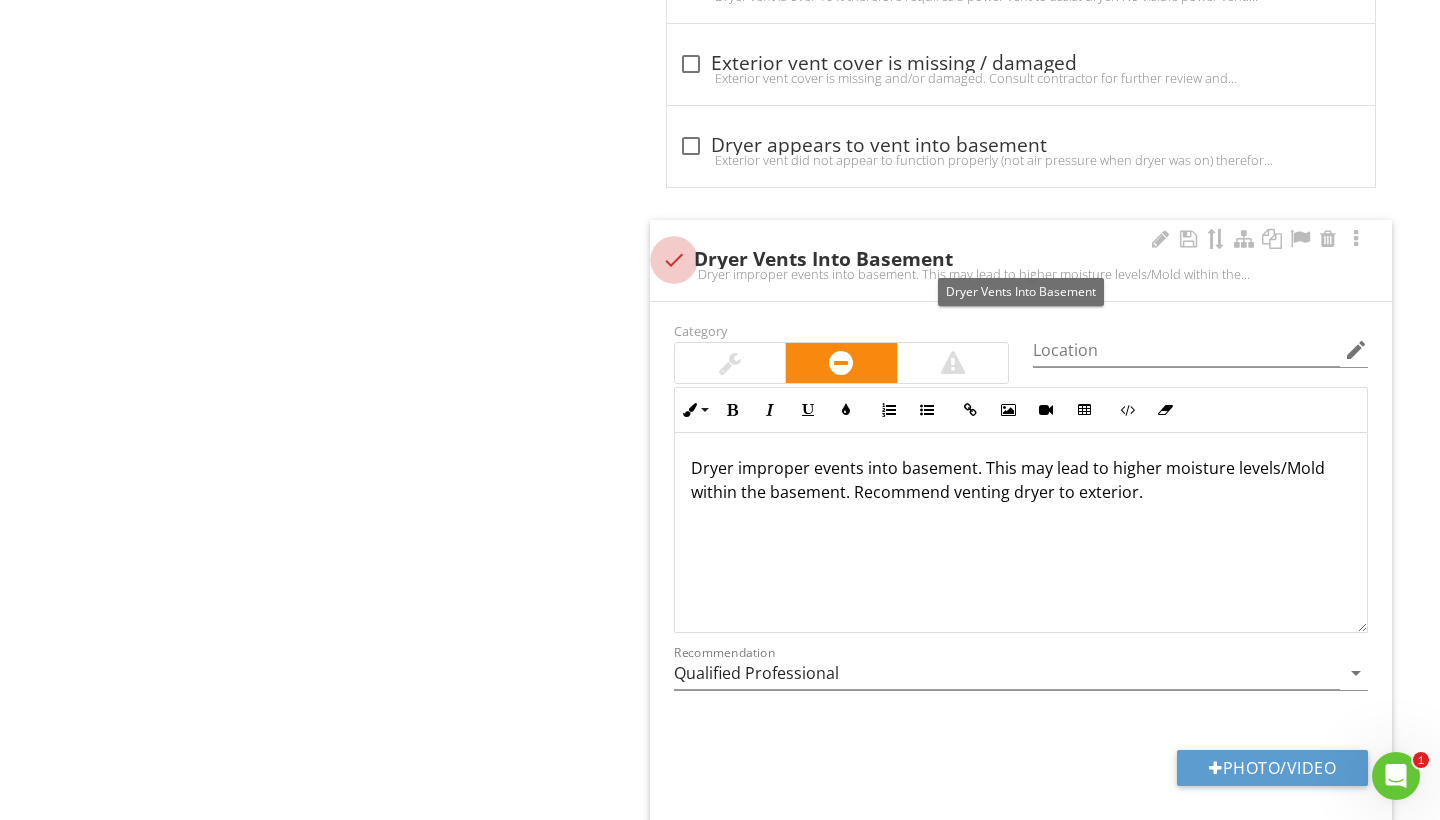 click at bounding box center (674, 260) 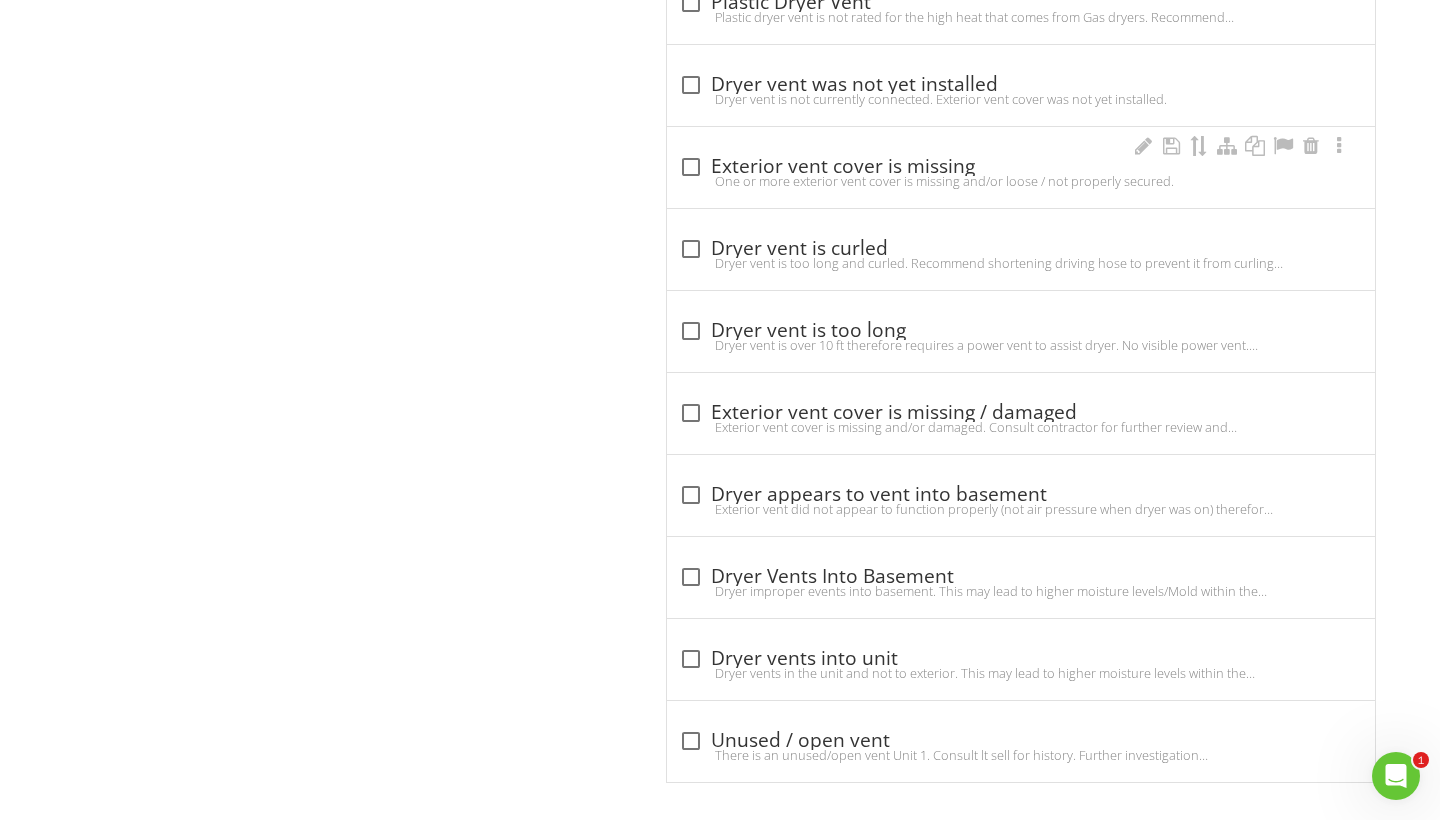 scroll, scrollTop: 1658, scrollLeft: 0, axis: vertical 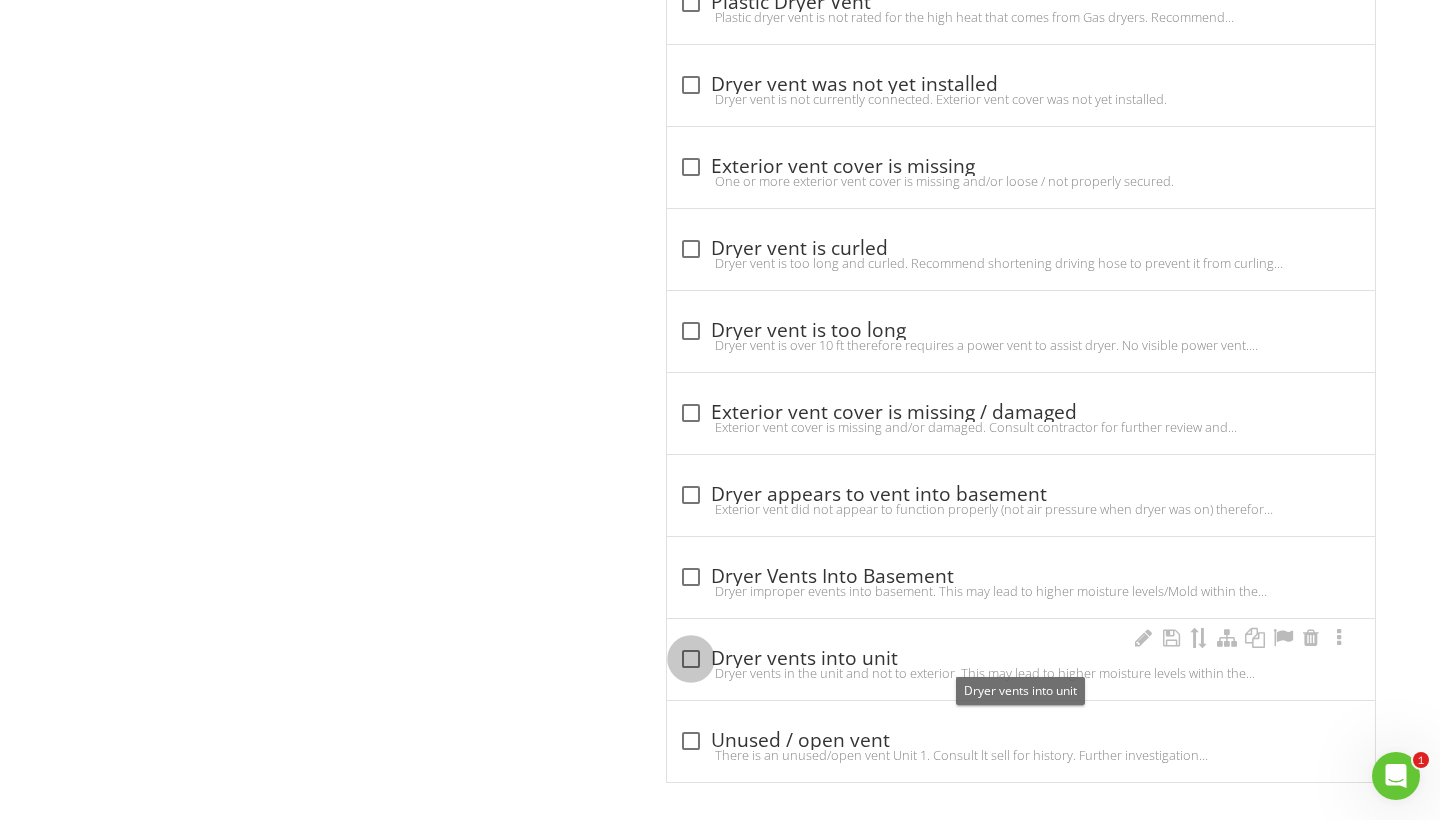 click at bounding box center [691, 659] 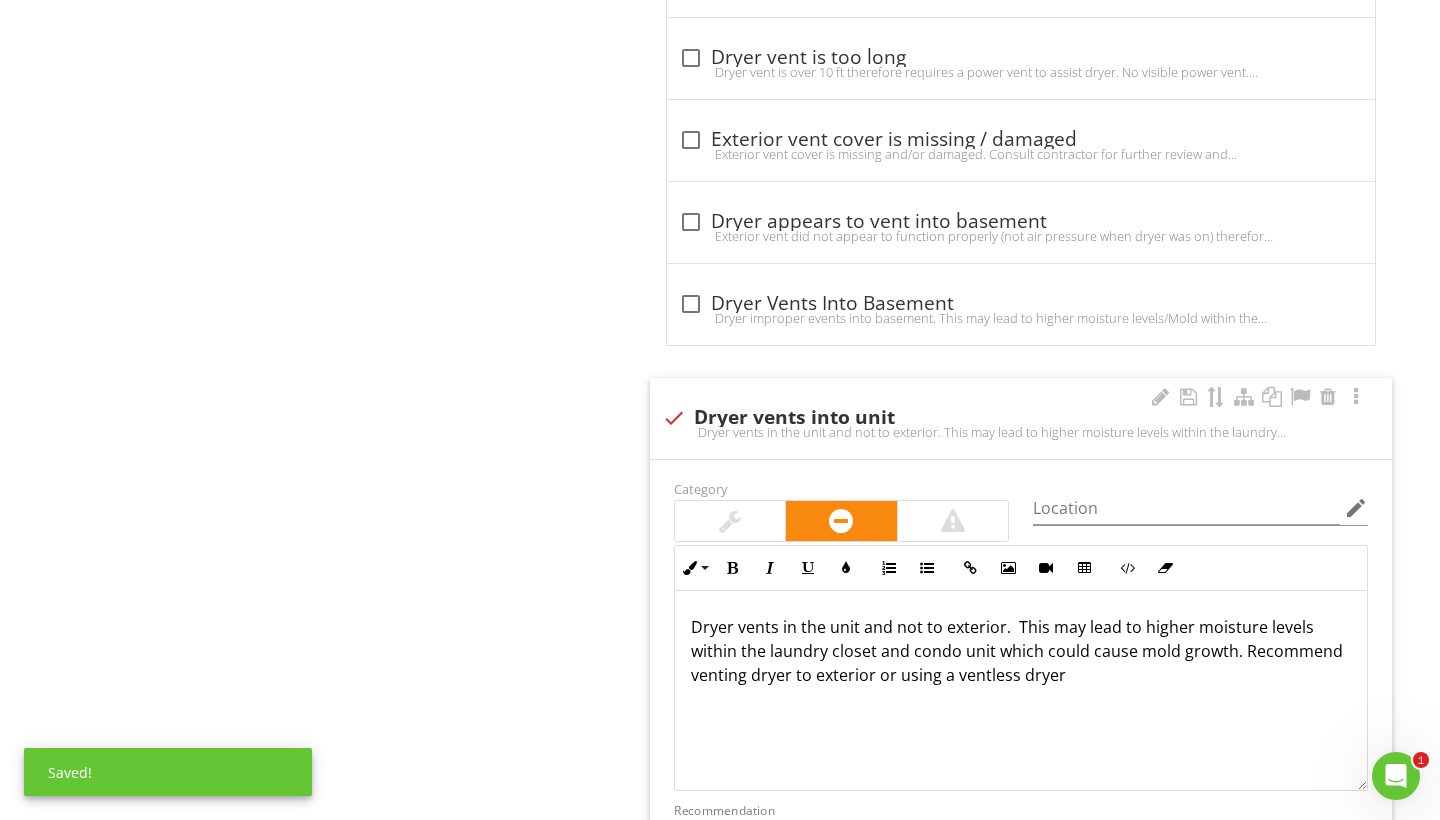 scroll, scrollTop: 1955, scrollLeft: 0, axis: vertical 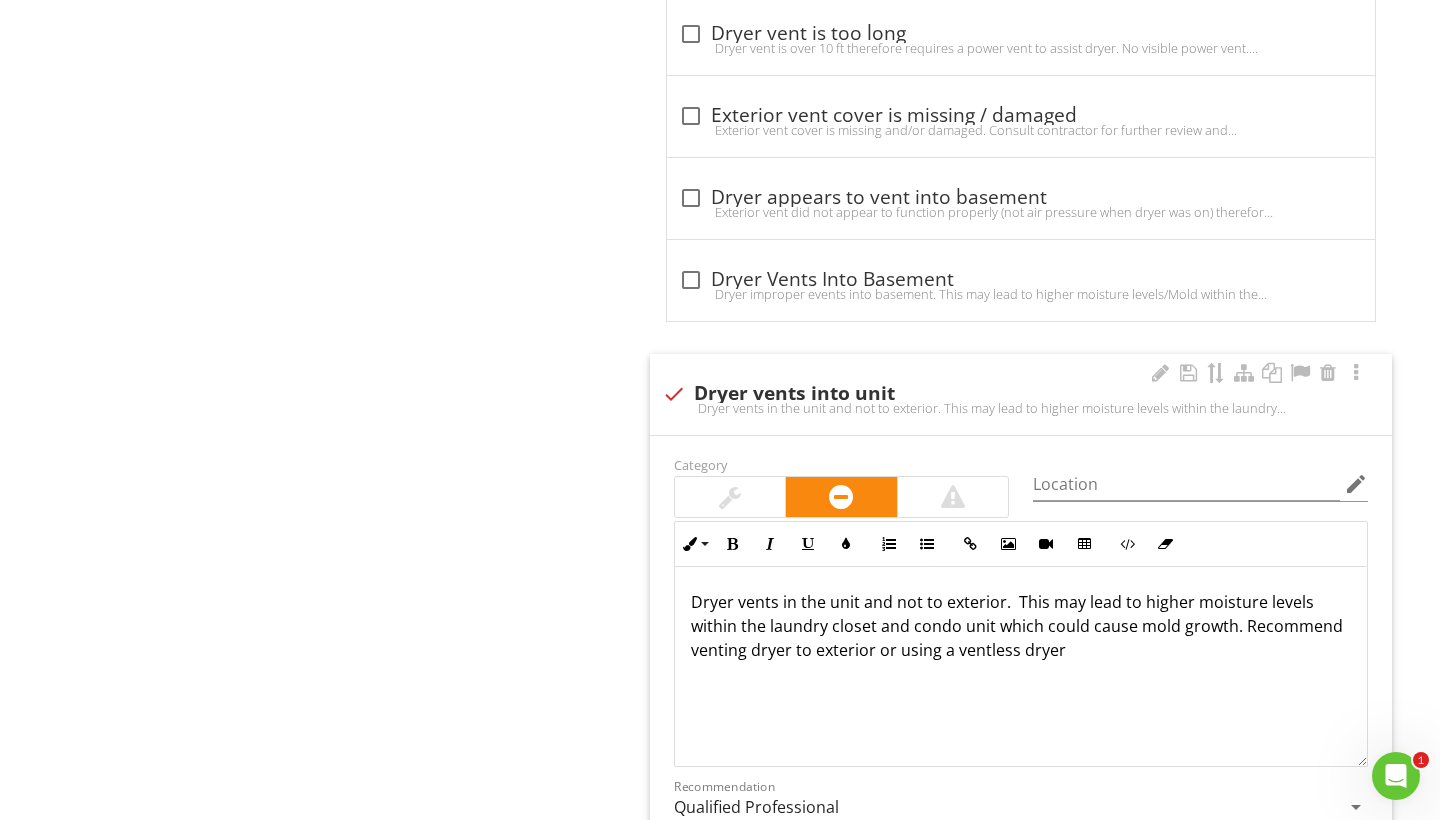 click on "Dryer vents in the unit and not to exterior.  This may lead to higher moisture levels within the laundry closet and condo unit which could cause mold growth. Recommend venting dryer to exterior or using a ventless dryer" at bounding box center [1021, 626] 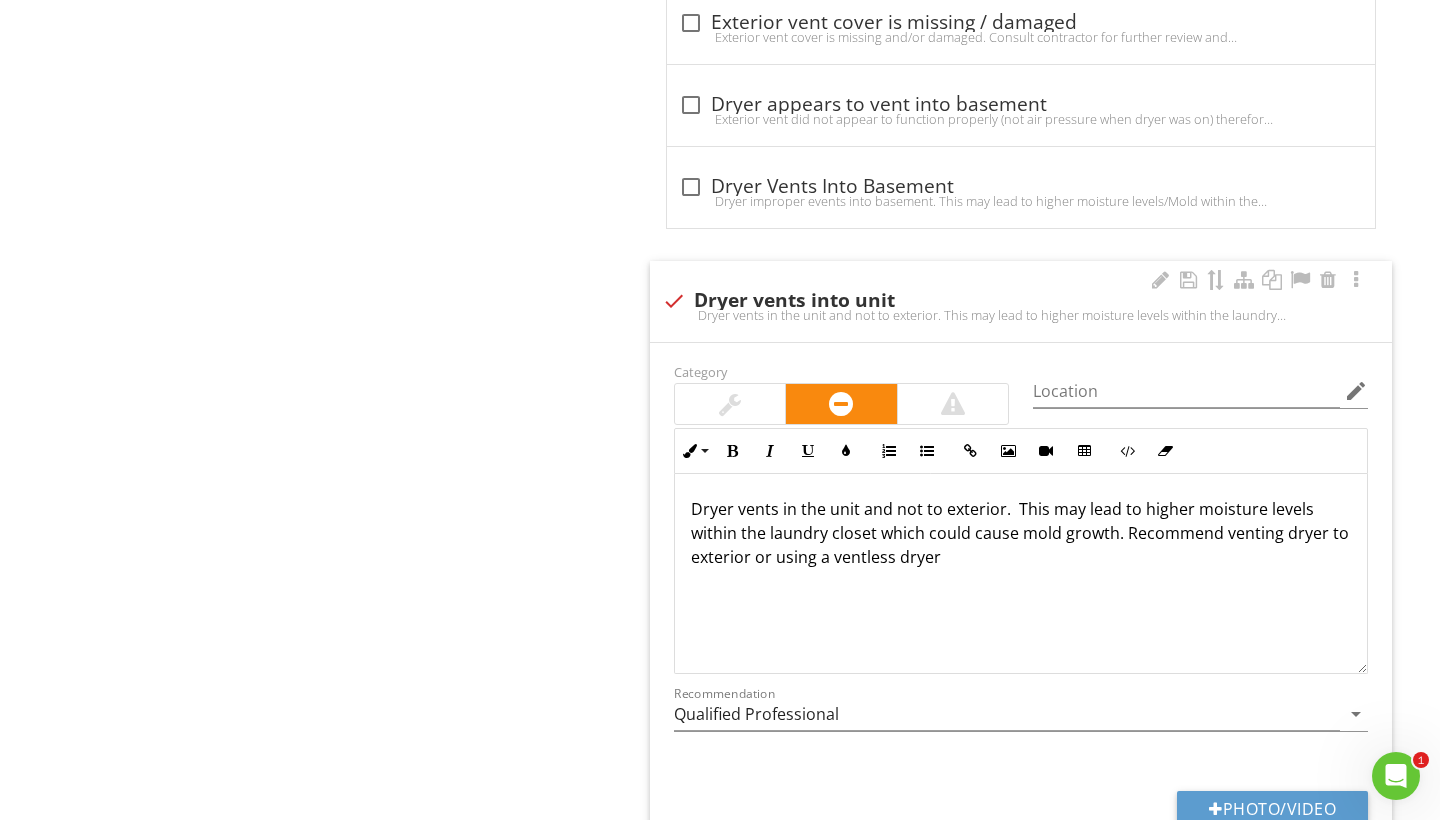 scroll, scrollTop: 2049, scrollLeft: 0, axis: vertical 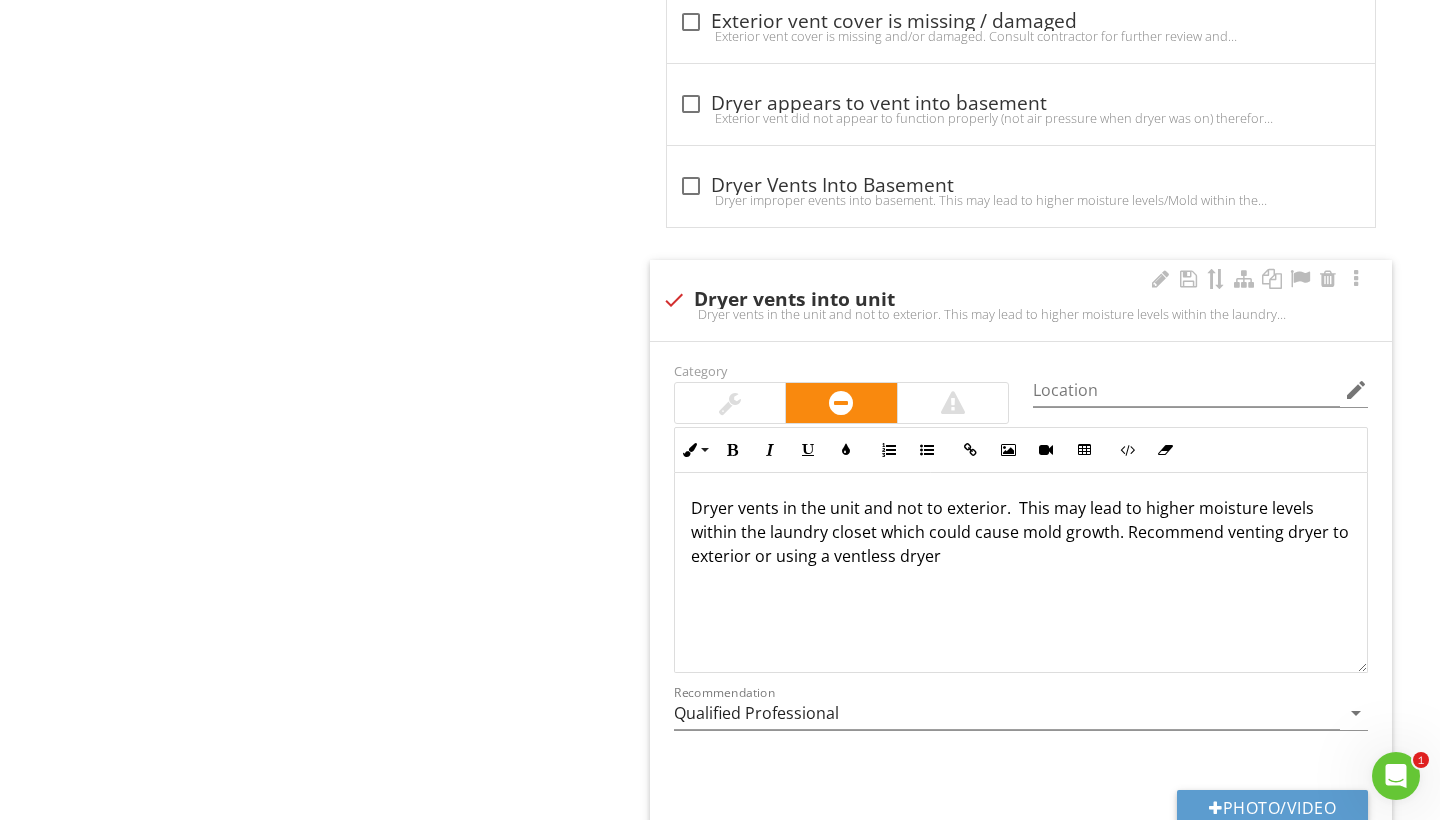 click on "Dryer vents in the unit and not to exterior.  This may lead to higher moisture levels within the laundry closet which could cause mold growth. Recommend venting dryer to exterior or using a ventless dryer" at bounding box center (1021, 572) 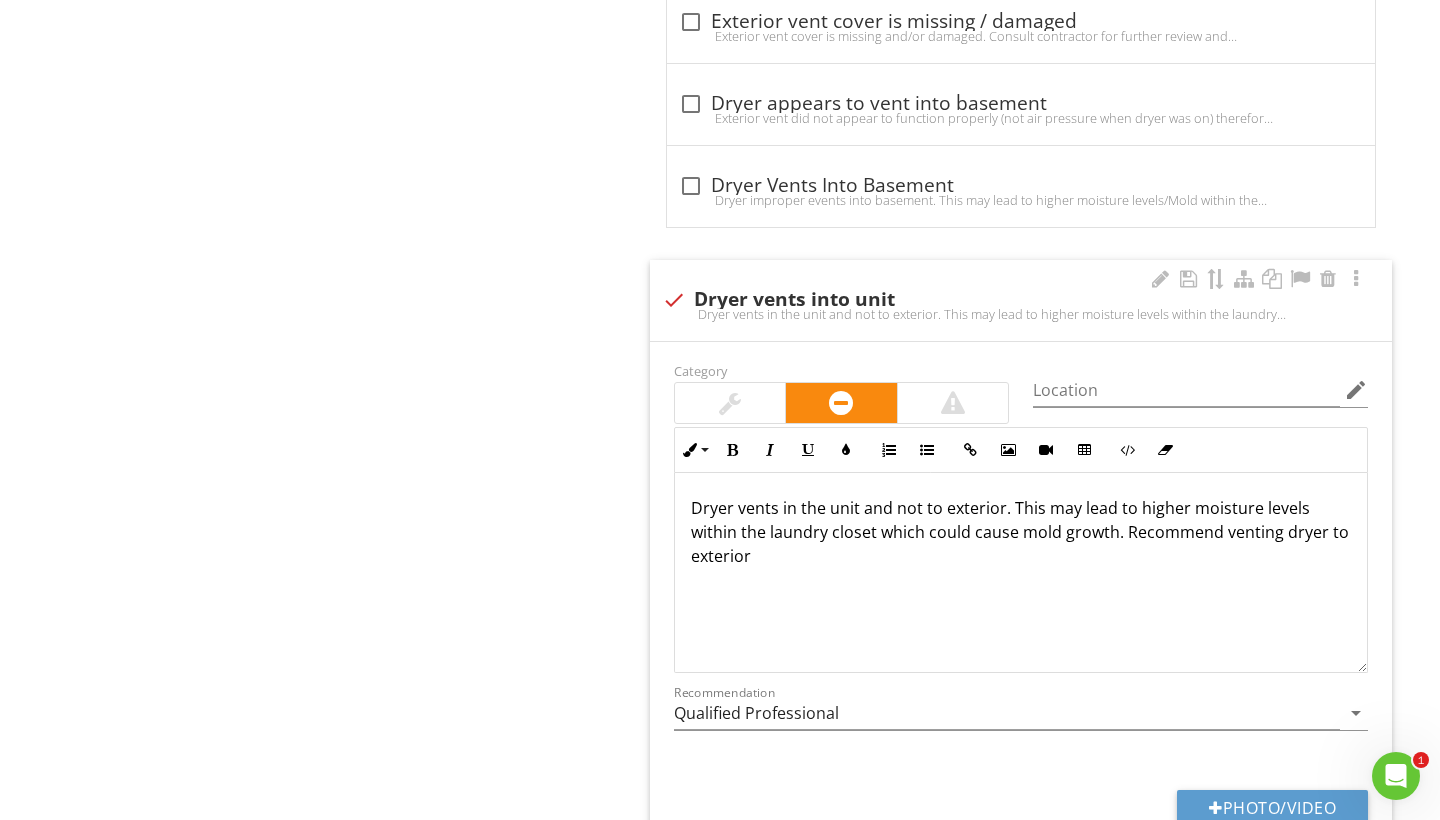 type 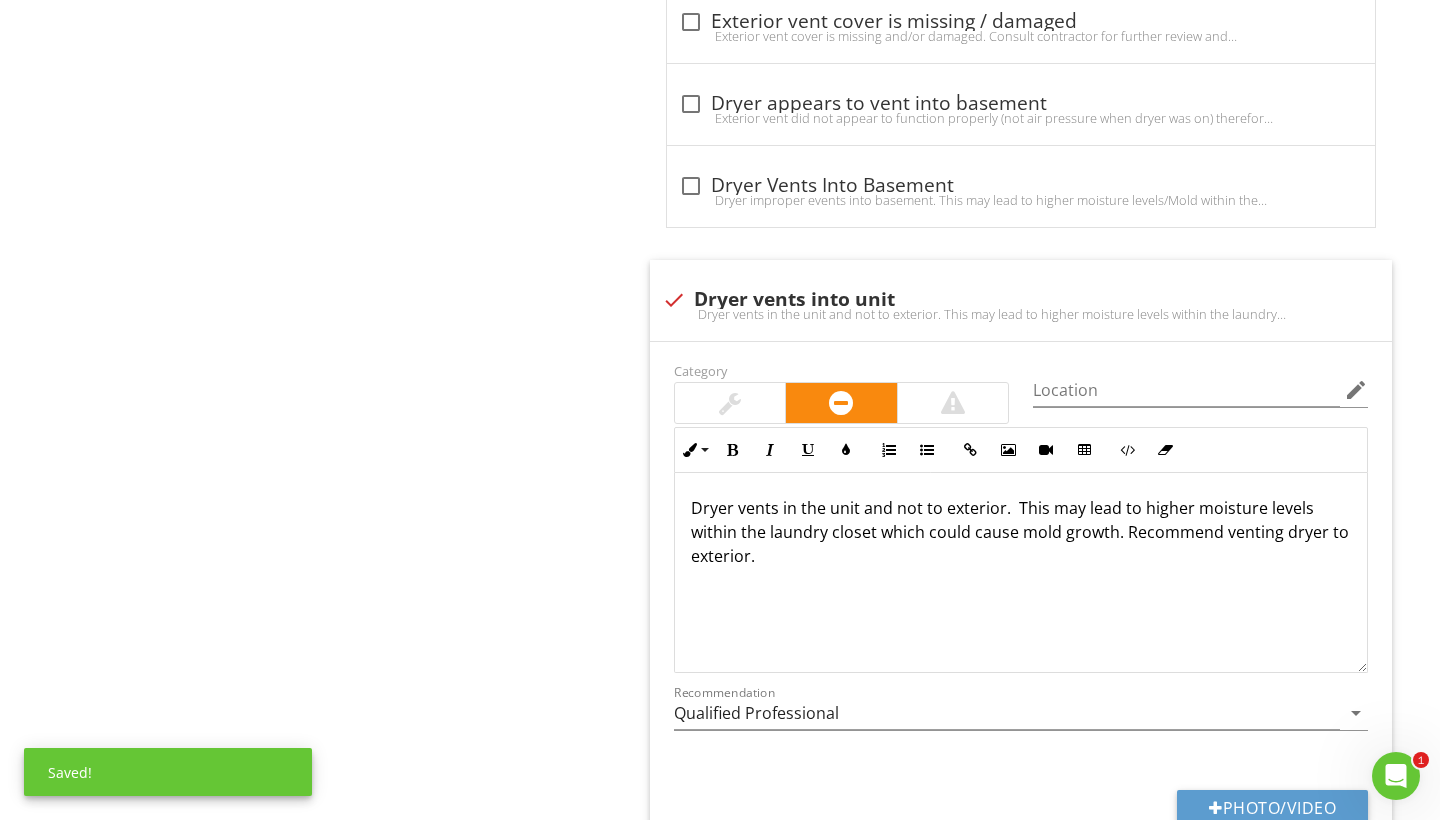 click on "Laundry
General
Dryer Exhaust vent
Item
Dryer Exhaust vent
Info
Information
Dryer Vent
check_box_outline_blank Metal   check_box Plastic   check_box Grate   check_box_outline_blank No Grate   check_box_outline_blank Not Visible / accessible   check_box_outline_blank Unable to locate   check_box_outline_blank Exterior vent cover   check_box_outline_blank N / A   check_box_outline_blank Interior vent box   check_box_outline_blank Ventless Dryer         OTHER
Limitations
Limitations                       check_box_outline_blank
Cap needs replcement
check_box_outline_blank" at bounding box center [900, -404] 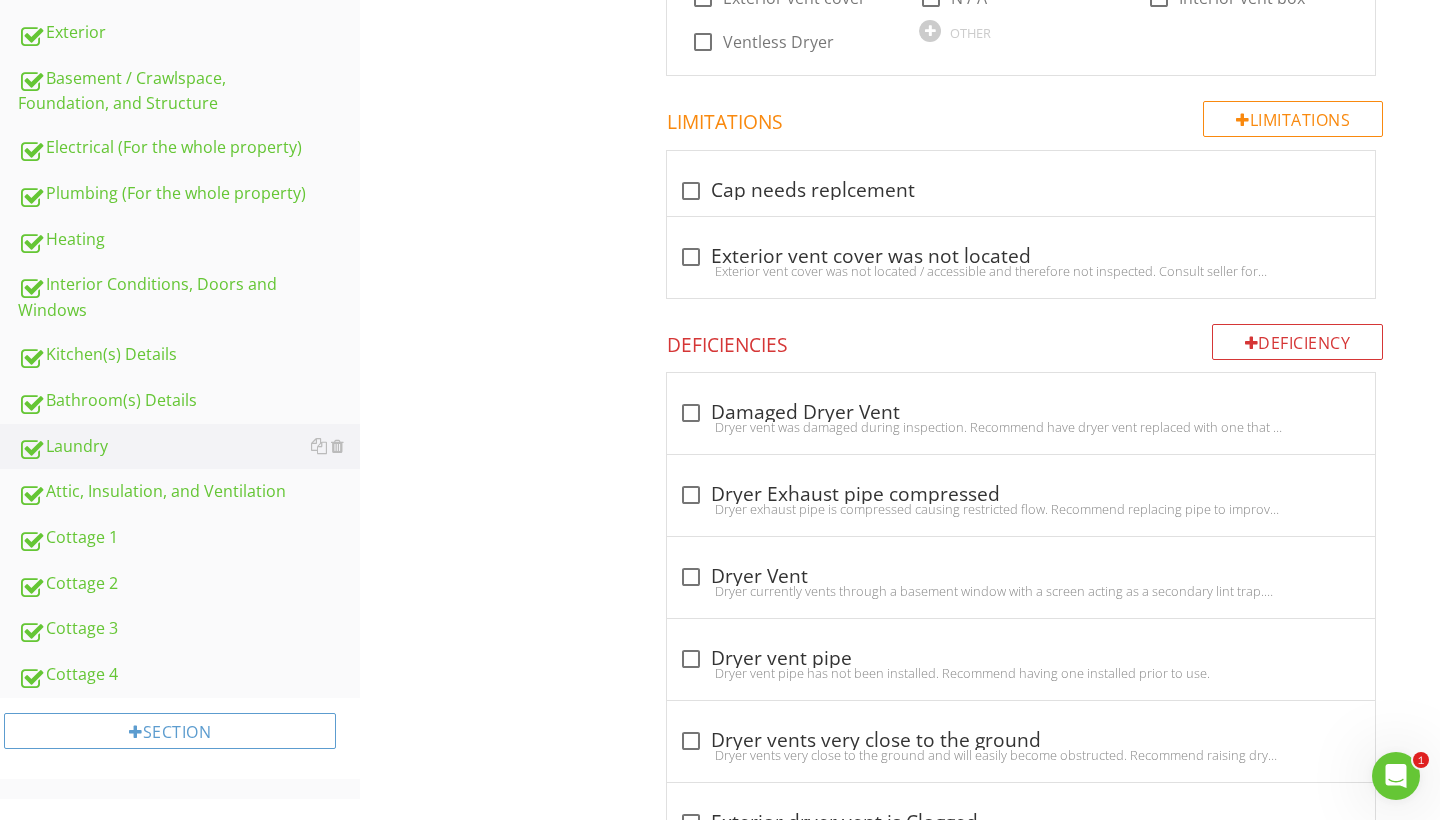 scroll, scrollTop: 593, scrollLeft: 0, axis: vertical 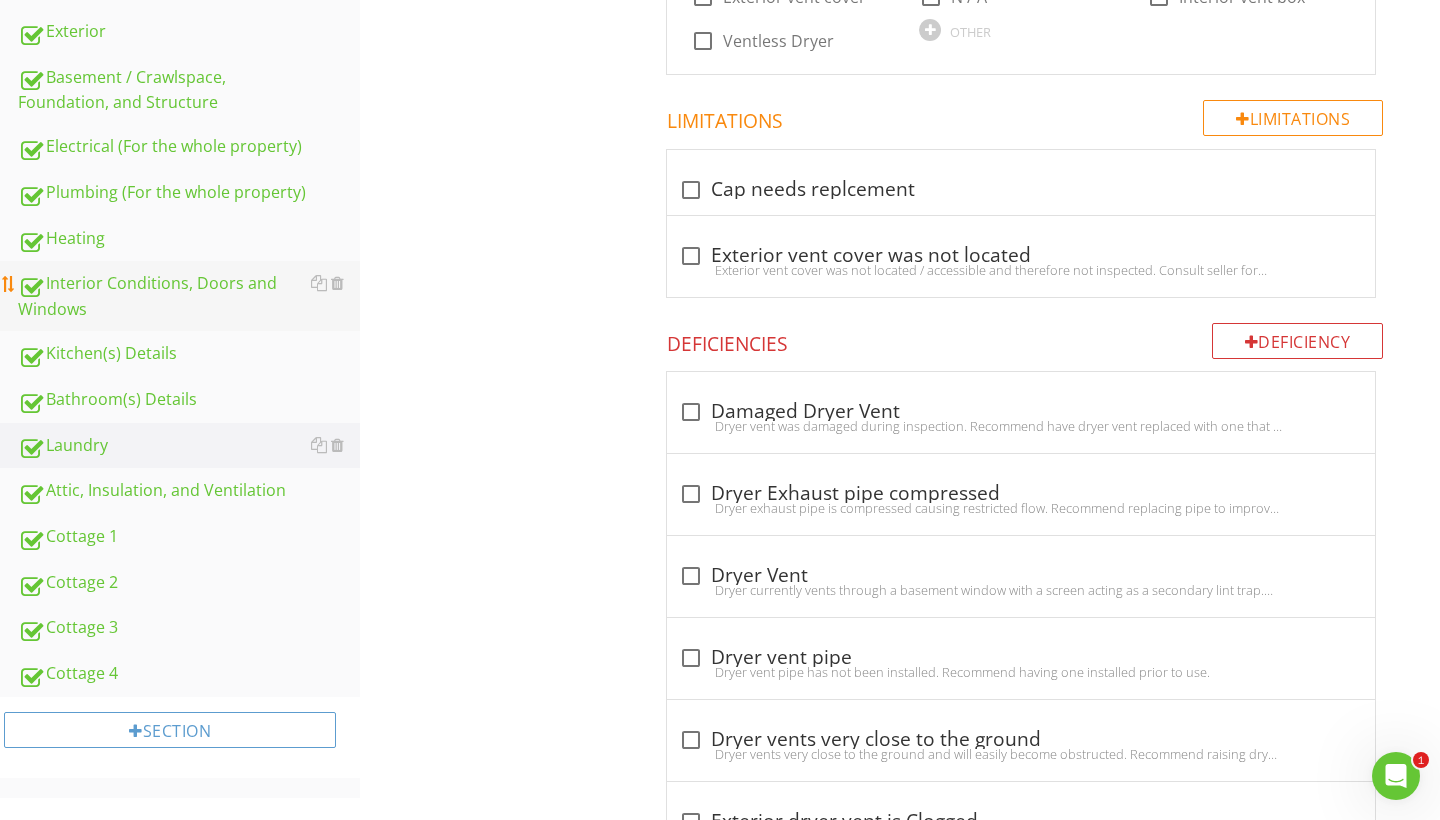 click on "Interior Conditions, Doors and Windows" at bounding box center (189, 296) 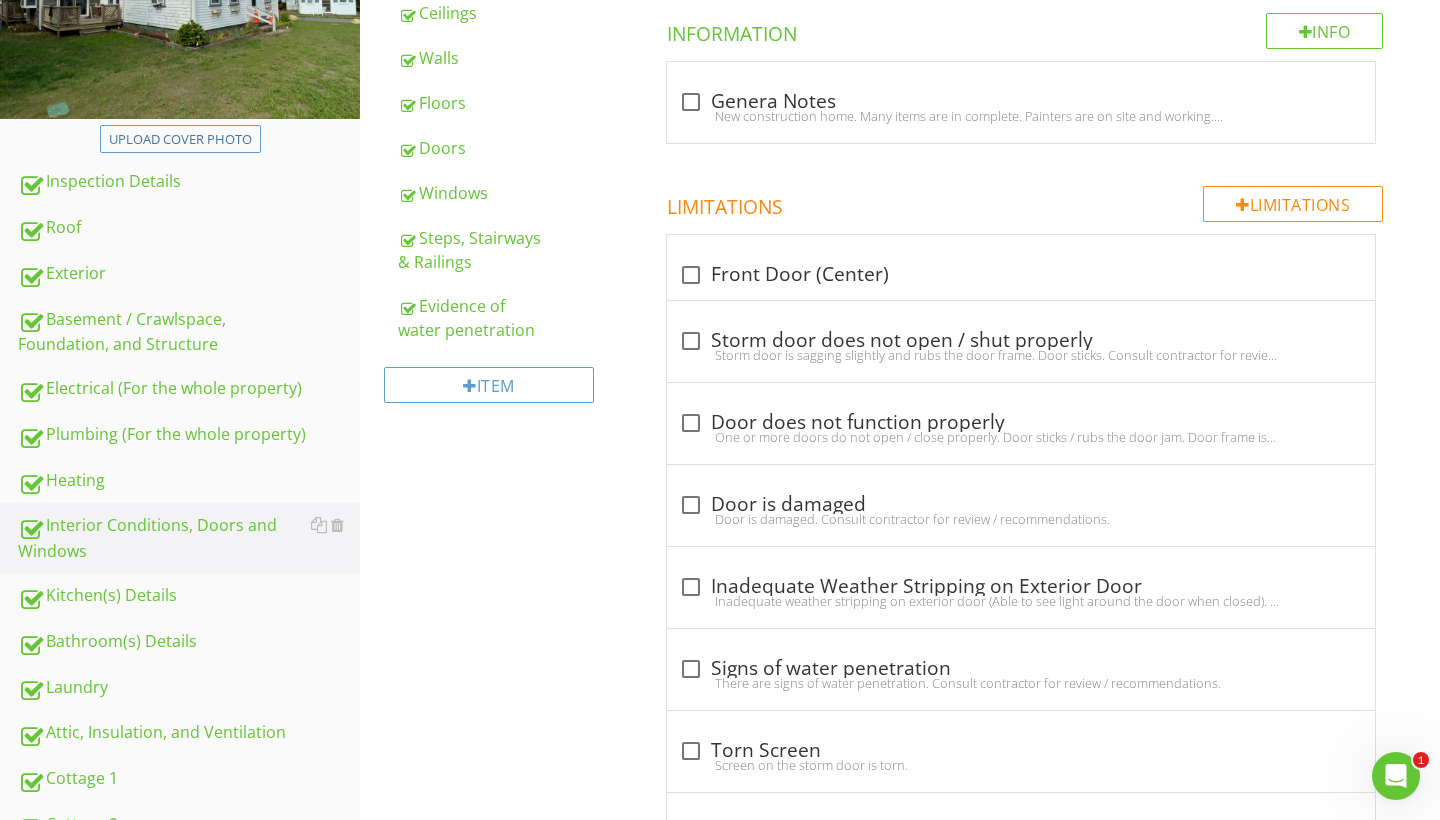 scroll, scrollTop: 350, scrollLeft: 0, axis: vertical 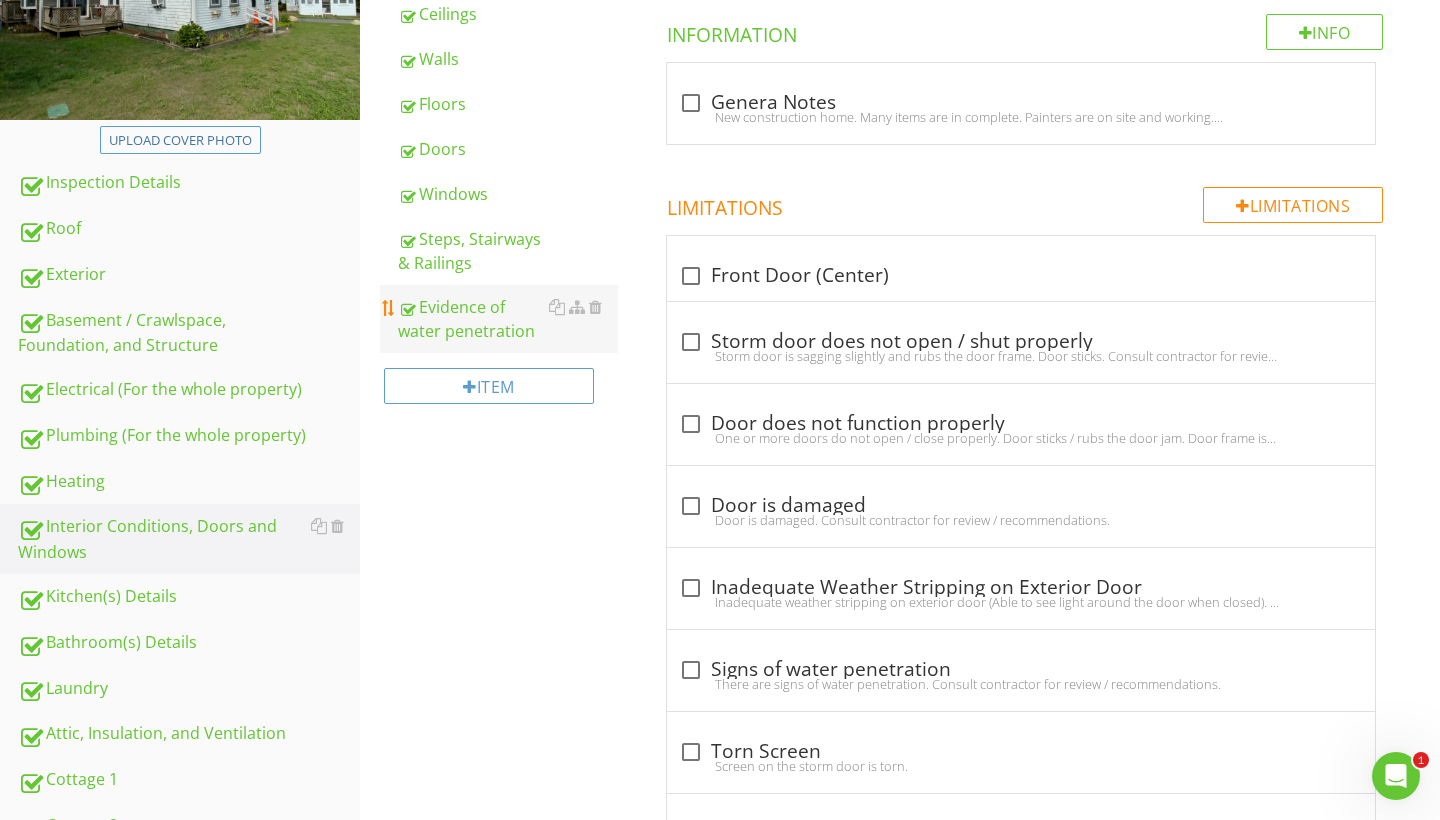 click on "Evidence of water penetration" at bounding box center [508, 319] 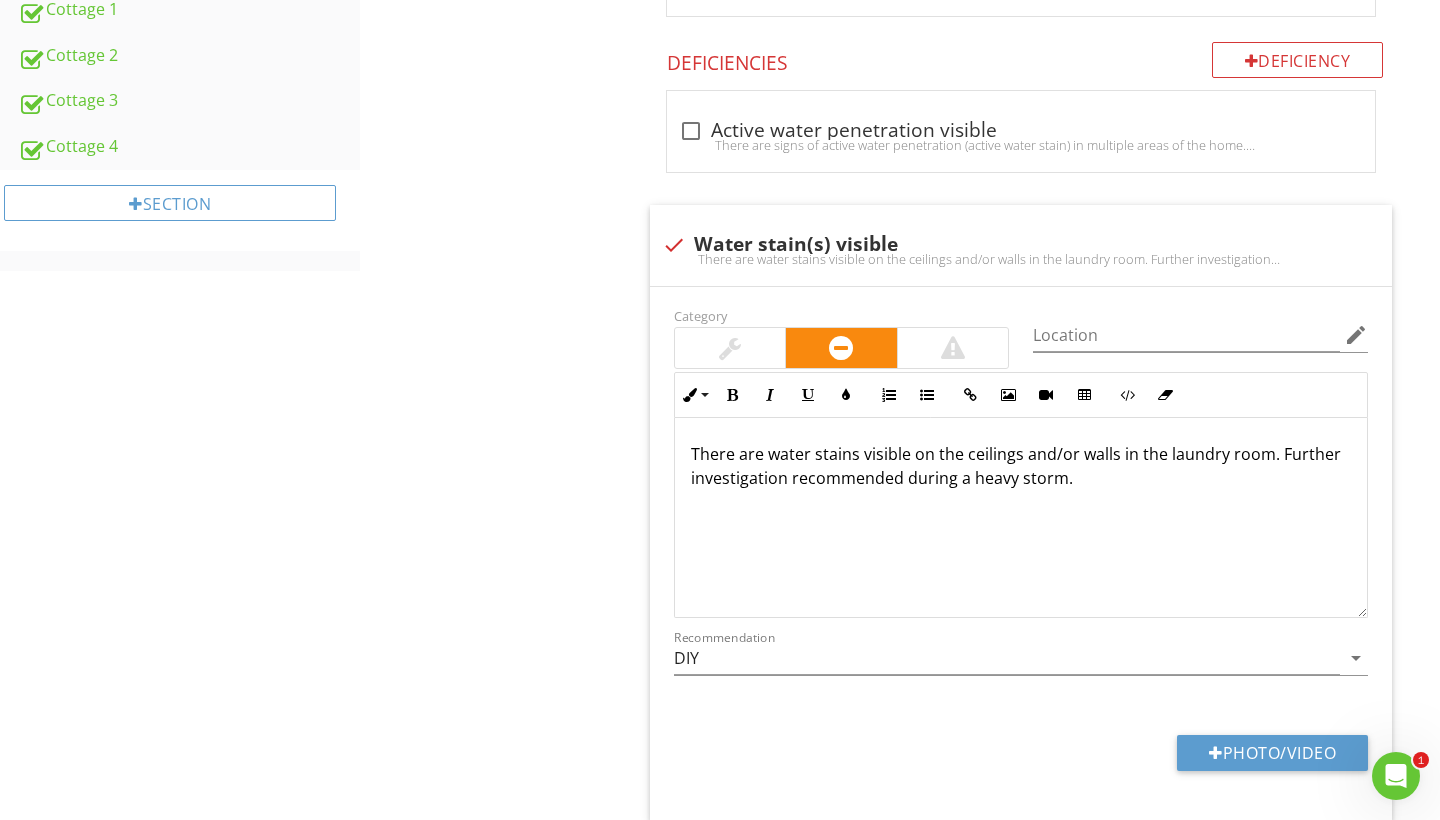 scroll, scrollTop: 1119, scrollLeft: 0, axis: vertical 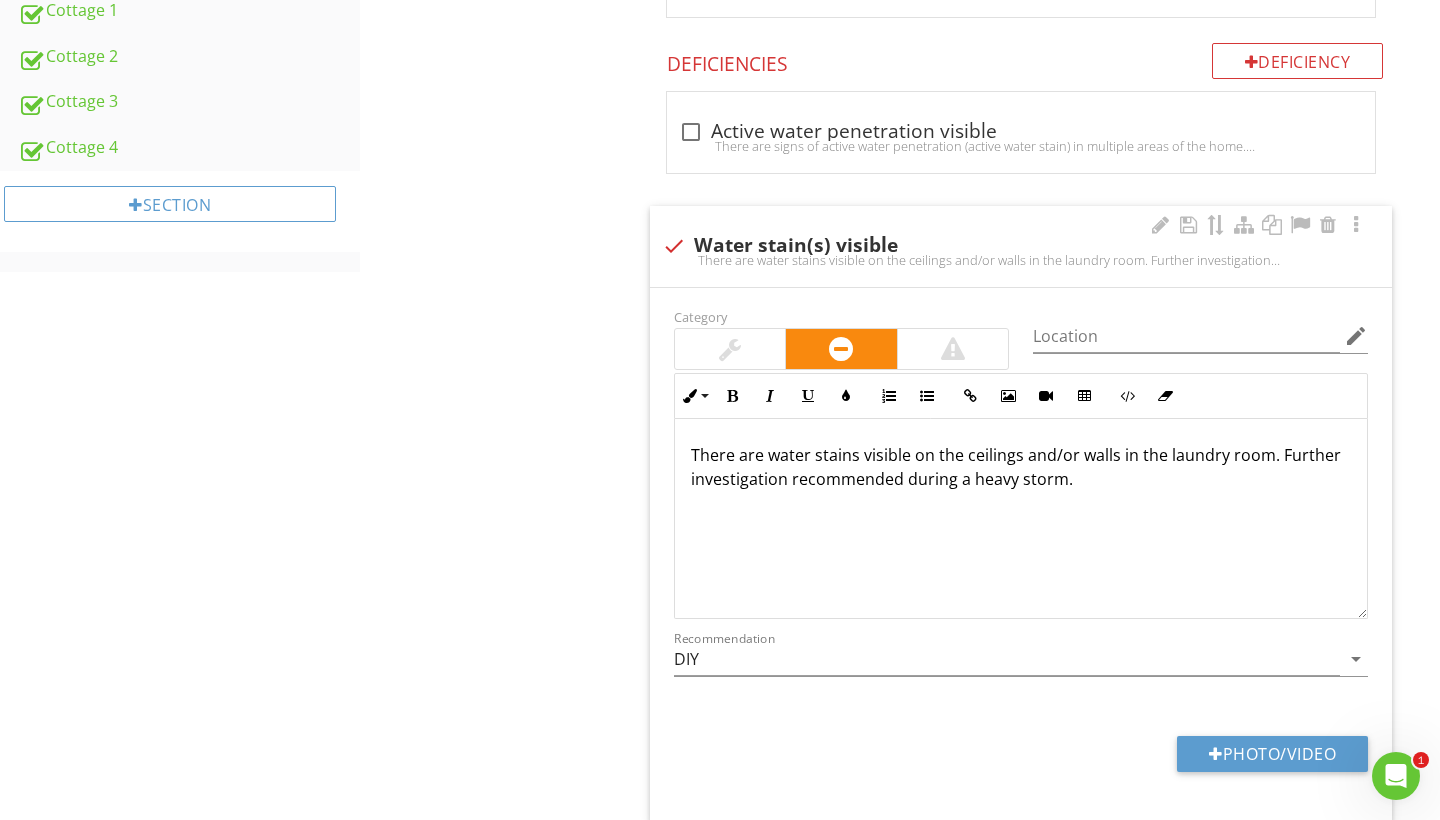 click on "There are water stains visible on the ceilings and/or walls in the laundry room. Further investigation recommended during a heavy storm." at bounding box center [1021, 467] 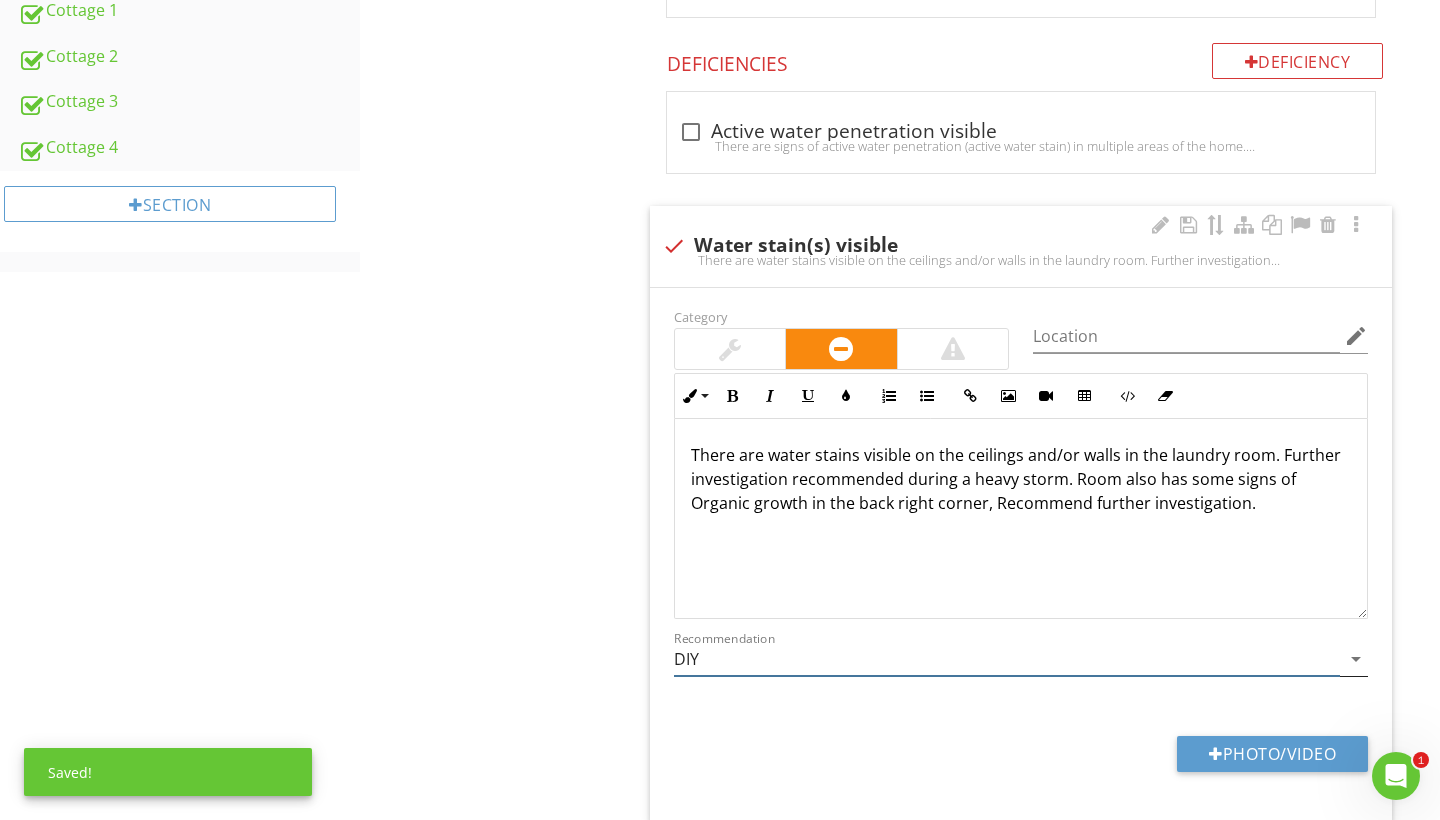 click on "DIY" at bounding box center (1007, 659) 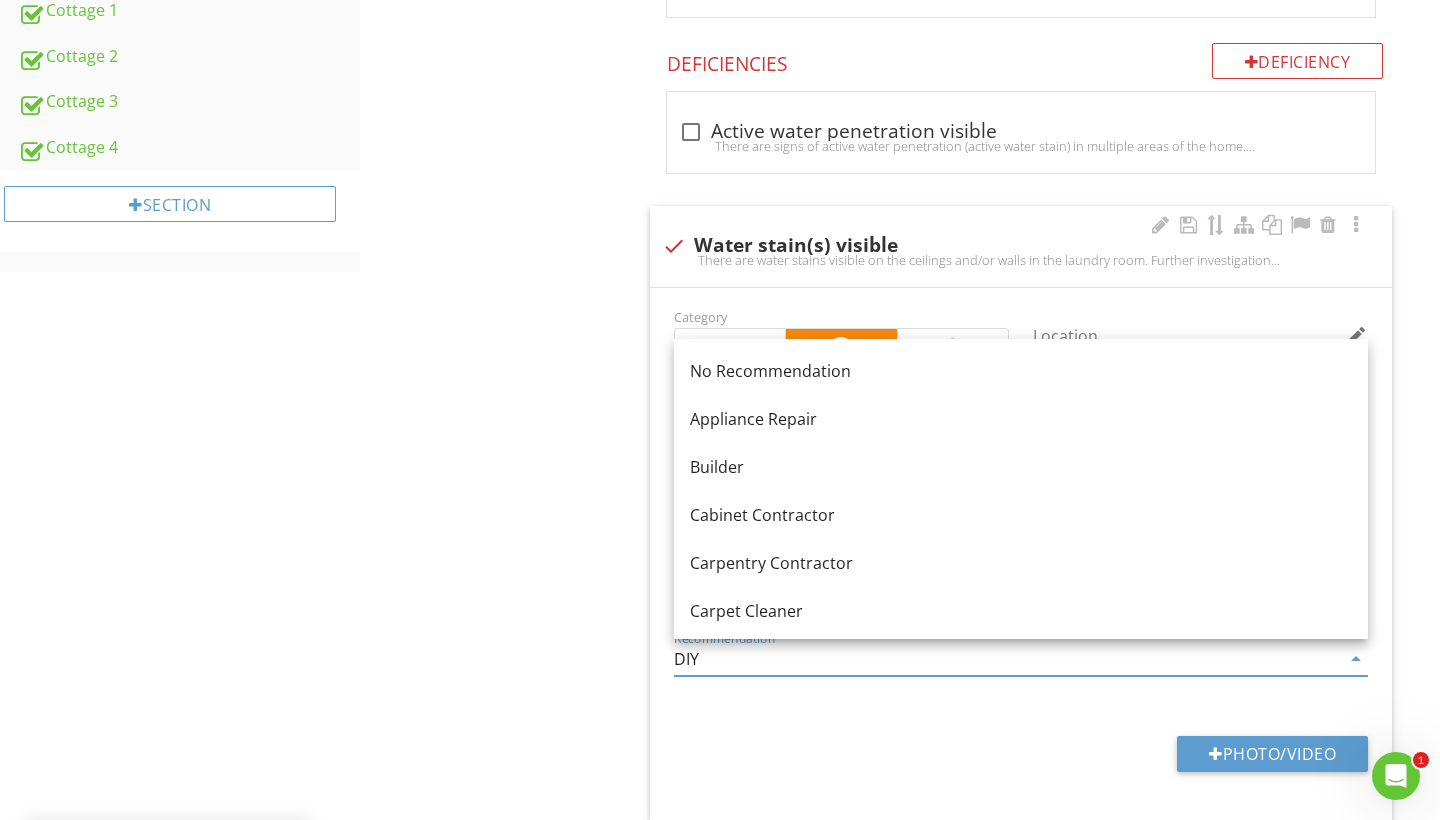 click on "DIY" at bounding box center (1007, 659) 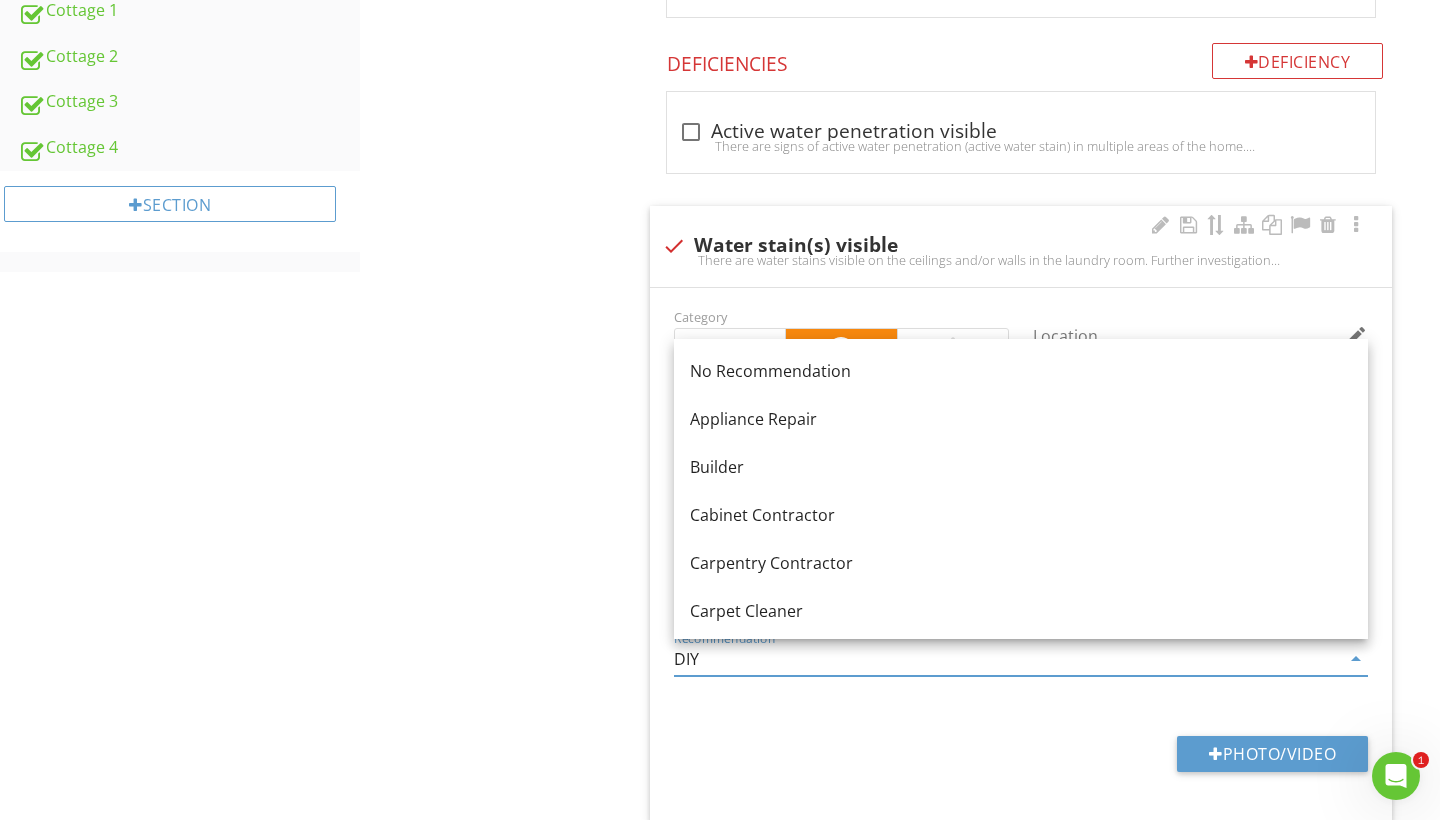 click on "DIY" at bounding box center [1007, 659] 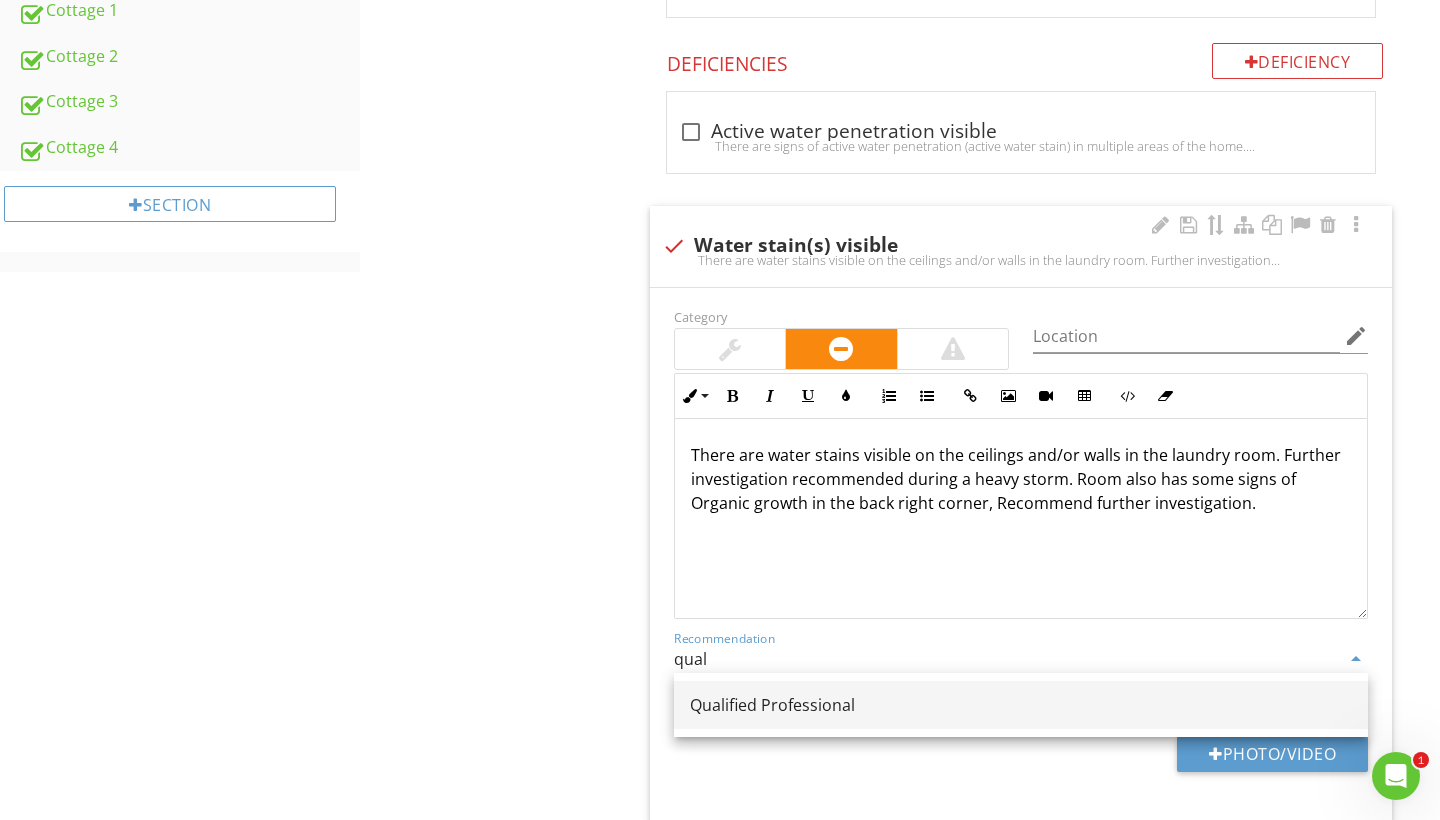 type on "Qualified Professional" 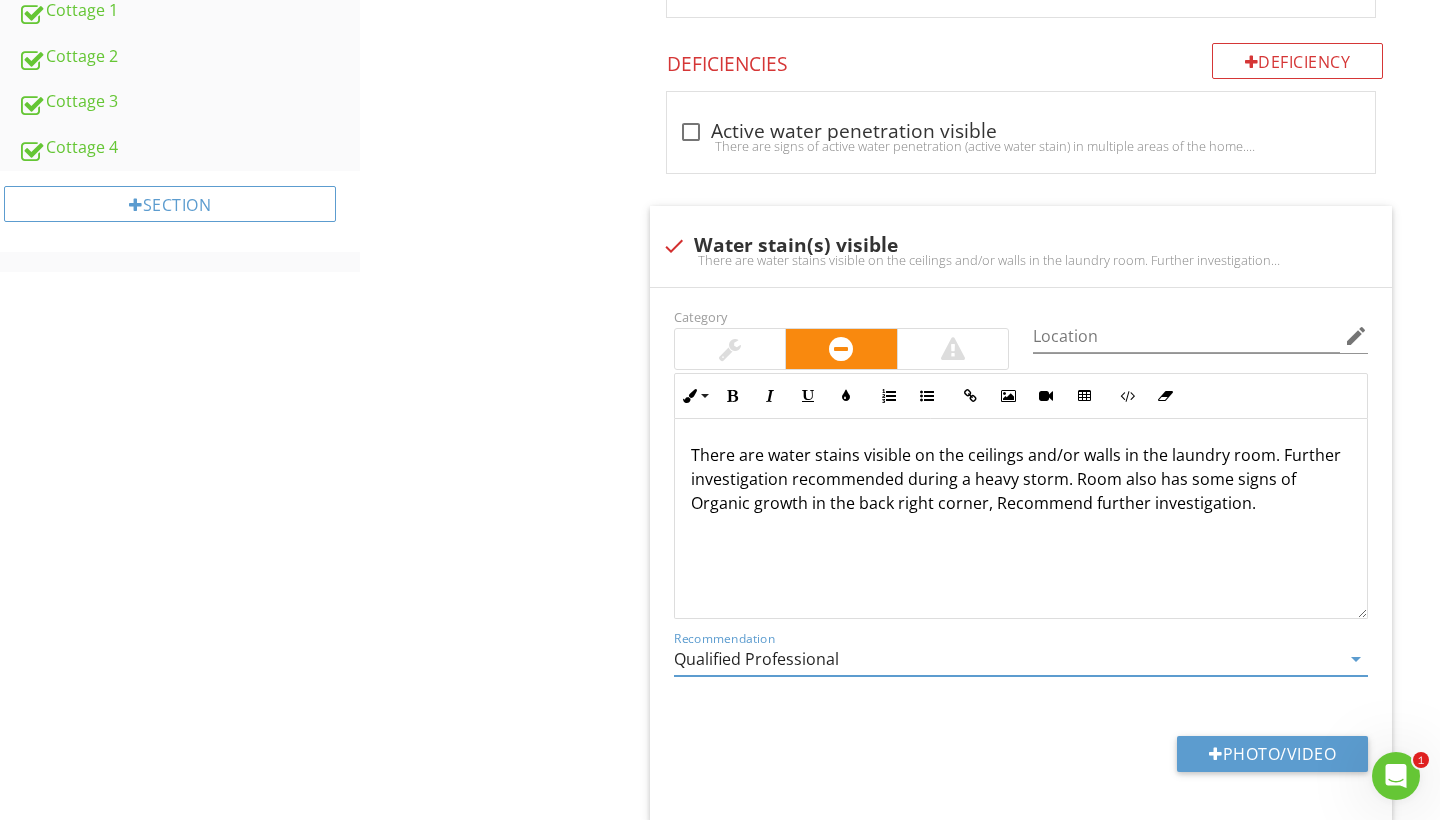 click on "Interior Conditions, Doors and Windows
General
Ceilings
Walls
Floors
Doors
Windows
Steps, Stairways & Railings
Evidence of water penetration
Item
Evidence of water penetration
Info
Information
Location of potential water penetration
check_box_outline_blank Attic Area   check_box_outline_blank Basement   check_box_outline_blank Bathroom   check_box_outline_blank Bedroom   check_box_outline_blank Closet   check_box_outline_blank Dining Room   check_box_outline_blank Kitchen   check_box Laundry Area   check_box_outline_blank Living room   check_box_outline_blank Storage Room     N/A   Garage" at bounding box center [900, 109] 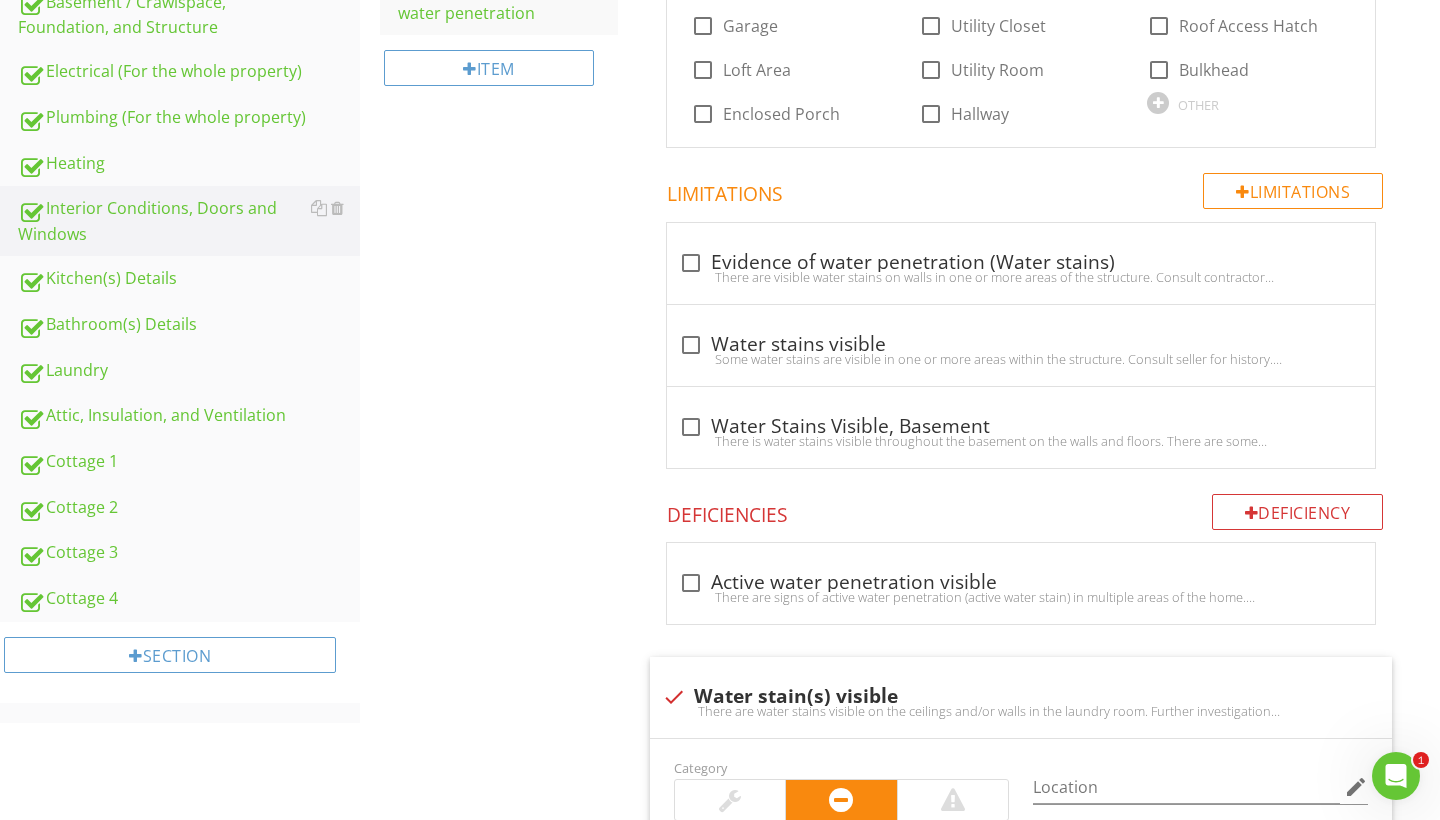 scroll, scrollTop: 668, scrollLeft: 0, axis: vertical 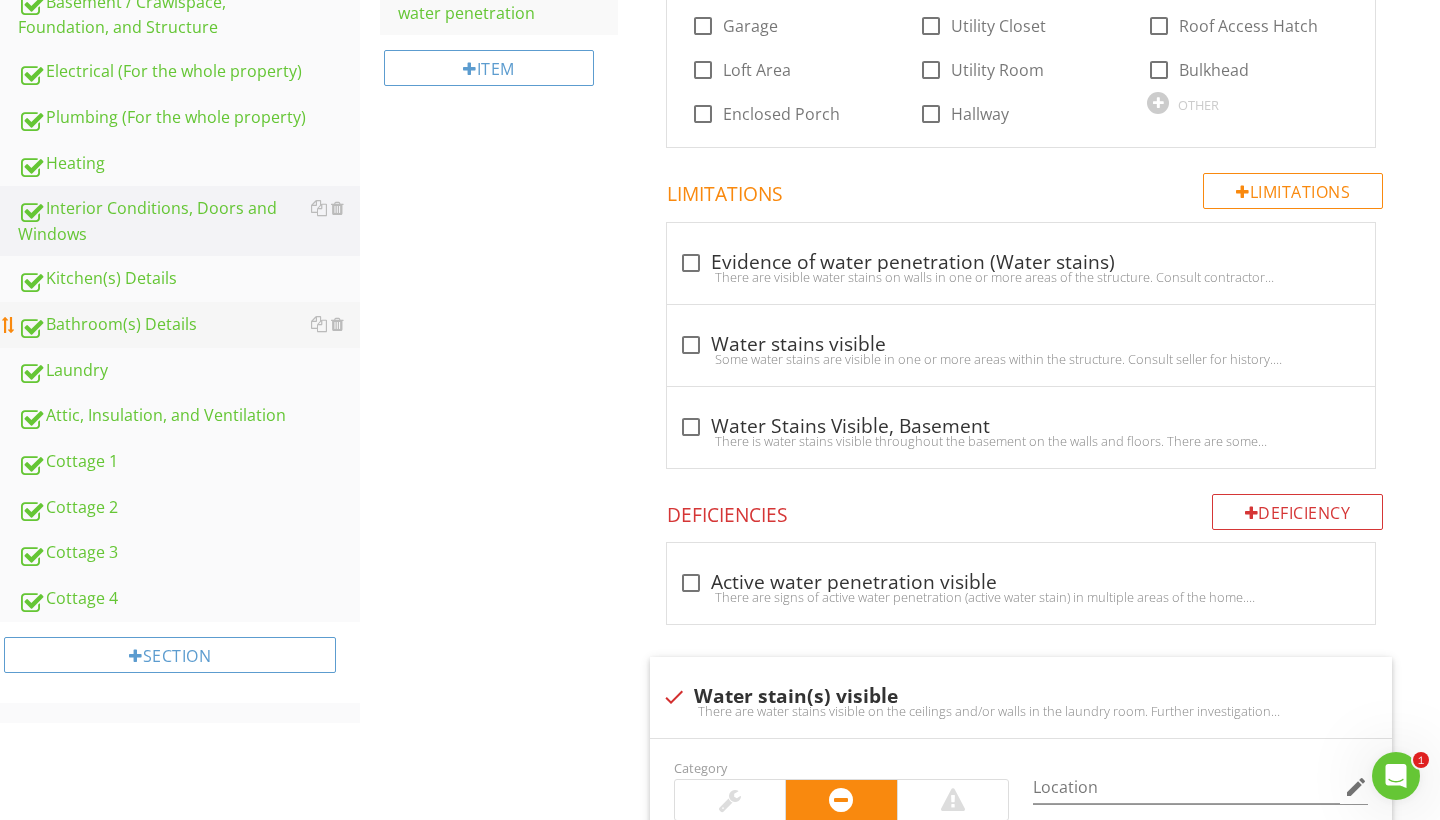 click on "Bathroom(s) Details" at bounding box center [189, 325] 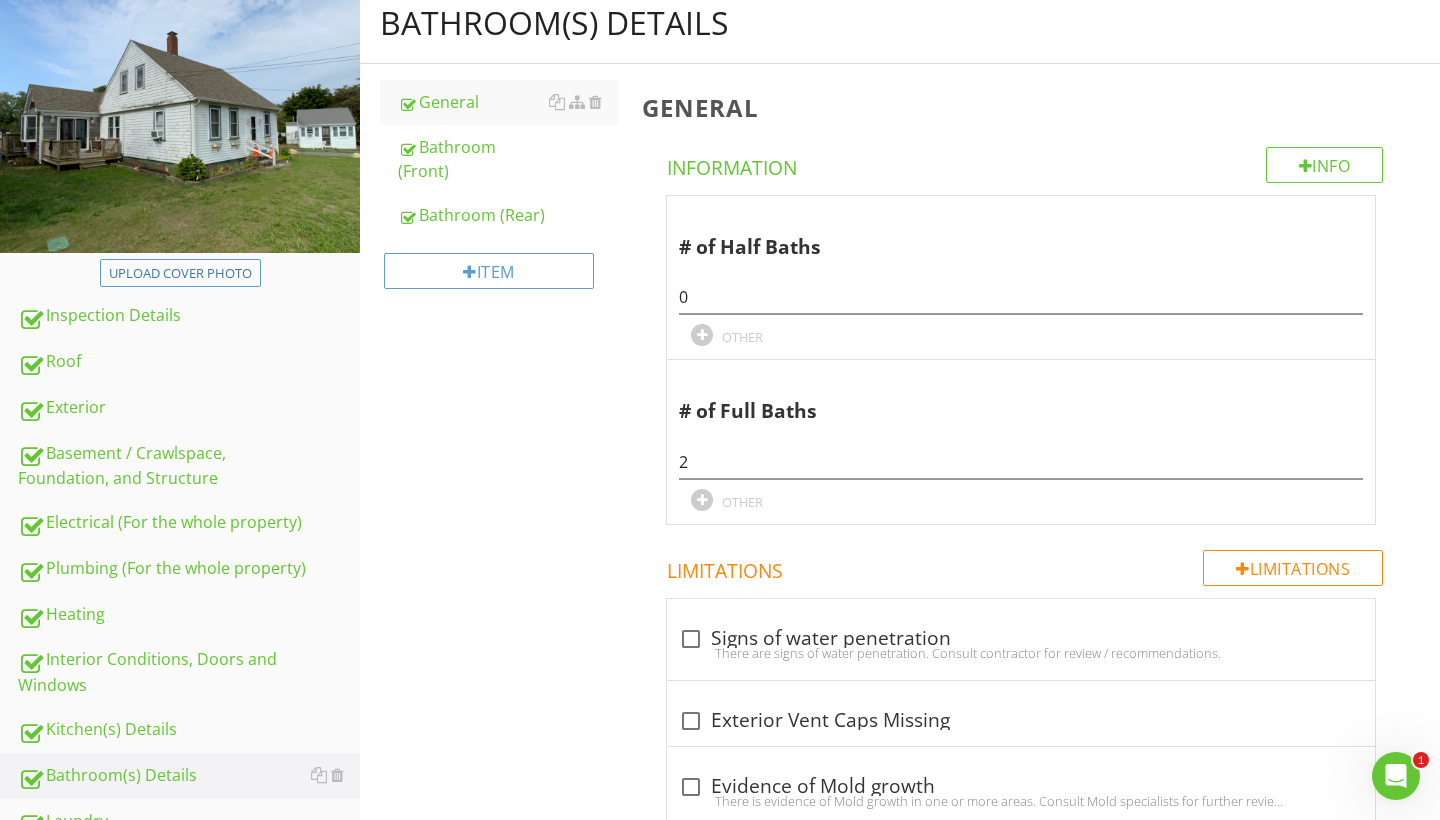 scroll, scrollTop: 214, scrollLeft: 0, axis: vertical 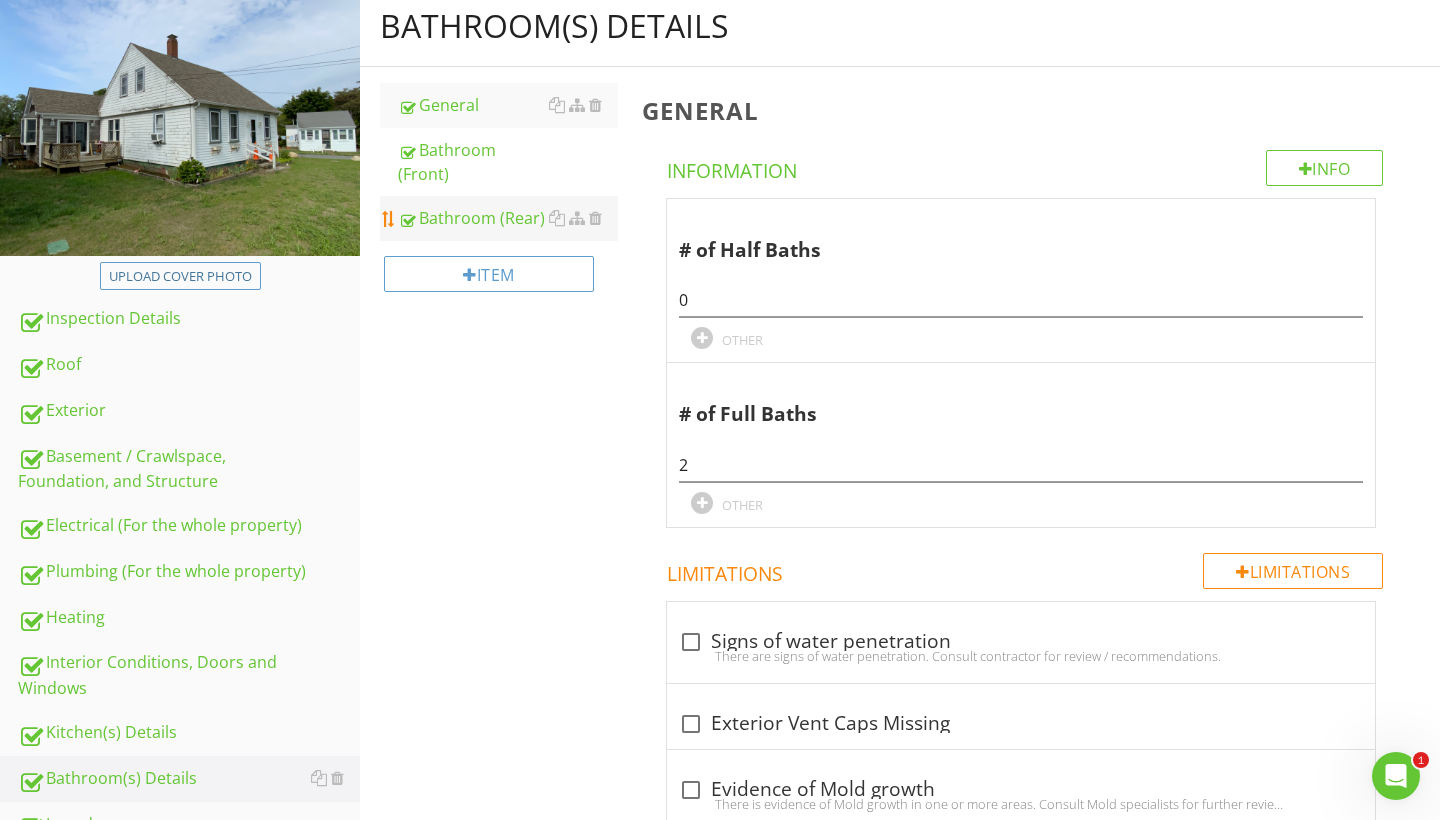 click on "Bathroom (Rear)" at bounding box center (508, 218) 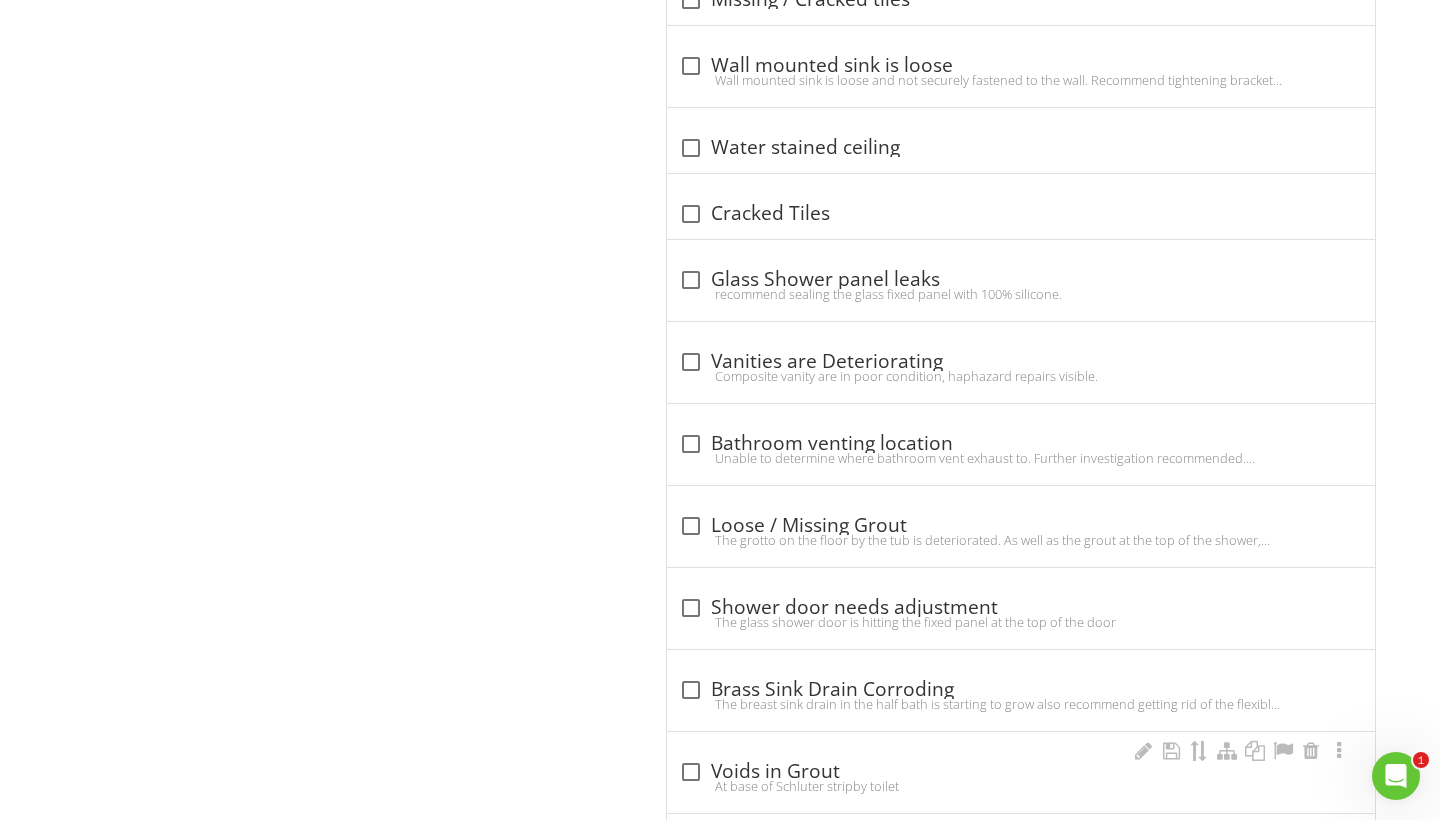 scroll, scrollTop: 4766, scrollLeft: 0, axis: vertical 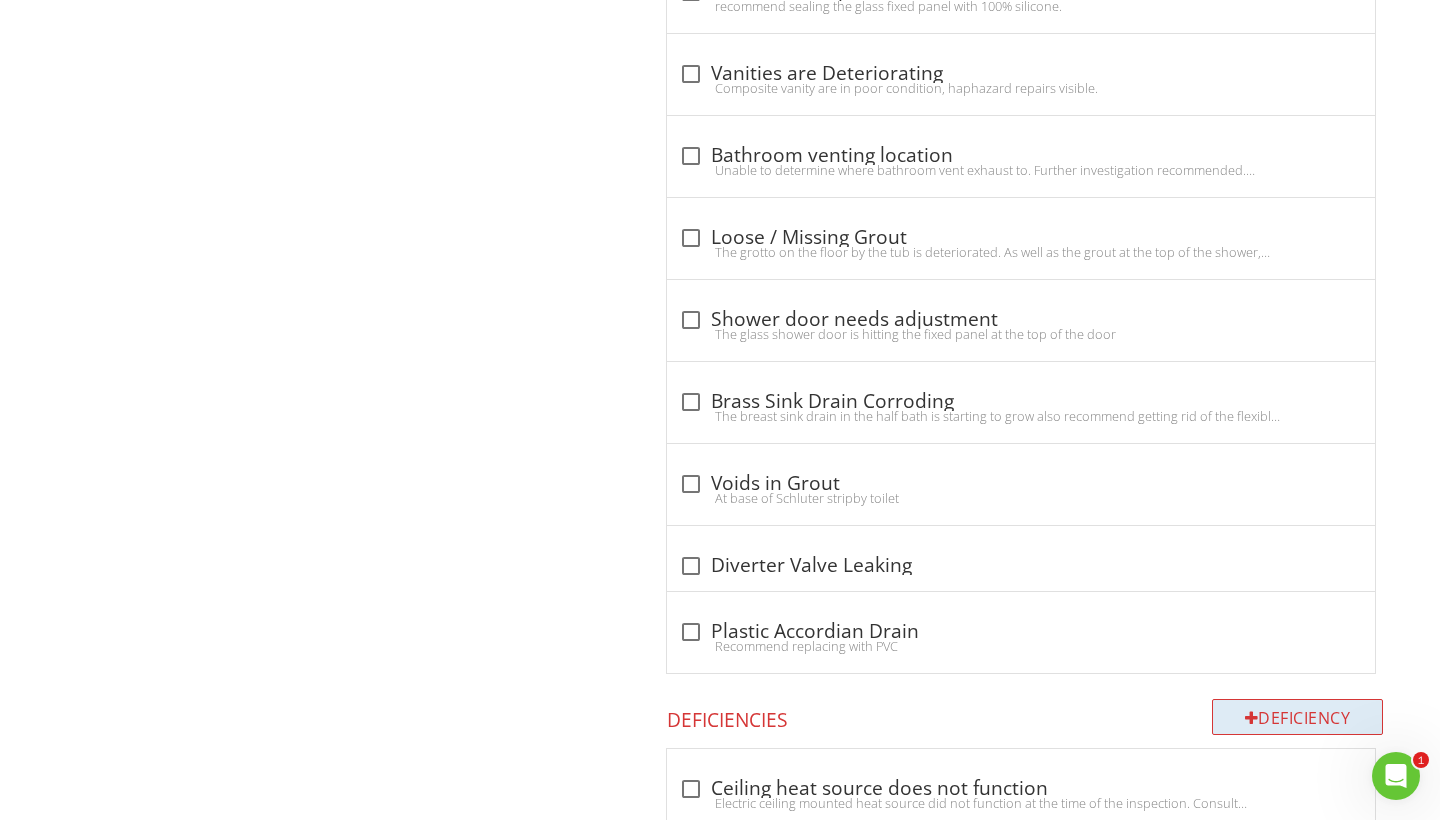 click on "Deficiency" at bounding box center [1298, 717] 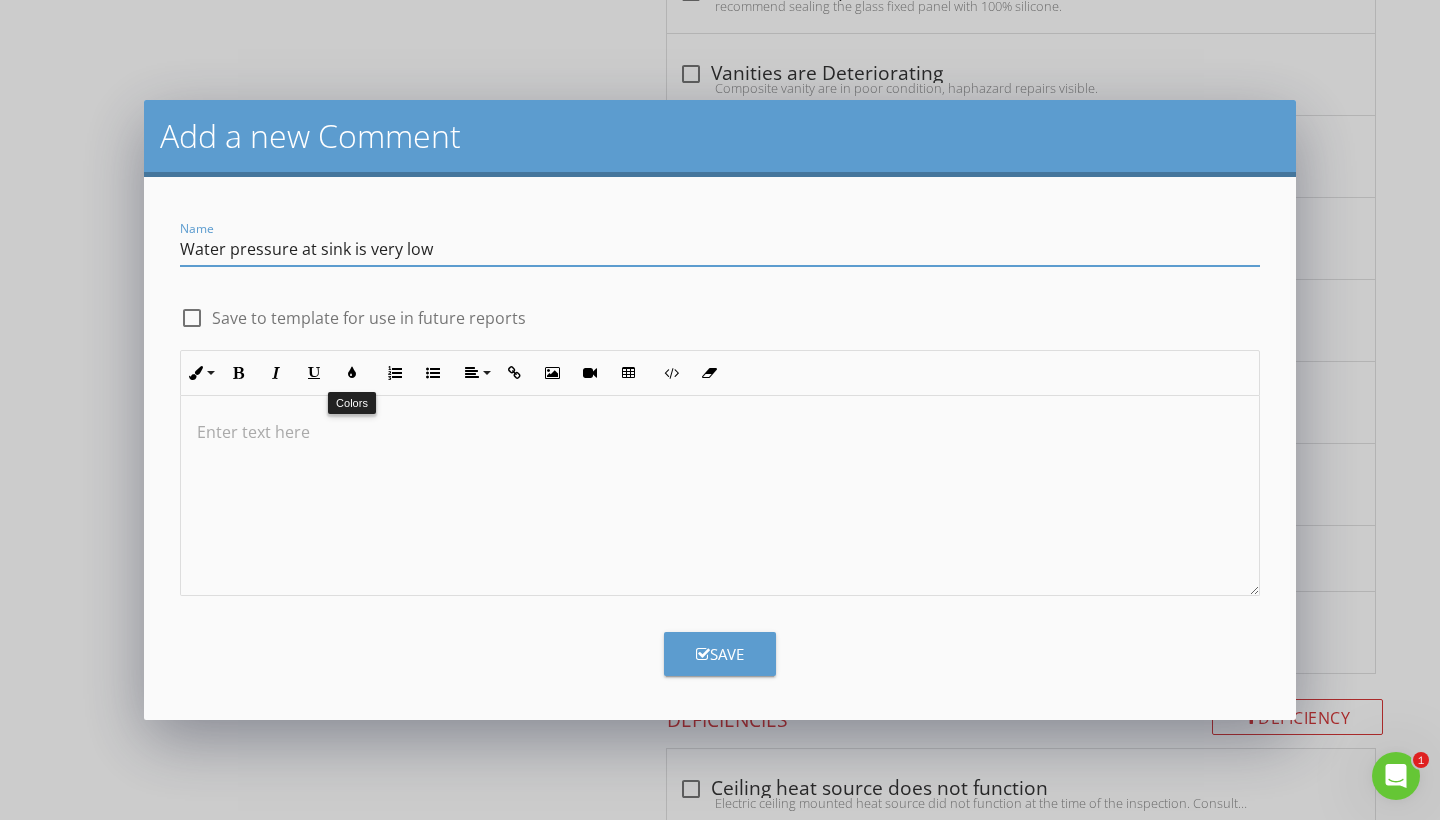 type on "Water pressure at sink is very low" 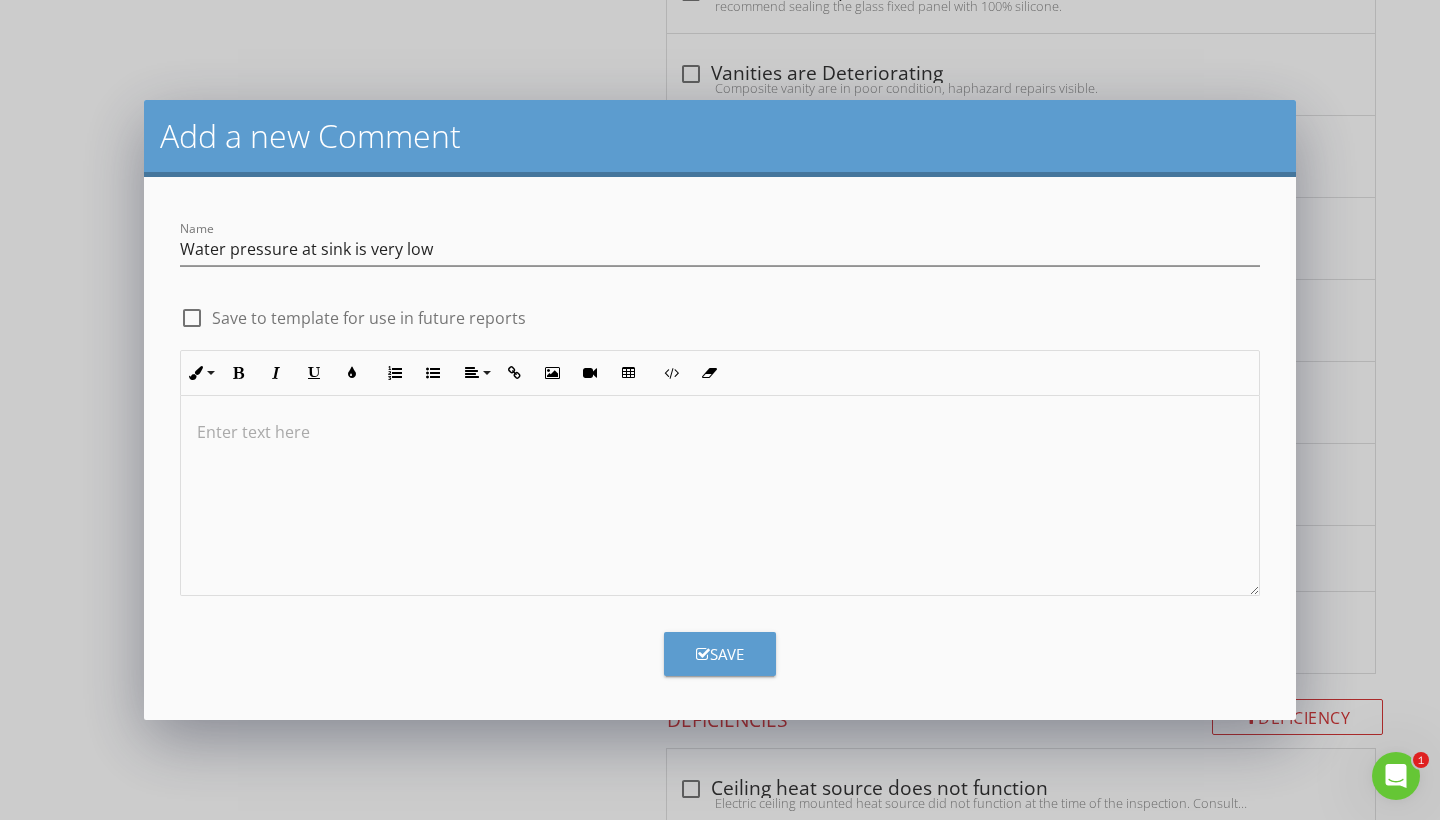 click at bounding box center (720, 432) 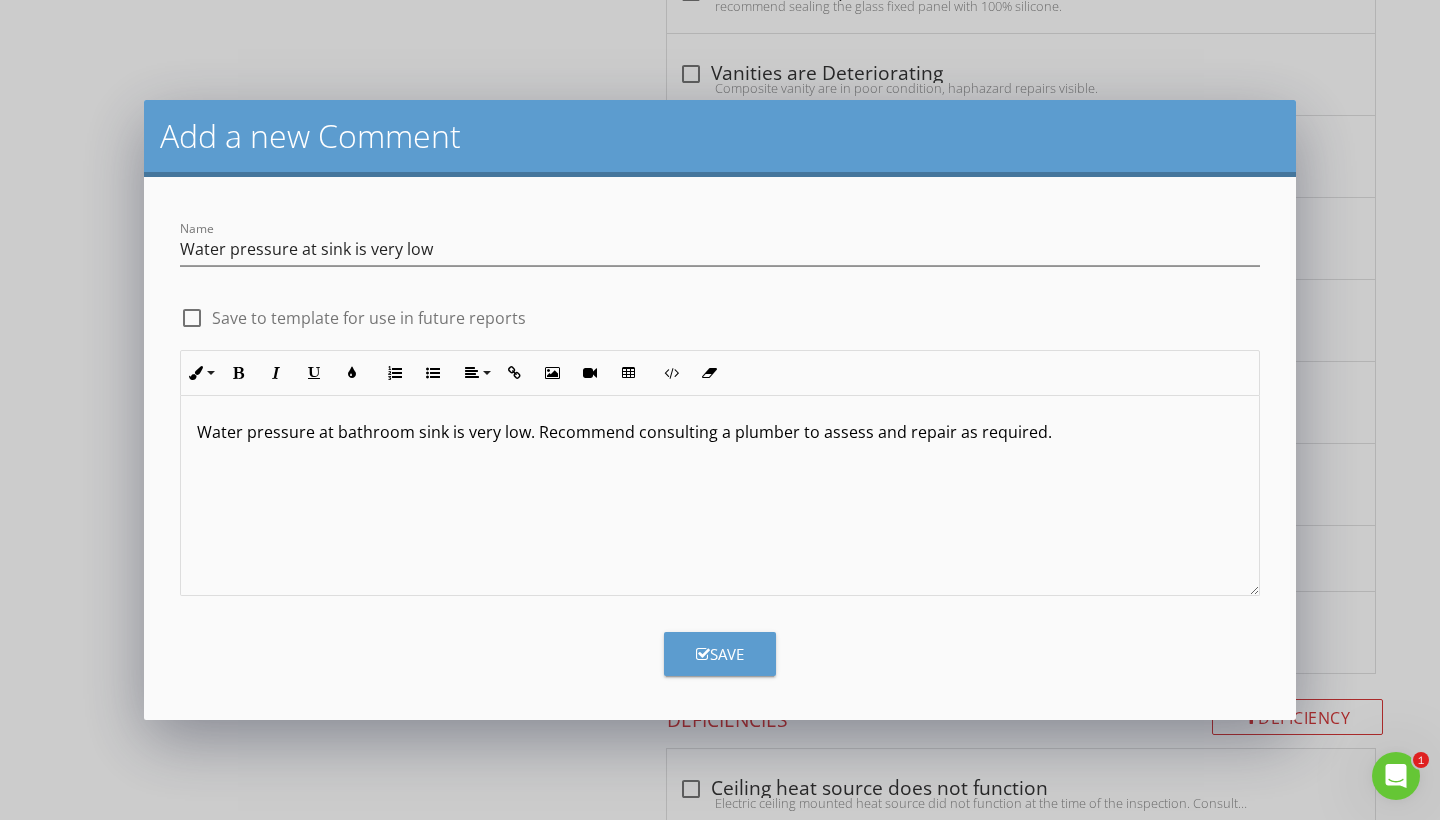 click on "Save" at bounding box center (720, 654) 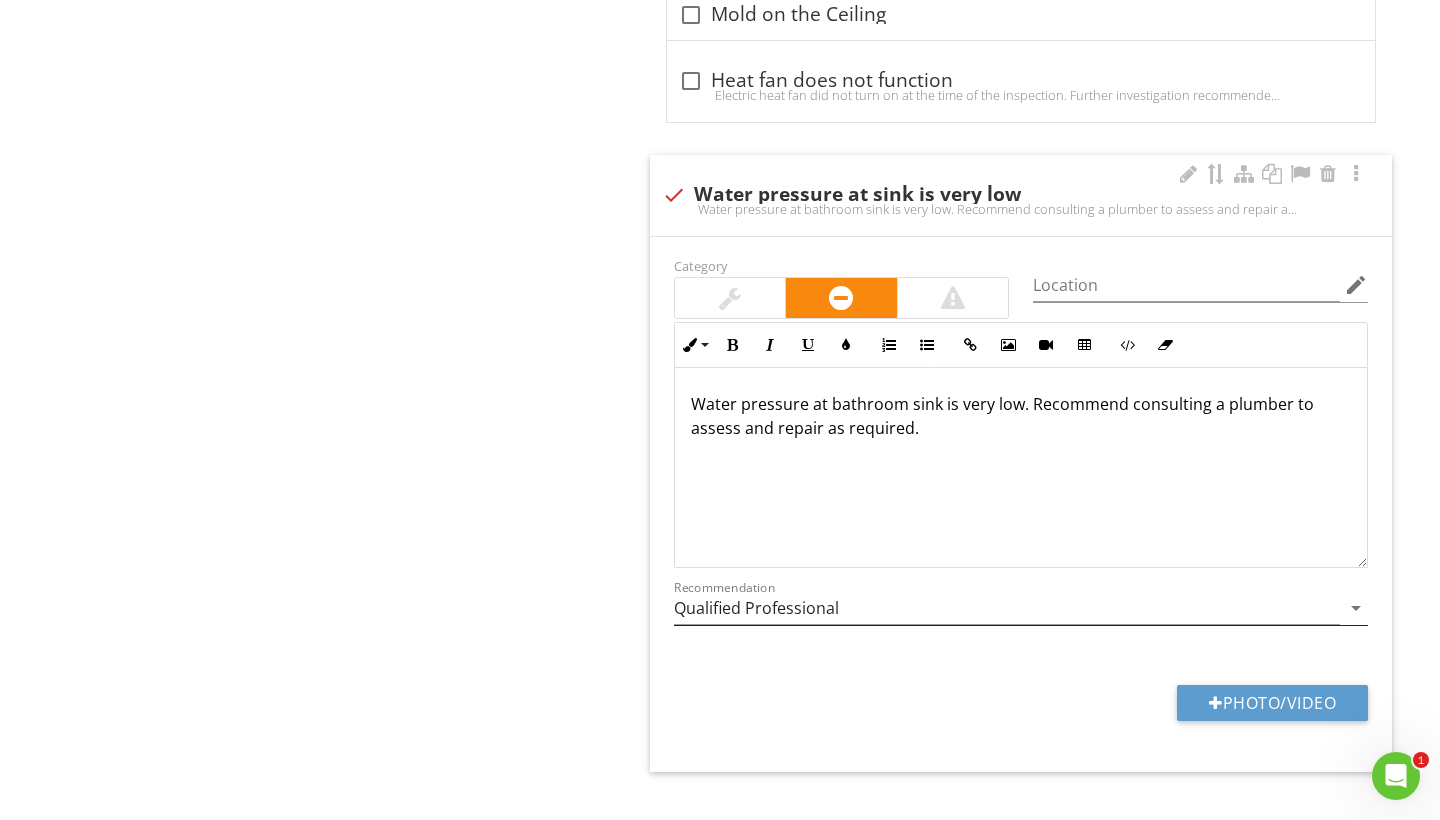 scroll, scrollTop: 9574, scrollLeft: 0, axis: vertical 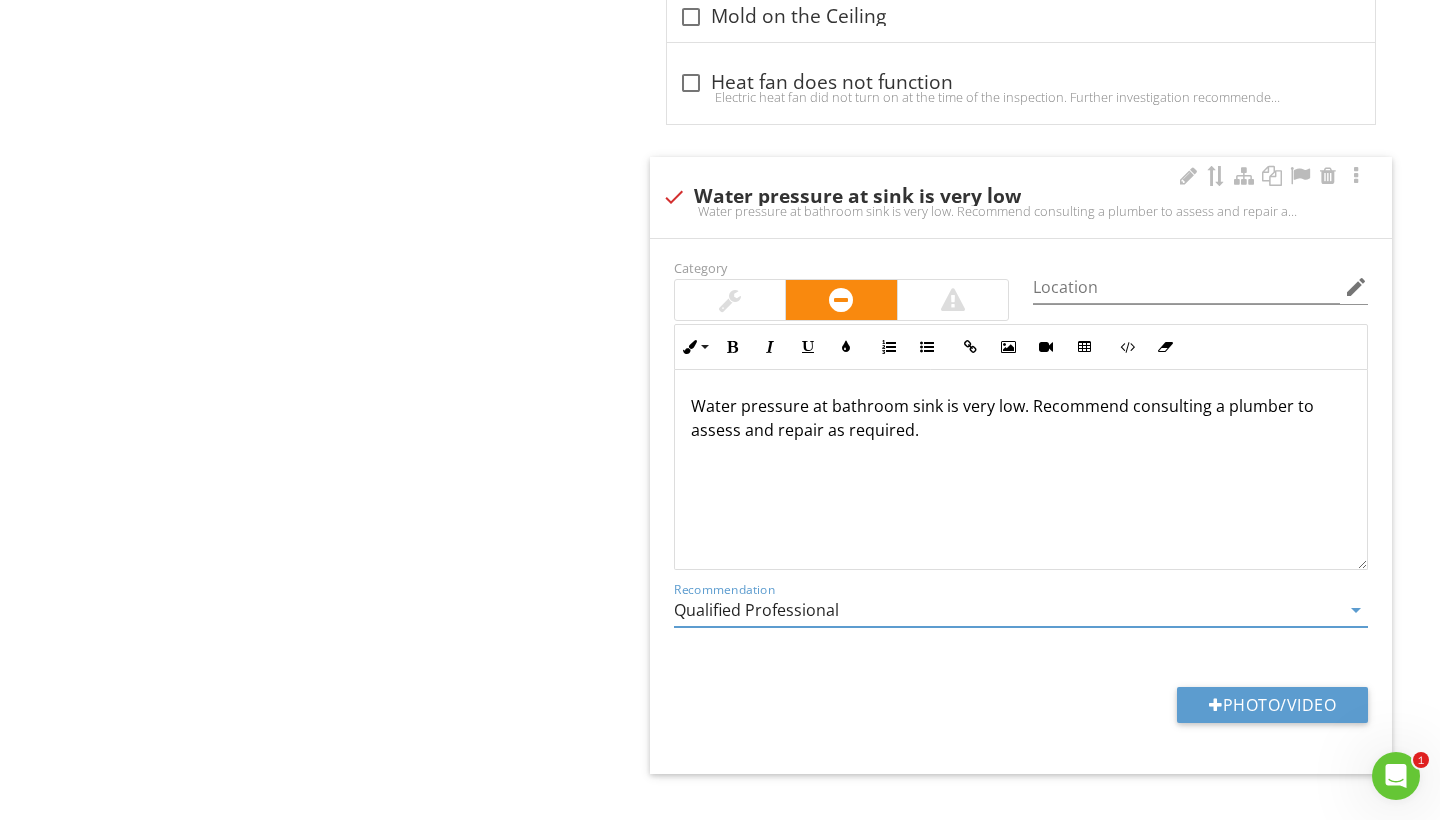 click on "Qualified Professional" at bounding box center [1007, 610] 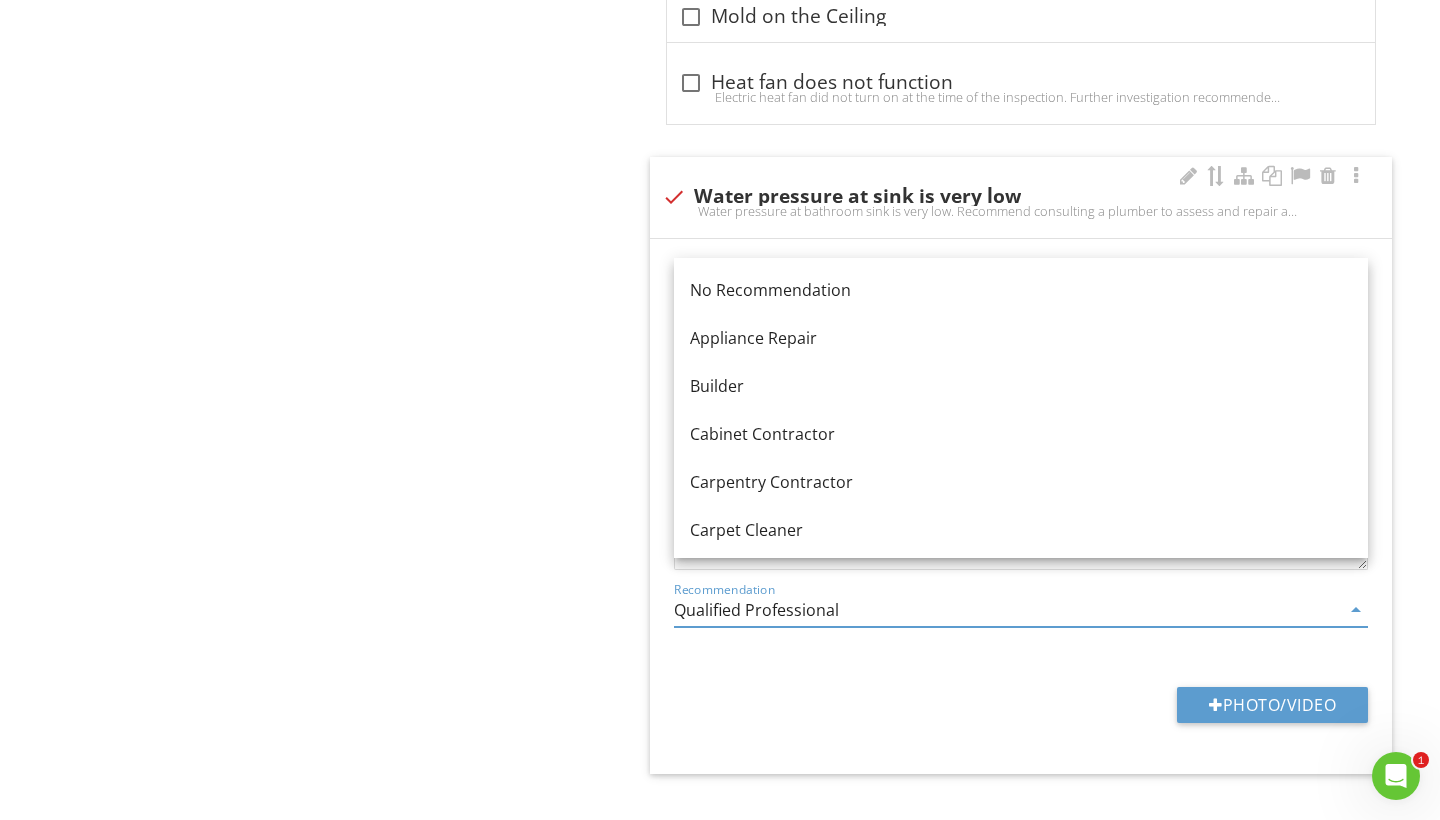 click on "Qualified Professional" at bounding box center [1007, 610] 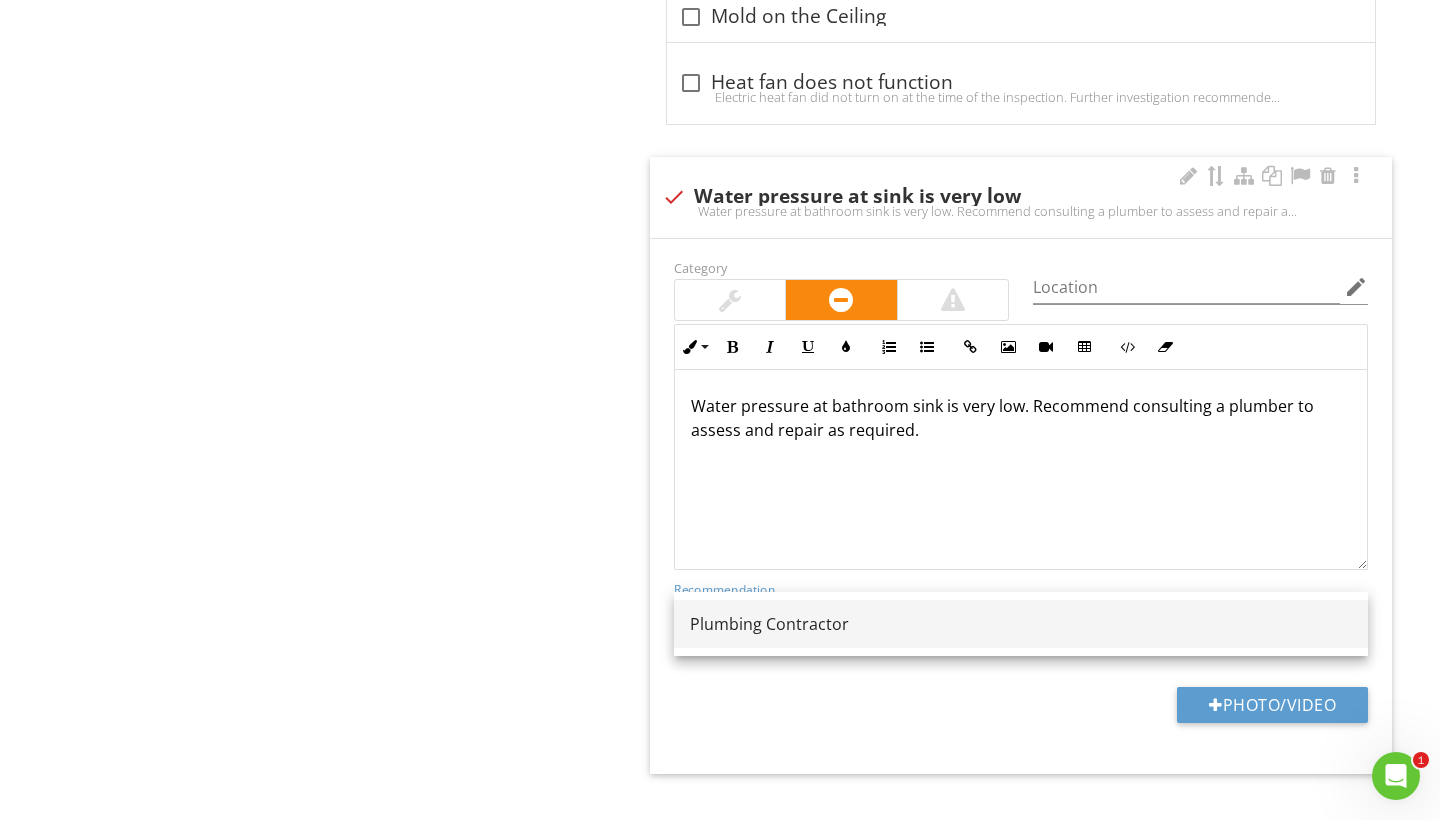 type on "Plumbing Contractor" 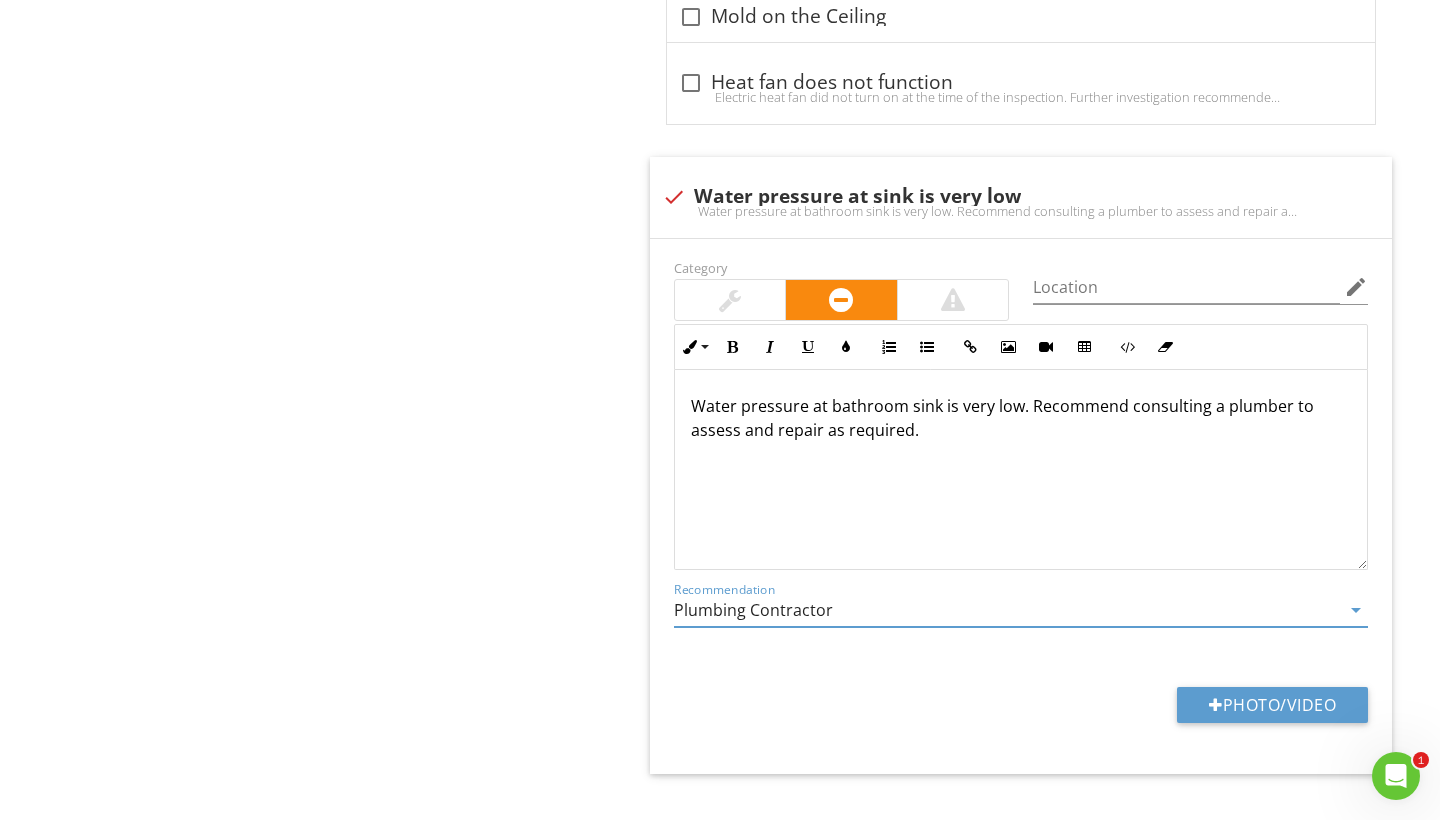 click on "Bathroom(s) Details
General
Bathroom (Front)
Bathroom (Rear)
Item
Bathroom (Rear)
Info
Information
Details
check_box Full Bath   check_box_outline_blank Half Bath   check_box_outline_blank Basement   check_box 1st. Floor   check_box_outline_blank 2nd. Floor   check_box_outline_blank 3rd. Floor   check_box_outline_blank Main Floor   check_box_outline_blank 1/4 Bath   check_box_outline_blank Loft Area         OTHER
GFI/GFCI Protection
check_box GFI protected outlet(s) Present   check_box_outline_blank Outlet is not GFI protected   check_box_outline_blank No GFCI Outlet         OTHER                                     check_box_outline_blank" at bounding box center (900, -4260) 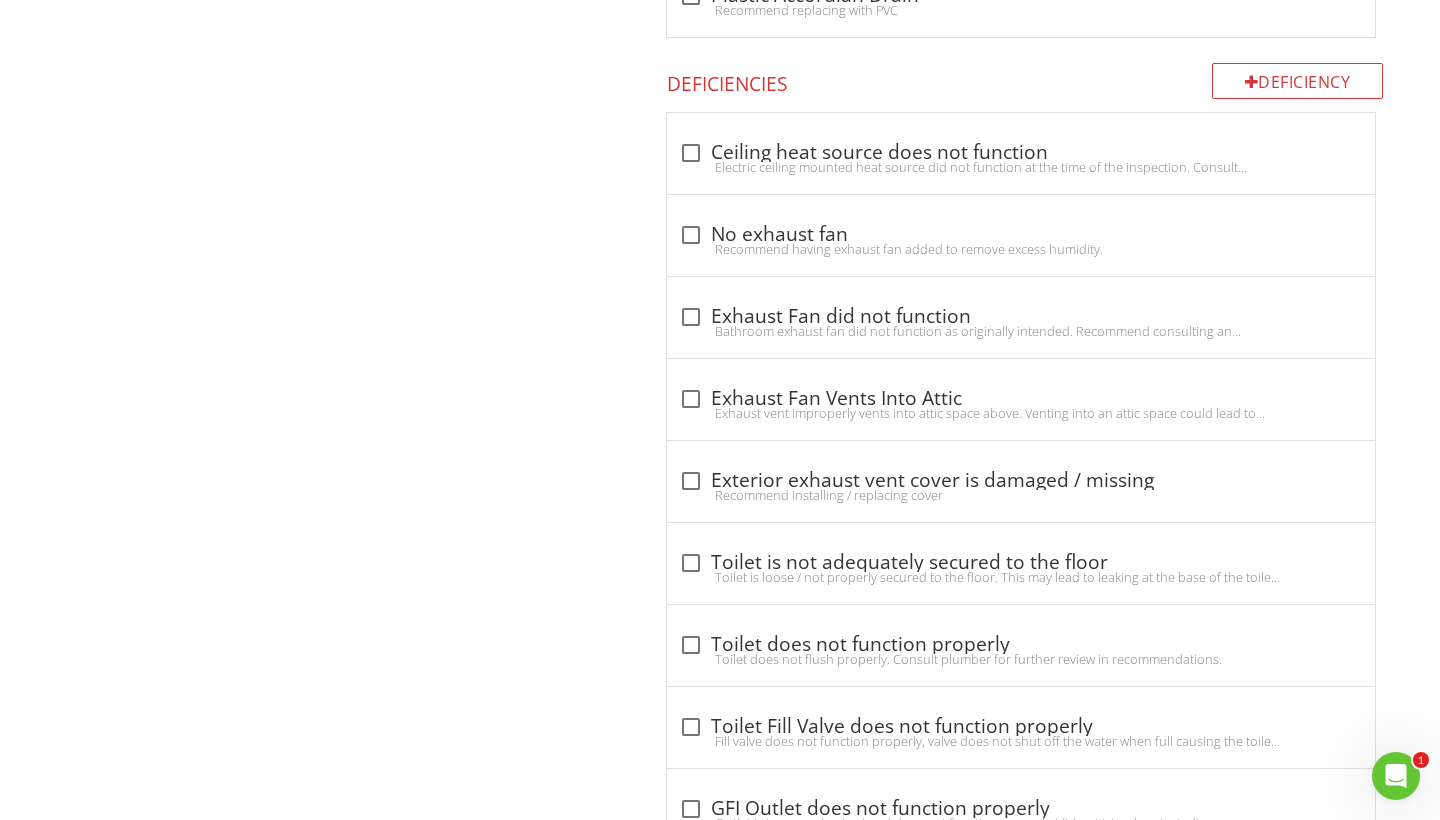 scroll, scrollTop: 5378, scrollLeft: 0, axis: vertical 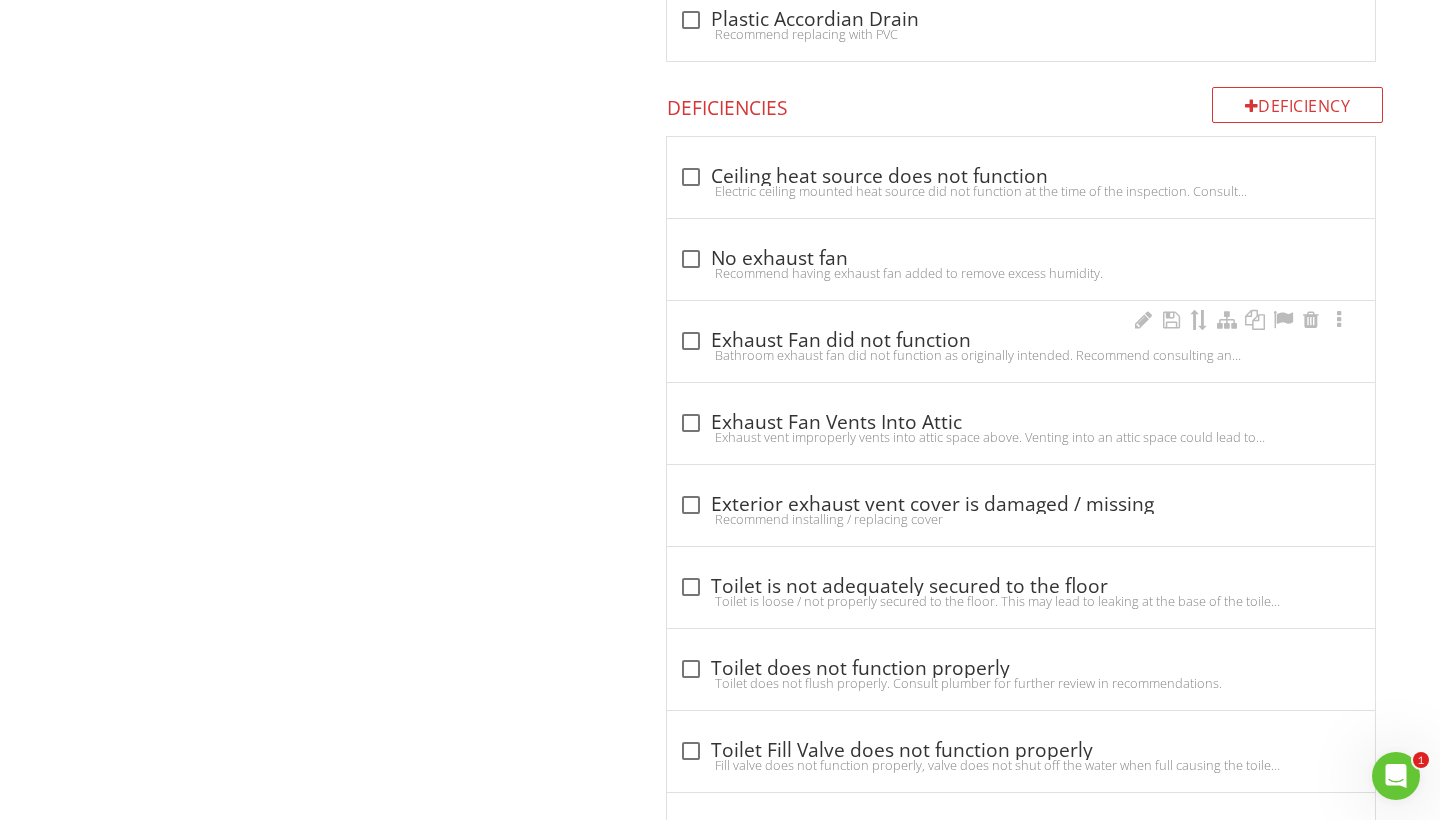 click at bounding box center (691, 341) 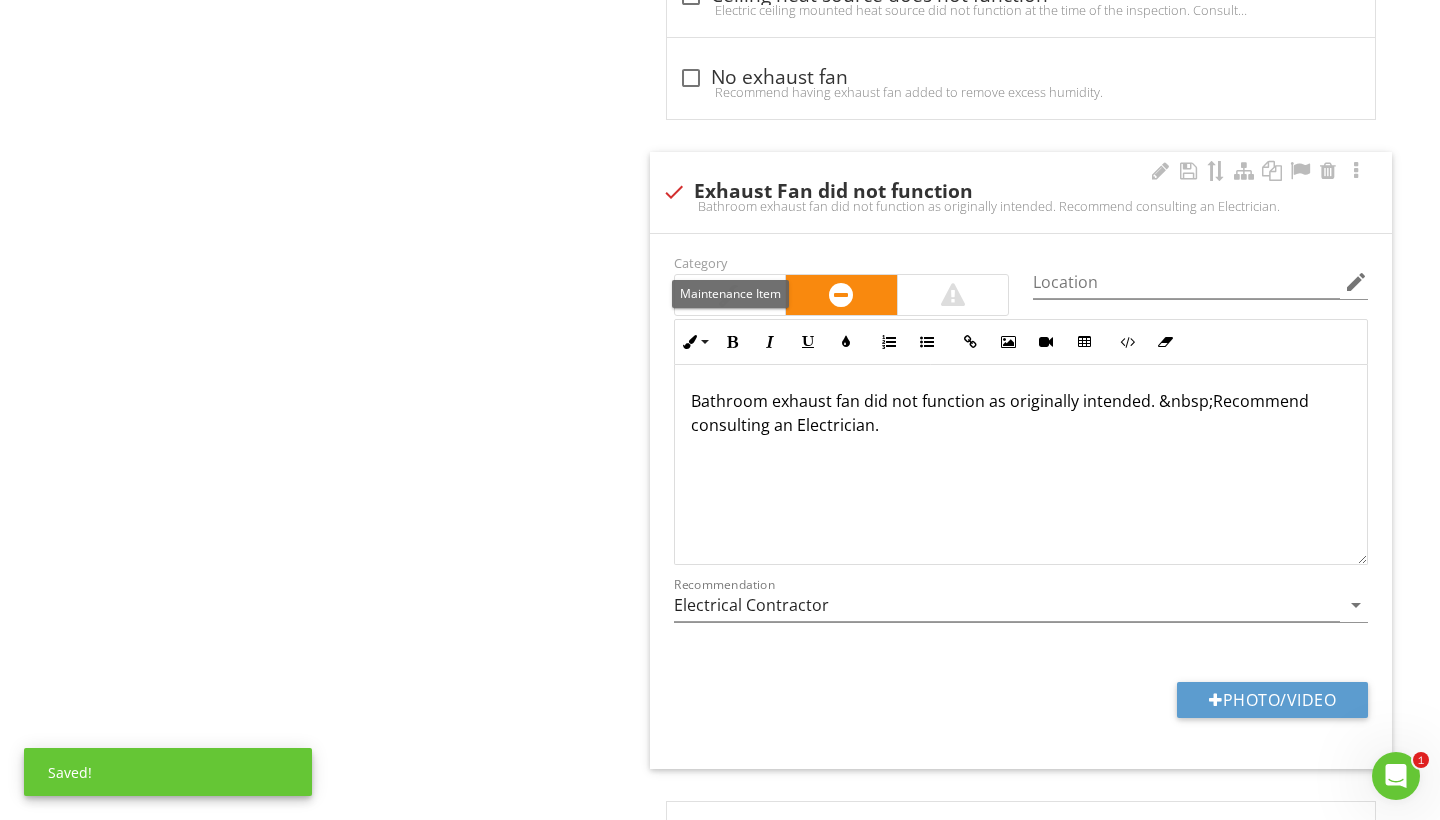 scroll, scrollTop: 5593, scrollLeft: 0, axis: vertical 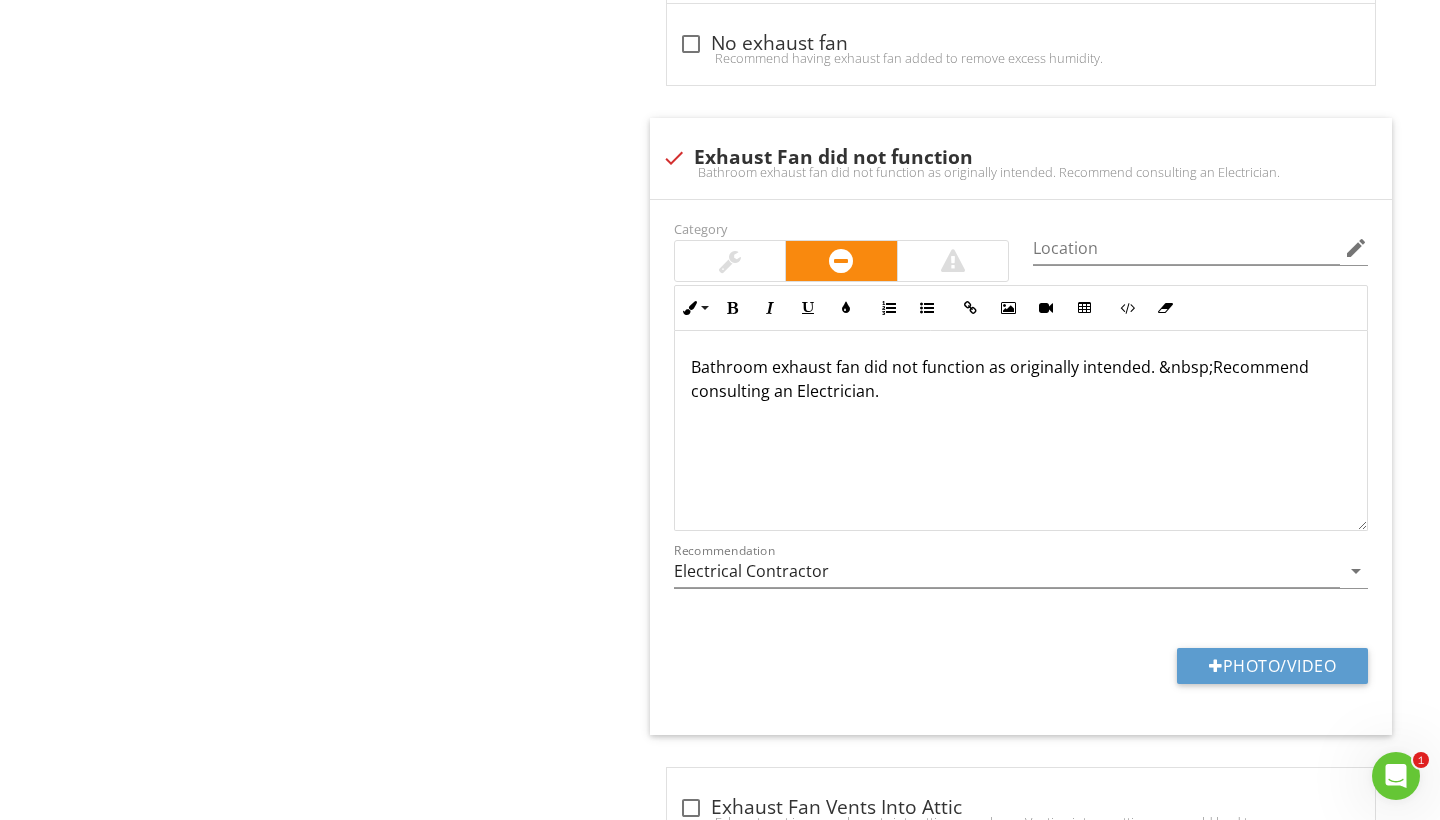 click on "Bathroom(s) Details
General
Bathroom (Front)
Bathroom (Rear)
Item
Bathroom (Rear)
Info
Information
Details
check_box Full Bath   check_box_outline_blank Half Bath   check_box_outline_blank Basement   check_box 1st. Floor   check_box_outline_blank 2nd. Floor   check_box_outline_blank 3rd. Floor   check_box_outline_blank Main Floor   check_box_outline_blank 1/4 Bath   check_box_outline_blank Loft Area         OTHER
GFI/GFCI Protection
check_box GFI protected outlet(s) Present   check_box_outline_blank Outlet is not GFI protected   check_box_outline_blank No GFCI Outlet         OTHER                                     check_box_outline_blank" at bounding box center [900, 46] 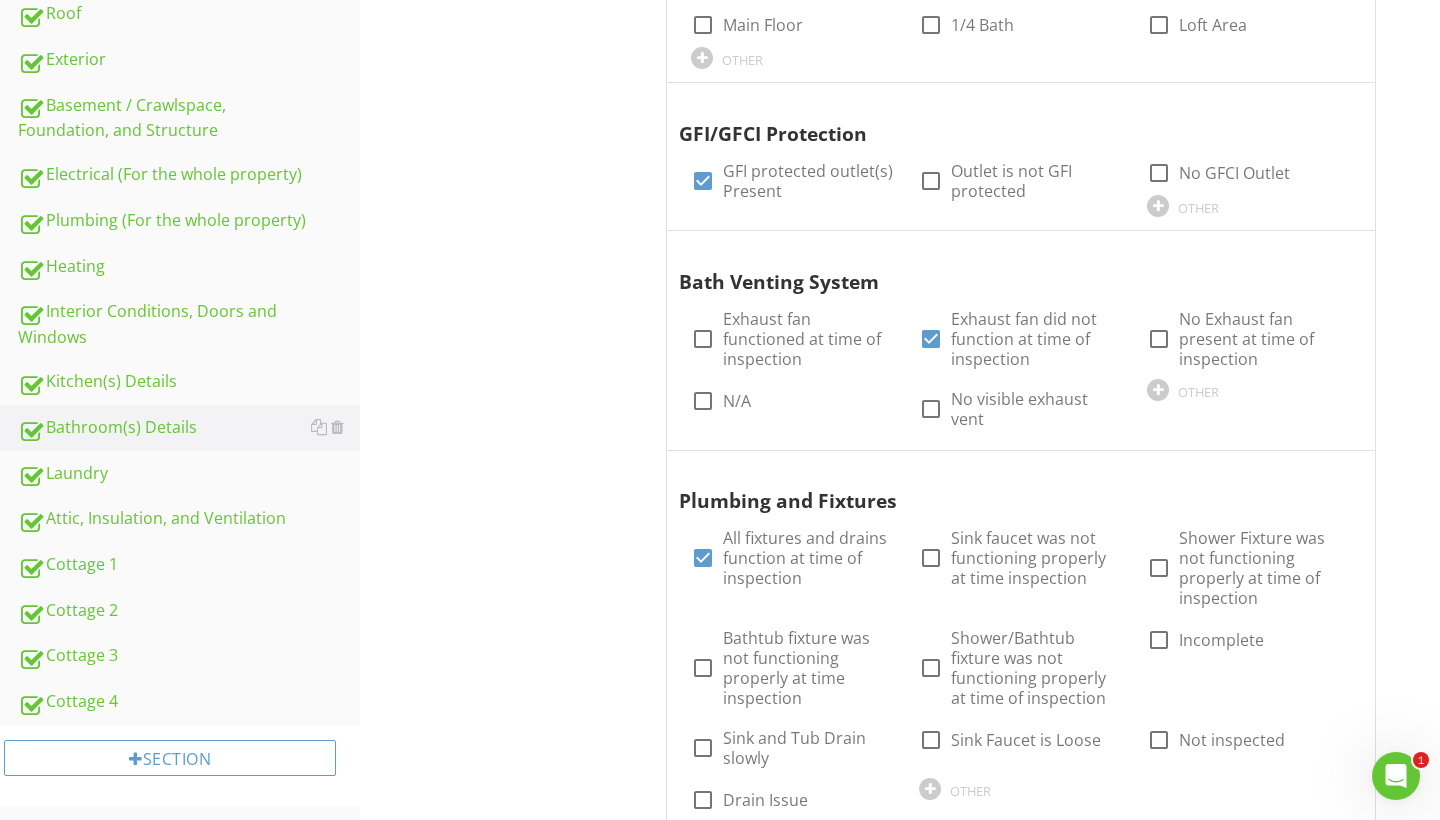scroll, scrollTop: 569, scrollLeft: 0, axis: vertical 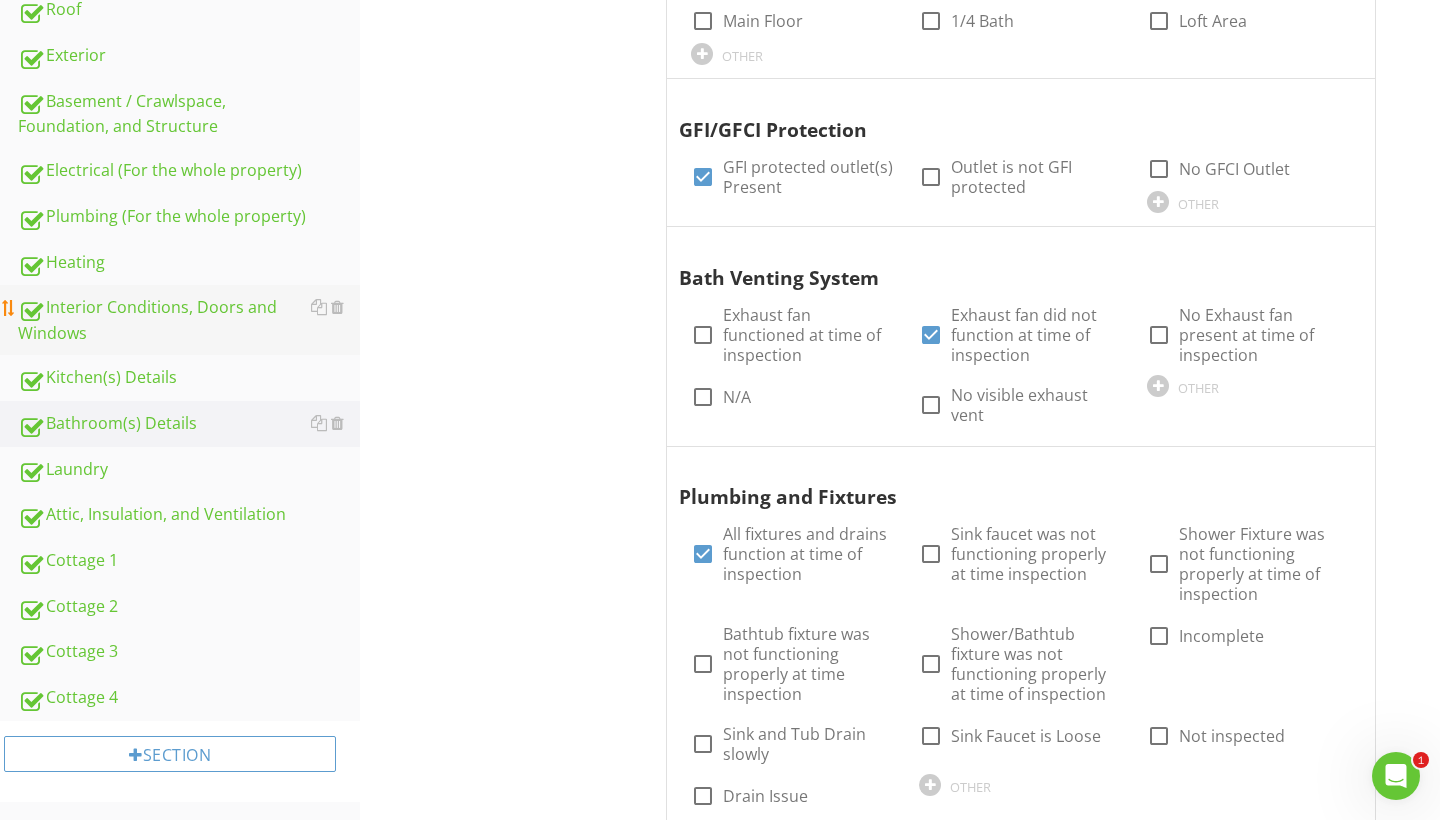 click on "Interior Conditions, Doors and Windows" at bounding box center (189, 320) 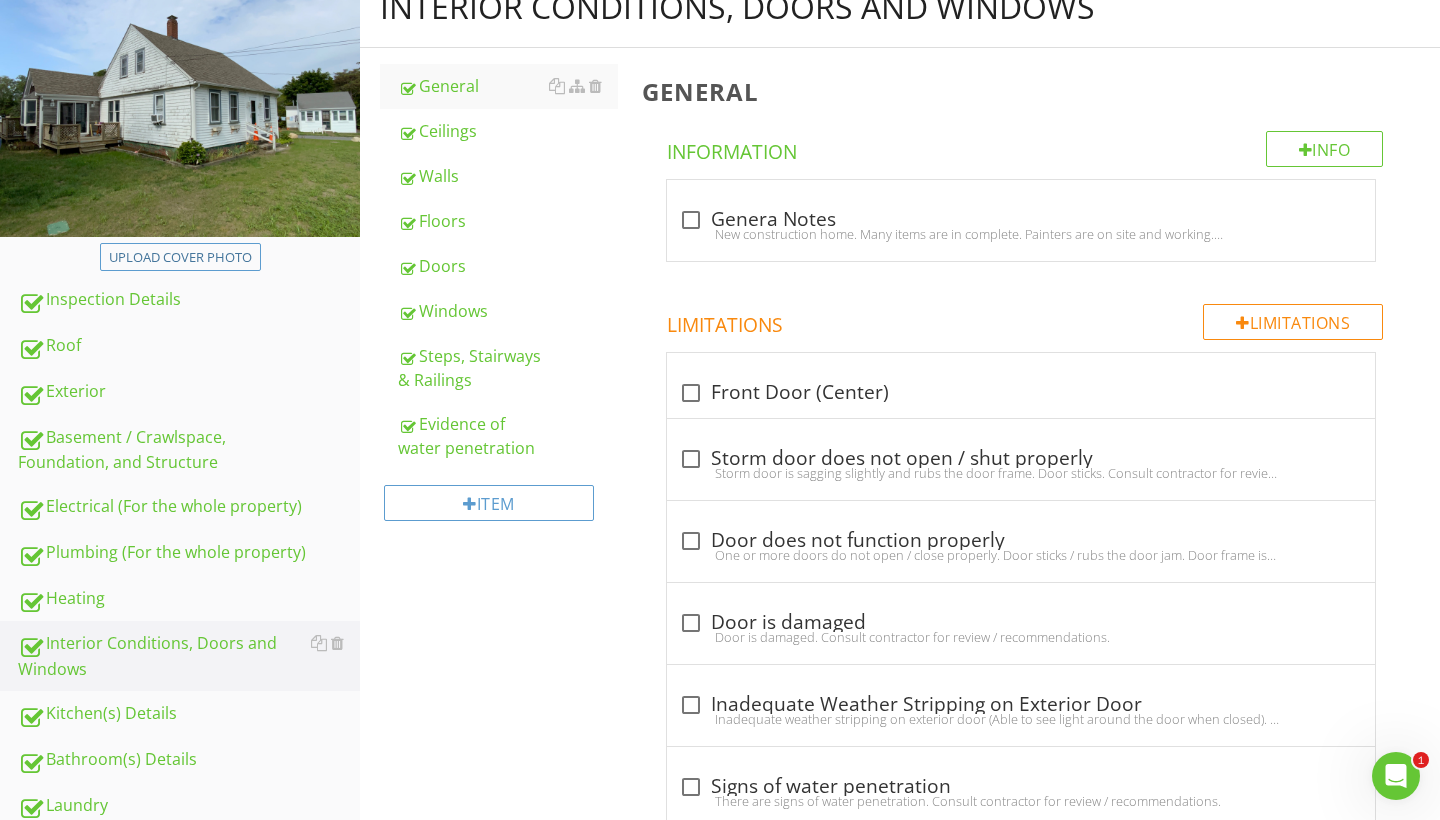 scroll, scrollTop: 228, scrollLeft: 0, axis: vertical 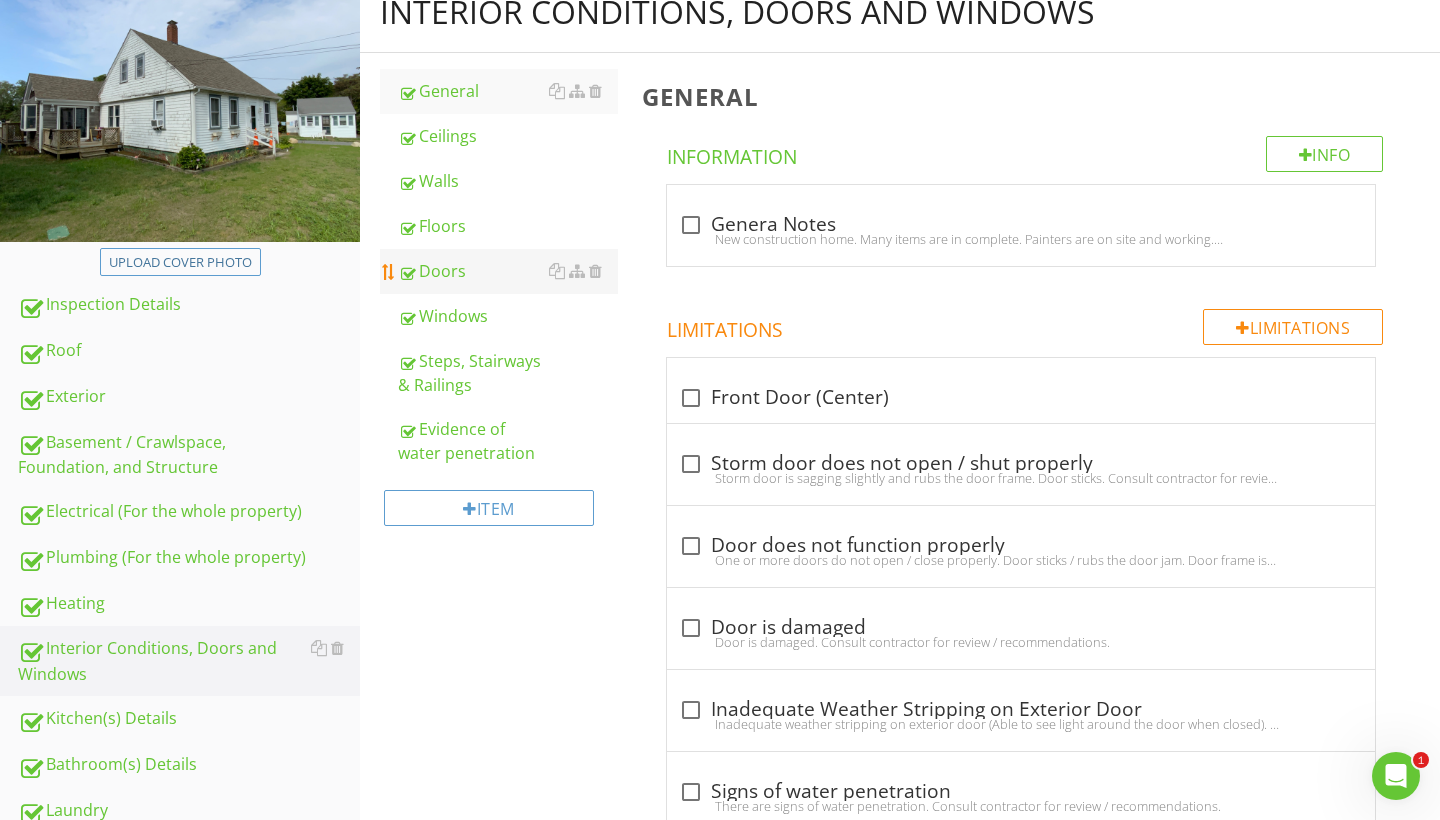 click on "Doors" at bounding box center (508, 271) 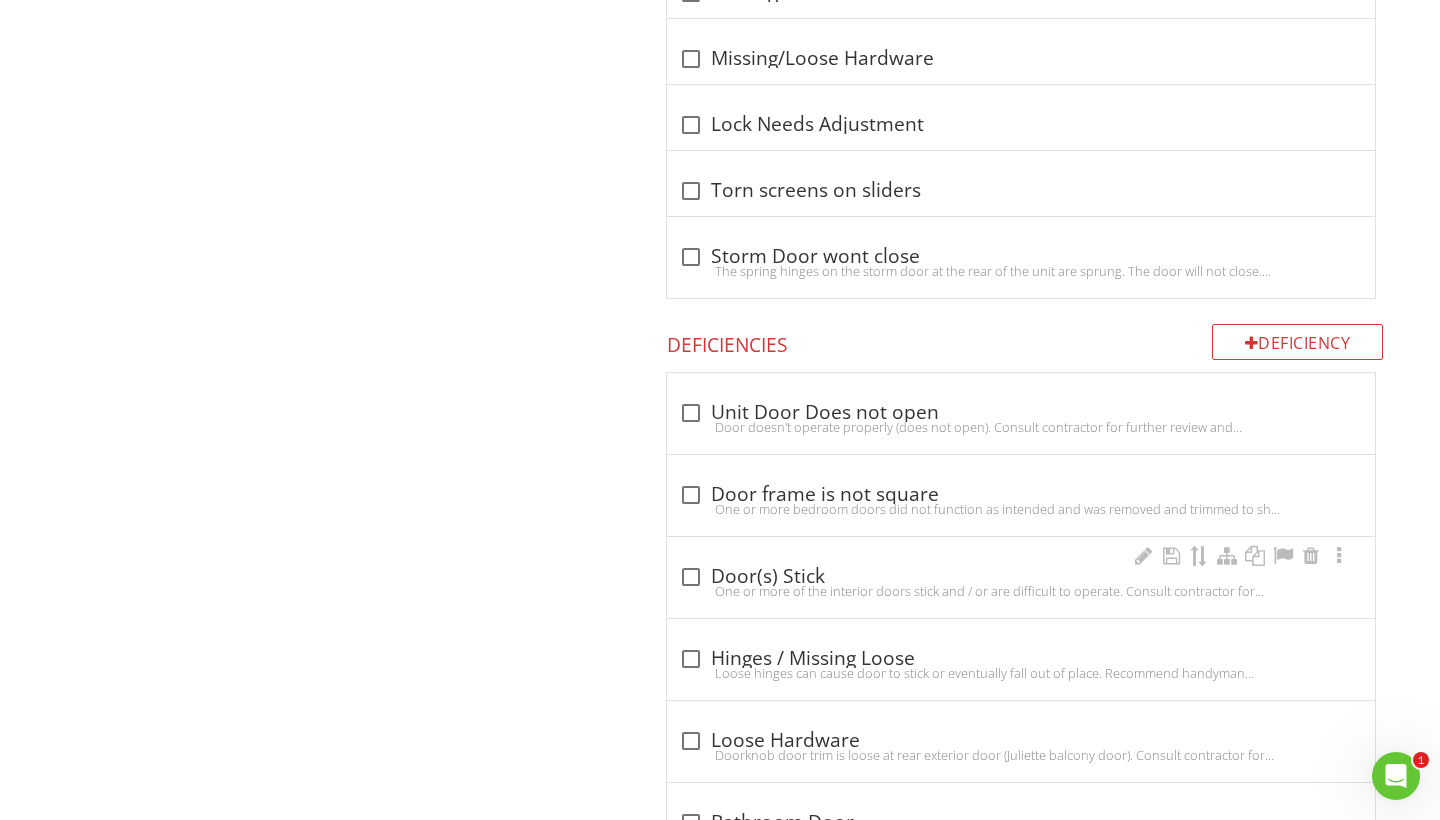 scroll, scrollTop: 1978, scrollLeft: 0, axis: vertical 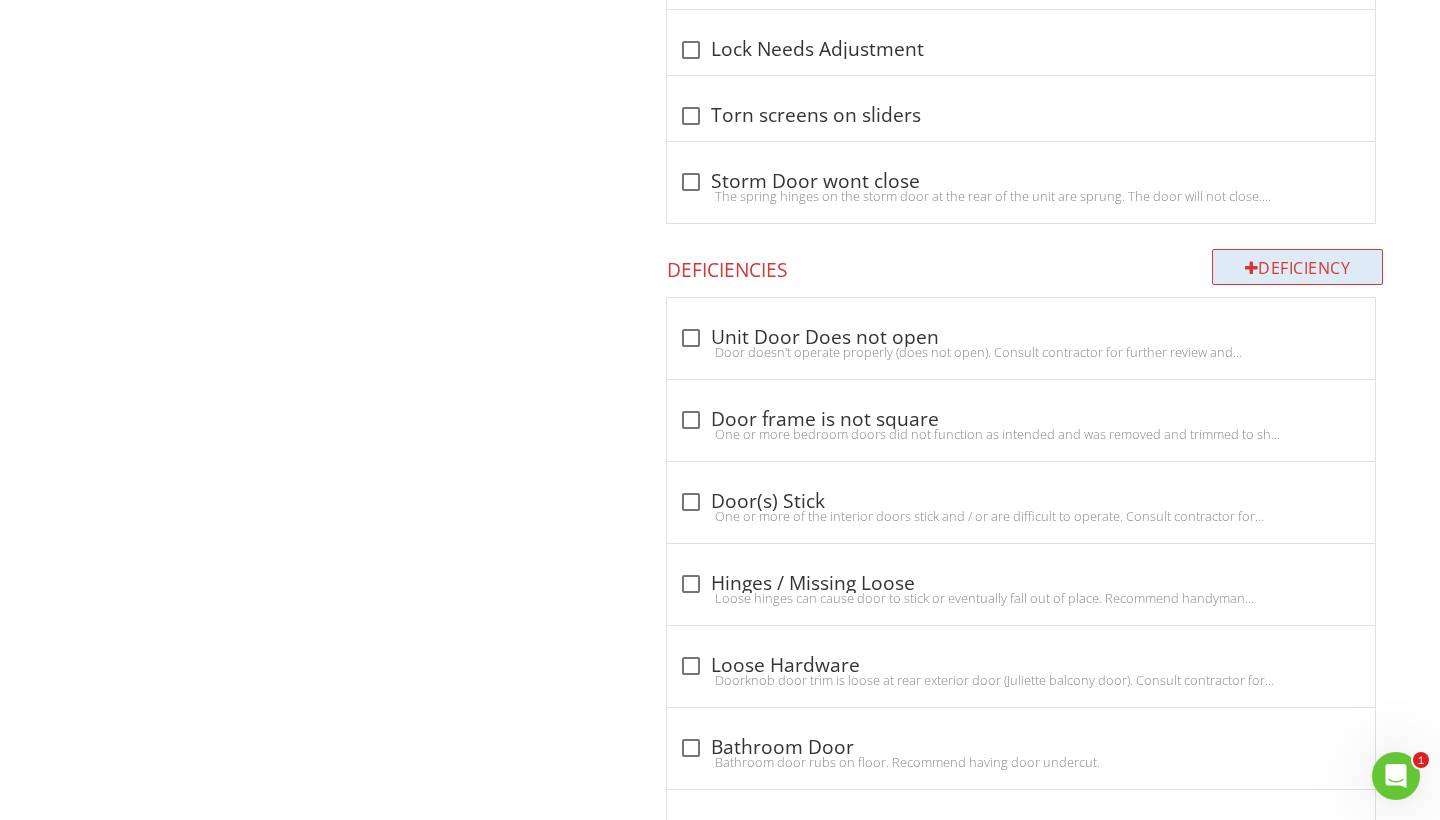 click on "Deficiency" at bounding box center (1298, 267) 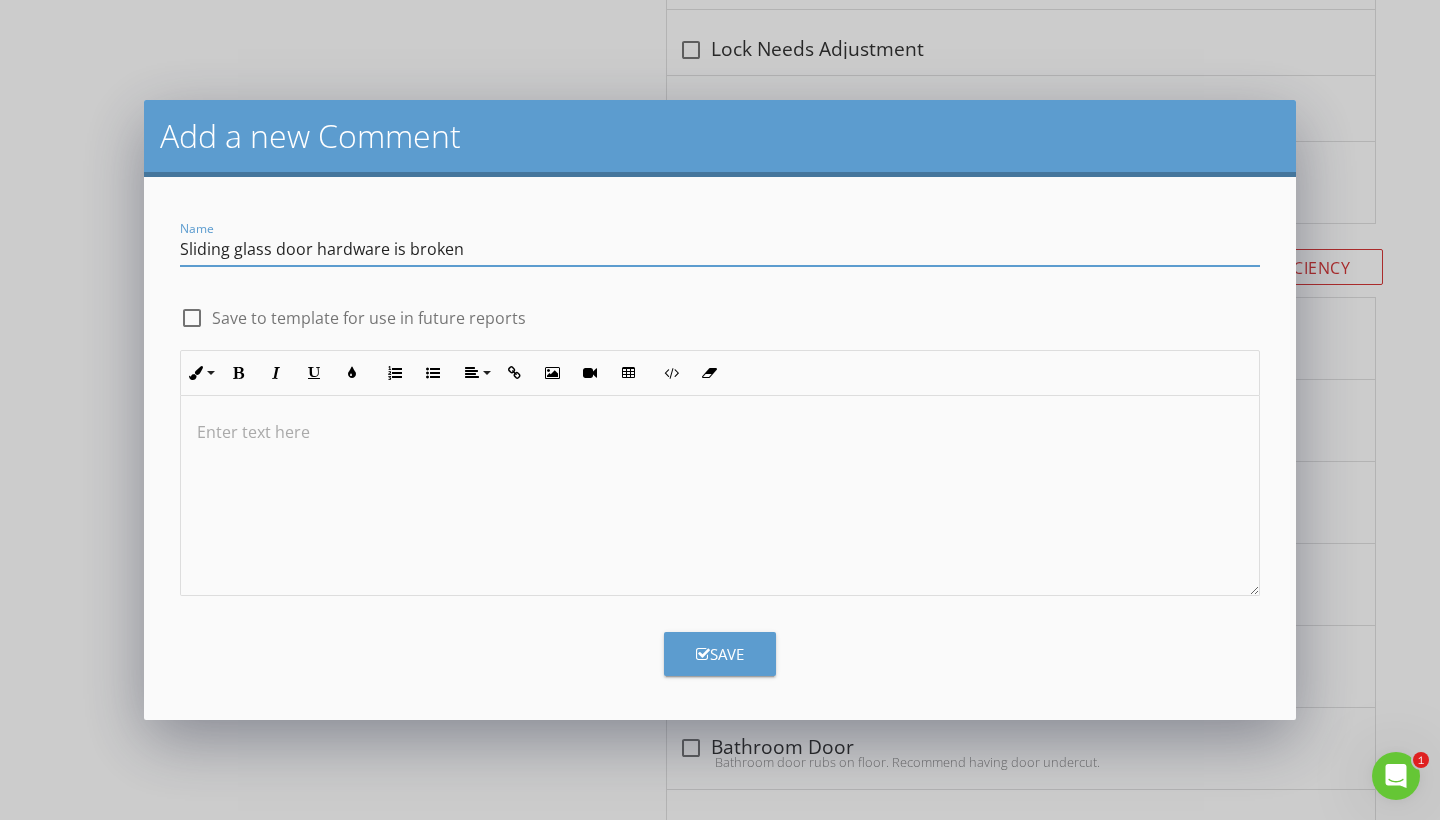 click on "Sliding glass door hardware is broken" at bounding box center [720, 249] 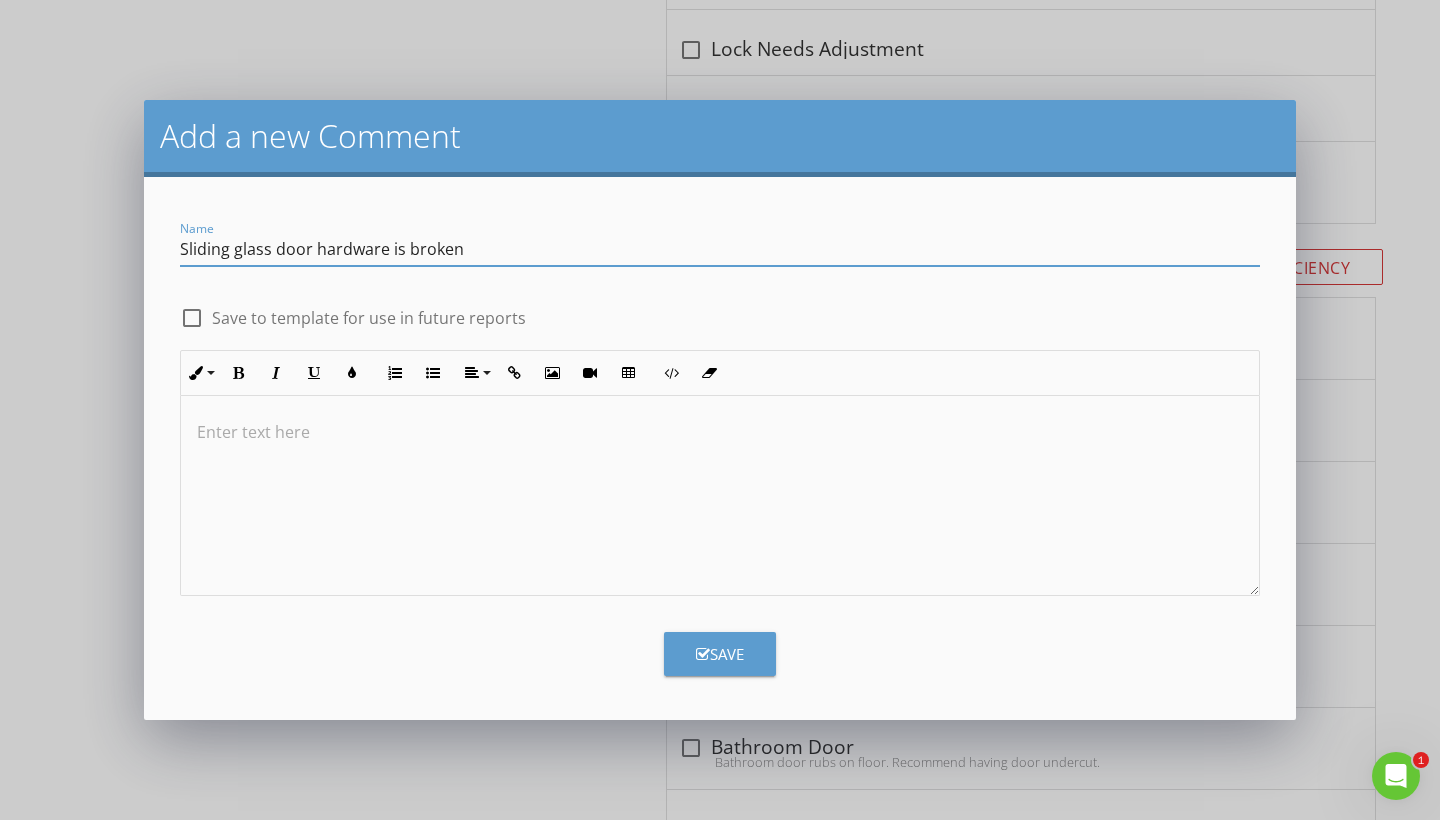 click on "Sliding glass door hardware is broken" at bounding box center (720, 249) 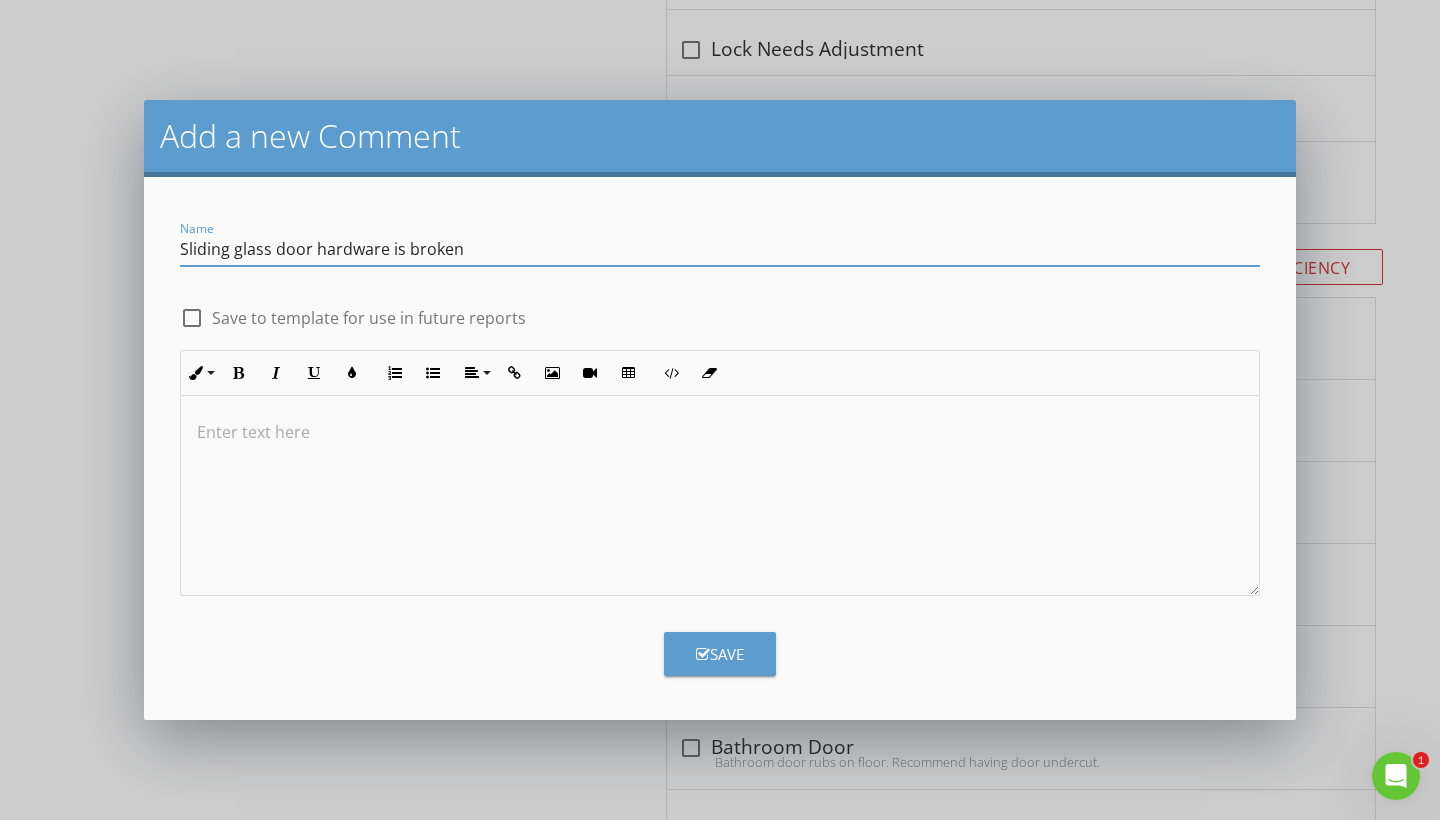 type on "Sliding glass door hardware is broken" 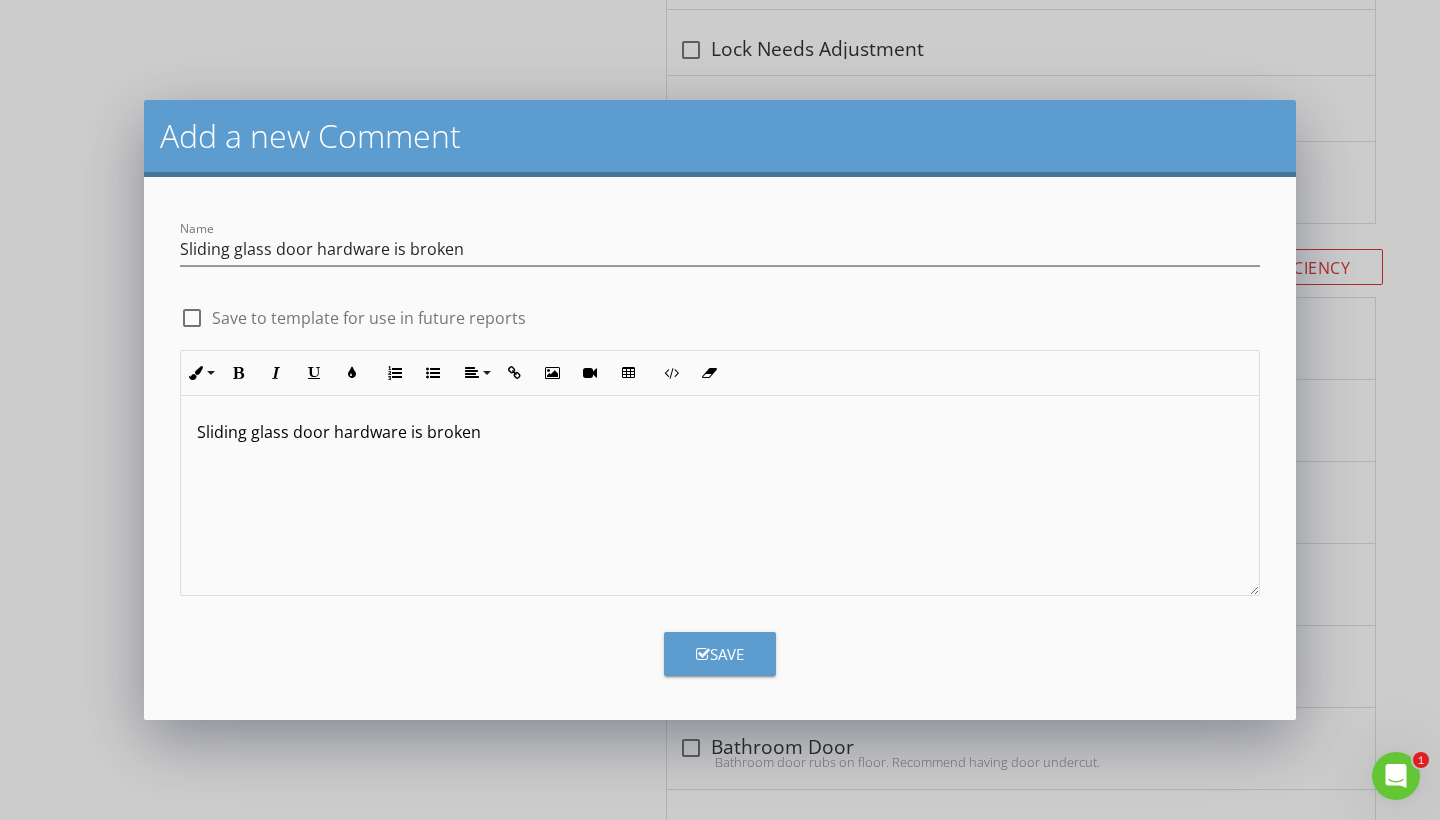 type 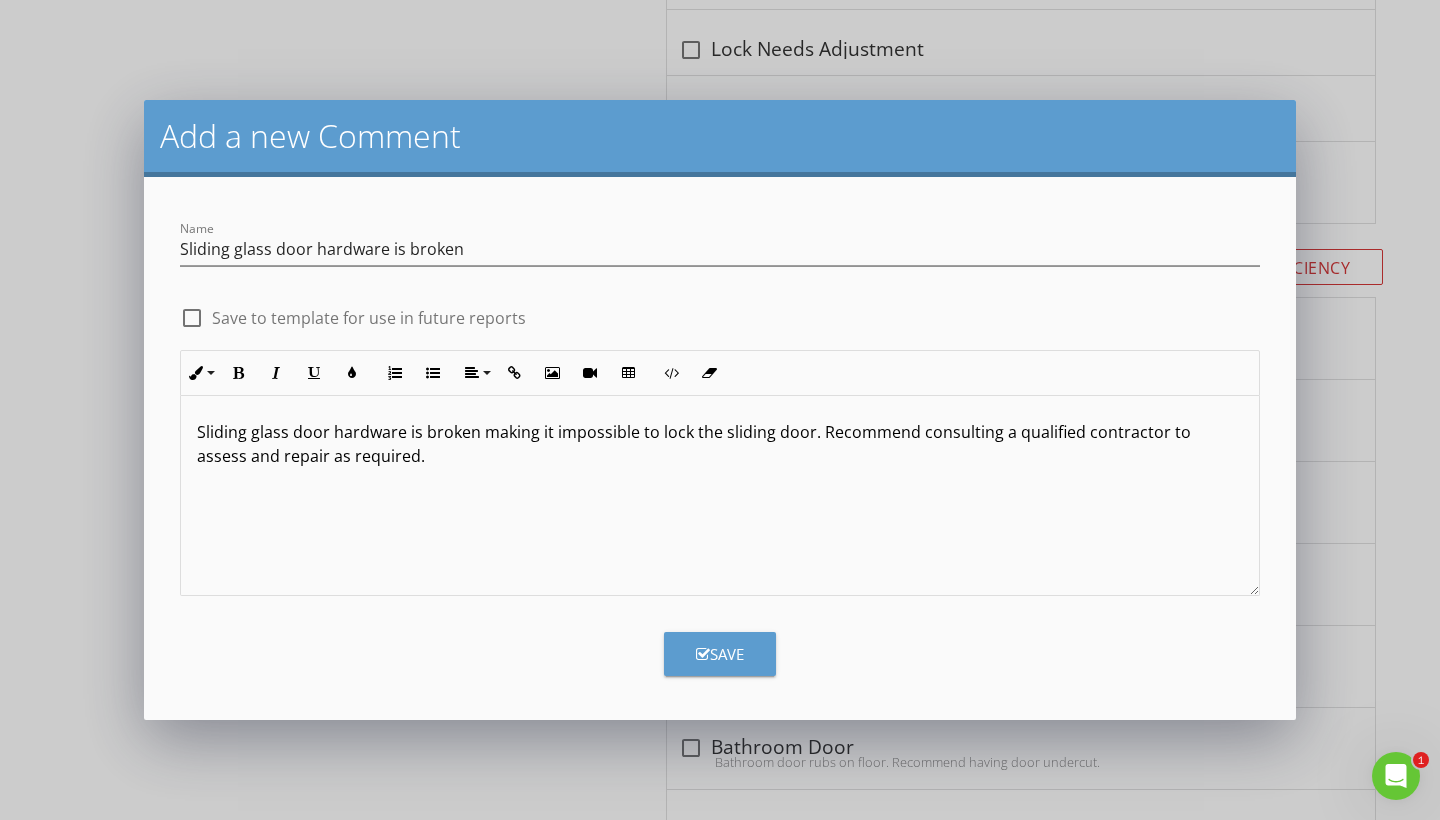 click on "Save" at bounding box center (720, 654) 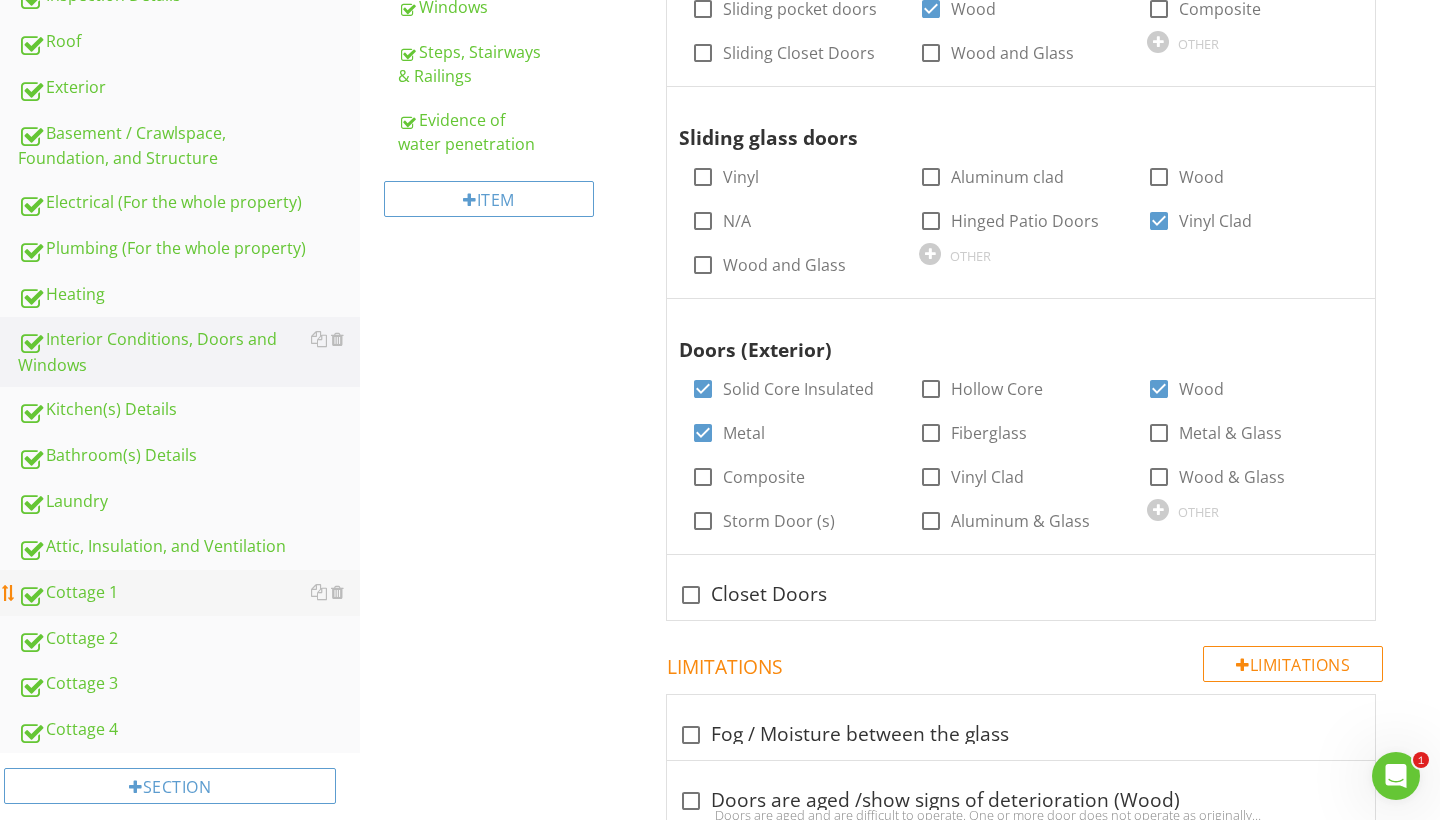 scroll, scrollTop: 537, scrollLeft: 0, axis: vertical 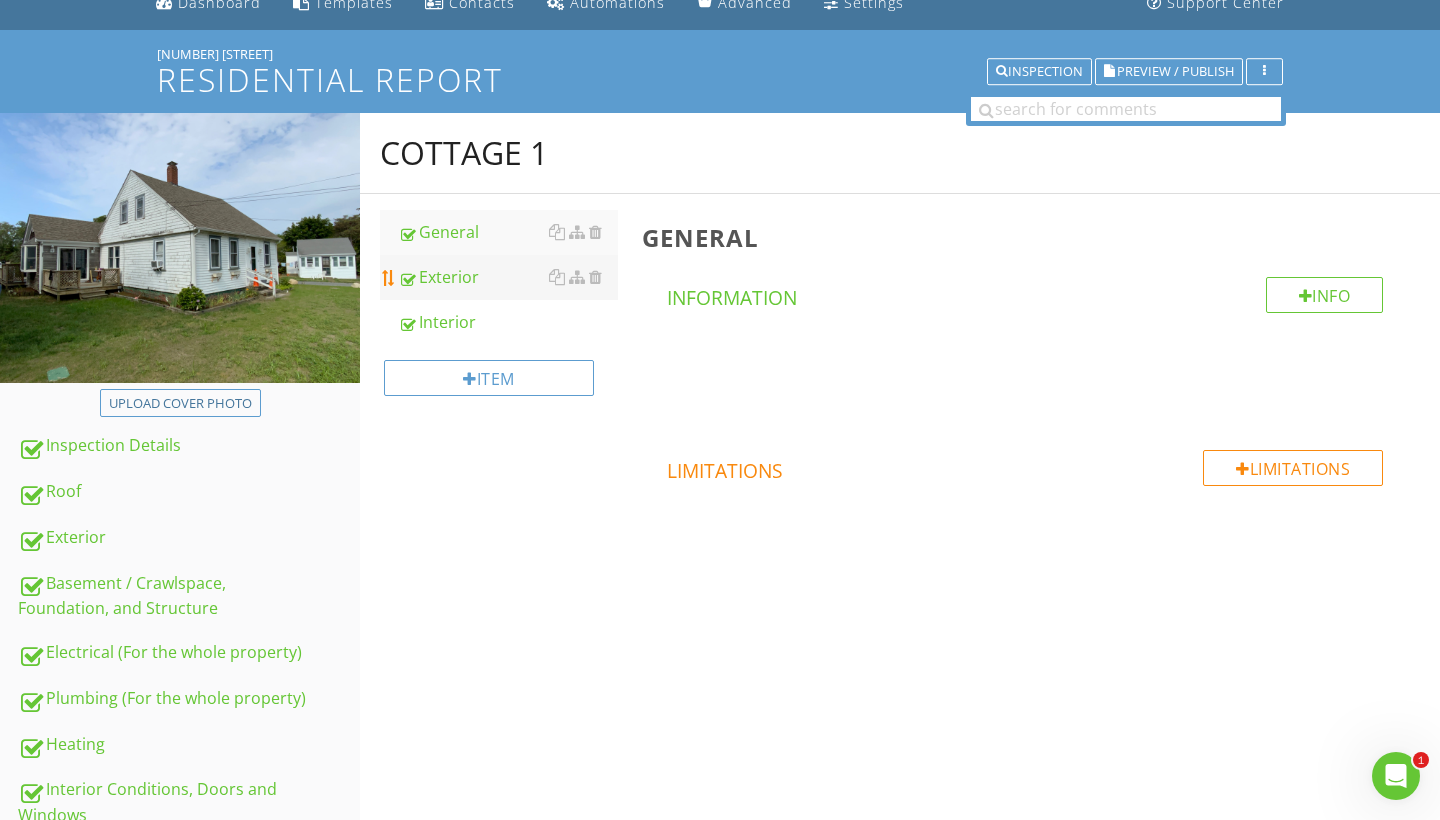 click on "Exterior" at bounding box center [508, 277] 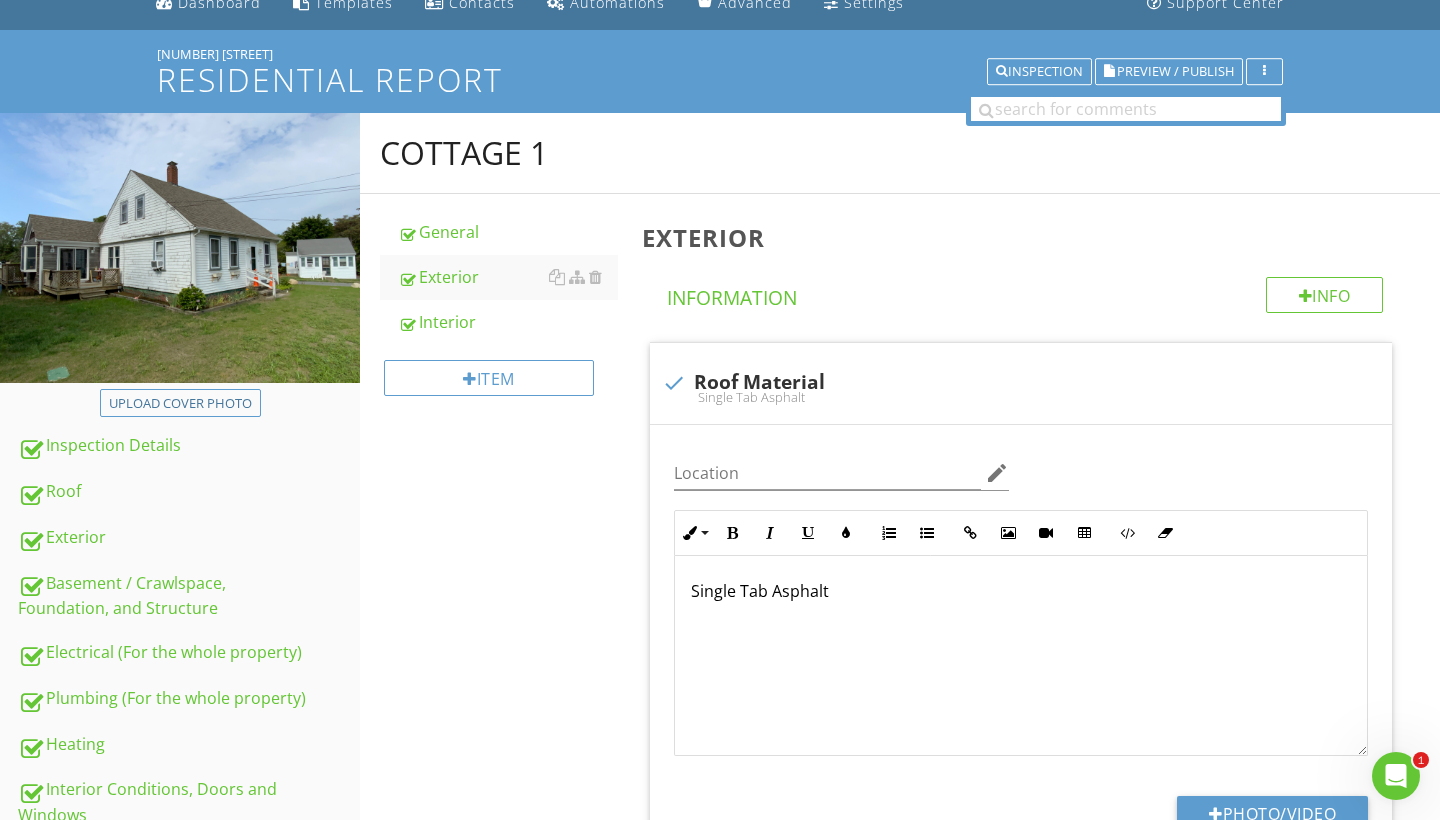 scroll, scrollTop: 1, scrollLeft: 0, axis: vertical 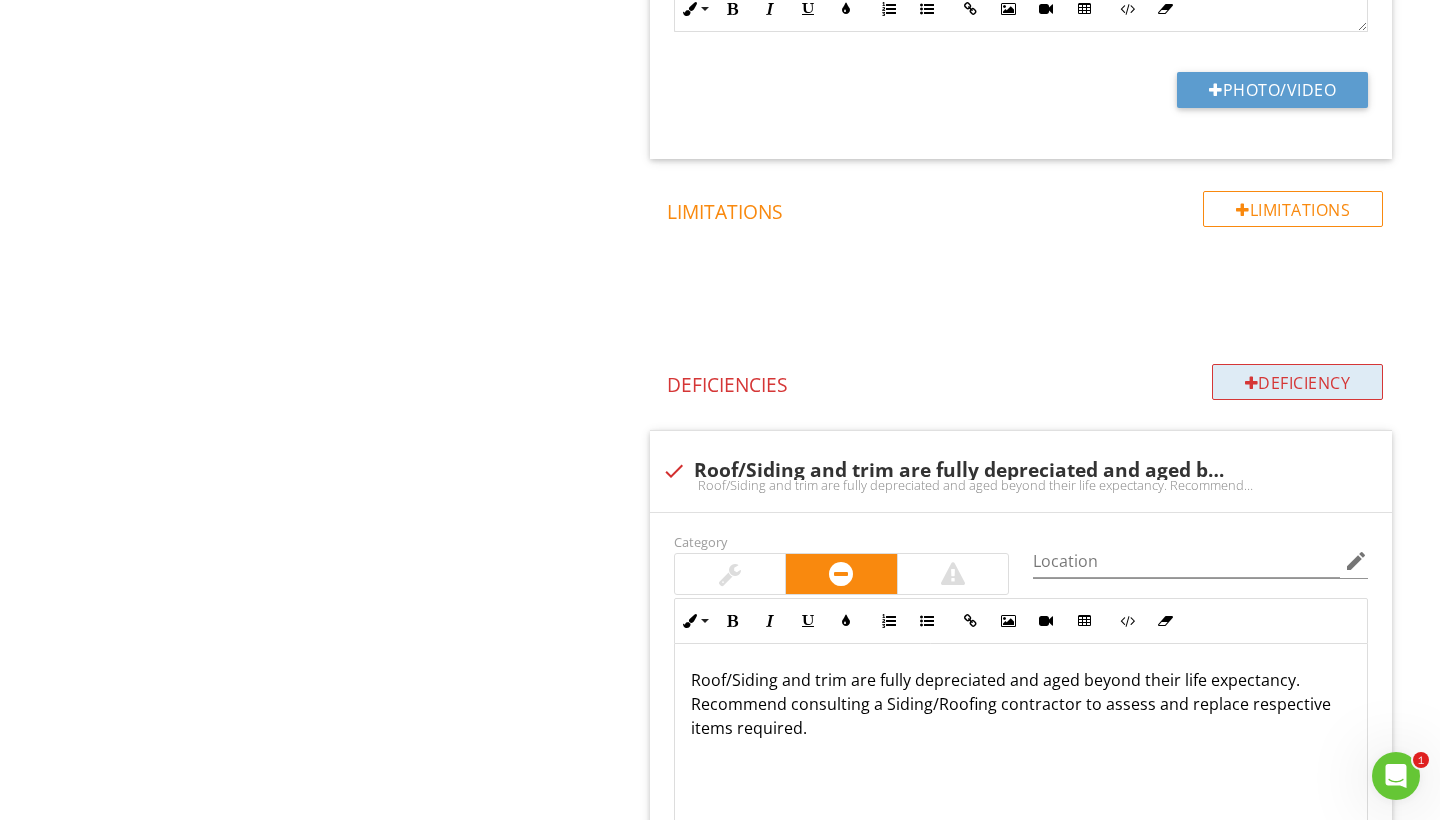 click on "Deficiency" at bounding box center [1298, 382] 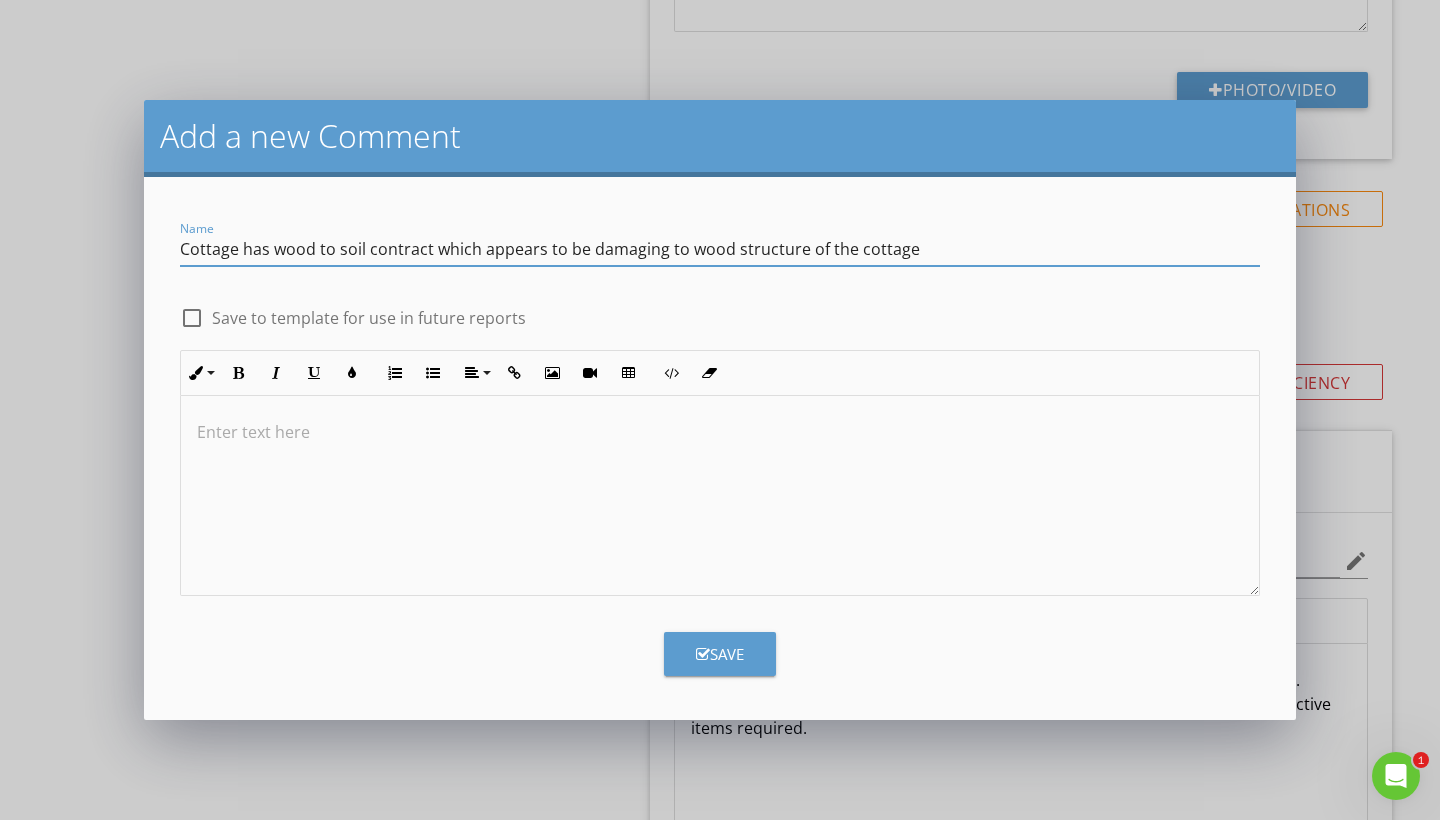 click on "Cottage has wood to soil contract which appears to be damaging to wood structure of the cottage" at bounding box center (720, 249) 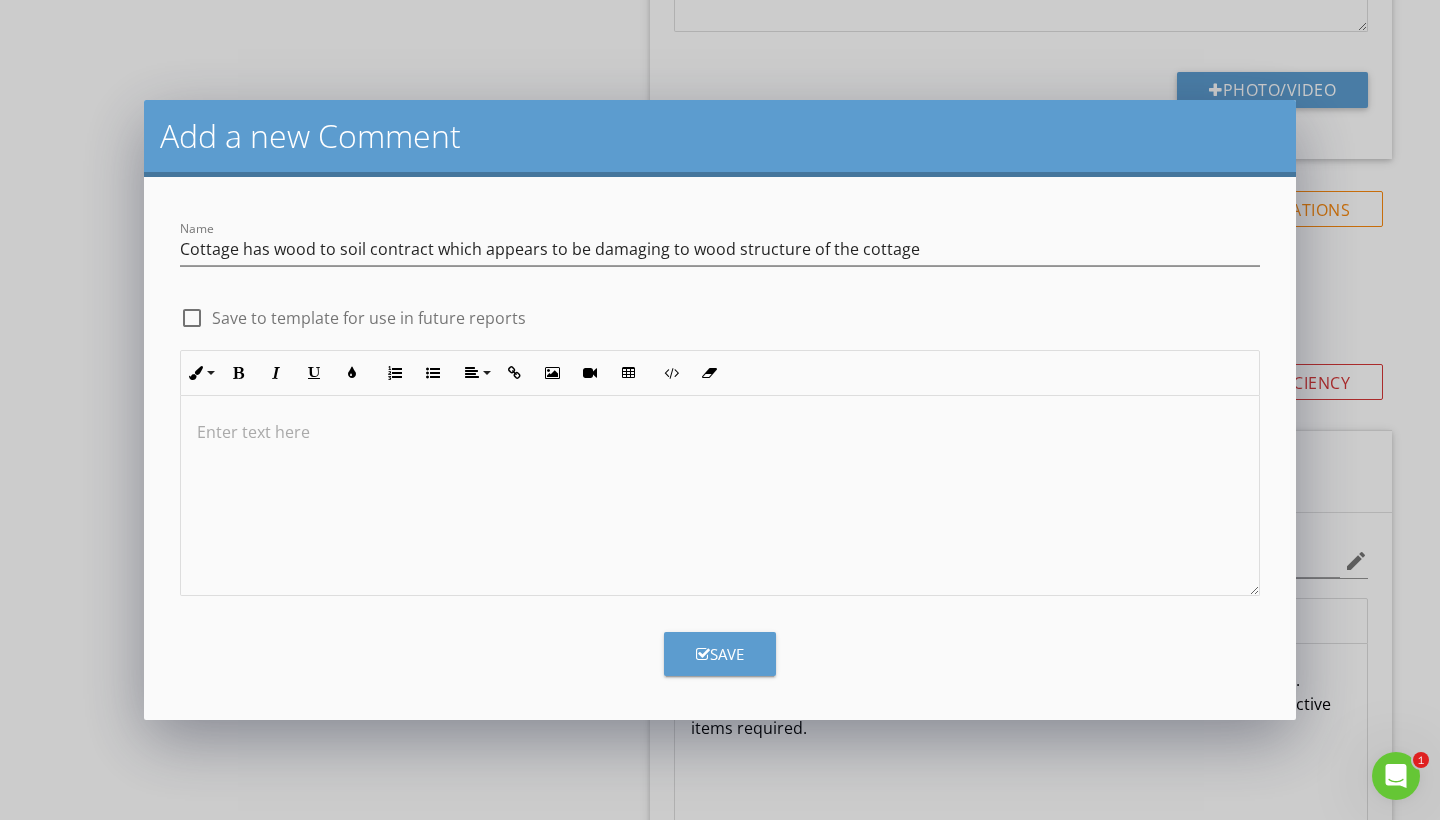 click at bounding box center (720, 496) 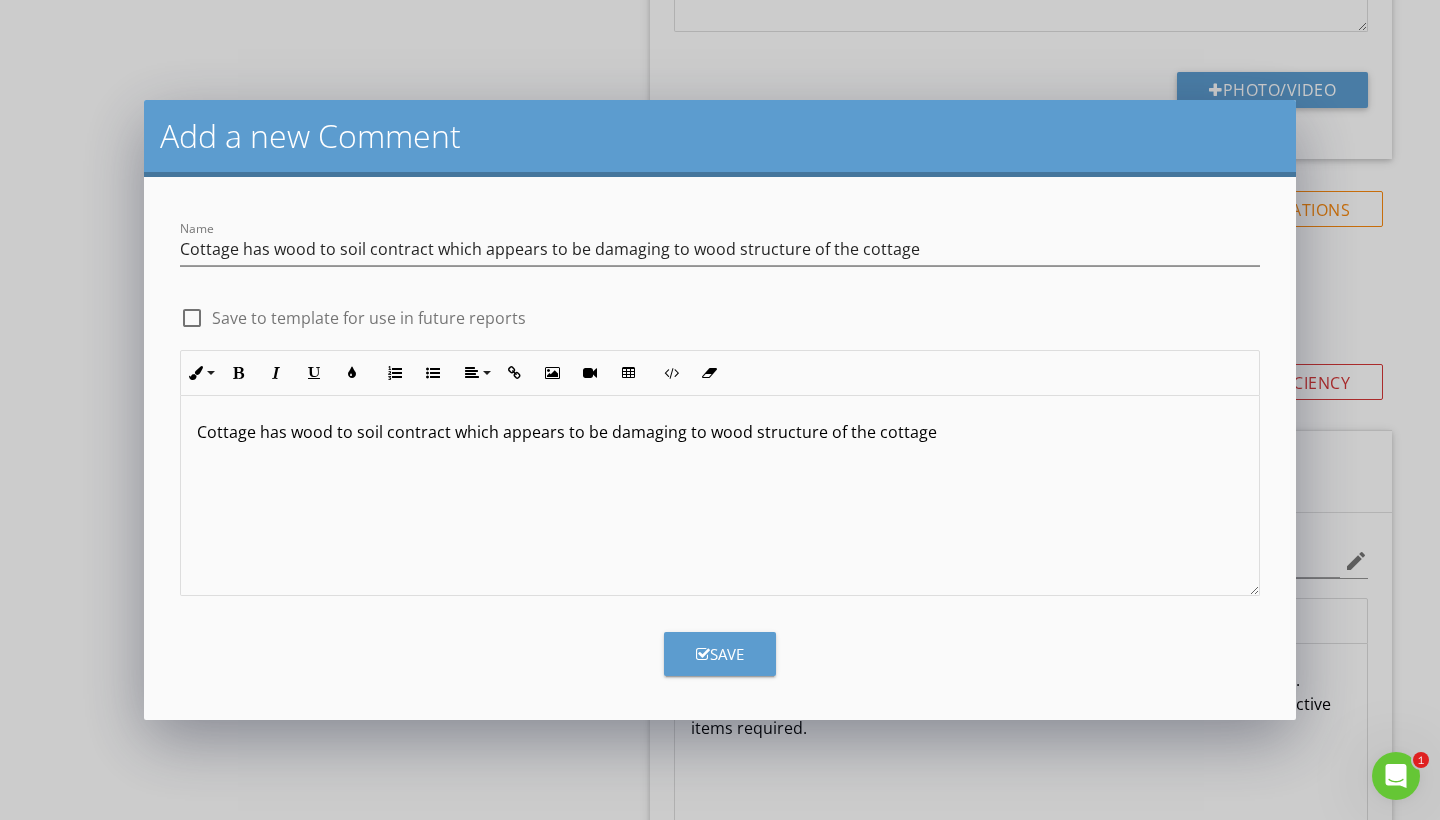 type 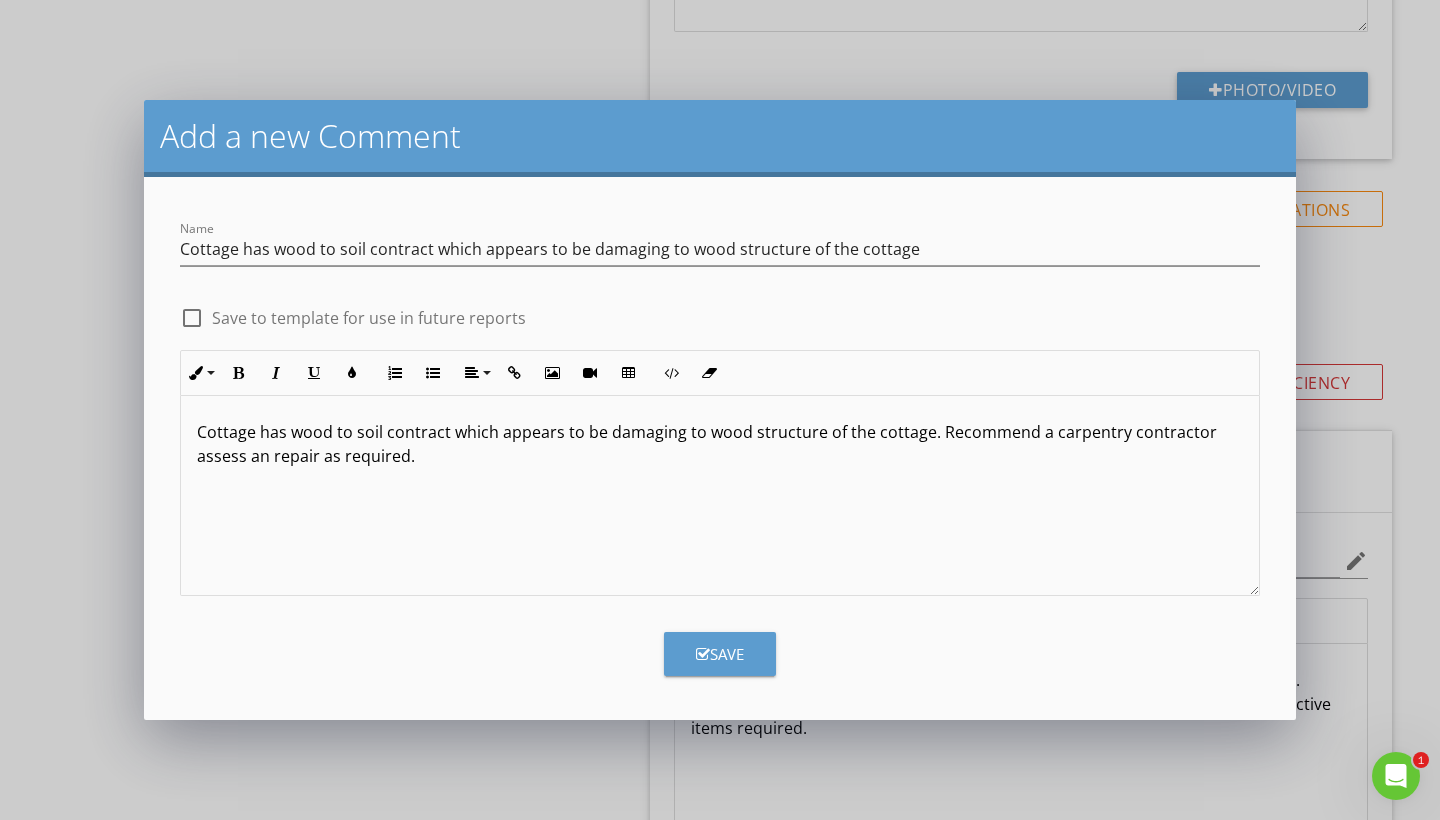 click on "Save" at bounding box center (720, 654) 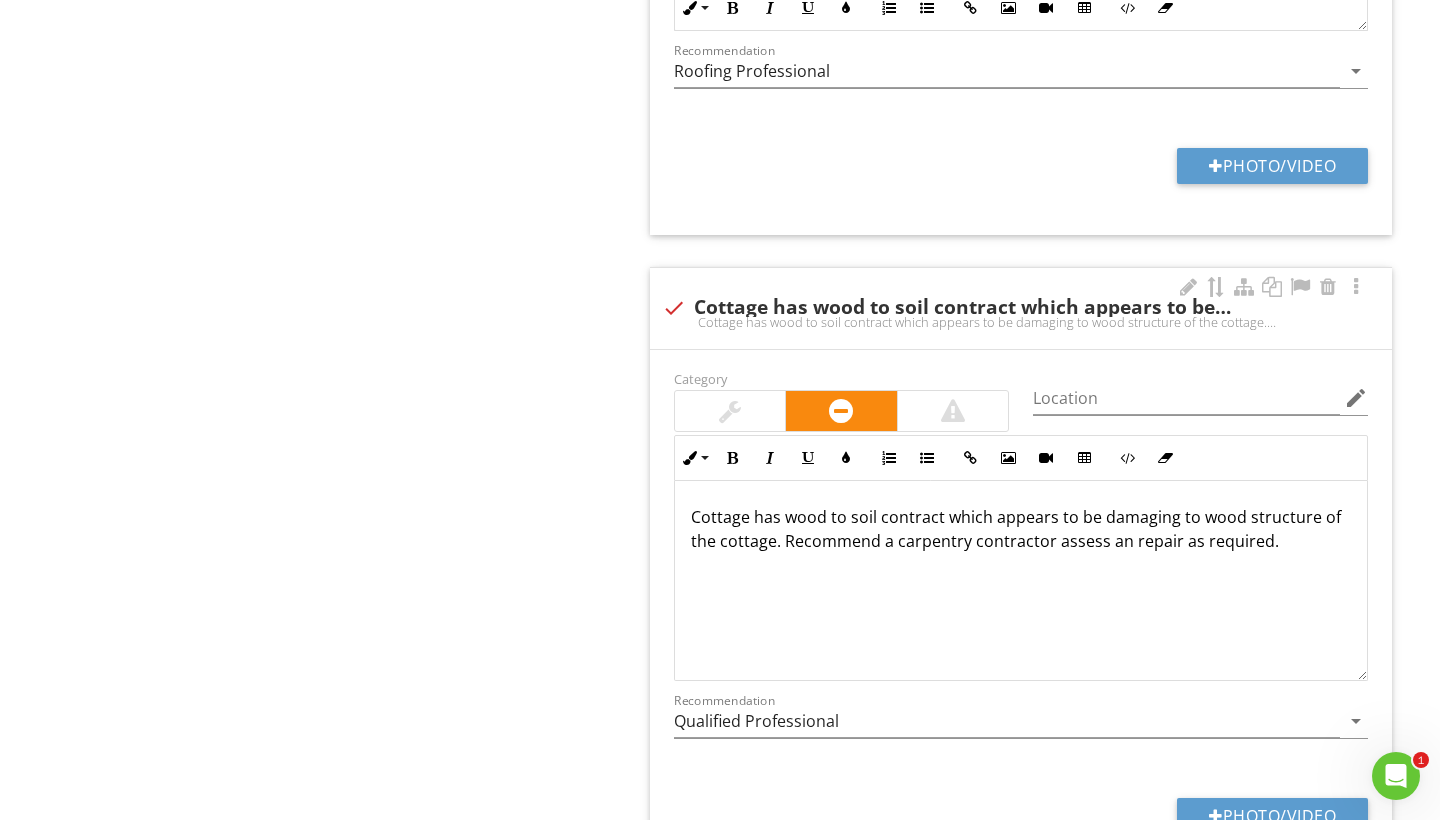 scroll, scrollTop: 3900, scrollLeft: 0, axis: vertical 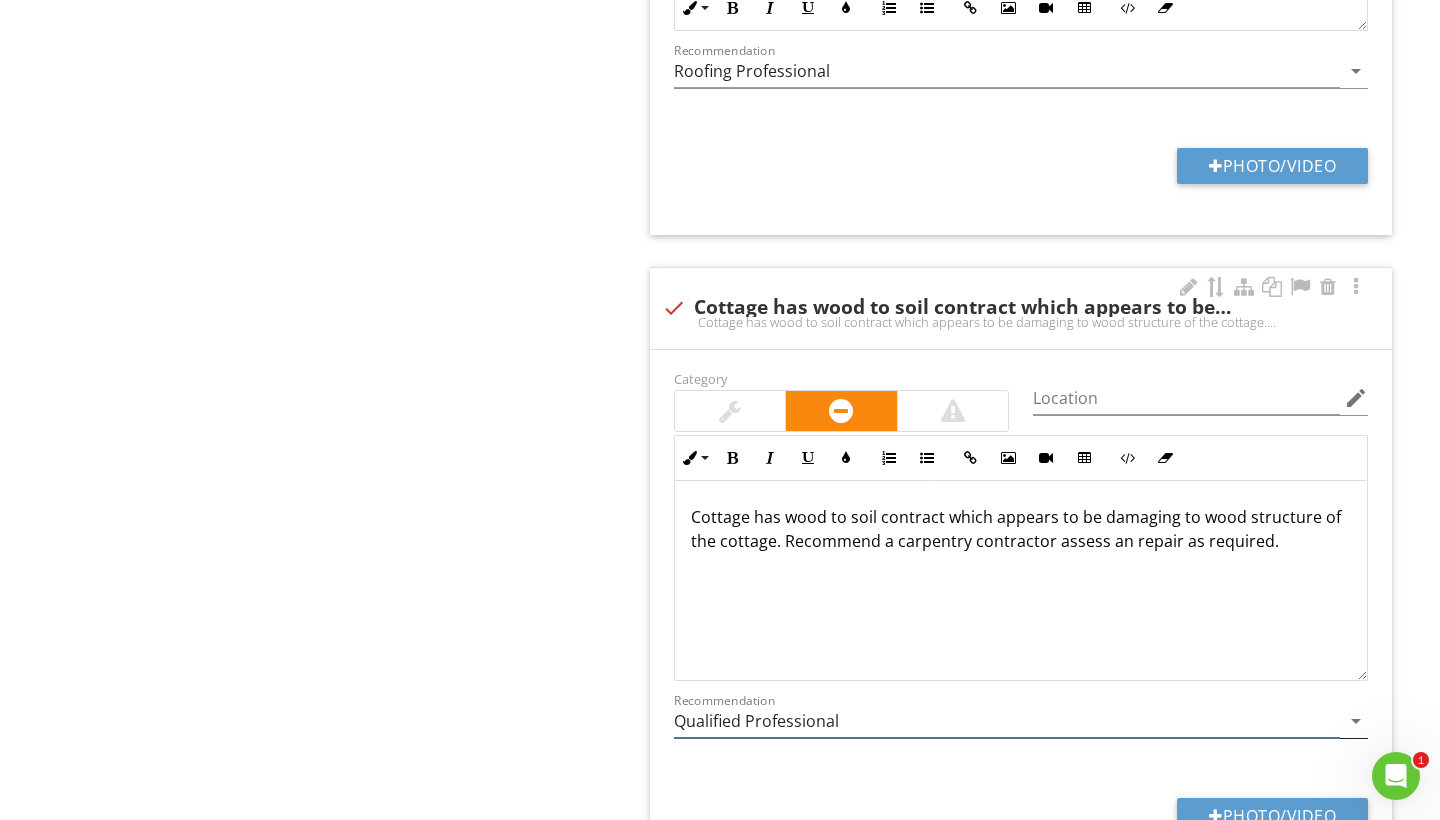 click on "Qualified Professional" at bounding box center (1007, 721) 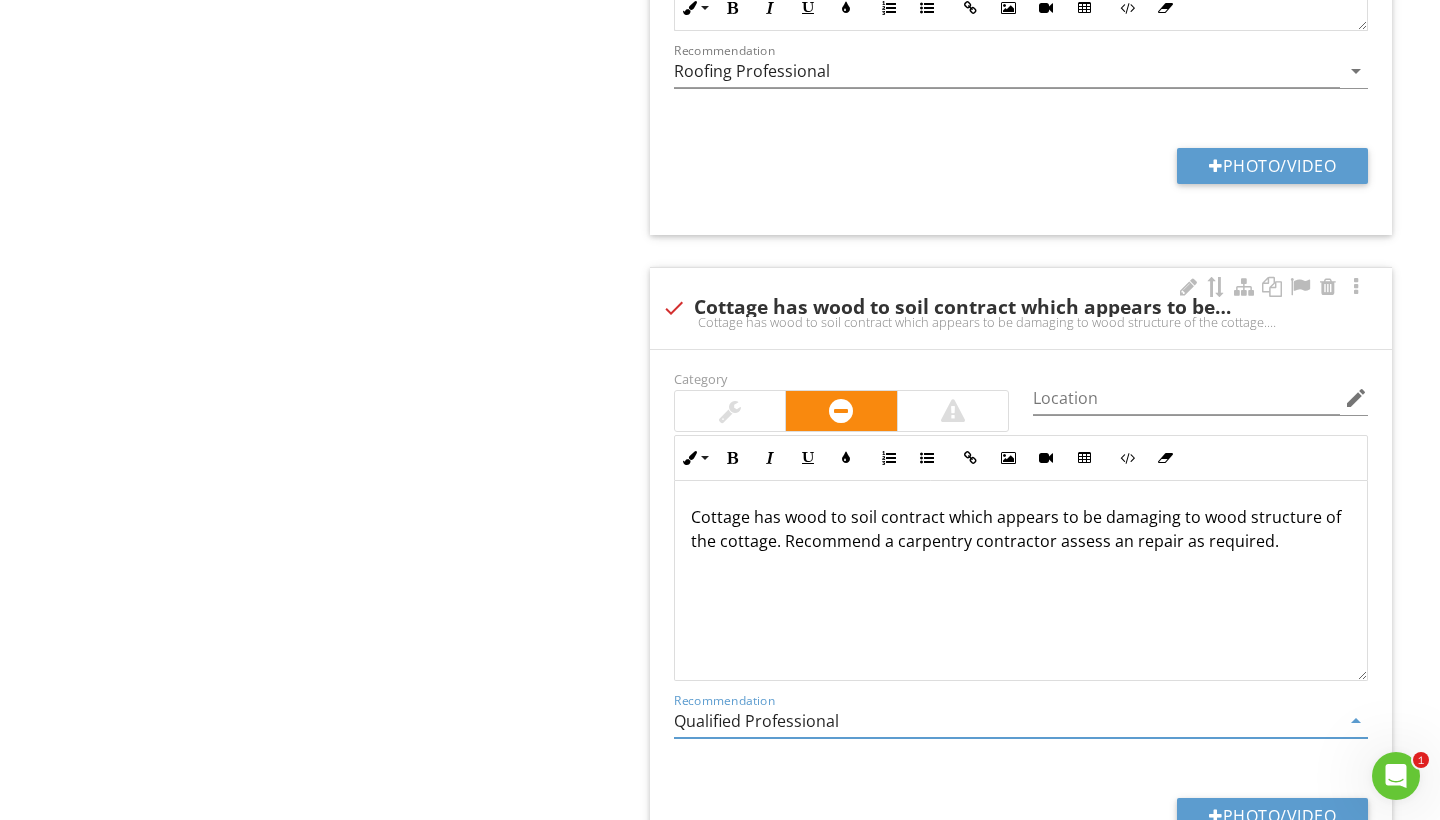 click on "Qualified Professional" at bounding box center [1007, 721] 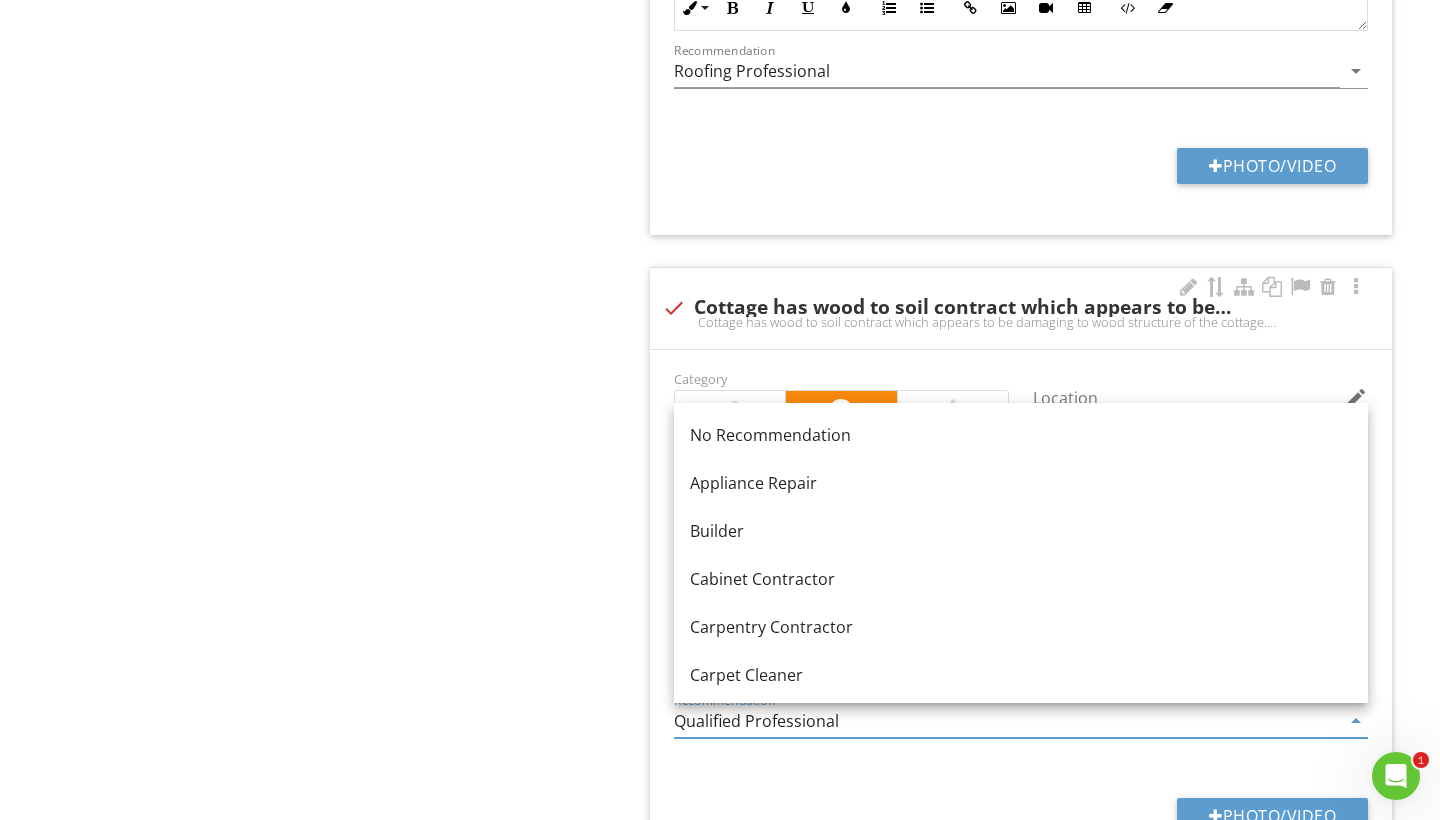 click on "Qualified Professional" at bounding box center (1007, 721) 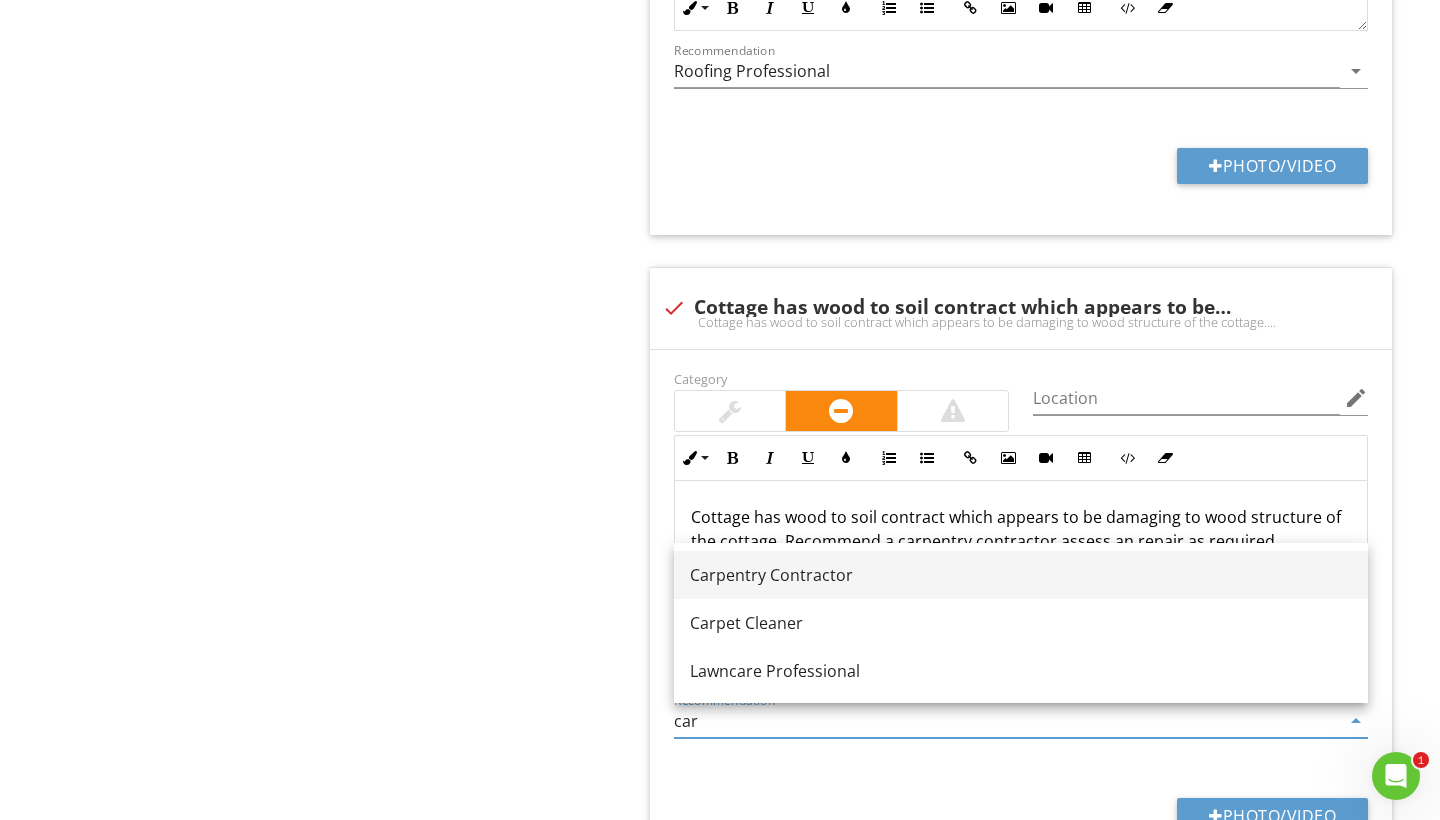 click on "Carpentry Contractor" at bounding box center [1021, 575] 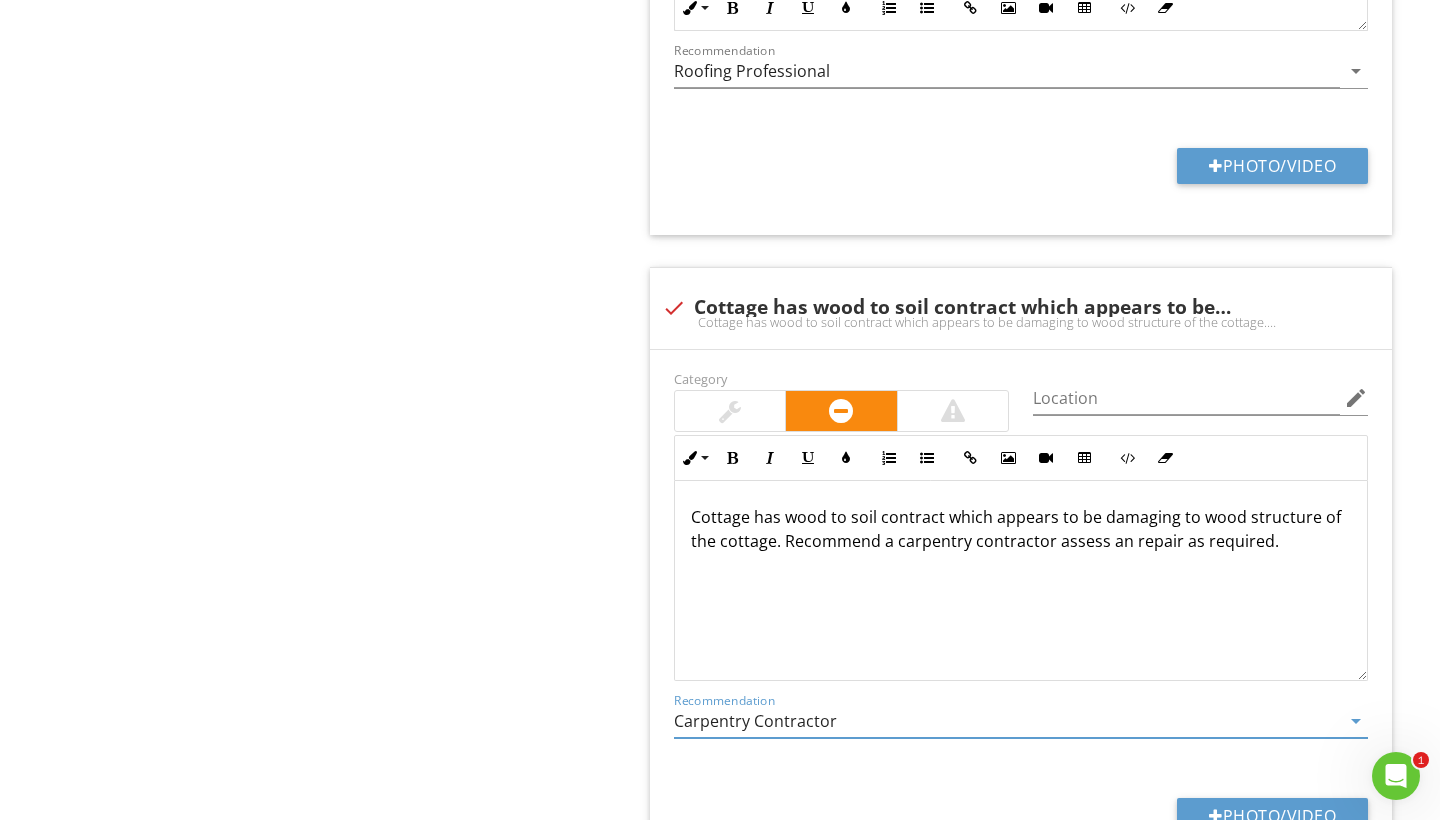 click on "Cottage 1
General
Exterior
Interior
Item
Exterior
Info
Information                       check
Roof Material
Single Tab Asphalt
Location edit       Inline Style XLarge Large Normal Small Light Small/Light Bold Italic Underline Colors Ordered List Unordered List Insert Link Insert Image Insert Video Insert Table Code View Clear Formatting Single Tab Asphalt Enter text here
Photo/Video
check
Roof Age (20 Year Roof)
Over 25 years
Location edit       Inline Style XLarge Large Normal Small Light Small/Light Bold Italic Underline Colors Ordered List" at bounding box center (900, -1367) 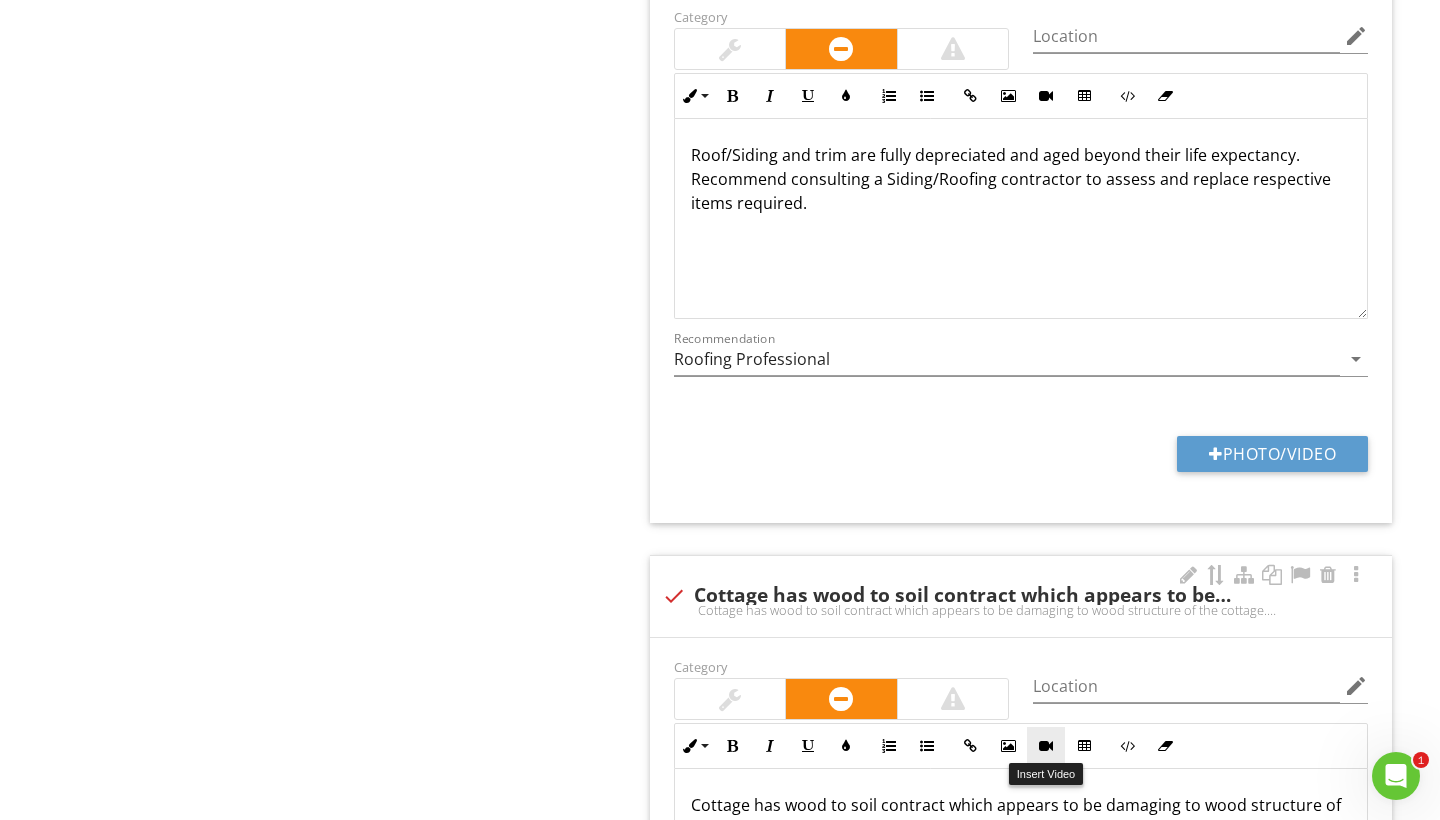 scroll, scrollTop: 3970, scrollLeft: 0, axis: vertical 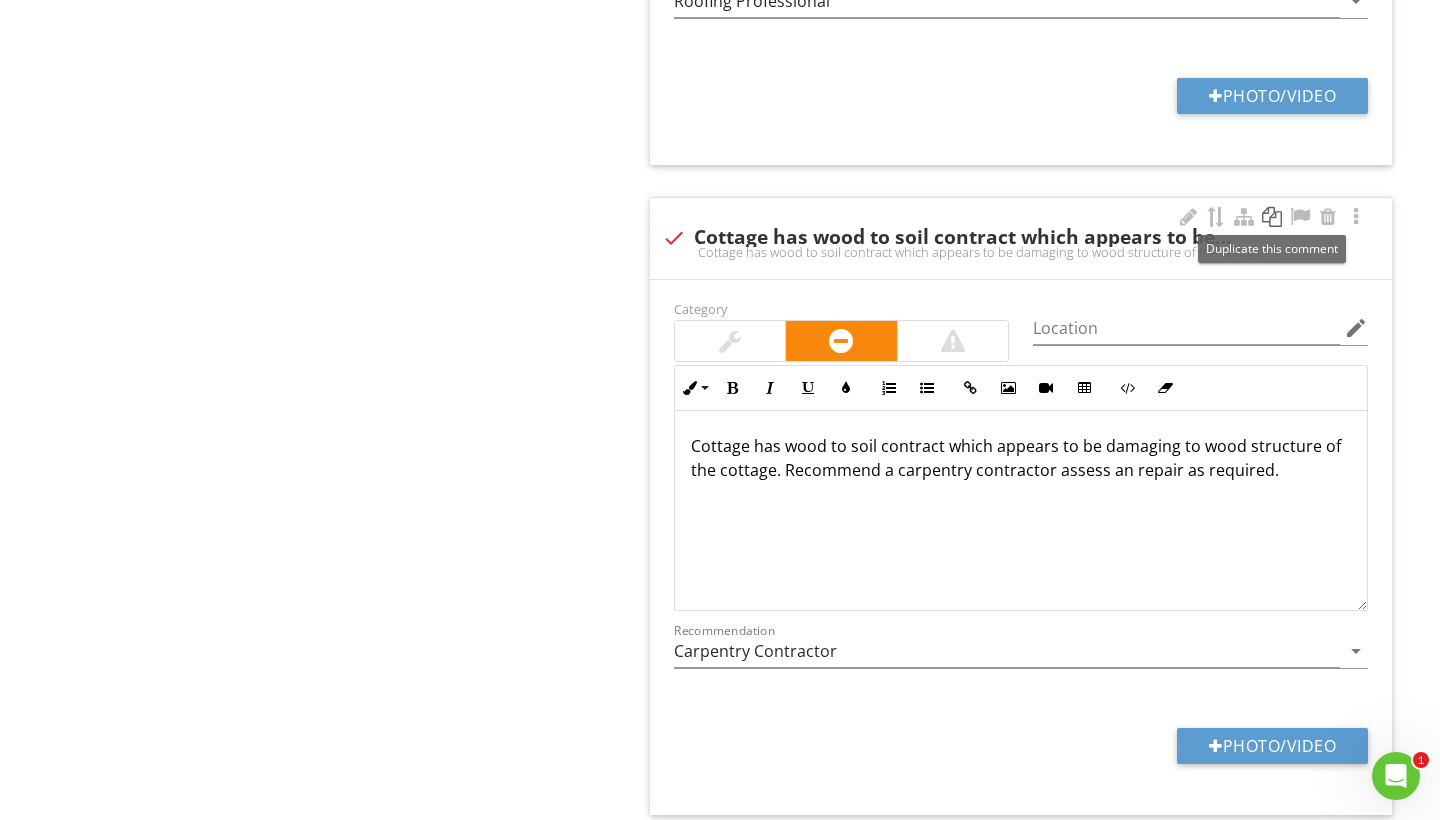 click at bounding box center (1272, 217) 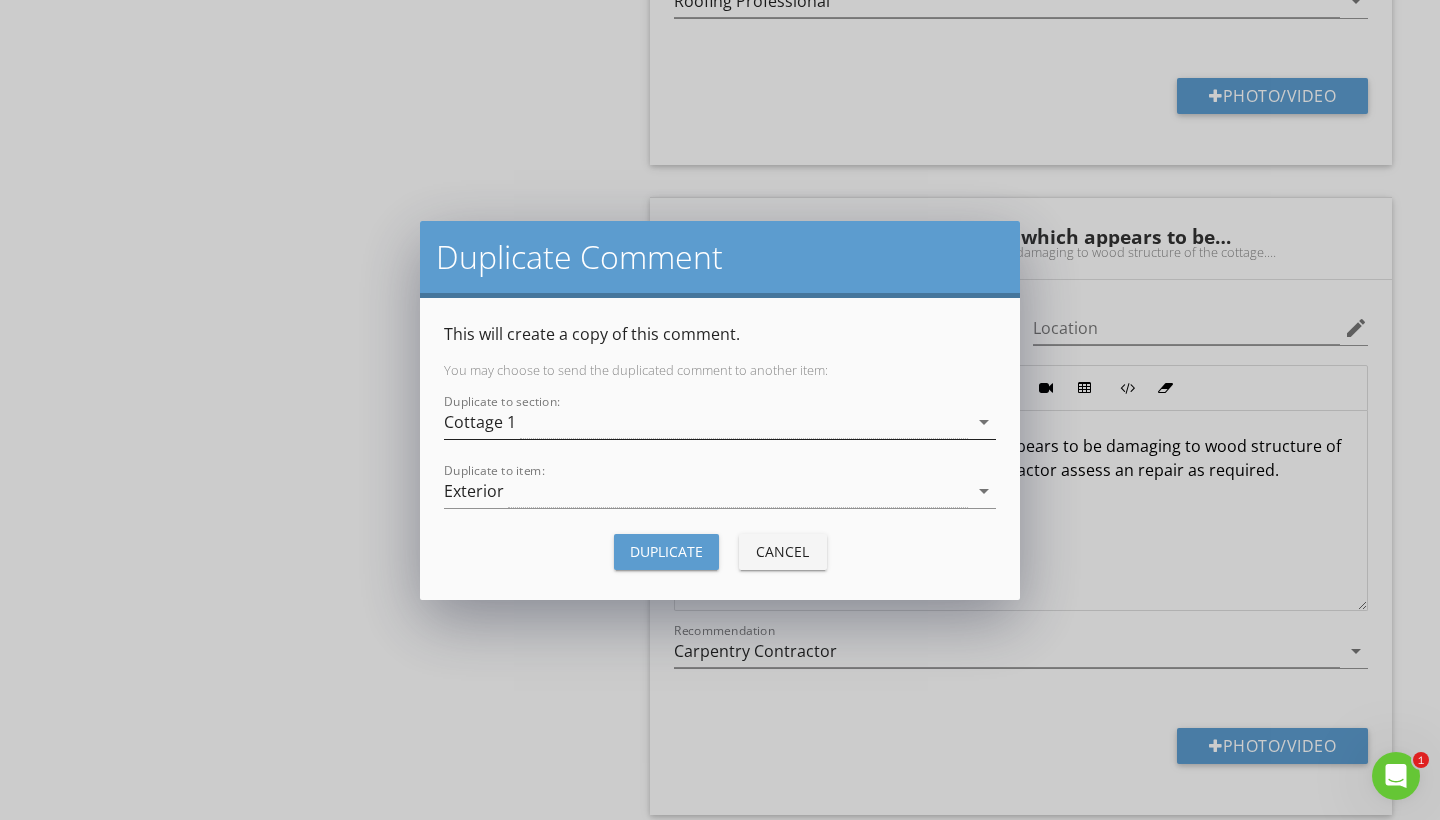 click on "arrow_drop_down" at bounding box center (984, 422) 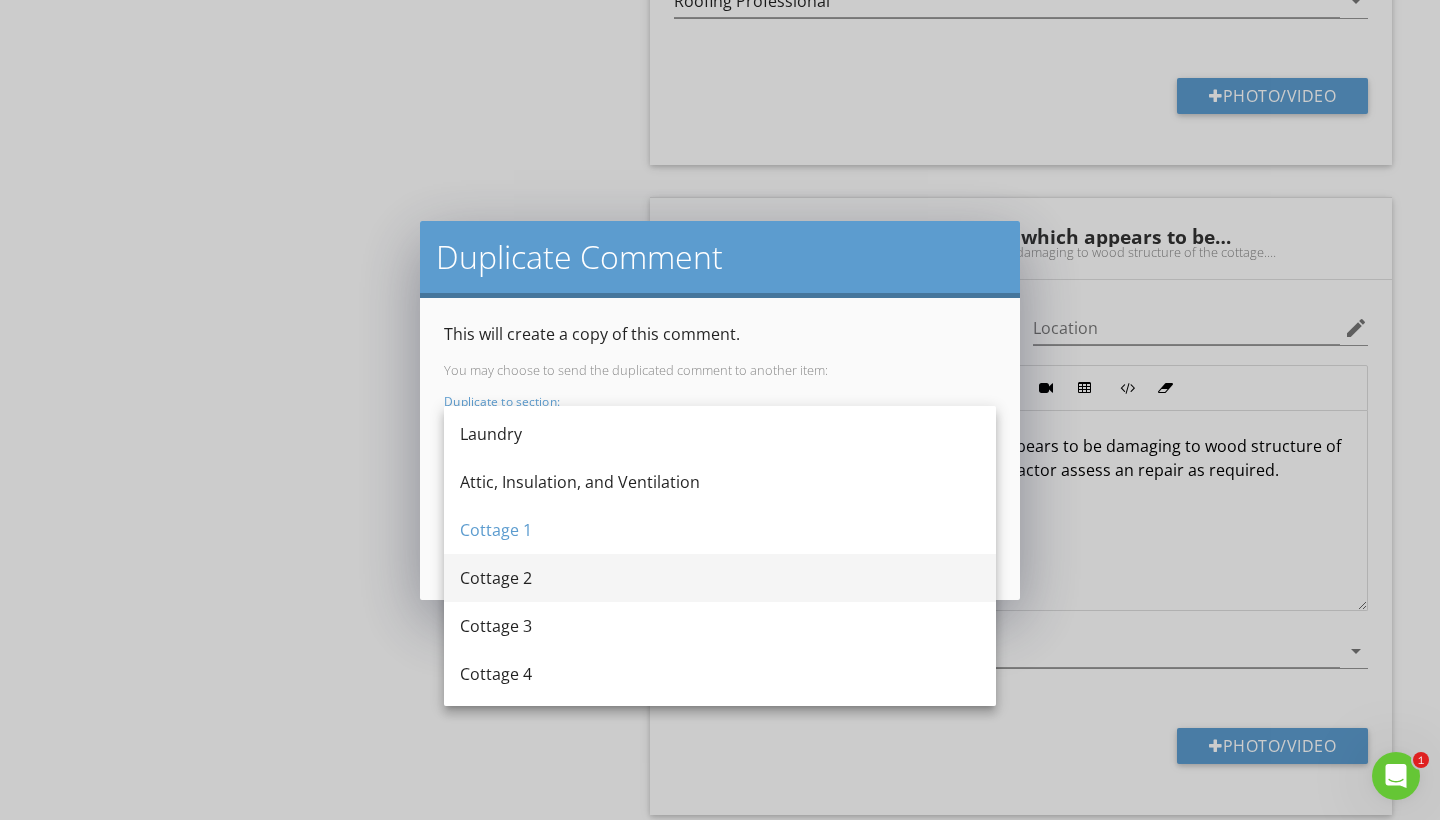 scroll, scrollTop: 484, scrollLeft: 0, axis: vertical 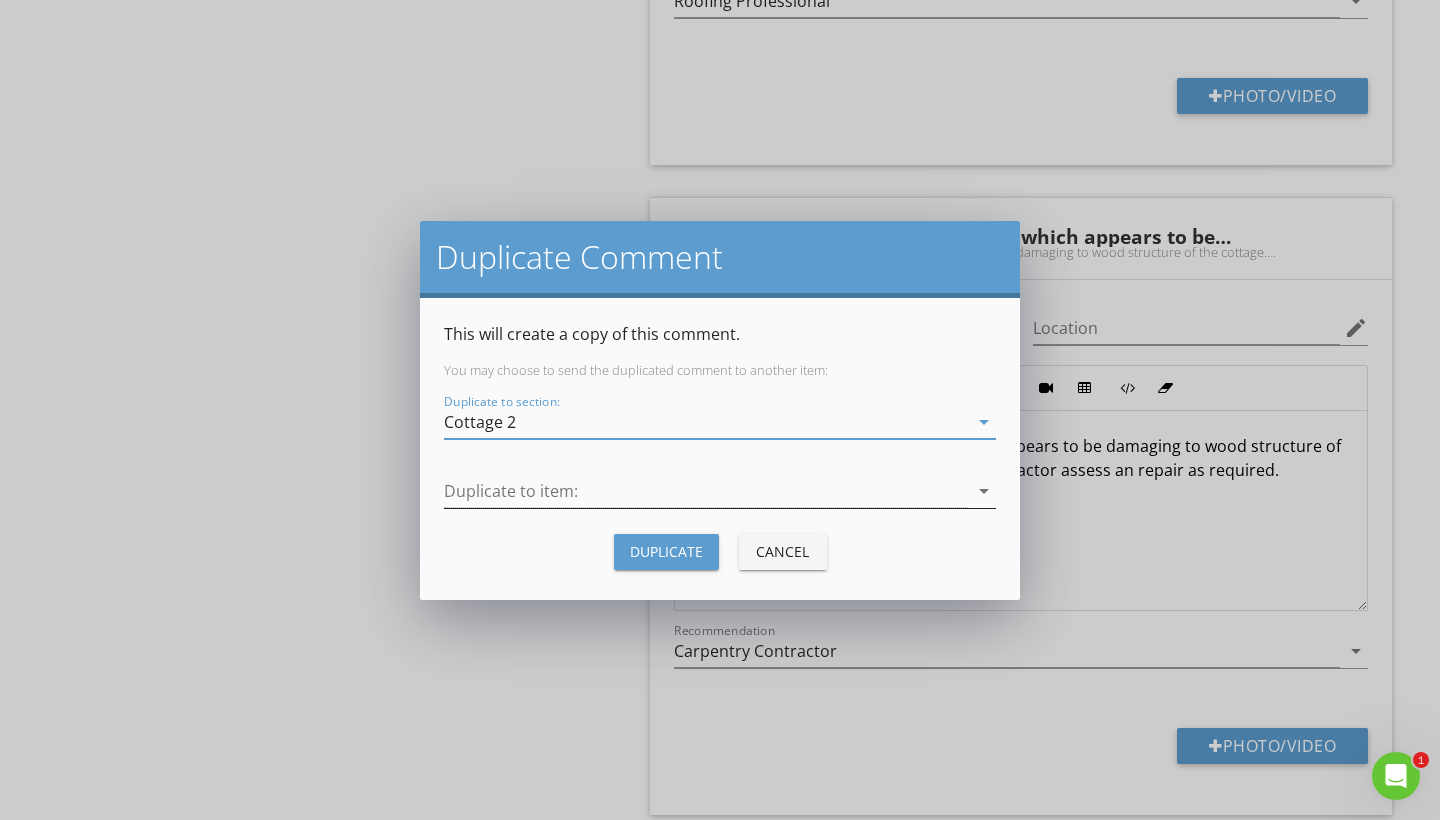 click on "arrow_drop_down" at bounding box center [984, 491] 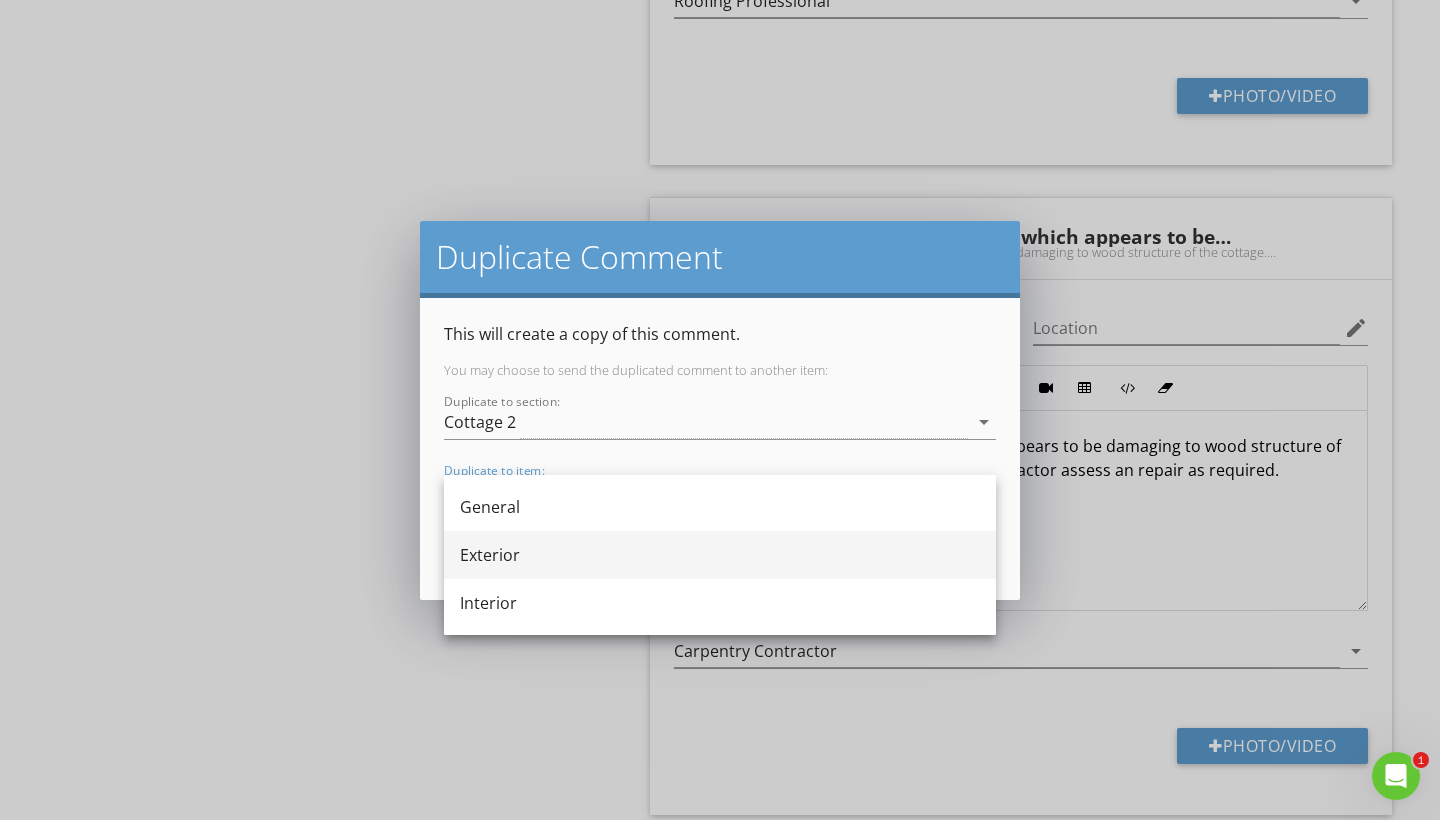 click on "Exterior" at bounding box center [720, 555] 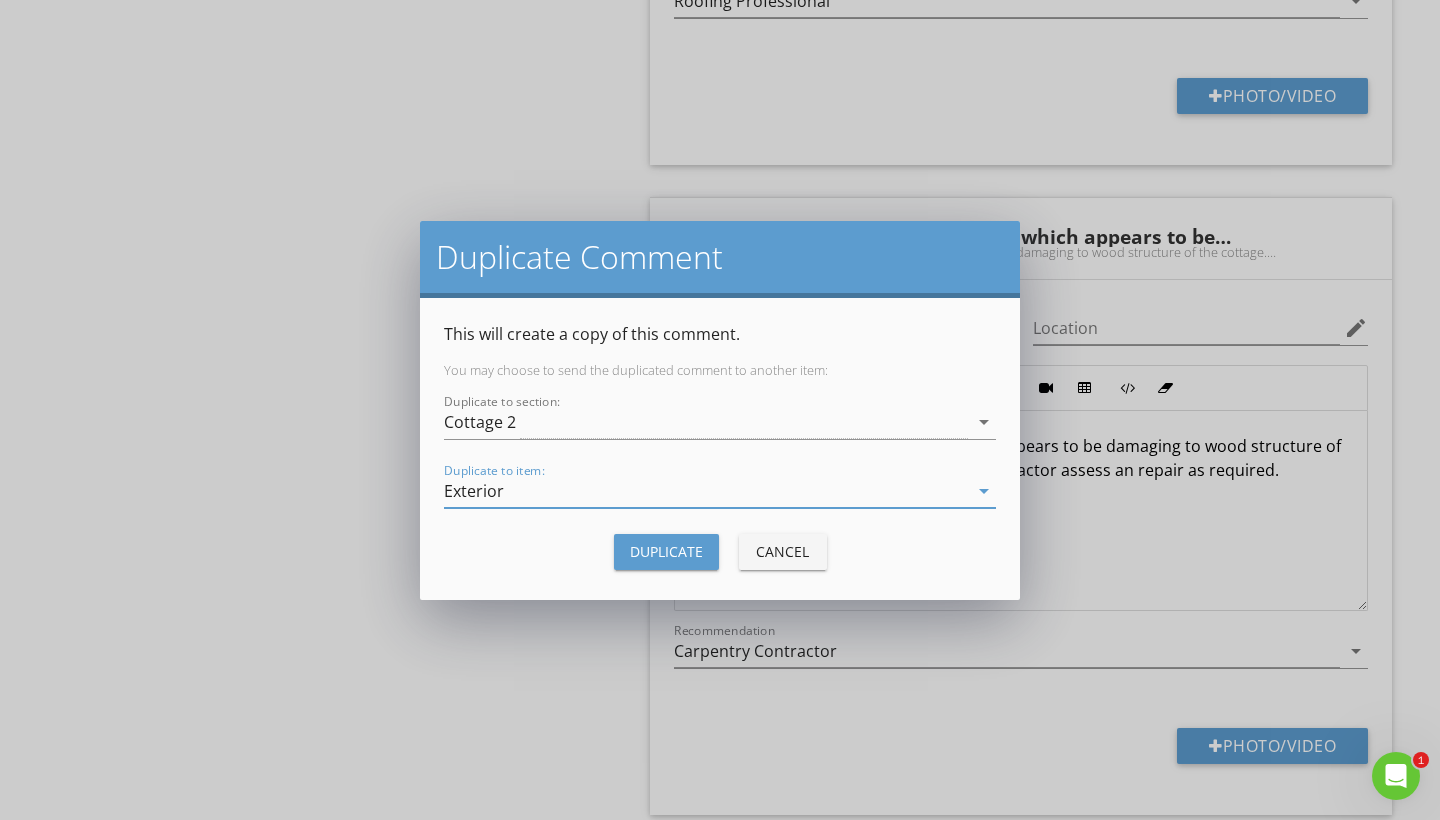 click on "Duplicate" at bounding box center (666, 551) 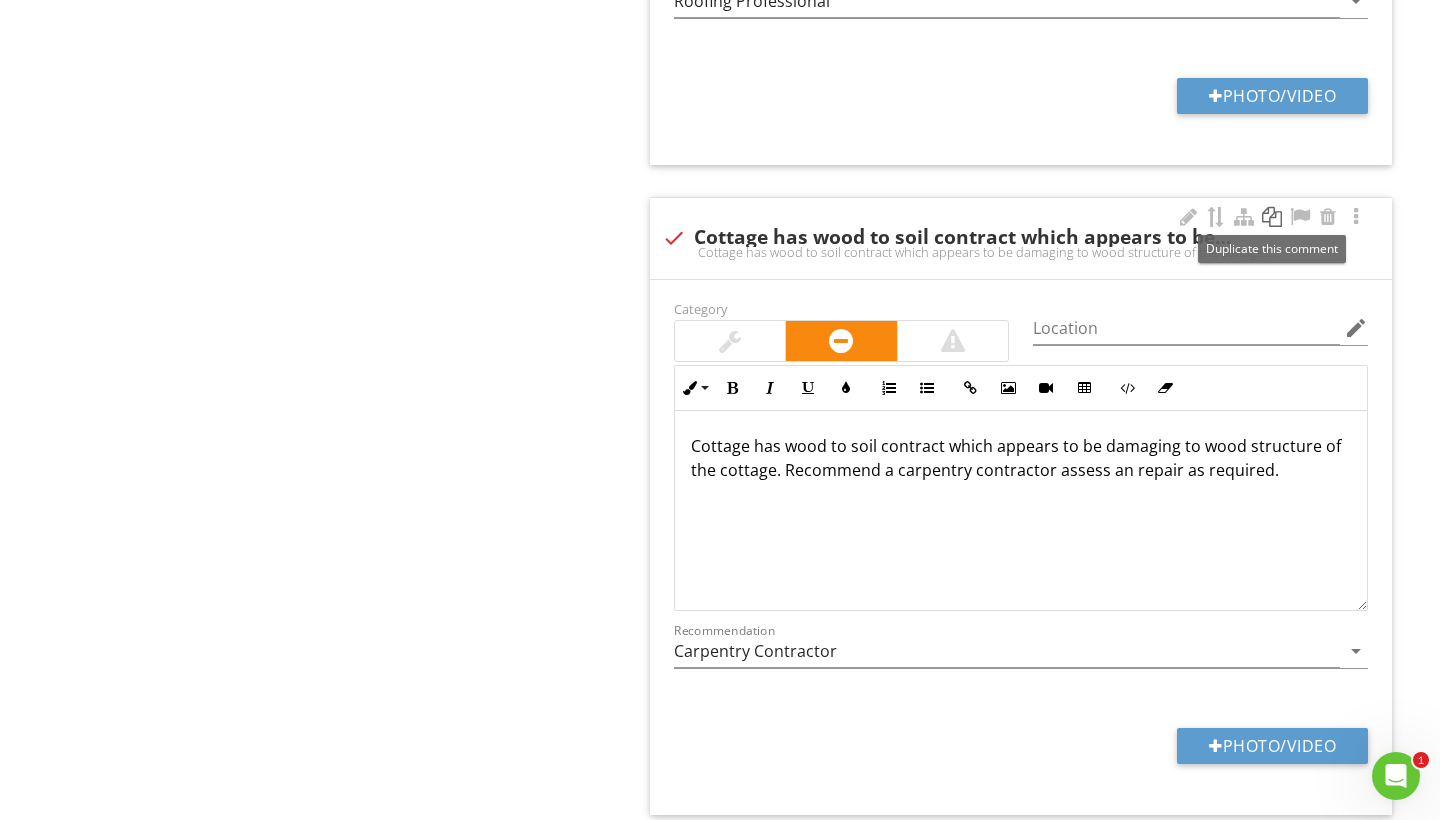 click at bounding box center [1272, 217] 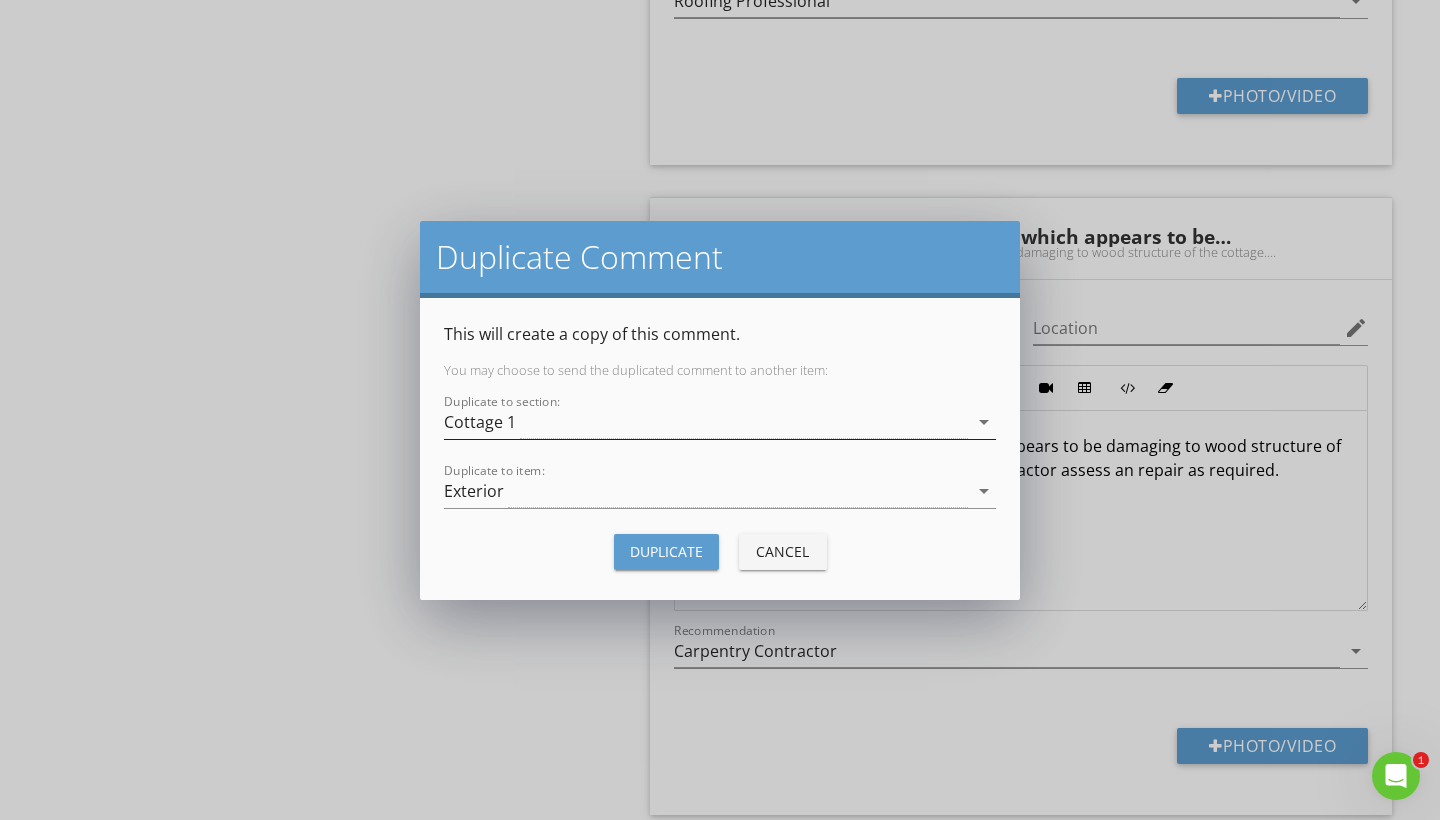 click on "arrow_drop_down" at bounding box center (984, 422) 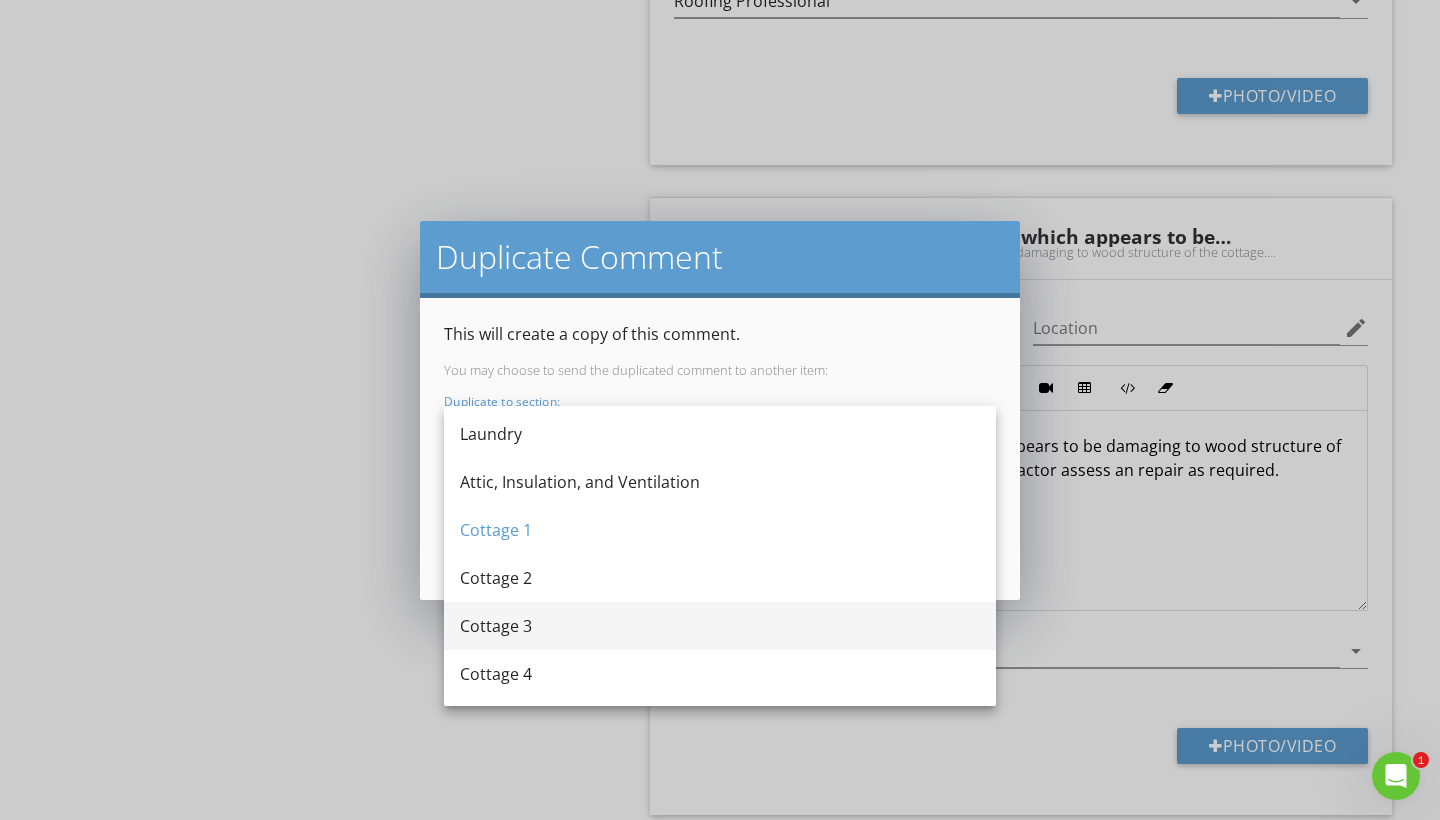 scroll, scrollTop: 484, scrollLeft: 0, axis: vertical 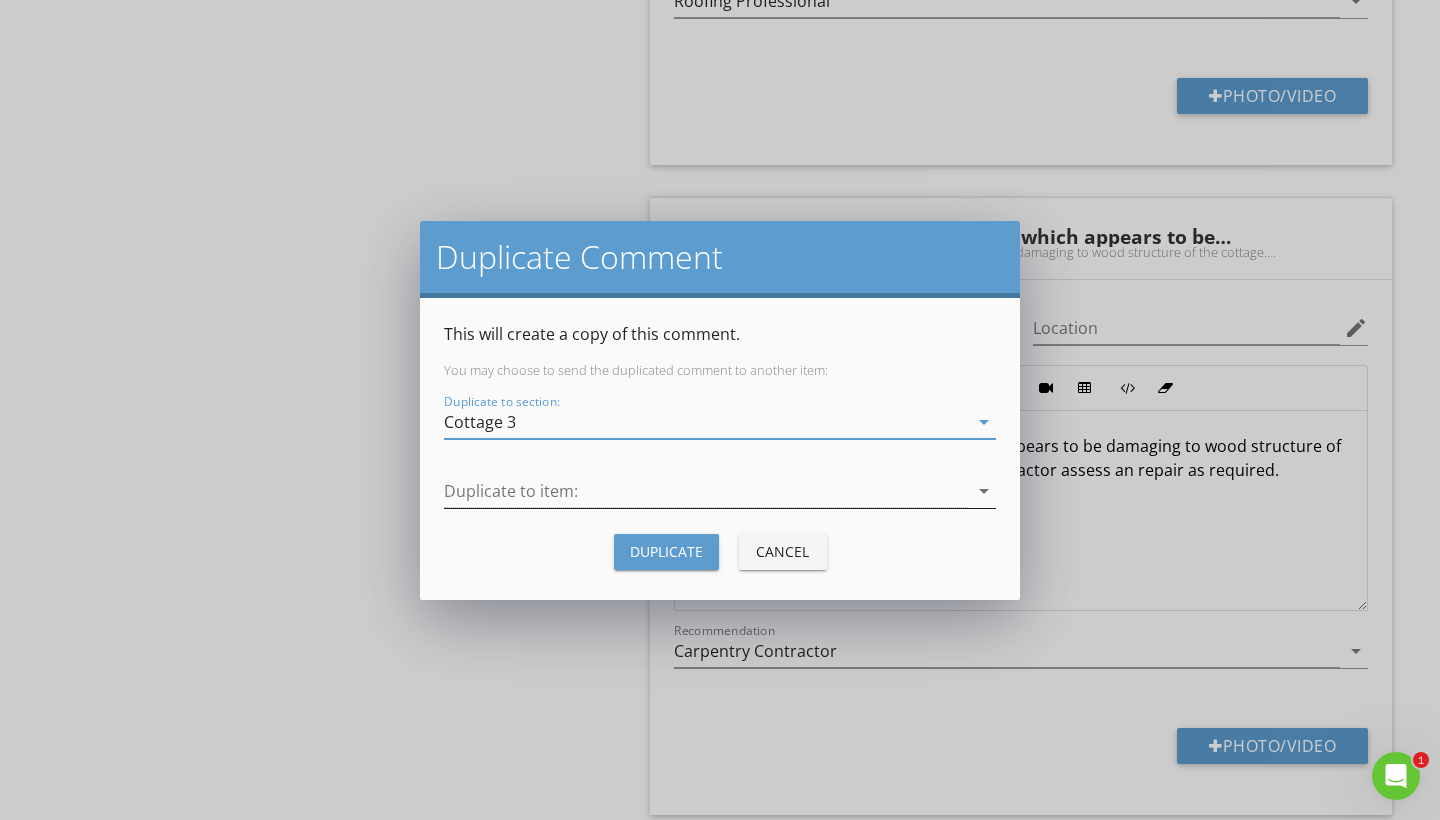 click at bounding box center (706, 491) 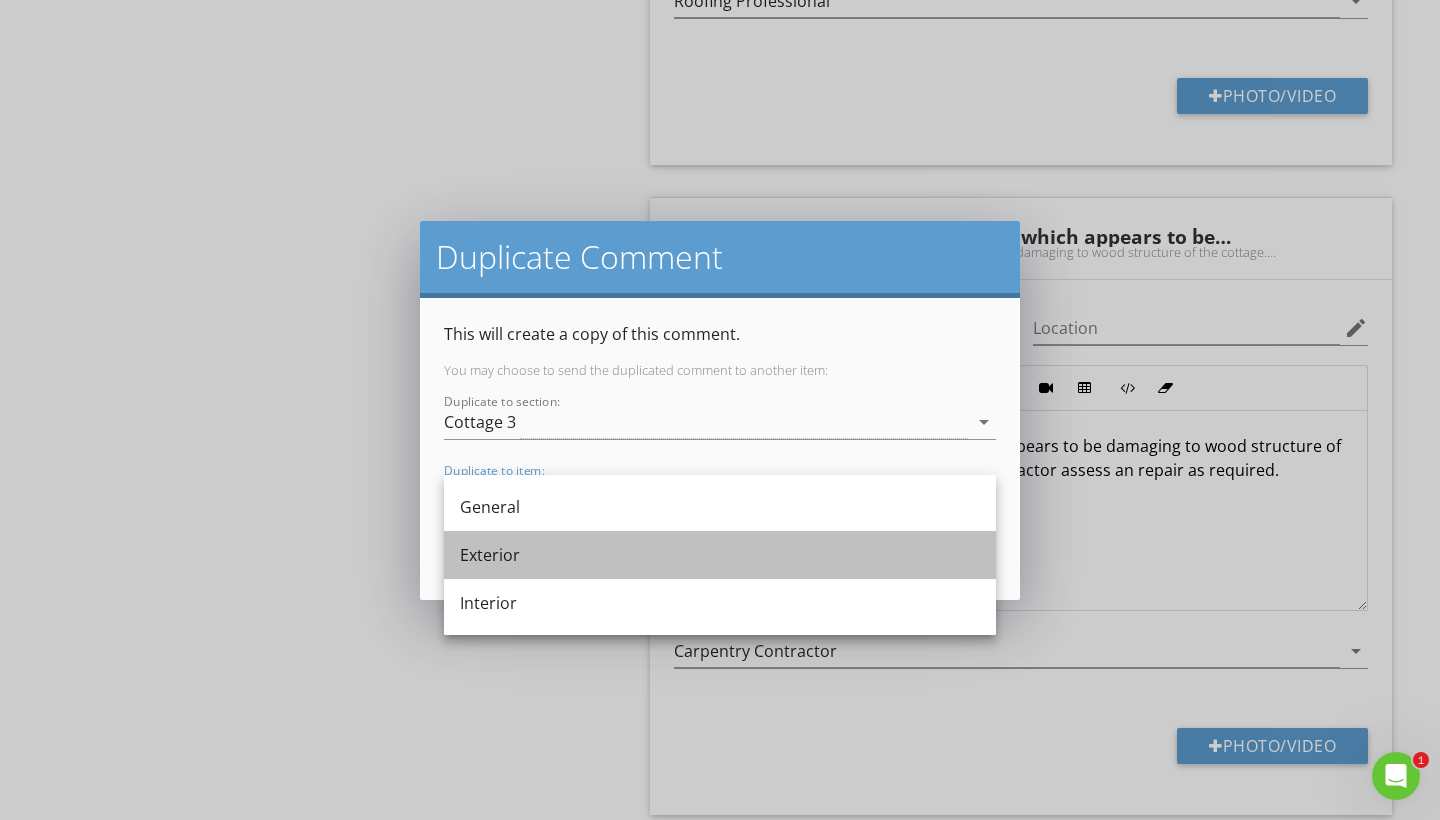 click on "Exterior" at bounding box center [720, 555] 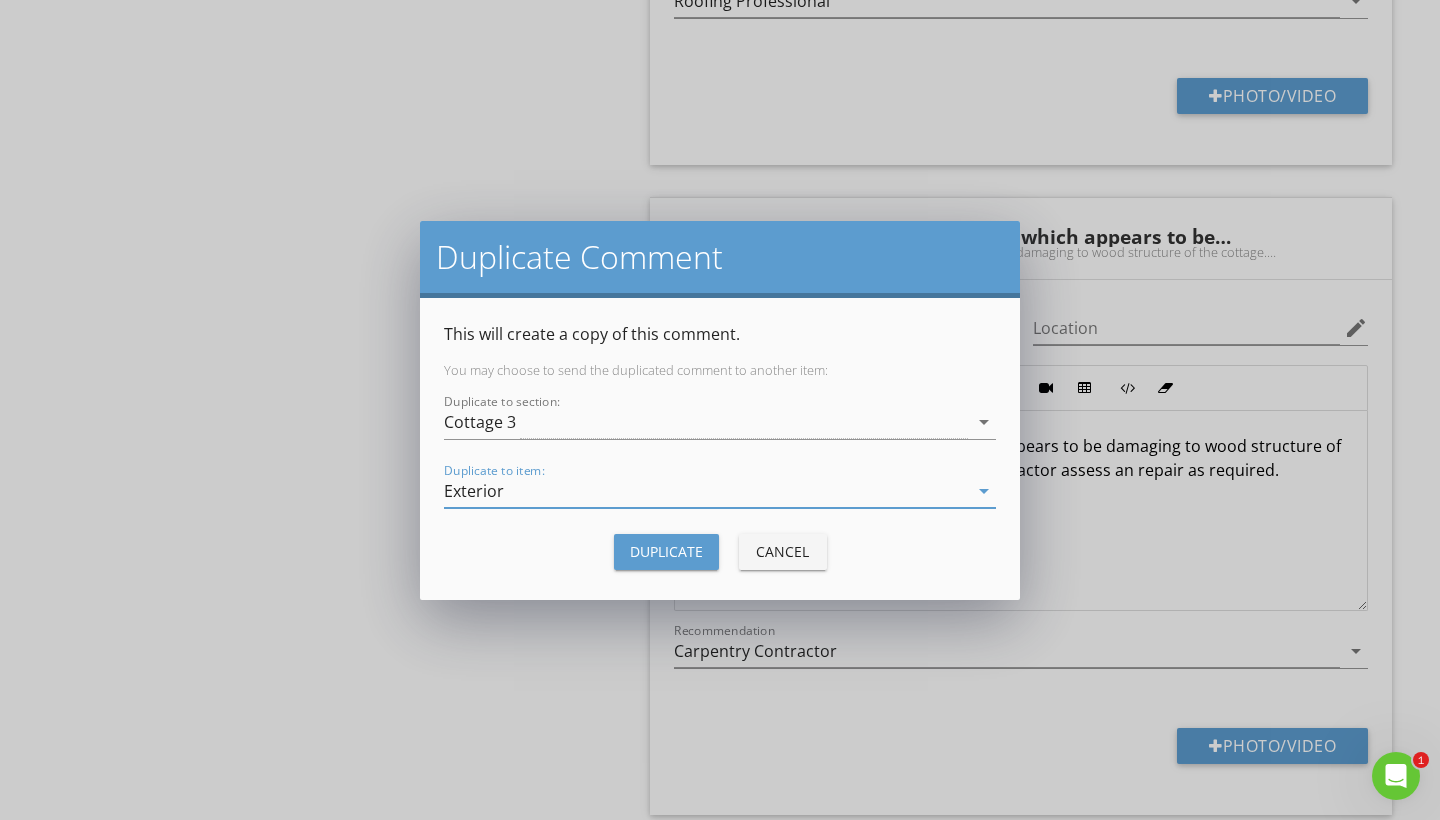 click on "Duplicate" at bounding box center (666, 551) 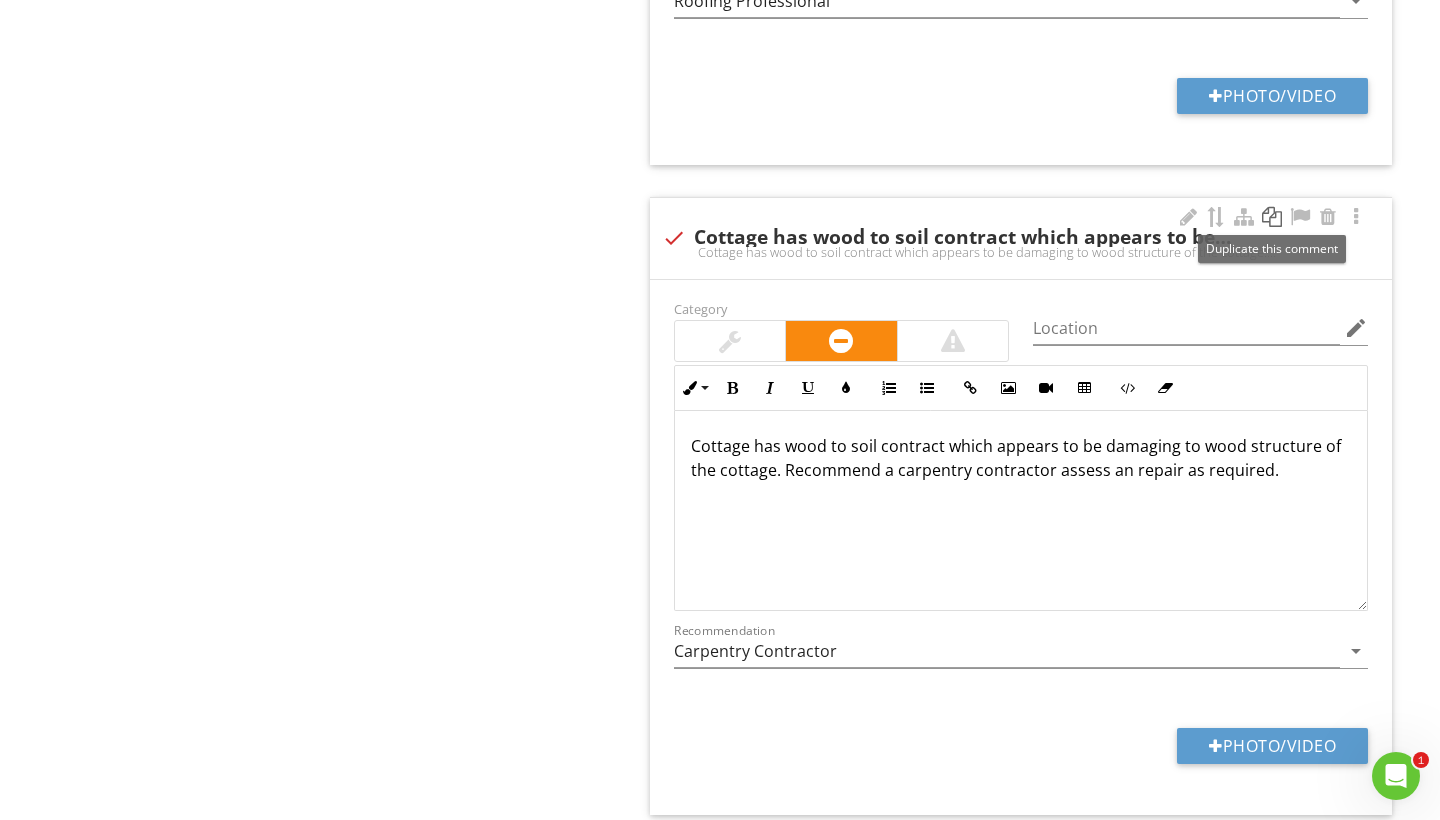 click at bounding box center [1272, 217] 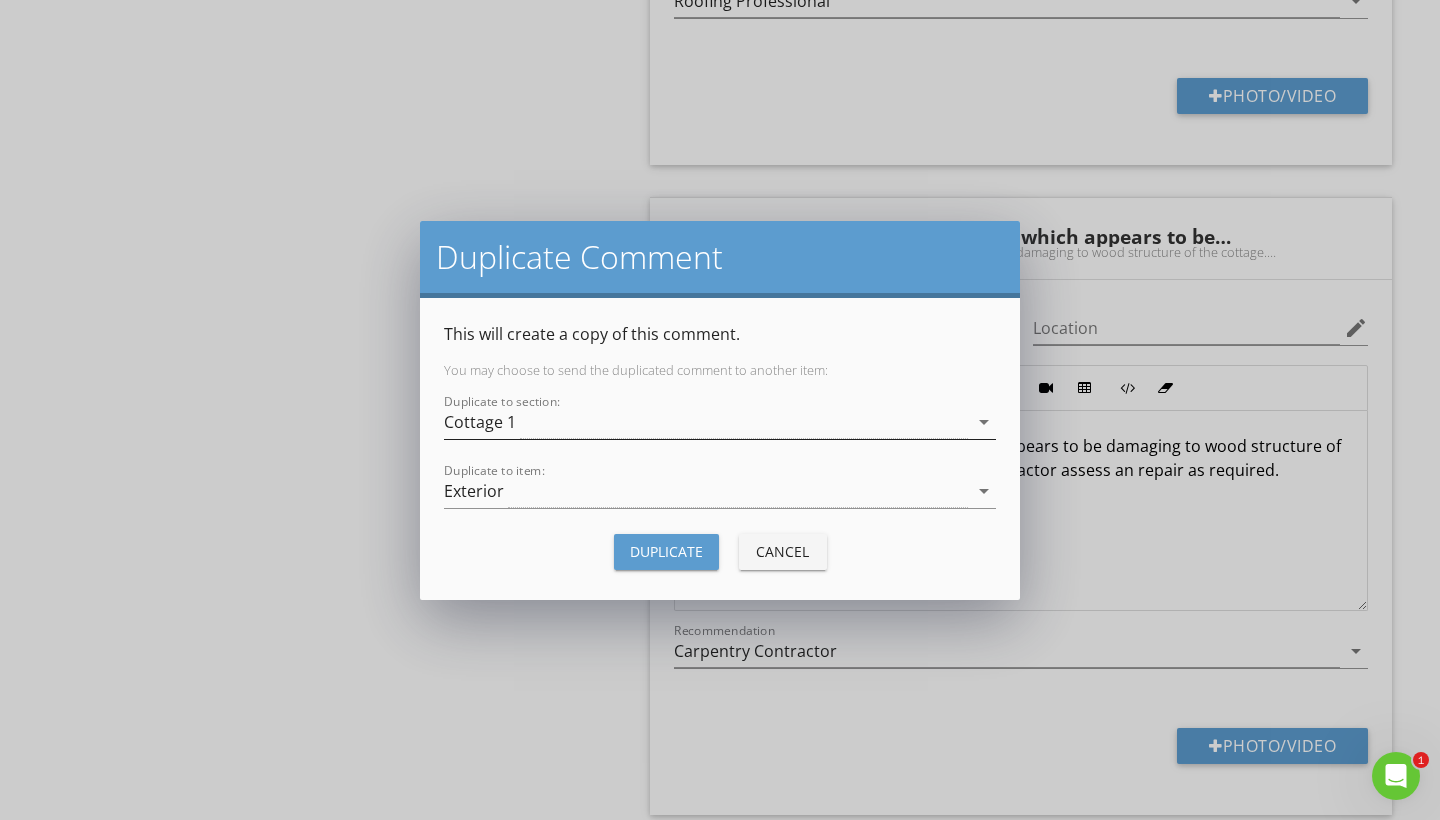 click on "Cottage 1" at bounding box center (706, 422) 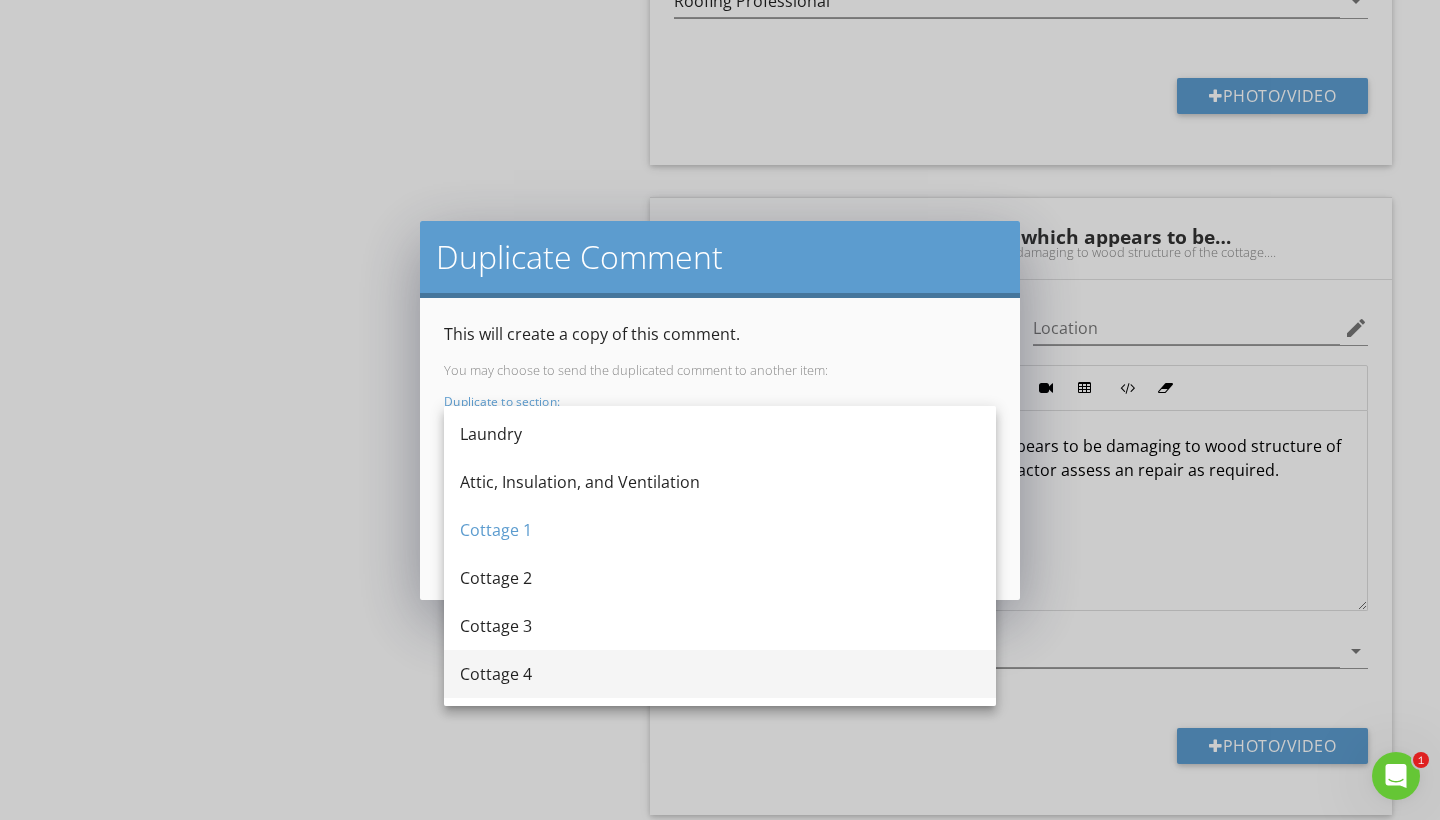 scroll, scrollTop: 484, scrollLeft: 0, axis: vertical 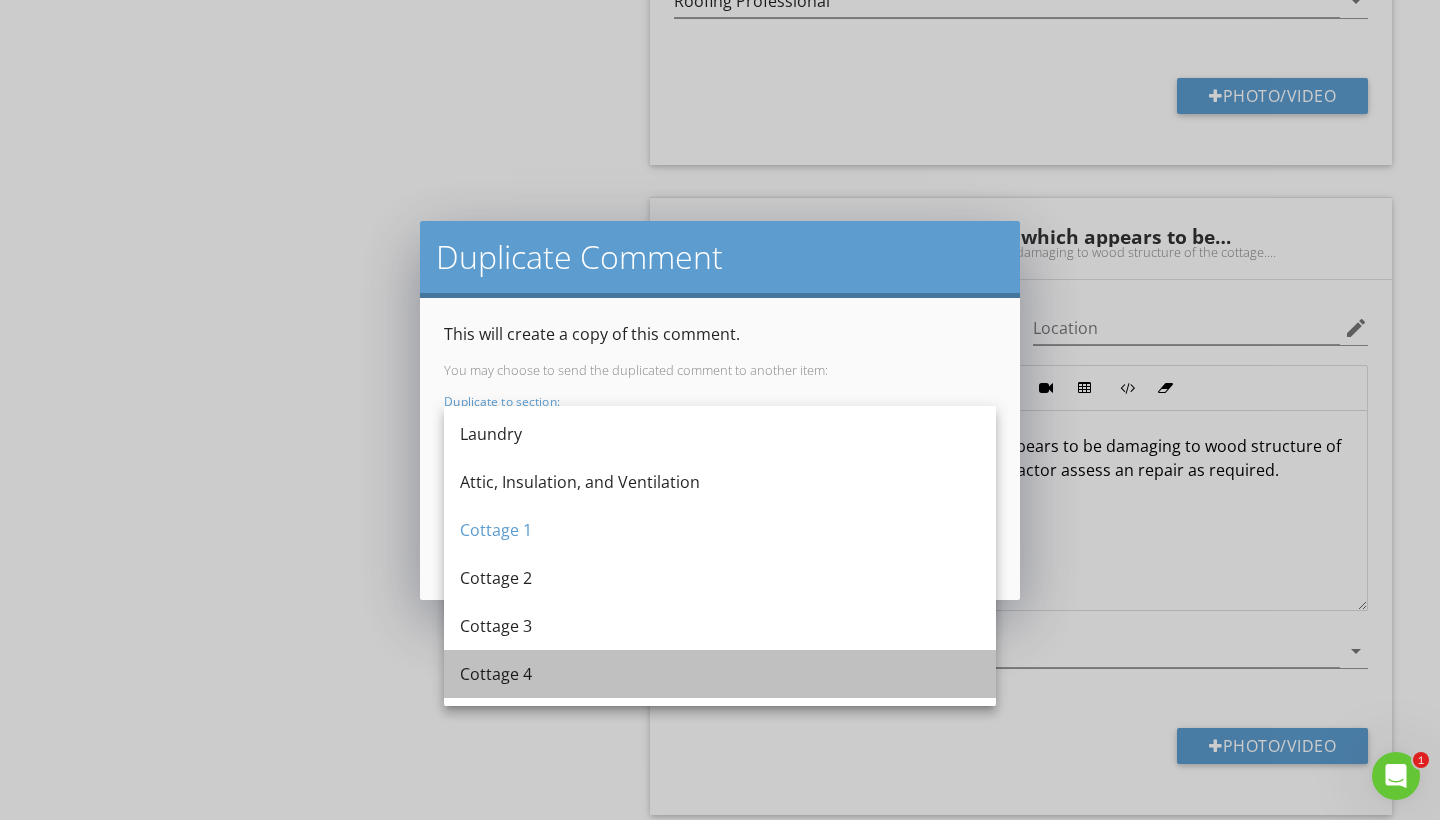 click on "Cottage 4" at bounding box center [720, 674] 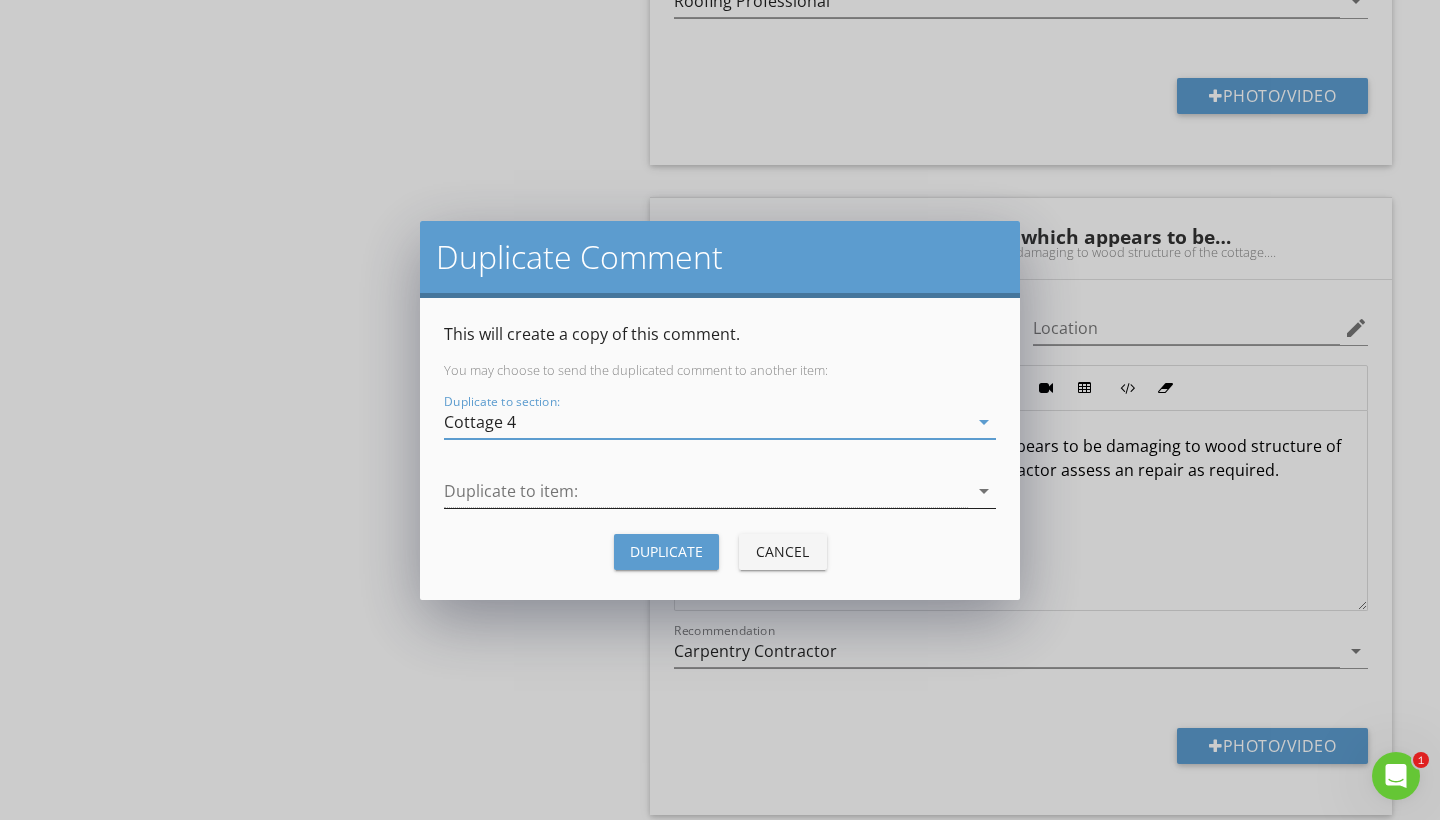 click at bounding box center (706, 491) 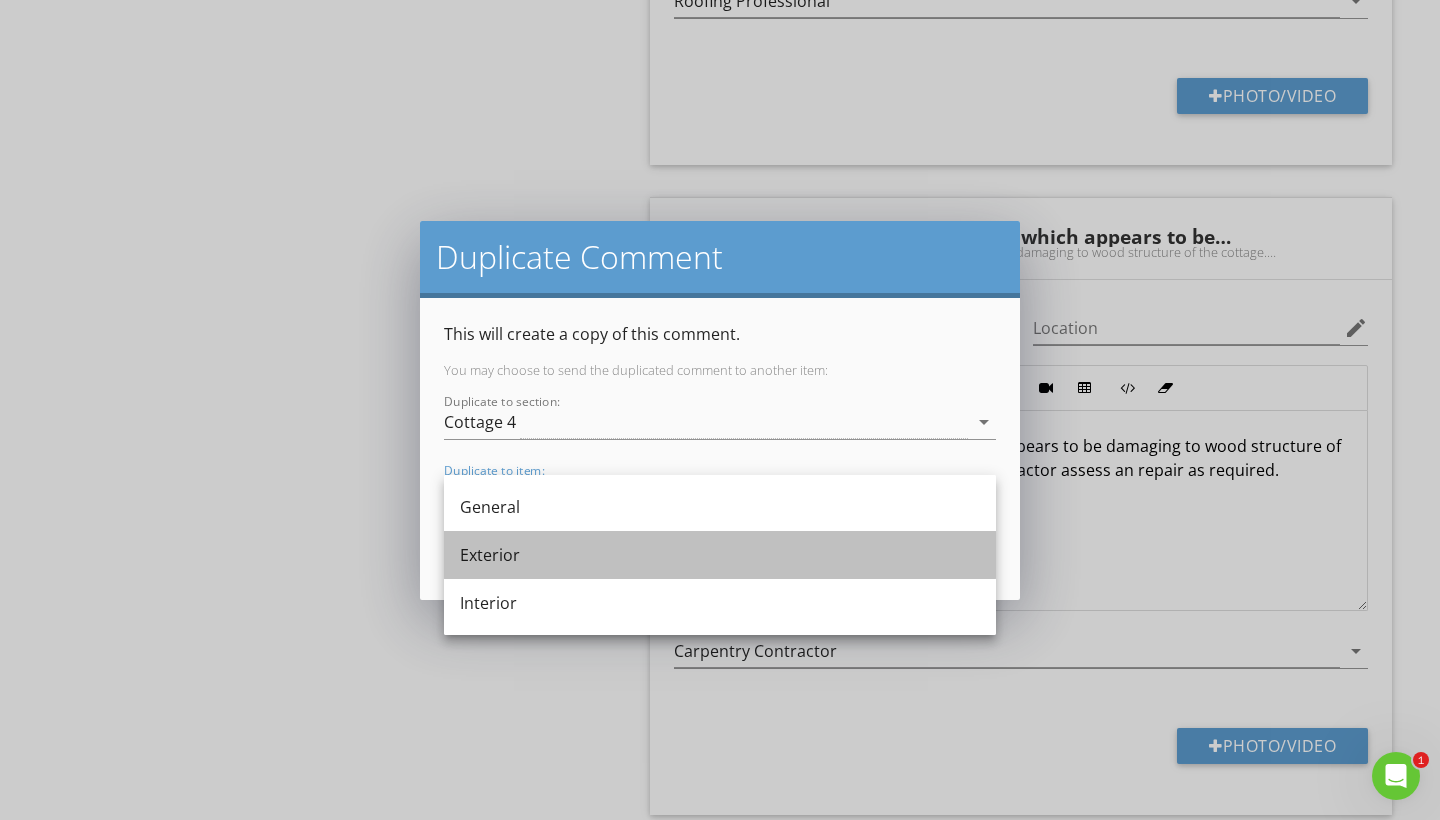 click on "Exterior" at bounding box center [720, 555] 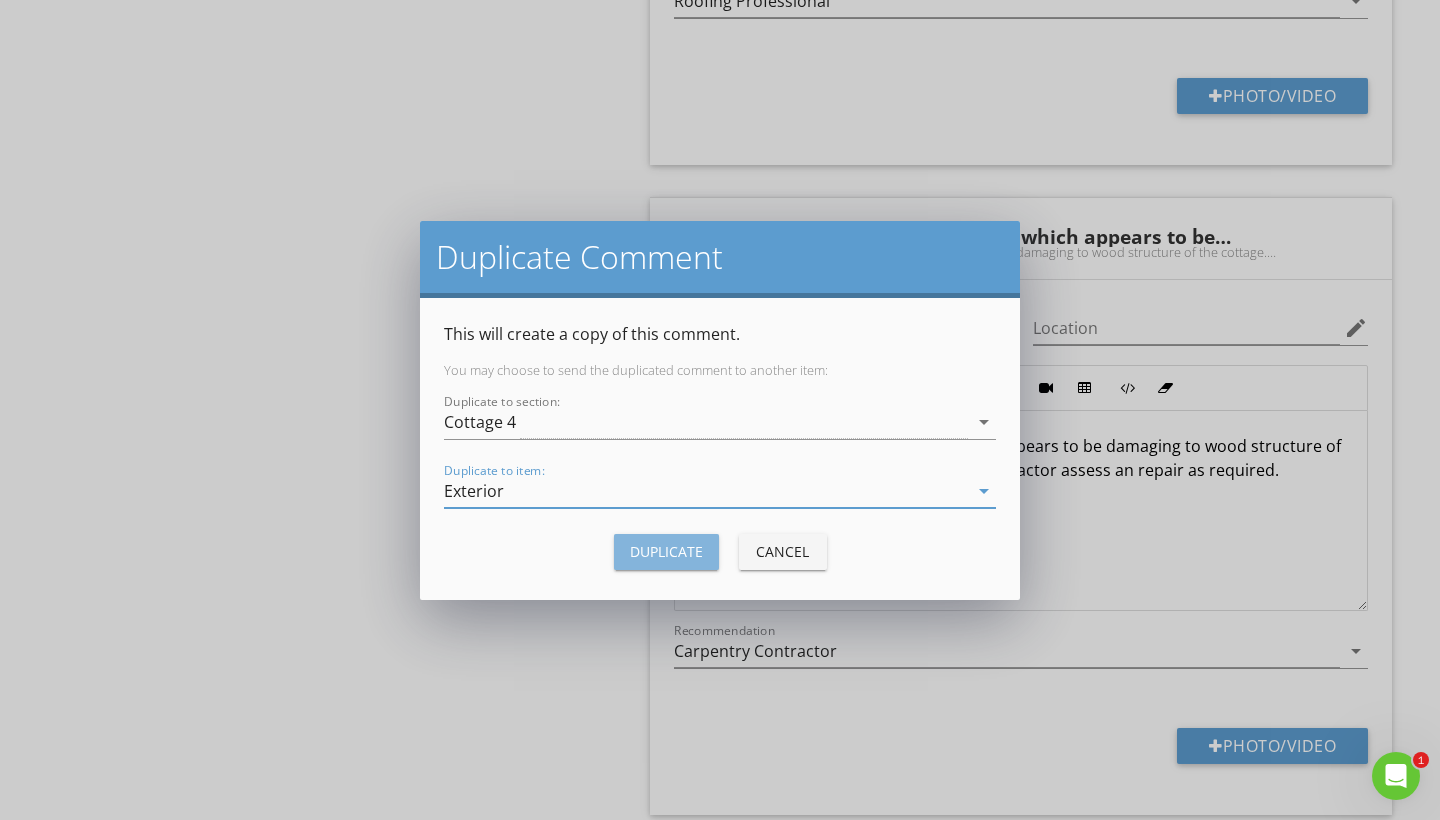 click on "Duplicate" at bounding box center (666, 551) 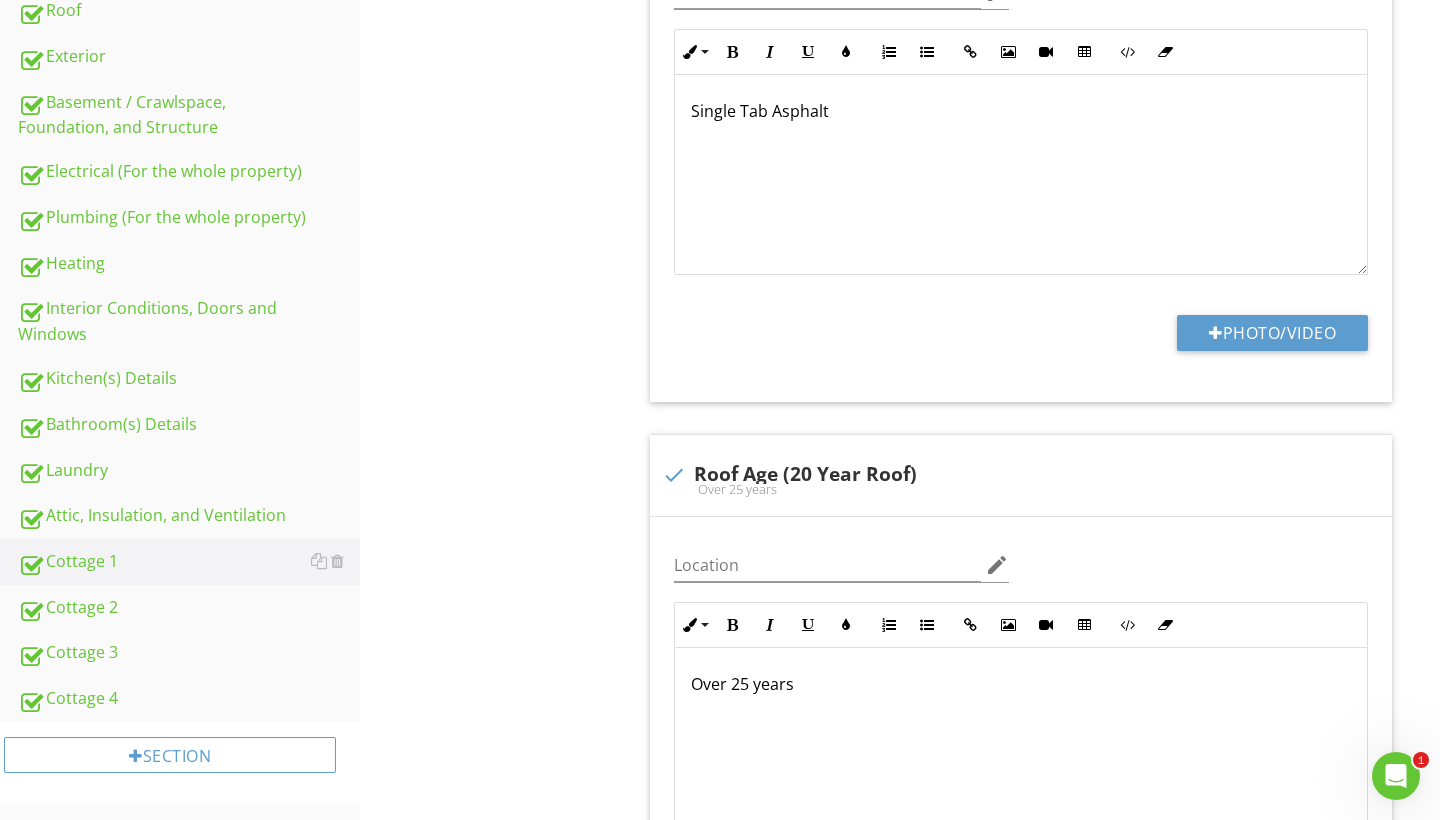 scroll, scrollTop: 575, scrollLeft: 0, axis: vertical 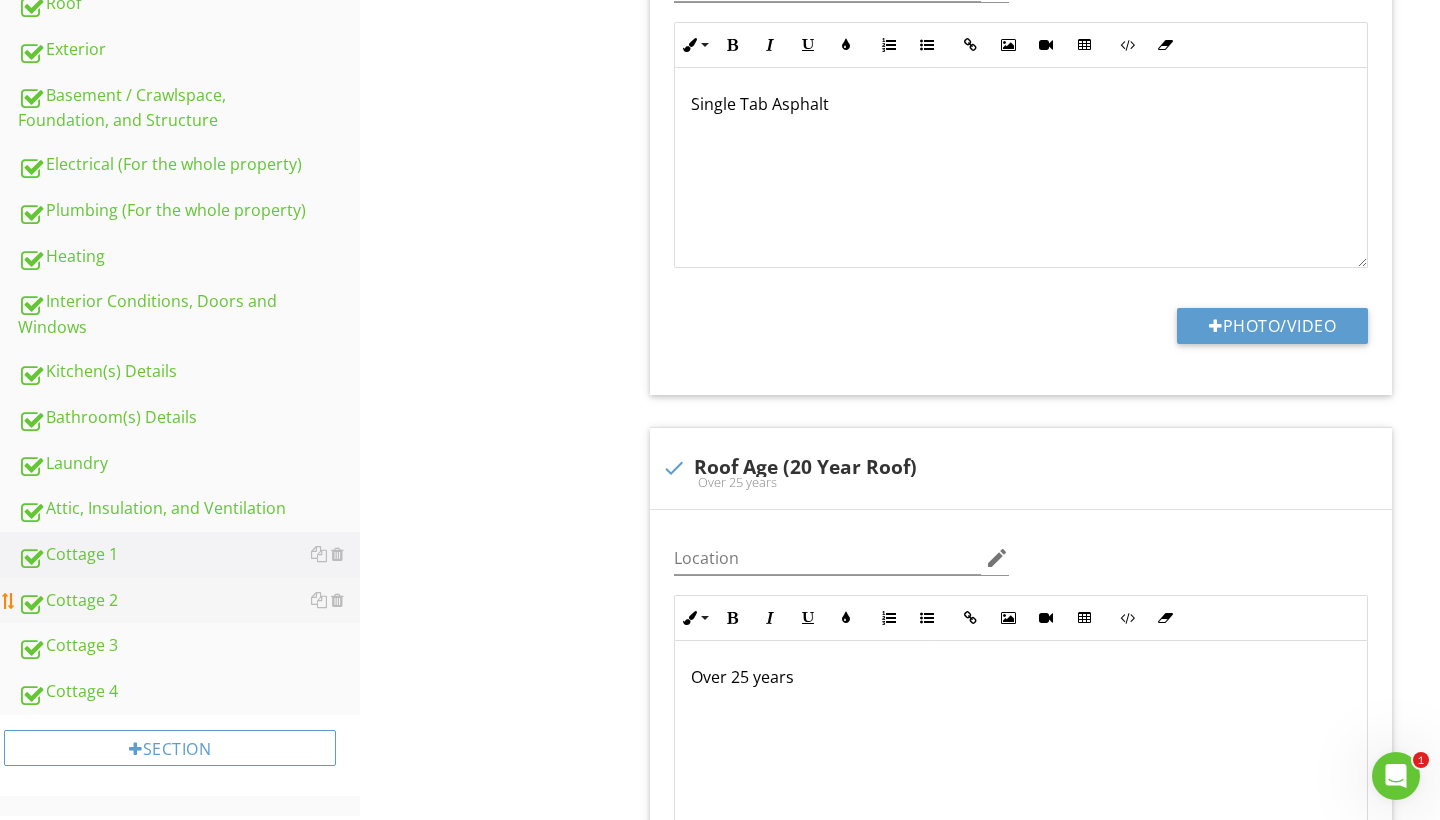 click on "Cottage 2" at bounding box center [189, 601] 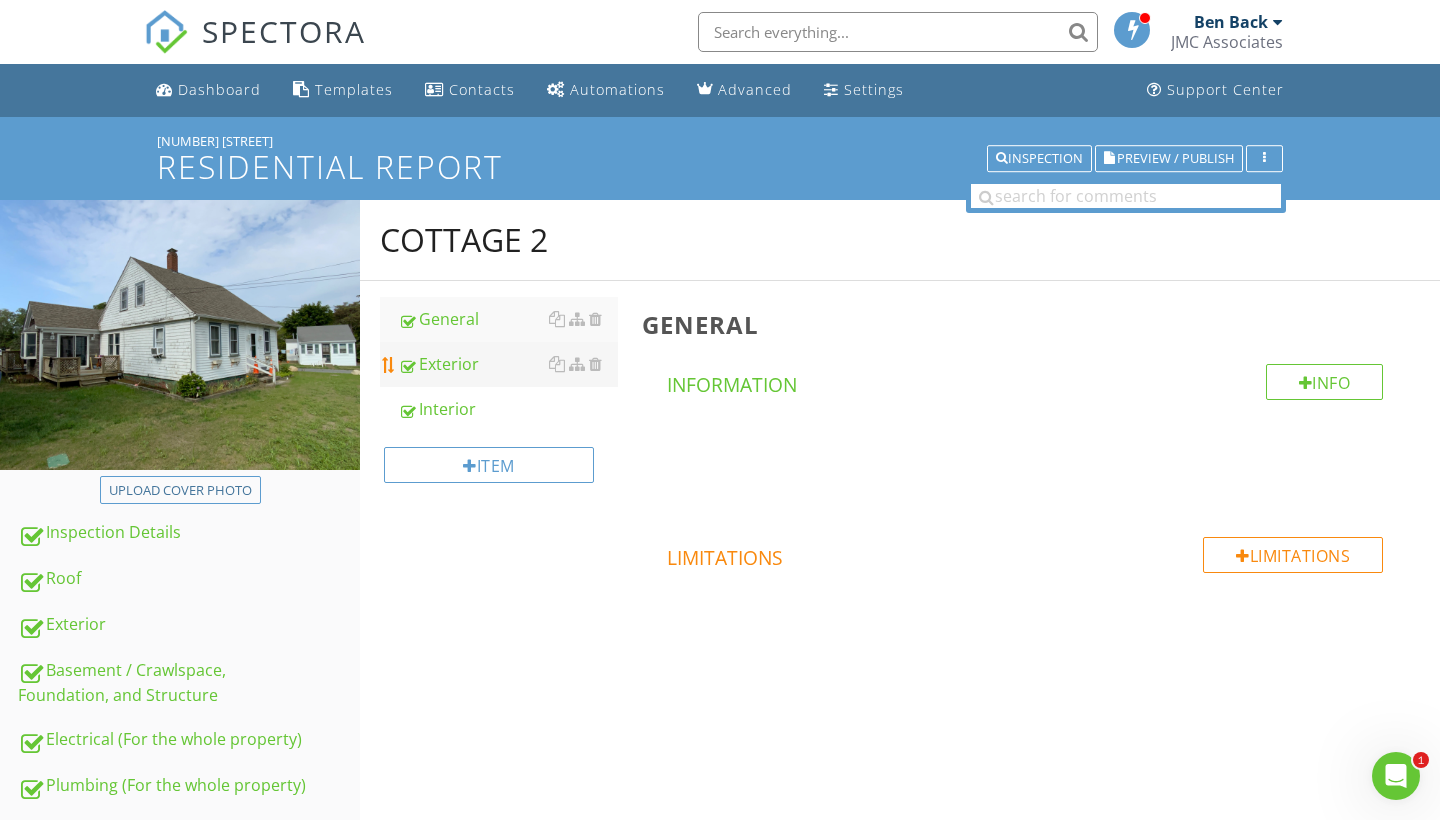 scroll, scrollTop: 0, scrollLeft: 0, axis: both 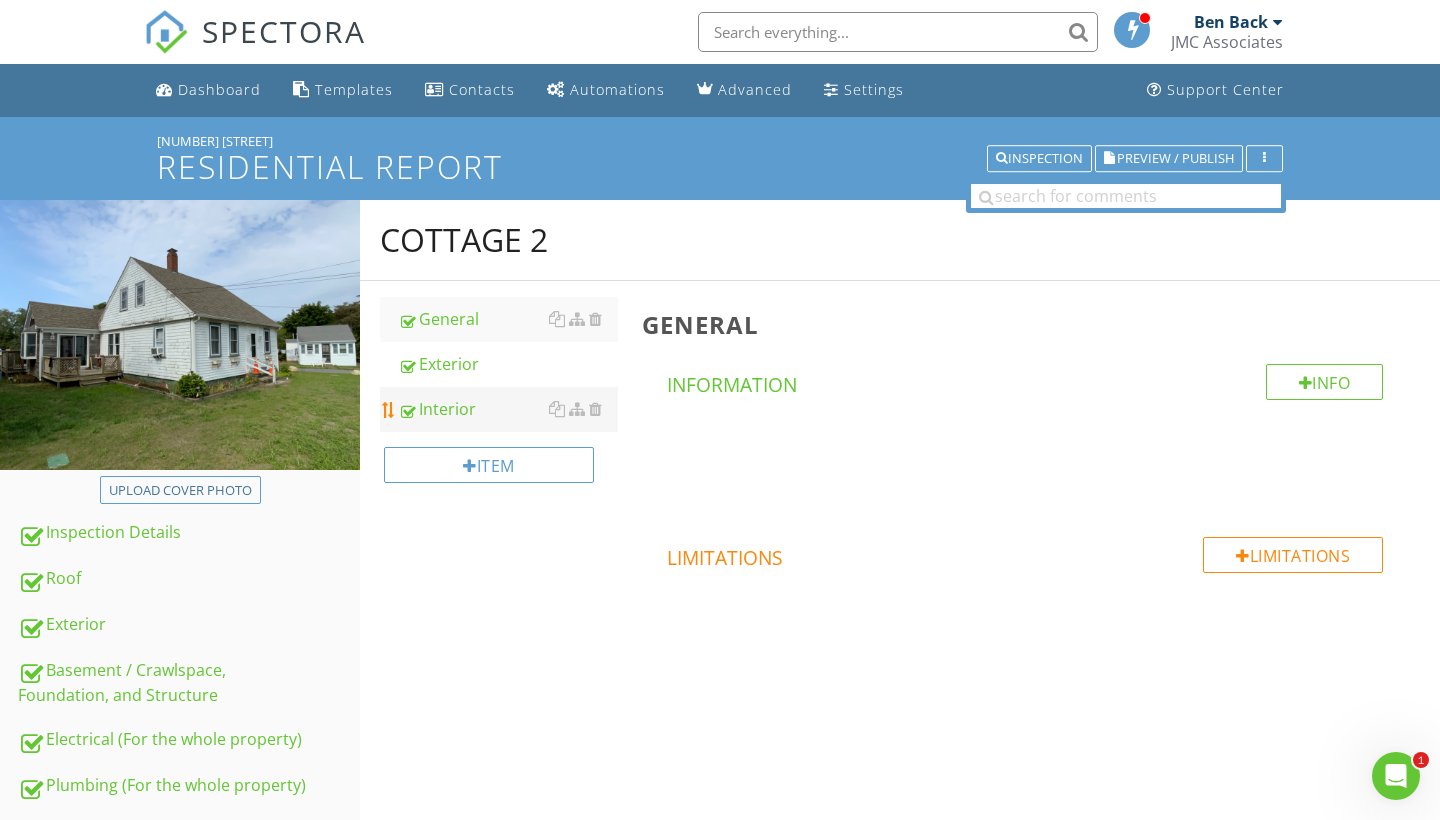 click on "Interior" at bounding box center [508, 409] 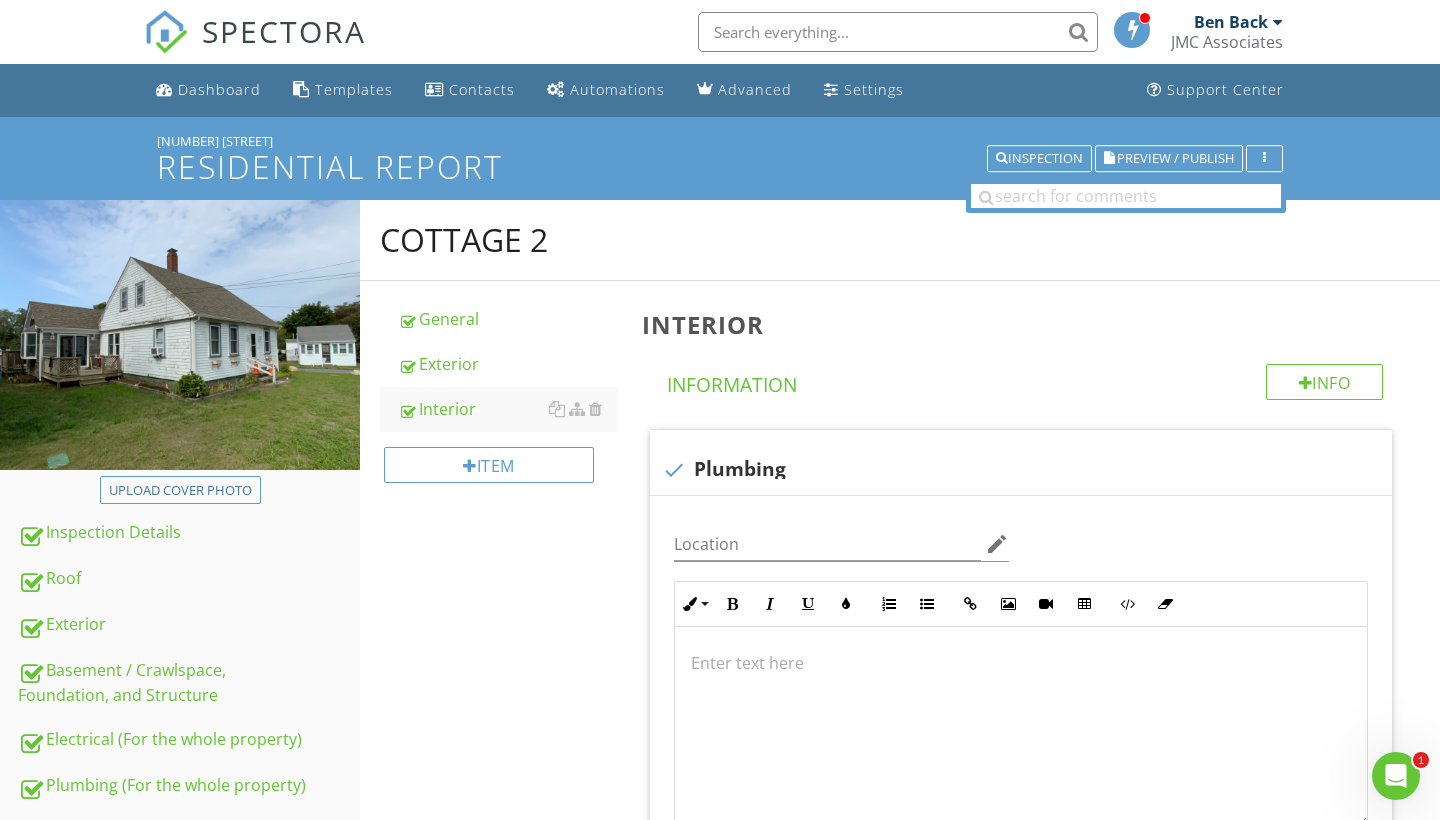 scroll, scrollTop: 1262, scrollLeft: 0, axis: vertical 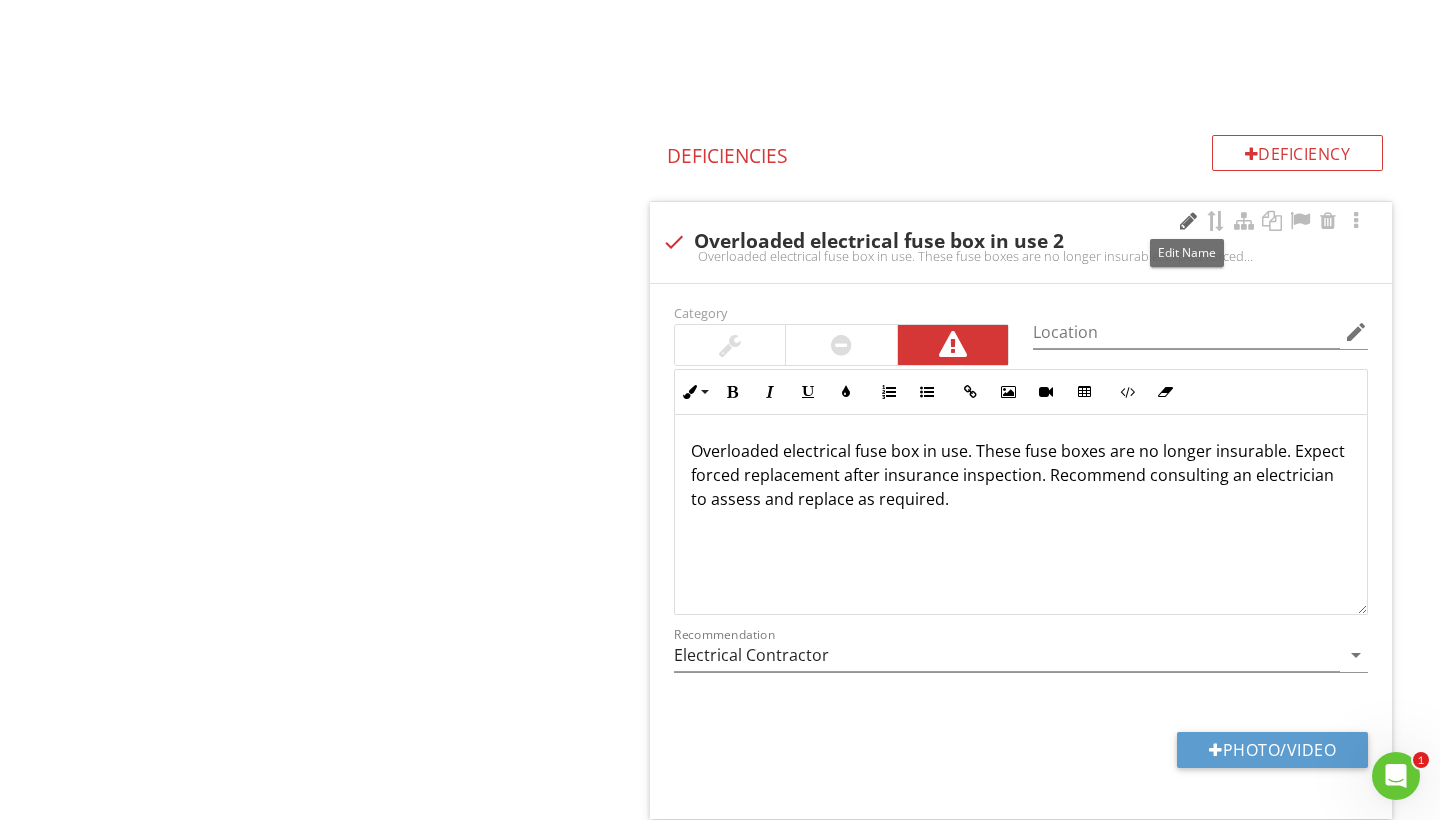 click at bounding box center (1188, 221) 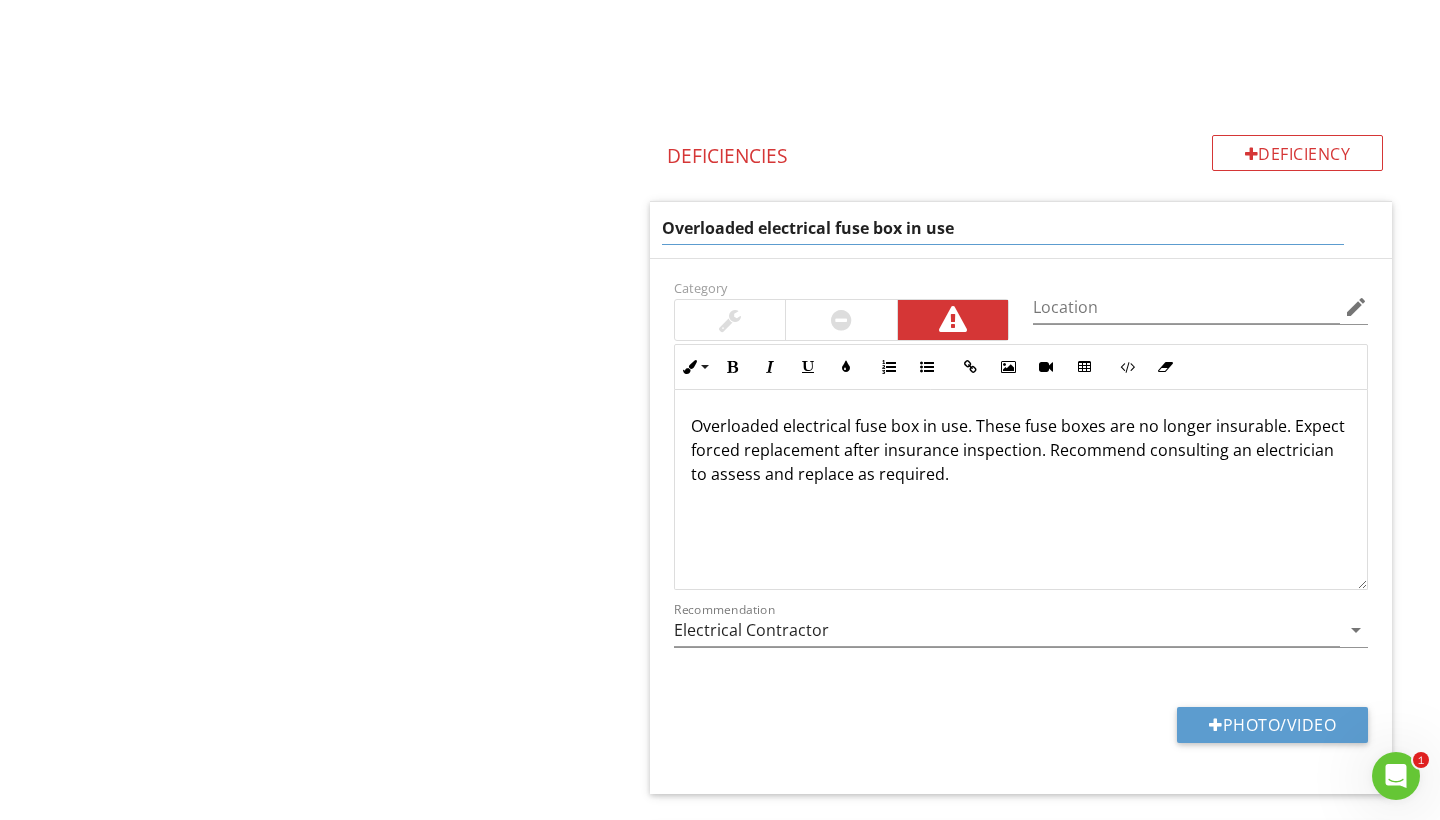 type on "Overloaded electrical fuse box in use" 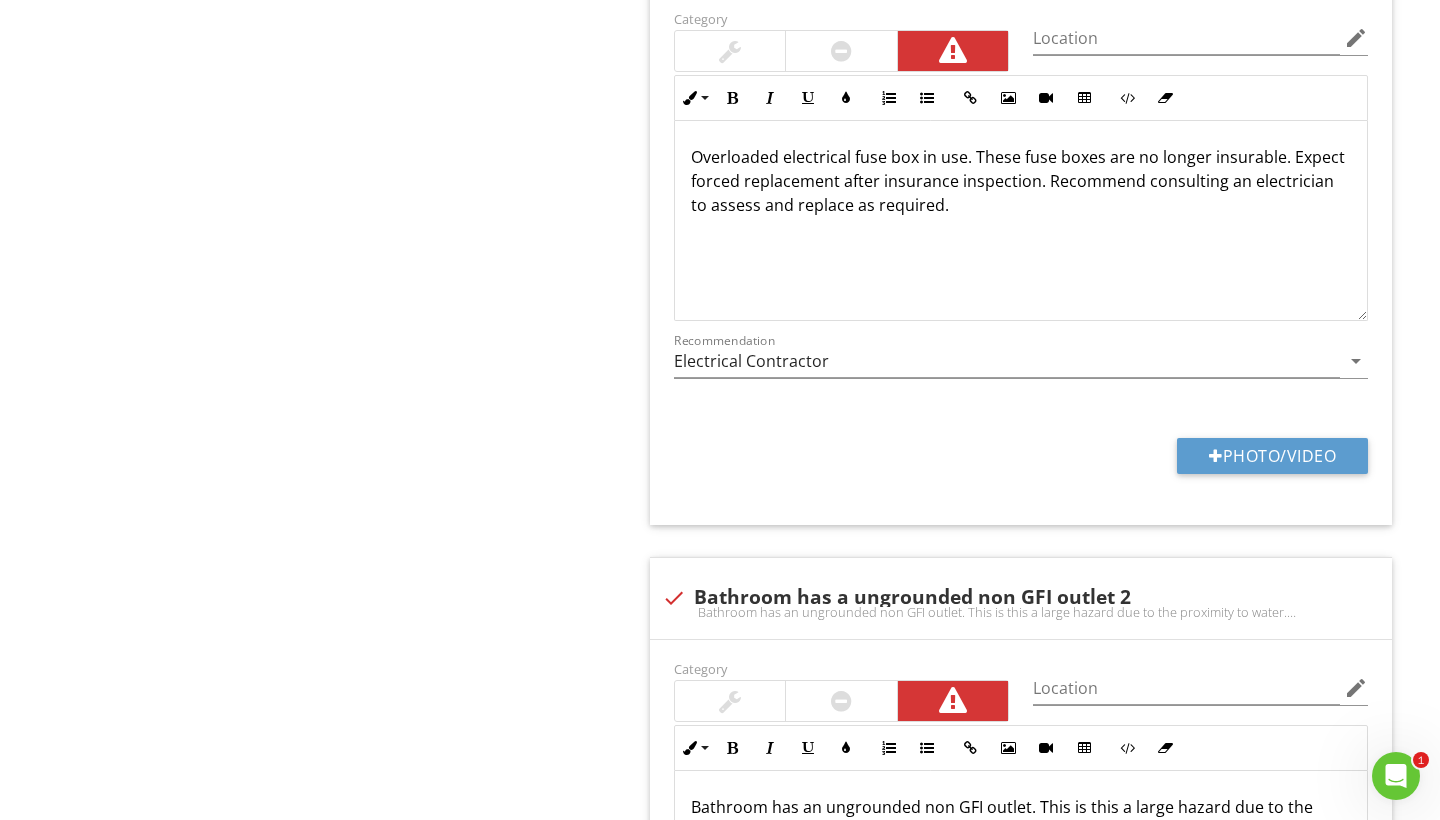 scroll, scrollTop: 3066, scrollLeft: 0, axis: vertical 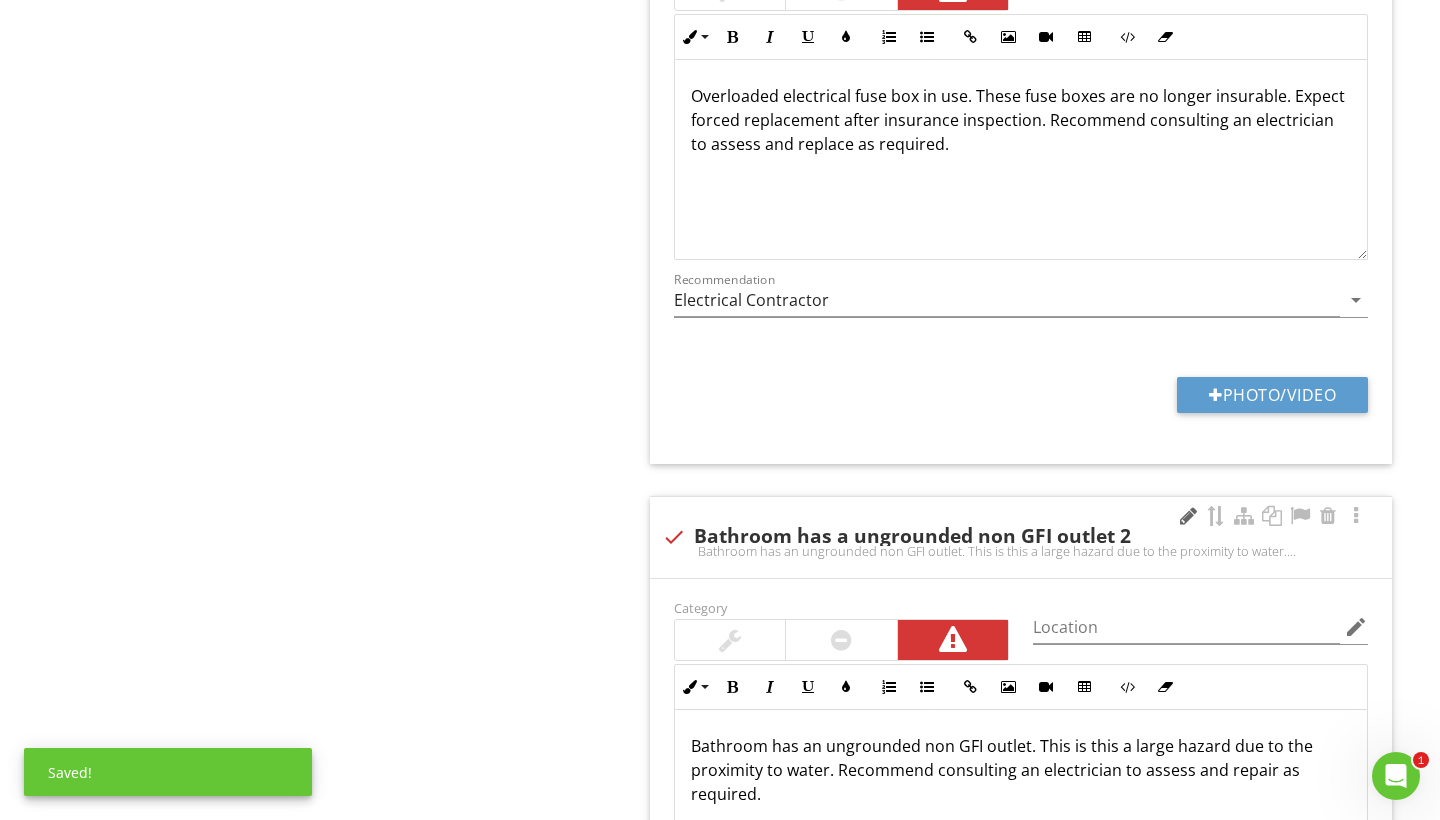 click at bounding box center (1188, 516) 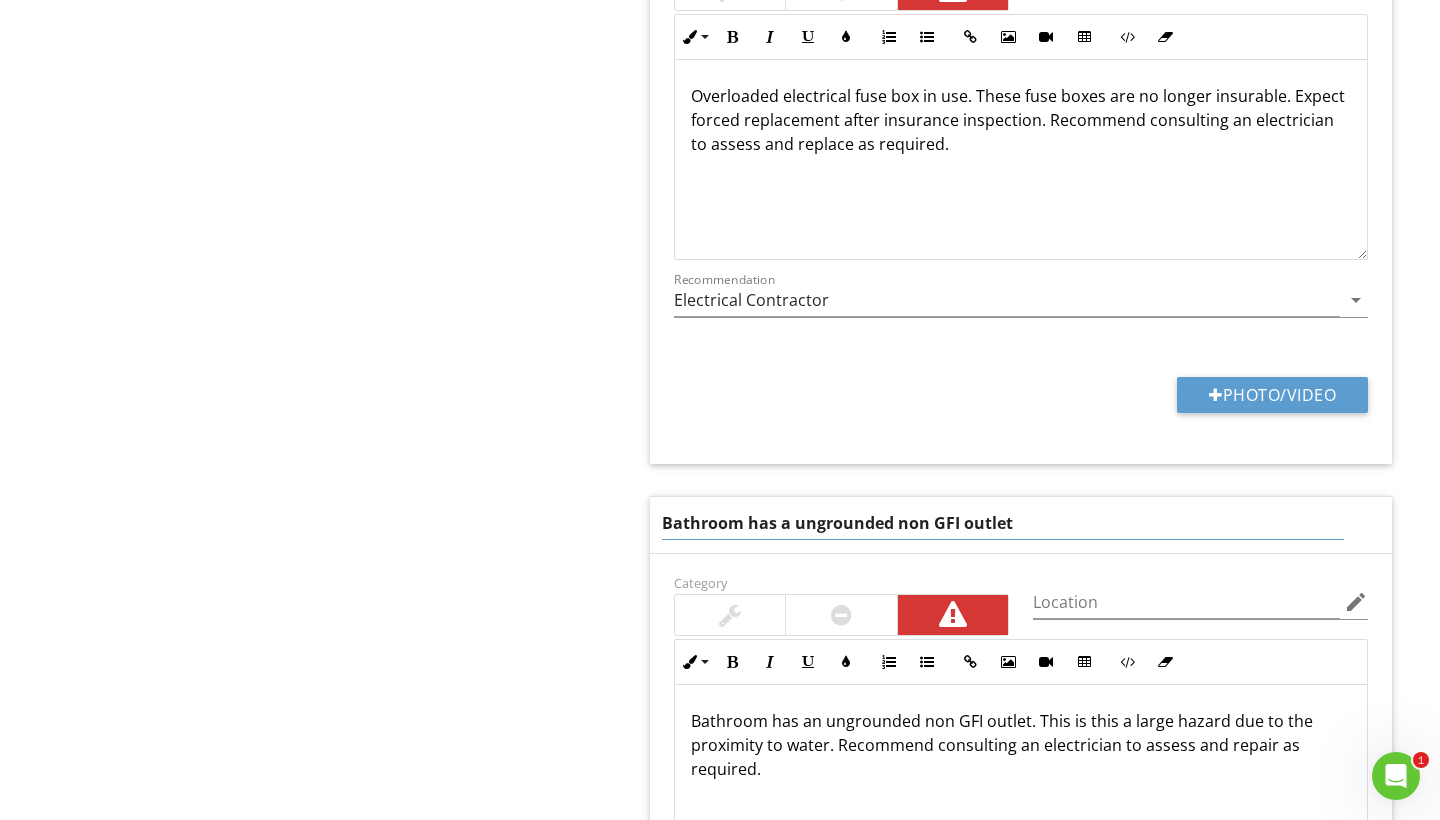 type on "Bathroom has a ungrounded non GFI outlet" 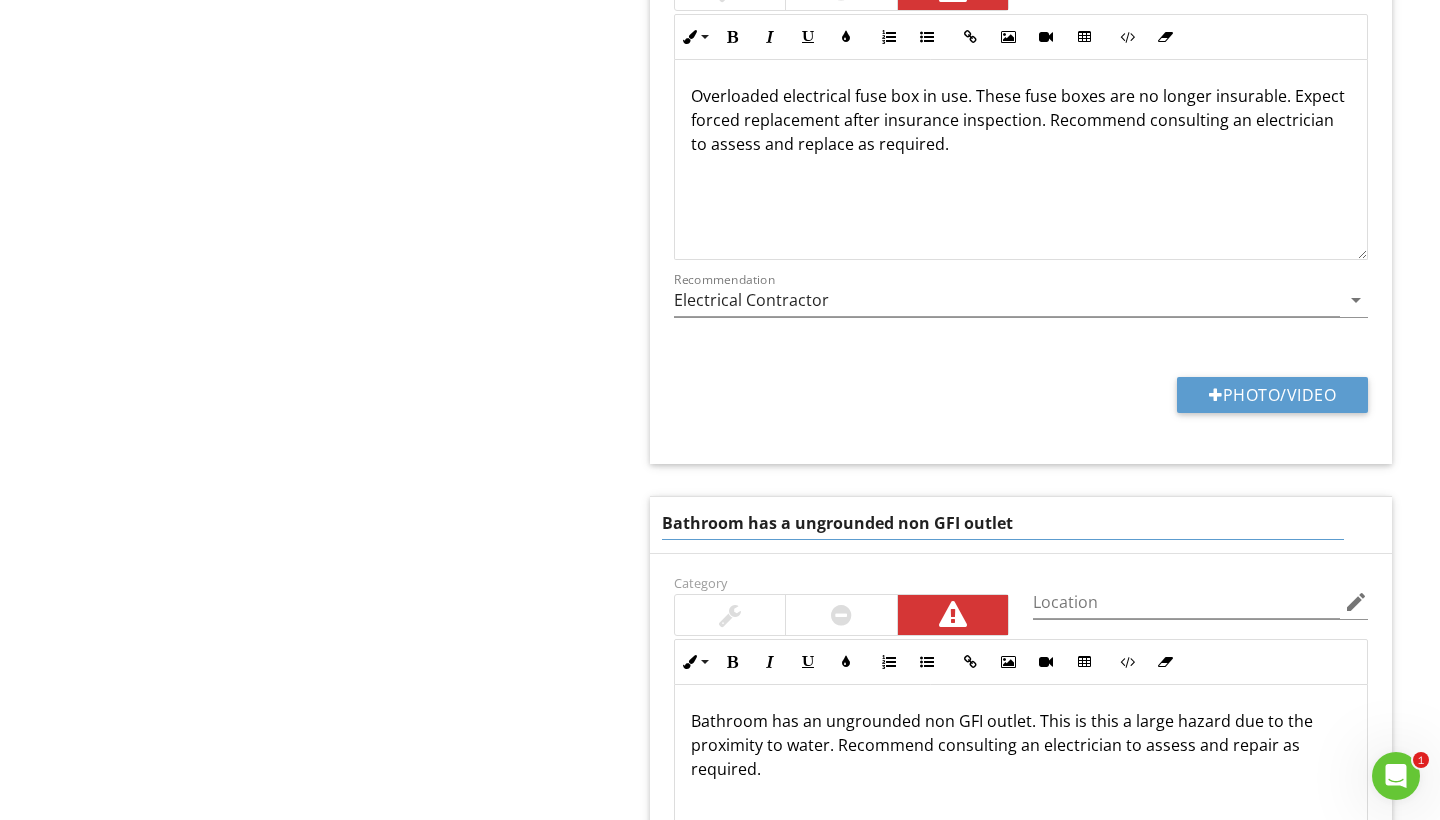 click on "Cottage 2
General
Exterior
Interior
Item
Interior
Info
Information                       check
Plumbing
Location edit       Inline Style XLarge Large Normal Small Light Small/Light Bold Italic Underline Colors Ordered List Unordered List Insert Link Insert Image Insert Video Insert Table Code View Clear Formatting Enter text here
Photo/Video
check
Electrical
Location edit       Inline Style XLarge Large Normal Small Light Small/Light Bold Italic Underline Colors Ordered List Unordered List Insert Link Insert Image Insert Video Insert Table Code View Clear Formatting" at bounding box center [900, -848] 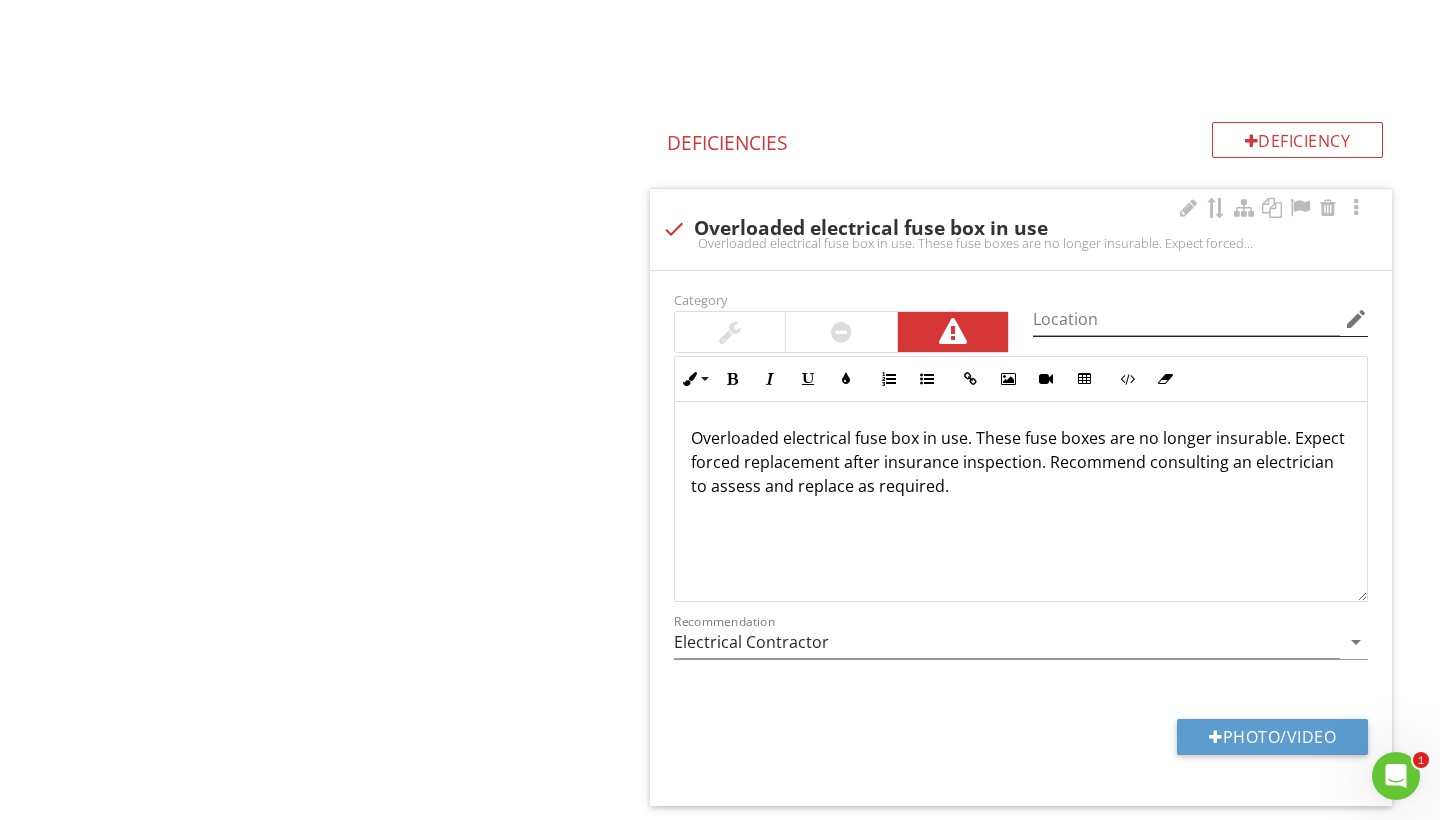 scroll, scrollTop: 2723, scrollLeft: 0, axis: vertical 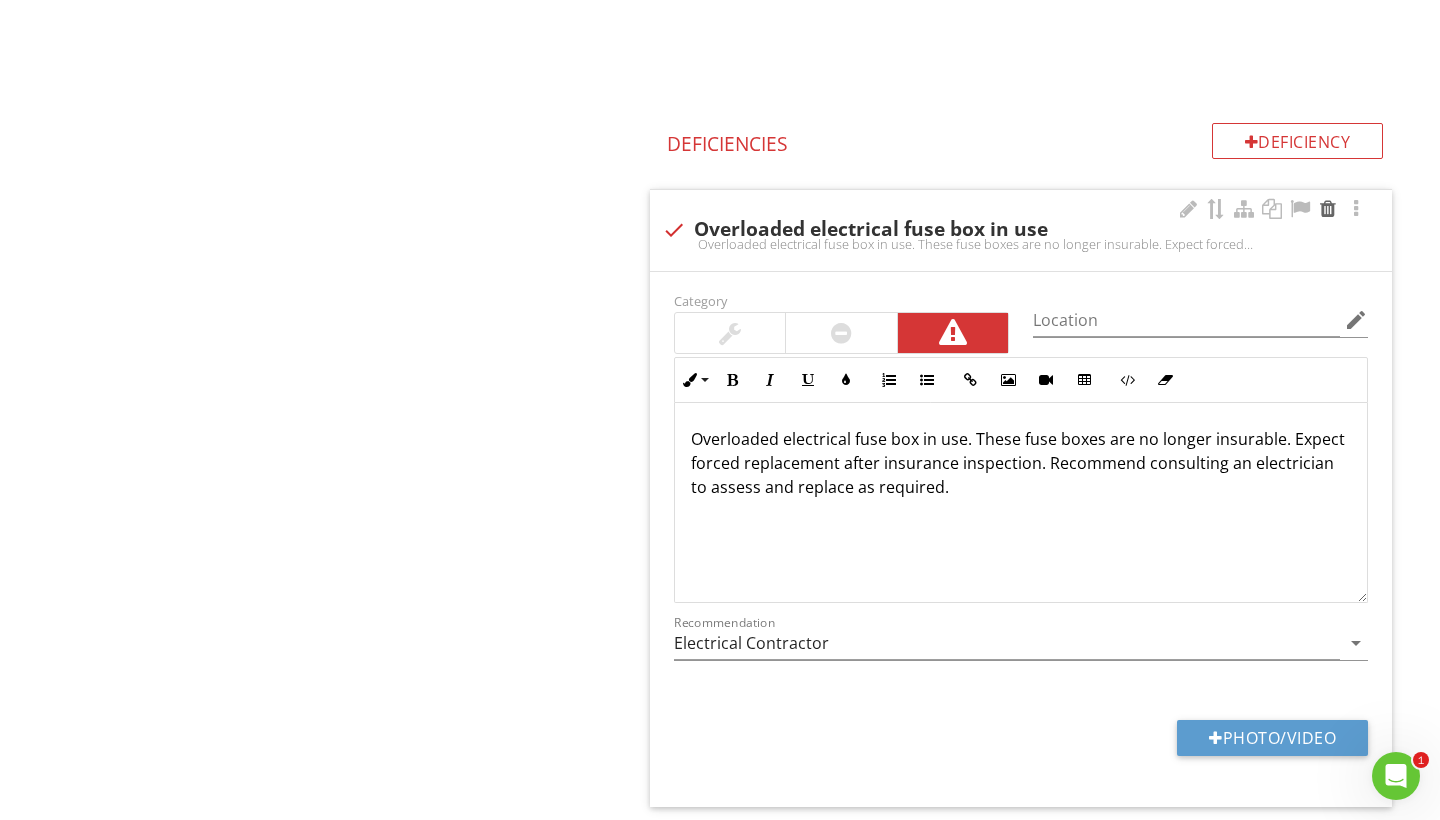 click at bounding box center [1328, 209] 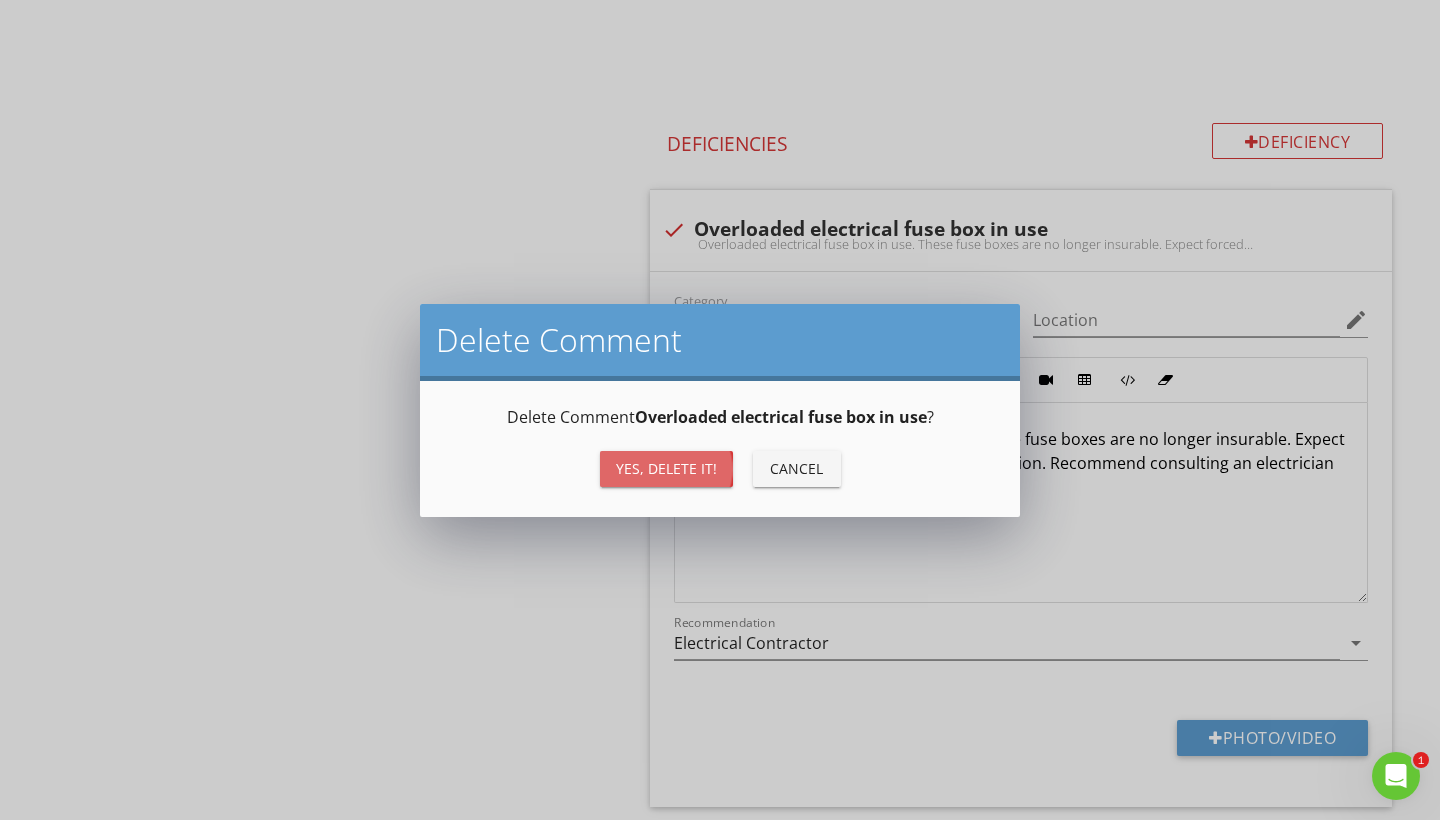 click on "Yes, Delete it!" at bounding box center (666, 468) 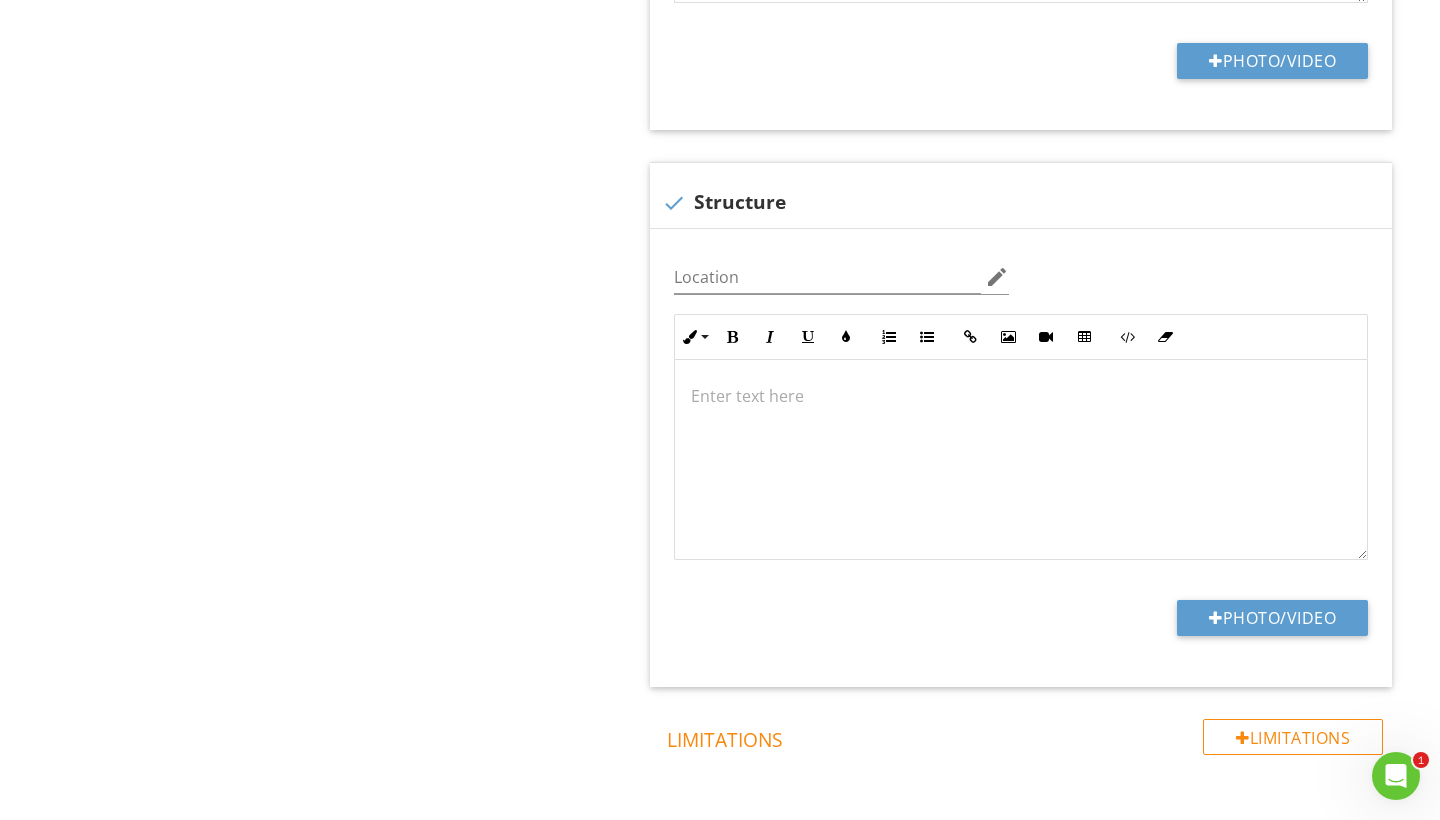 scroll, scrollTop: 2411, scrollLeft: 0, axis: vertical 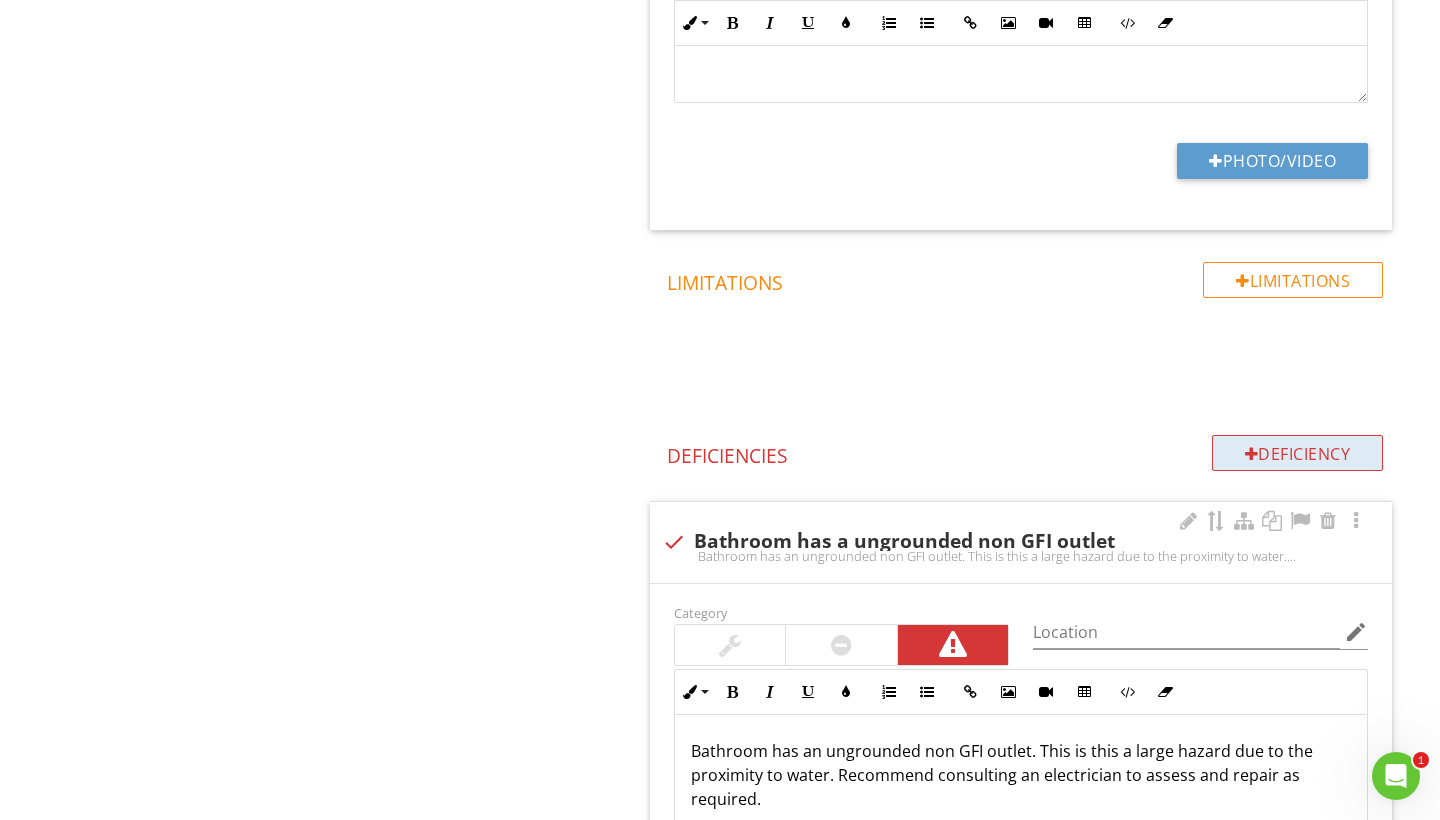 click on "Deficiency" at bounding box center (1298, 453) 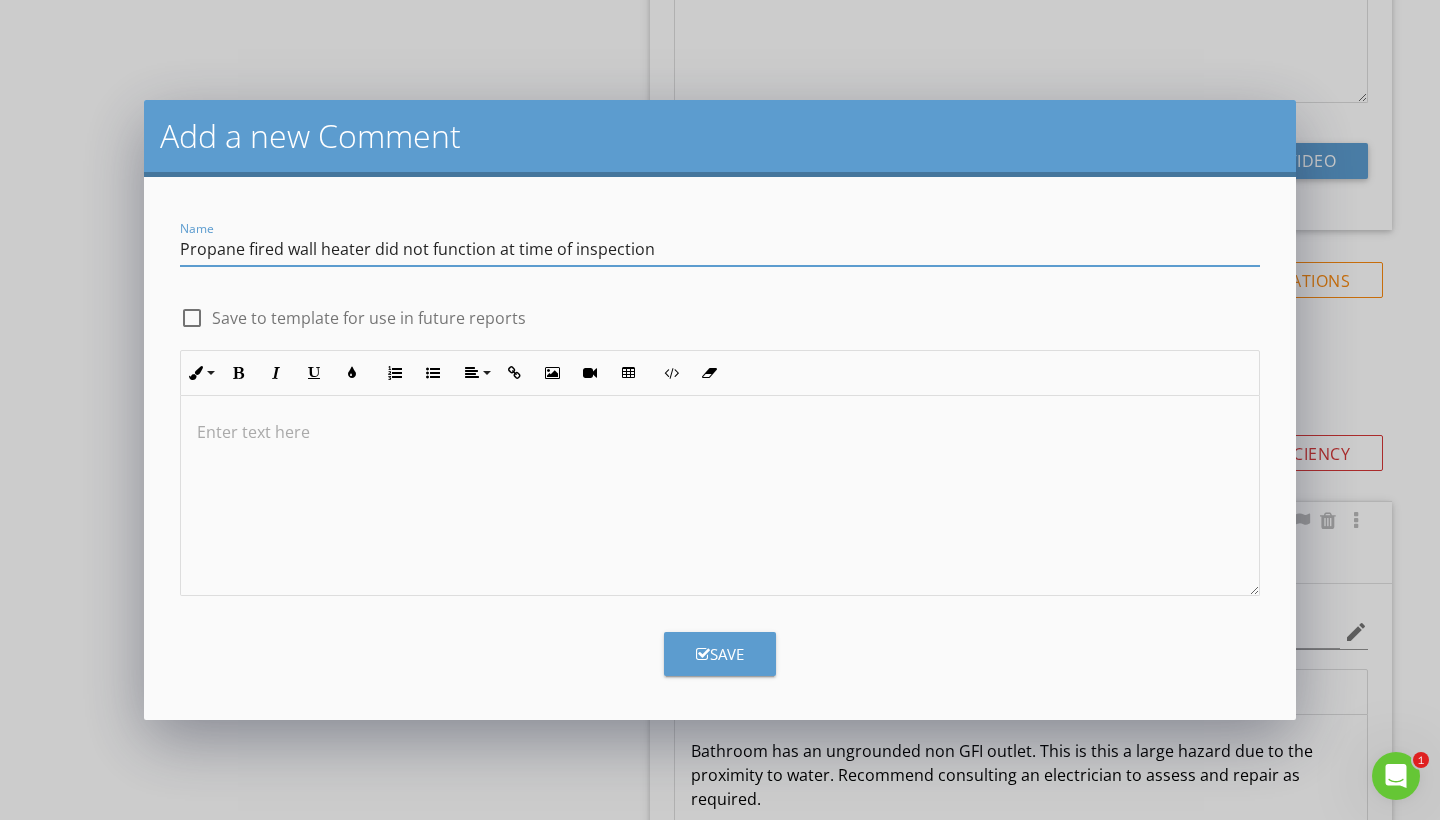 click on "Propane fired wall heater did not function at time of inspection" at bounding box center (720, 249) 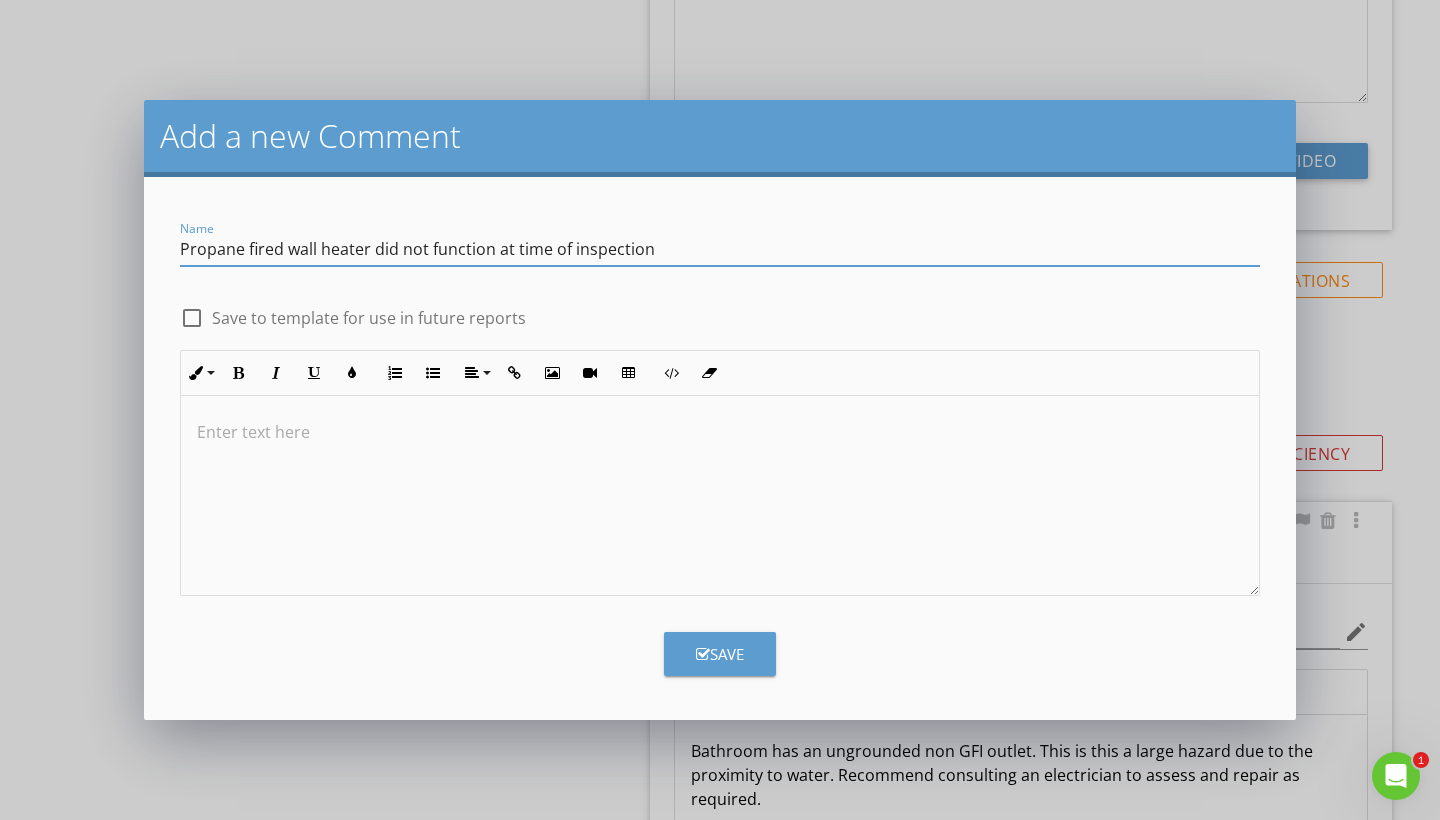 type on "Propane fired wall heater did not function at time of inspection" 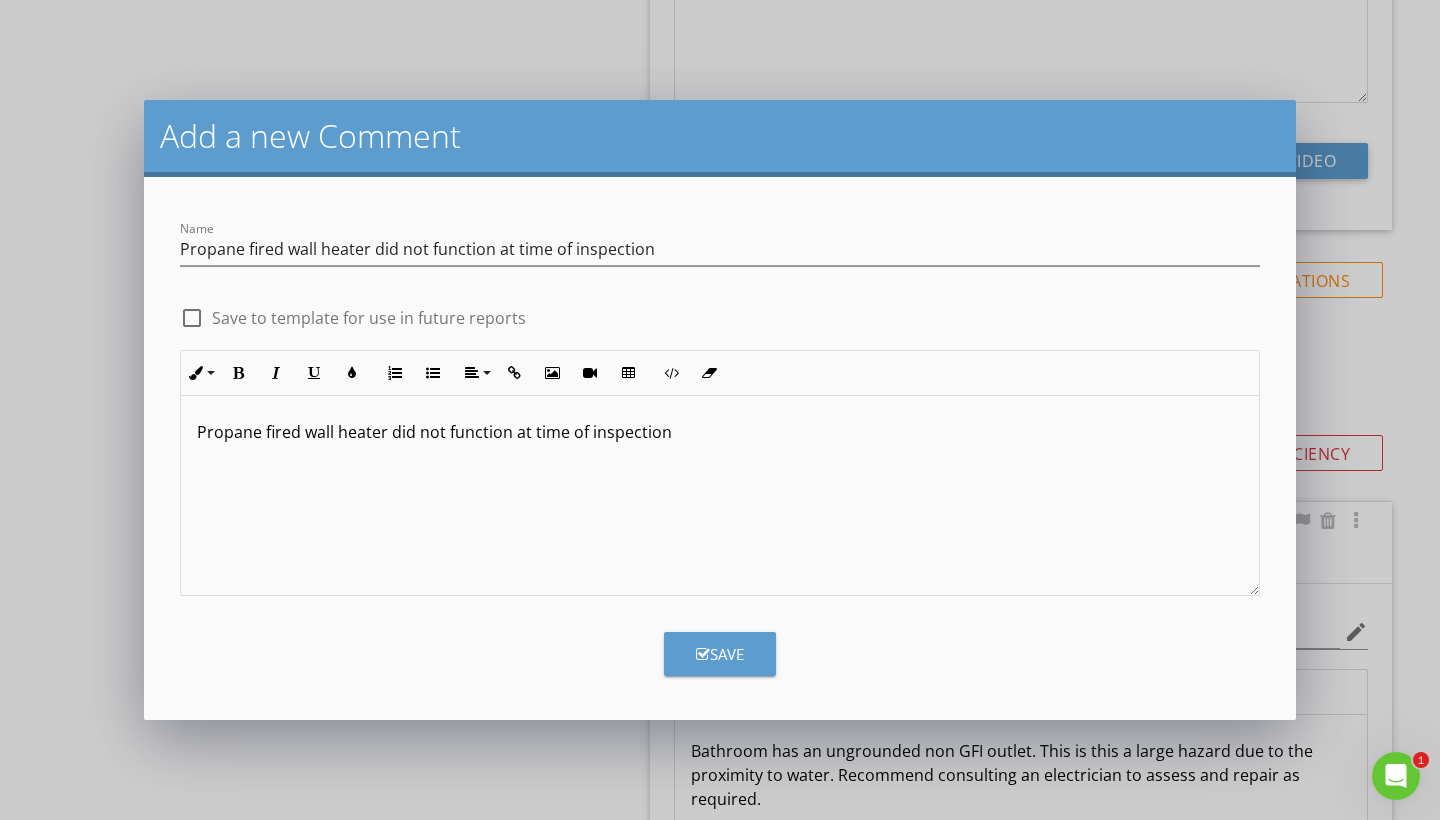 type 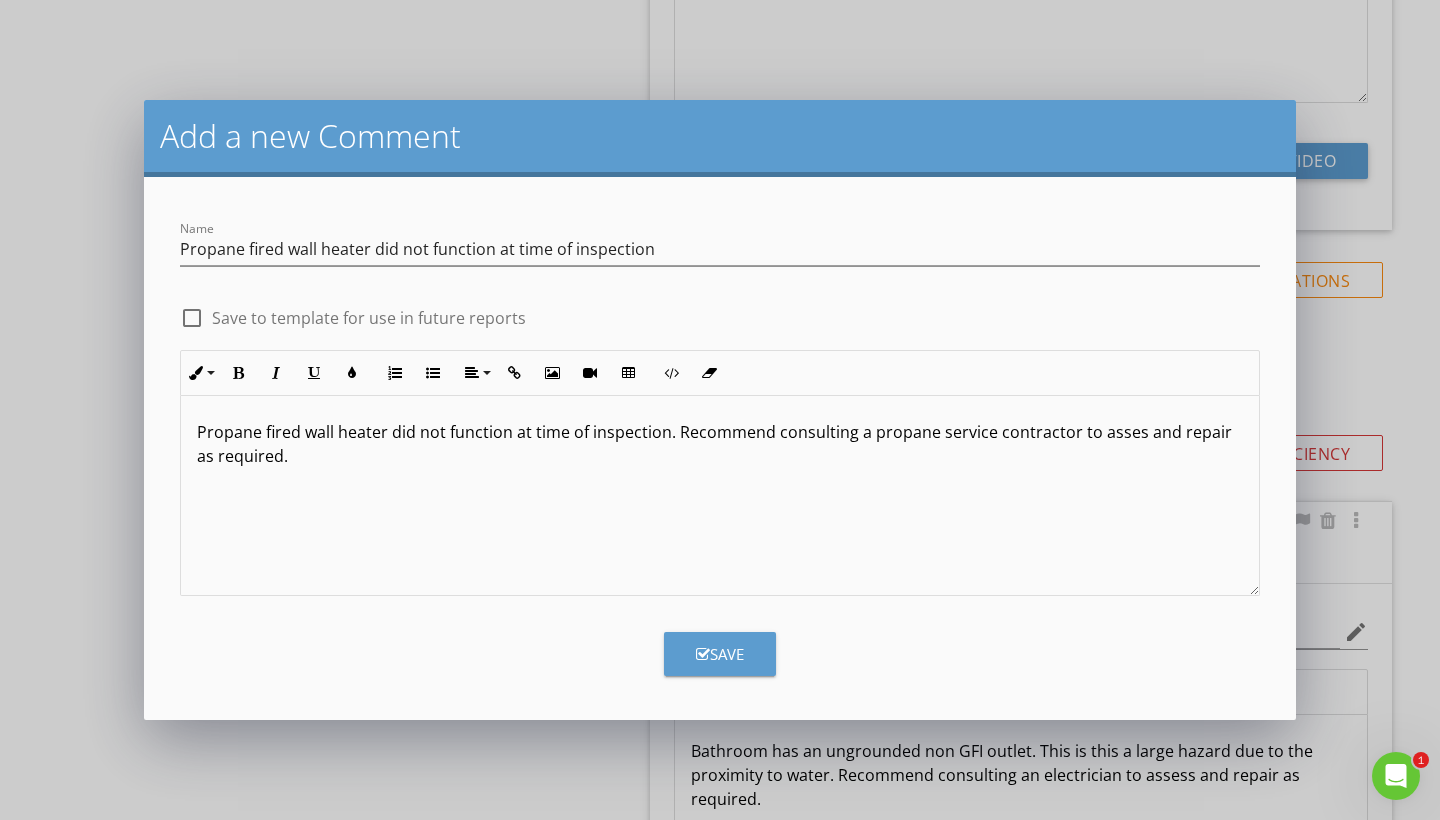 click at bounding box center [703, 654] 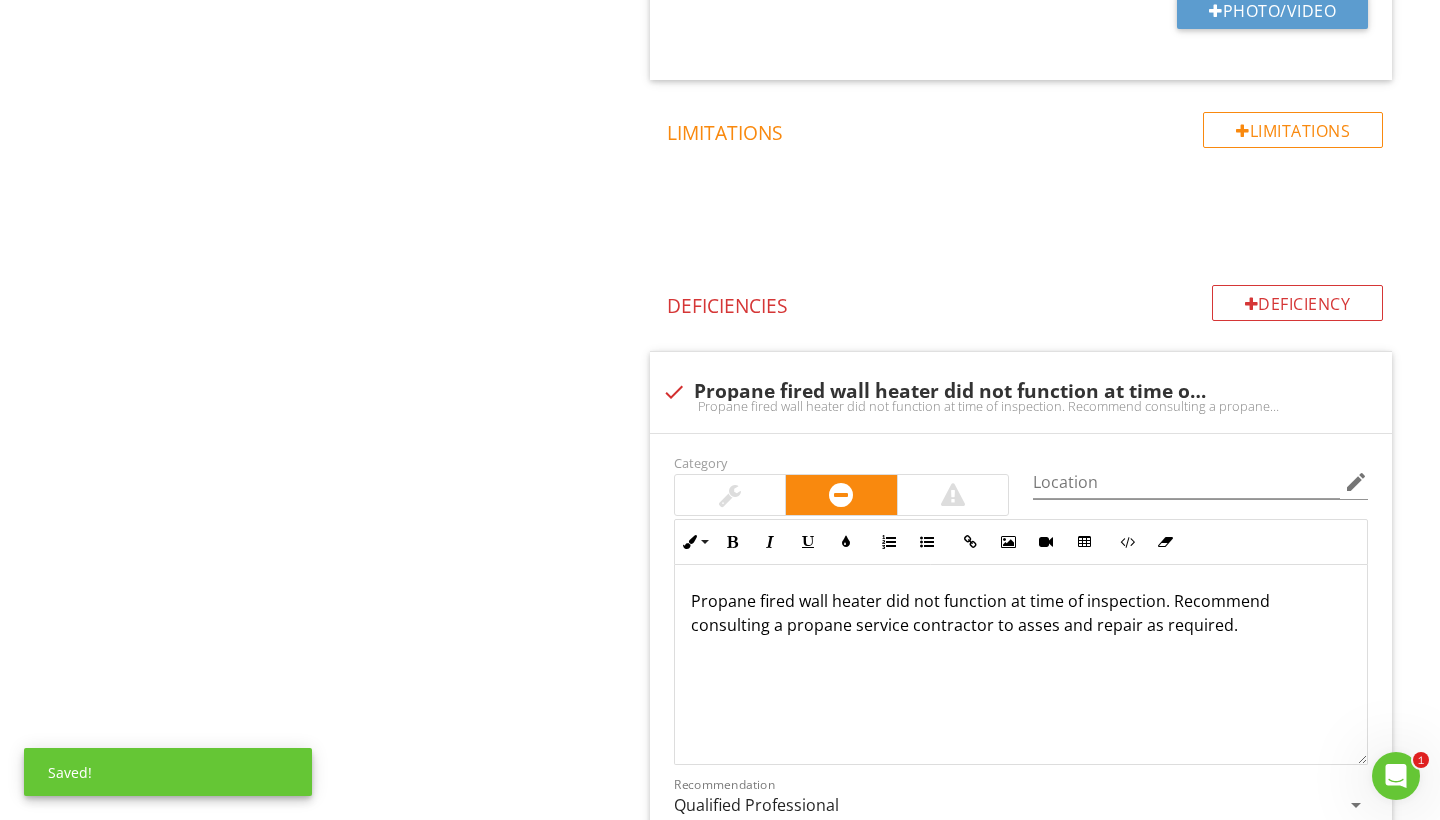 scroll, scrollTop: 2583, scrollLeft: 0, axis: vertical 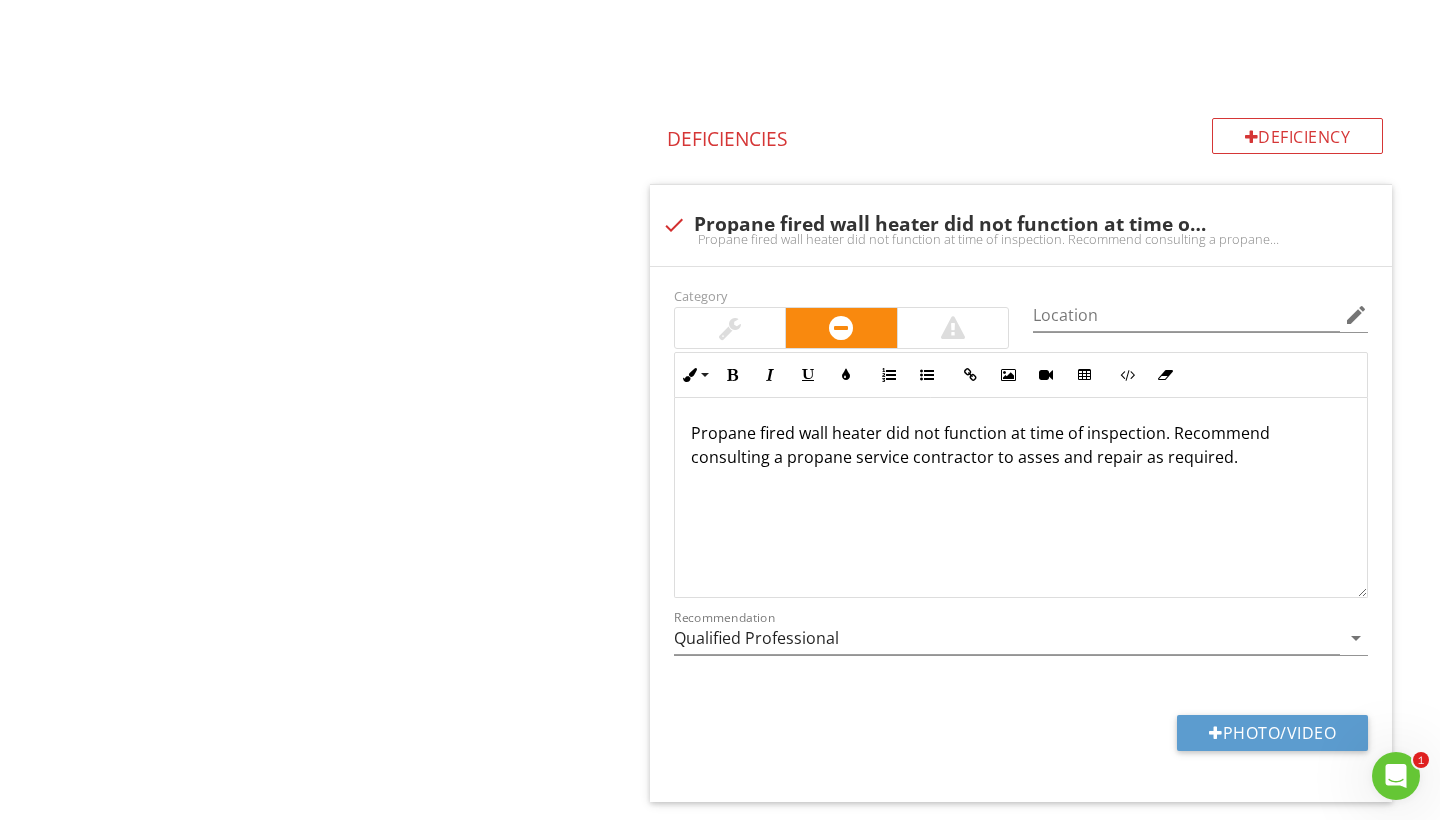 click on "Cottage 2
General
Exterior
Interior
Item
Interior
Info
Information                       check
Plumbing
Location edit       Inline Style XLarge Large Normal Small Light Small/Light Bold Italic Underline Colors Ordered List Unordered List Insert Link Insert Image Insert Video Insert Table Code View Clear Formatting Enter text here
Photo/Video
check
Electrical
Location edit       Inline Style XLarge Large Normal Small Light Small/Light Bold Italic Underline Colors Ordered List Unordered List Insert Link Insert Image Insert Video Insert Table Code View Clear Formatting" at bounding box center [900, -497] 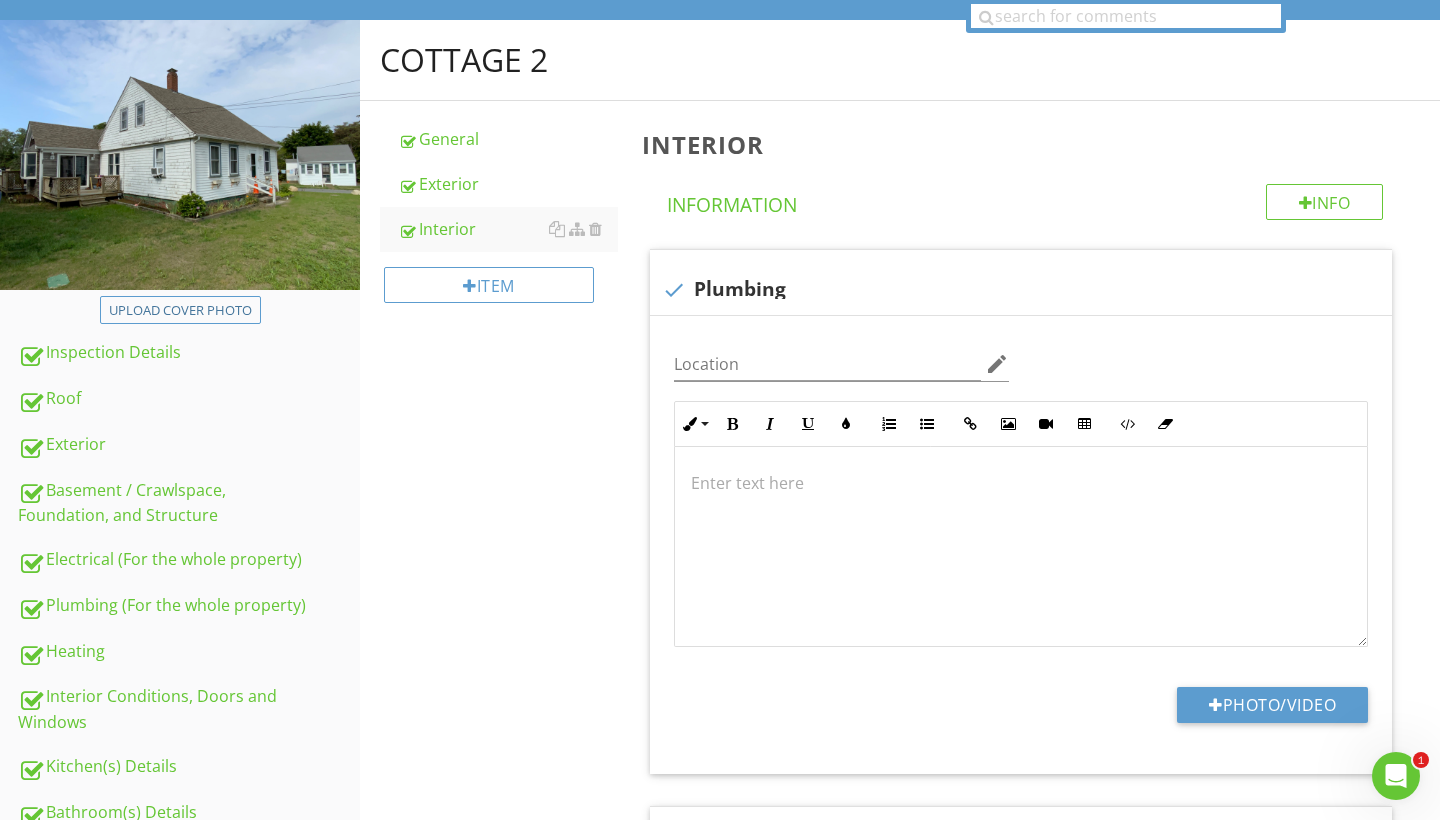 scroll, scrollTop: 221, scrollLeft: 0, axis: vertical 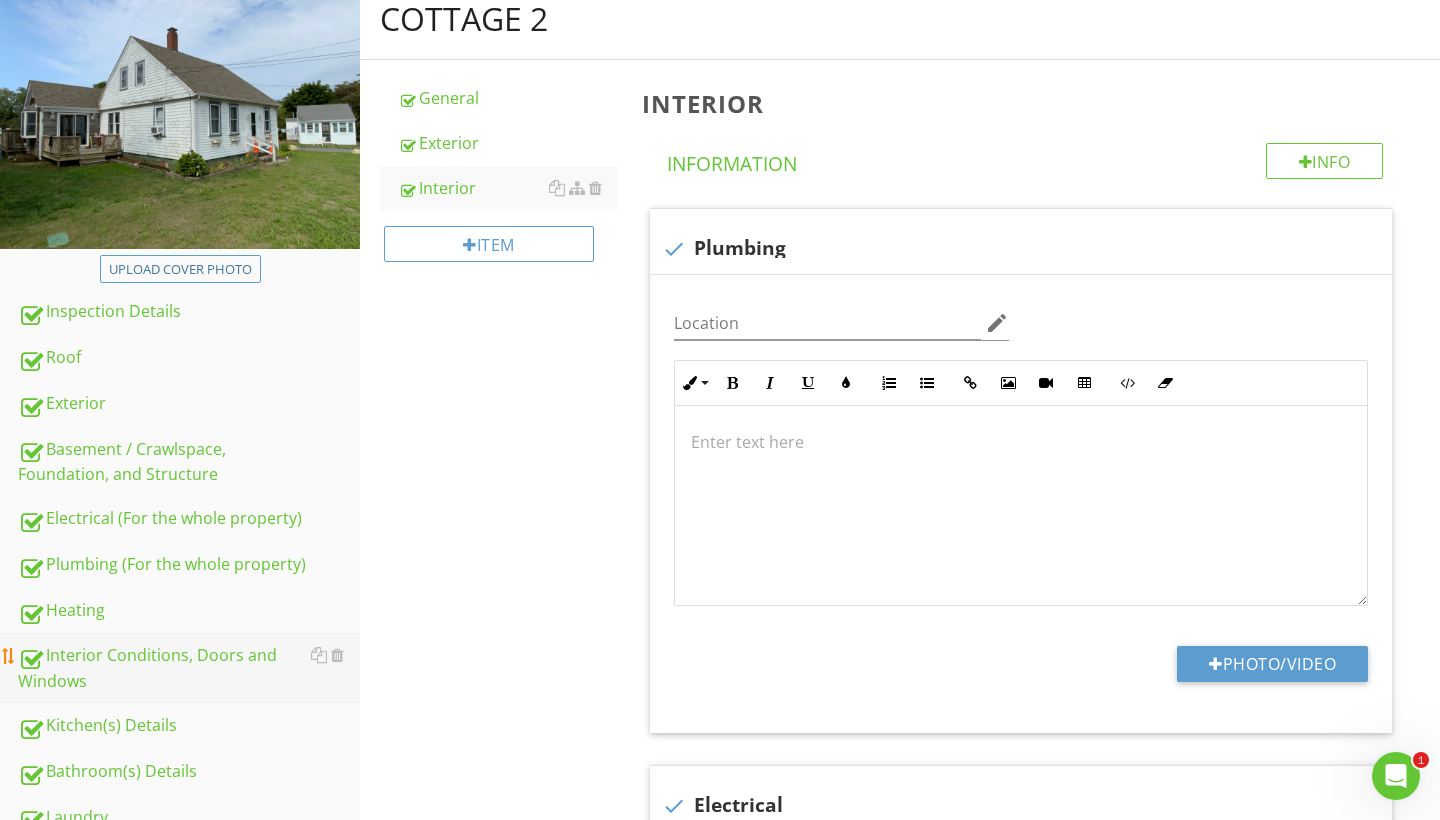 click on "Interior Conditions, Doors and Windows" at bounding box center (189, 668) 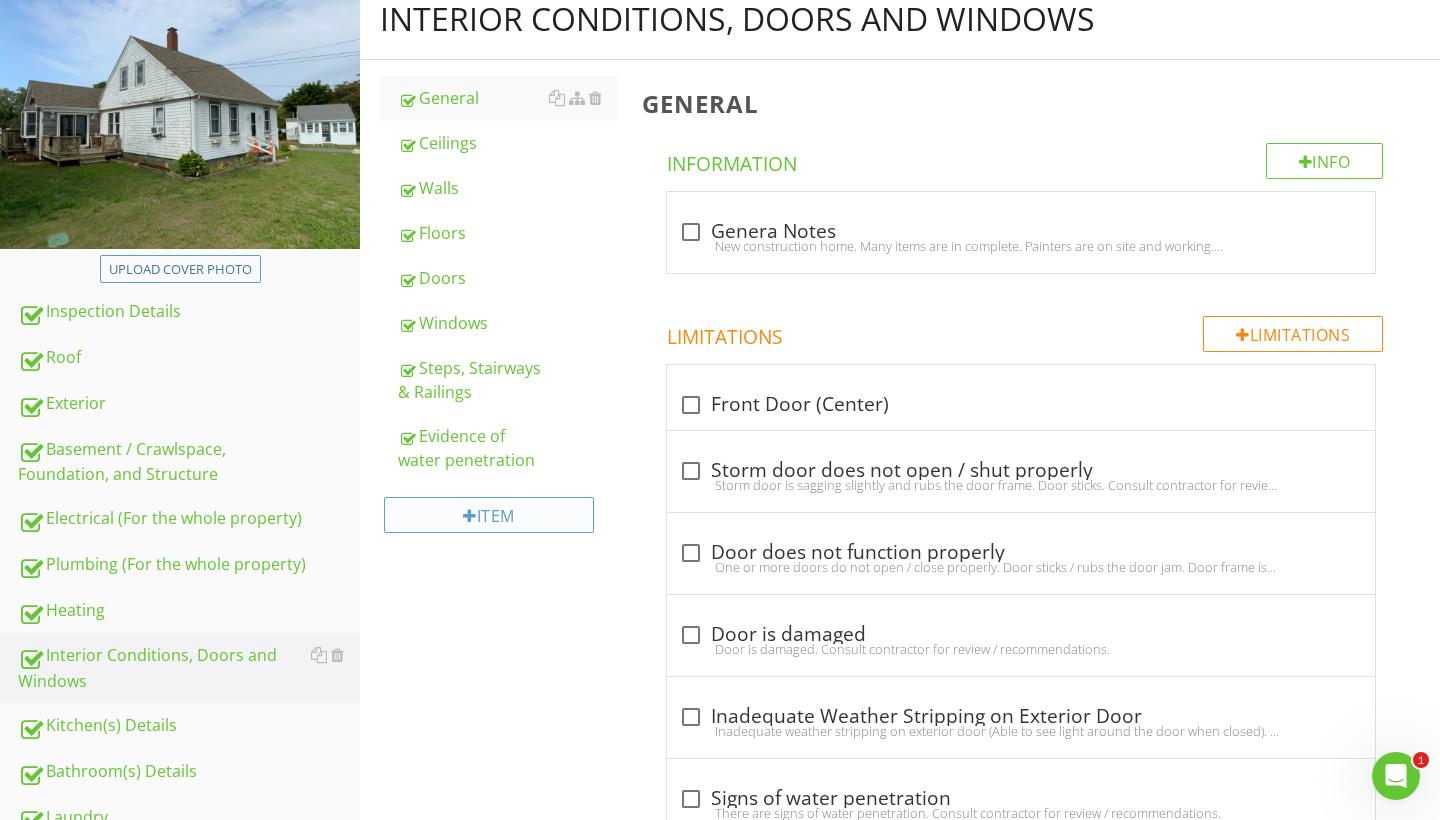 scroll, scrollTop: 116, scrollLeft: 0, axis: vertical 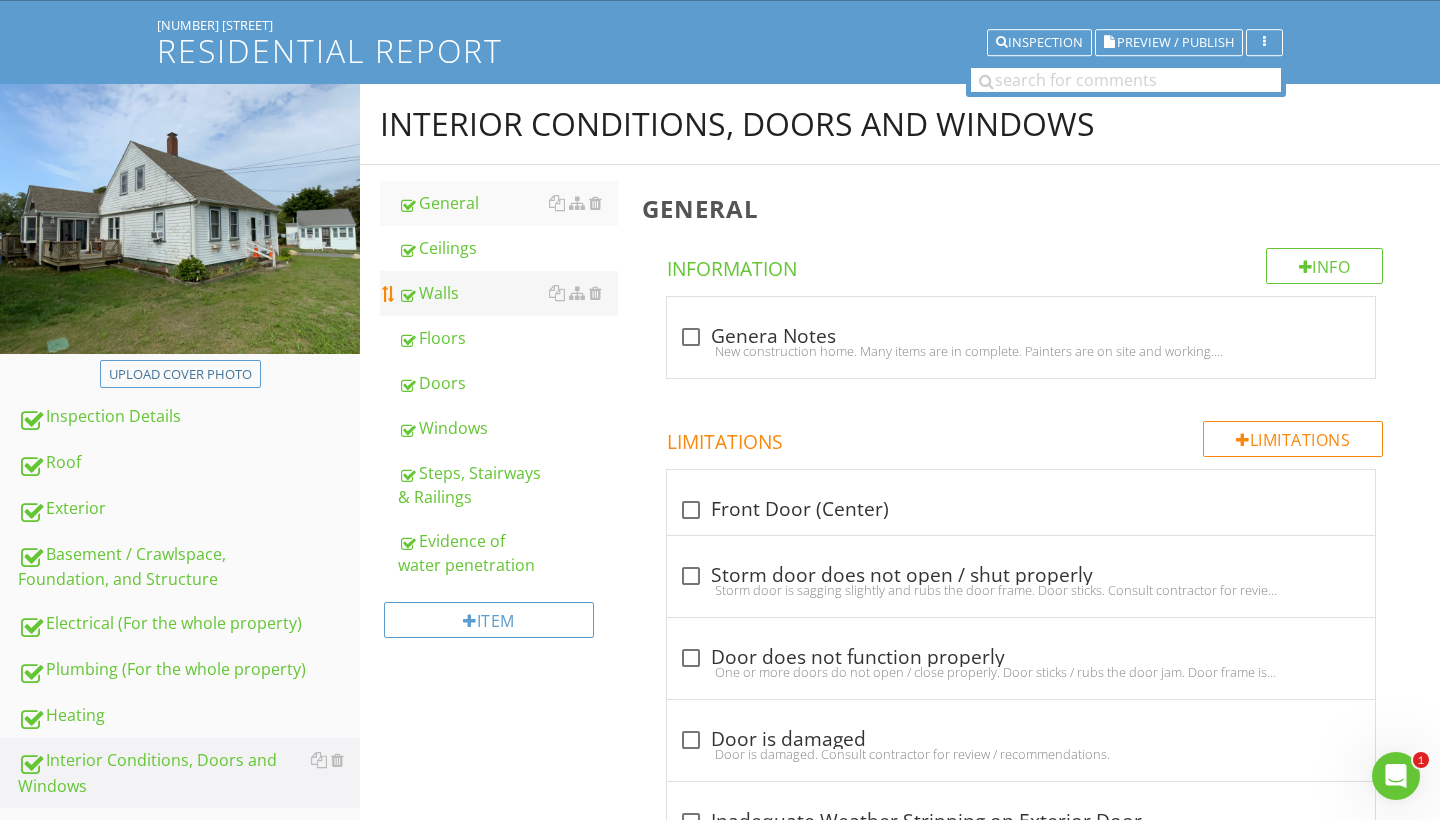 click on "Walls" at bounding box center [508, 293] 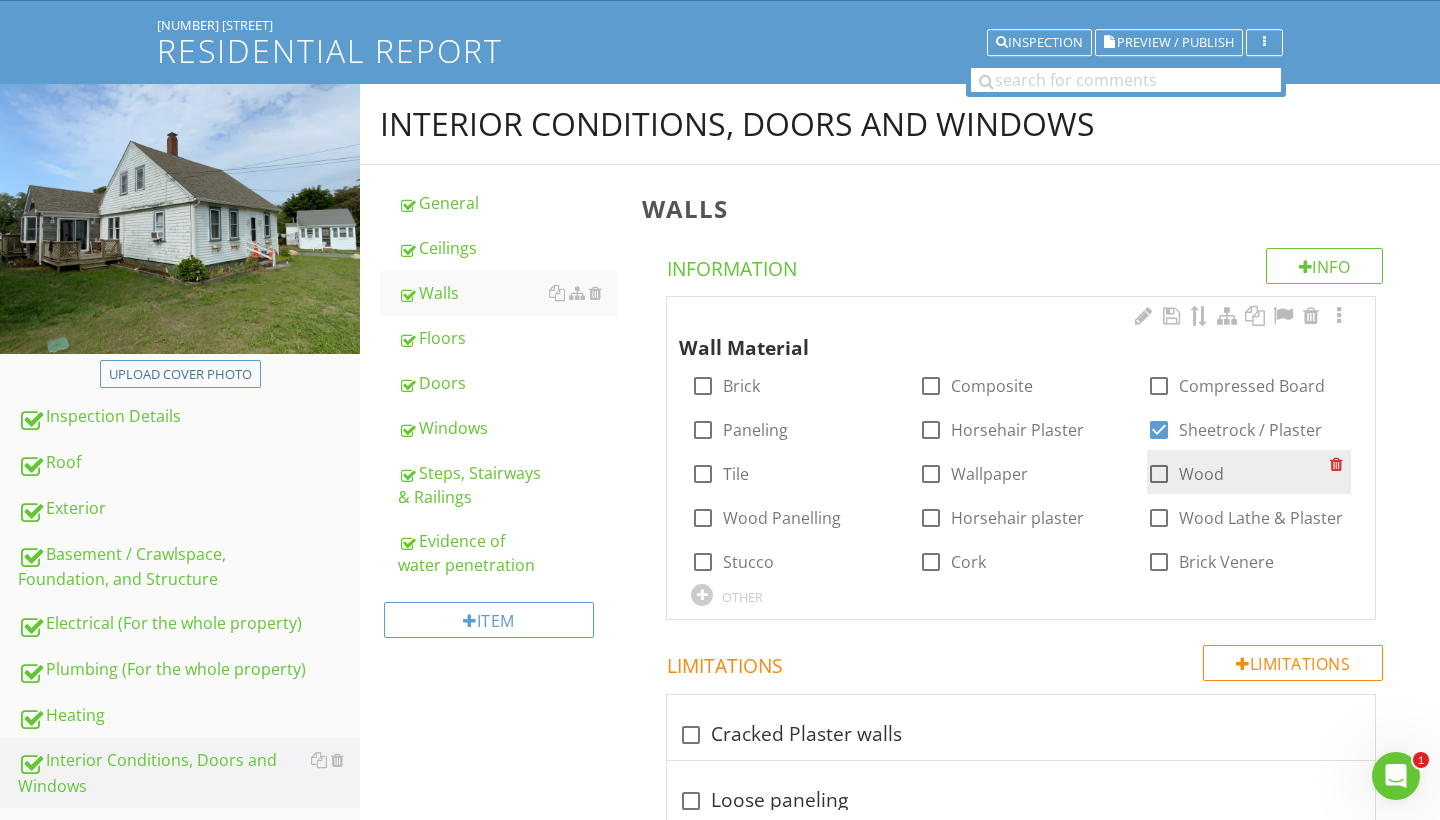 click on "check_box_outline_blank Wood" at bounding box center [1185, 474] 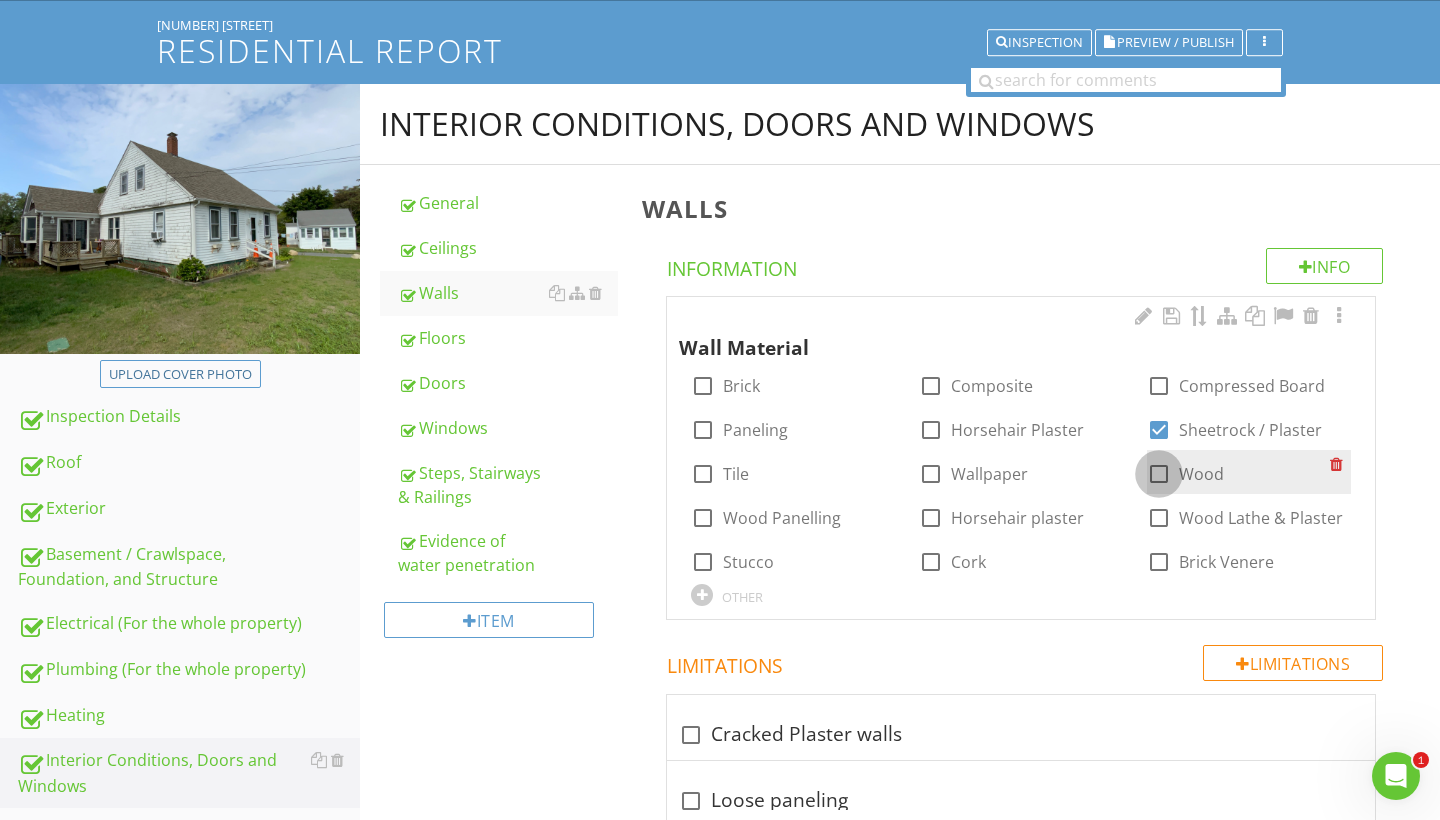 click at bounding box center (1159, 474) 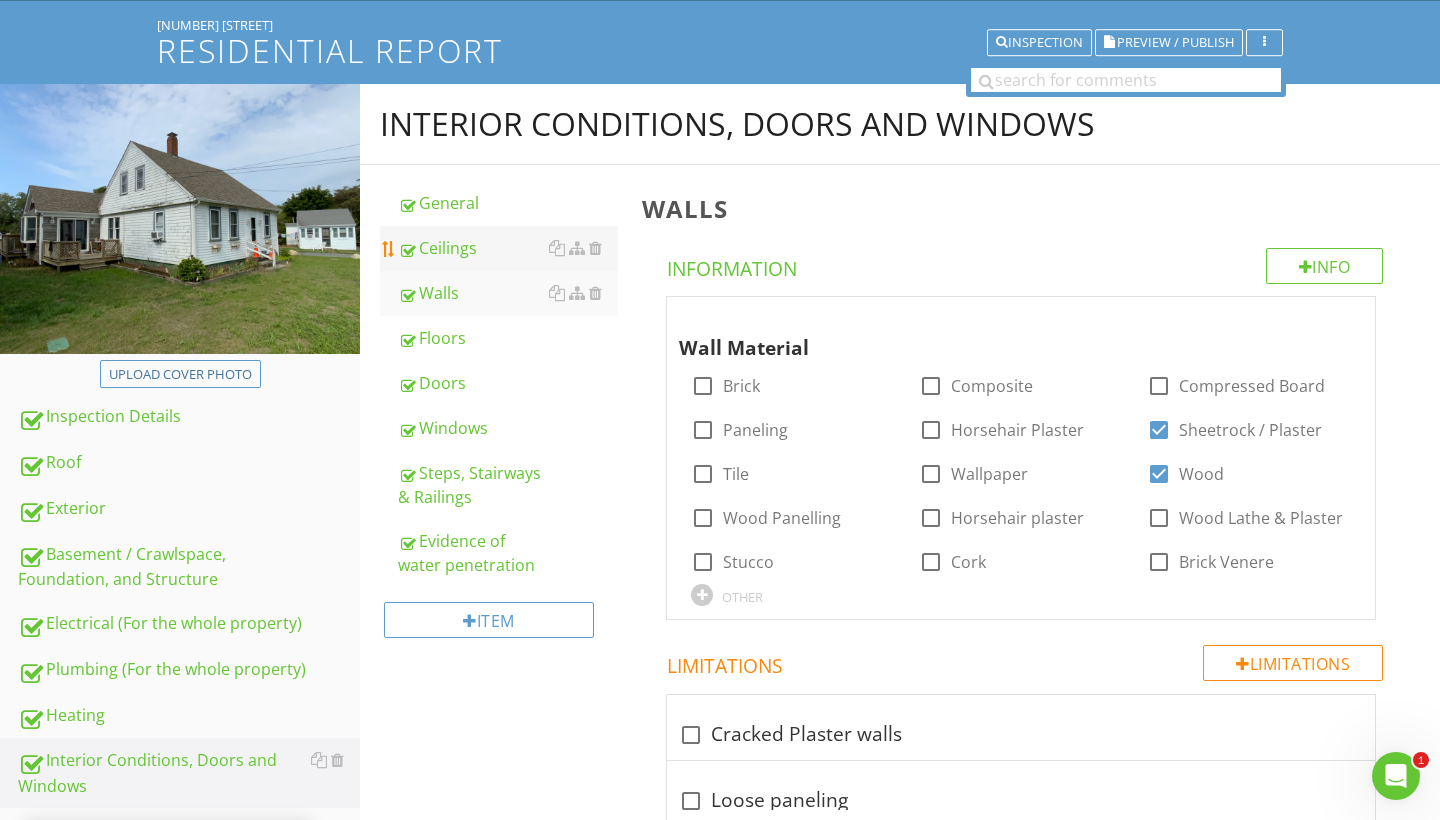 click on "Ceilings" at bounding box center [508, 248] 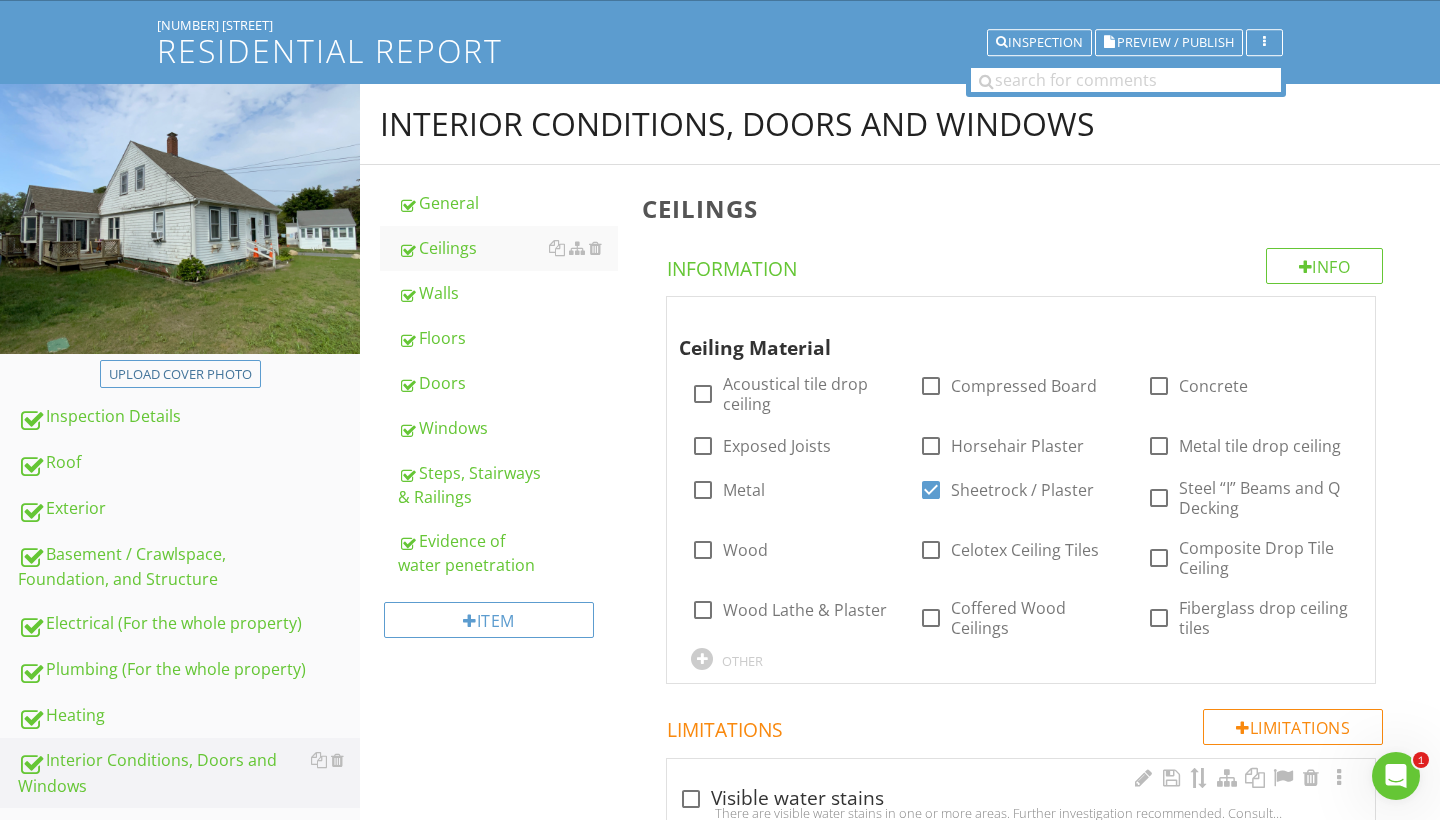 click at bounding box center [931, 386] 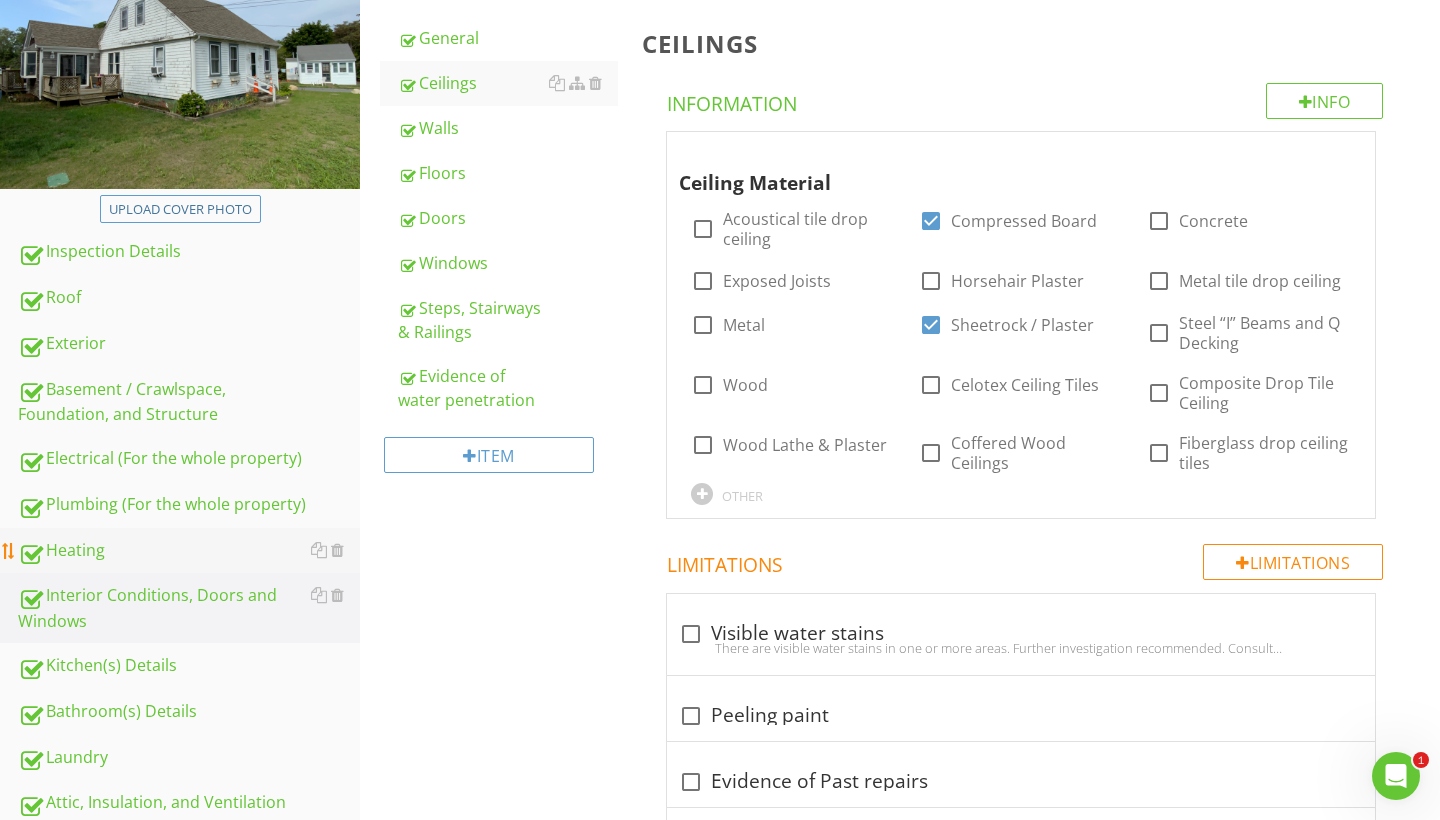 scroll, scrollTop: 281, scrollLeft: 0, axis: vertical 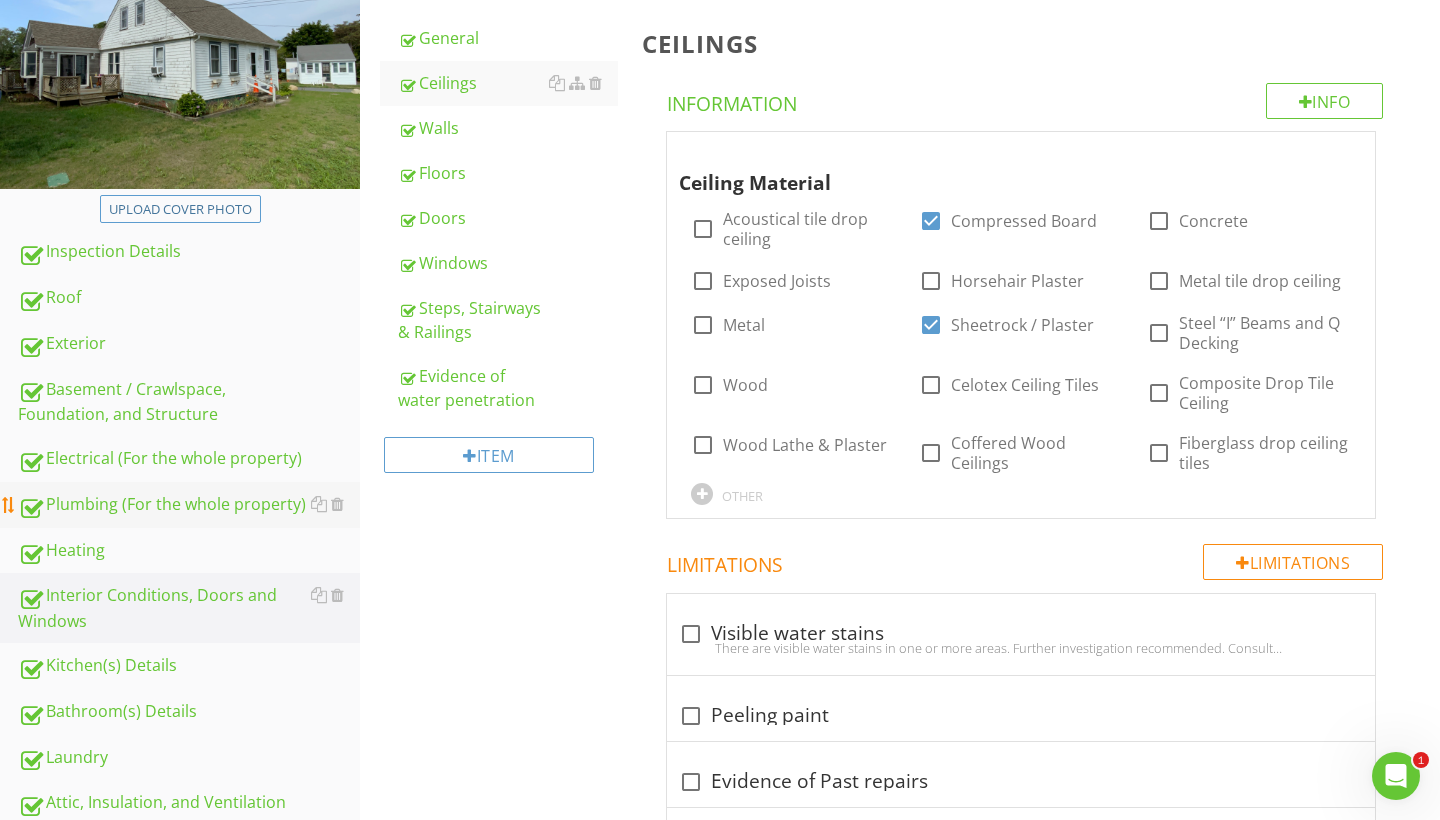 click on "Plumbing (For the whole property)" at bounding box center [189, 505] 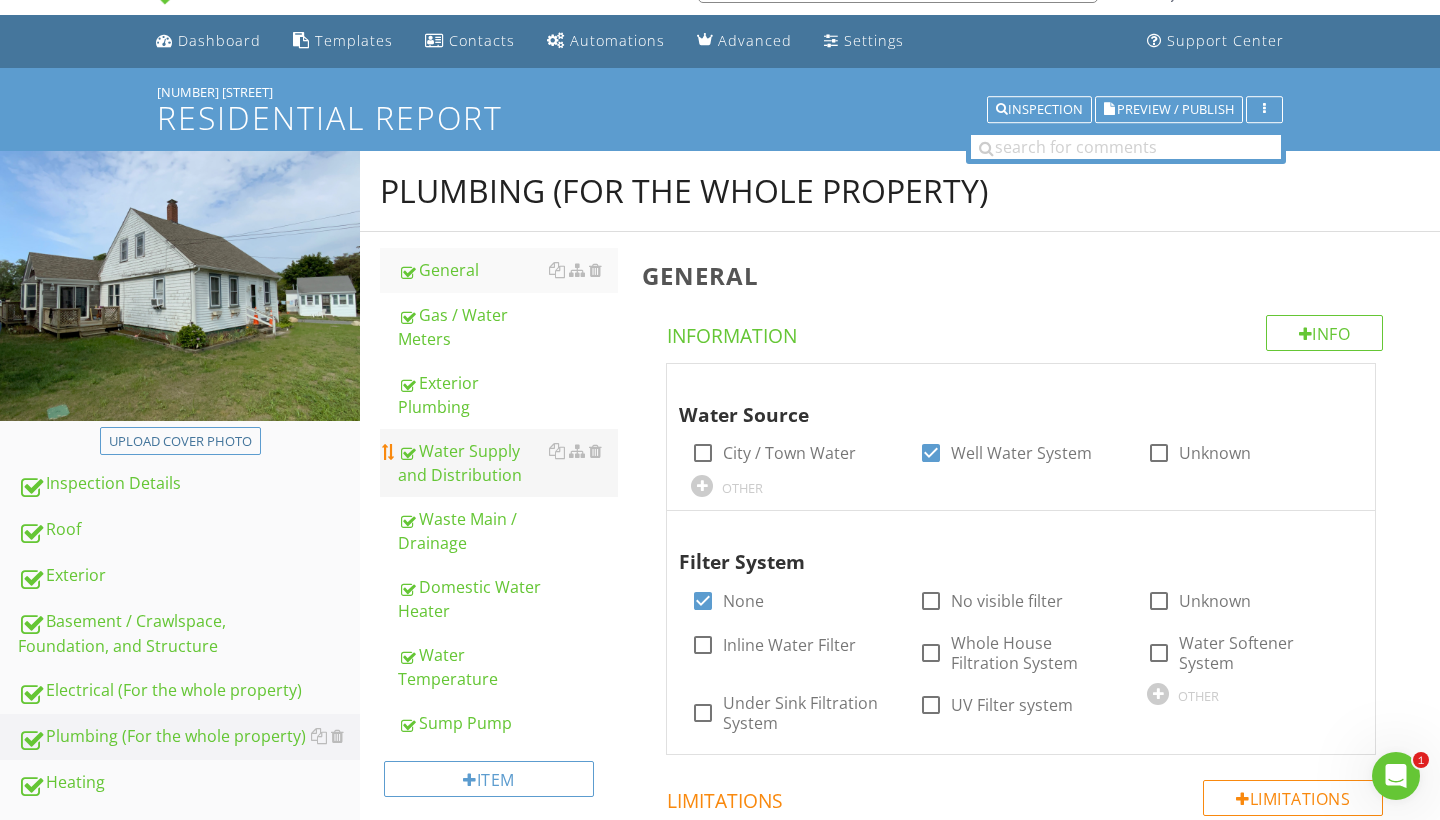 scroll, scrollTop: 83, scrollLeft: 0, axis: vertical 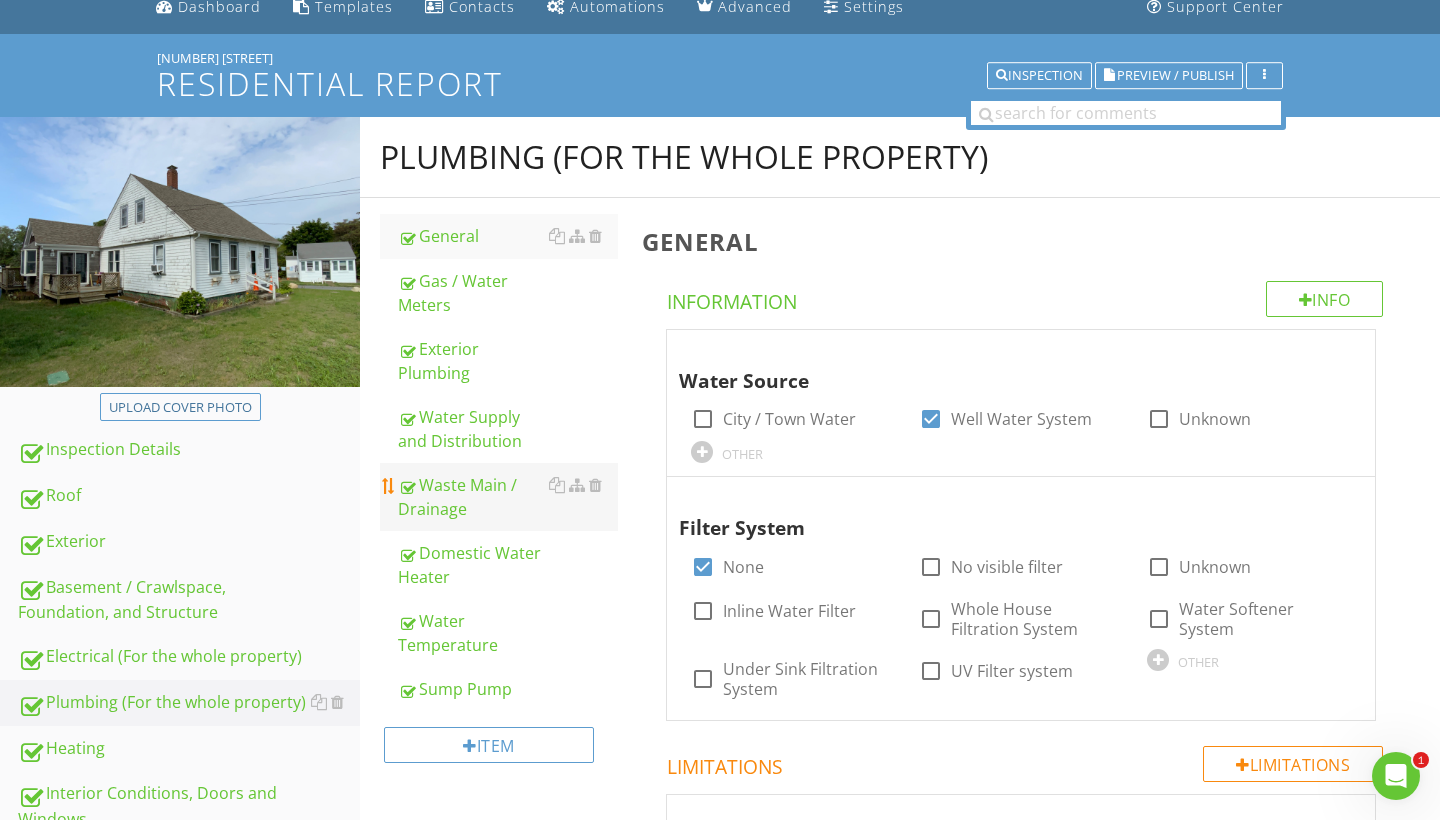 click on "Waste Main / Drainage" at bounding box center [508, 497] 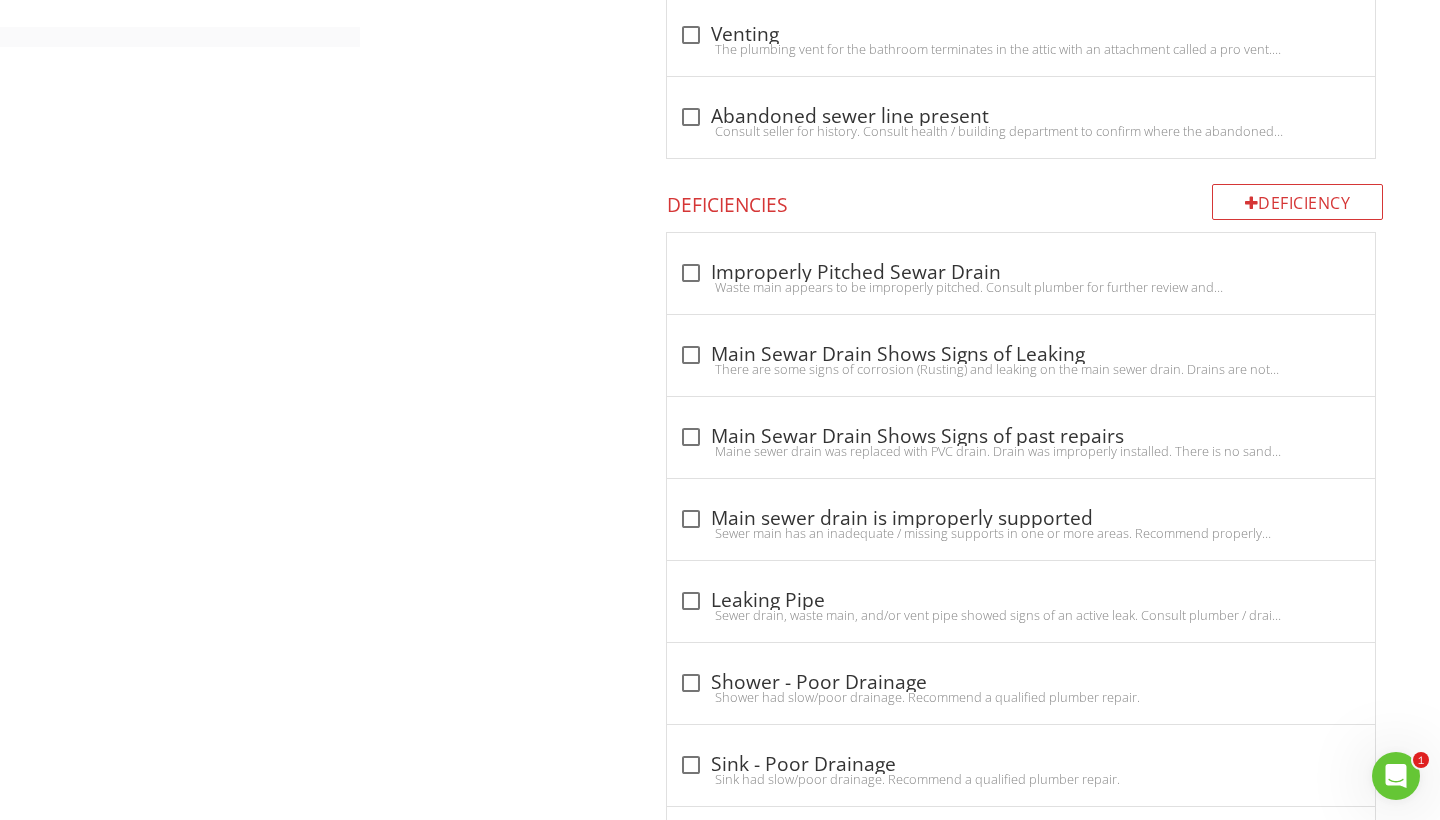 scroll, scrollTop: 1344, scrollLeft: 0, axis: vertical 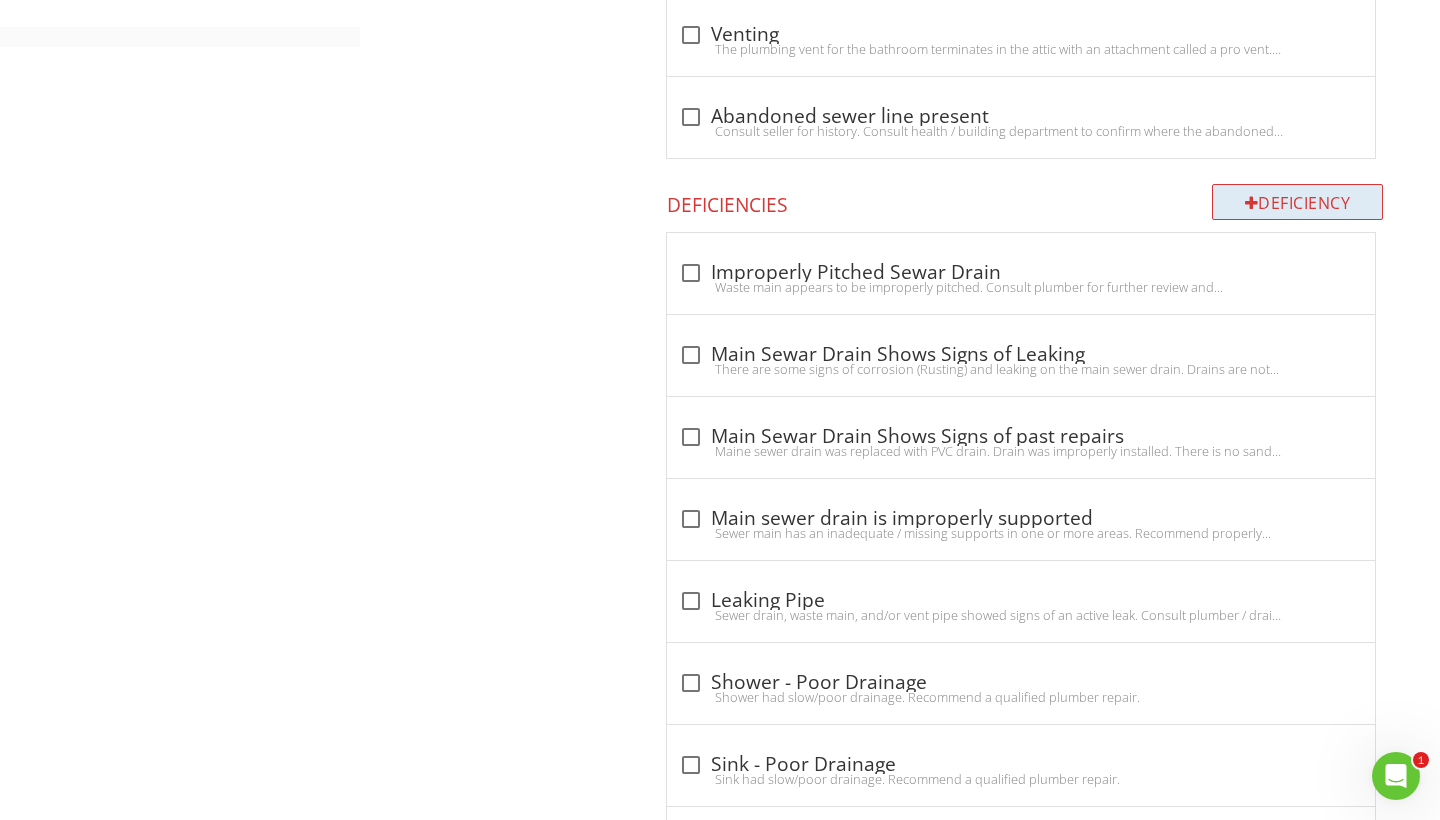 click on "Deficiency" at bounding box center (1298, 202) 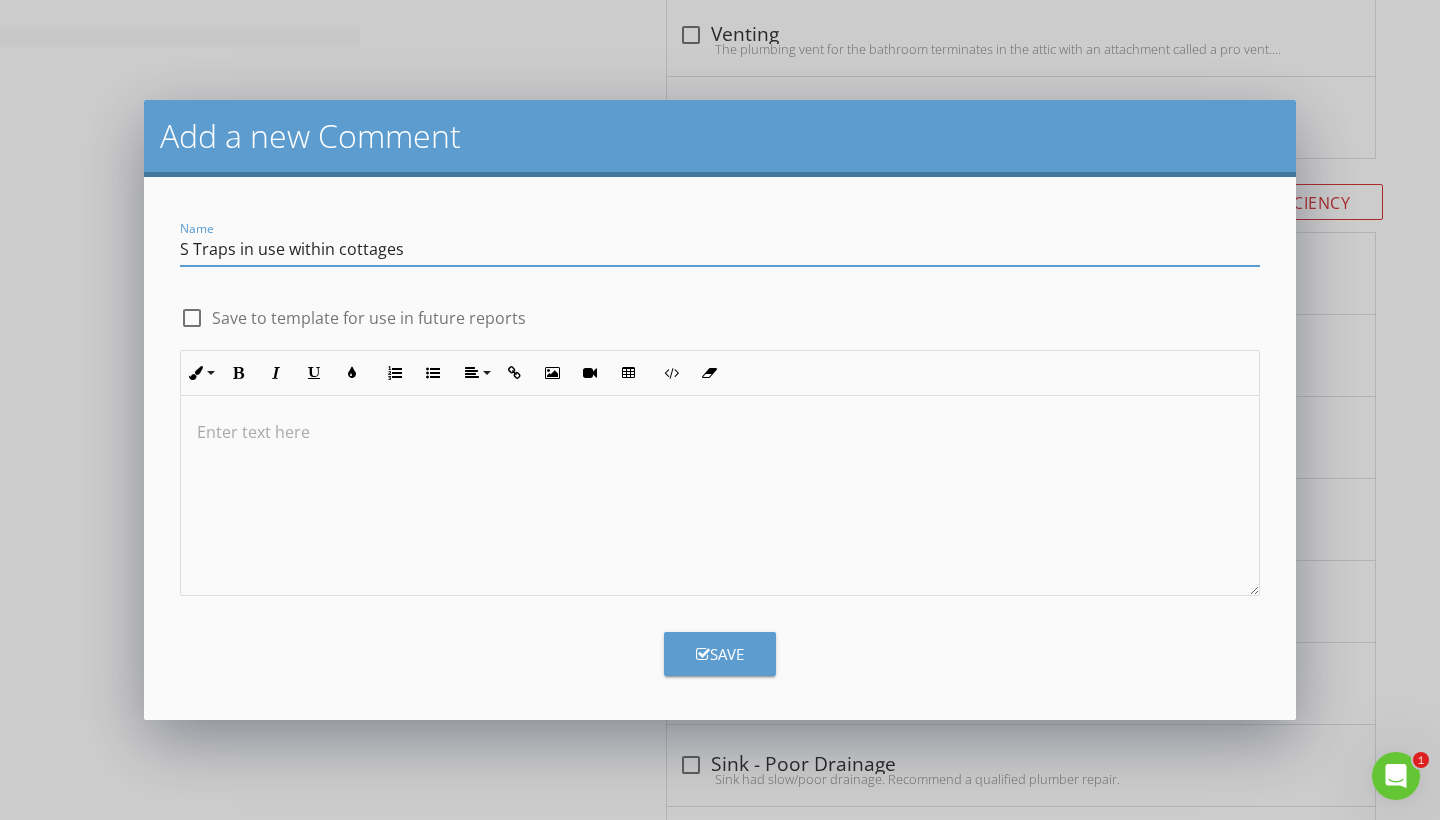 click on "S Traps in use within cottages" at bounding box center [720, 249] 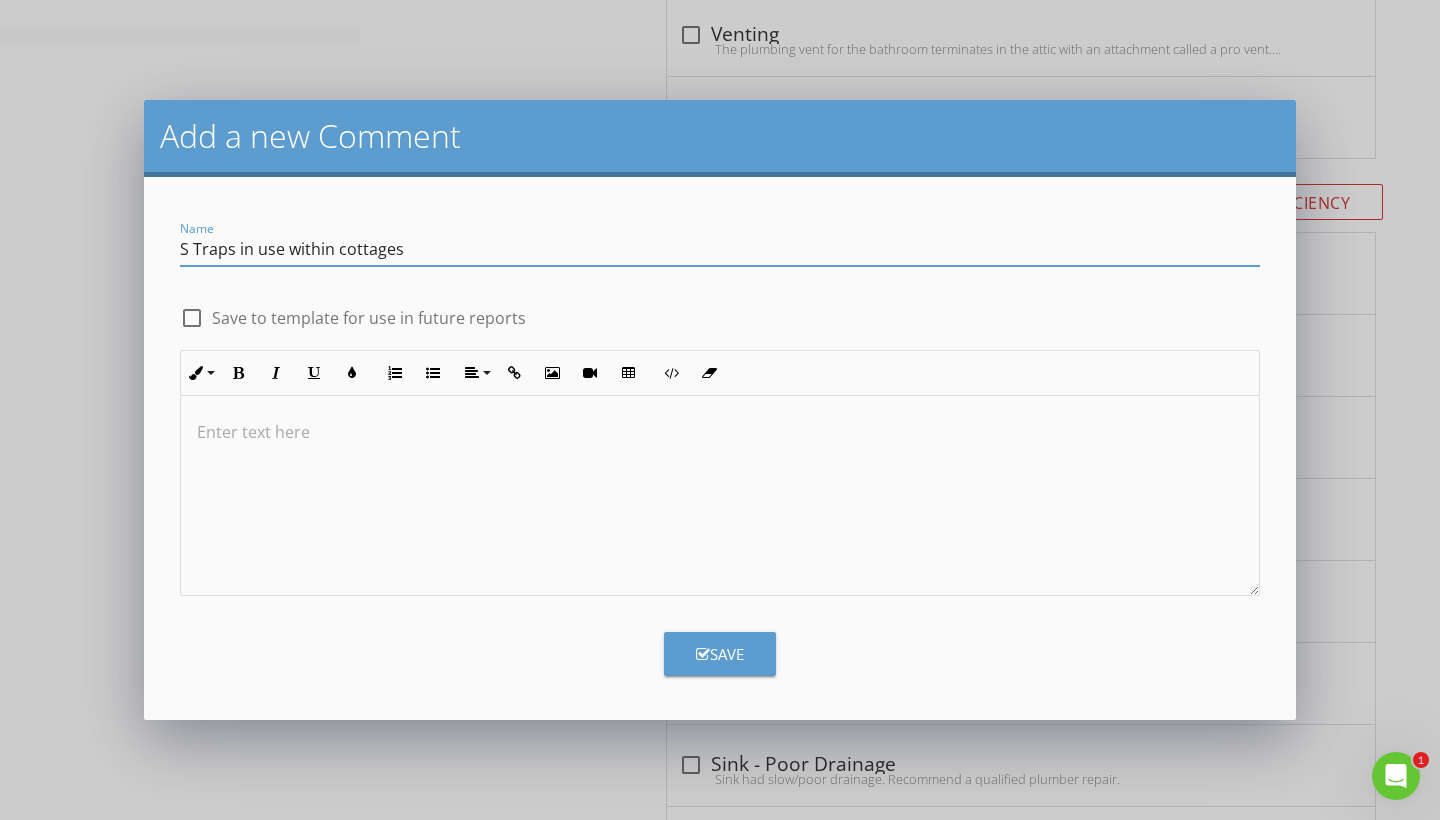 click on "S Traps in use within cottages" at bounding box center (720, 249) 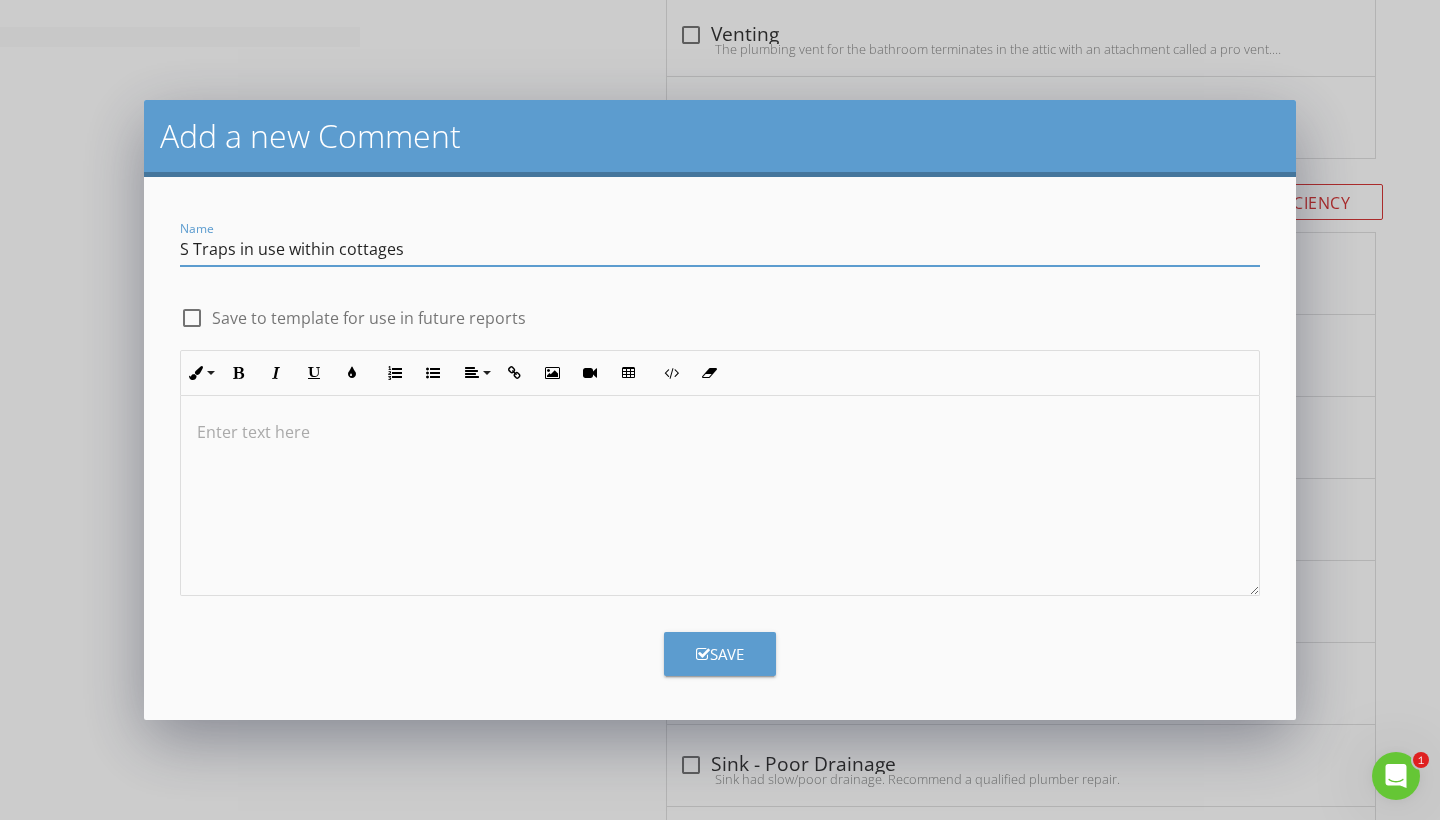 click on "S Traps in use within cottages" at bounding box center [720, 249] 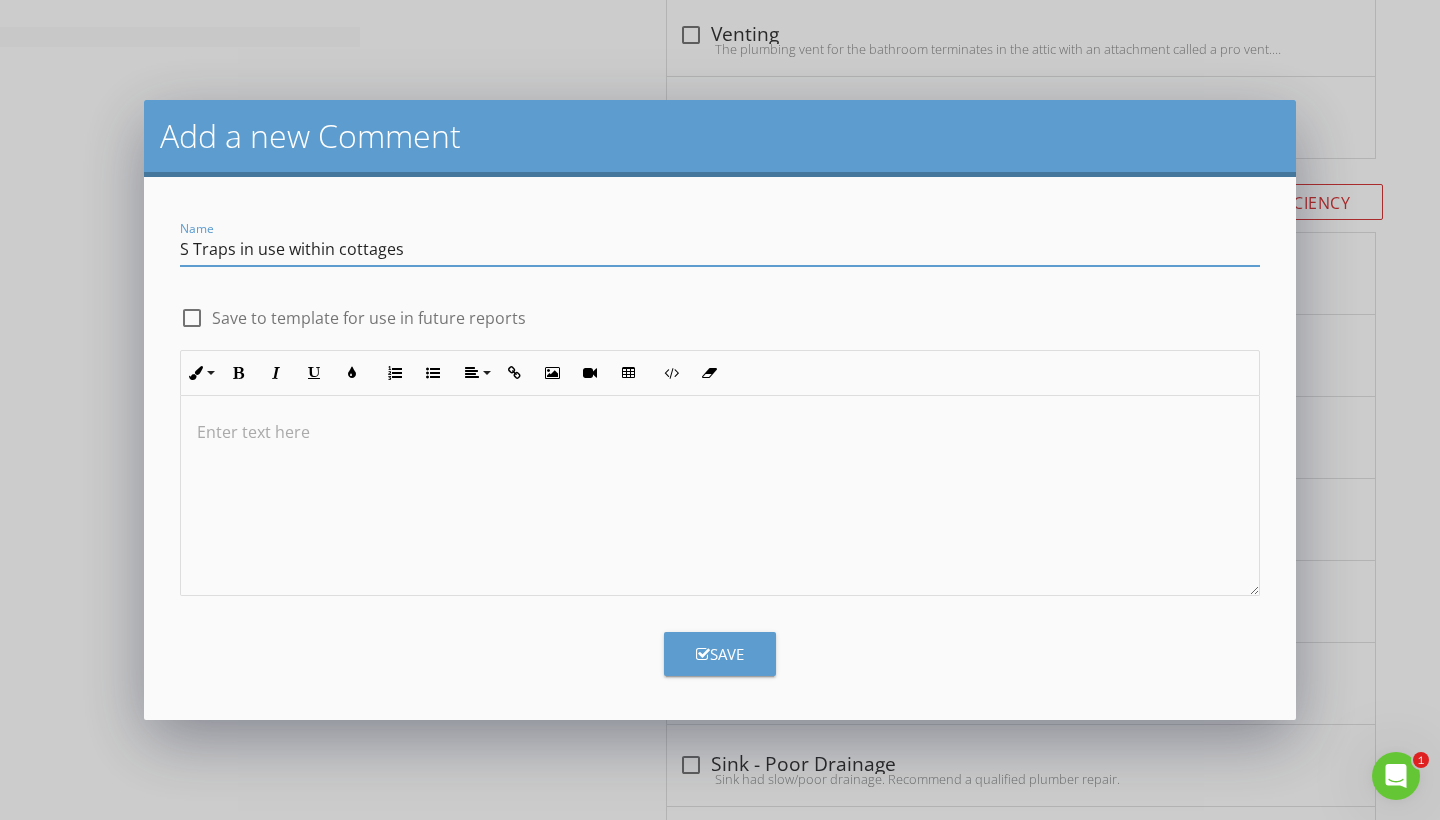 type on "S Traps in use within cottages" 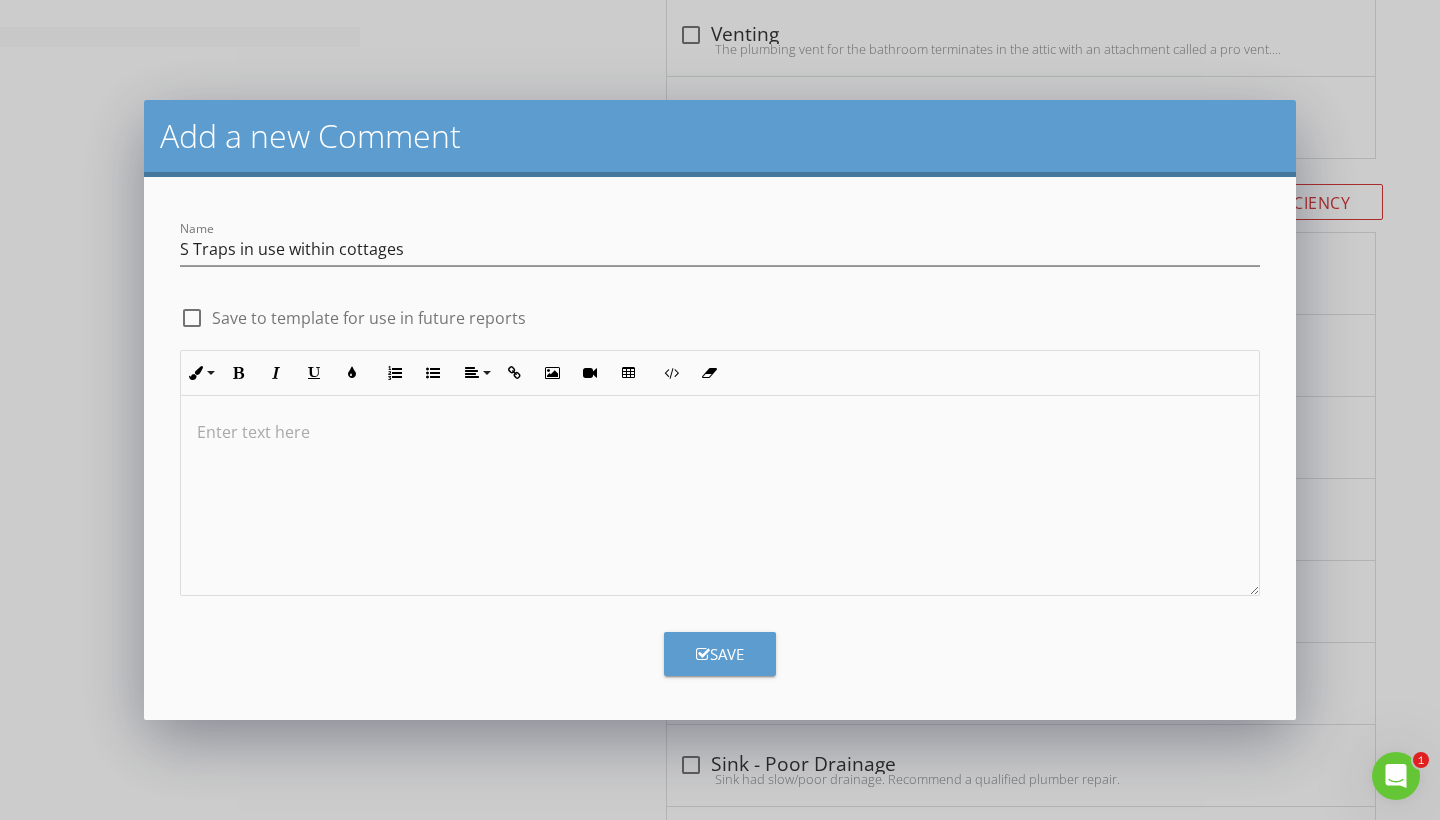 click at bounding box center (720, 432) 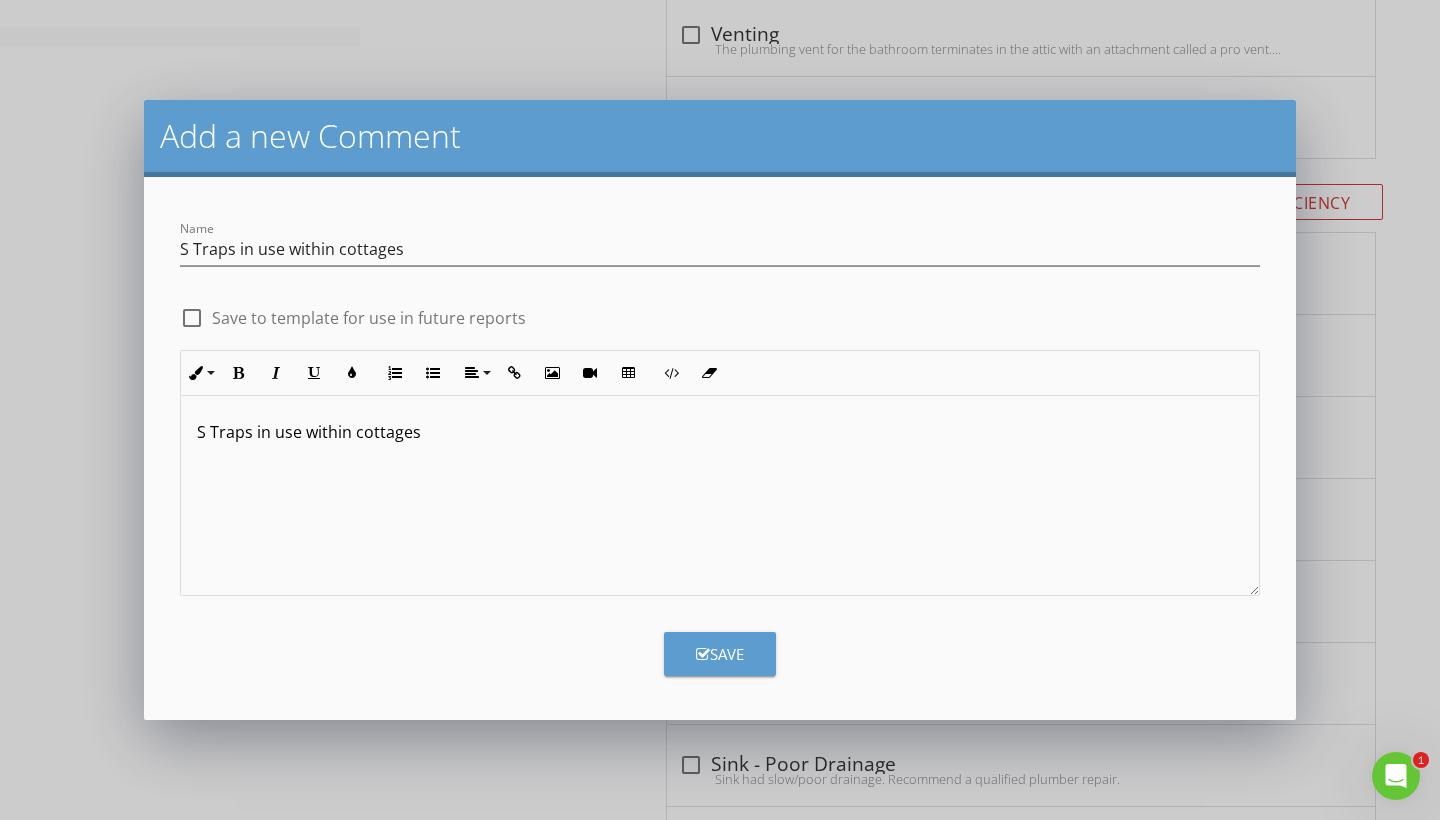 click on "S Traps in use within cottages" at bounding box center (720, 496) 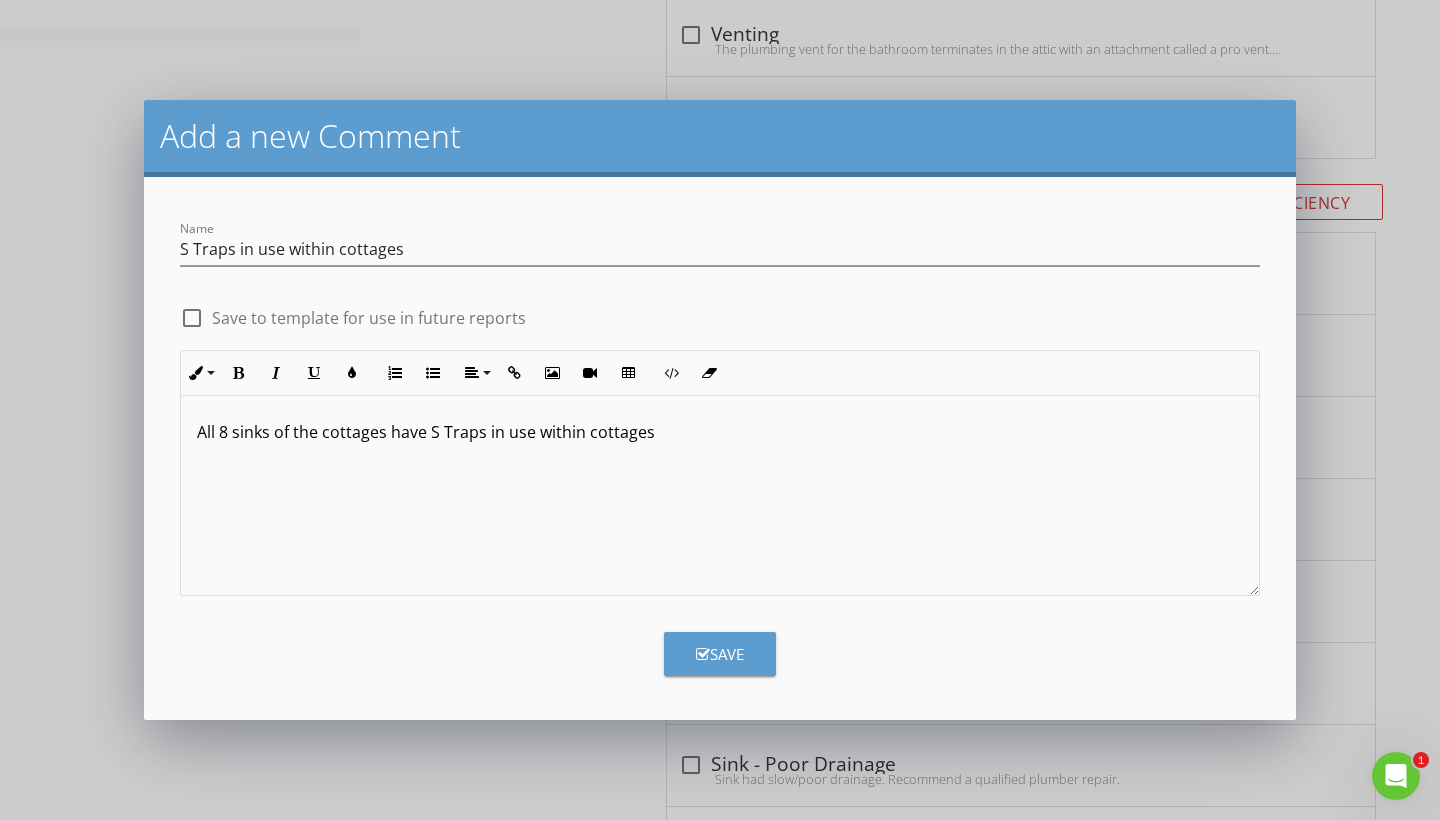 click on "All 8 sinks of the cottages have S Traps in use within cottages" at bounding box center [720, 432] 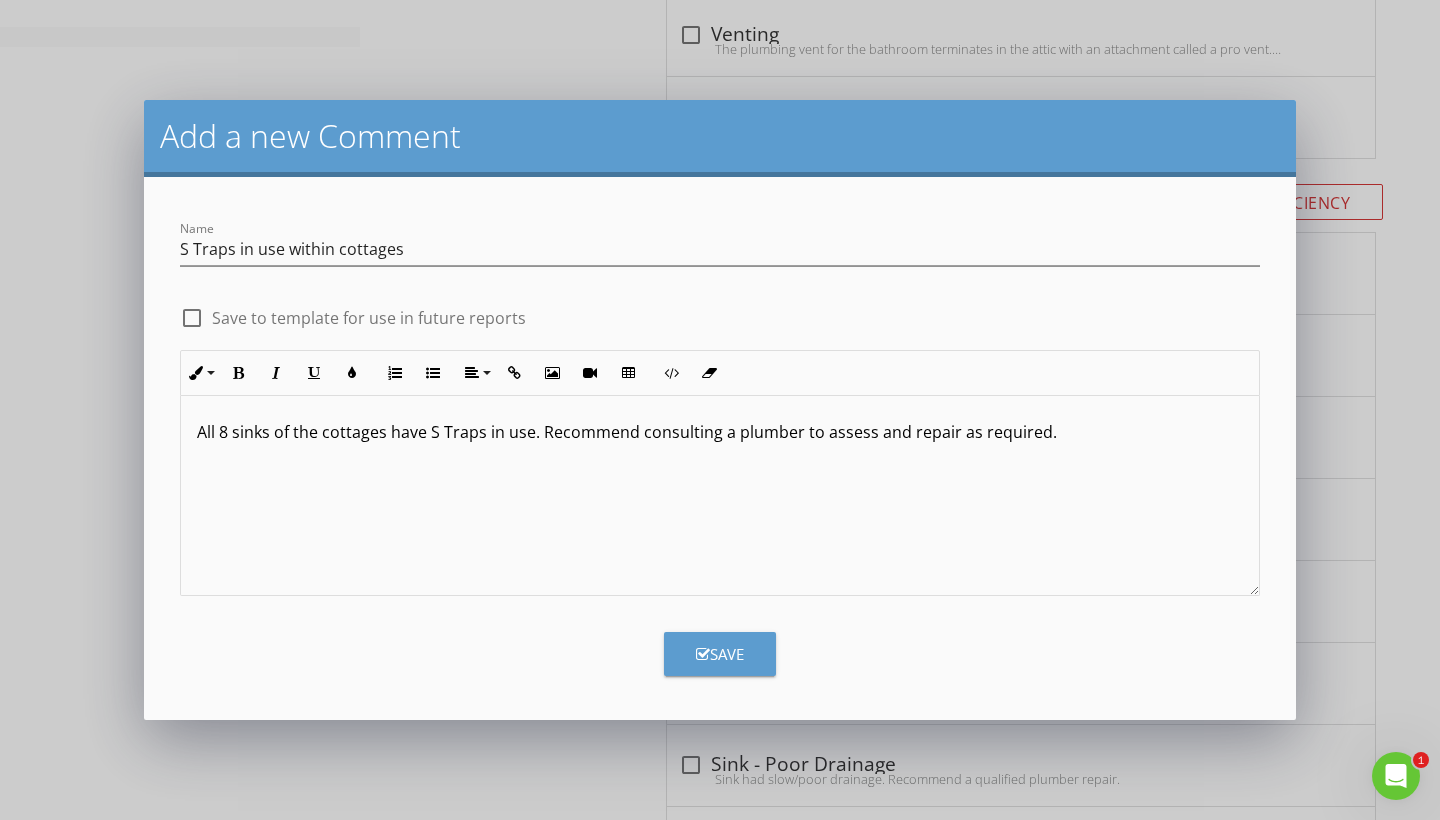 click on "Save" at bounding box center [720, 654] 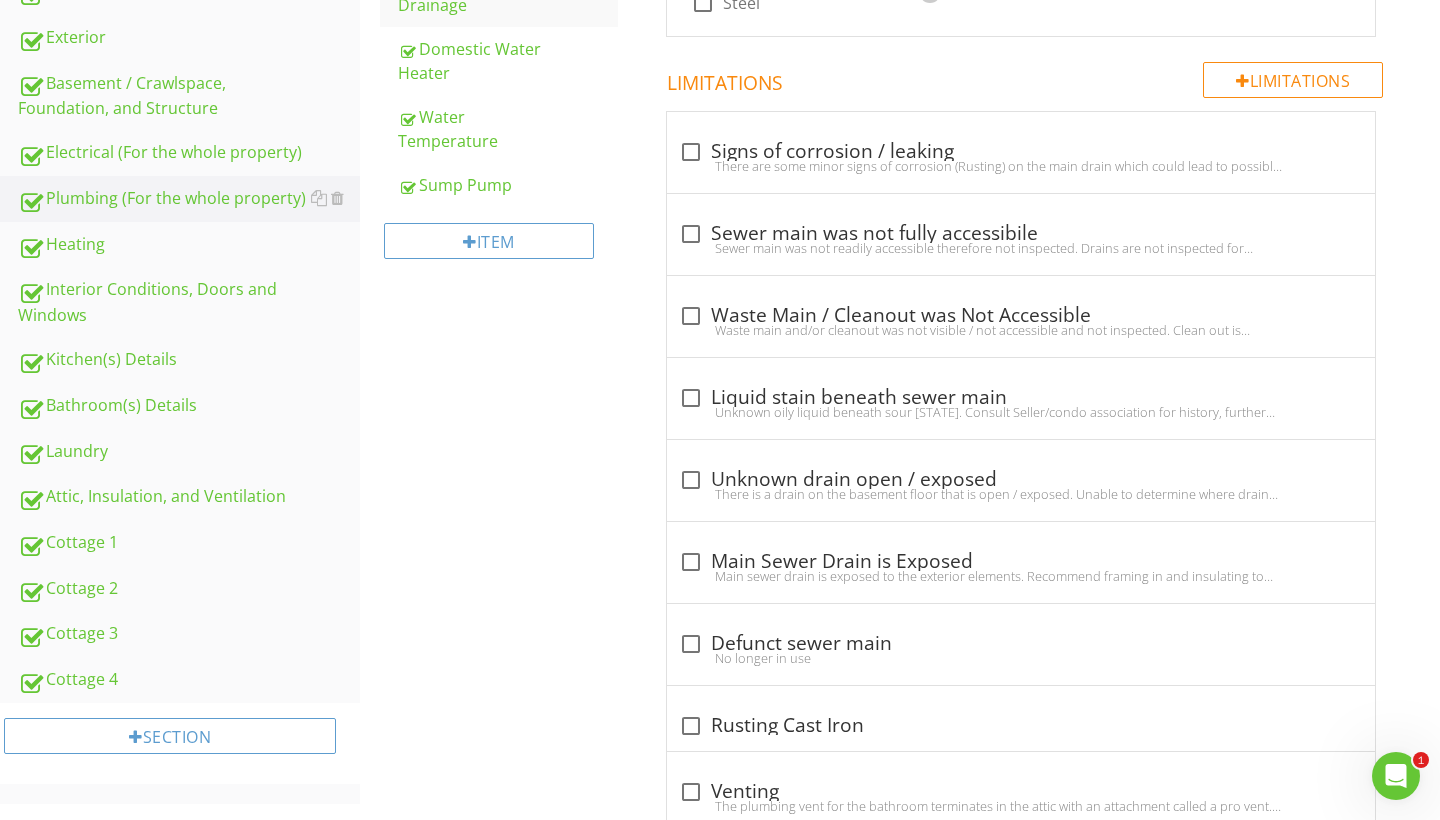 scroll, scrollTop: 771, scrollLeft: 0, axis: vertical 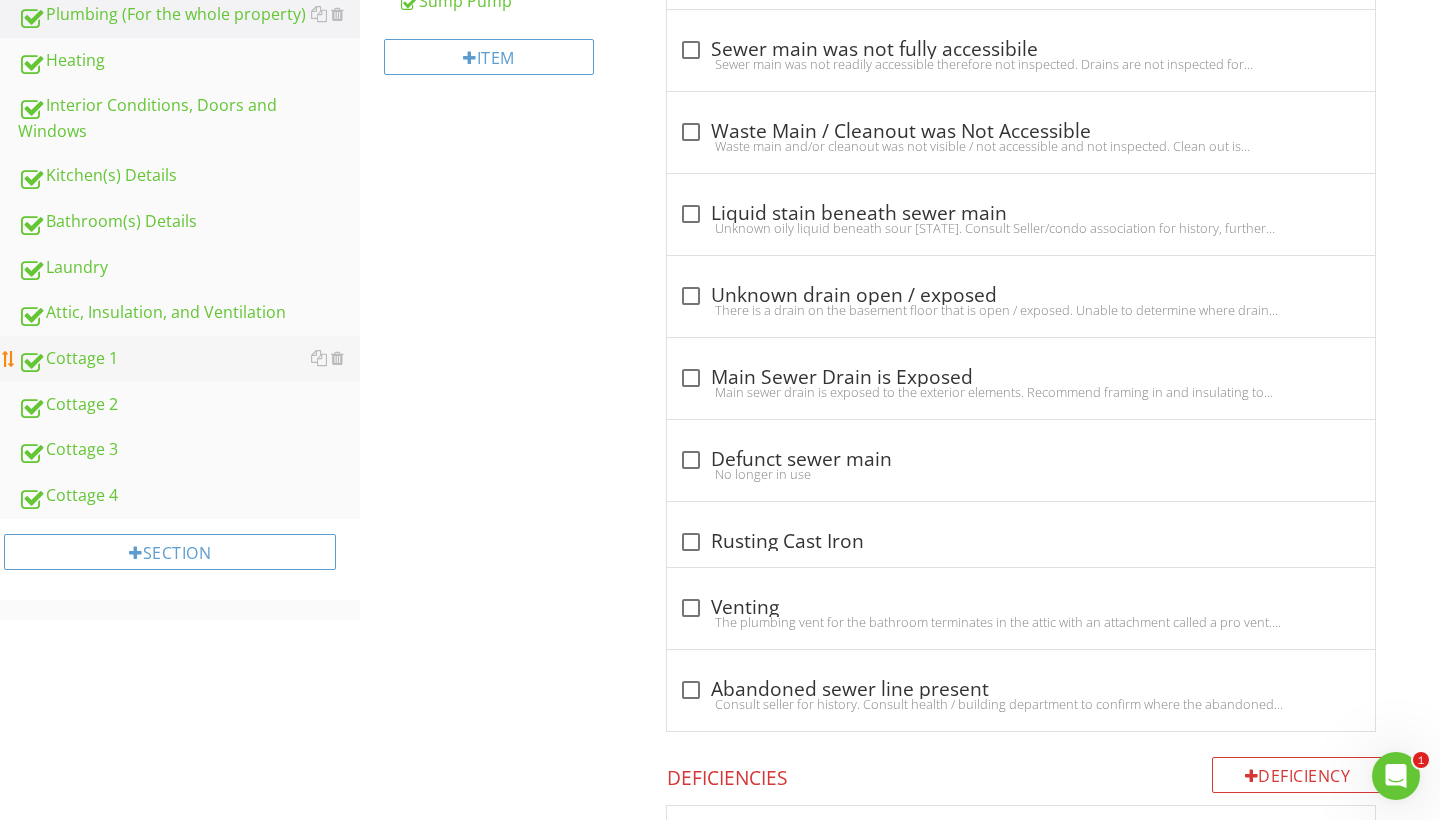 click on "Cottage 1" at bounding box center (189, 359) 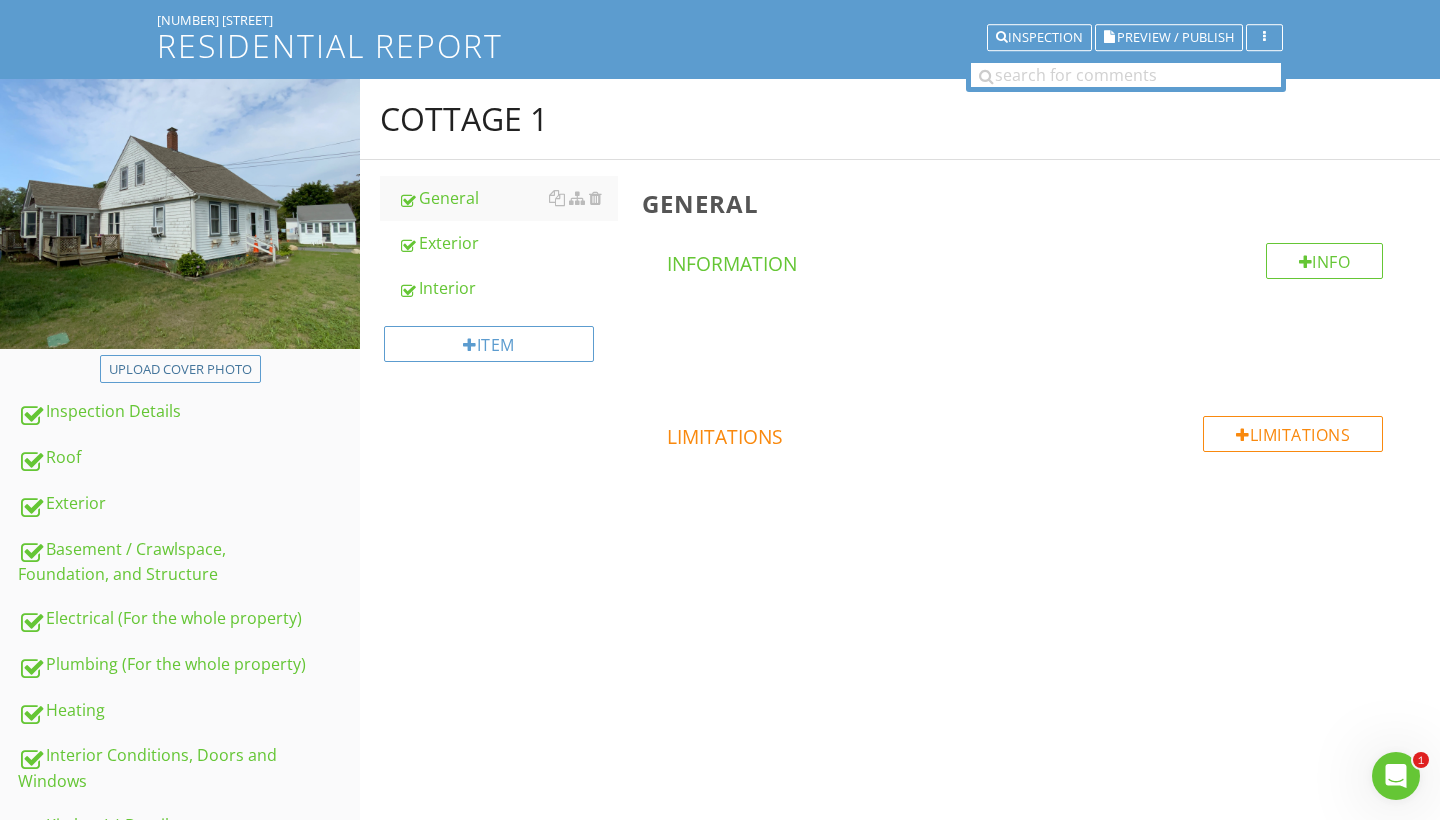 scroll, scrollTop: 105, scrollLeft: 0, axis: vertical 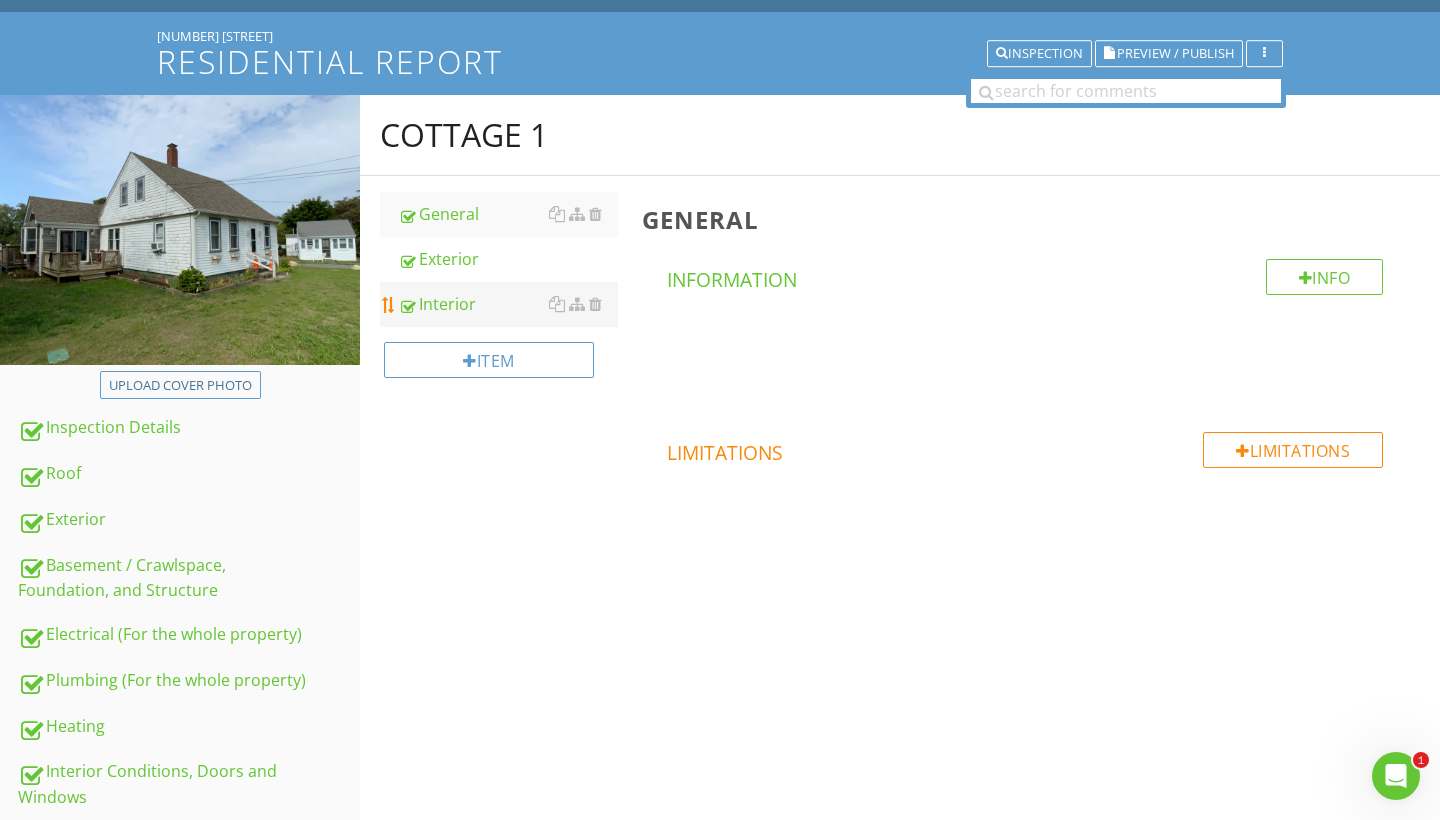 click on "Interior" at bounding box center (508, 304) 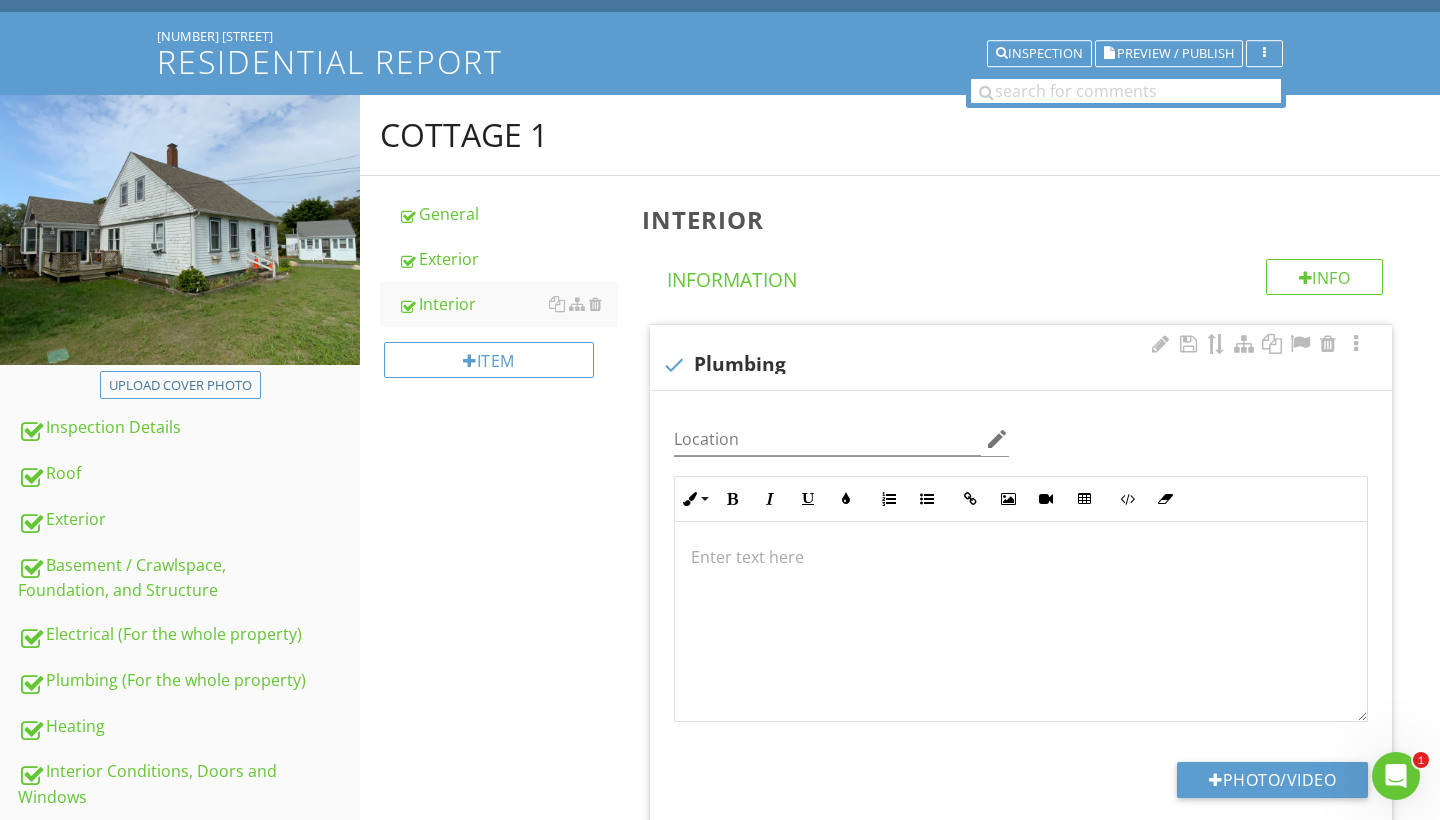 scroll, scrollTop: 5, scrollLeft: 0, axis: vertical 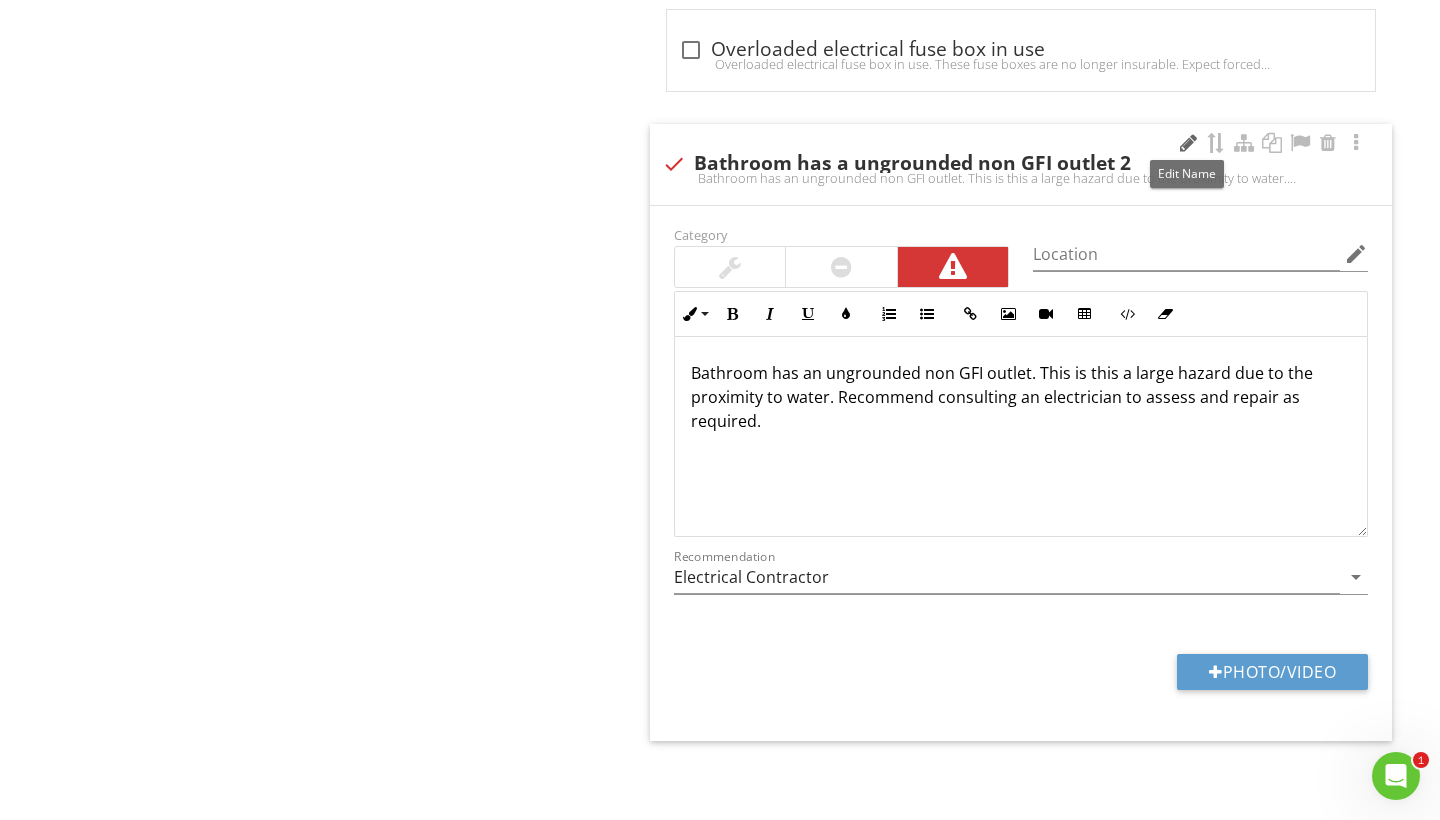 click at bounding box center [1188, 143] 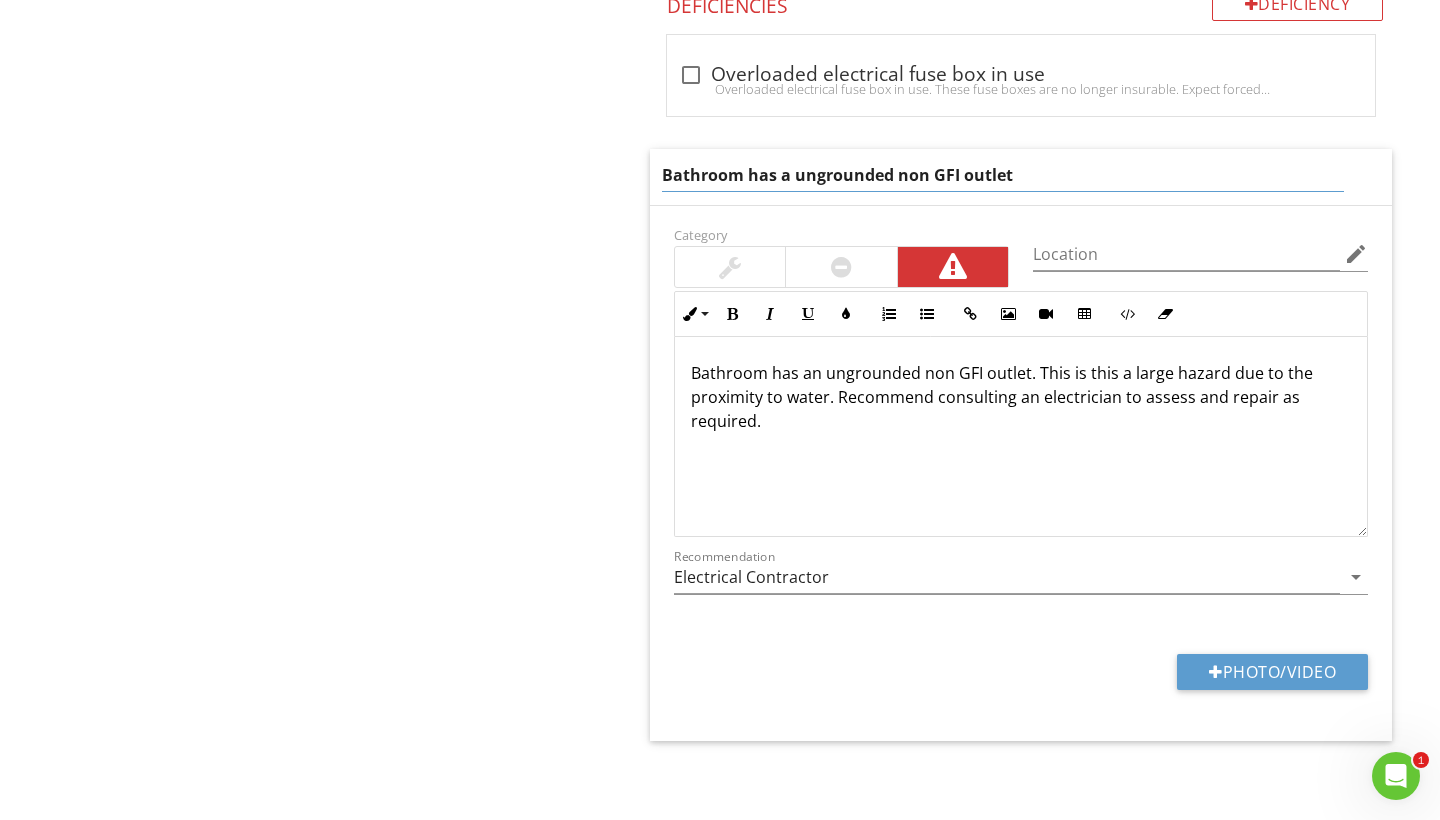 type on "Bathroom has a ungrounded non GFI outlet" 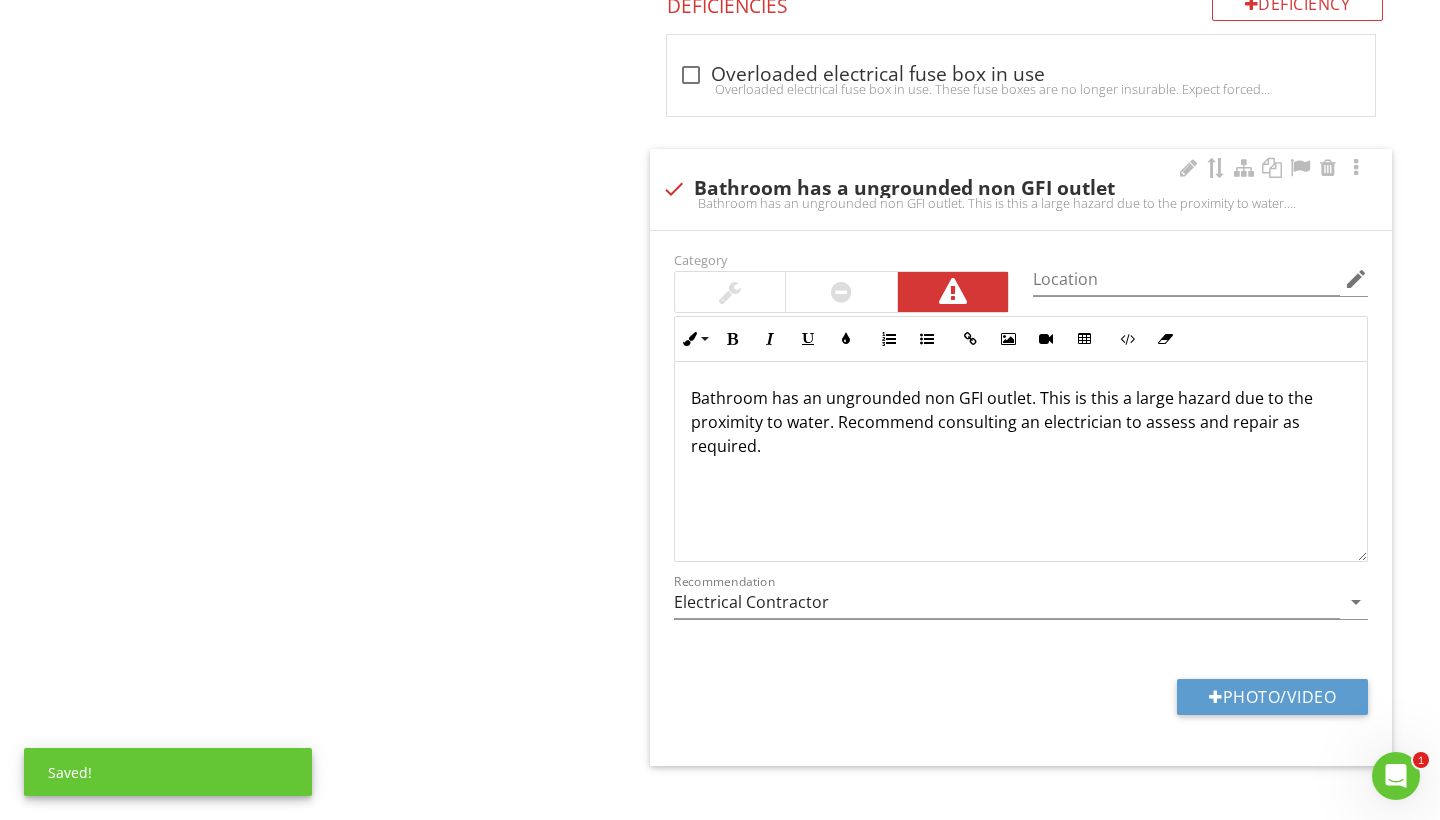 click on "Cottage 1
General
Exterior
Interior
Item
Interior
Info
Information                       check
Plumbing
Location edit       Inline Style XLarge Large Normal Small Light Small/Light Bold Italic Underline Colors Ordered List Unordered List Insert Link Insert Image Insert Video Insert Table Code View Clear Formatting Enter text here
Photo/Video
check
Electrical
Location edit       Inline Style XLarge Large Normal Small Light Small/Light Bold Italic Underline Colors Ordered List Unordered List Insert Link Insert Image Insert Video Insert Table Code View Clear Formatting" at bounding box center [900, -907] 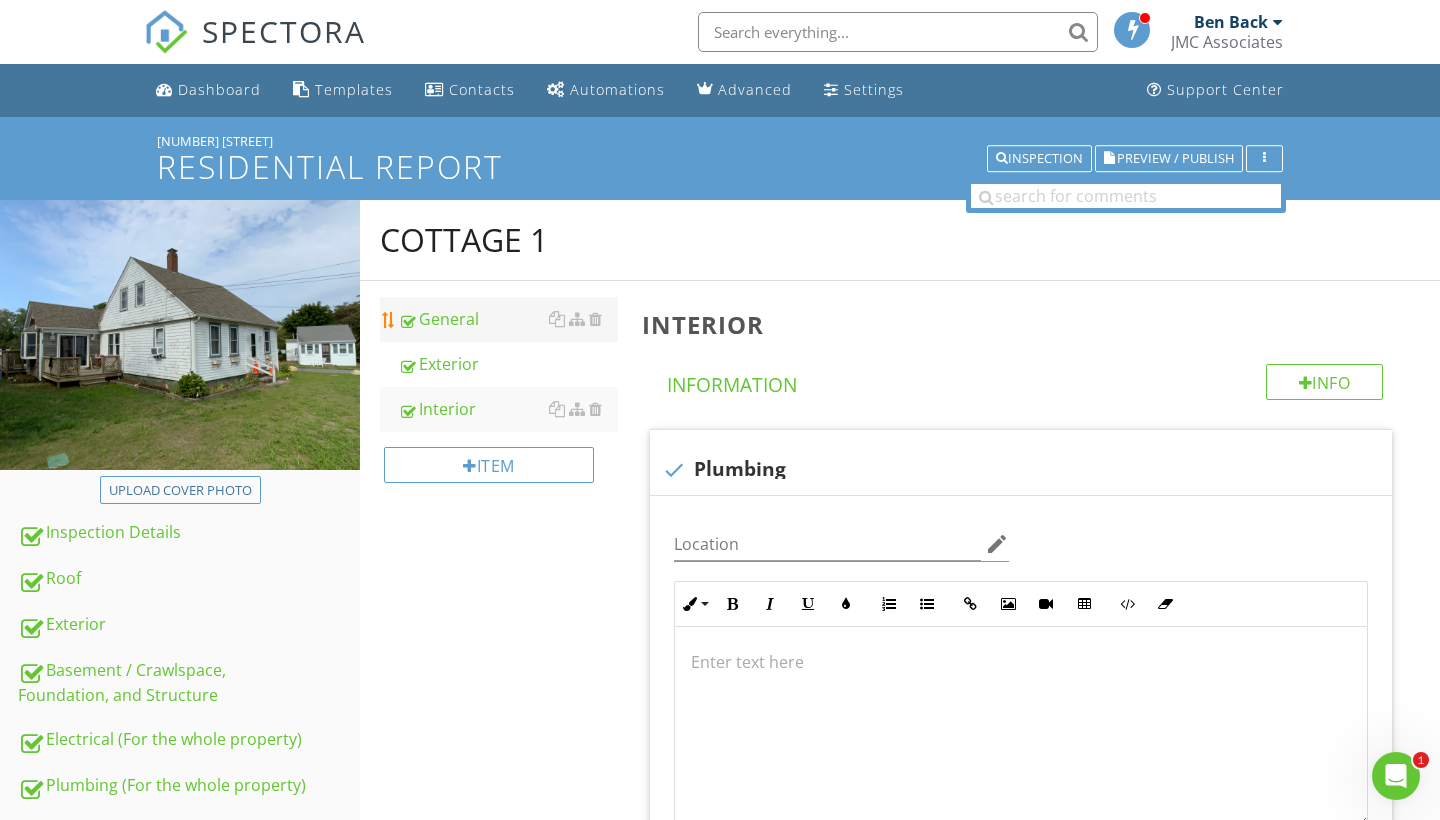 scroll, scrollTop: 0, scrollLeft: 0, axis: both 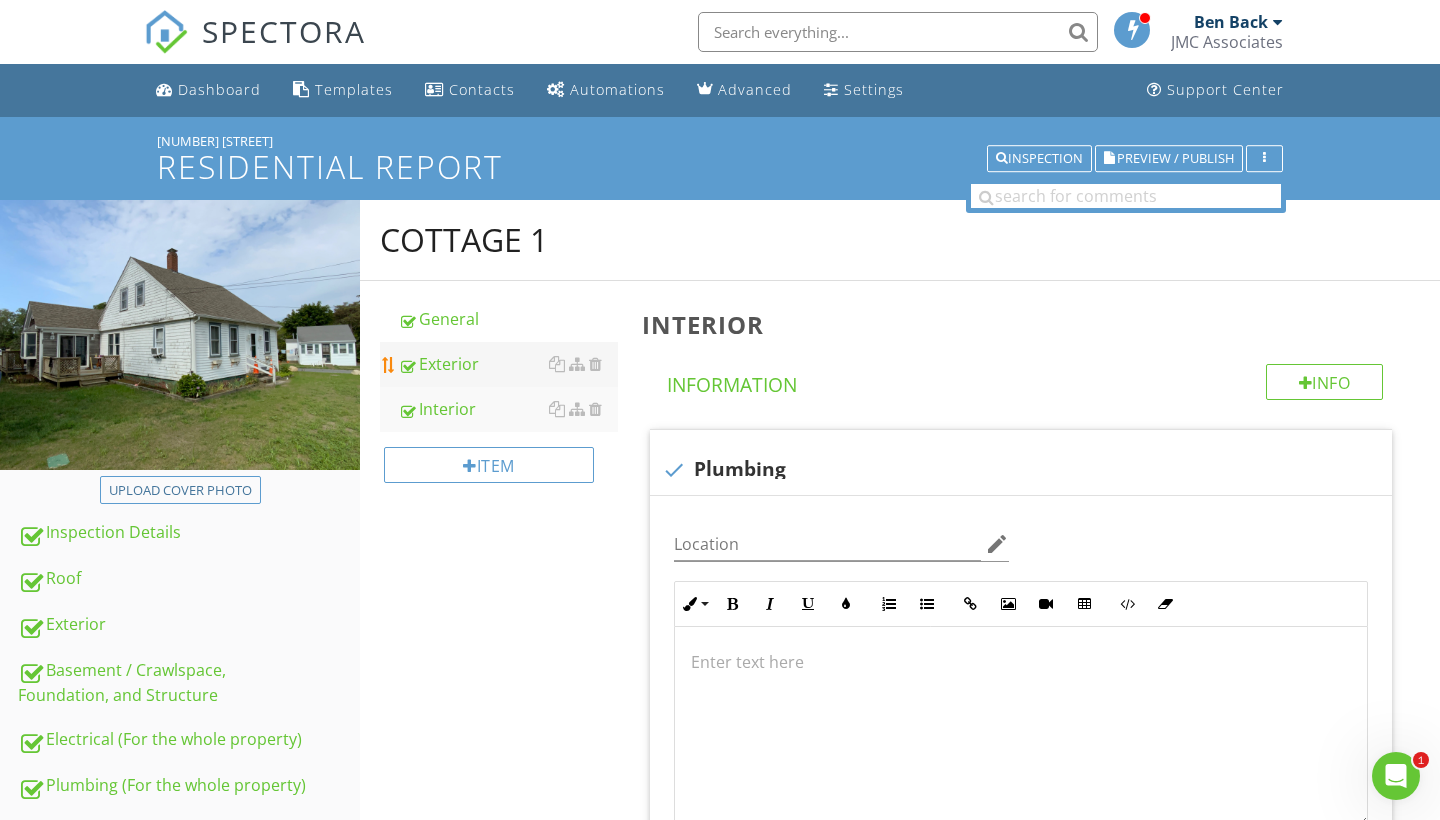 click on "Exterior" at bounding box center [508, 364] 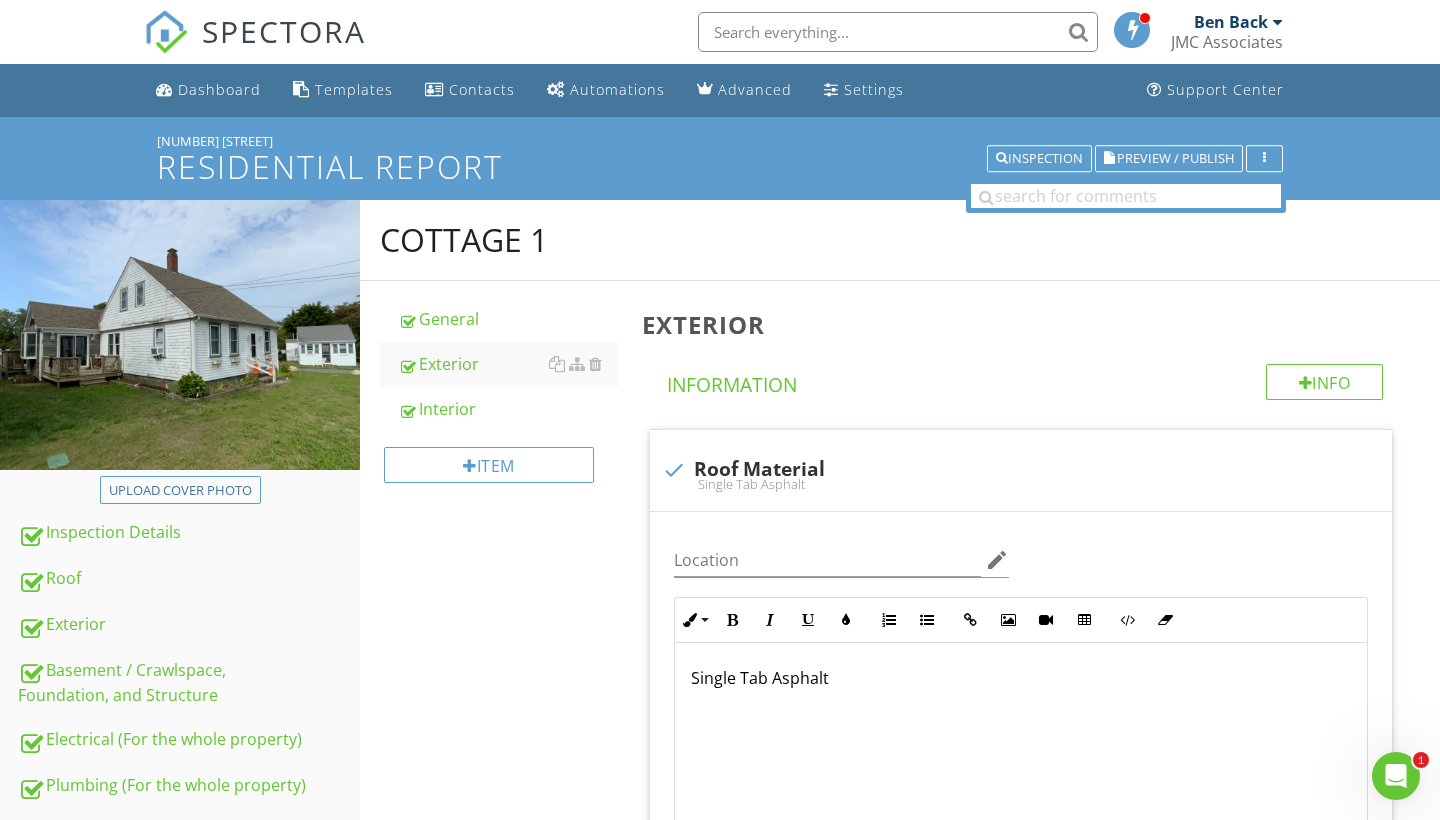 scroll, scrollTop: 4, scrollLeft: 0, axis: vertical 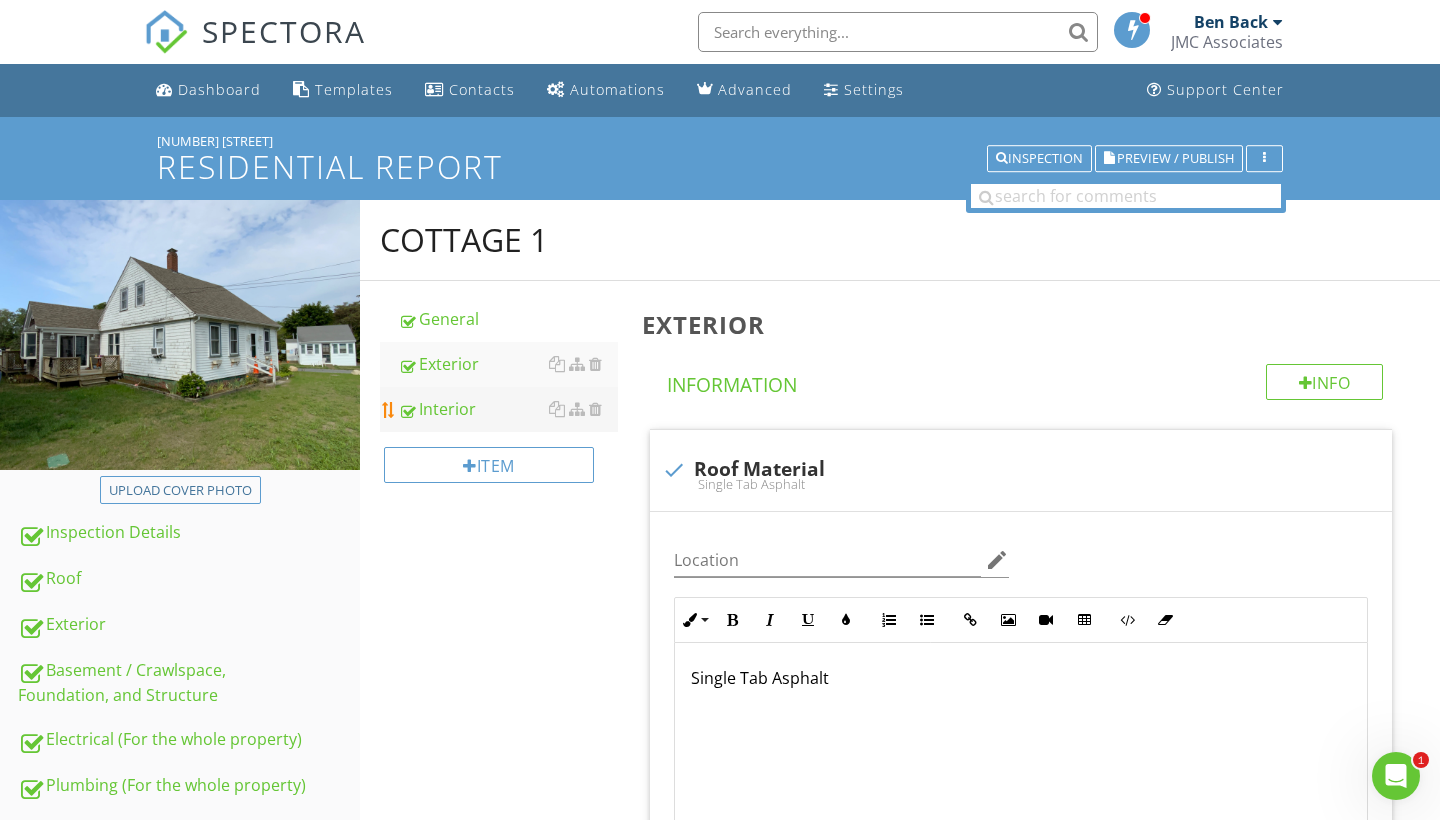click on "Interior" at bounding box center (508, 409) 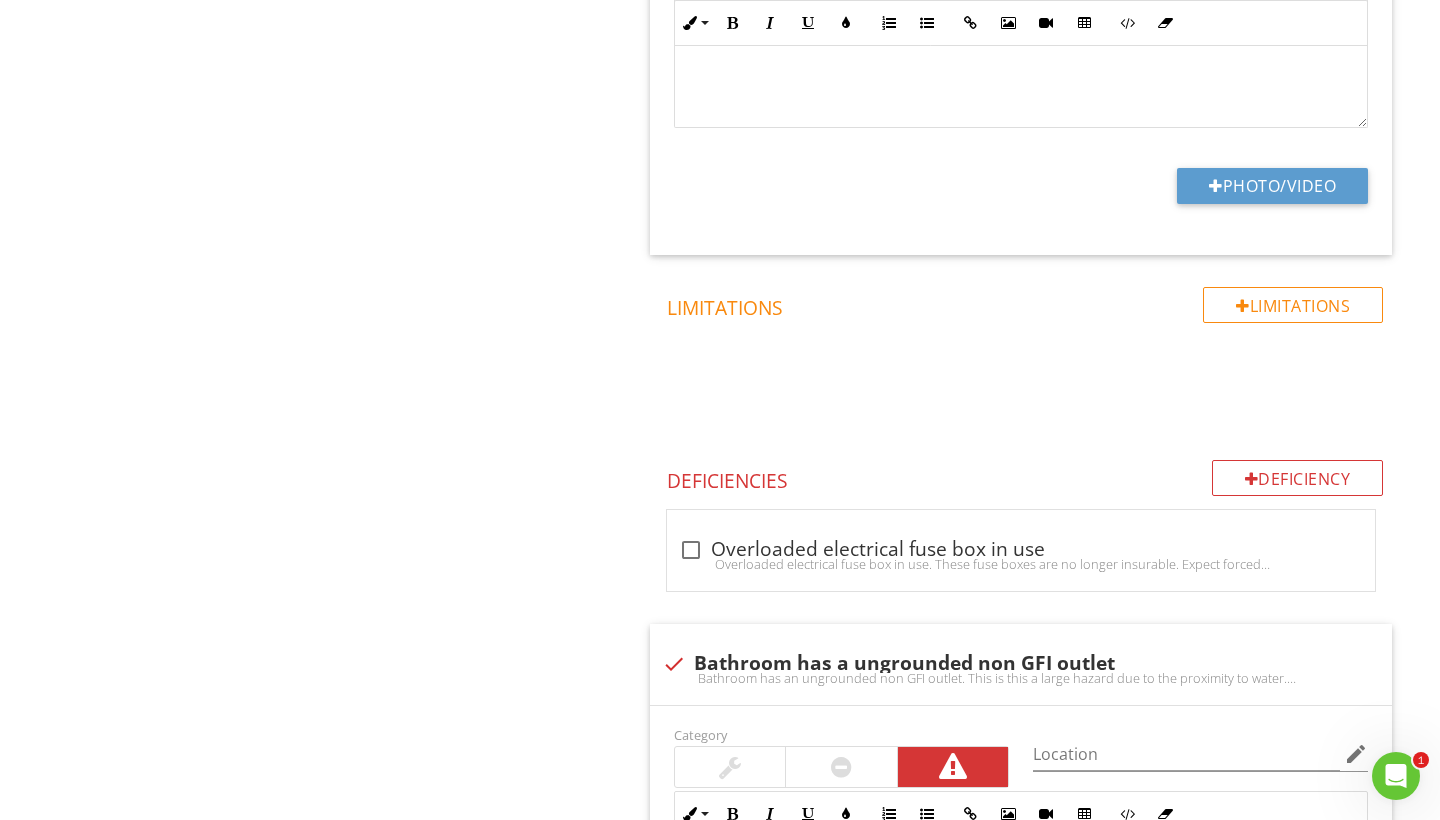 scroll, scrollTop: 2513, scrollLeft: 0, axis: vertical 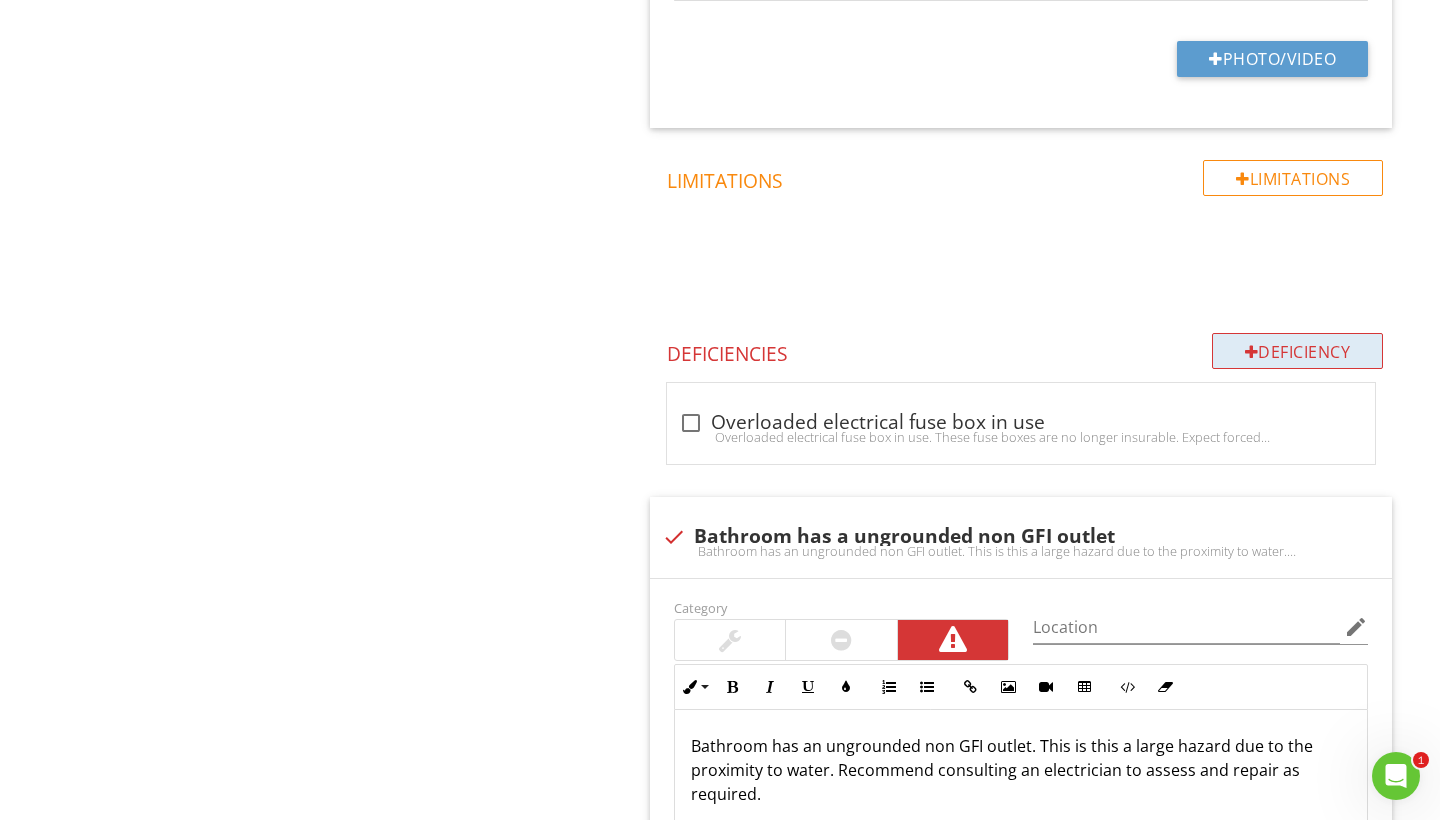 click on "Deficiency" at bounding box center (1298, 351) 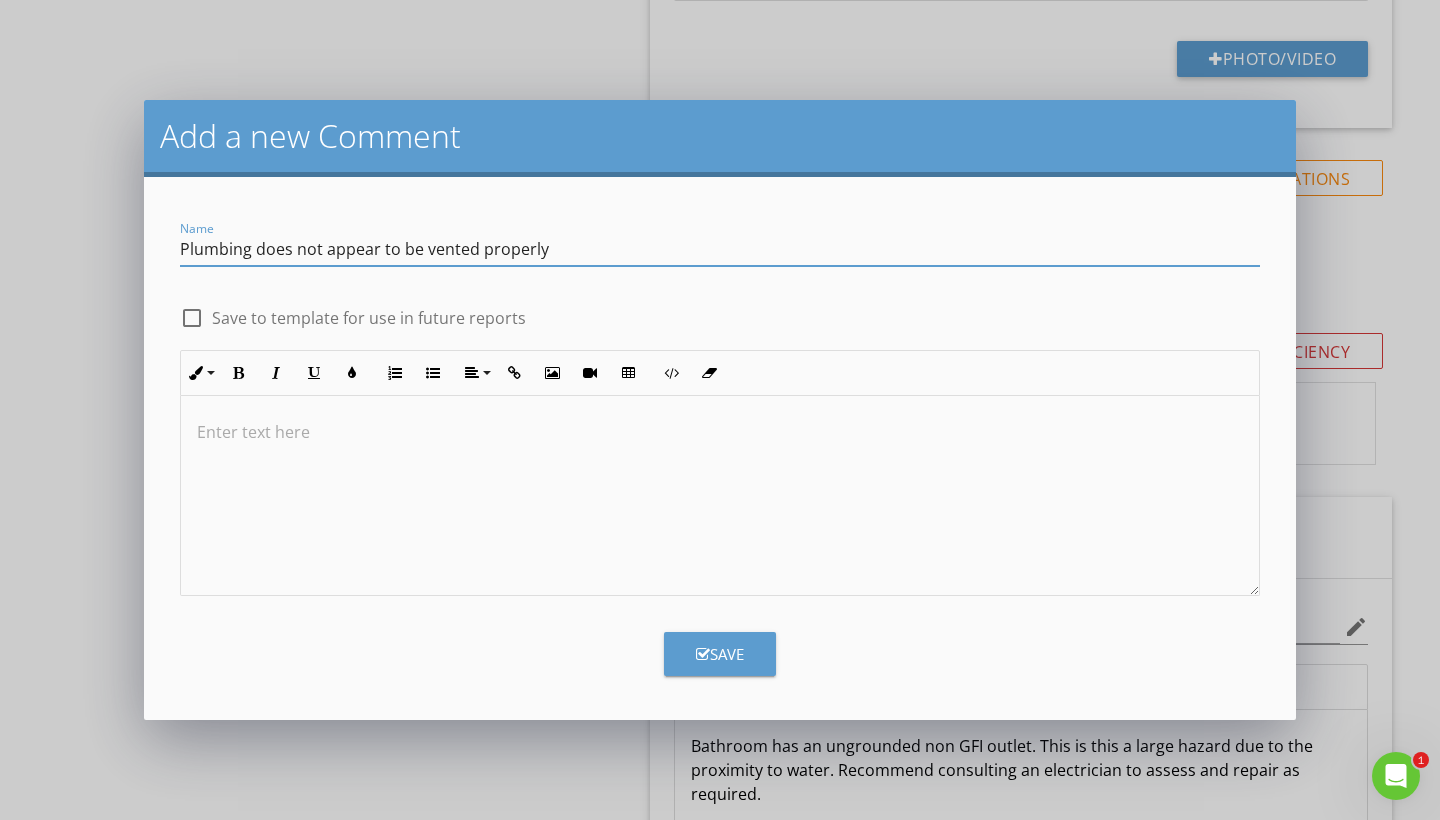 click on "Plumbing does not appear to be vented properly" at bounding box center (720, 249) 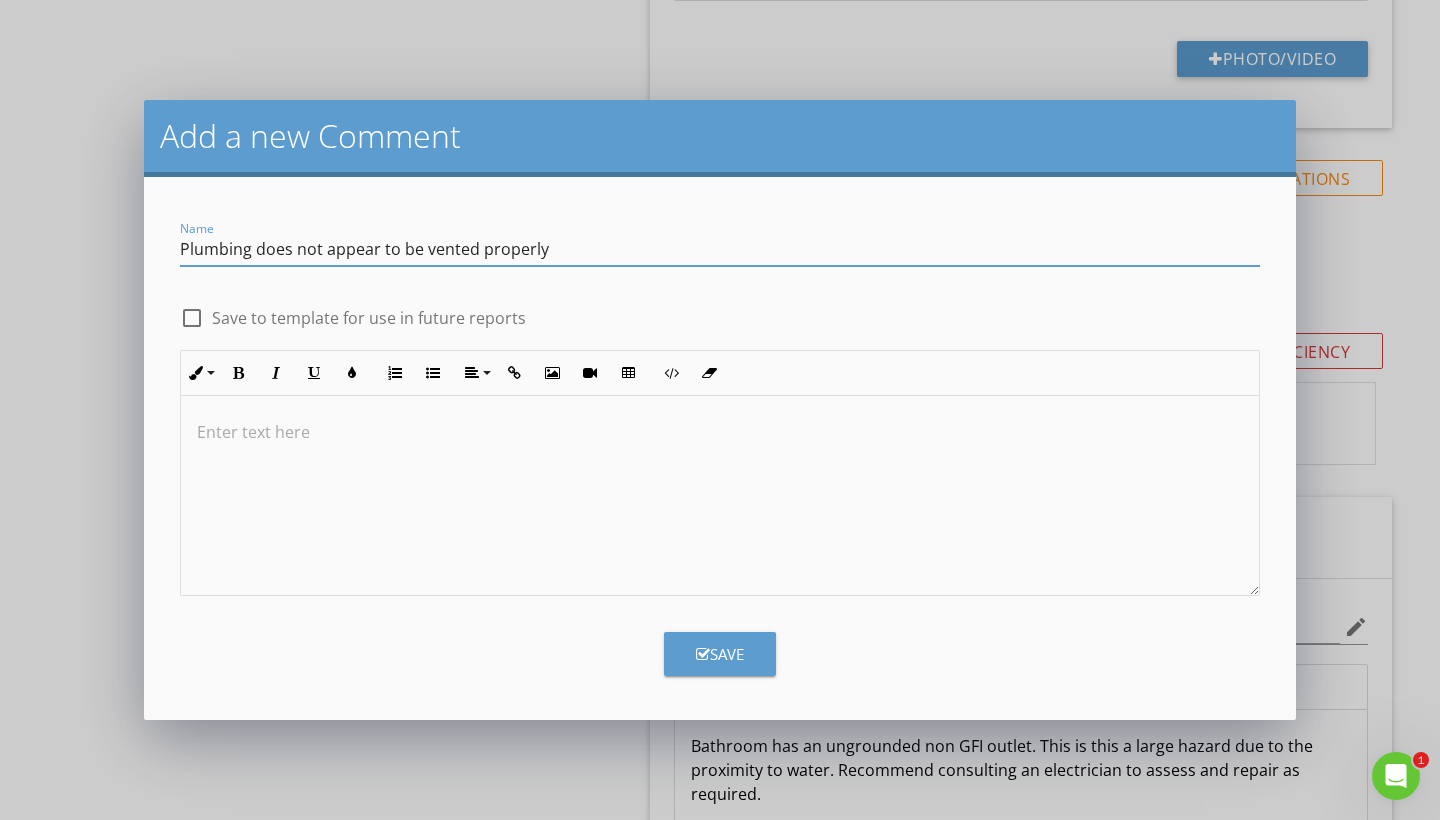 click on "Plumbing does not appear to be vented properly" at bounding box center [720, 249] 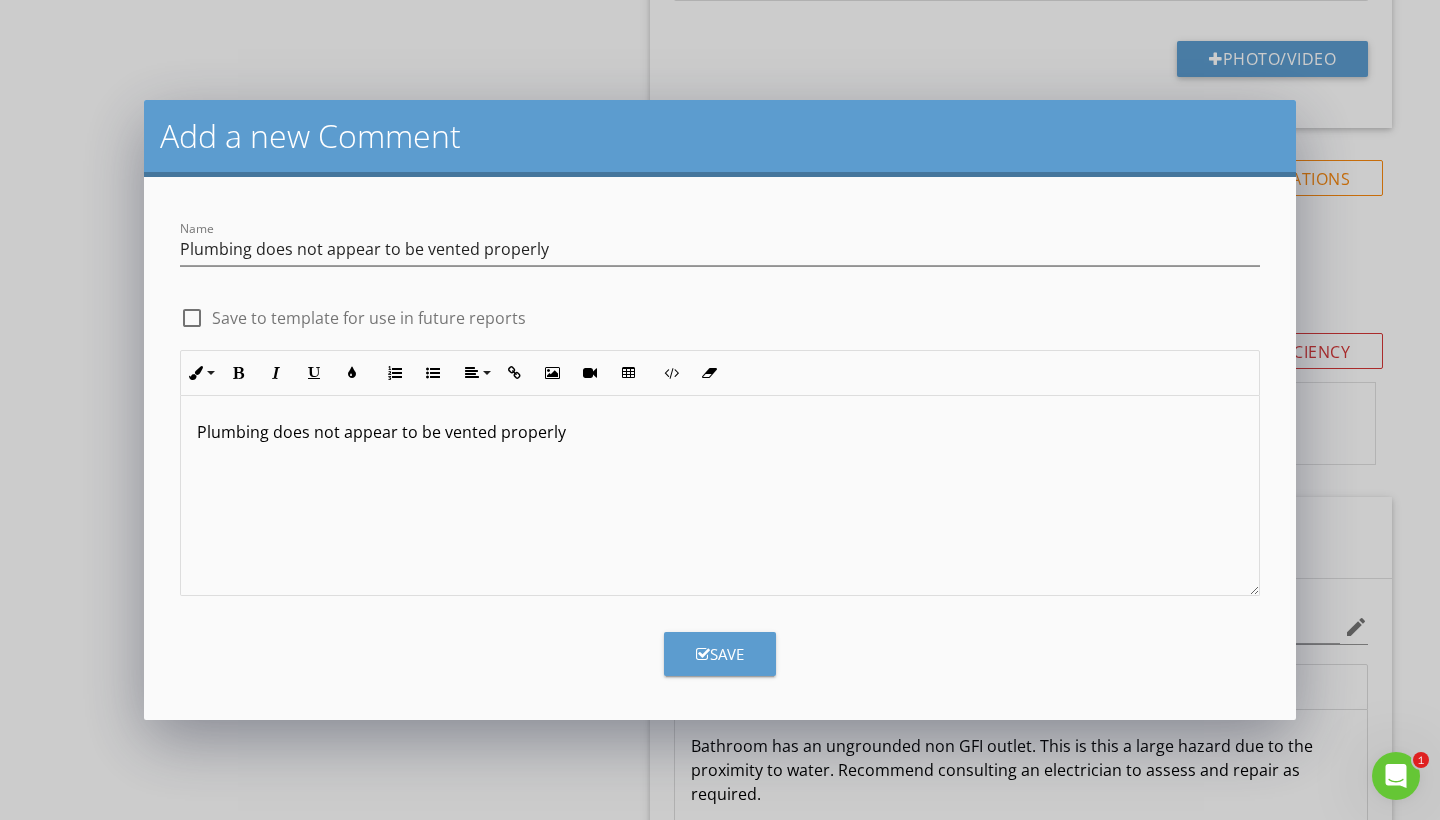 type 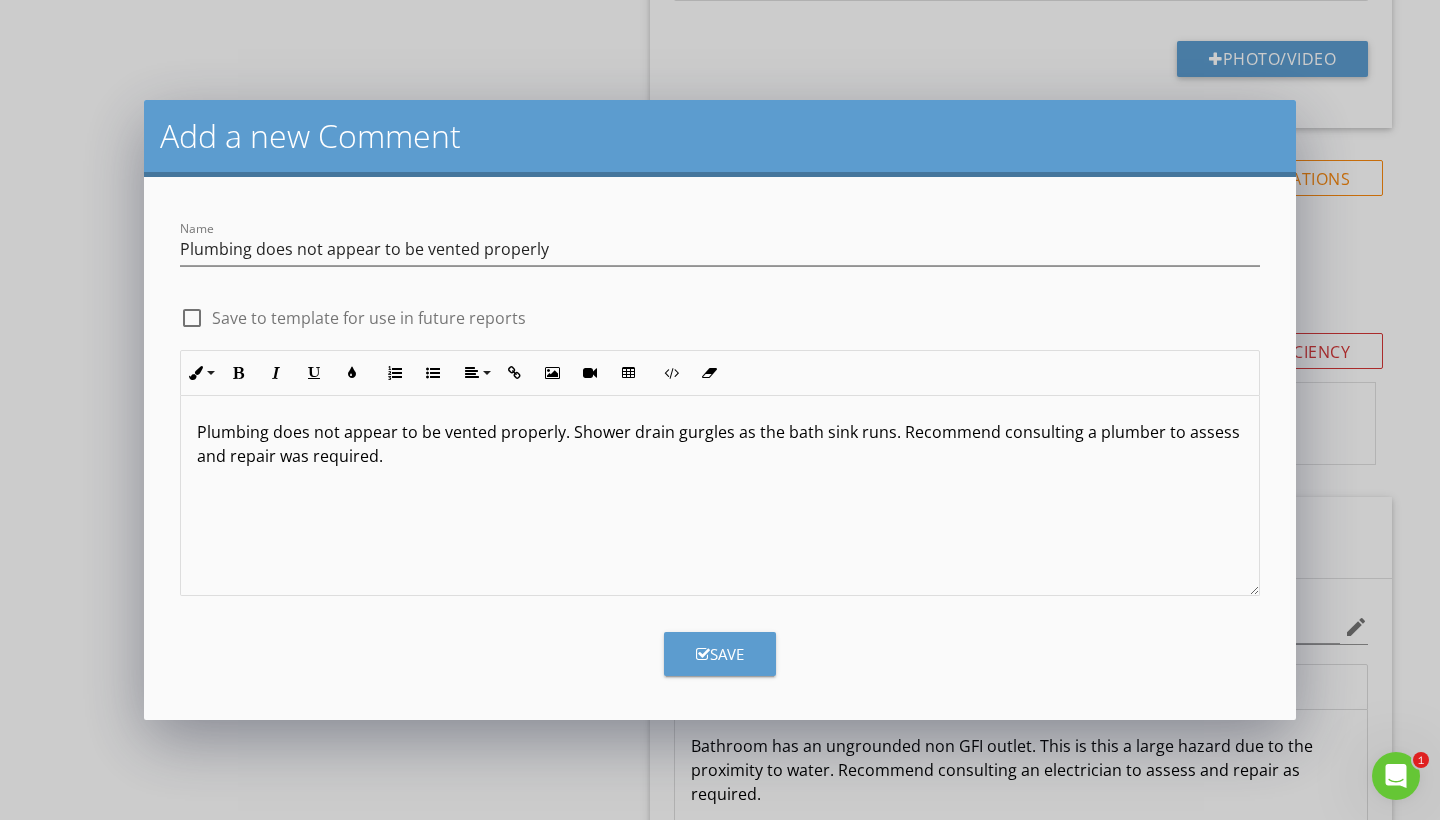 click on "Save" at bounding box center (720, 654) 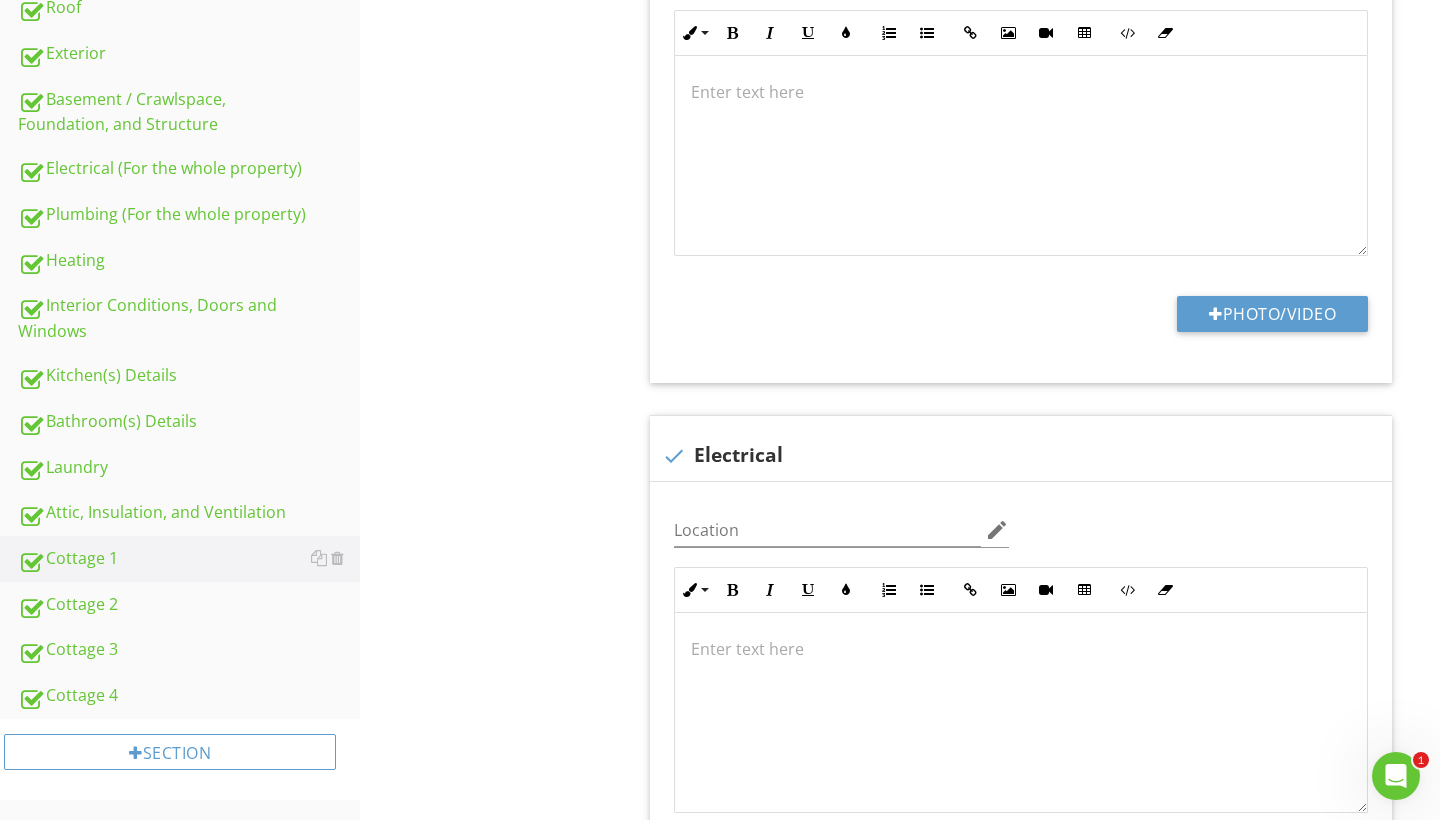 scroll, scrollTop: 620, scrollLeft: 0, axis: vertical 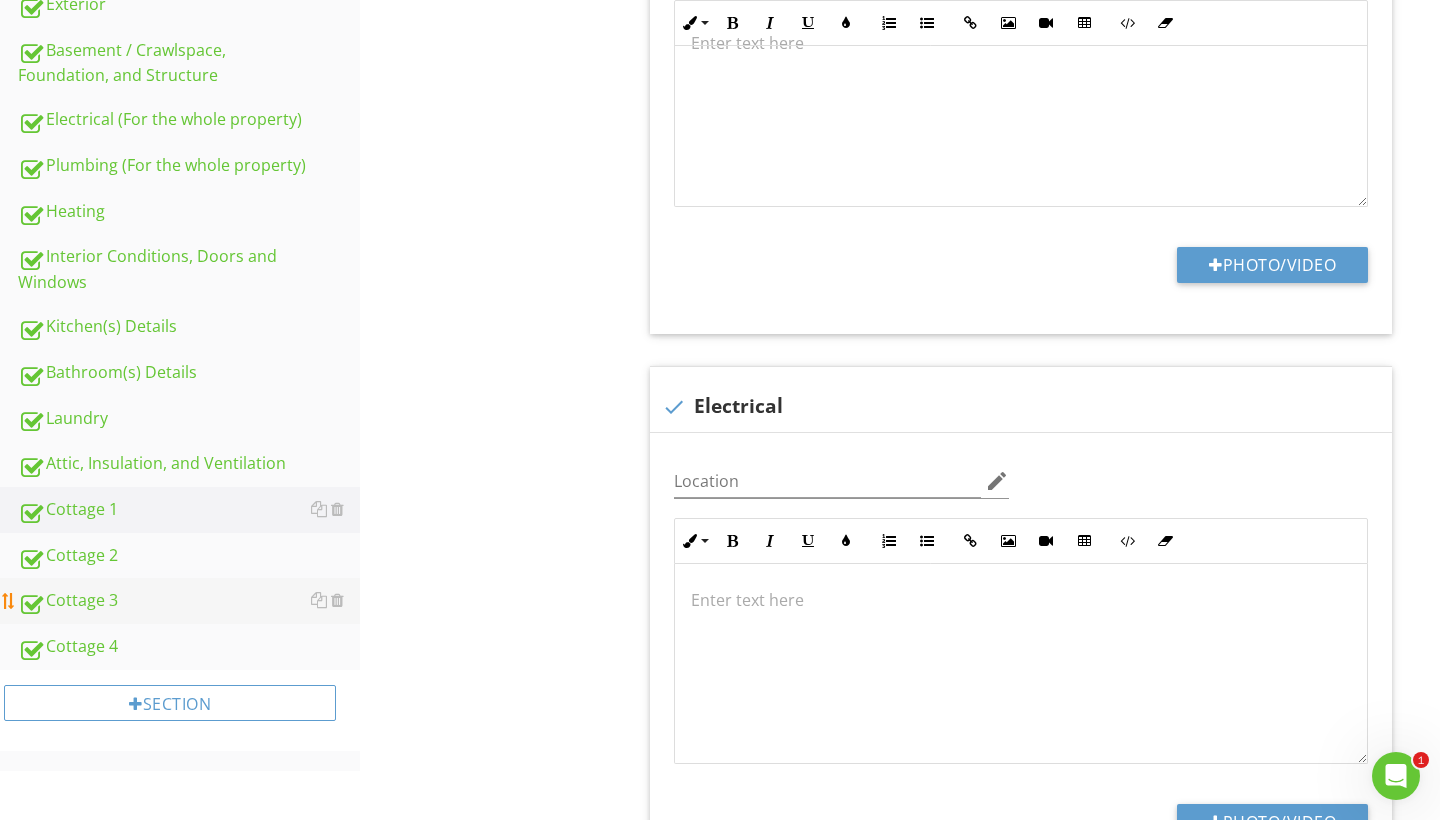 click on "Cottage 3" at bounding box center [189, 601] 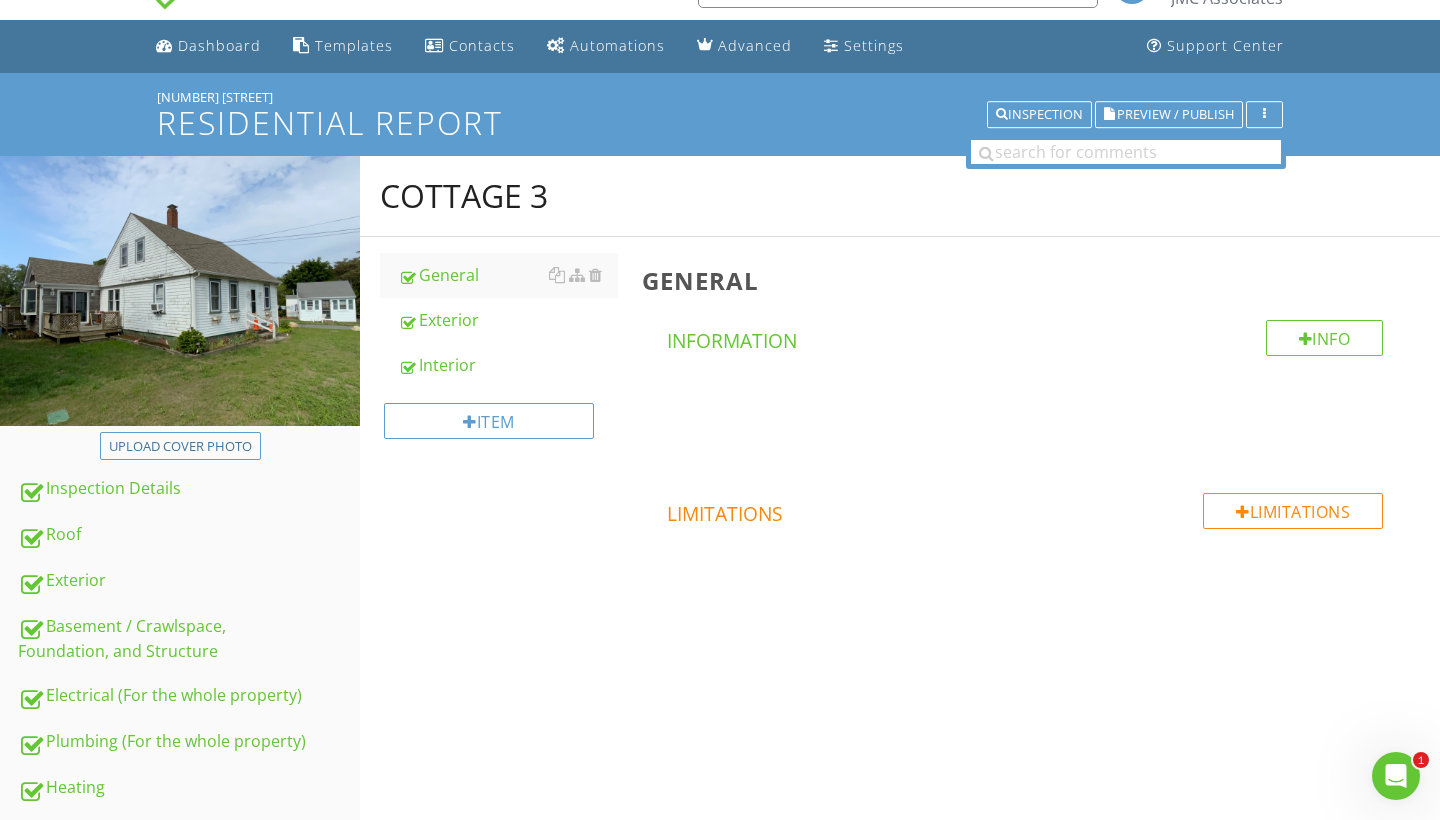 scroll, scrollTop: 41, scrollLeft: 0, axis: vertical 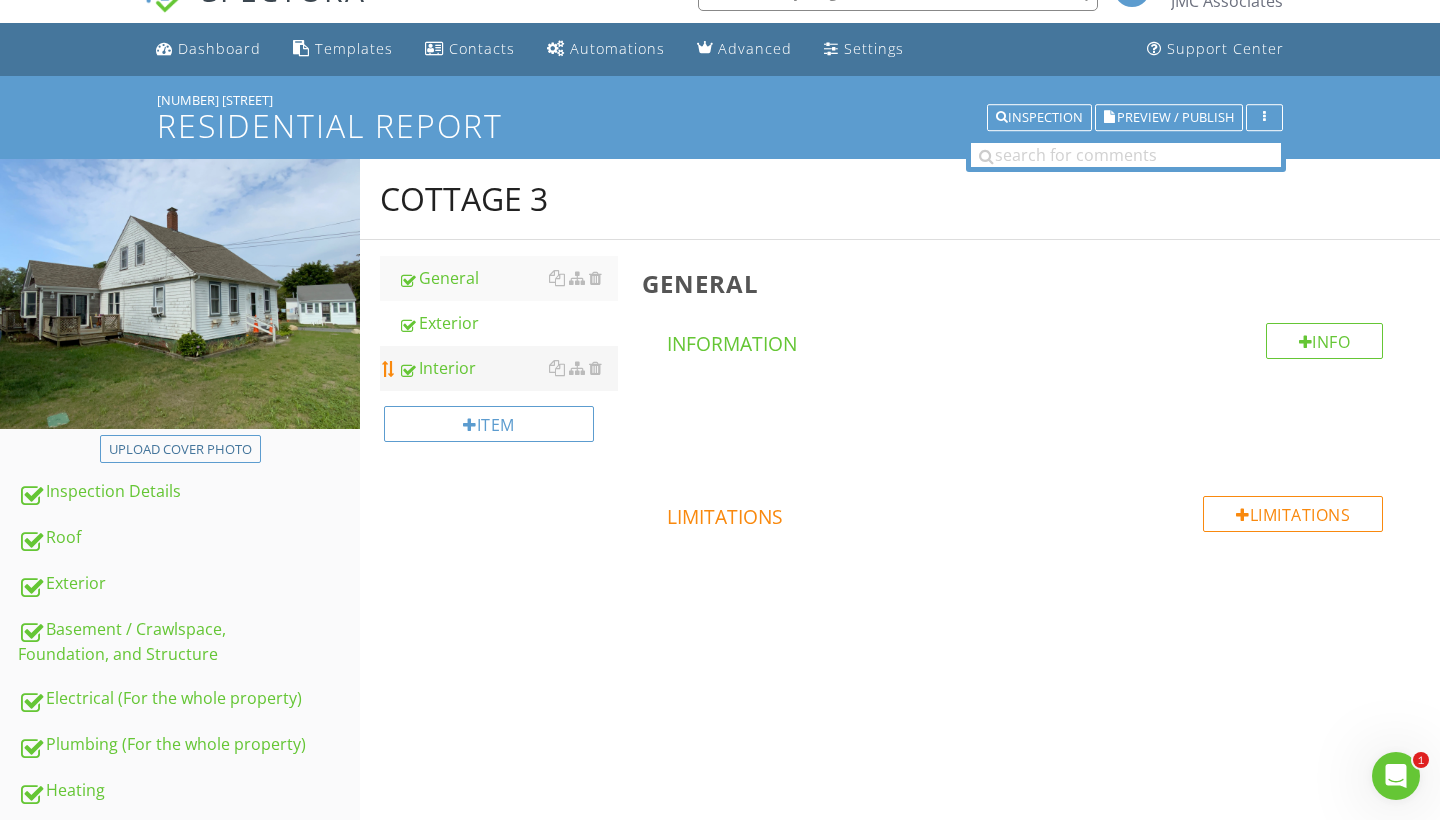 click on "Interior" at bounding box center [508, 368] 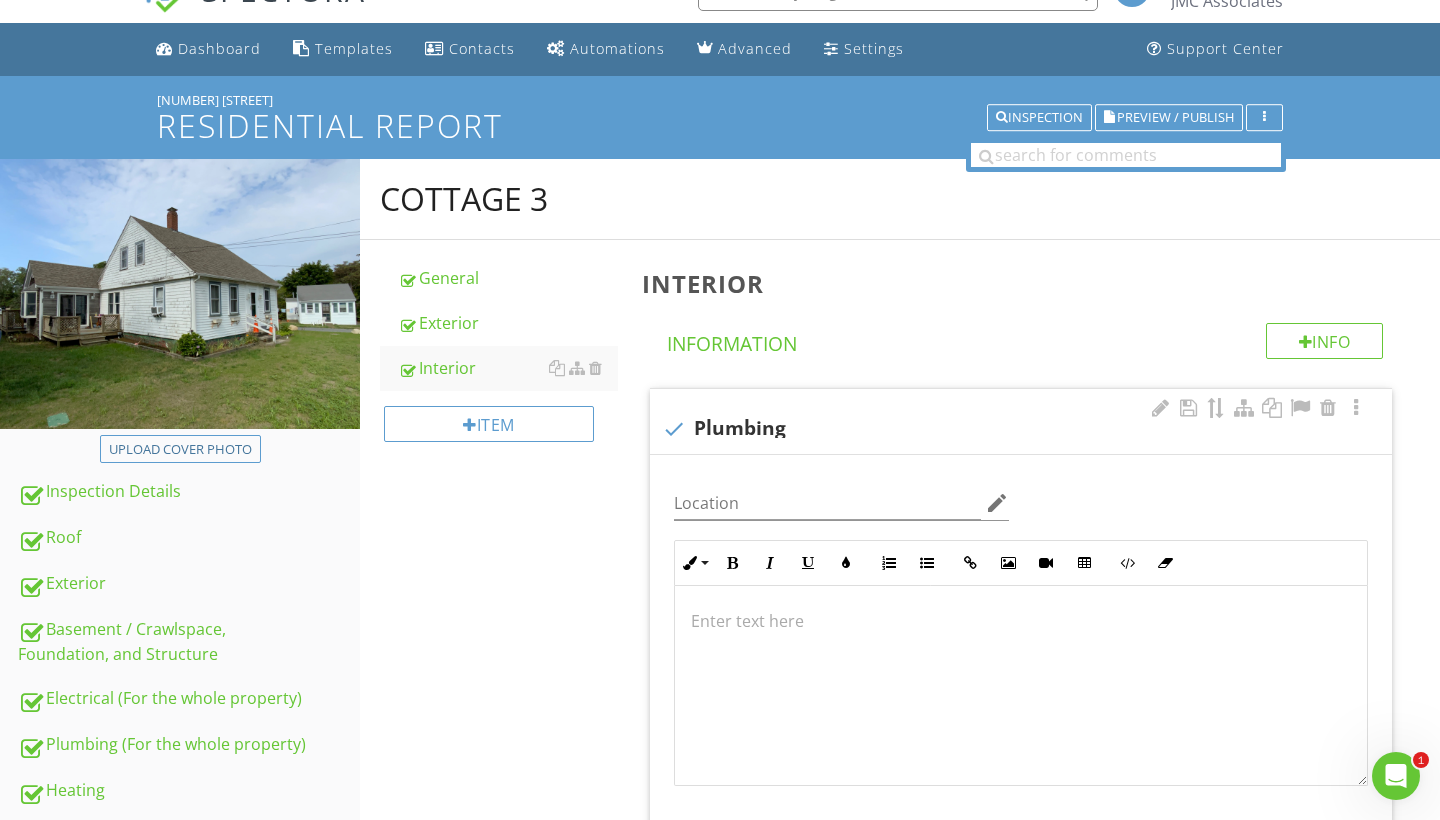 scroll, scrollTop: 1, scrollLeft: 0, axis: vertical 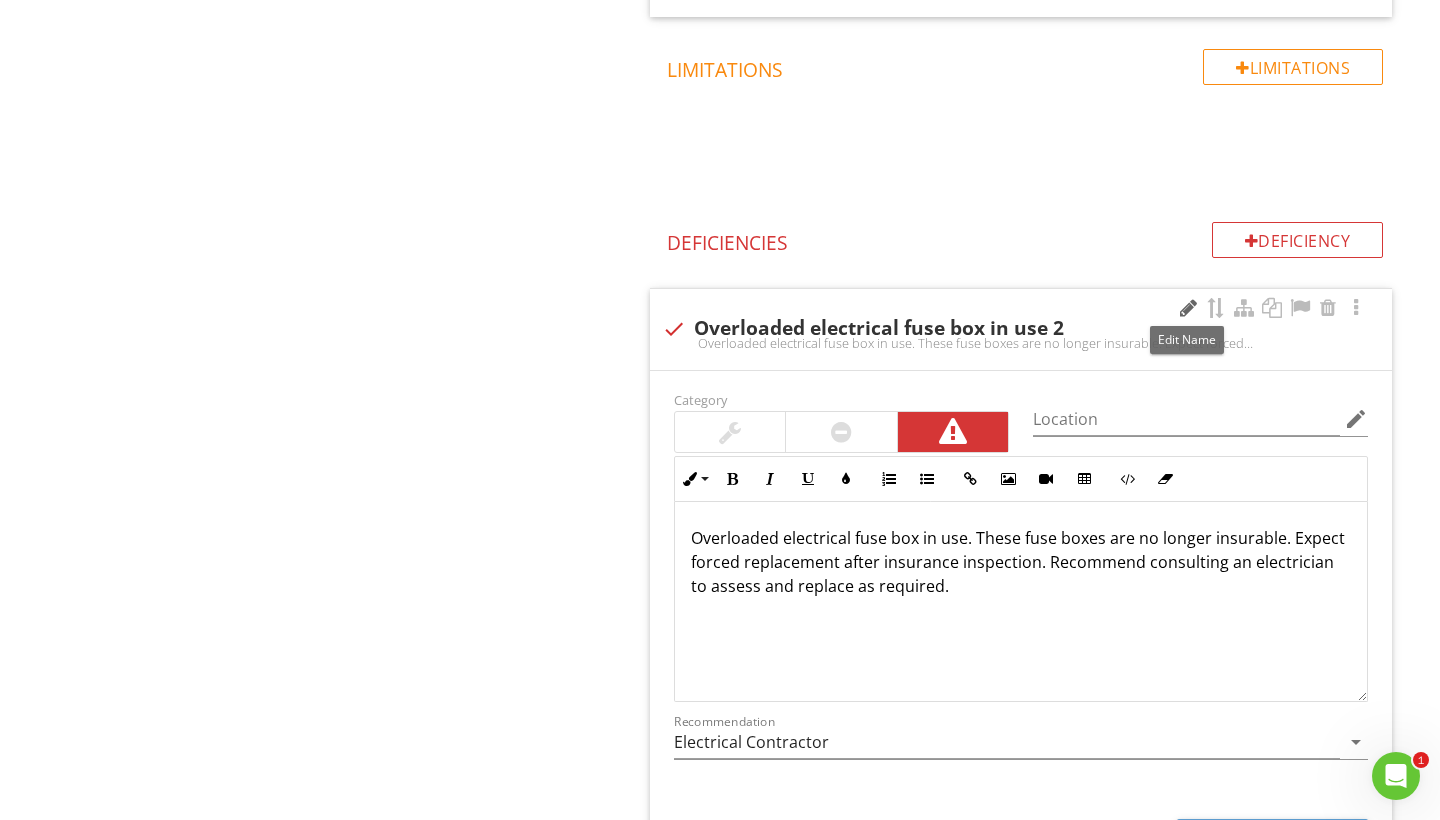 click at bounding box center [1188, 308] 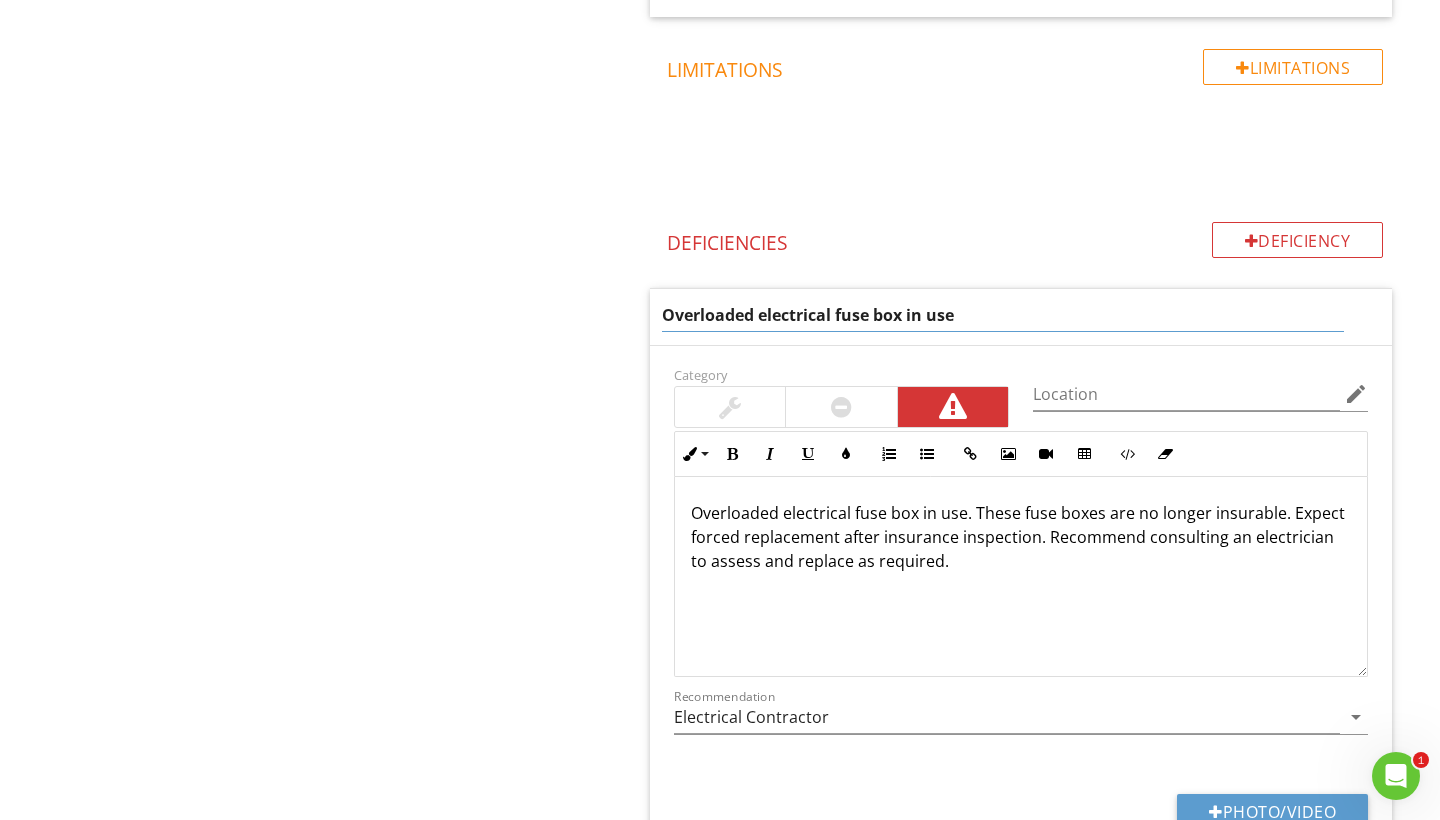 type on "Overloaded electrical fuse box in use" 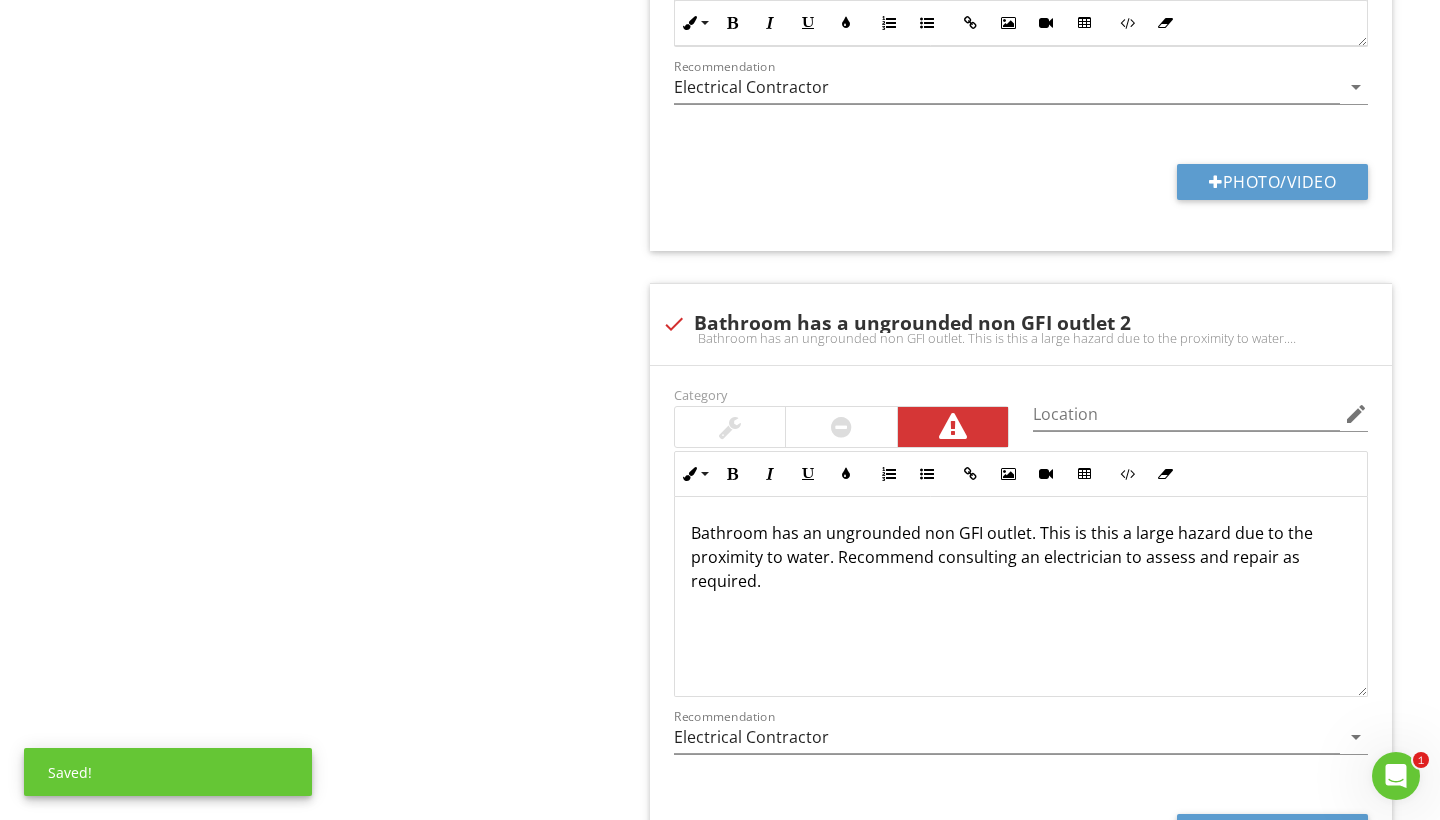 scroll, scrollTop: 3266, scrollLeft: 0, axis: vertical 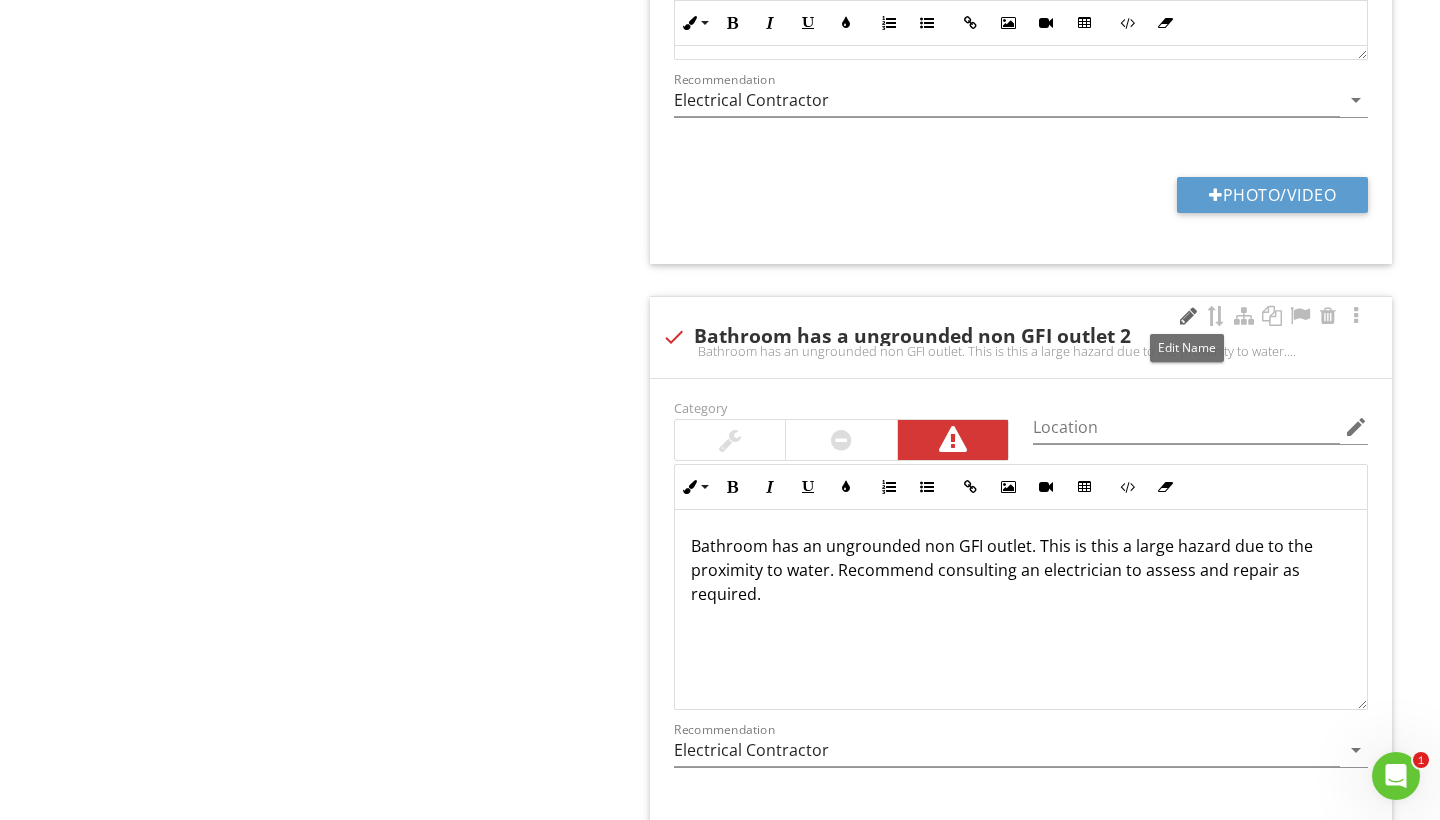 click at bounding box center [1188, 316] 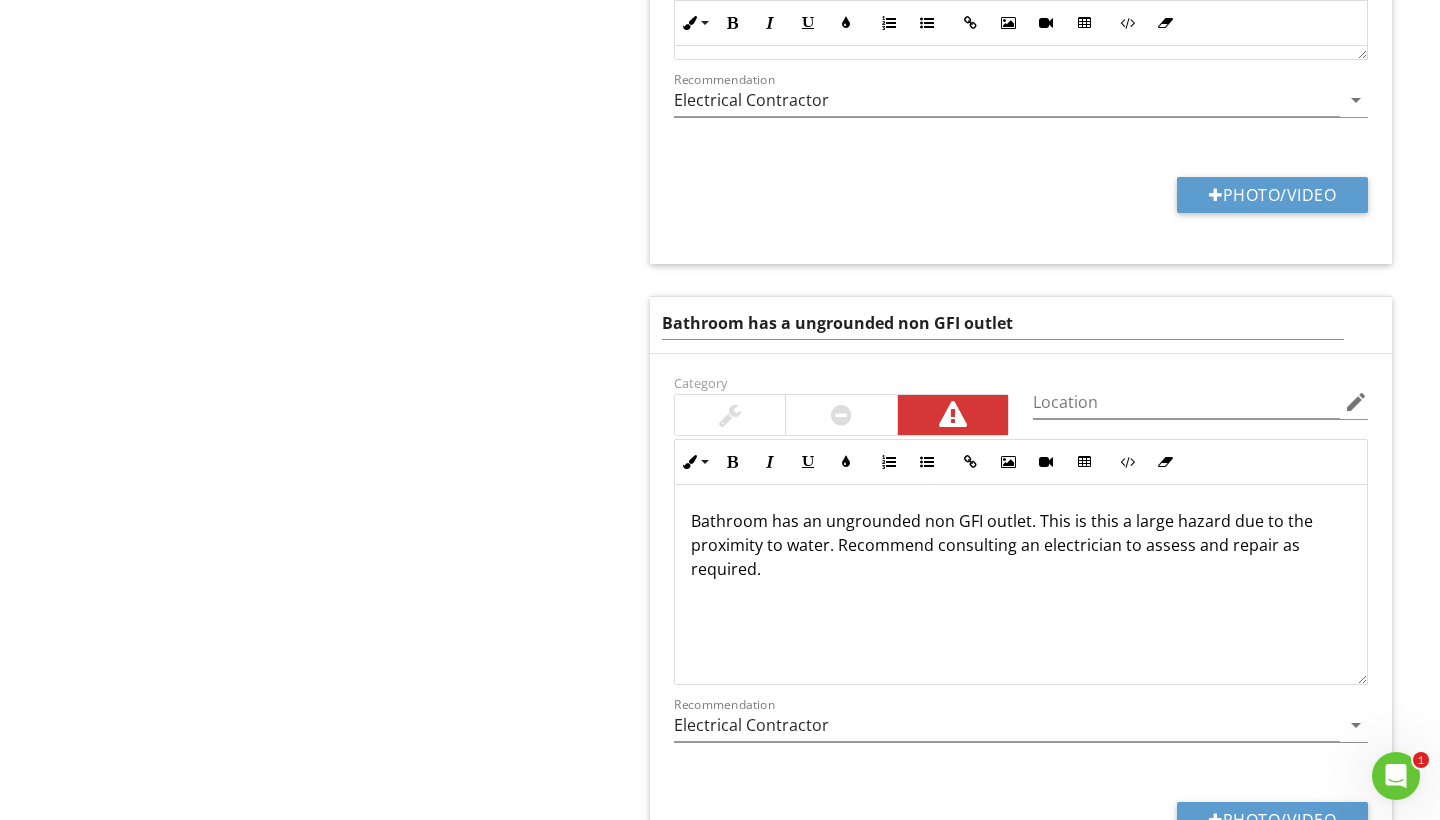 type on "Bathroom has a ungrounded non GFI outlet" 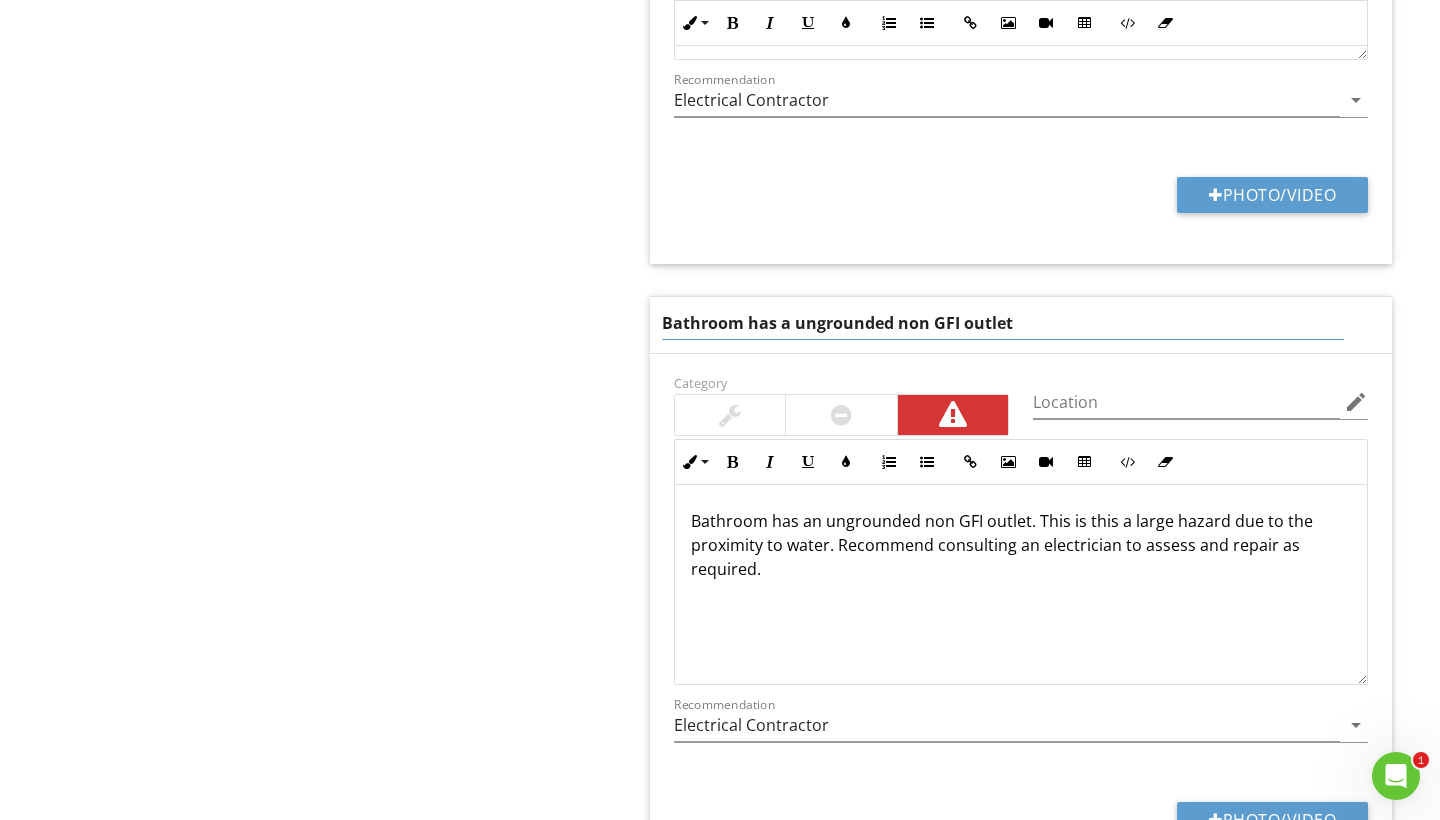 click on "Cottage 3
General
Exterior
Interior
Item
Interior
Info
Information                       check
Plumbing
Location edit       Inline Style XLarge Large Normal Small Light Small/Light Bold Italic Underline Colors Ordered List Unordered List Insert Link Insert Image Insert Video Insert Table Code View Clear Formatting Enter text here
Photo/Video
check
Electrical
Location edit       Inline Style XLarge Large Normal Small Light Small/Light Bold Italic Underline Colors Ordered List Unordered List Insert Link Insert Image Insert Video Insert Table Code View Clear Formatting" at bounding box center (900, -1048) 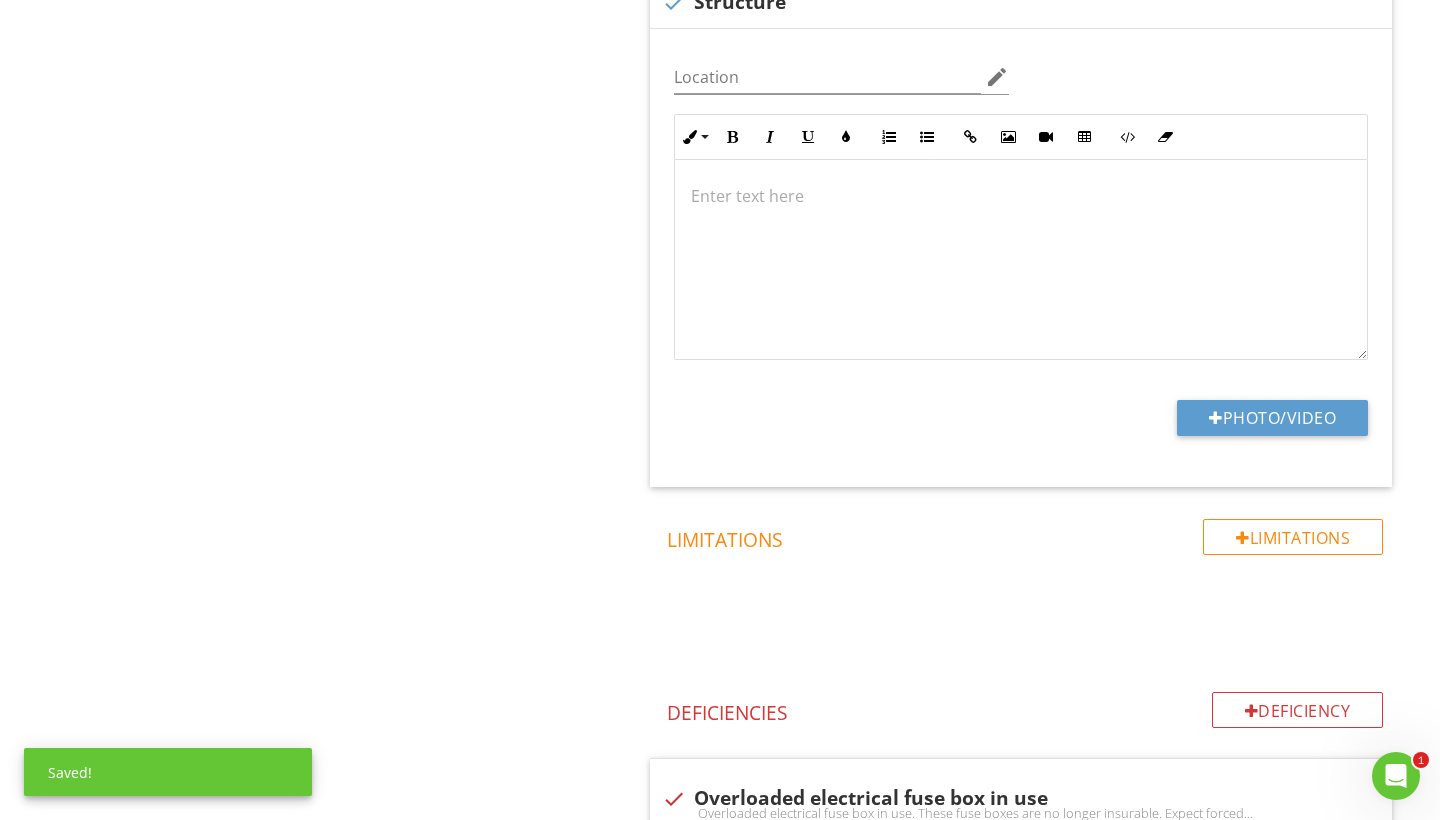 scroll, scrollTop: 2143, scrollLeft: 0, axis: vertical 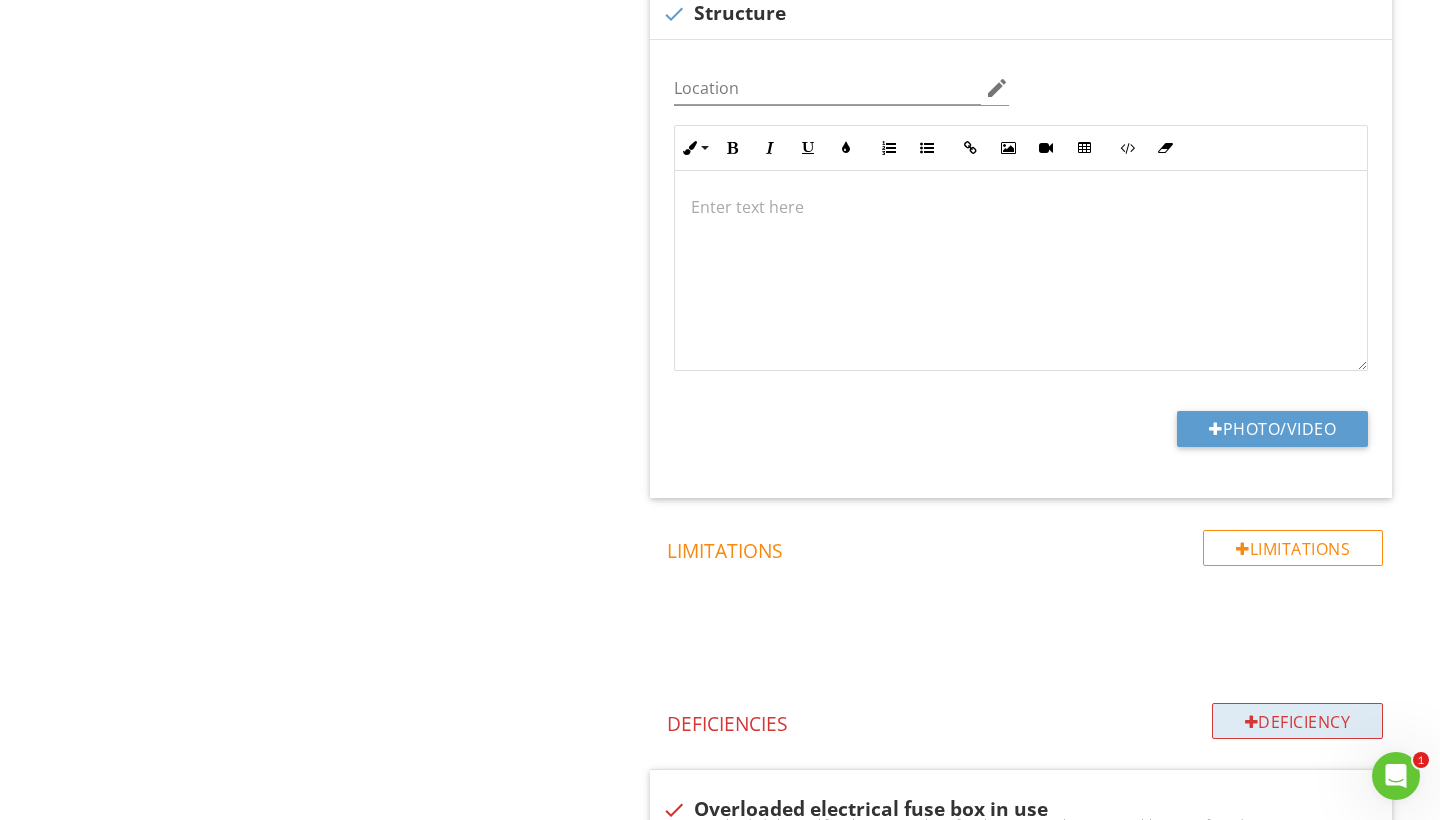 click on "Deficiency" at bounding box center (1298, 721) 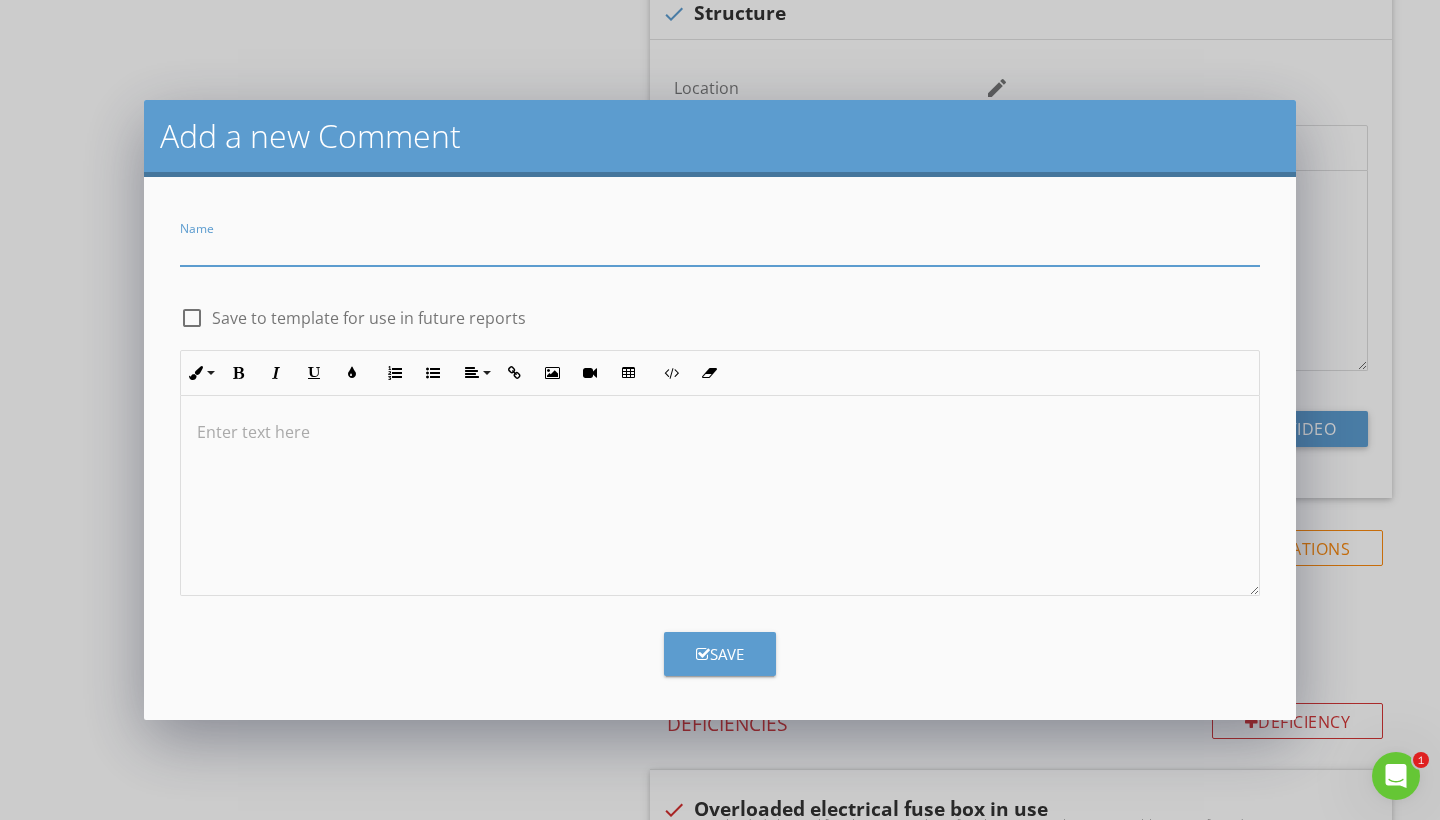 click at bounding box center [720, 249] 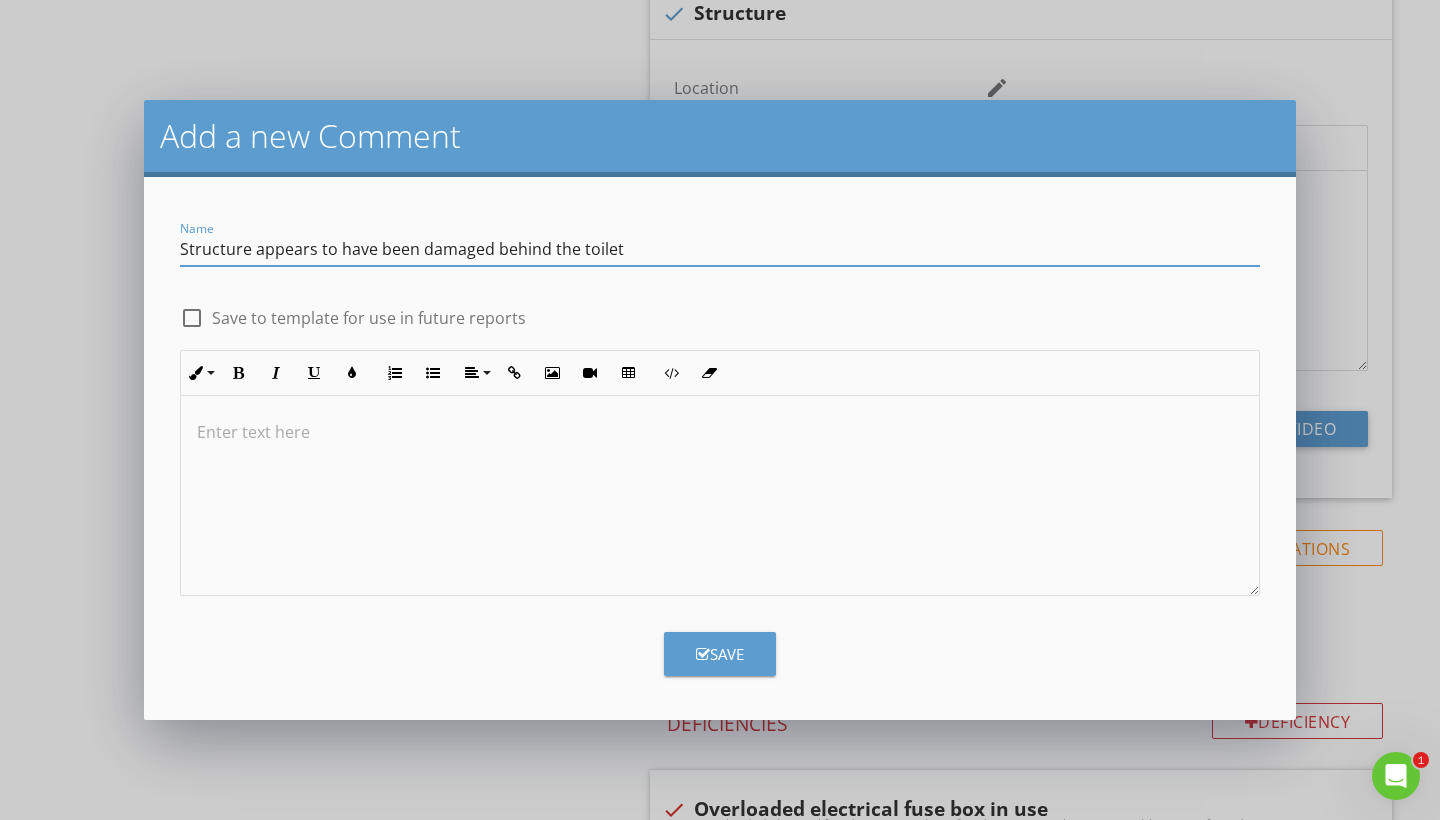 click on "Structure appears to have been damaged behind the toilet" at bounding box center [720, 249] 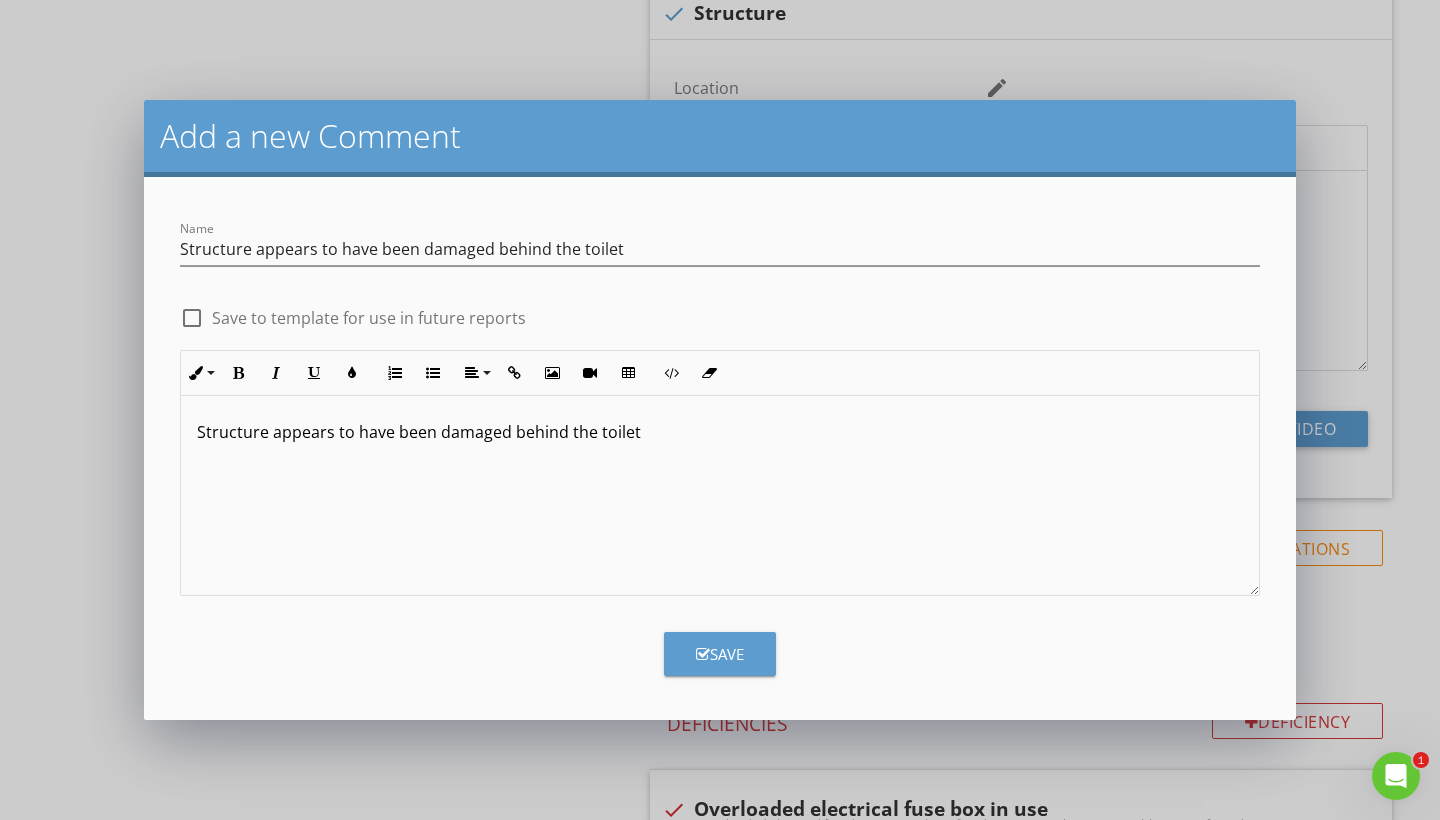 type 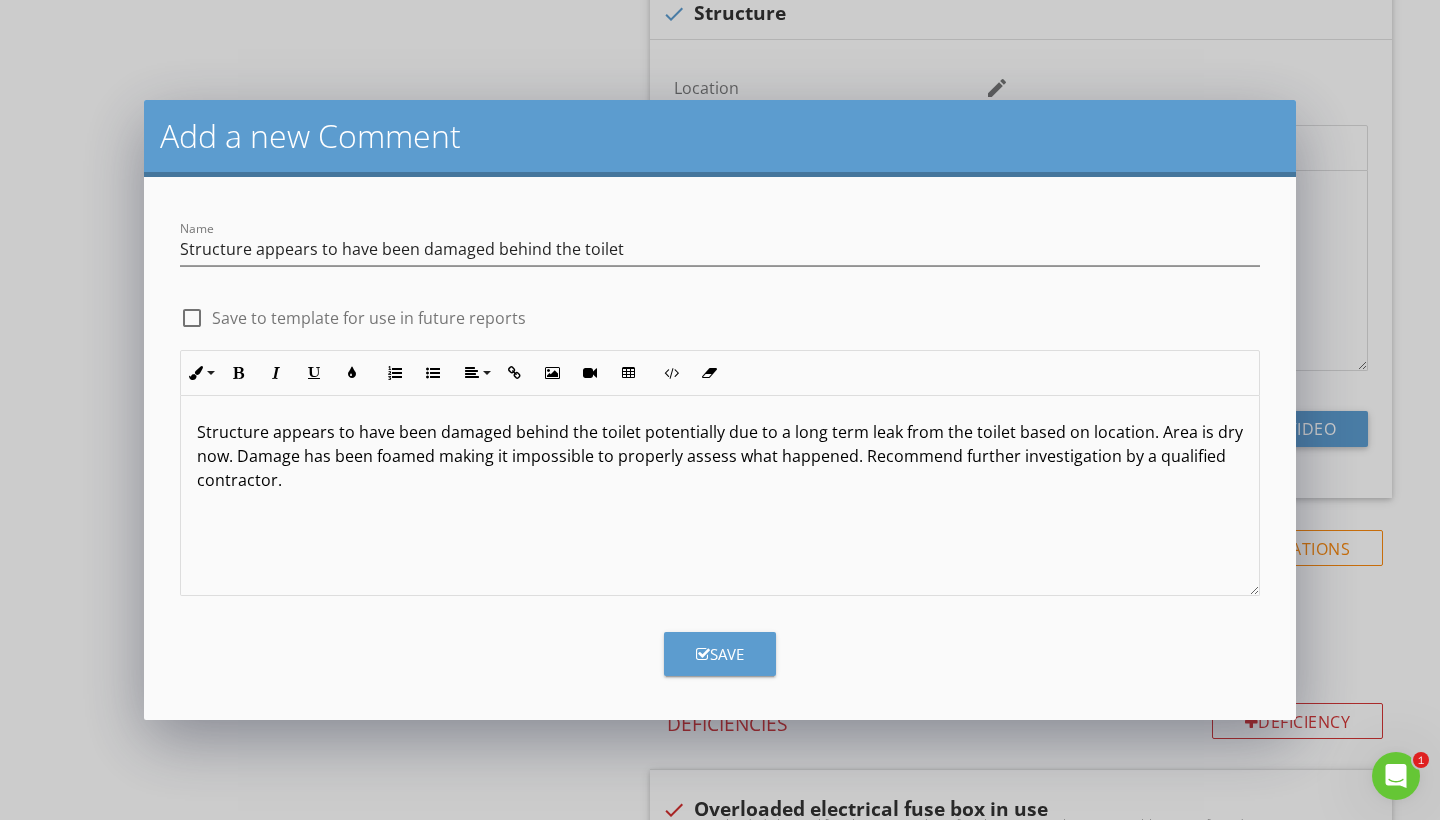 click on "Save" at bounding box center [720, 654] 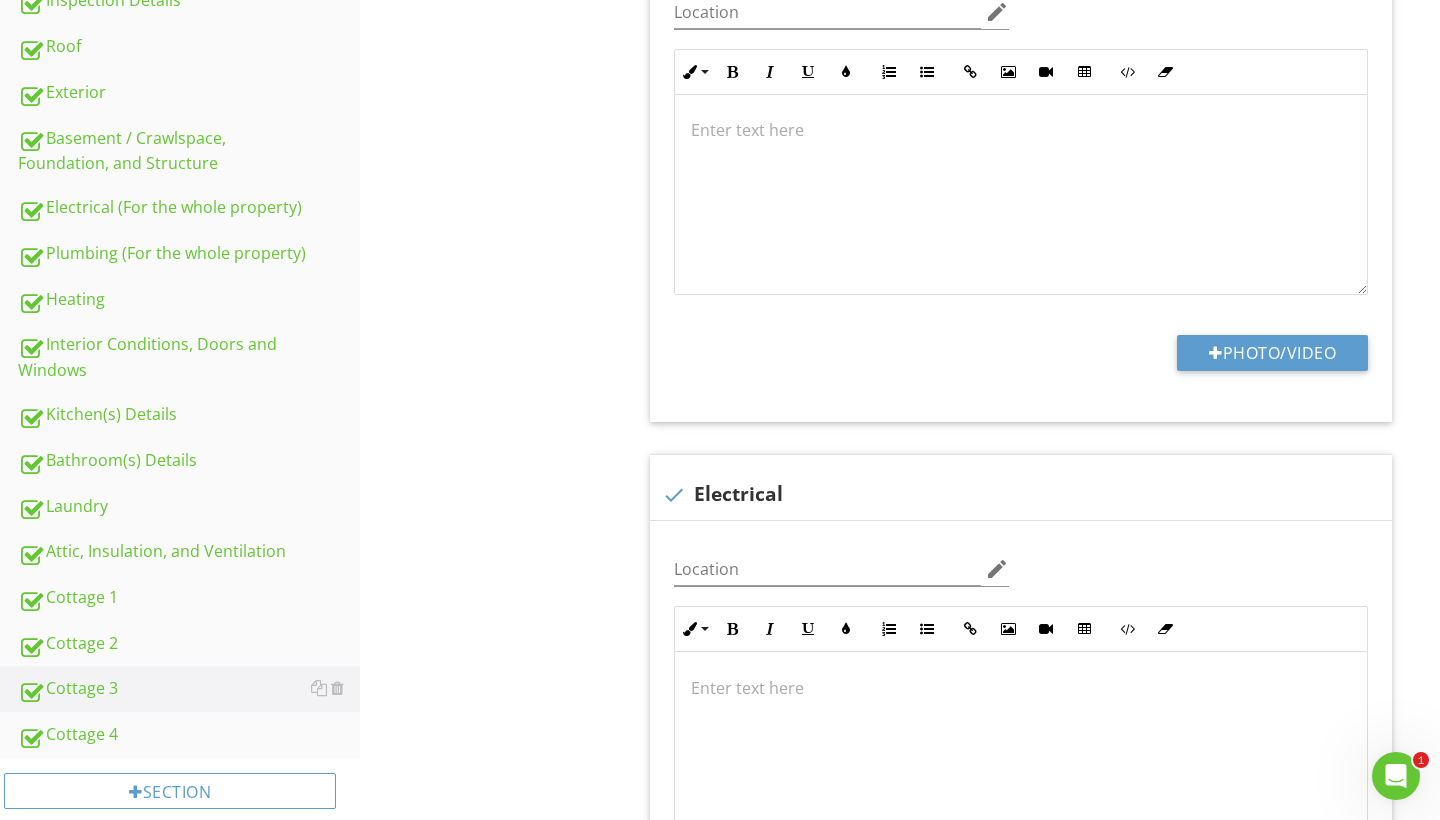 scroll, scrollTop: 532, scrollLeft: 0, axis: vertical 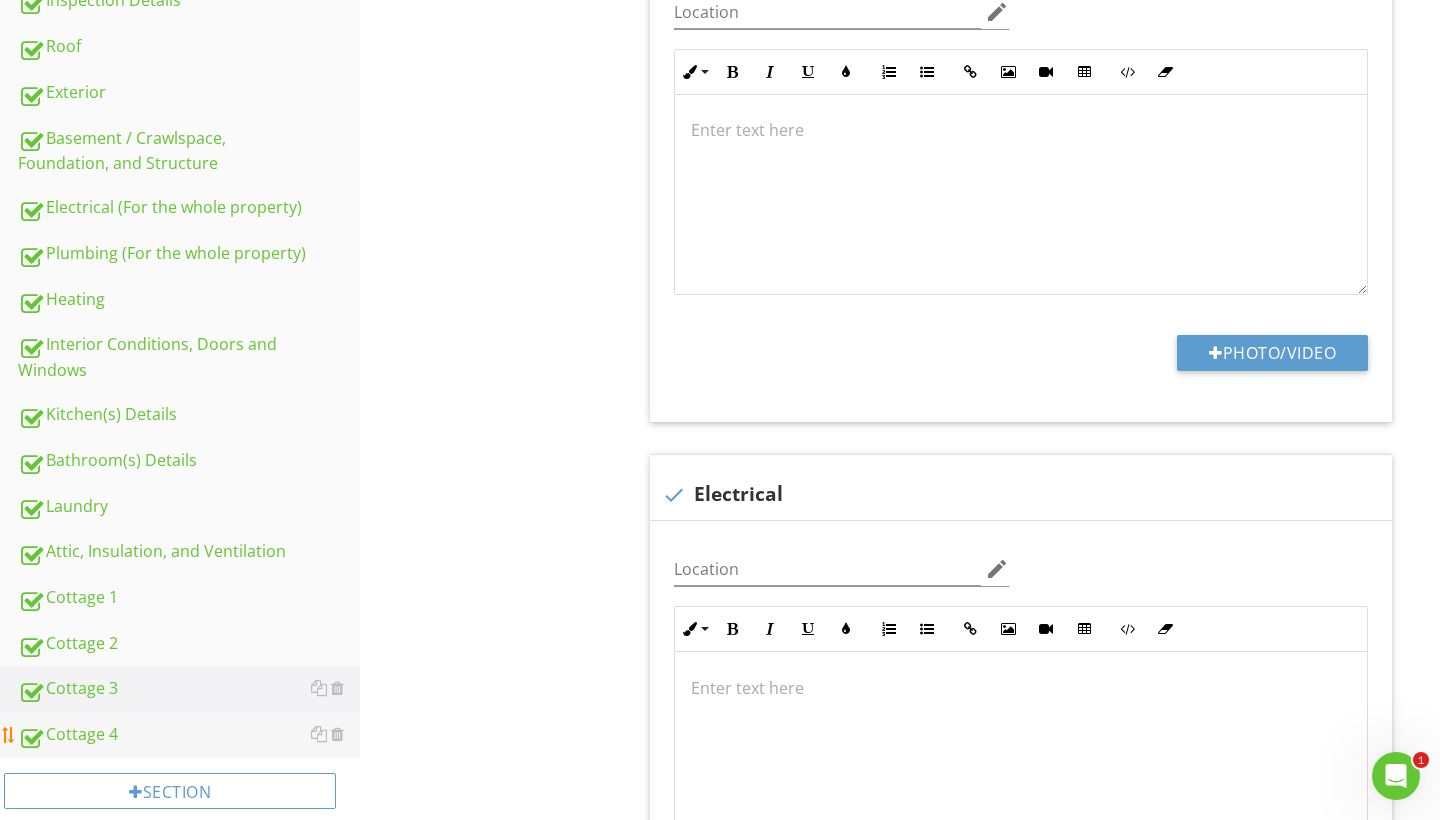 click on "Cottage 4" at bounding box center (189, 735) 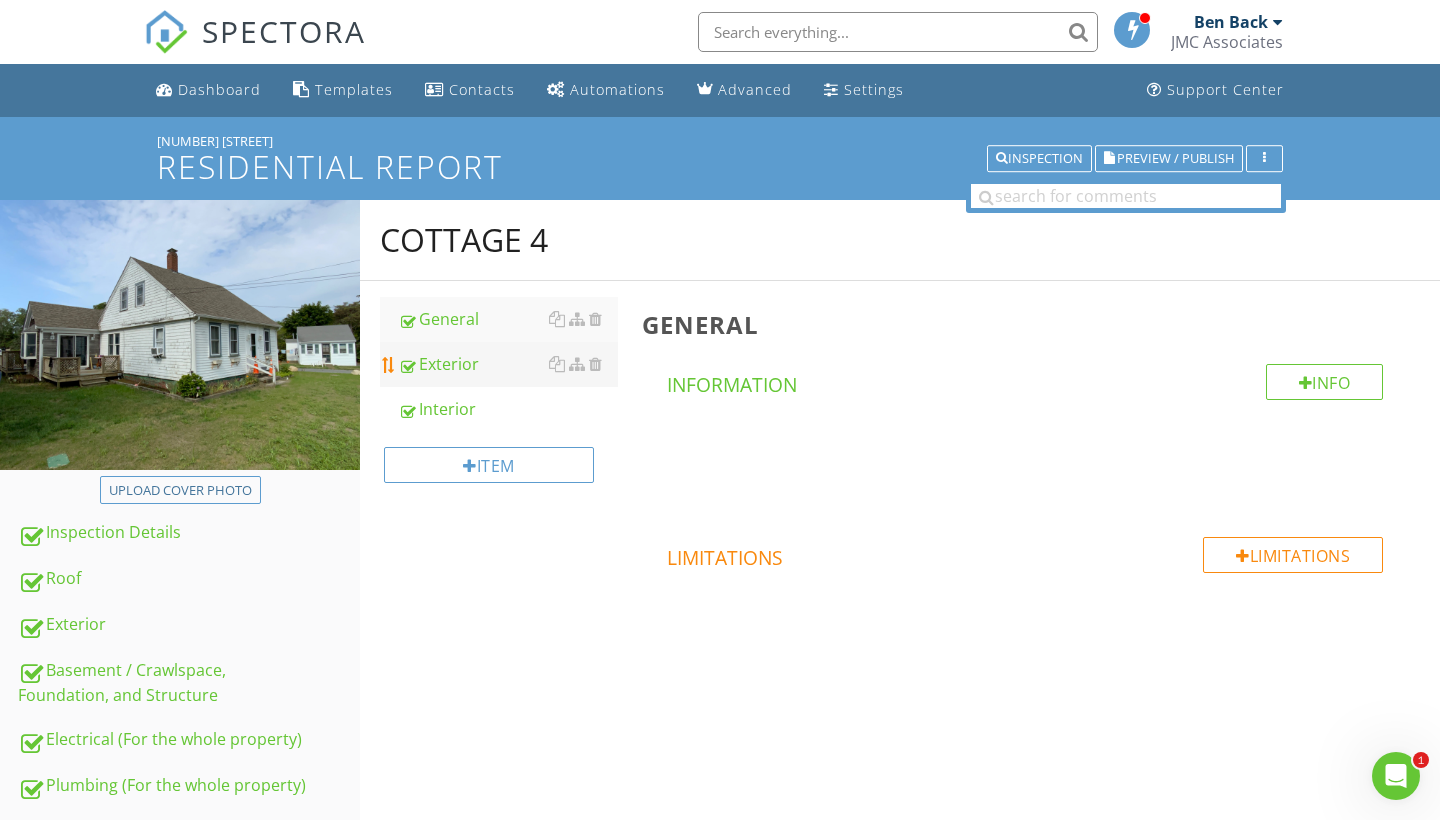 scroll, scrollTop: 0, scrollLeft: 0, axis: both 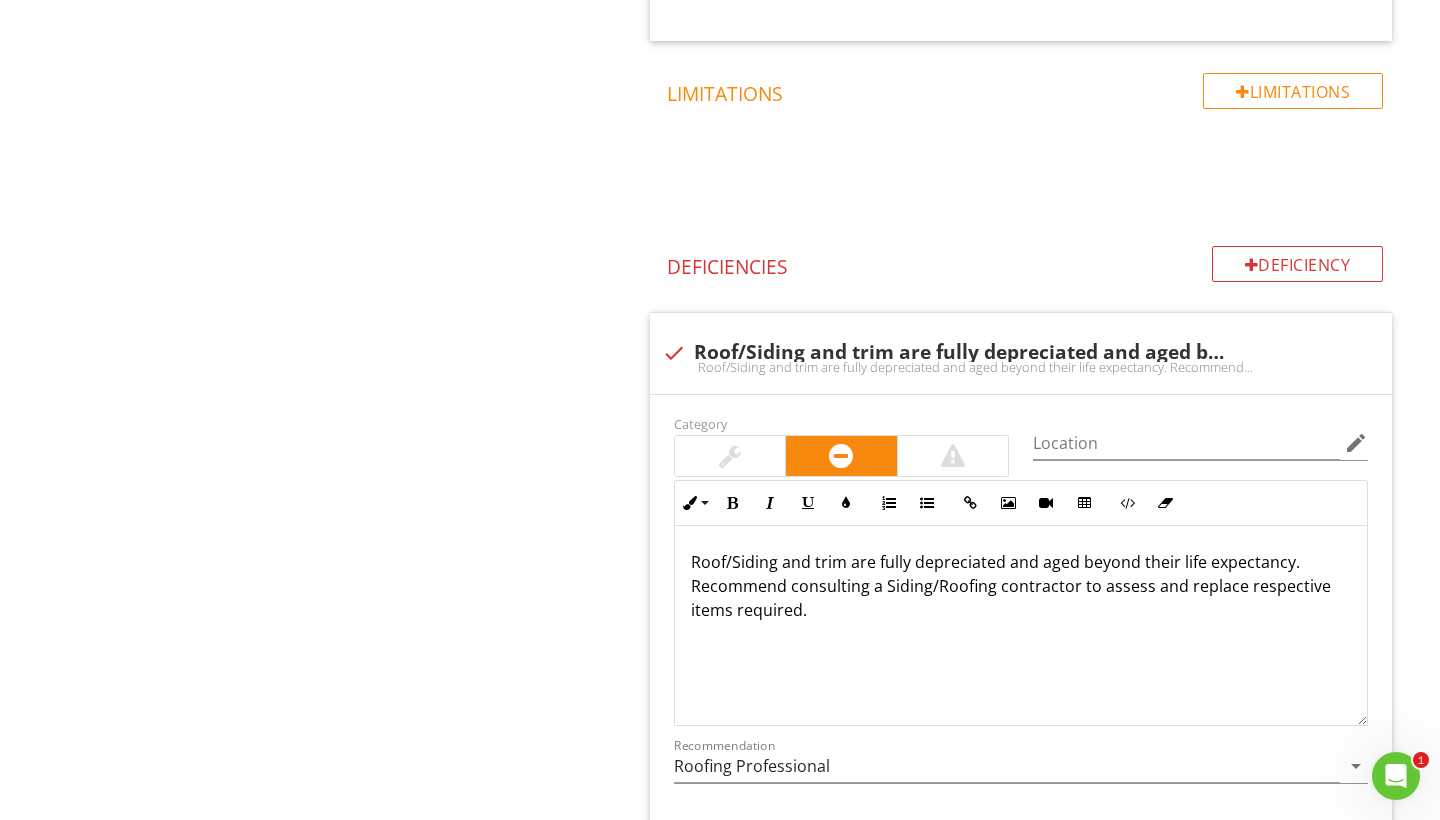 click on "Deficiency
Deficiencies
check
Roof/Siding and trim are fully depreciated and aged beyond their life expectancy 2
Roof/Siding and trim are fully depreciated and aged beyond their life expectancy. Recommend consulting a Siding/Roofing contractor to assess and replace respective items required.
Category                 Location edit       Inline Style XLarge Large Normal Small Light Small/Light Bold Italic Underline Colors Ordered List Unordered List Insert Link Insert Image Insert Video Insert Table Code View Clear Formatting Roof/Siding and trim are fully depreciated and aged beyond their life expectancy. Recommend consulting a Siding/Roofing contractor to assess and replace respective items required. Enter text here   Recommendation Roofing Professional arrow_drop_down
Photo/Video" at bounding box center [1025, 1238] 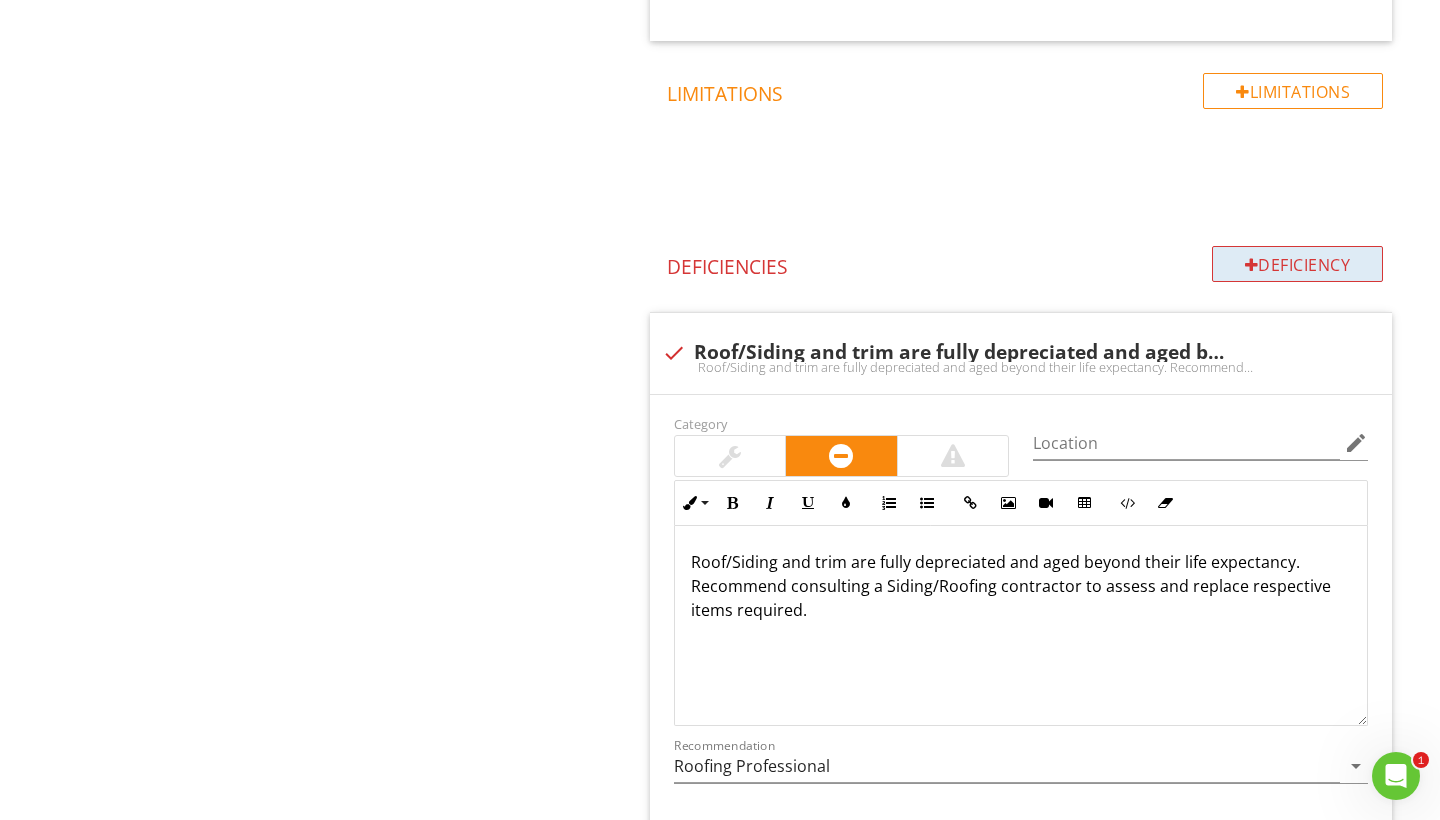 click on "Deficiency" at bounding box center (1298, 264) 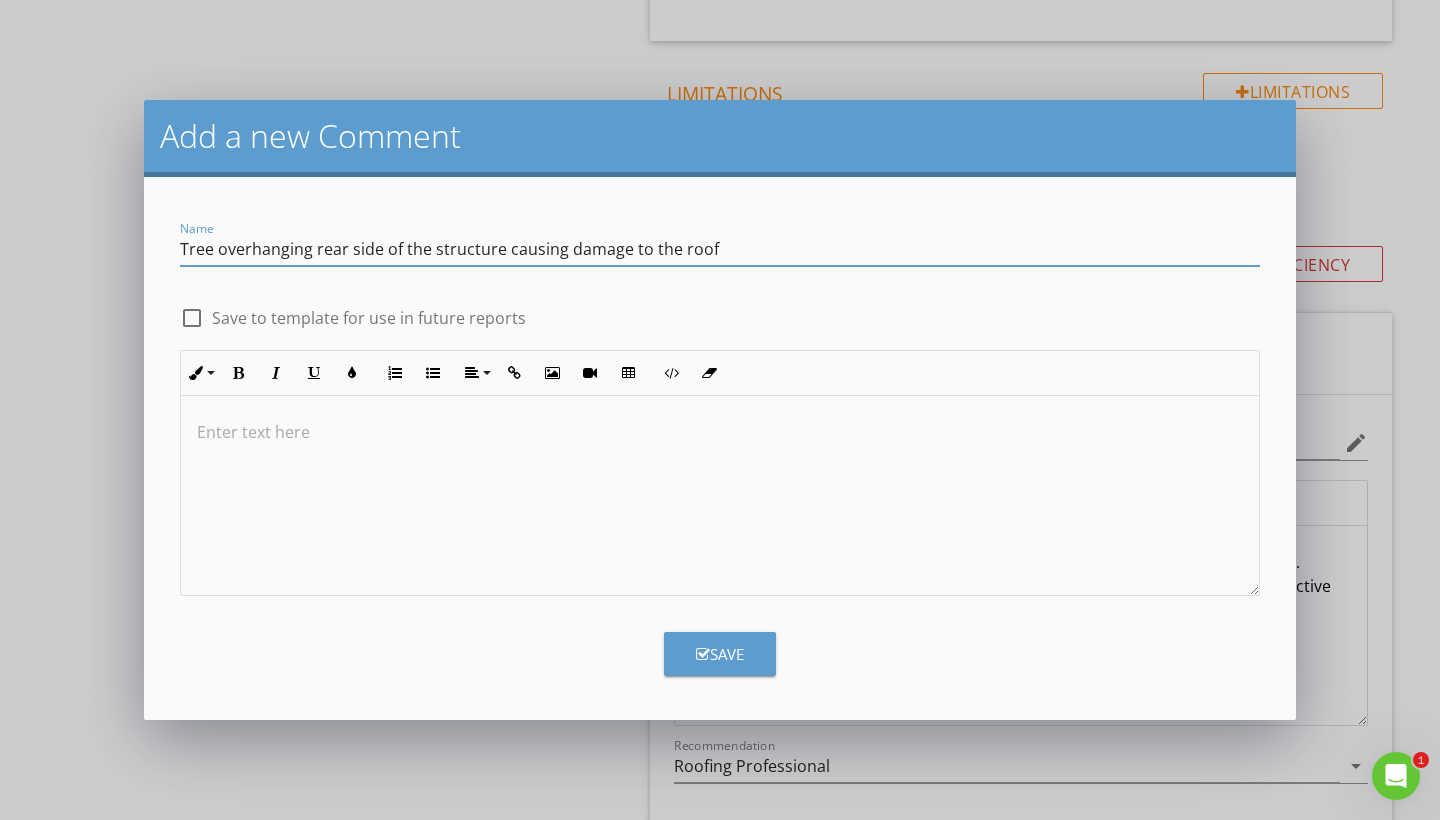click on "Tree overhanging rear side of the structure causing damage to the roof" at bounding box center [720, 249] 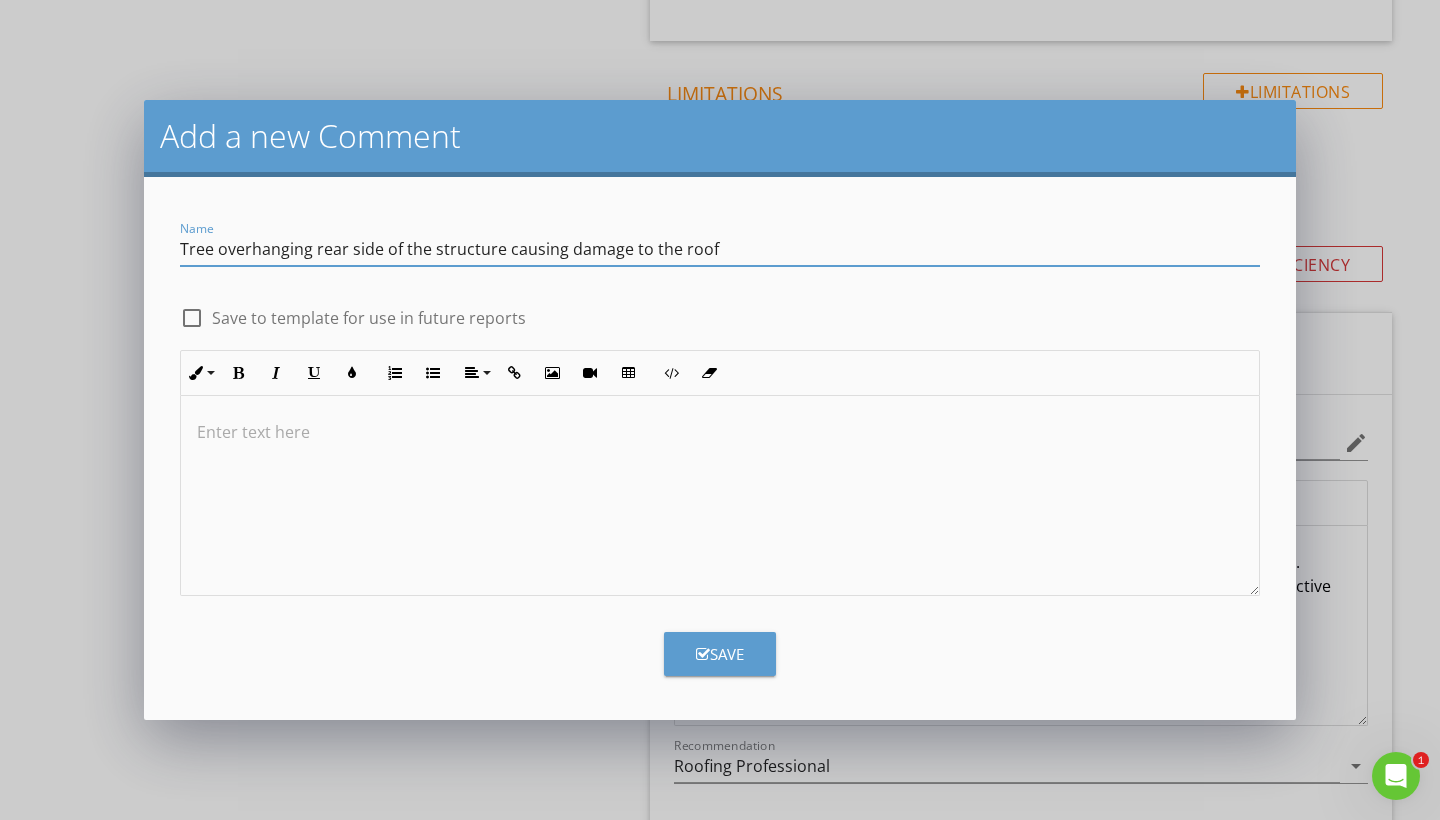 click on "Tree overhanging rear side of the structure causing damage to the roof" at bounding box center [720, 249] 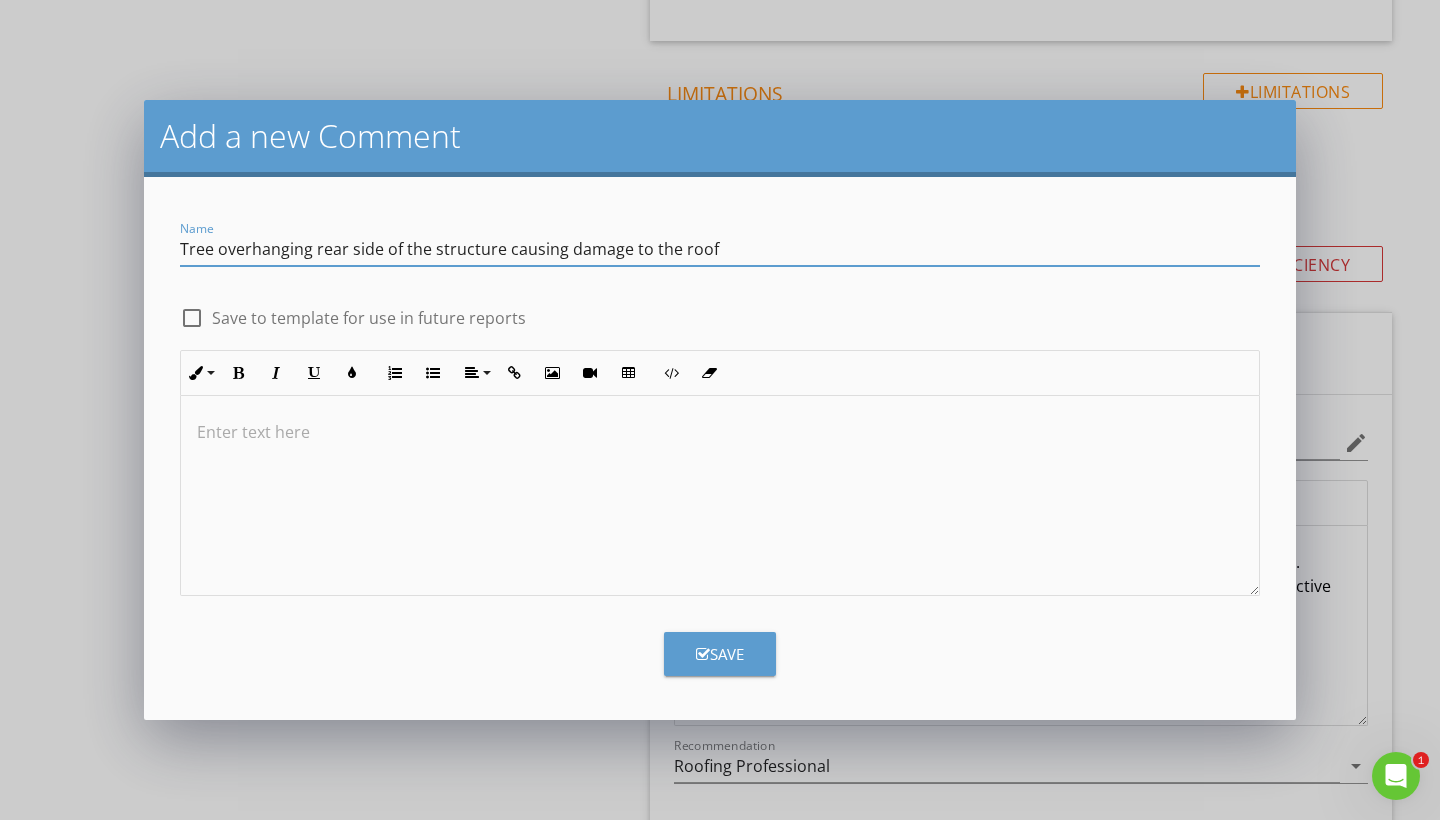 click on "Tree overhanging rear side of the structure causing damage to the roof" at bounding box center [720, 249] 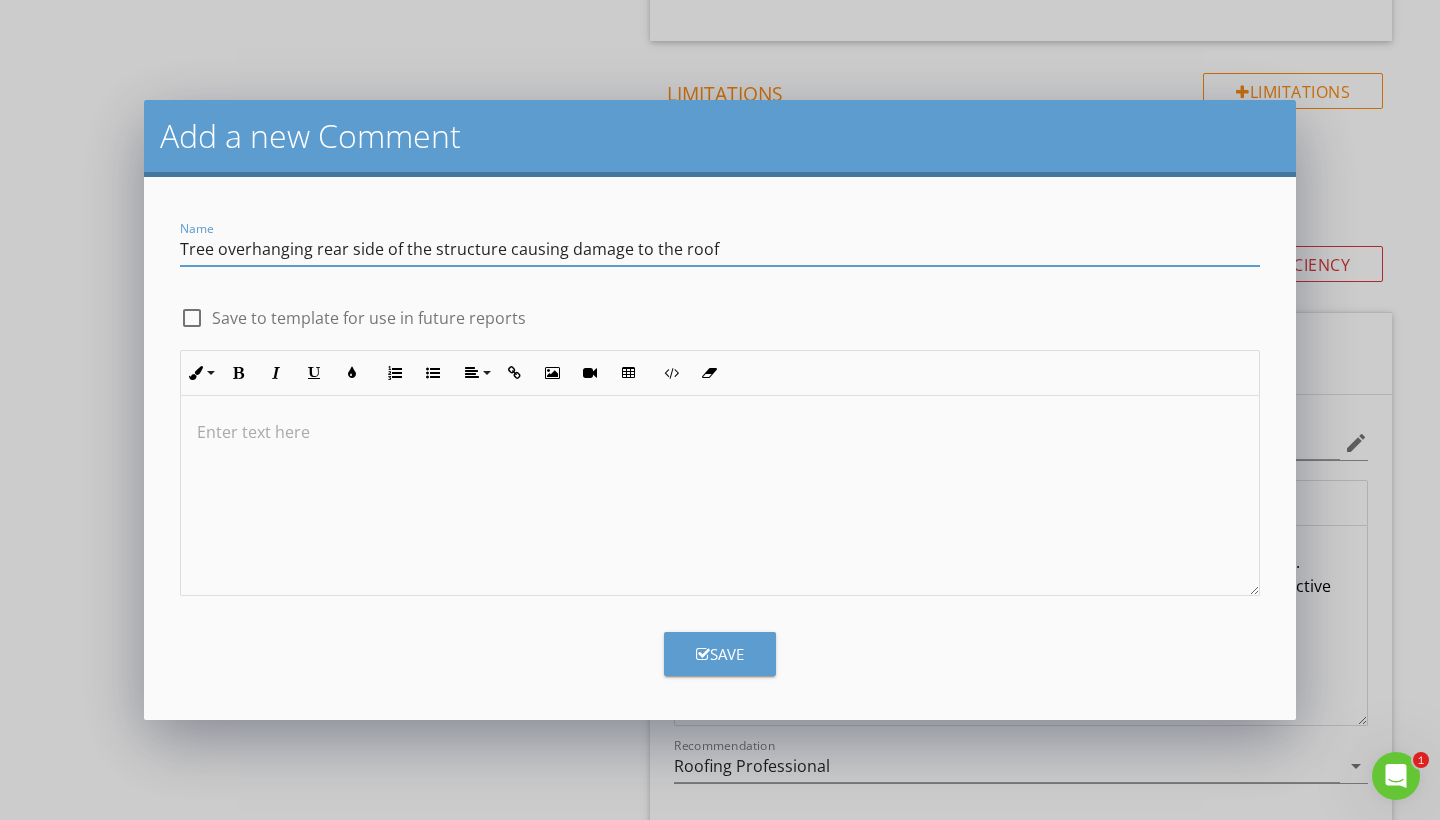 type on "Tree overhanging rear side of the structure causing damage to the roof" 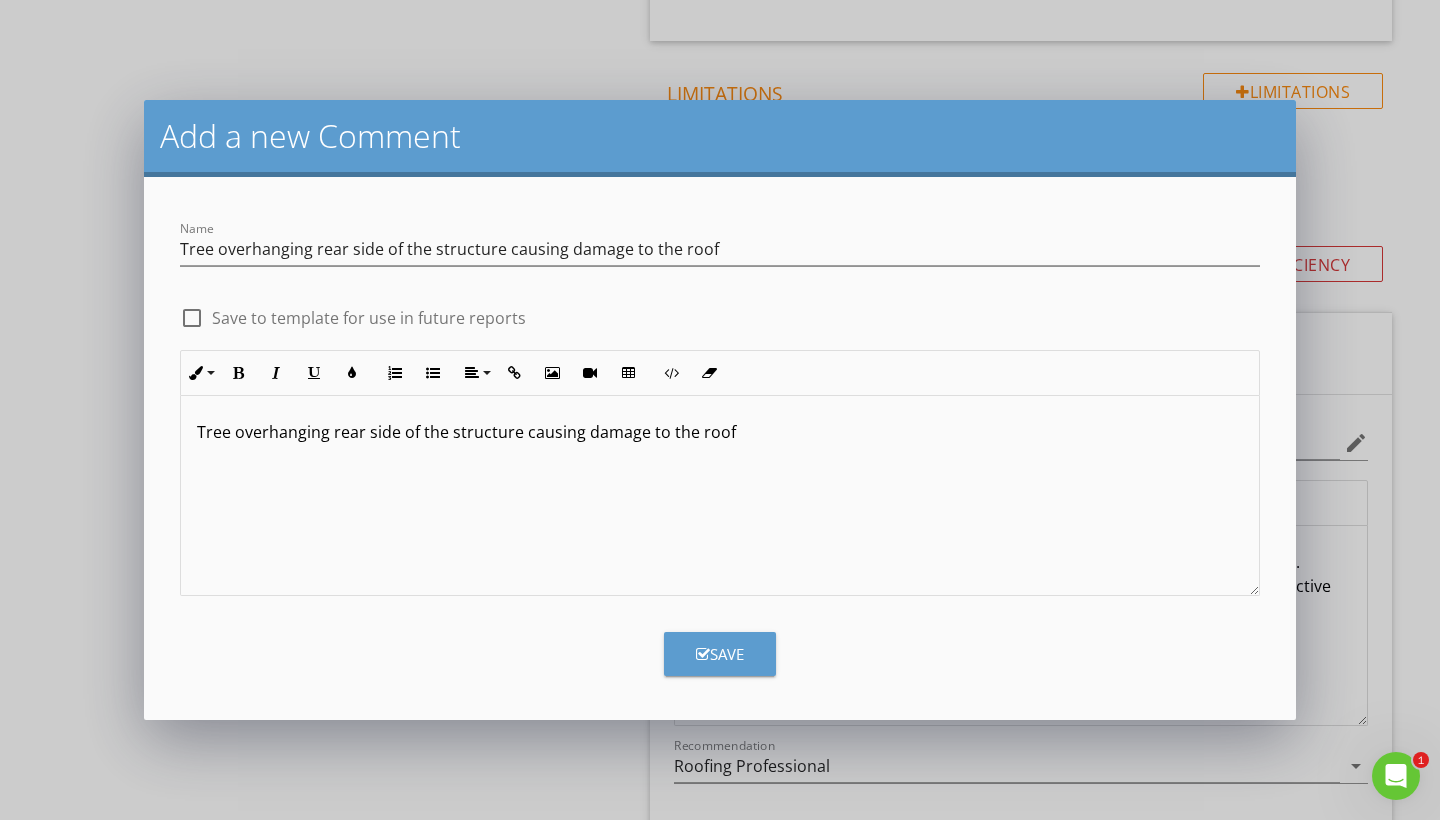 type 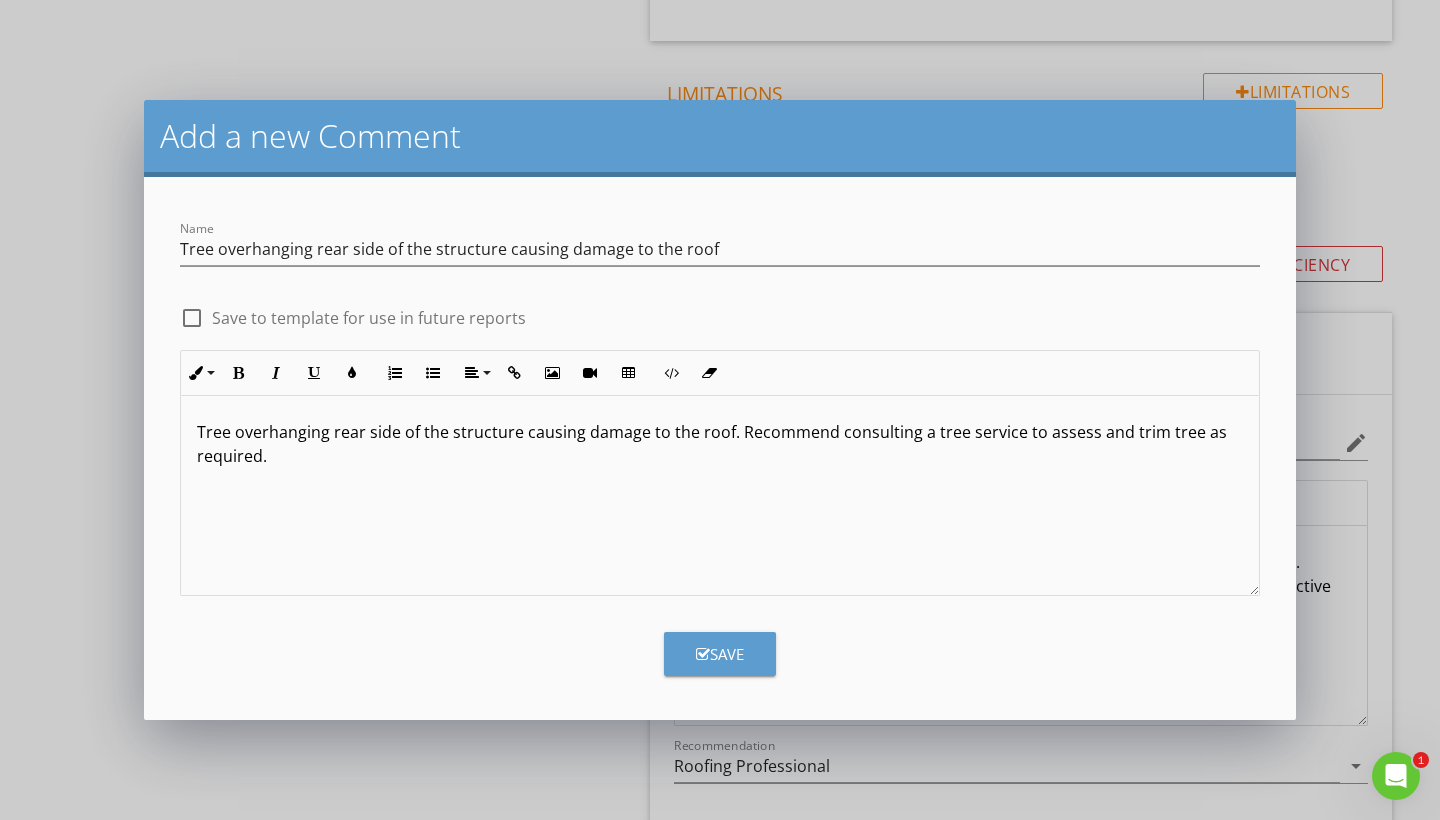 click at bounding box center [703, 654] 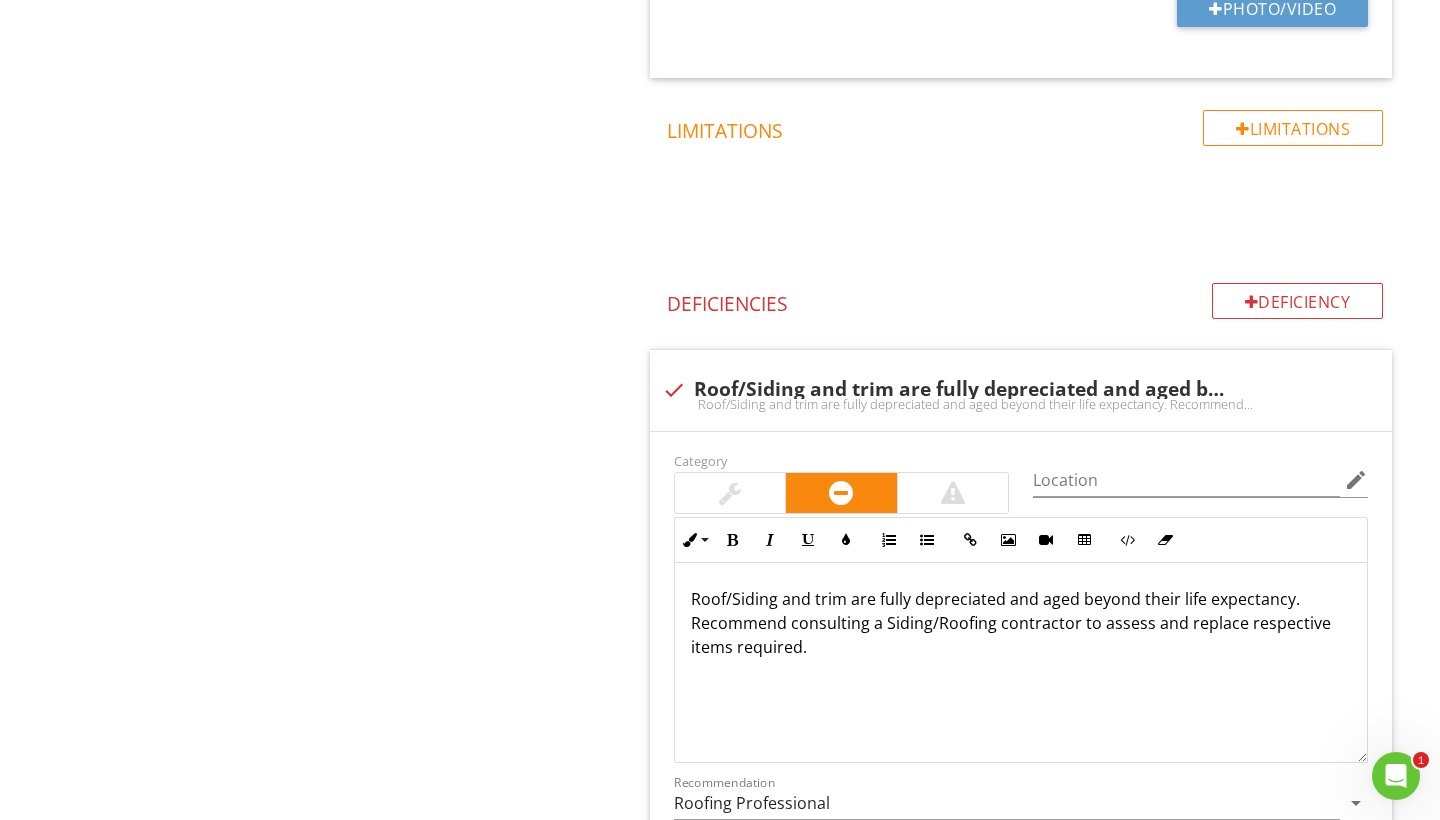 scroll, scrollTop: 3114, scrollLeft: 0, axis: vertical 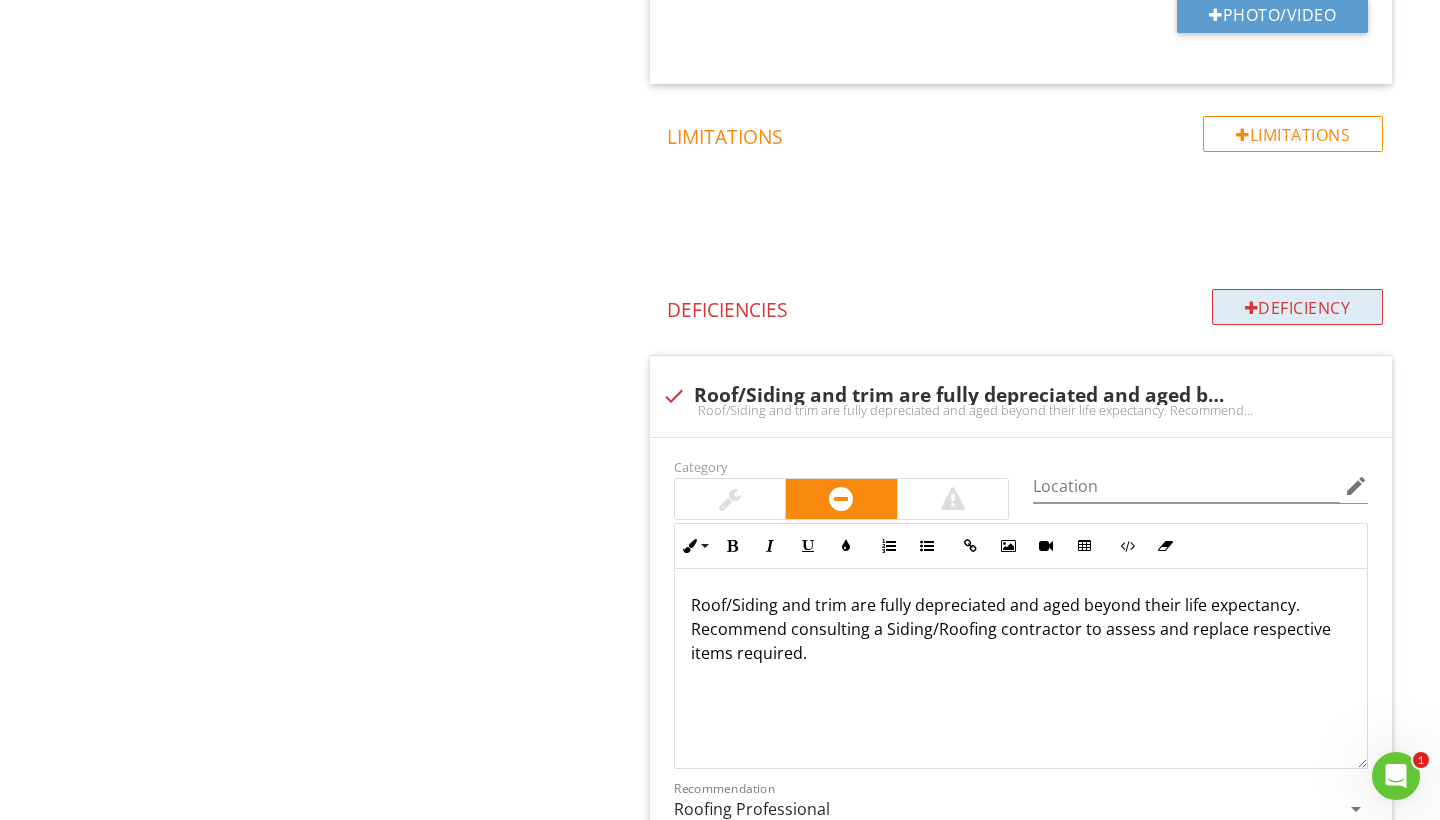 click on "Deficiency" at bounding box center (1298, 307) 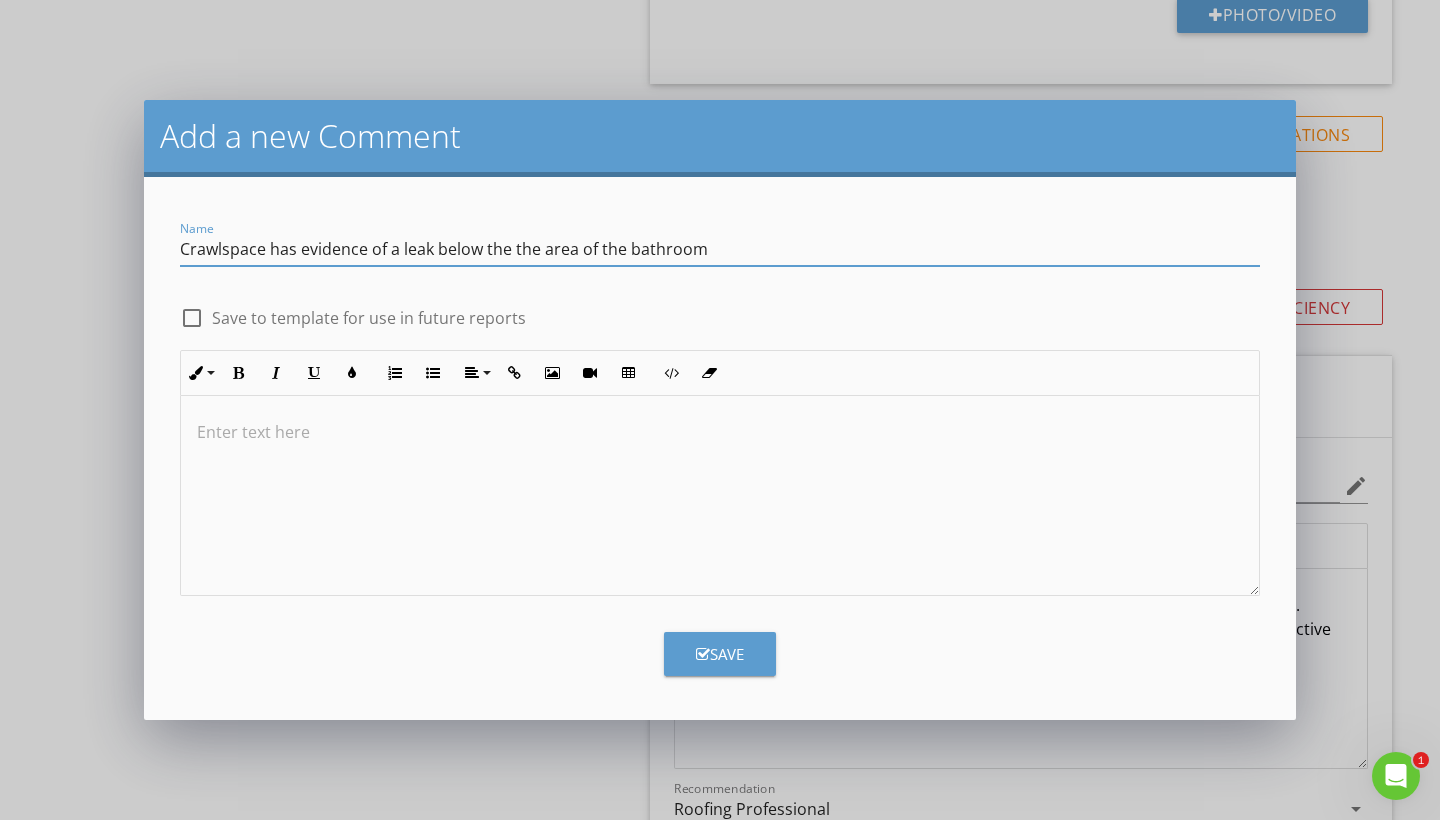 drag, startPoint x: 705, startPoint y: 292, endPoint x: 508, endPoint y: 243, distance: 203.00246 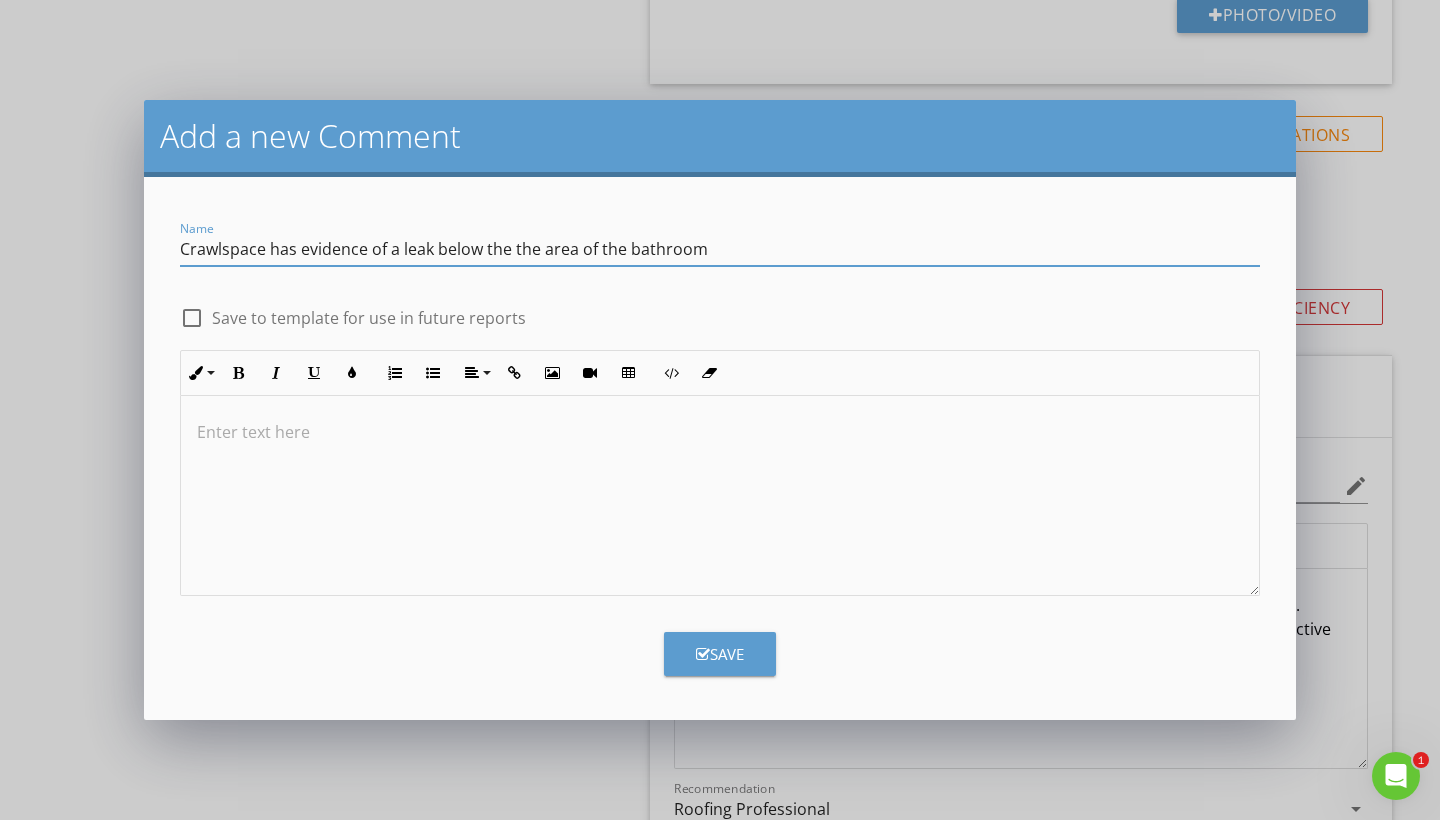 click on "Crawlspace has evidence of a leak below the the area of the bathroom" at bounding box center (720, 249) 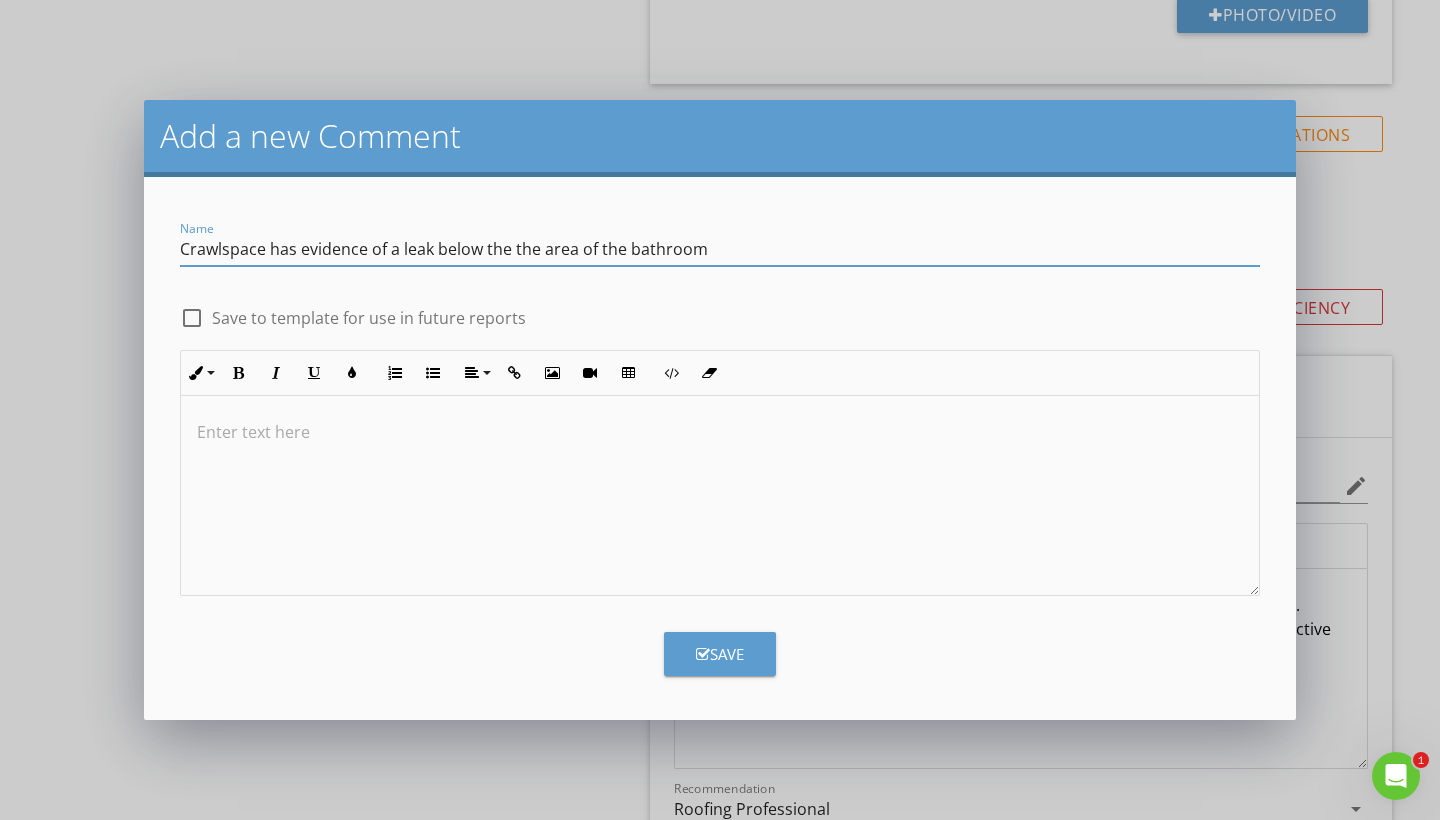 click on "Crawlspace has evidence of a leak below the the area of the bathroom" at bounding box center (720, 249) 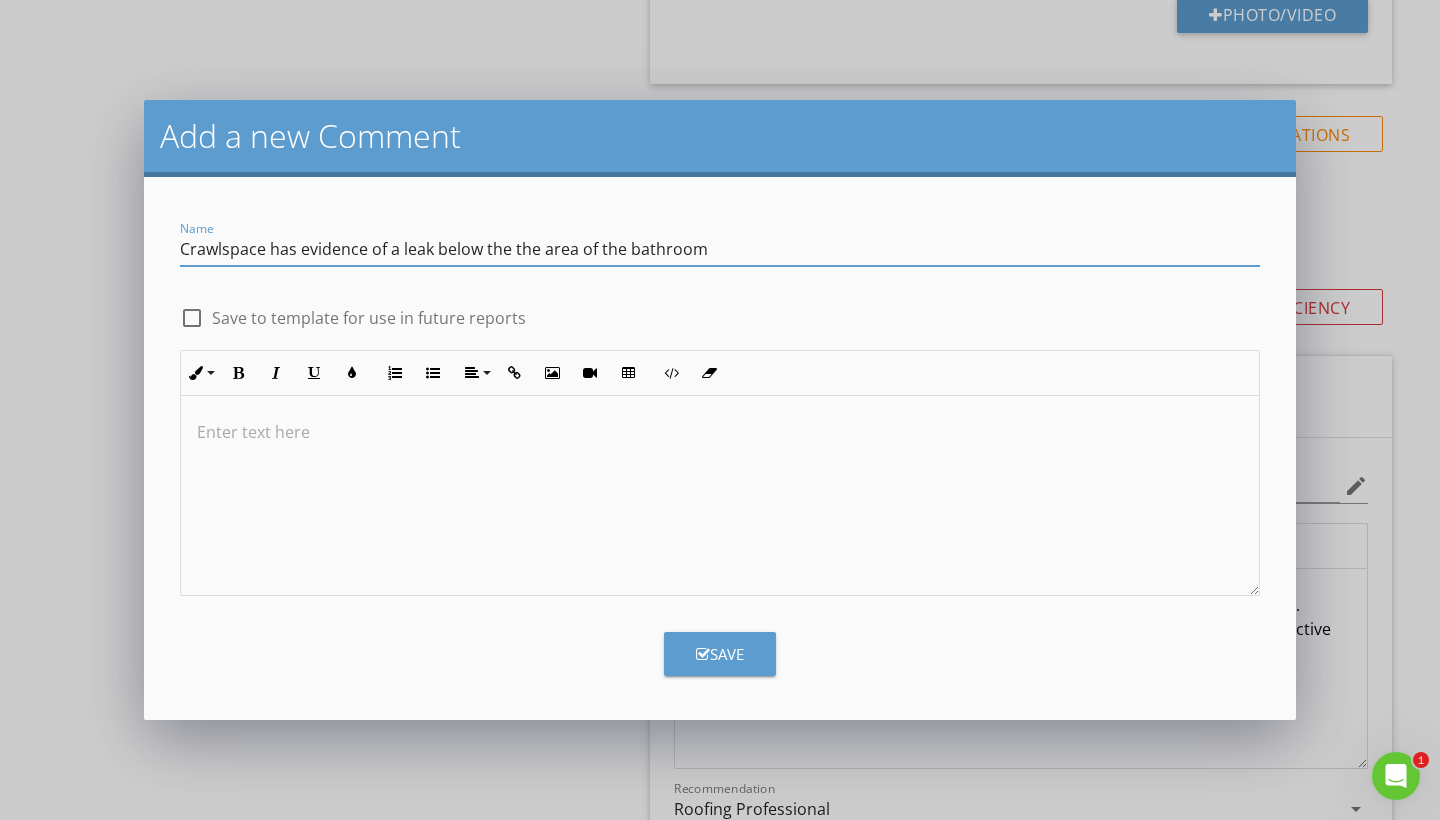 type on "Crawlspace has evidence of a leak below the the area of the bathroom" 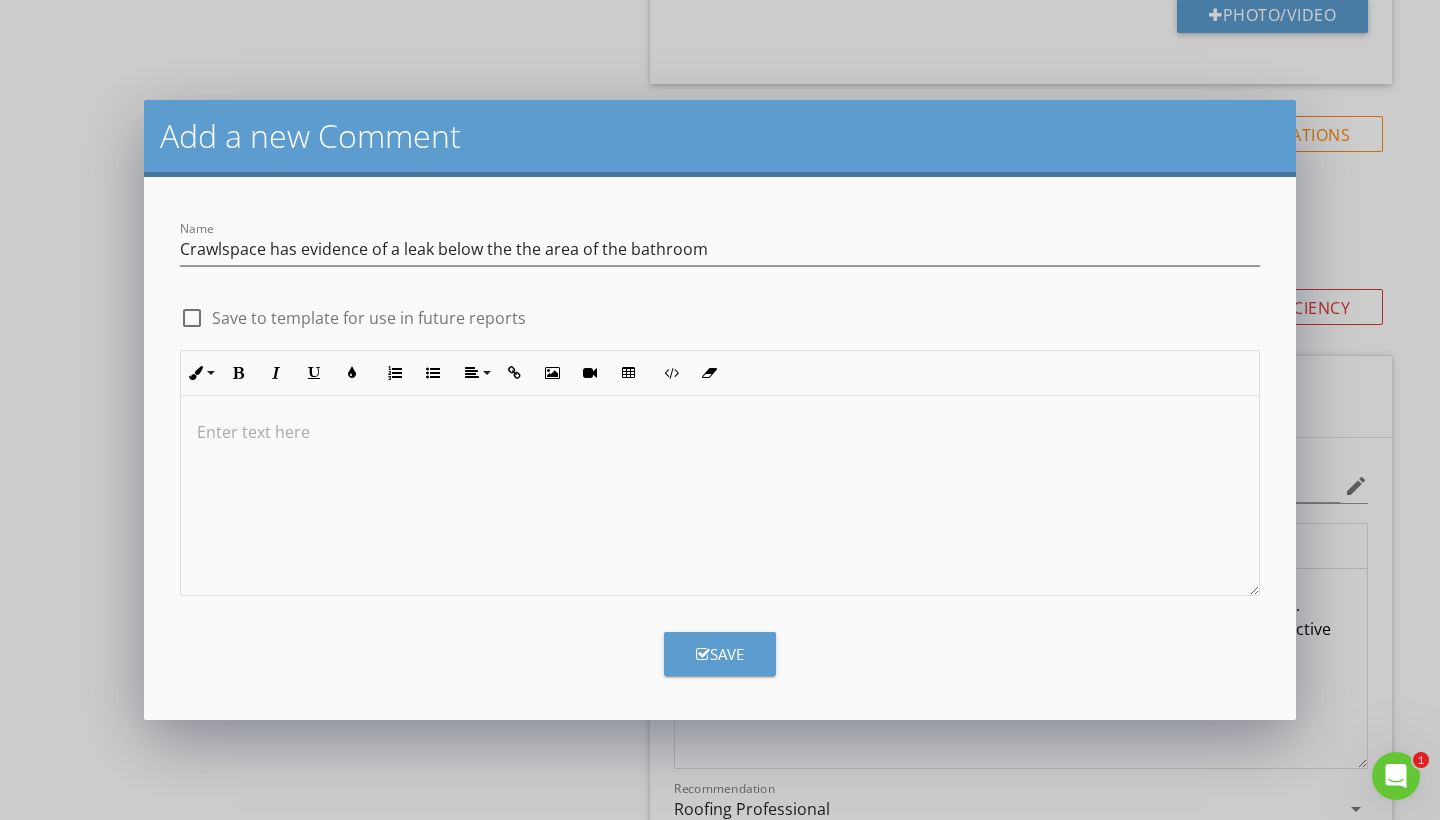 click at bounding box center (720, 496) 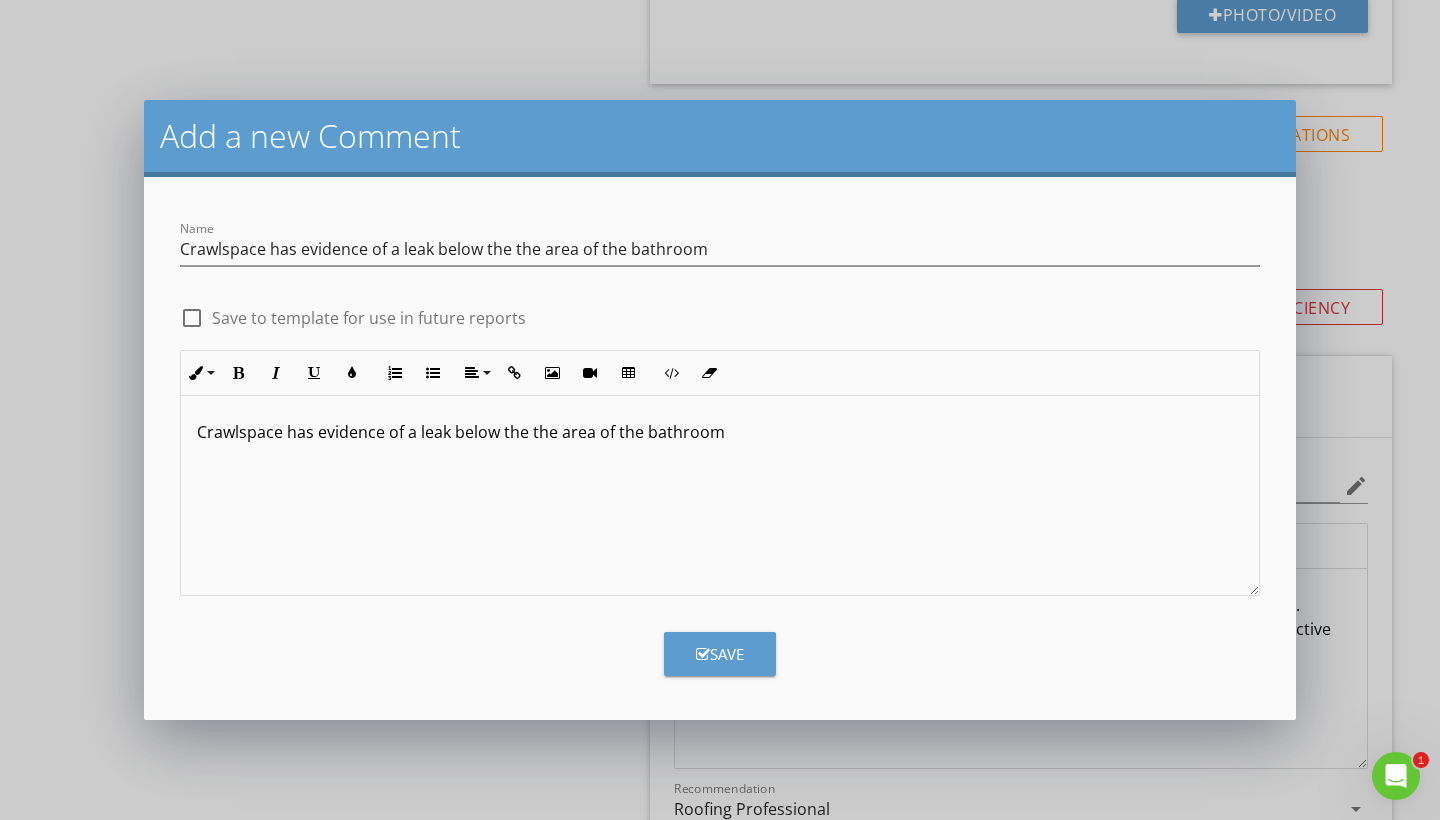 type 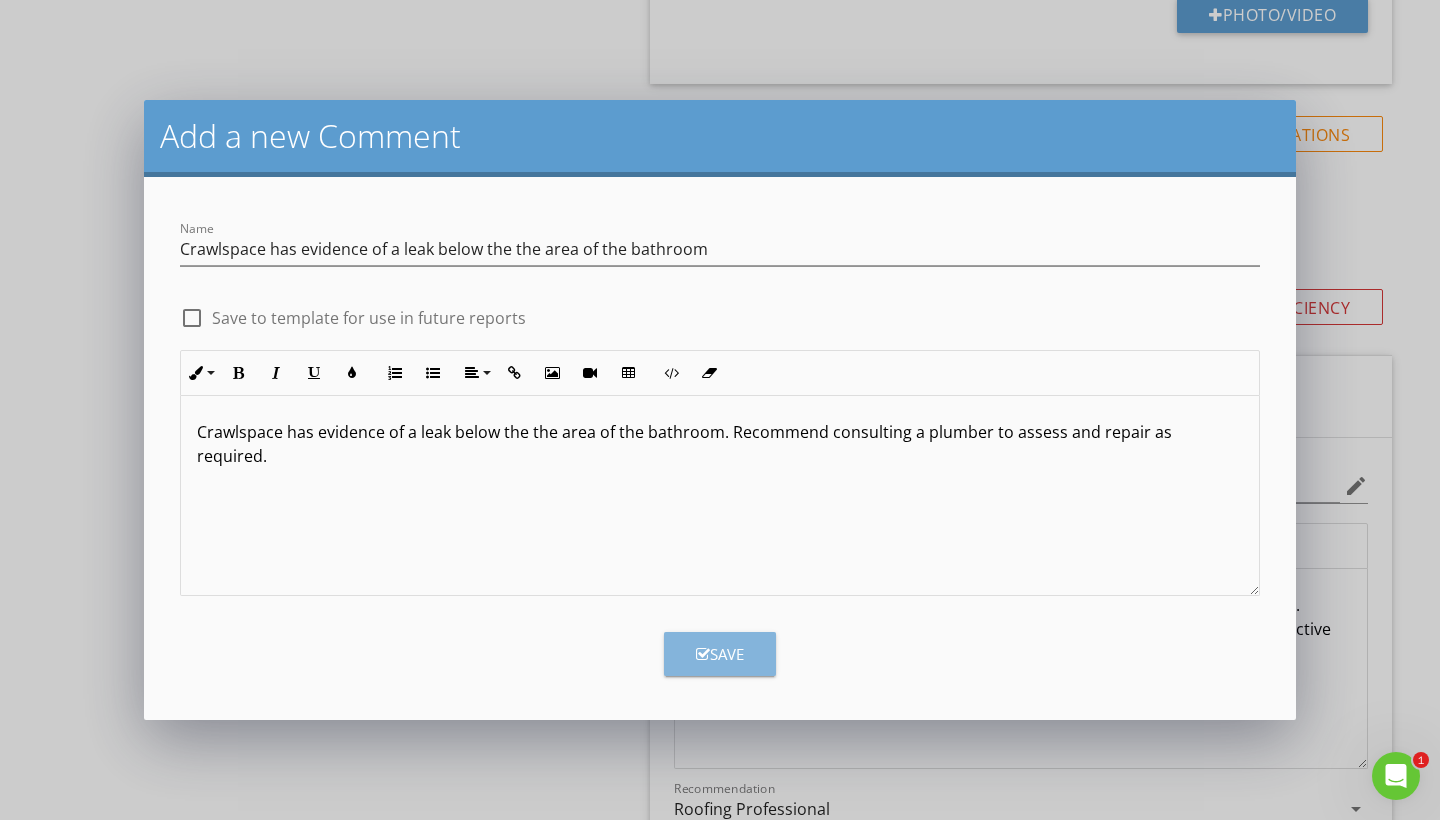 click on "Save" at bounding box center [720, 654] 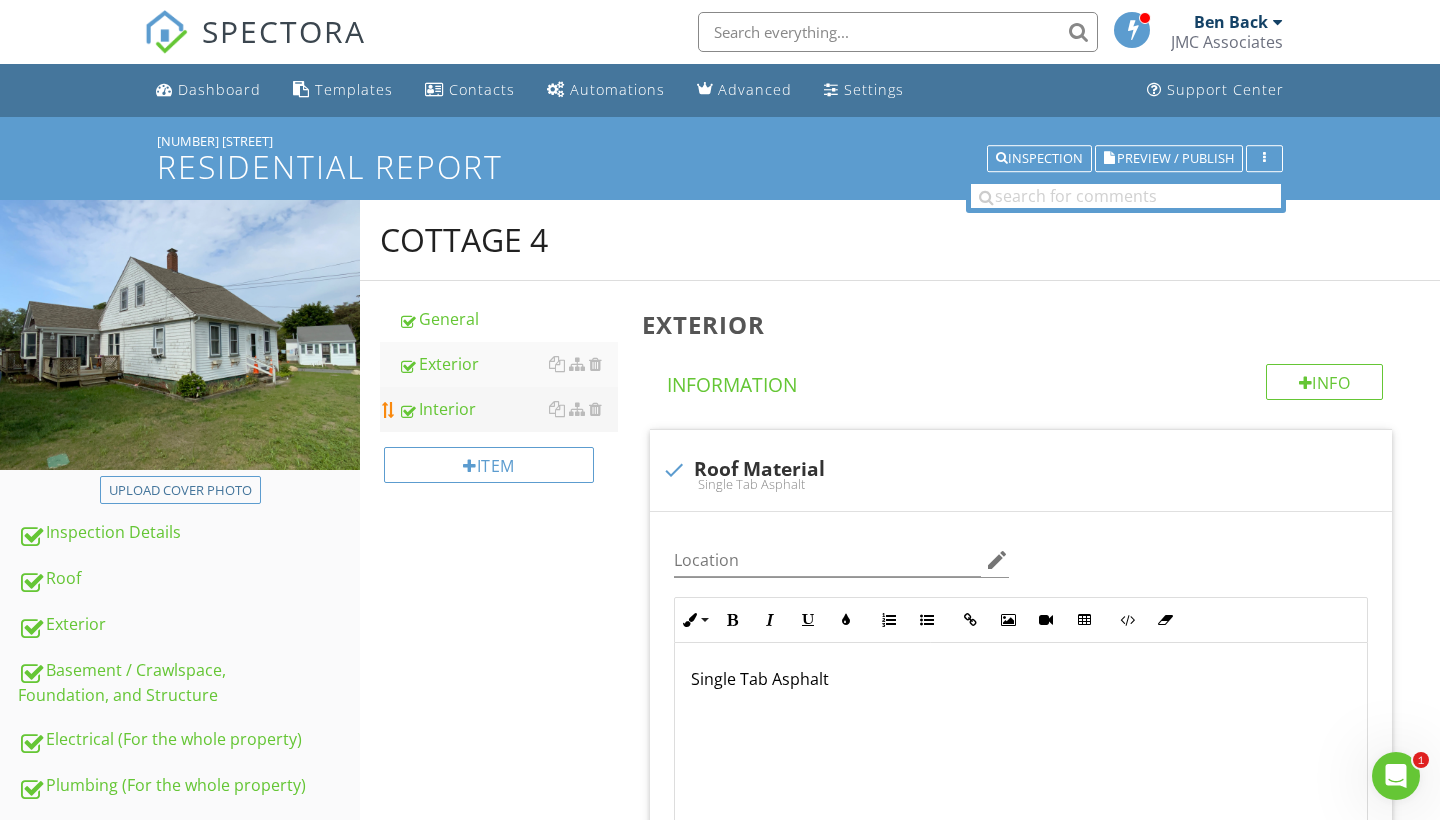 scroll, scrollTop: 0, scrollLeft: 0, axis: both 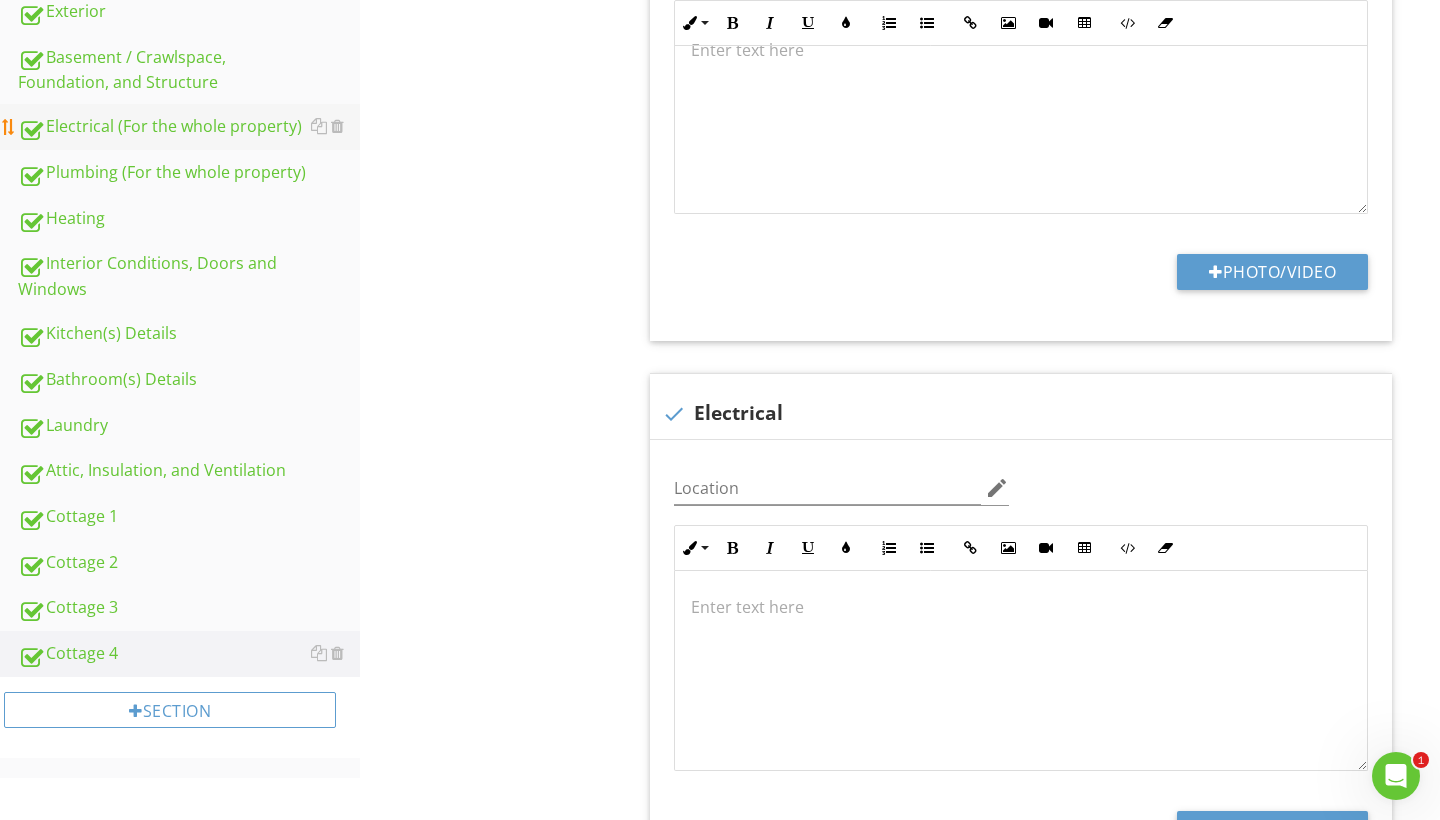 click on "Electrical (For the whole property)" at bounding box center (189, 127) 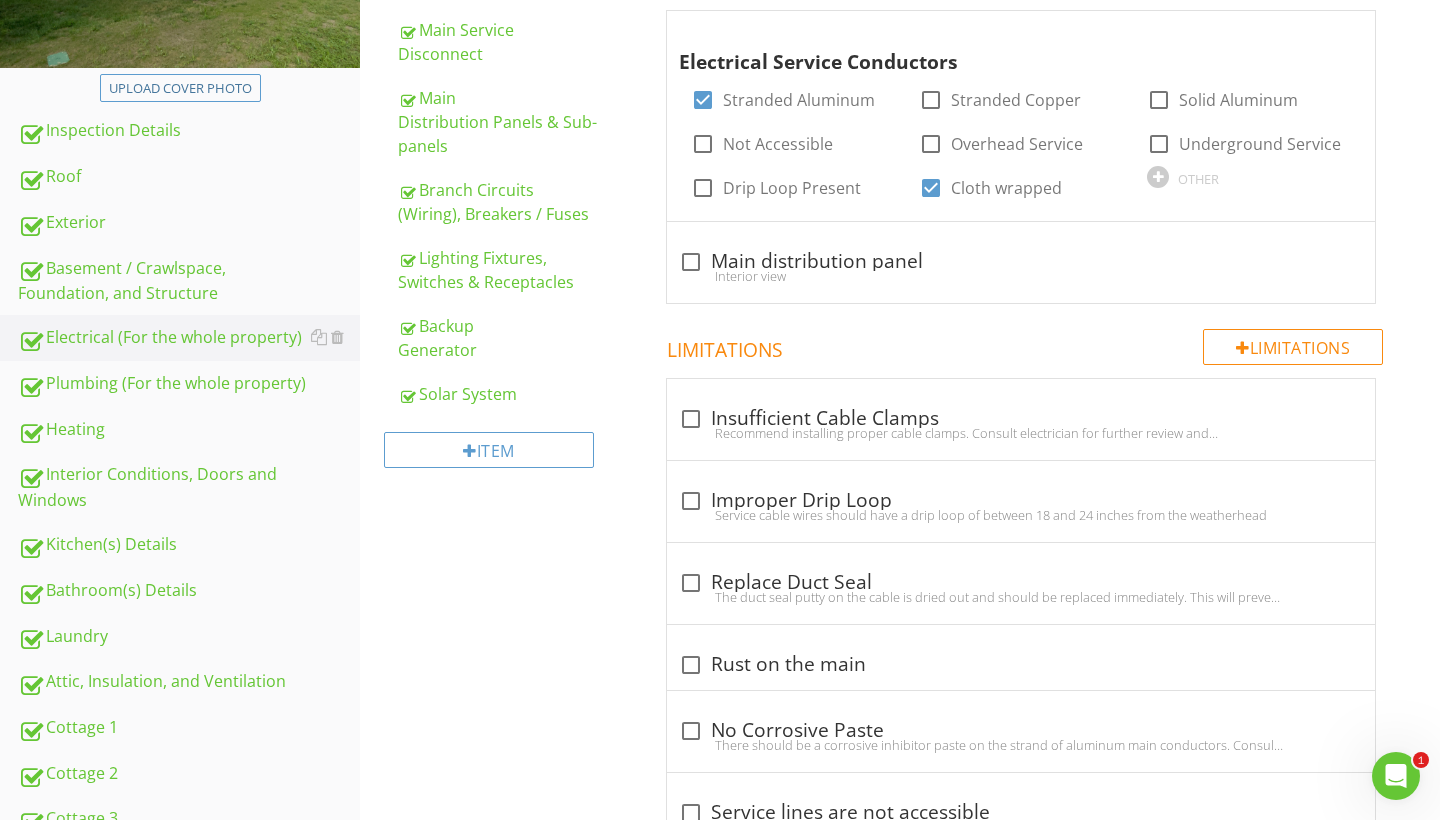 scroll, scrollTop: 397, scrollLeft: 0, axis: vertical 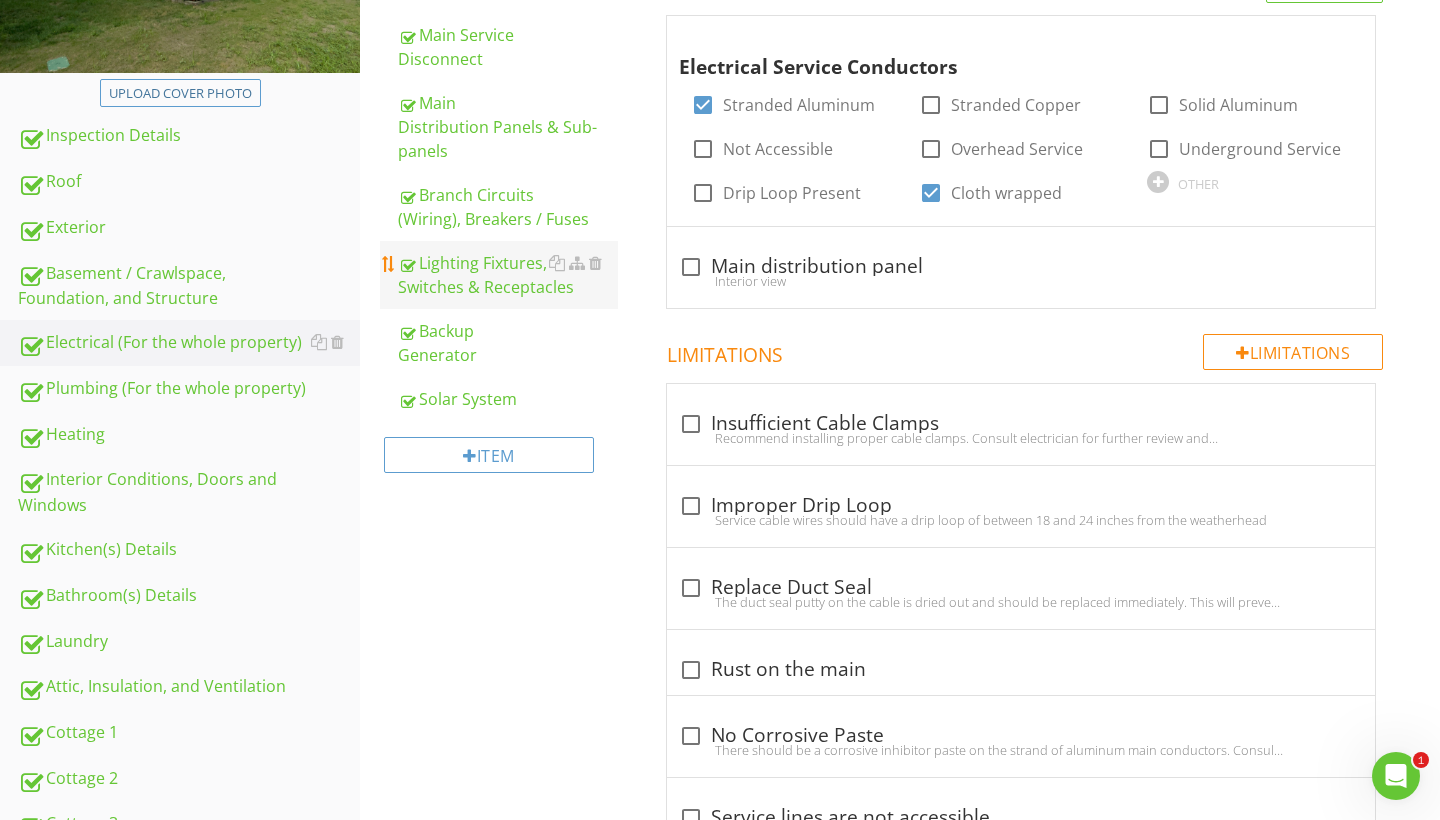 click on "Lighting Fixtures, Switches & Receptacles" at bounding box center (508, 275) 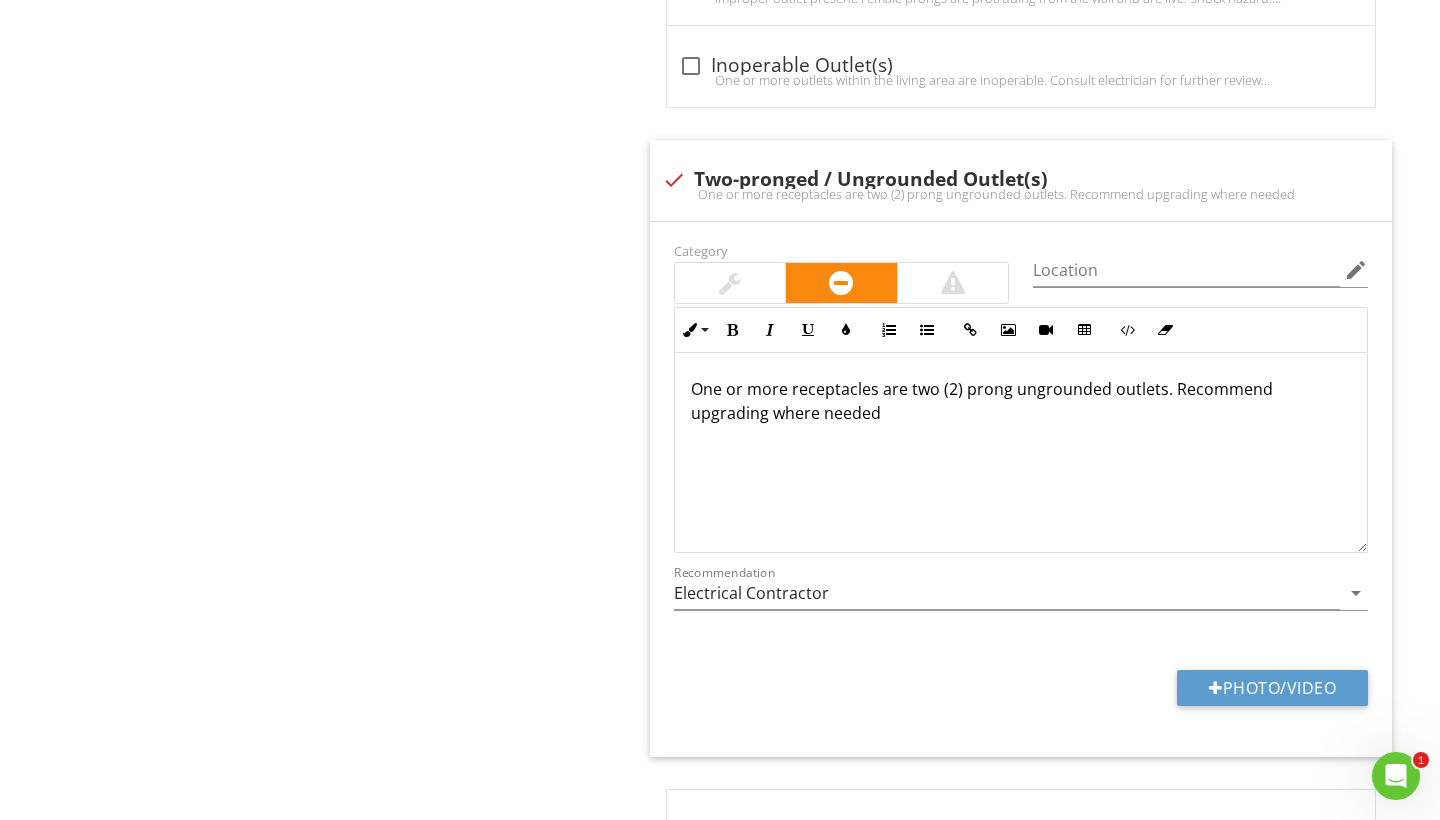 scroll, scrollTop: 2189, scrollLeft: 0, axis: vertical 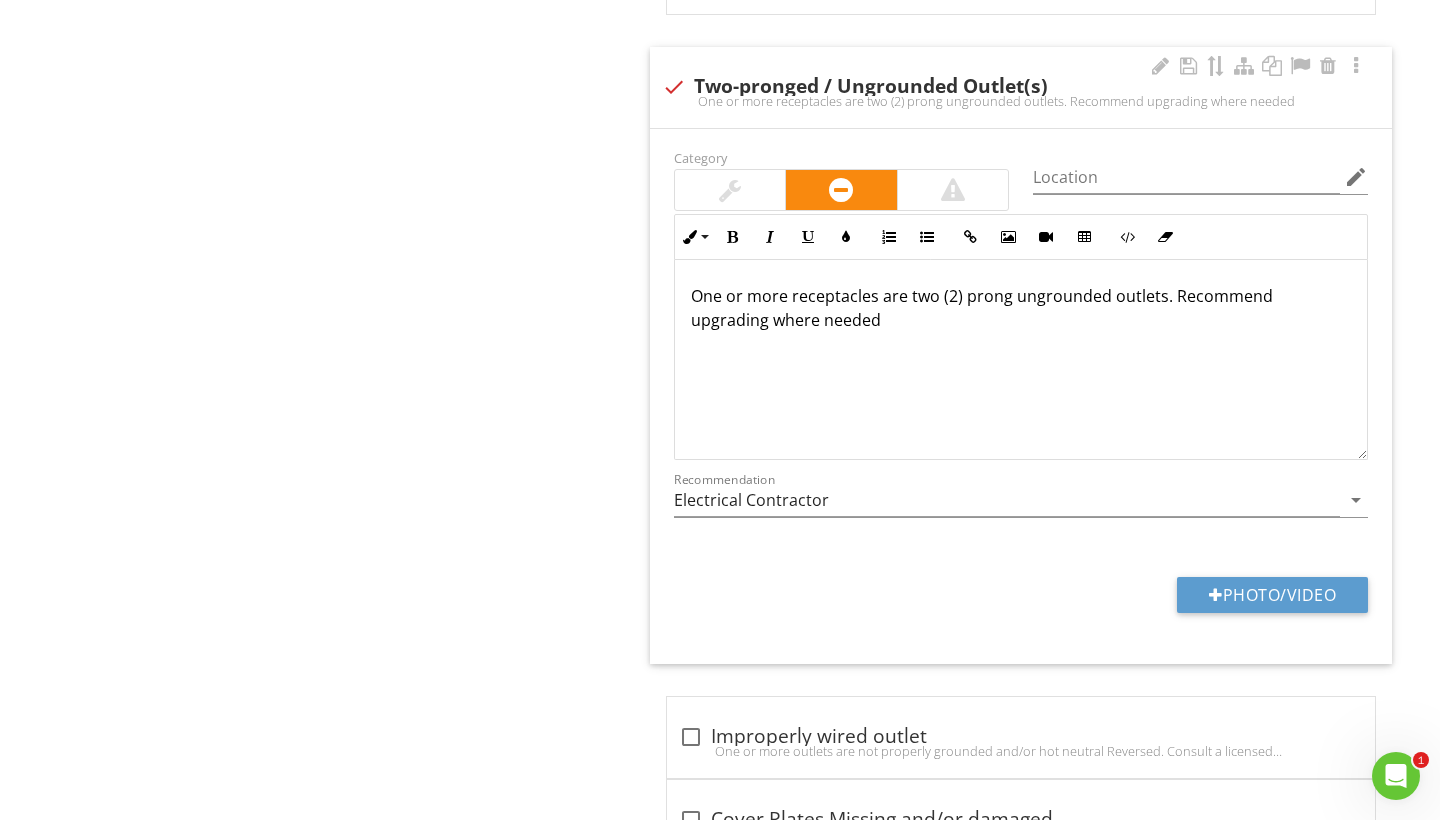 click on "One or more receptacles are two (2) prong ungrounded outlets. Recommend upgrading where needed" at bounding box center (1021, 308) 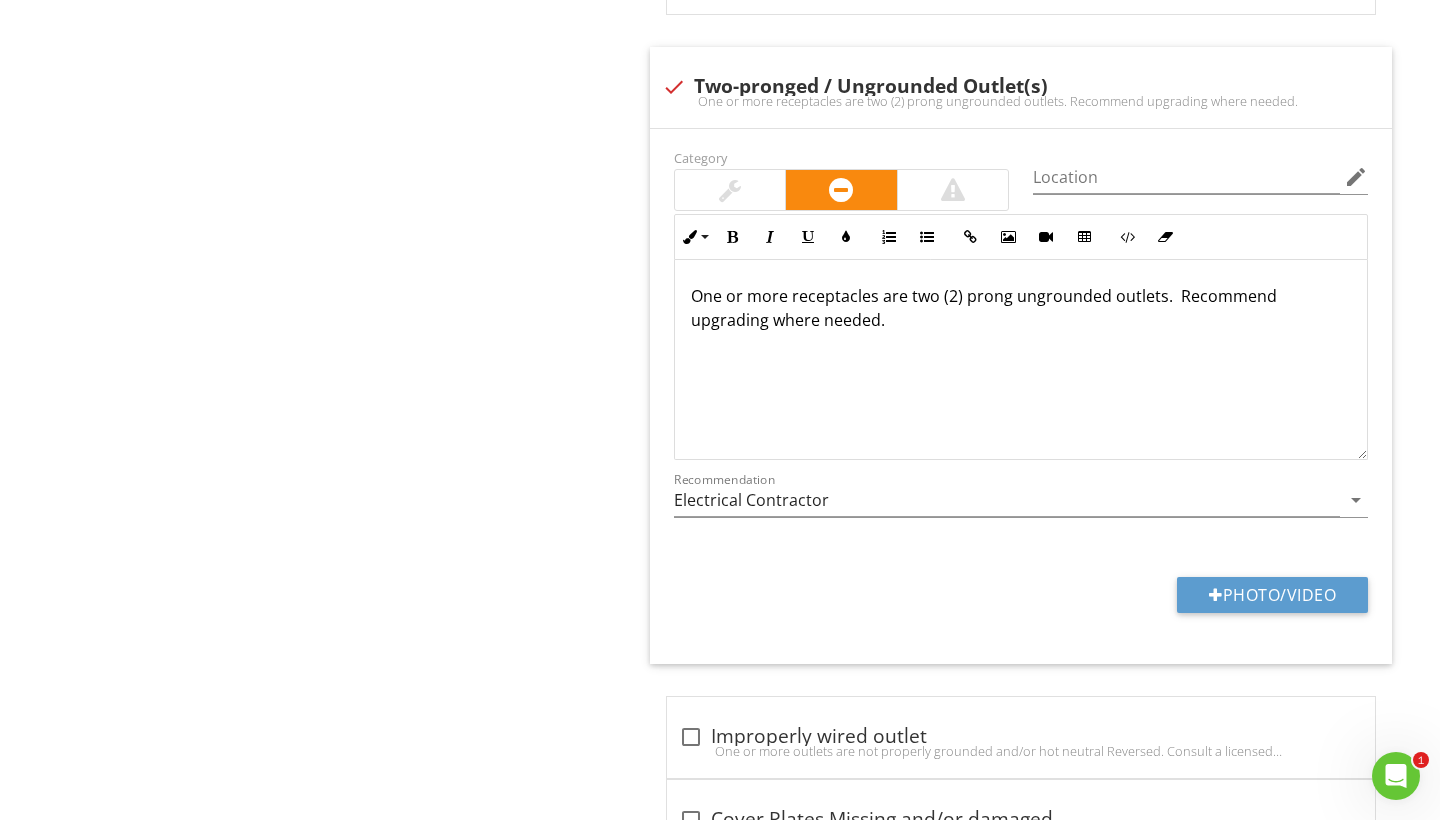 click on "Electrical (For the whole property)
Main Service Lines
Electric Meter(s)
Main Service Disconnect
Main Distribution Panels & Sub-panels
Branch Circuits (Wiring), Breakers / Fuses
Lighting Fixtures, Switches & Receptacles
Backup Generator
Solar System
Item
Lighting Fixtures, Switches & Receptacles
Info
Information
Light Switches
check_box Light Switches   check_box_outline_blank Dimmers   check_box_outline_blank Motion Sensors   check_box_outline_blank Push Button   check_box_outline_blank Pull Chains         OTHER
Lighting Fixtures" at bounding box center (900, 333) 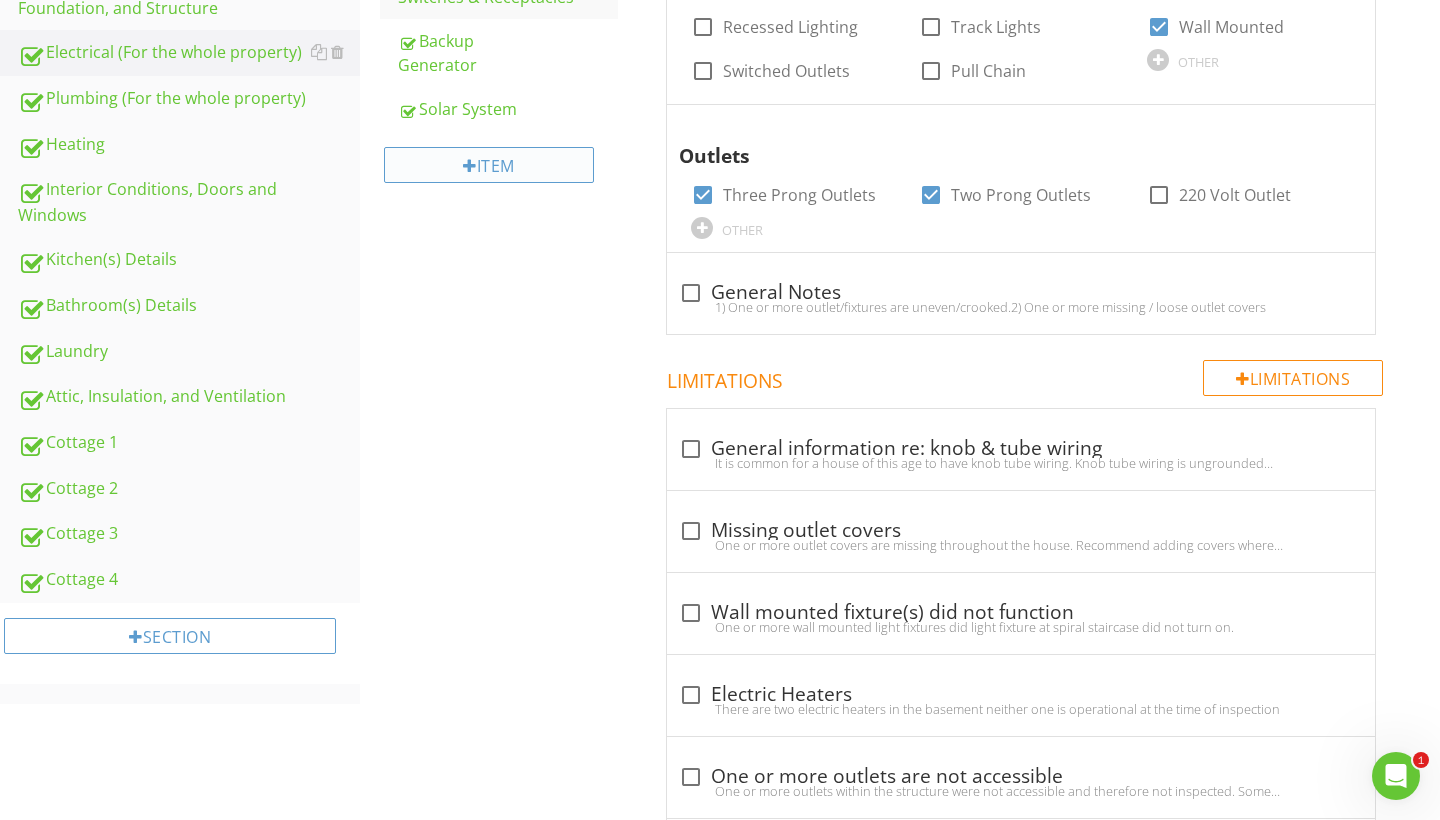 scroll, scrollTop: 689, scrollLeft: 0, axis: vertical 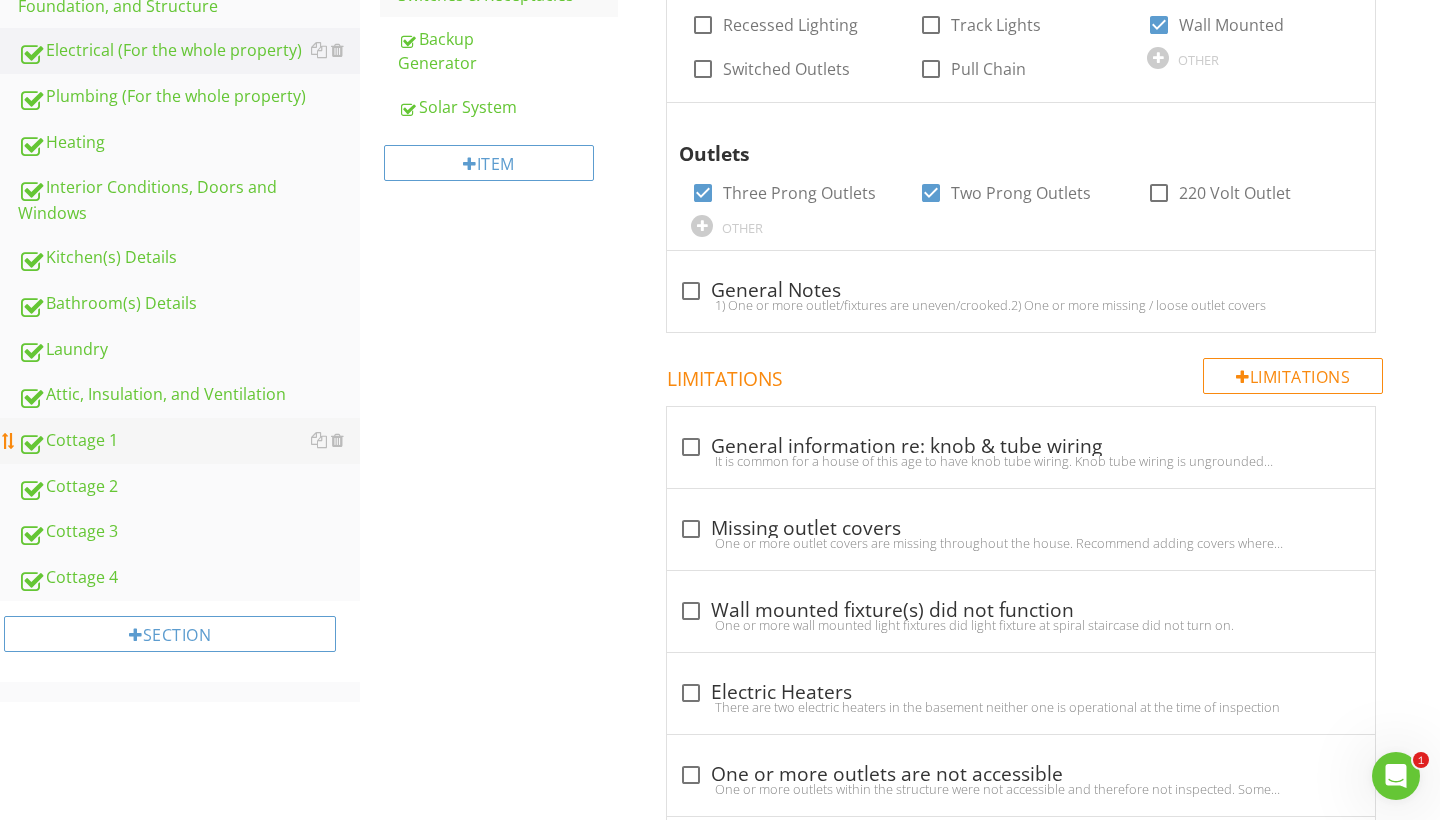 click on "Cottage 1" at bounding box center (189, 441) 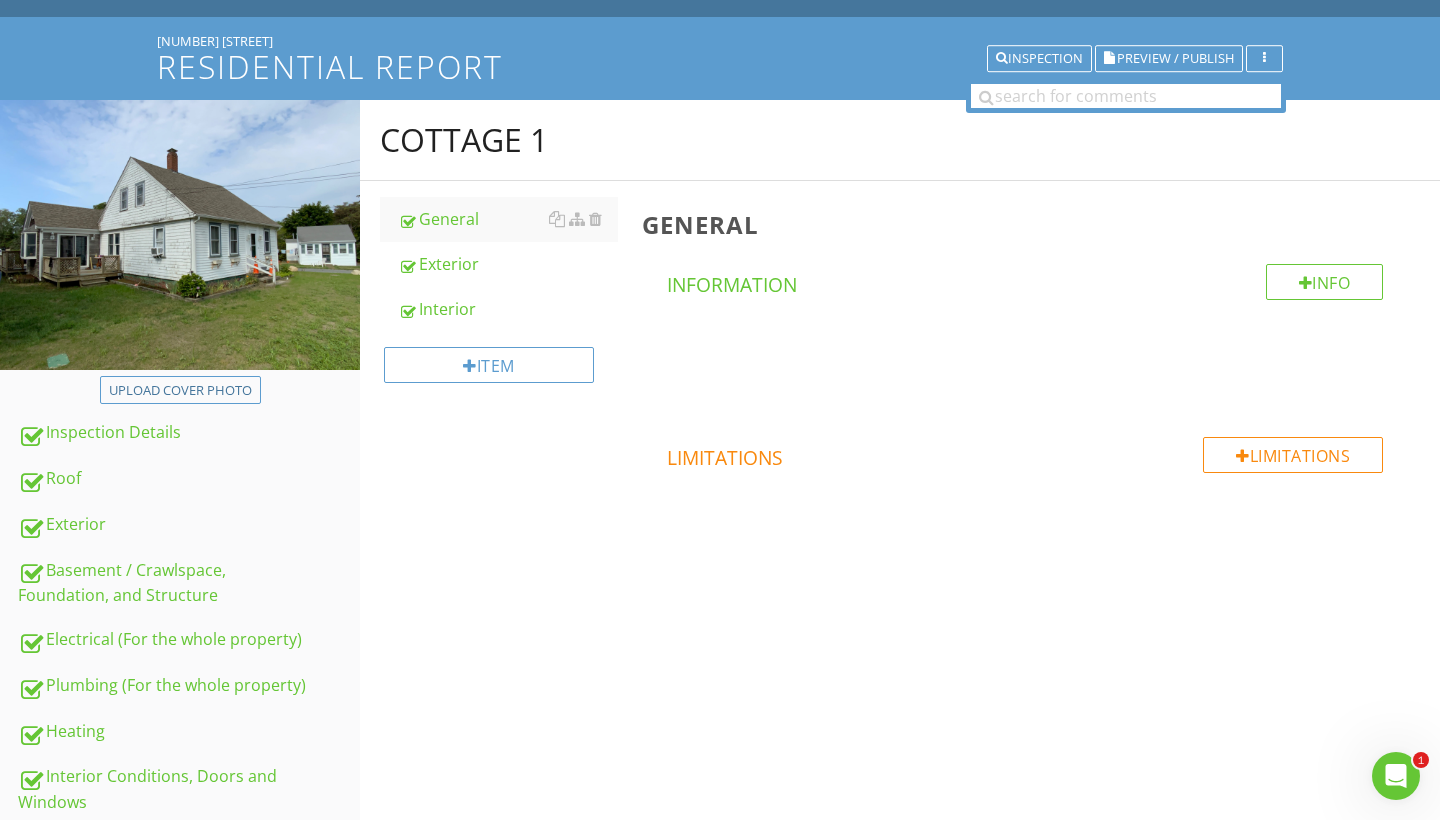 scroll, scrollTop: 63, scrollLeft: 0, axis: vertical 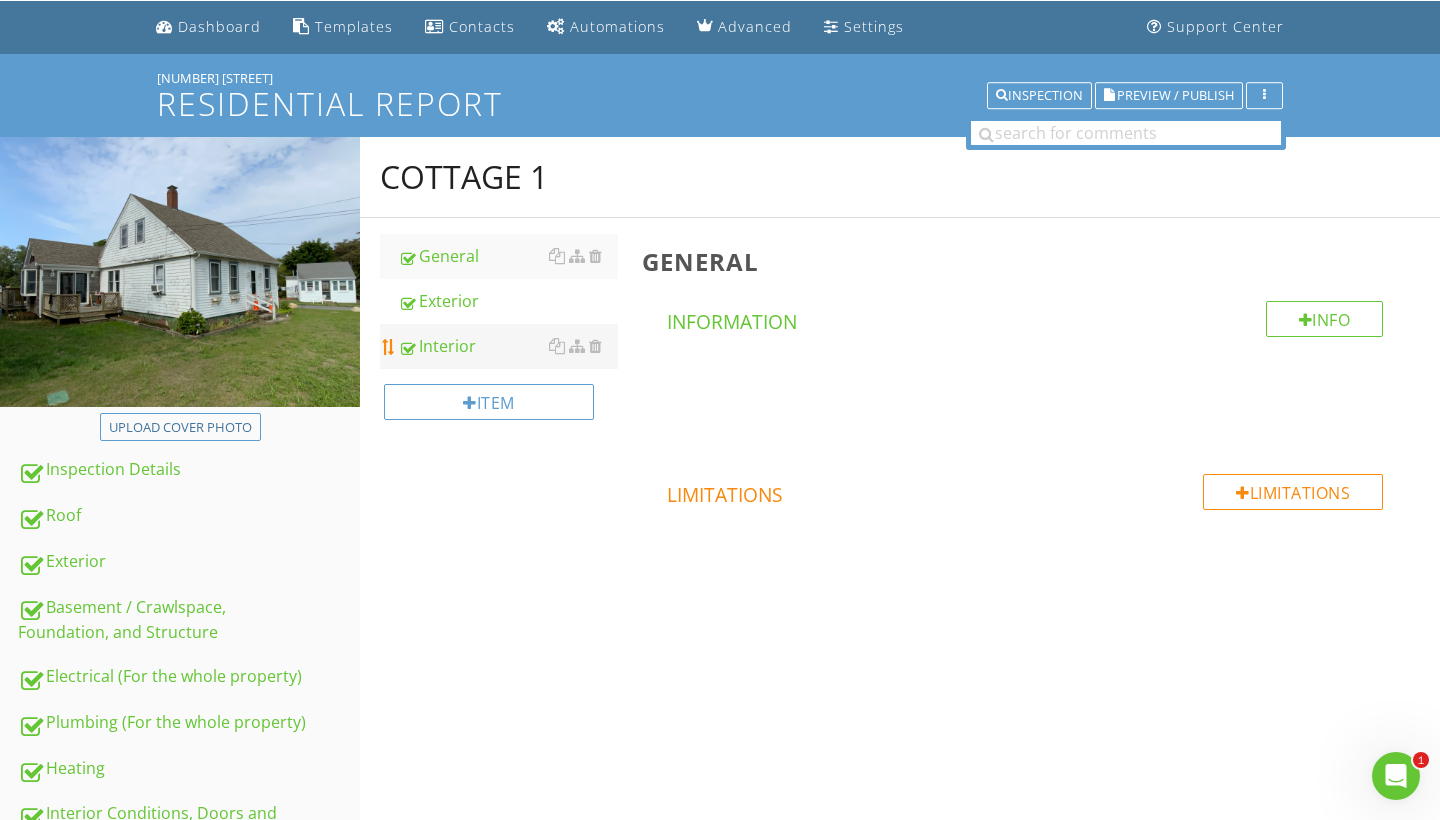 click on "Interior" at bounding box center [508, 346] 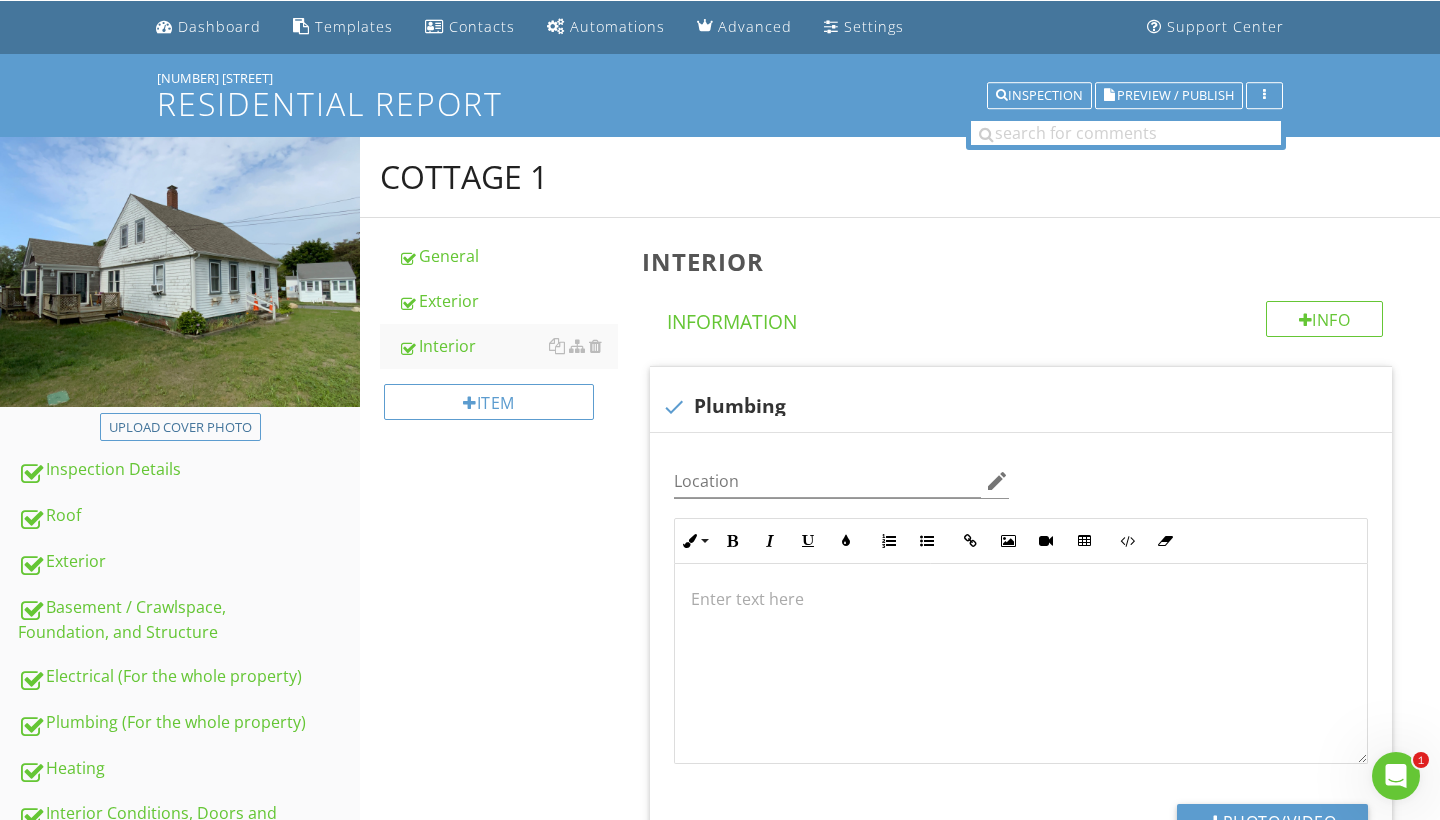 scroll, scrollTop: 1, scrollLeft: 0, axis: vertical 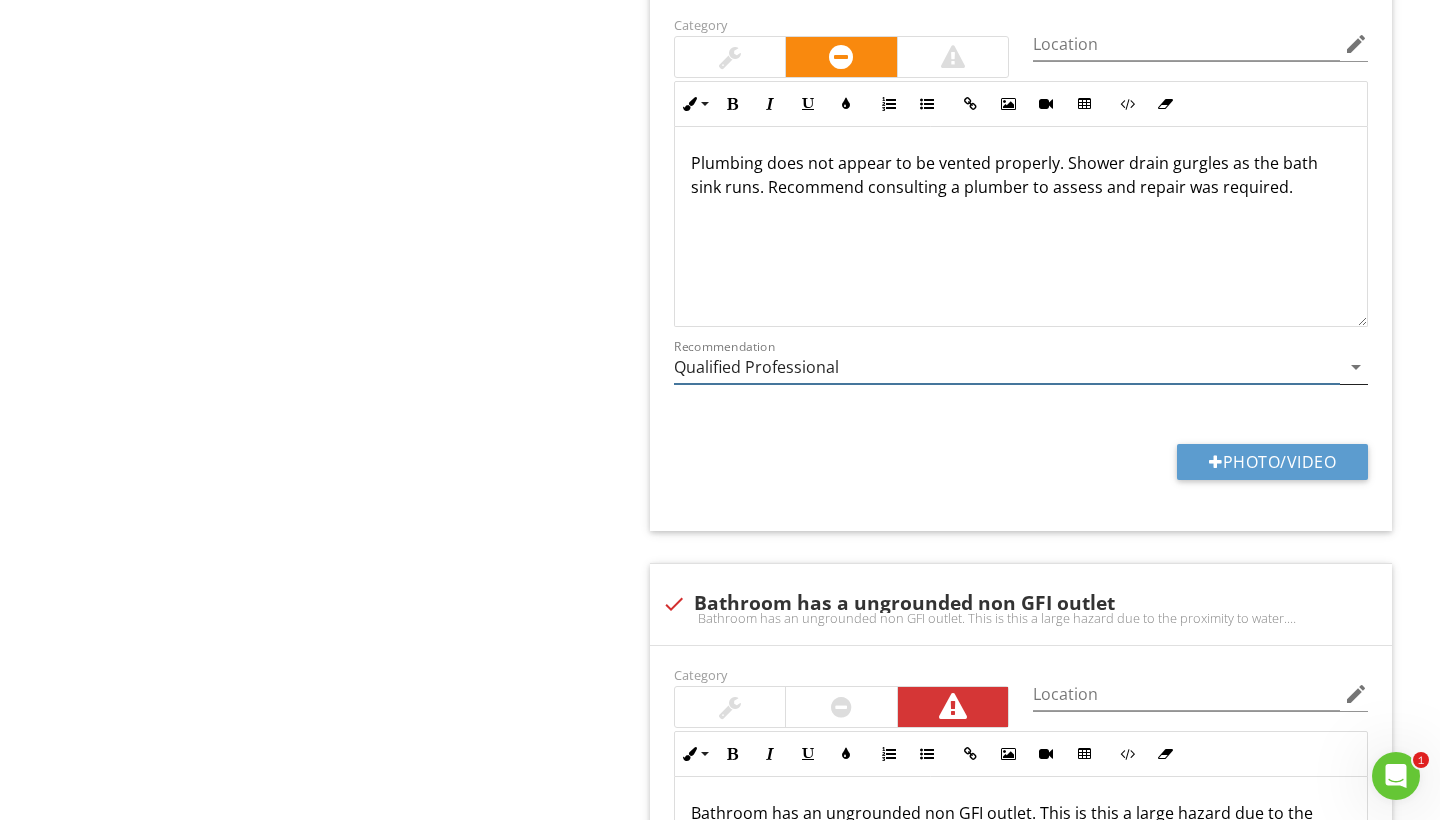 click on "Qualified Professional" at bounding box center (1007, 367) 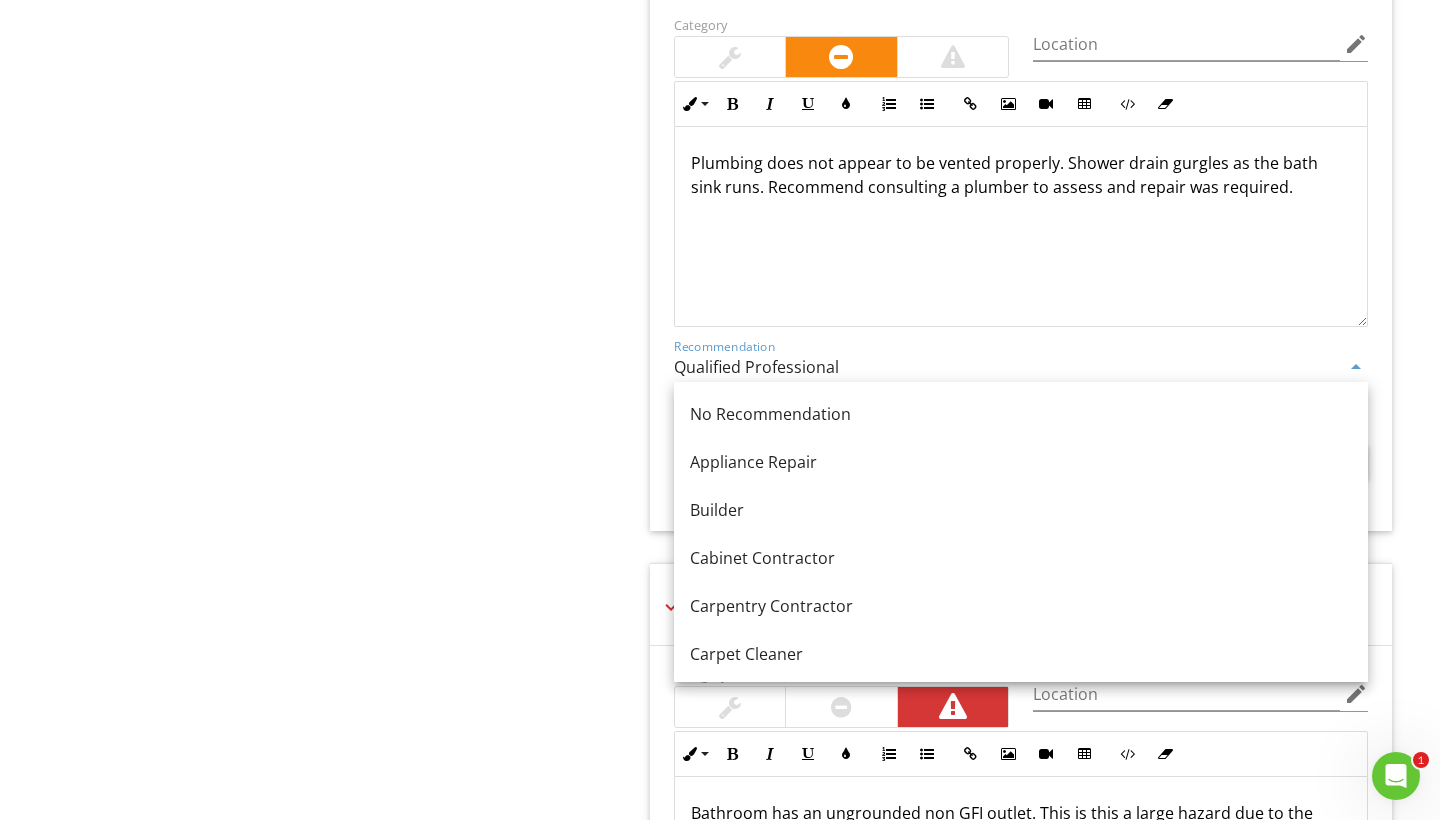 click on "Qualified Professional" at bounding box center [1007, 367] 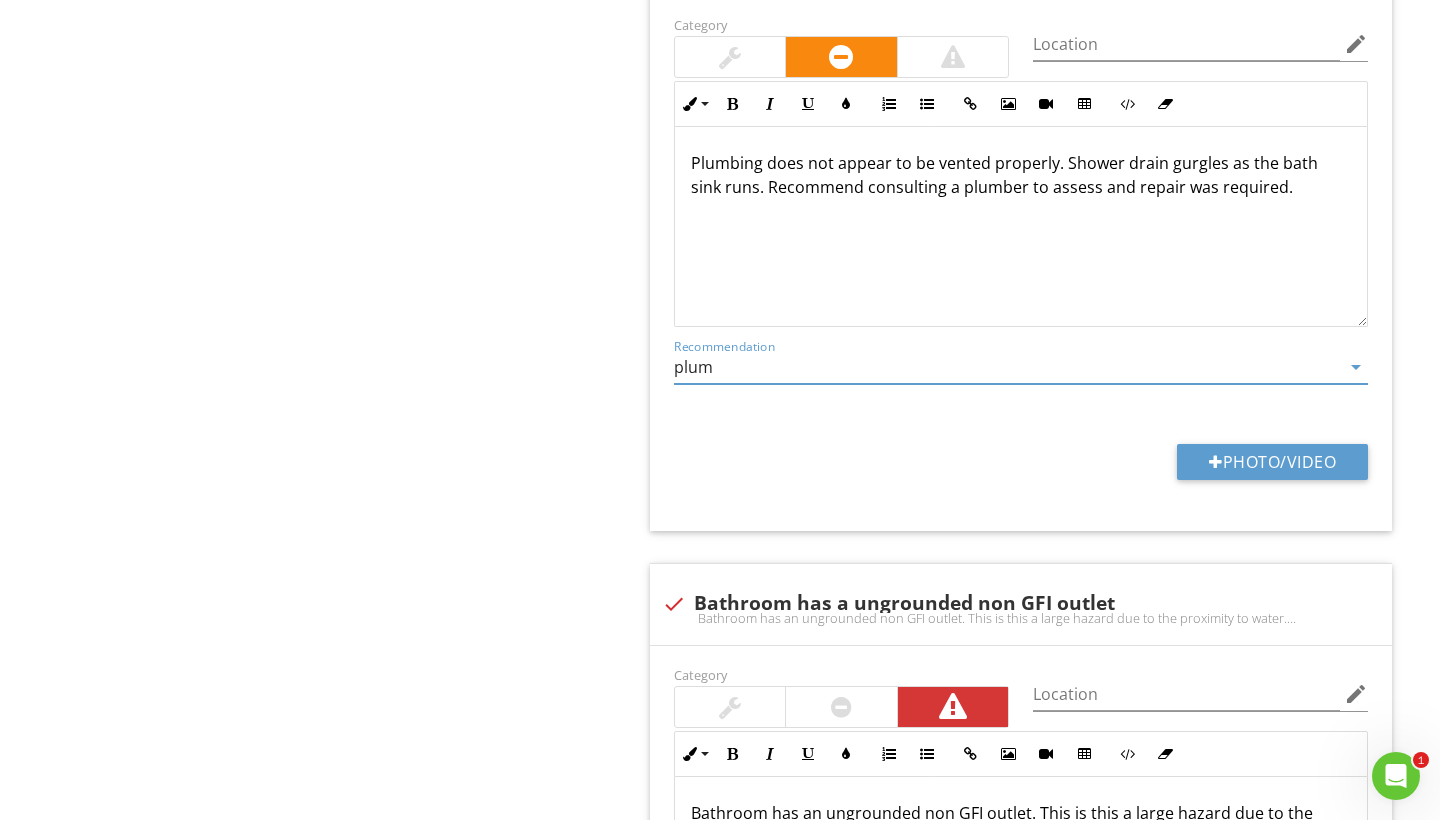 type on "Plumbing Contractor" 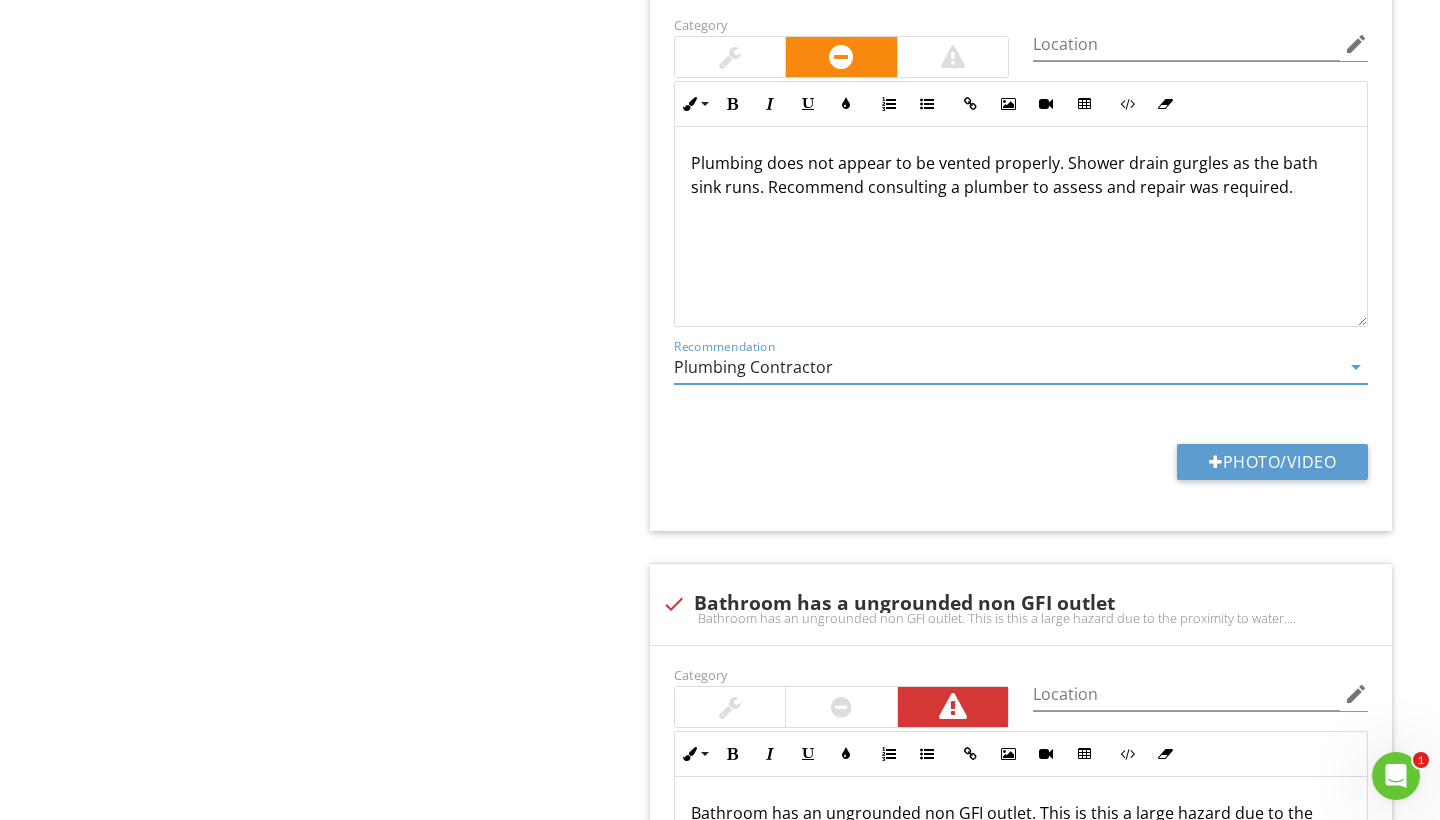 click on "Cottage 1
General
Exterior
Interior
Item
Interior
Info
Information                       check
Plumbing
Location edit       Inline Style XLarge Large Normal Small Light Small/Light Bold Italic Underline Colors Ordered List Unordered List Insert Link Insert Image Insert Video Insert Table Code View Clear Formatting Enter text here
Photo/Video
check
Electrical
Location edit       Inline Style XLarge Large Normal Small Light Small/Light Bold Italic Underline Colors Ordered List Unordered List Insert Link Insert Image Insert Video Insert Table Code View Clear Formatting" at bounding box center (900, -817) 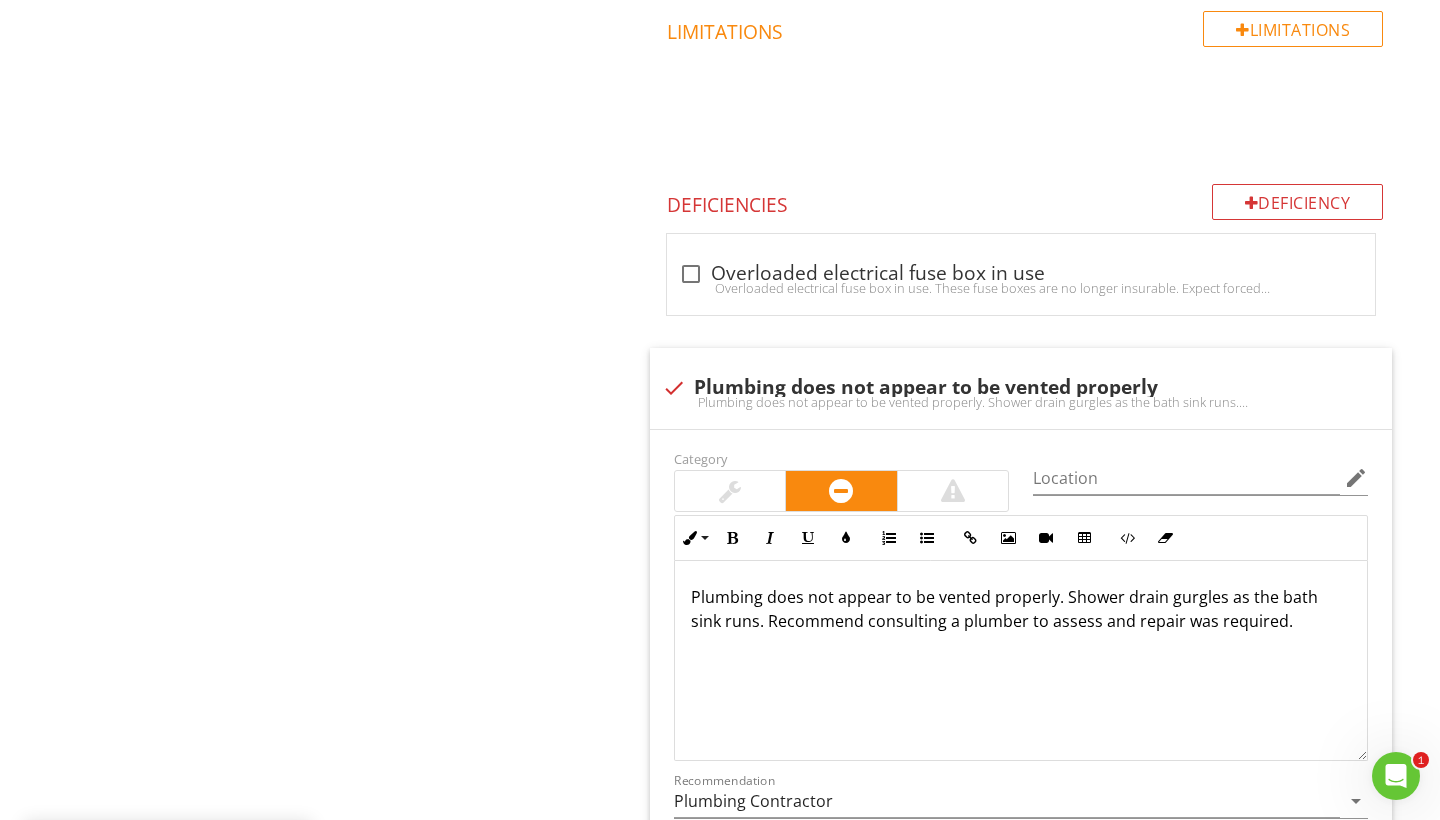scroll, scrollTop: 2605, scrollLeft: 0, axis: vertical 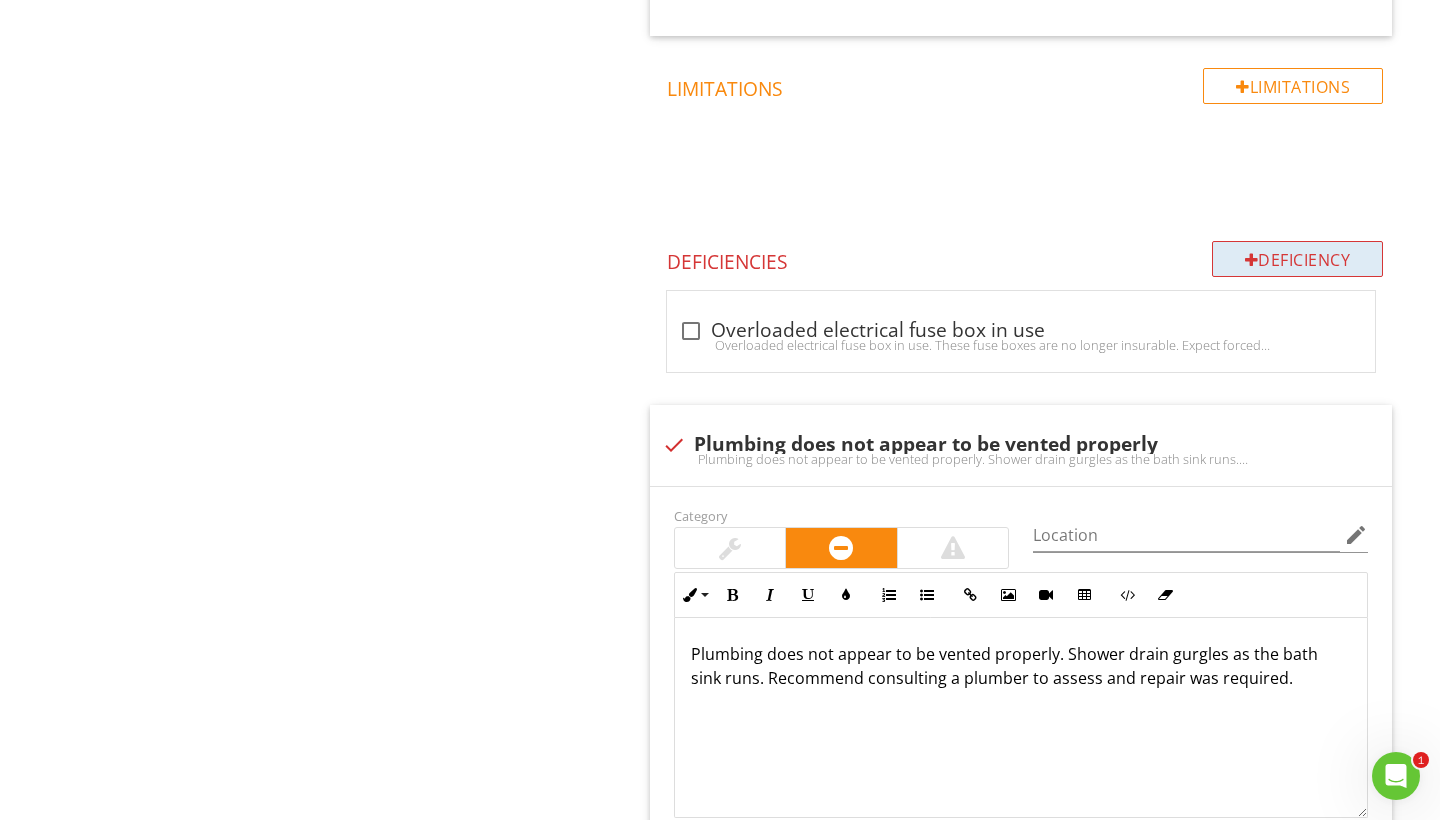 click on "Deficiency" at bounding box center (1298, 259) 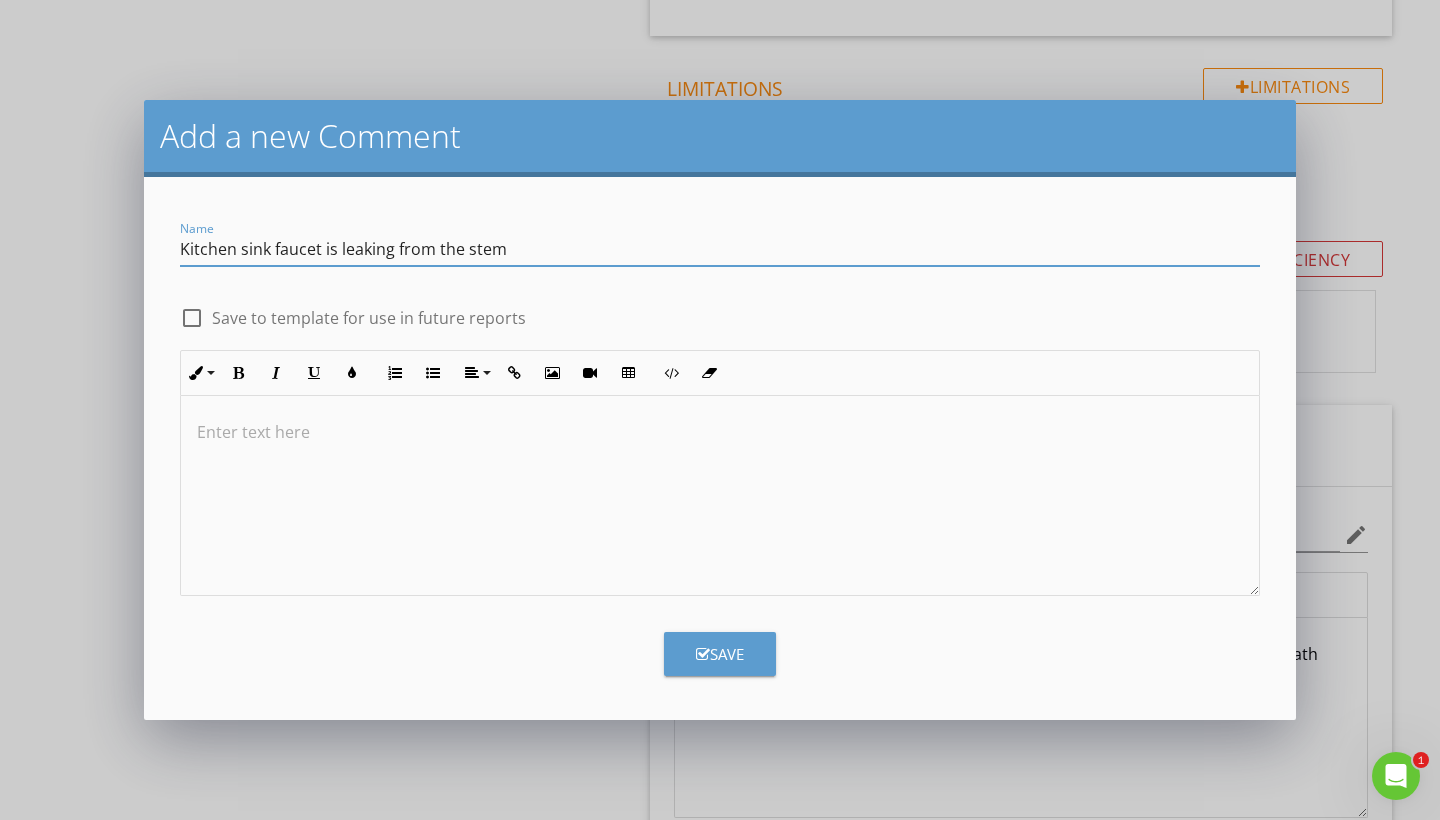 click on "Kitchen sink faucet is leaking from the stem" at bounding box center (720, 249) 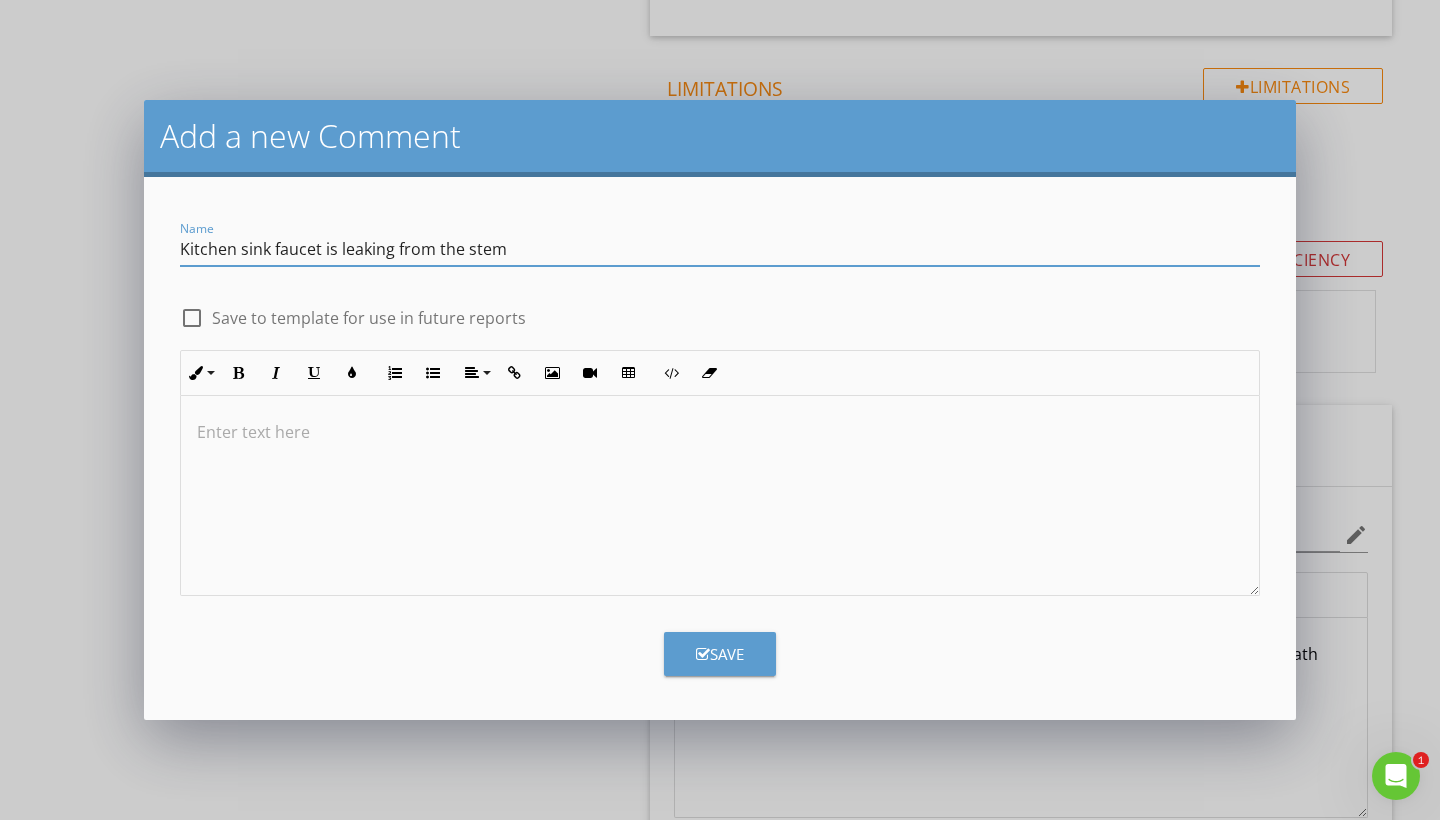 click on "Kitchen sink faucet is leaking from the stem" at bounding box center (720, 249) 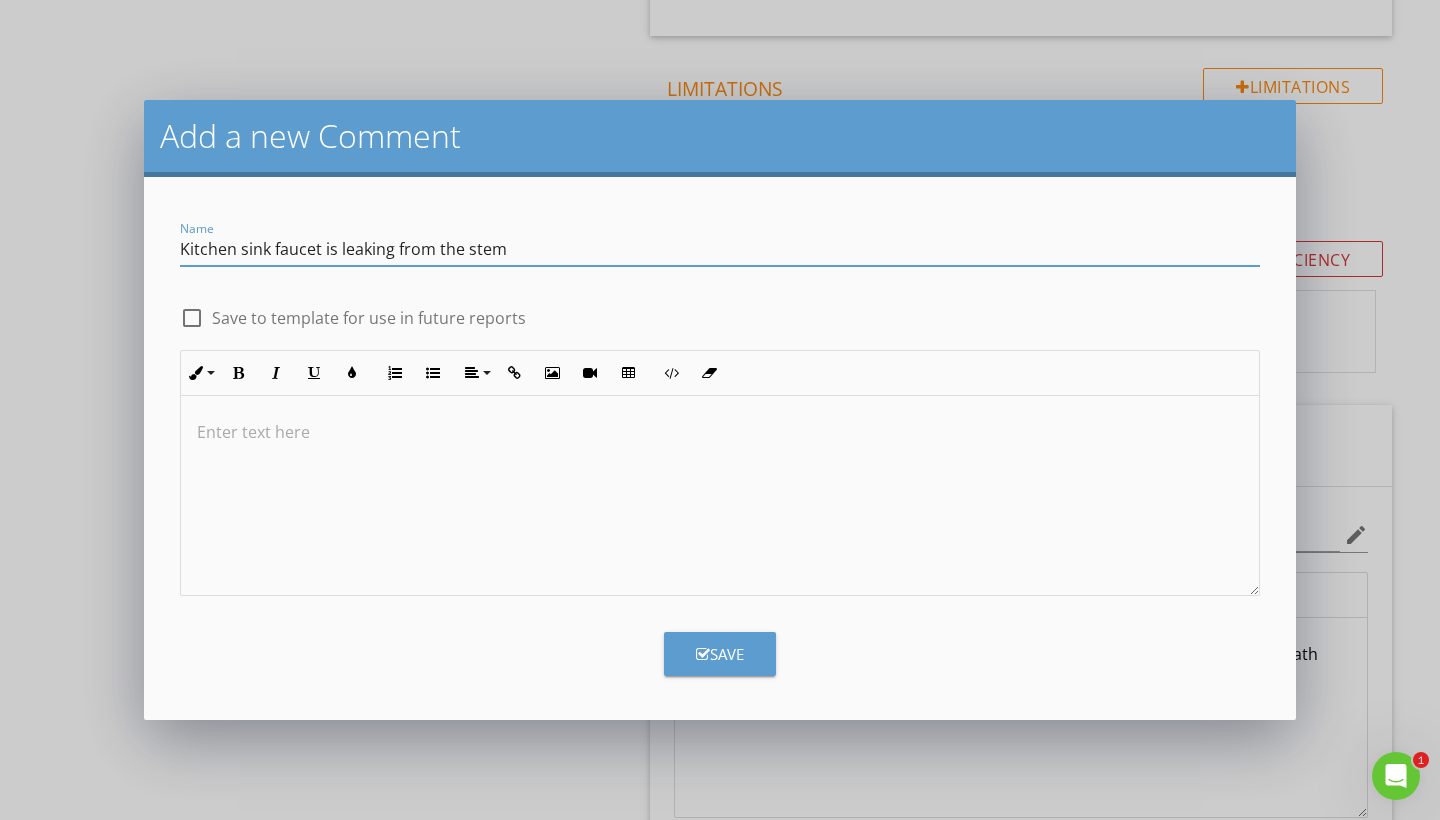 type on "Kitchen sink faucet is leaking from the stem" 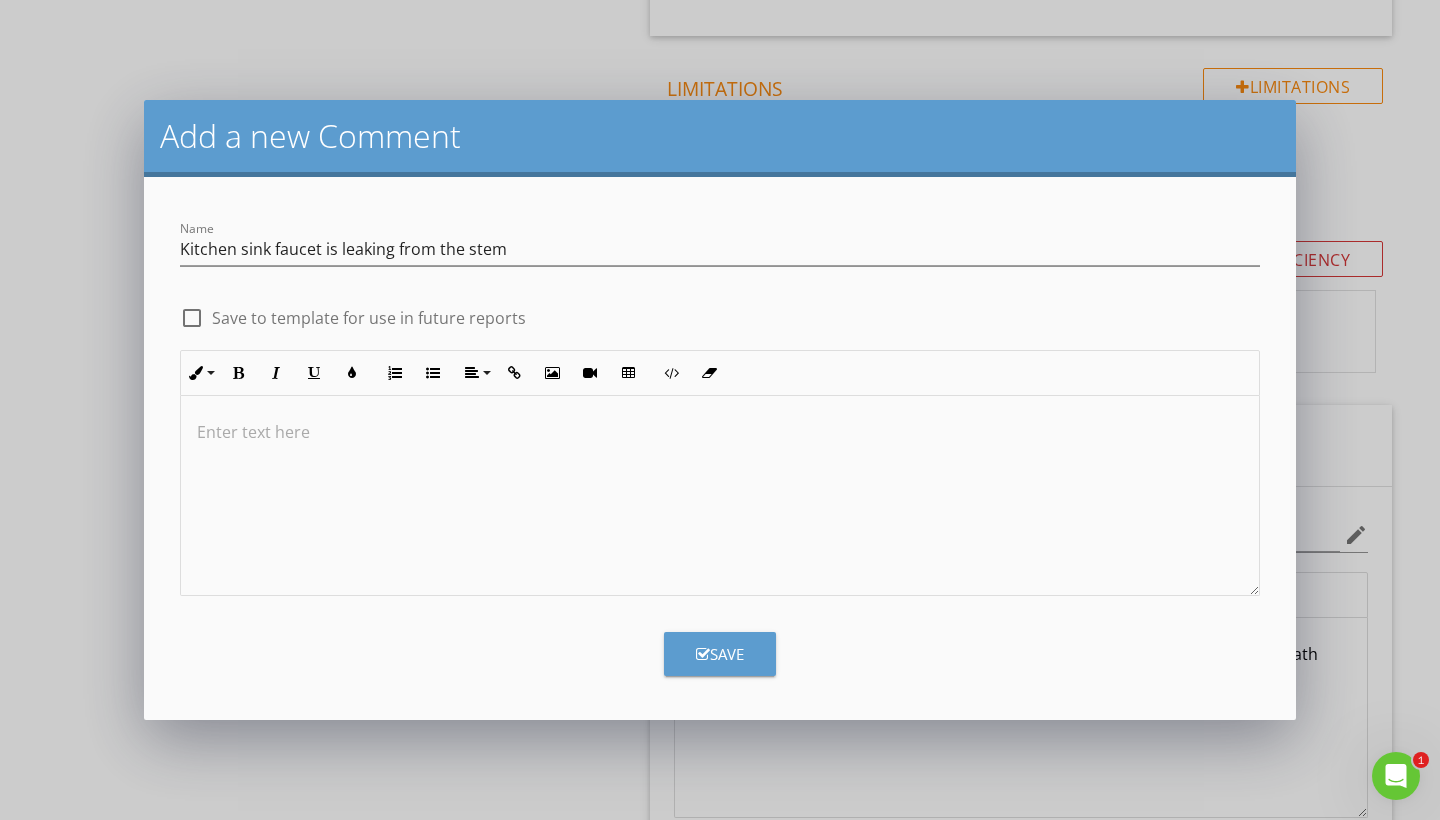 click at bounding box center (720, 432) 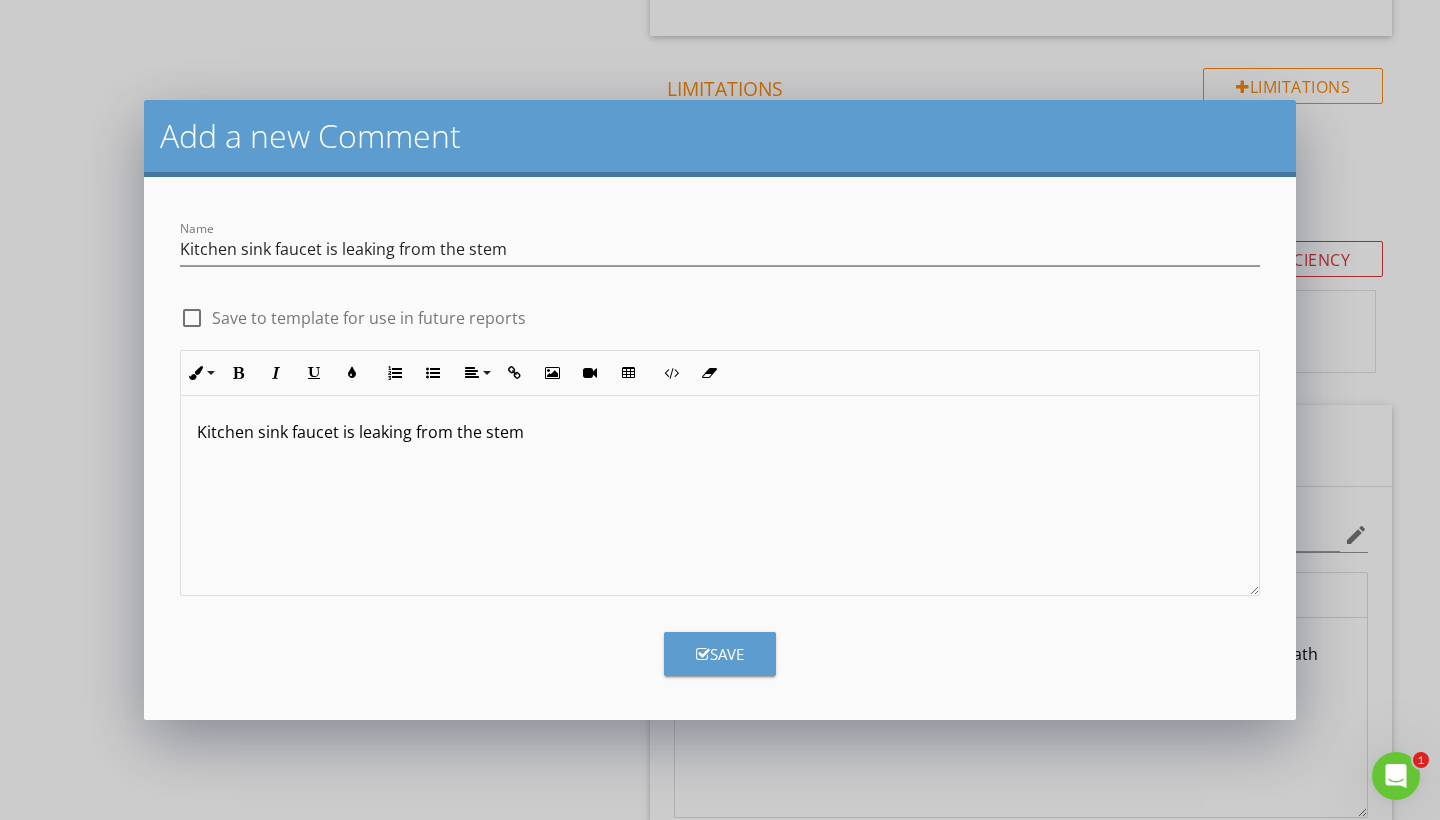 type 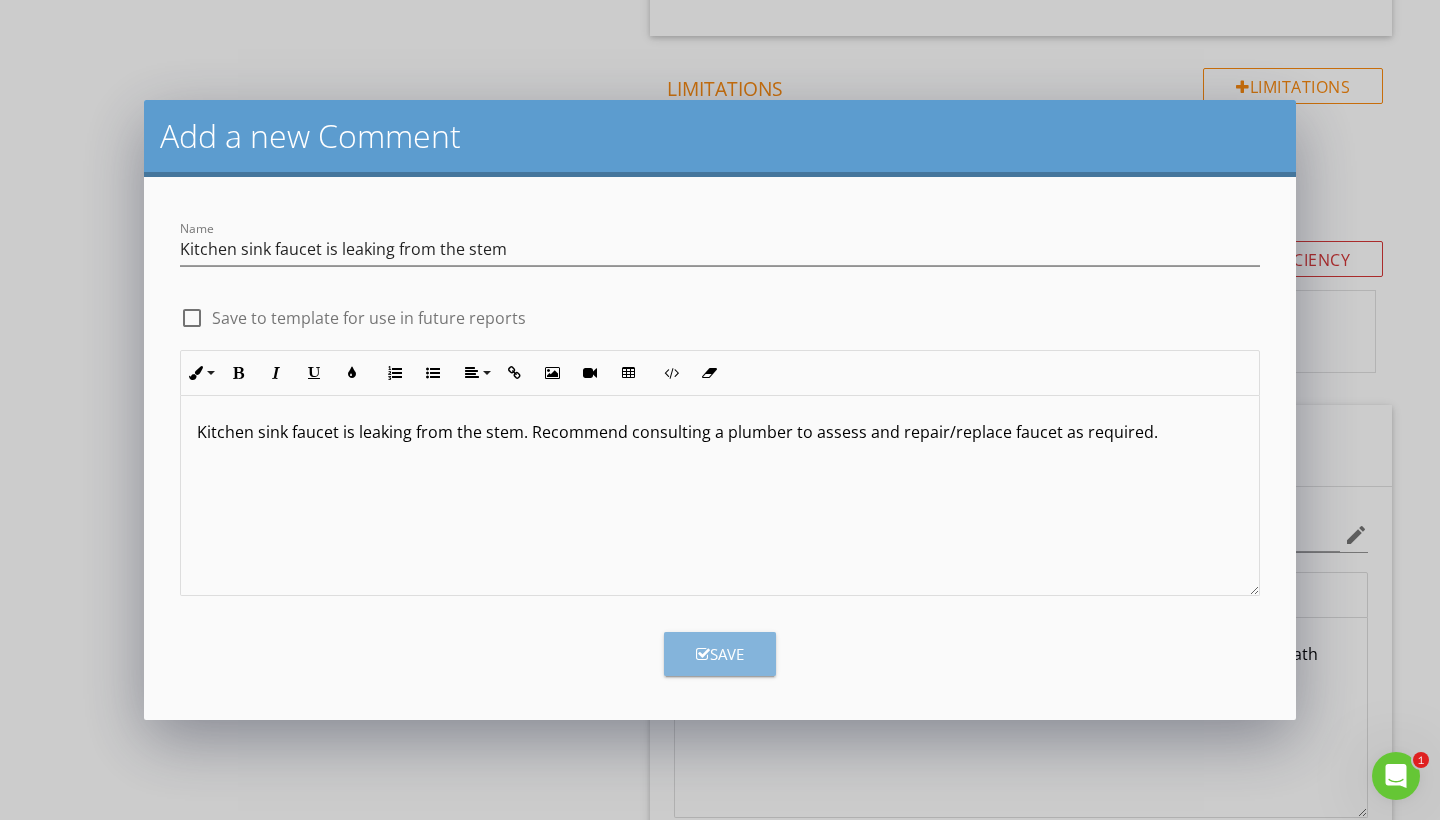 click on "Save" at bounding box center (720, 654) 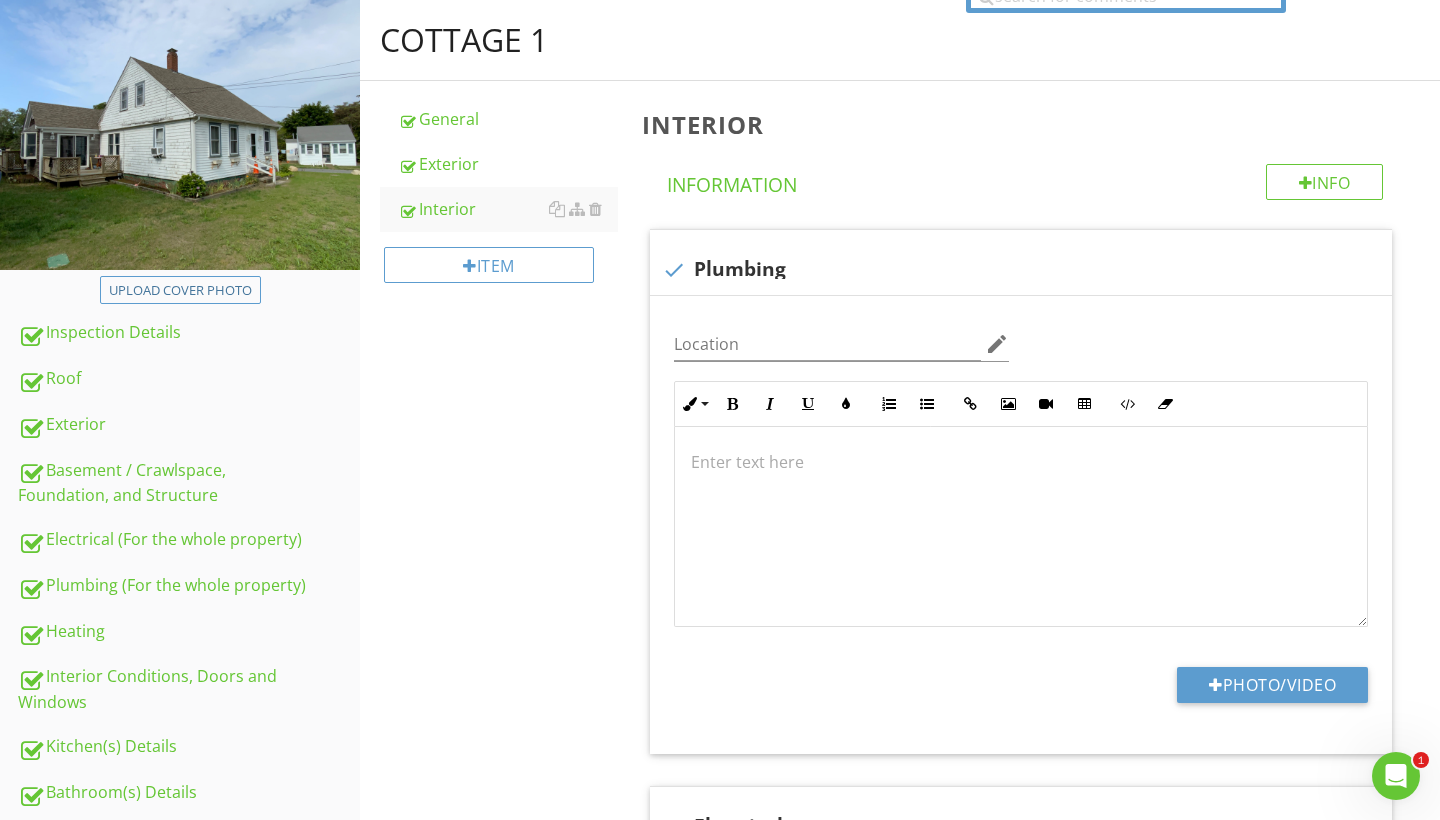 scroll, scrollTop: 160, scrollLeft: 0, axis: vertical 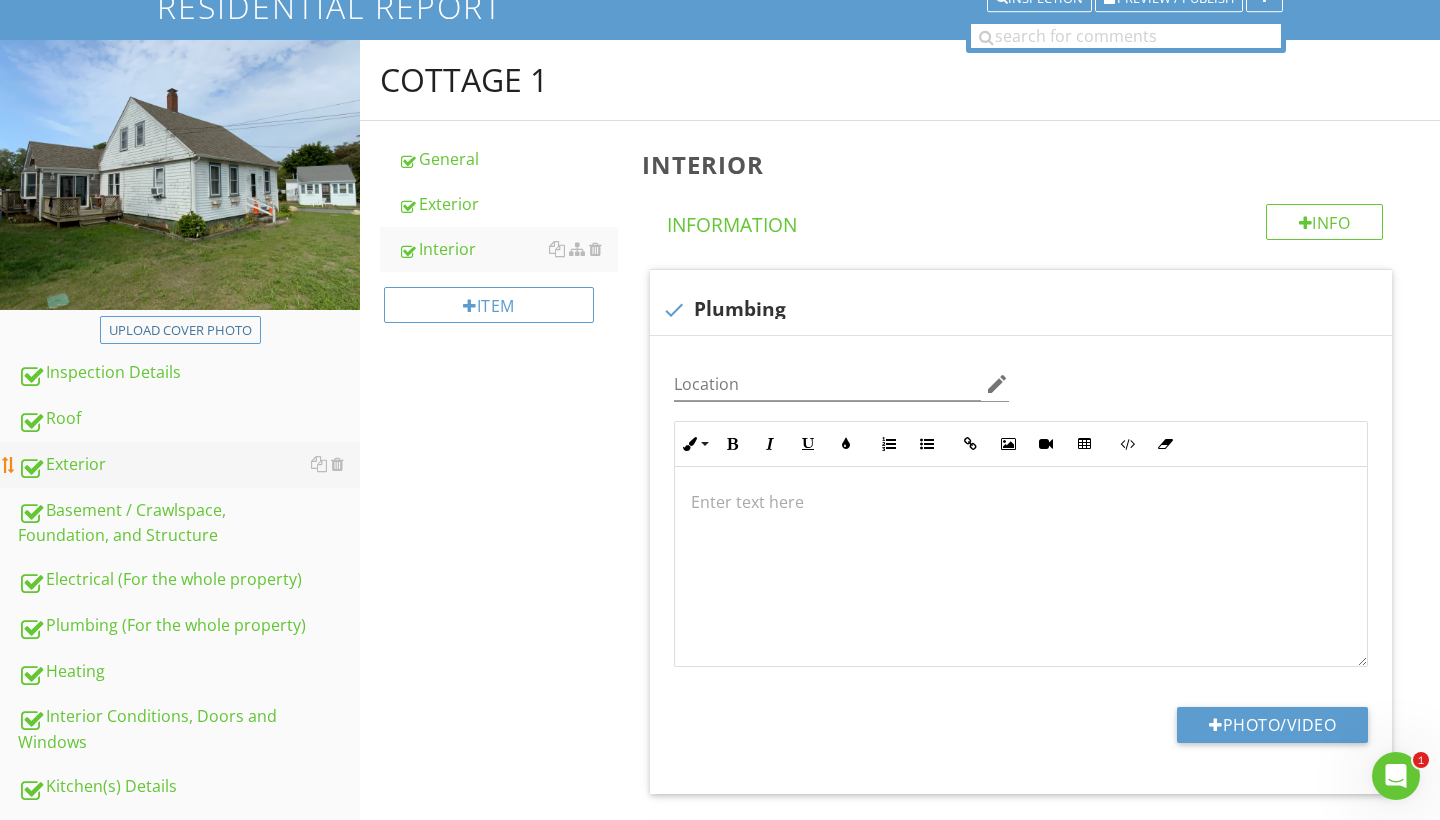 click on "Exterior" at bounding box center [189, 465] 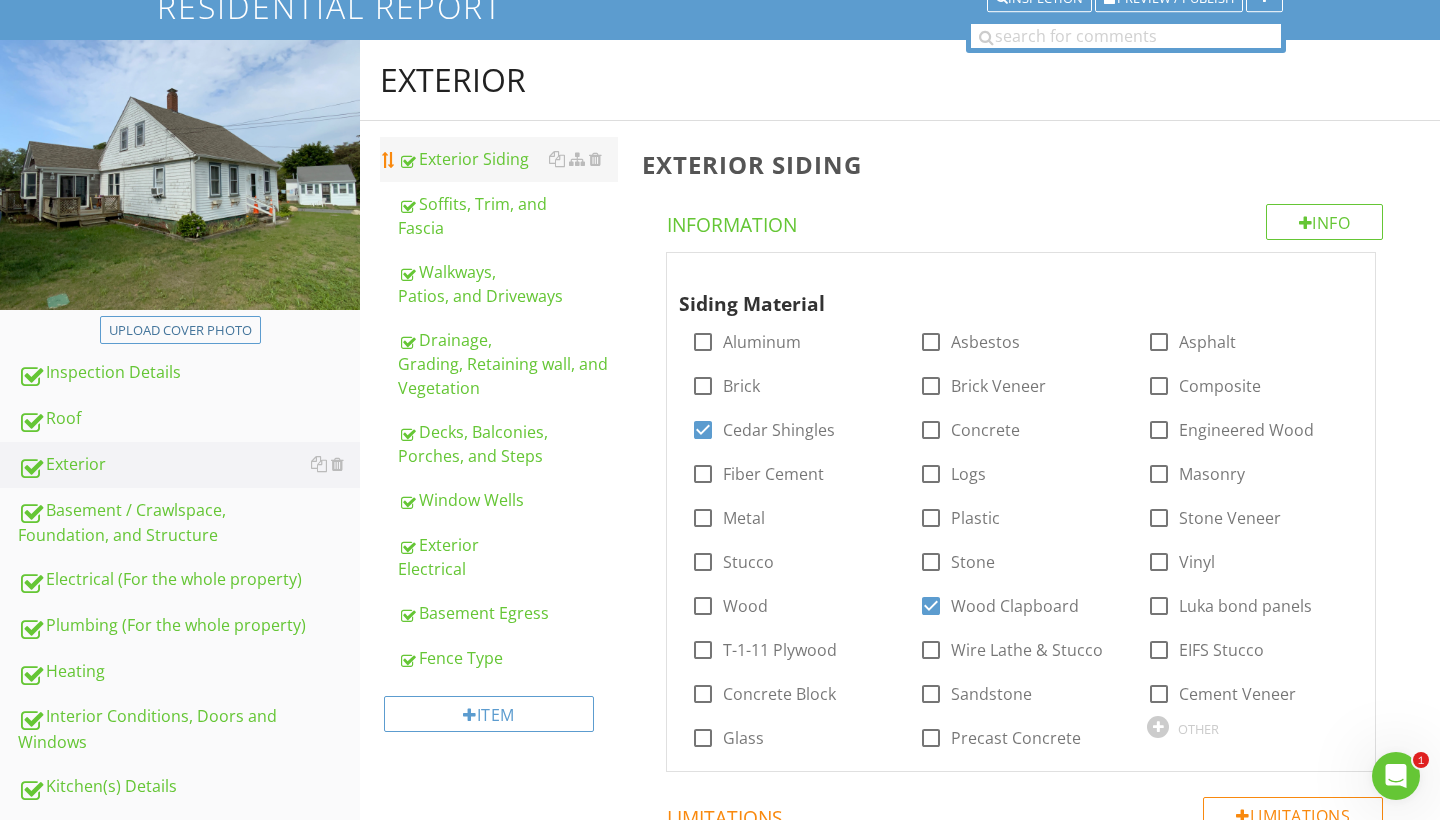 click on "Exterior Siding" at bounding box center (508, 159) 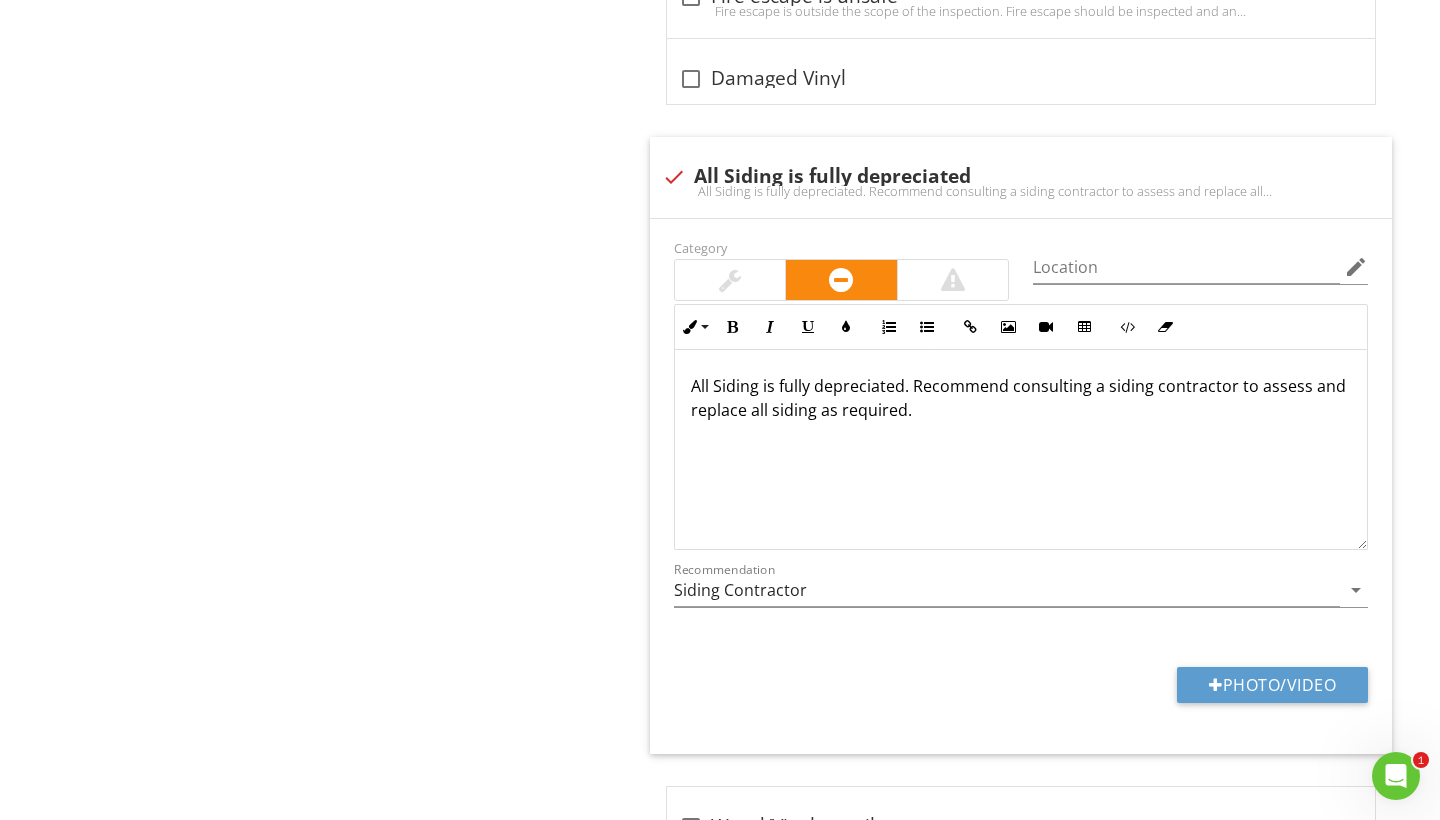 scroll, scrollTop: 5384, scrollLeft: 0, axis: vertical 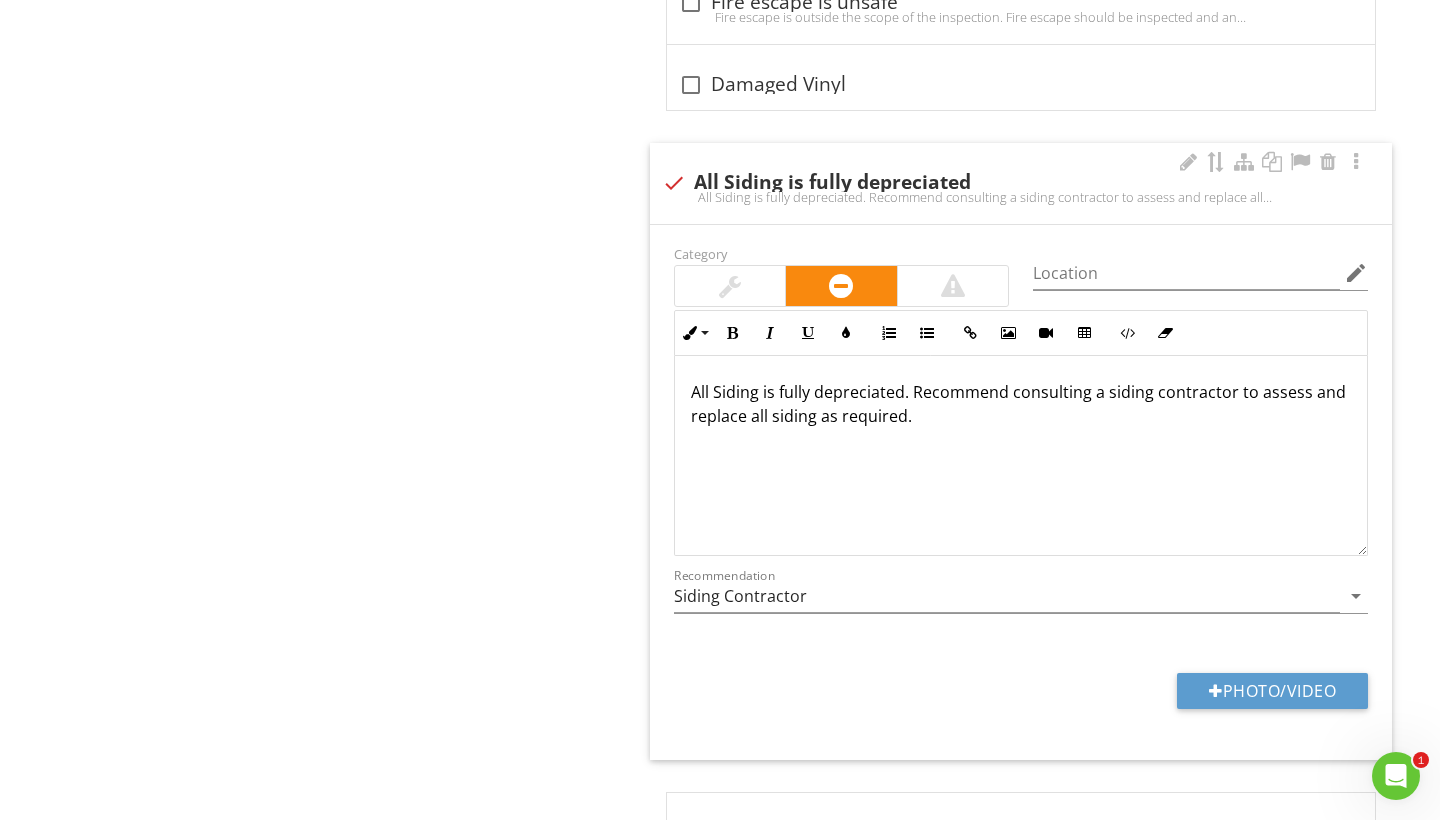 click on "All Siding is fully depreciated. Recommend consulting a siding contractor to assess and replace all siding as required." at bounding box center [1021, 404] 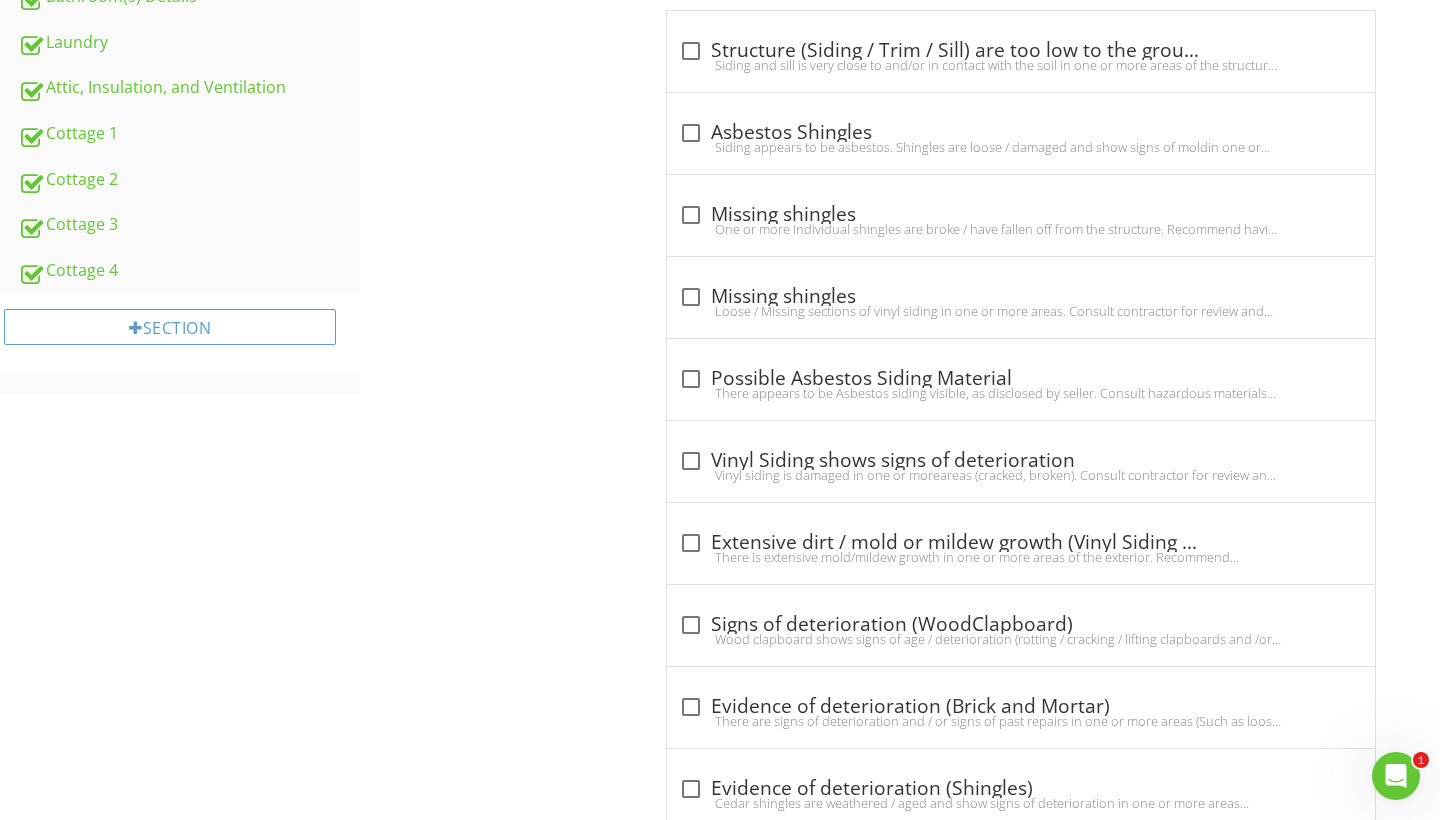 scroll, scrollTop: 15, scrollLeft: 0, axis: vertical 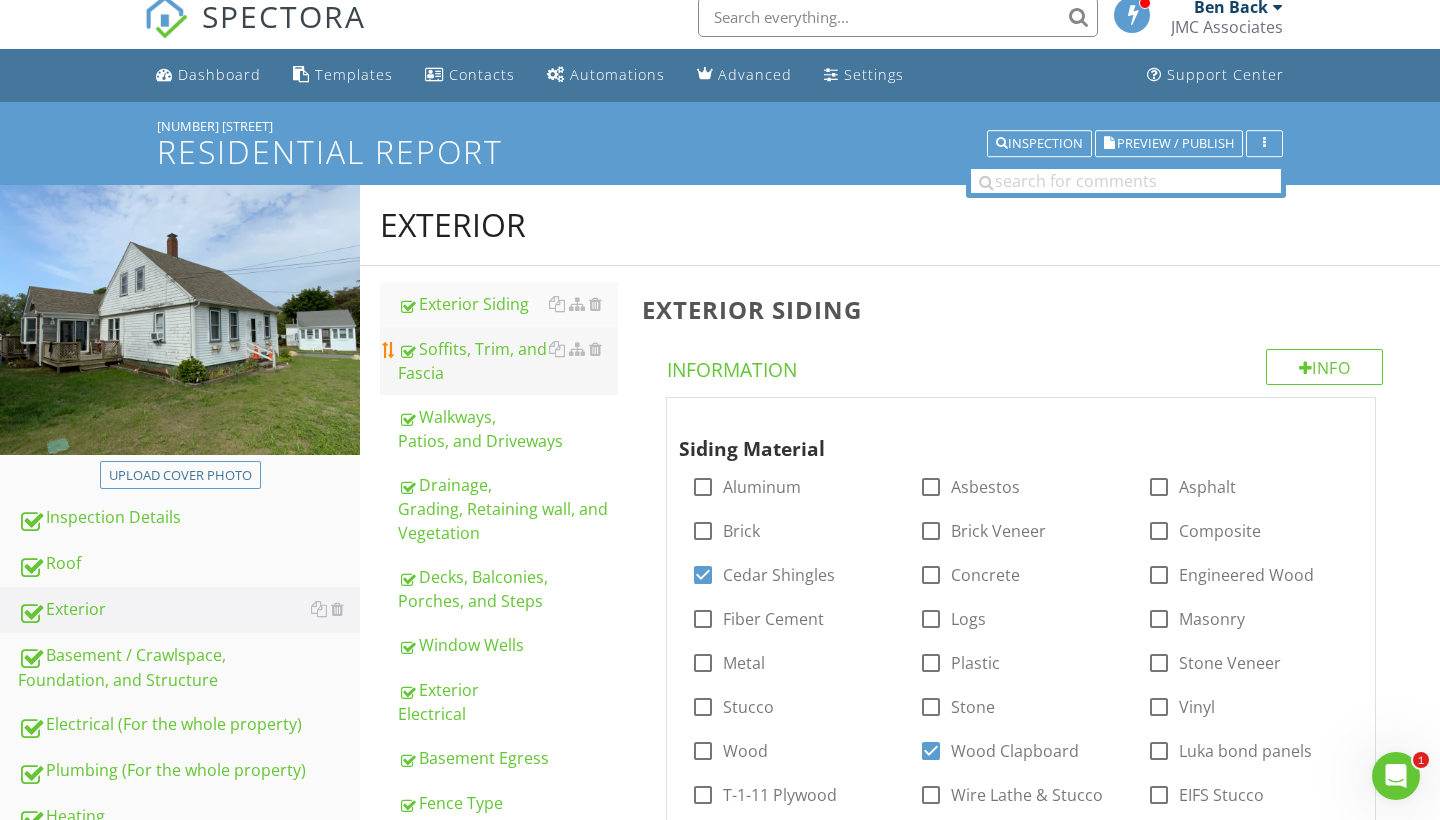 click on "Soffits, Trim, and Fascia" at bounding box center (508, 361) 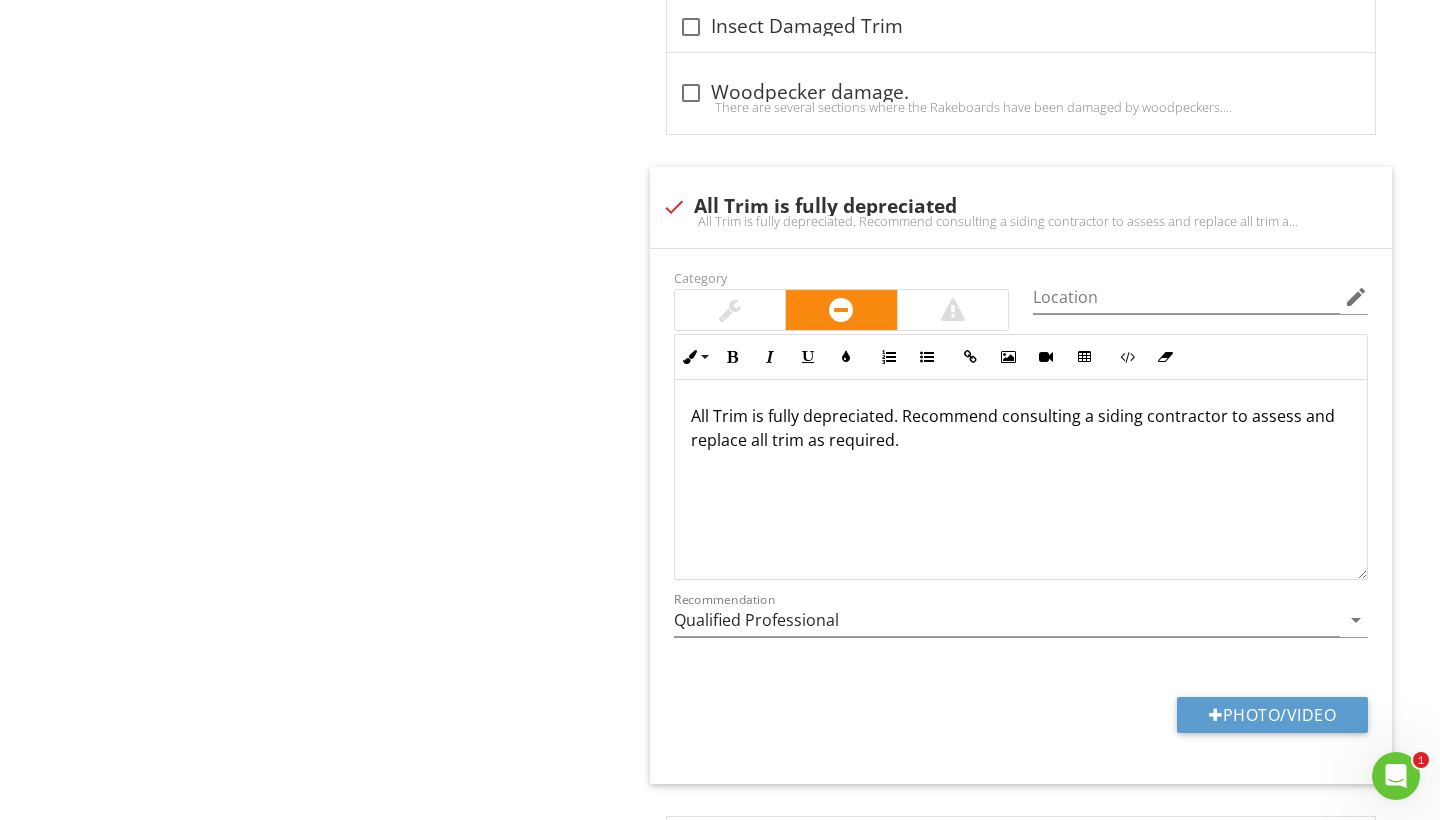 scroll, scrollTop: 3574, scrollLeft: 0, axis: vertical 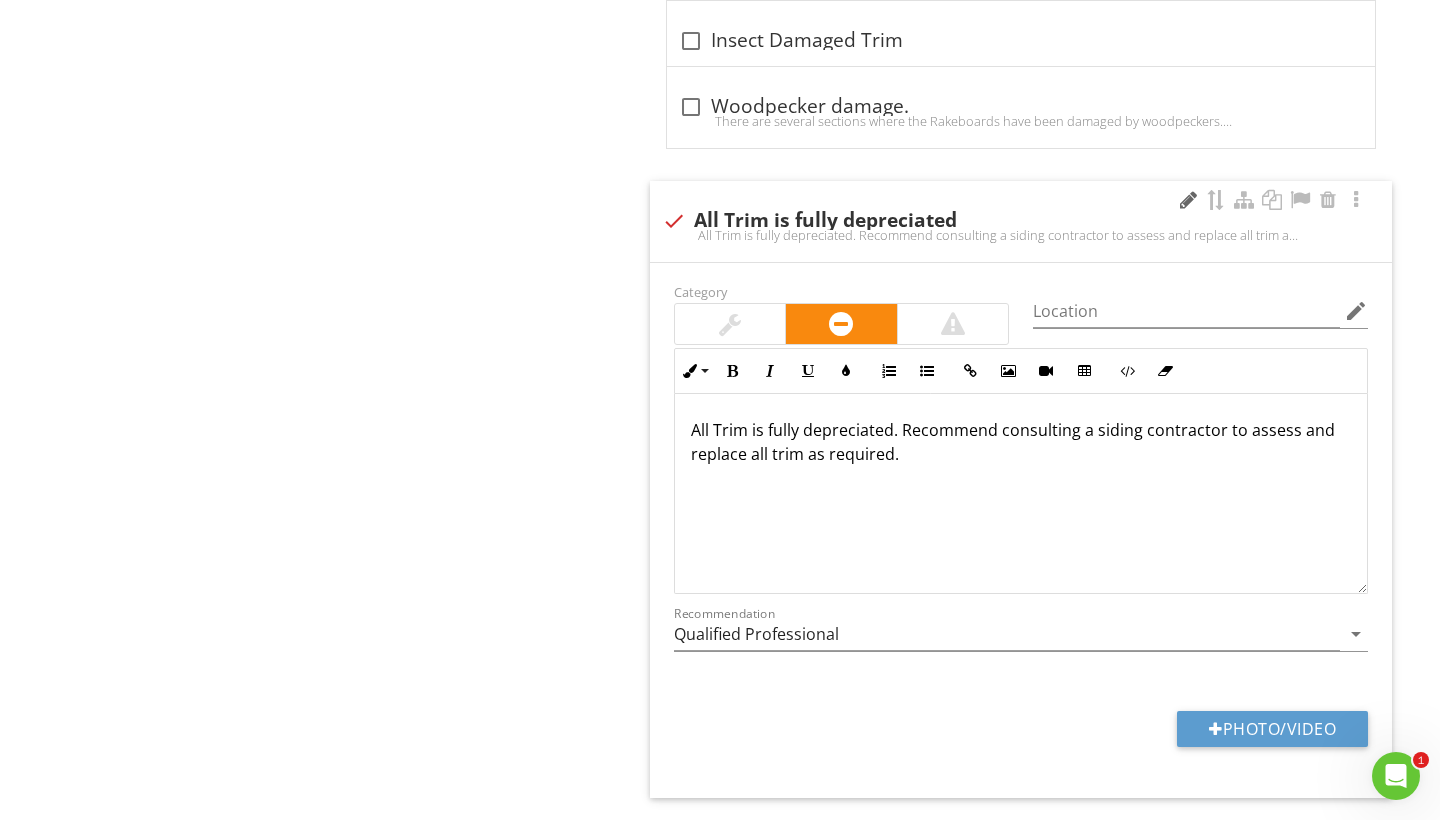 click at bounding box center [1188, 200] 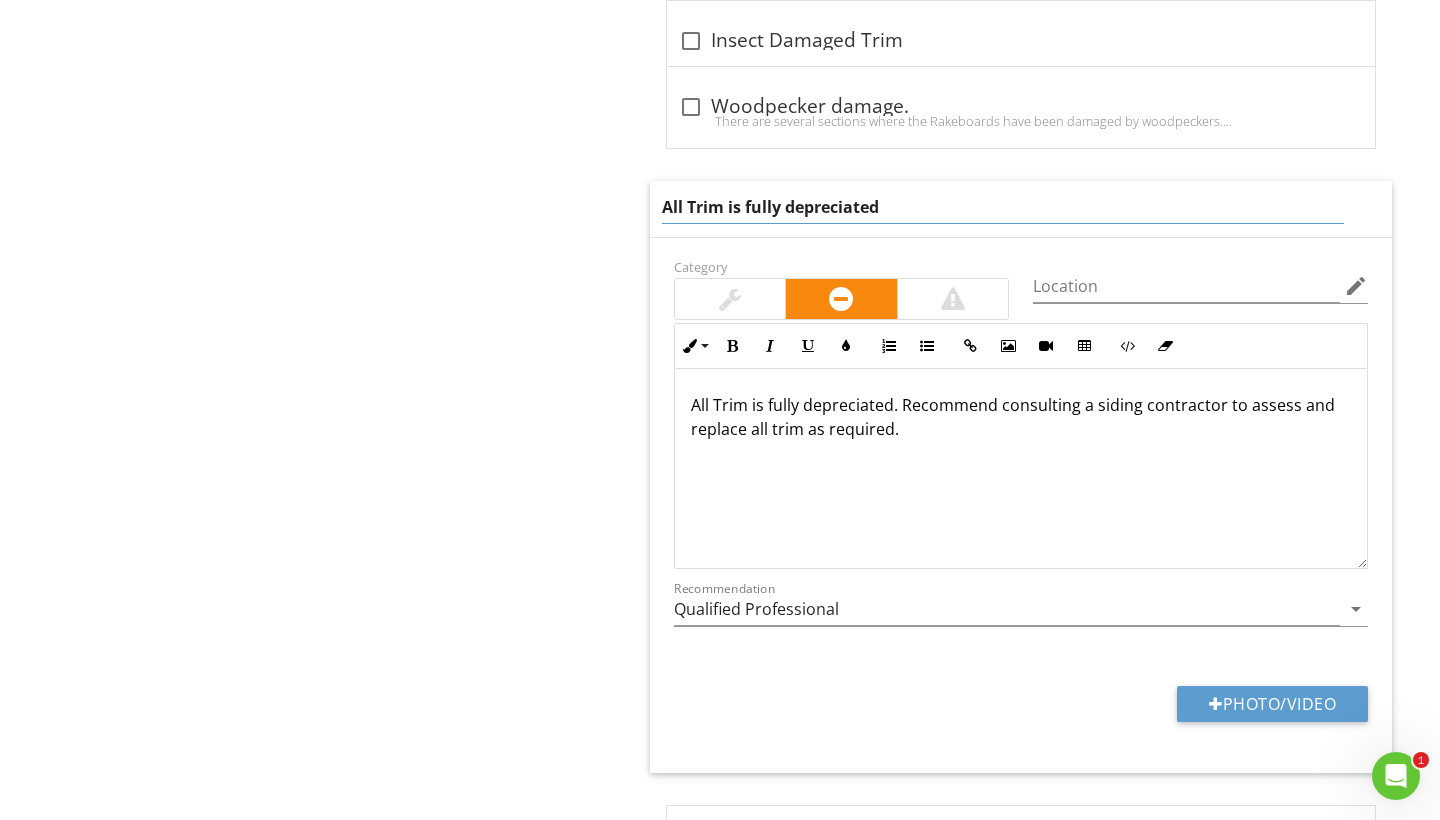 click on "All Trim is fully depreciated" at bounding box center (1003, 207) 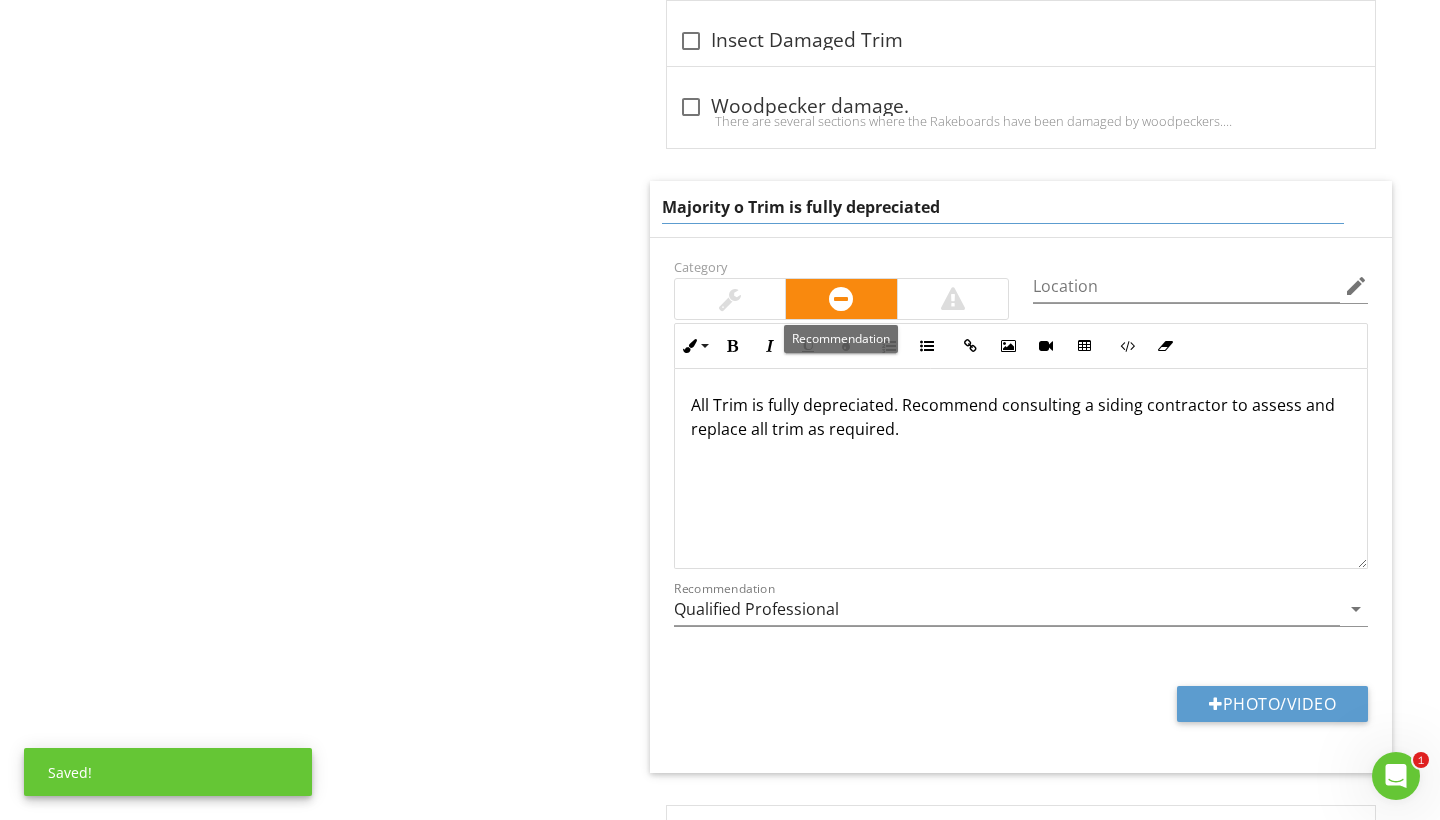 type on "Majority of Trim is fully depreciated" 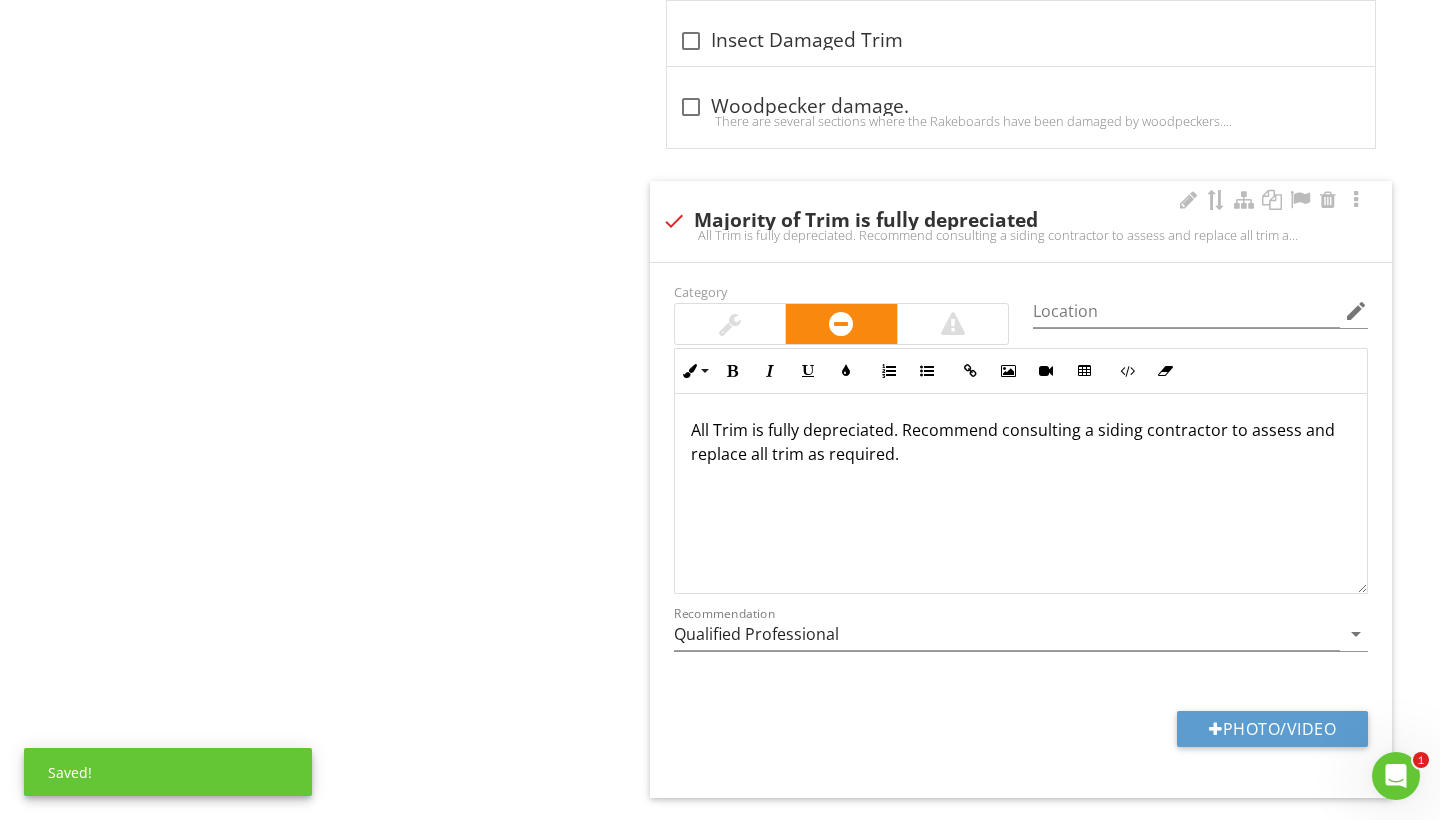 click on "All Trim is fully depreciated. Recommend consulting a siding contractor to assess and replace all trim as required." at bounding box center (1021, 494) 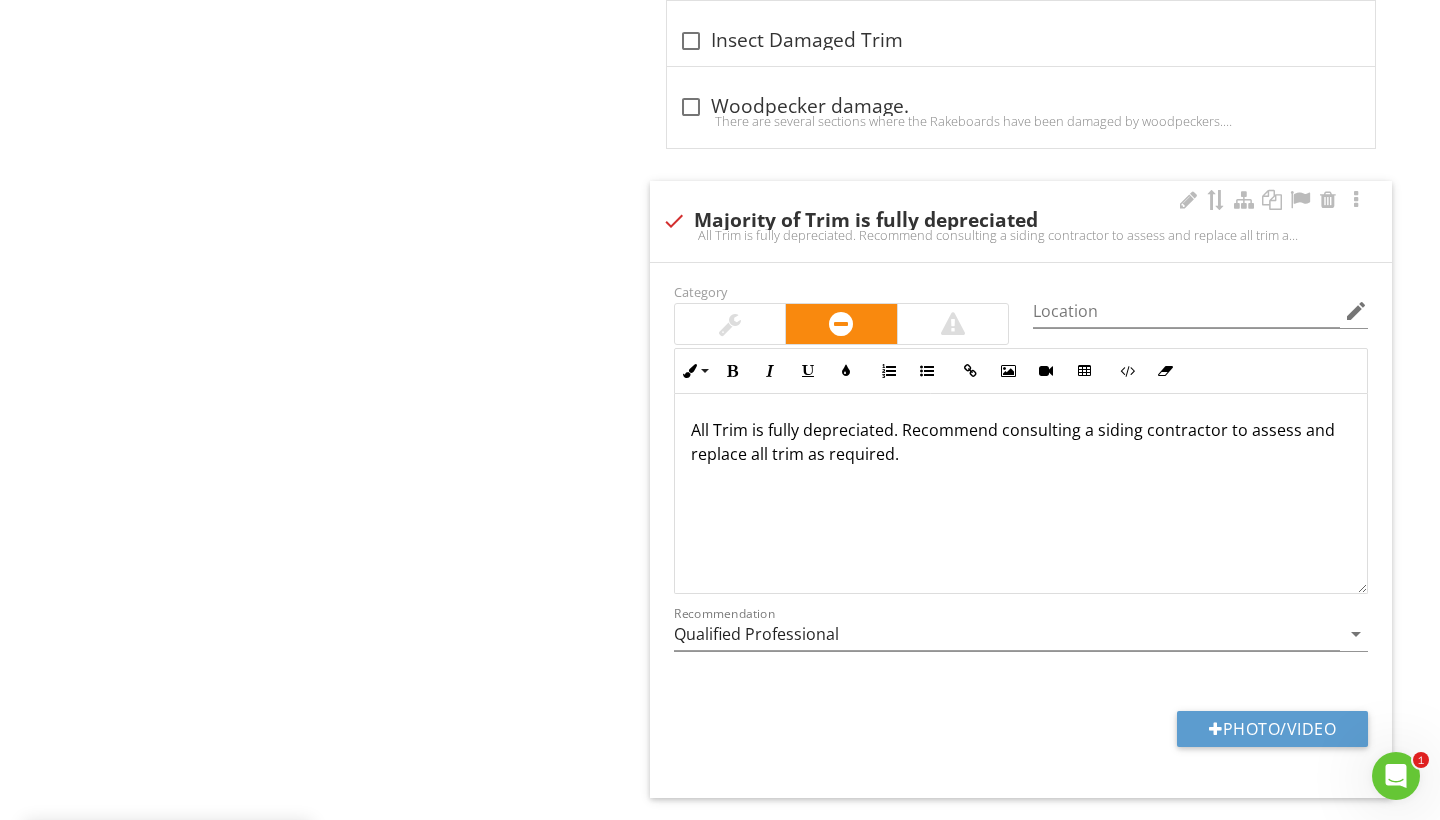 click on "All Trim is fully depreciated. Recommend consulting a siding contractor to assess and replace all trim as required." at bounding box center (1021, 442) 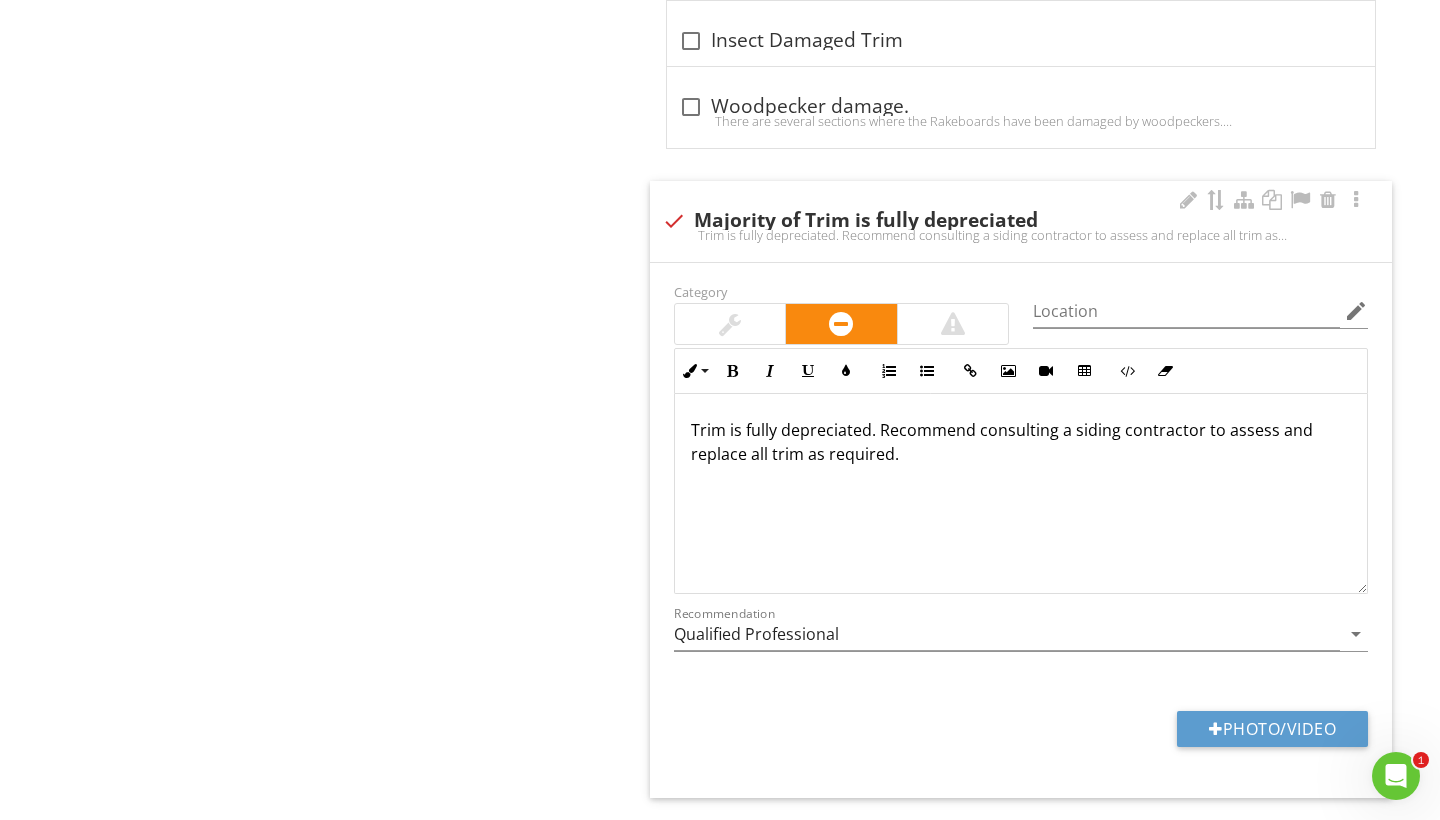 type 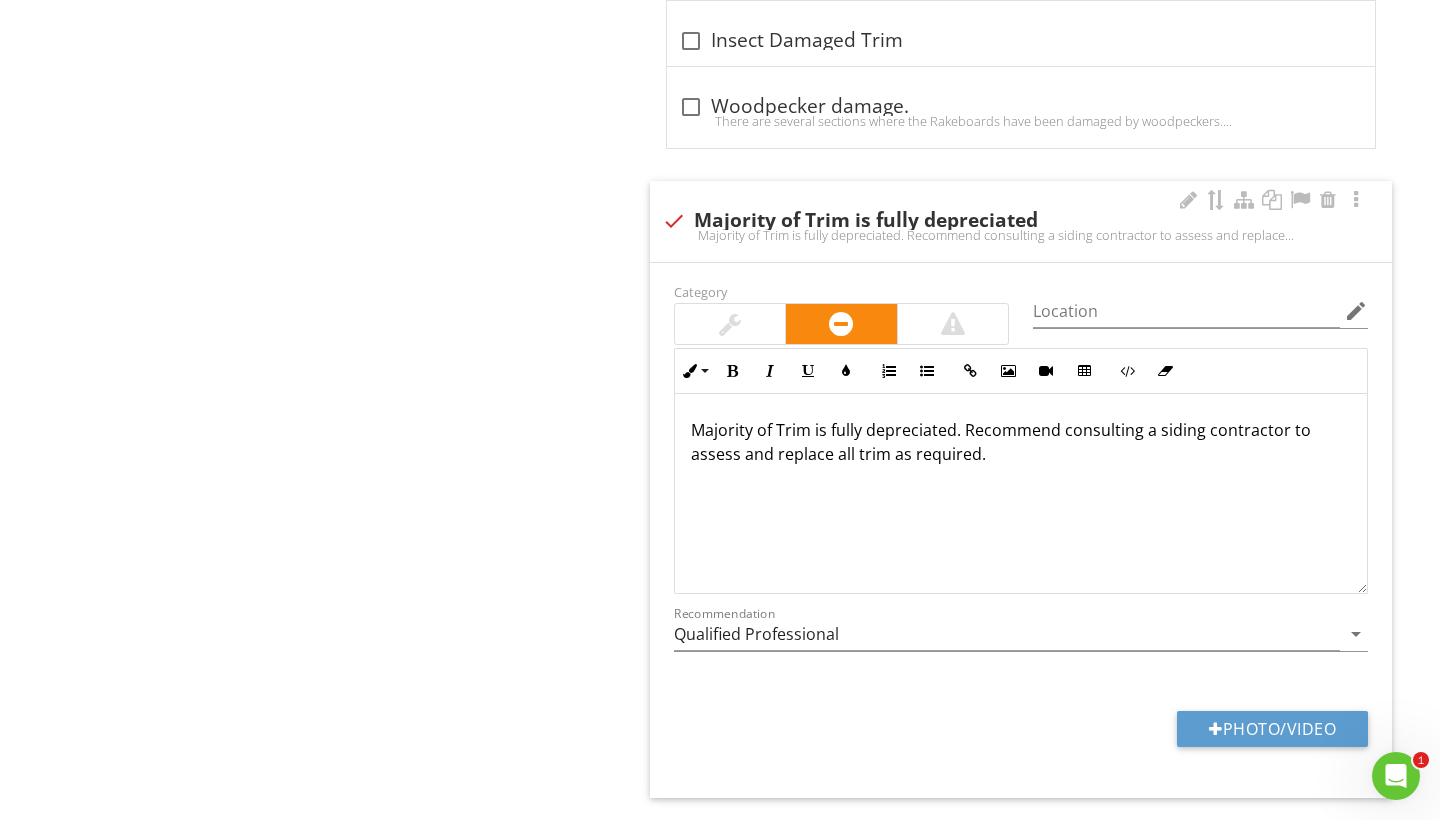 click on "Majority of Trim is fully depreciated. Recommend consulting a siding contractor to assess and replace all trim as required." at bounding box center [1021, 442] 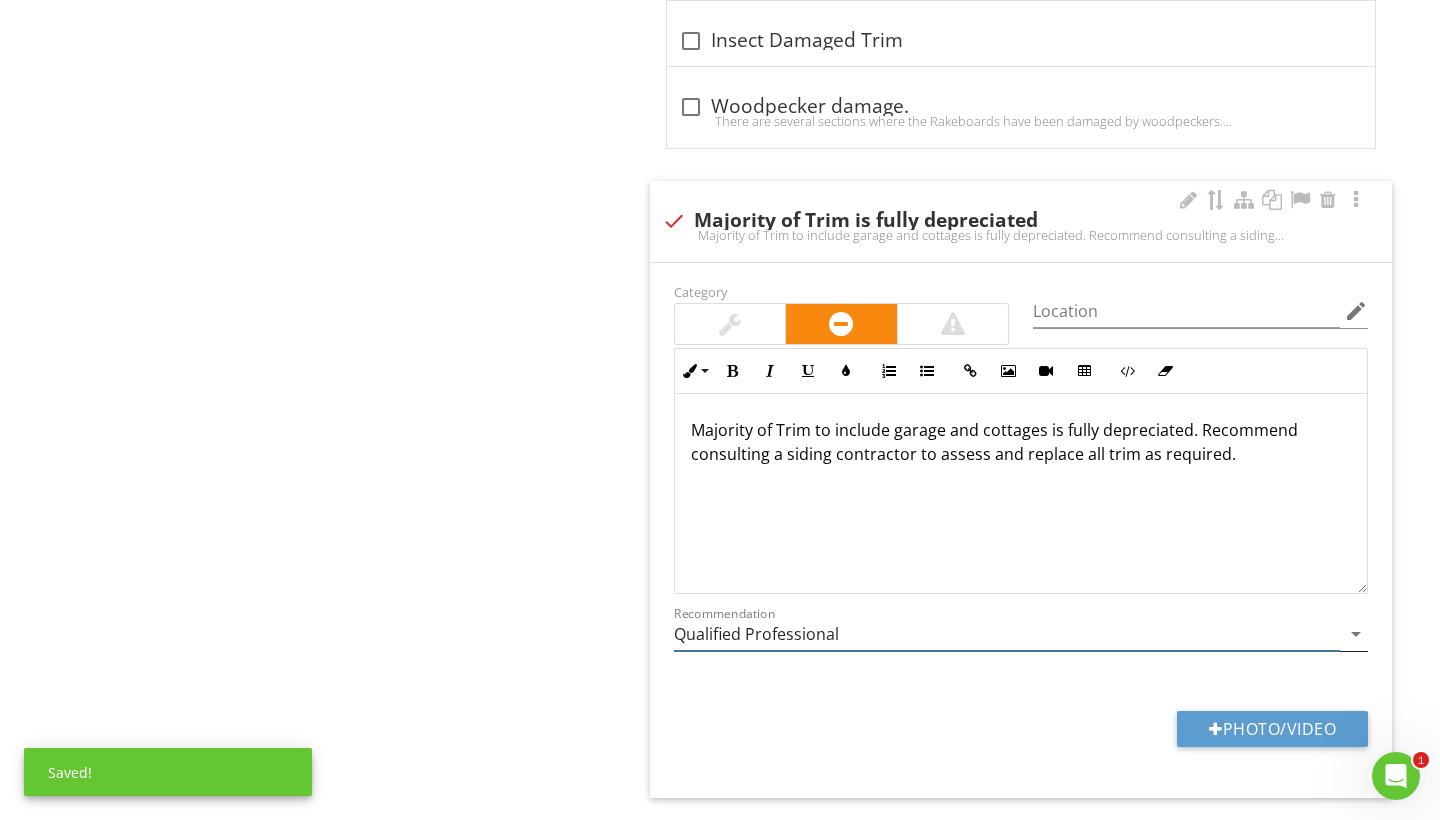 click on "Qualified Professional" at bounding box center (1007, 634) 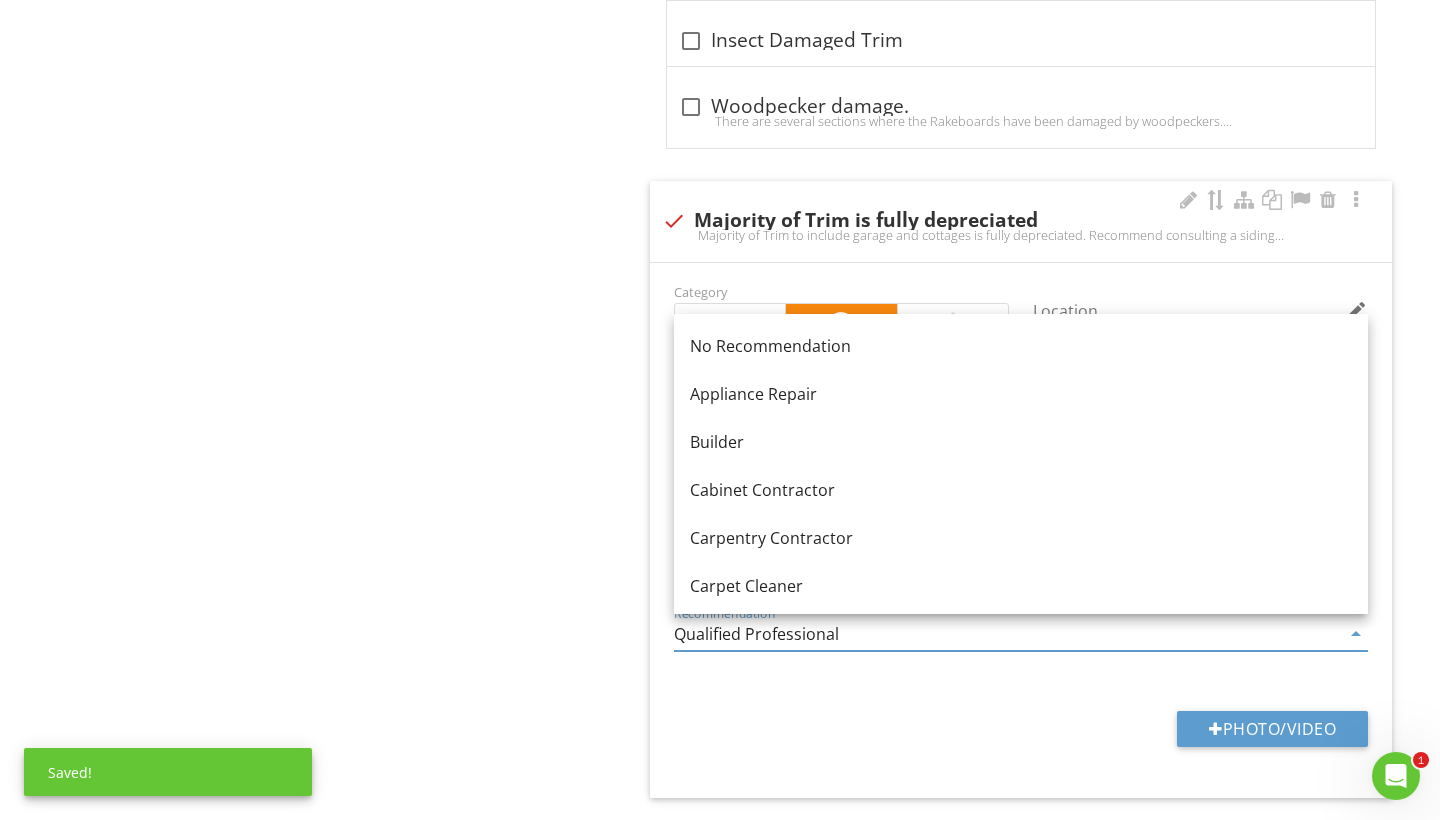 click on "Qualified Professional" at bounding box center [1007, 634] 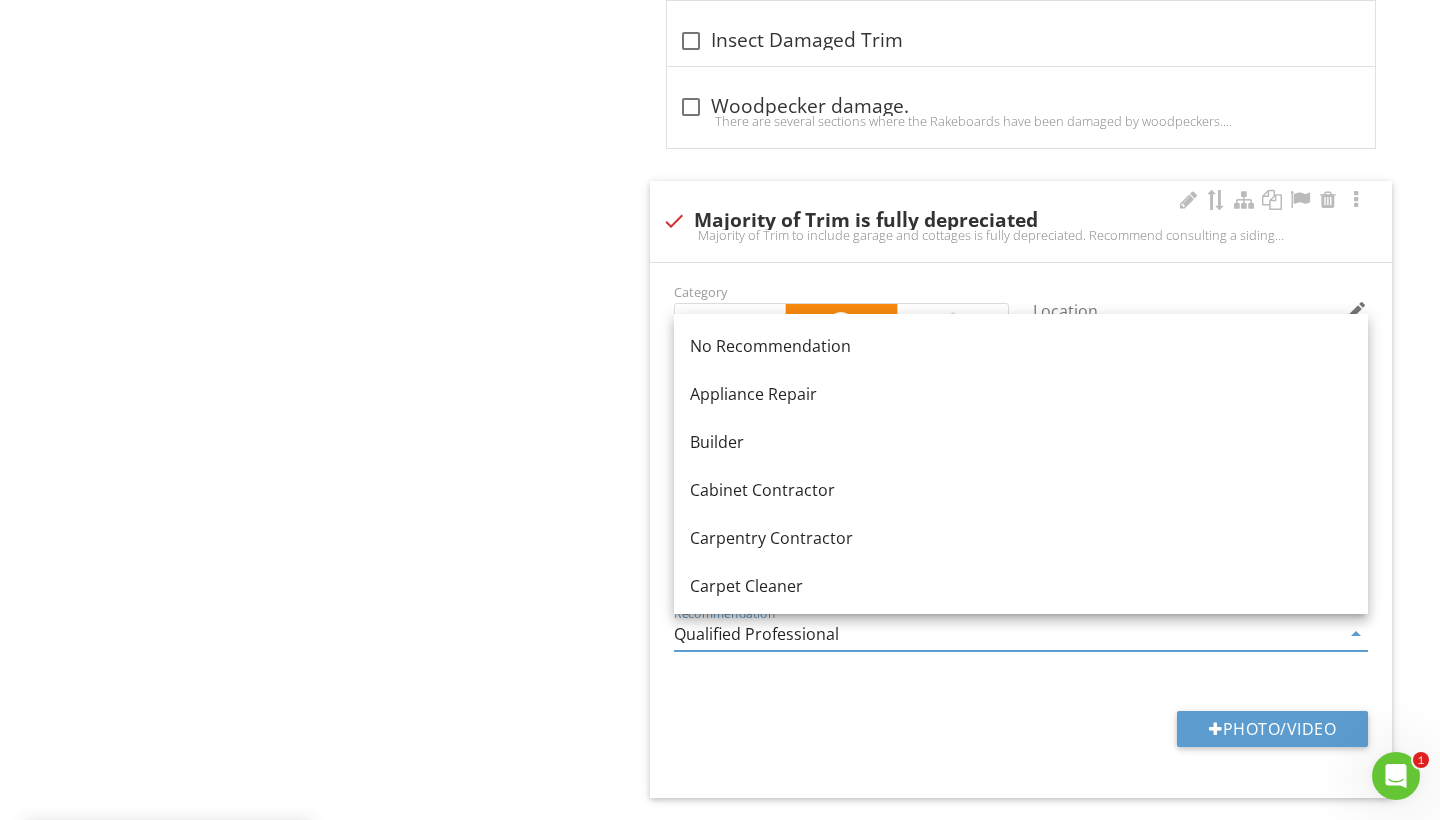 click on "Qualified Professional" at bounding box center (1007, 634) 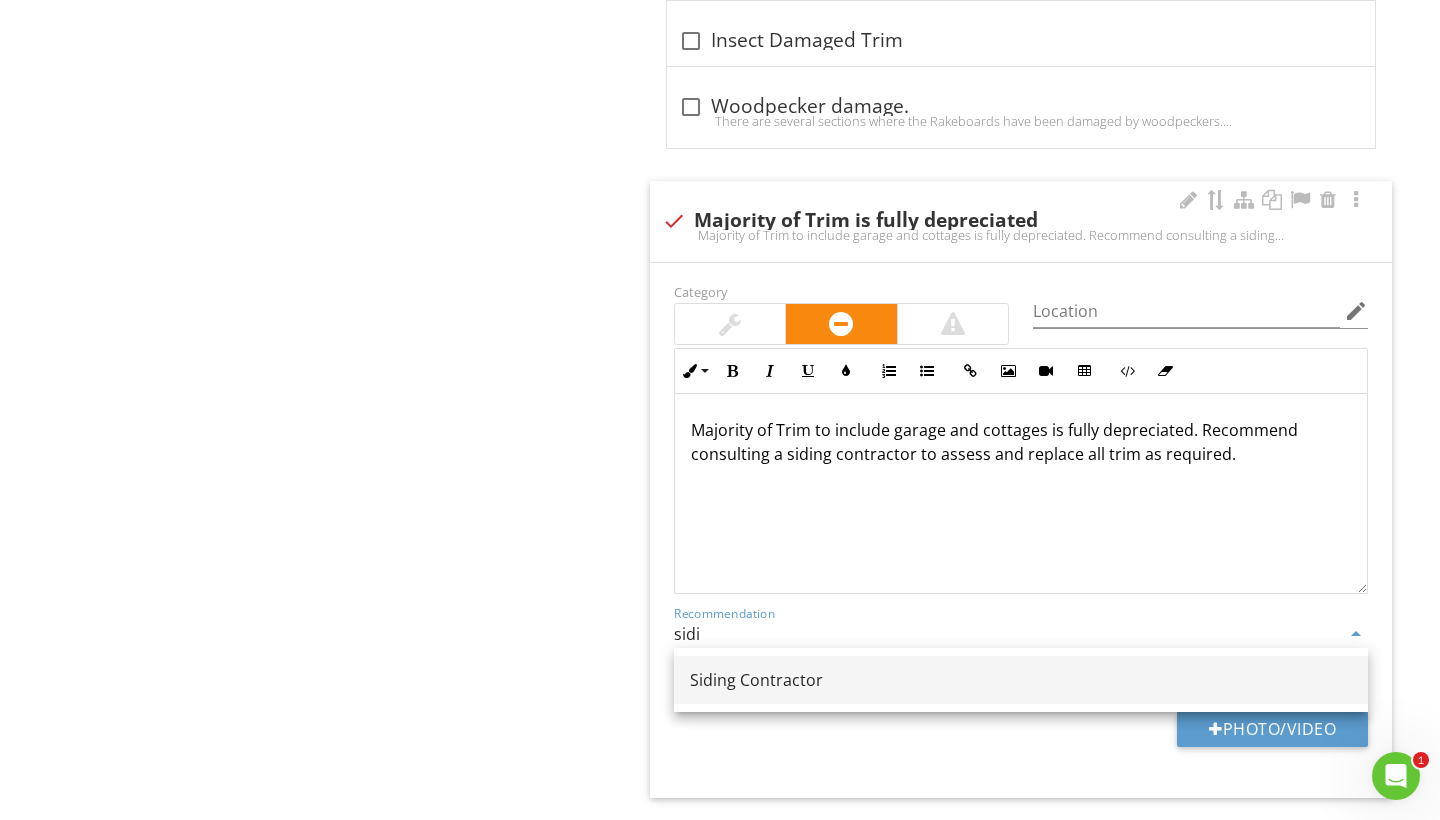 click on "Siding Contractor" at bounding box center (1021, 680) 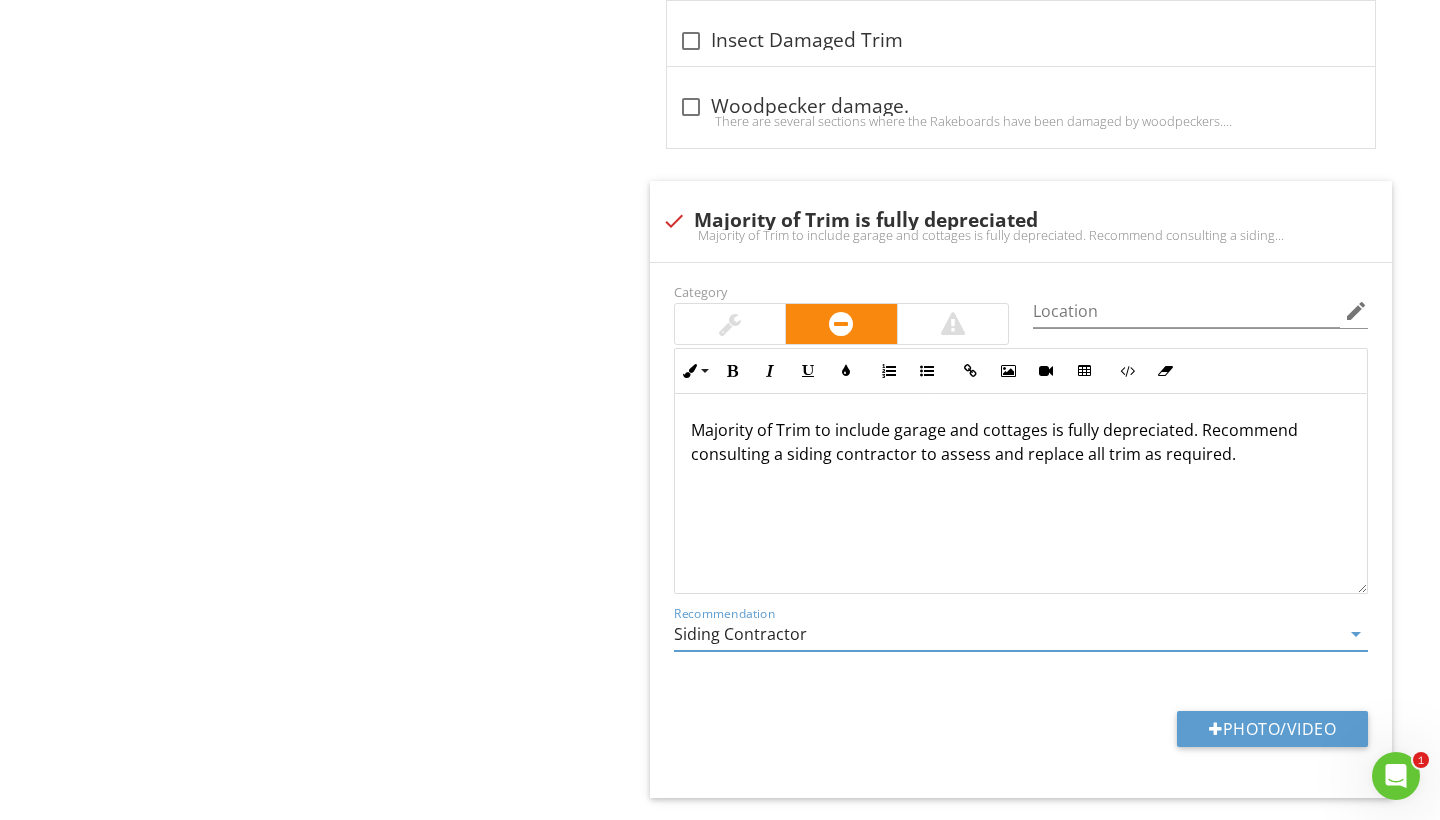 click on "Exterior
Exterior Siding
Soffits, Trim, and Fascia
Walkways, Patios, and Driveways
Drainage, Grading, Retaining wall, and Vegetation
Decks, Balconies, Porches, and Steps
Window Wells
Exterior Electrical
Basement Egress
Fence Type
Item
Soffits, Trim, and Fascia
Info
Information
Trim, Sofft, Fascia Material
check_box_outline_blank Aluminum   check_box_outline_blank Brick   check_box_outline_blank Composite   check_box_outline_blank Vinyl   check_box Wood   check_box_outline_blank Stone   check_box_outline_blank N / A   check_box_outline_blank Concrete   Metal   Sandstone" at bounding box center [900, -1165] 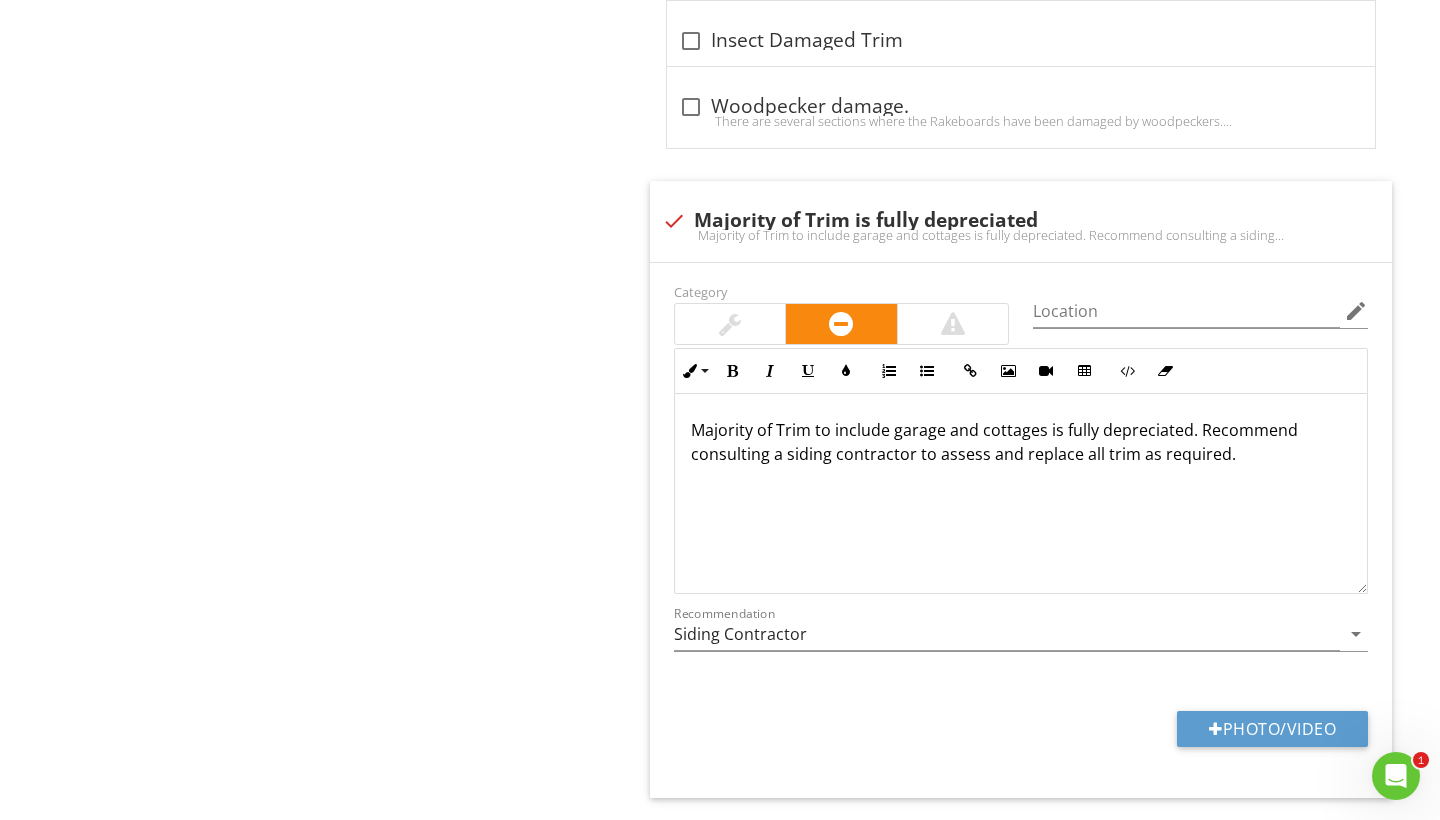 click on "Exterior
Exterior Siding
Soffits, Trim, and Fascia
Walkways, Patios, and Driveways
Drainage, Grading, Retaining wall, and Vegetation
Decks, Balconies, Porches, and Steps
Window Wells
Exterior Electrical
Basement Egress
Fence Type
Item
Soffits, Trim, and Fascia
Info
Information
Trim, Sofft, Fascia Material
check_box_outline_blank Aluminum   check_box_outline_blank Brick   check_box_outline_blank Composite   check_box_outline_blank Vinyl   check_box Wood   check_box_outline_blank Stone   check_box_outline_blank N / A   check_box_outline_blank Concrete   Metal   Sandstone" at bounding box center (900, -1165) 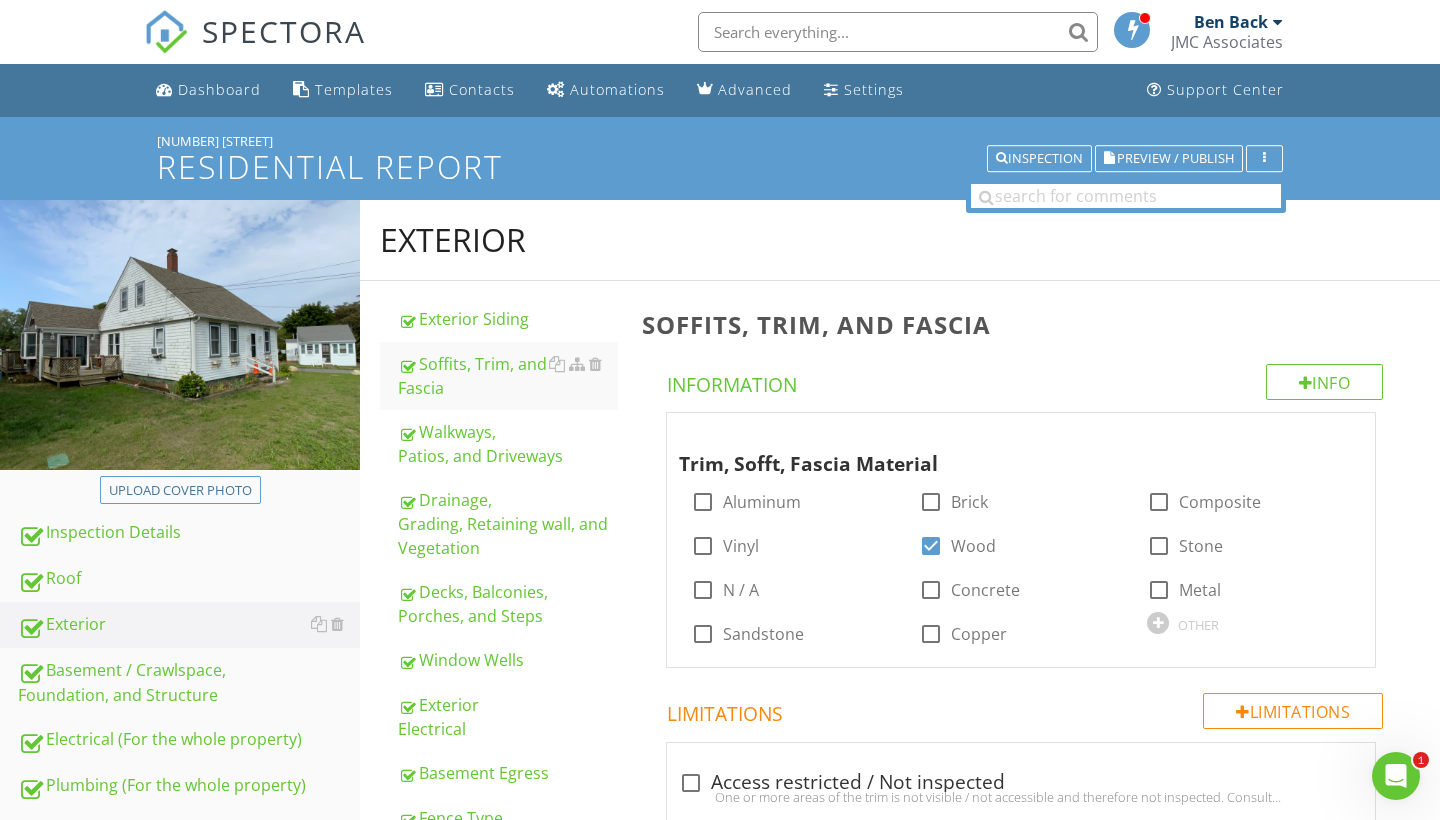 scroll, scrollTop: 0, scrollLeft: 0, axis: both 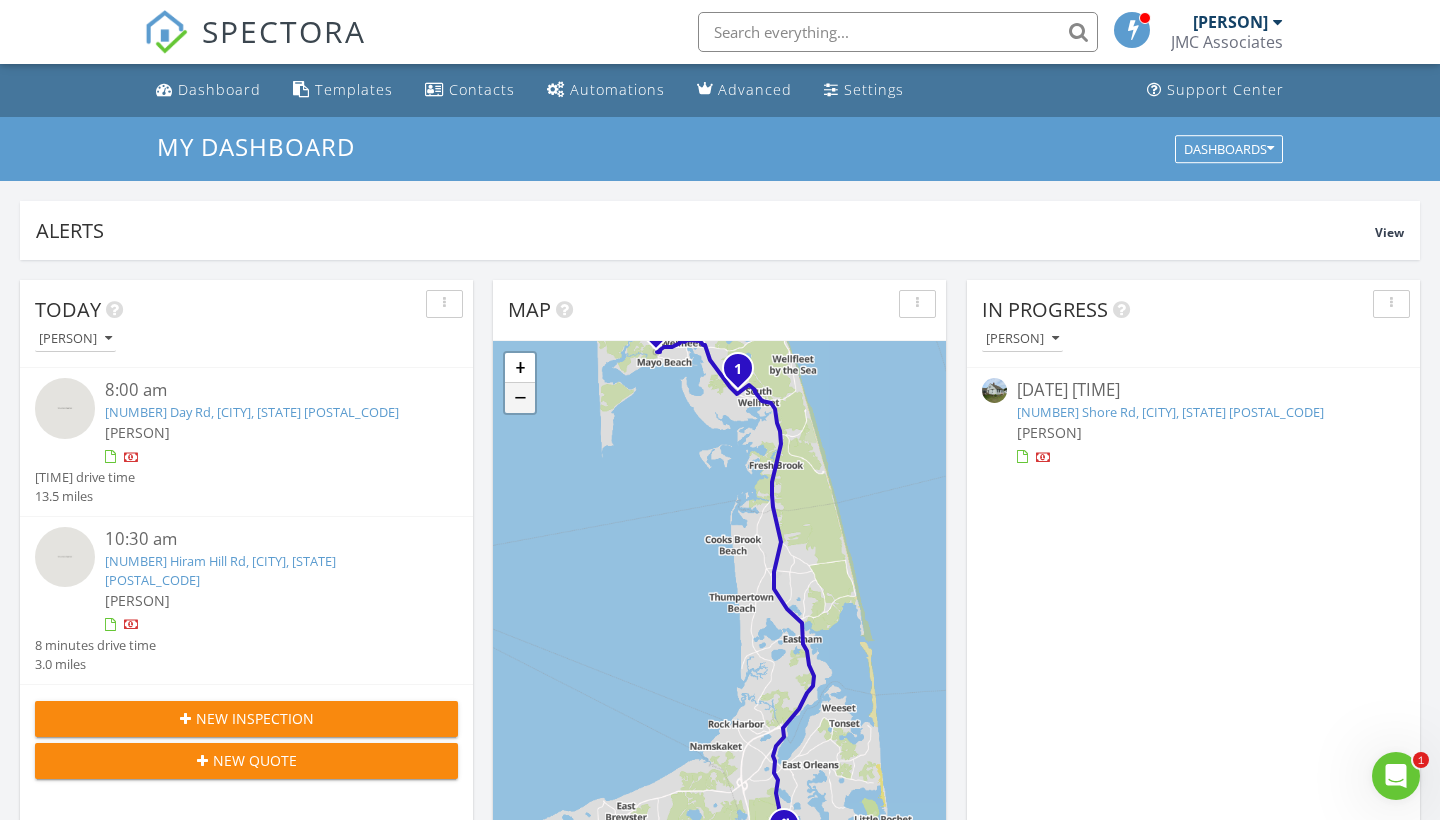 click on "−" at bounding box center (520, 398) 